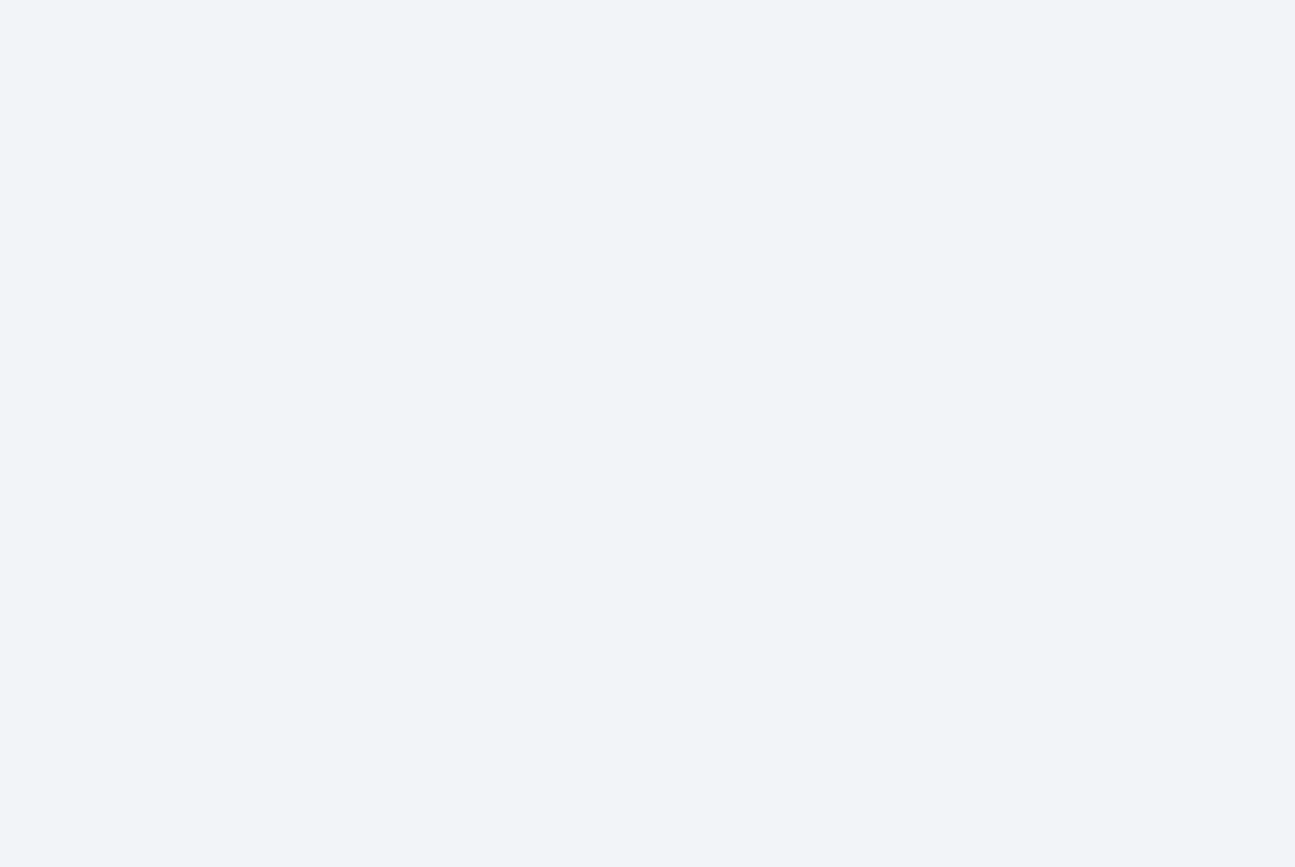 scroll, scrollTop: 0, scrollLeft: 0, axis: both 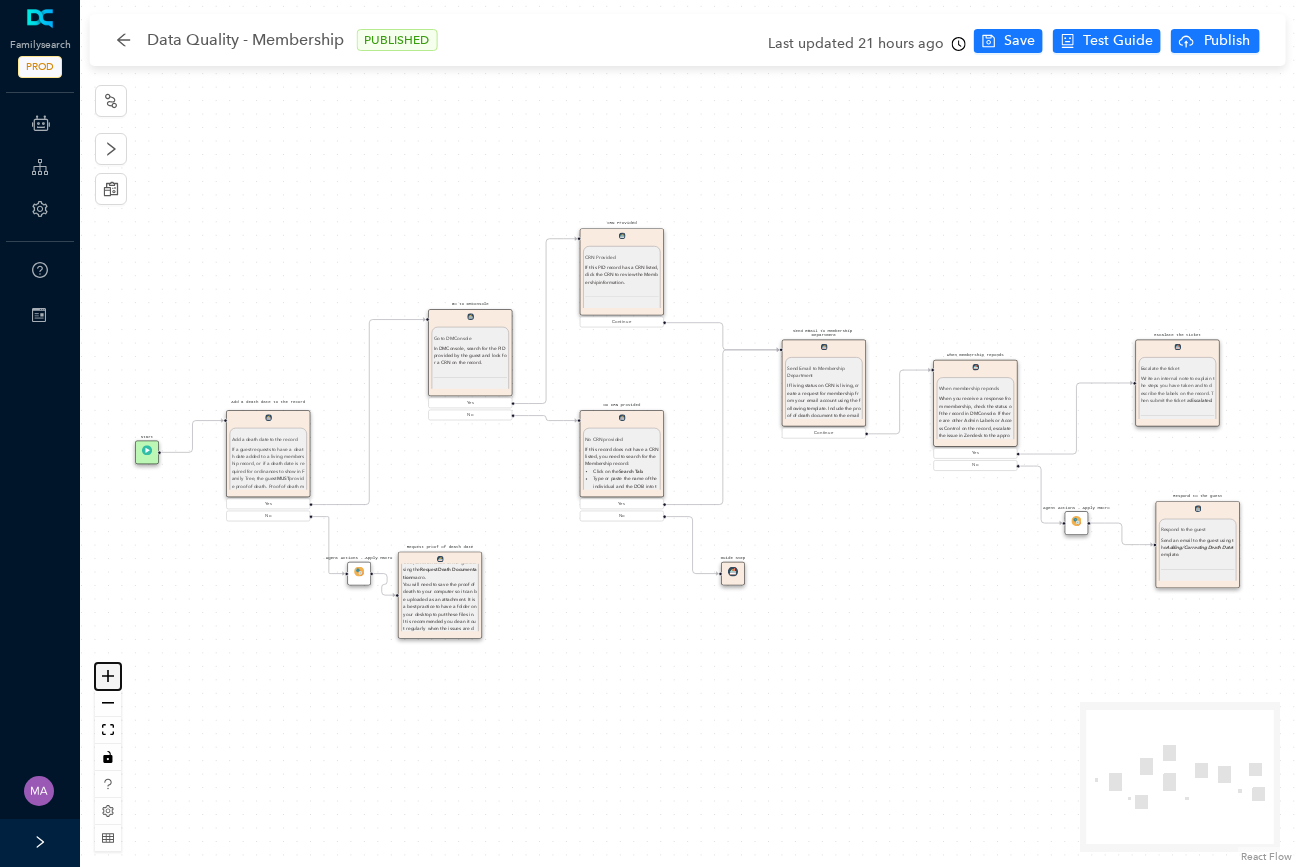 click 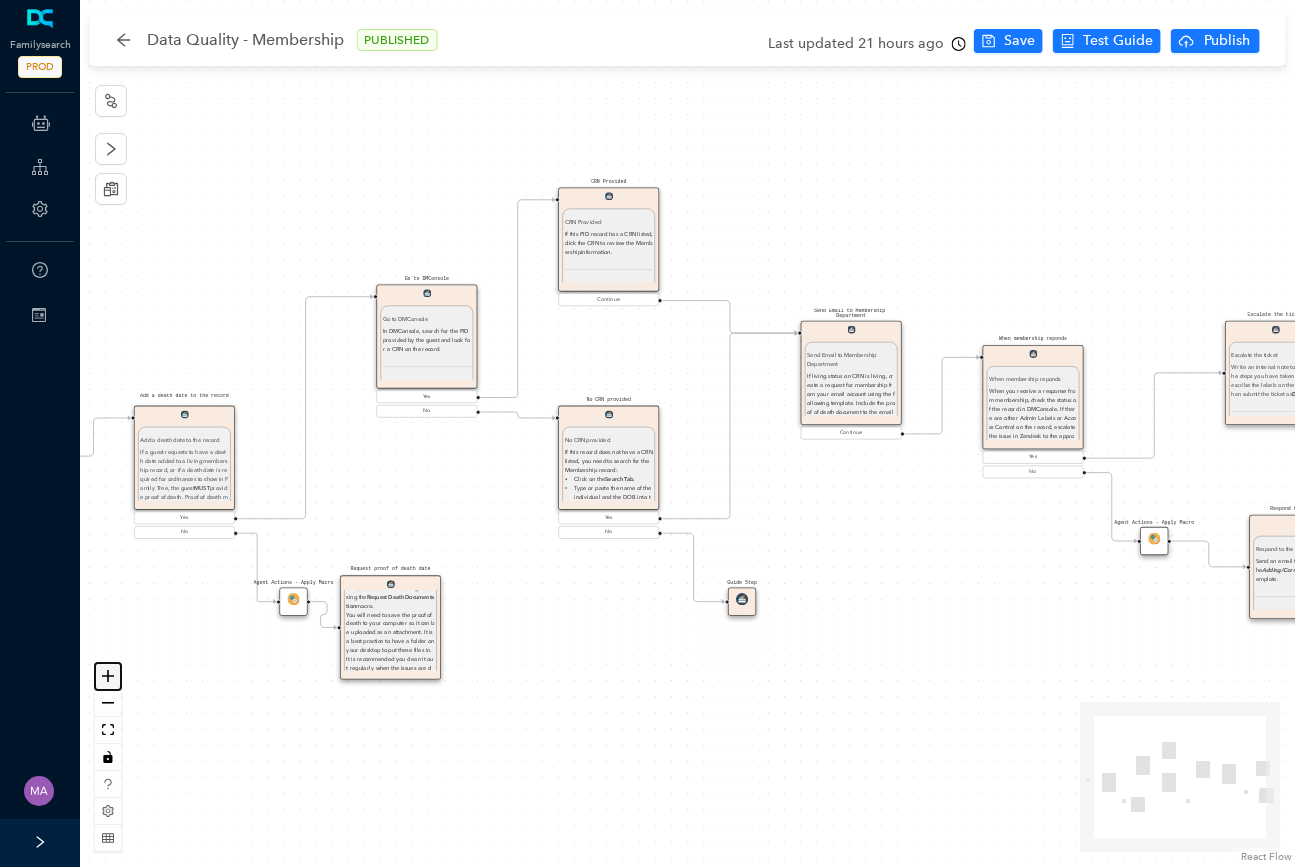 click 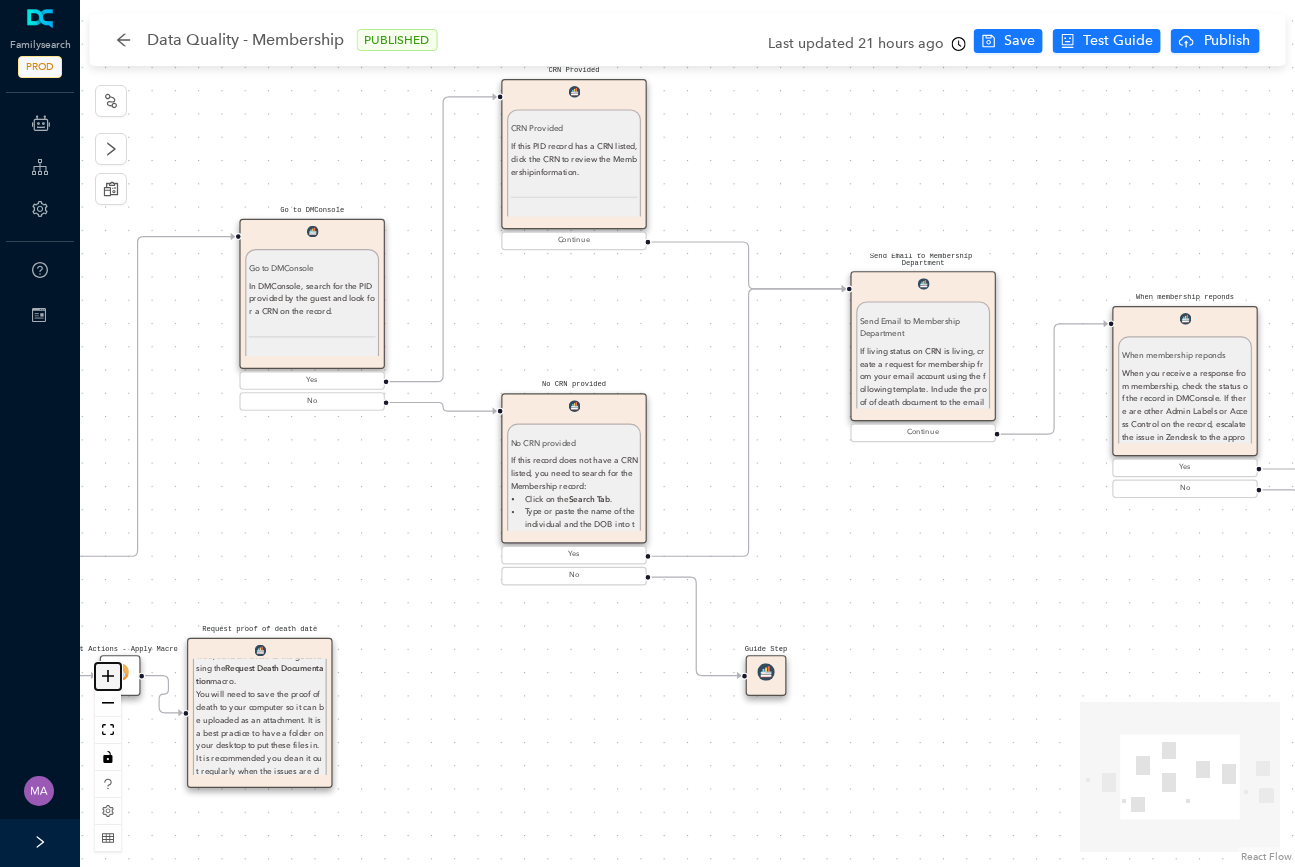 click 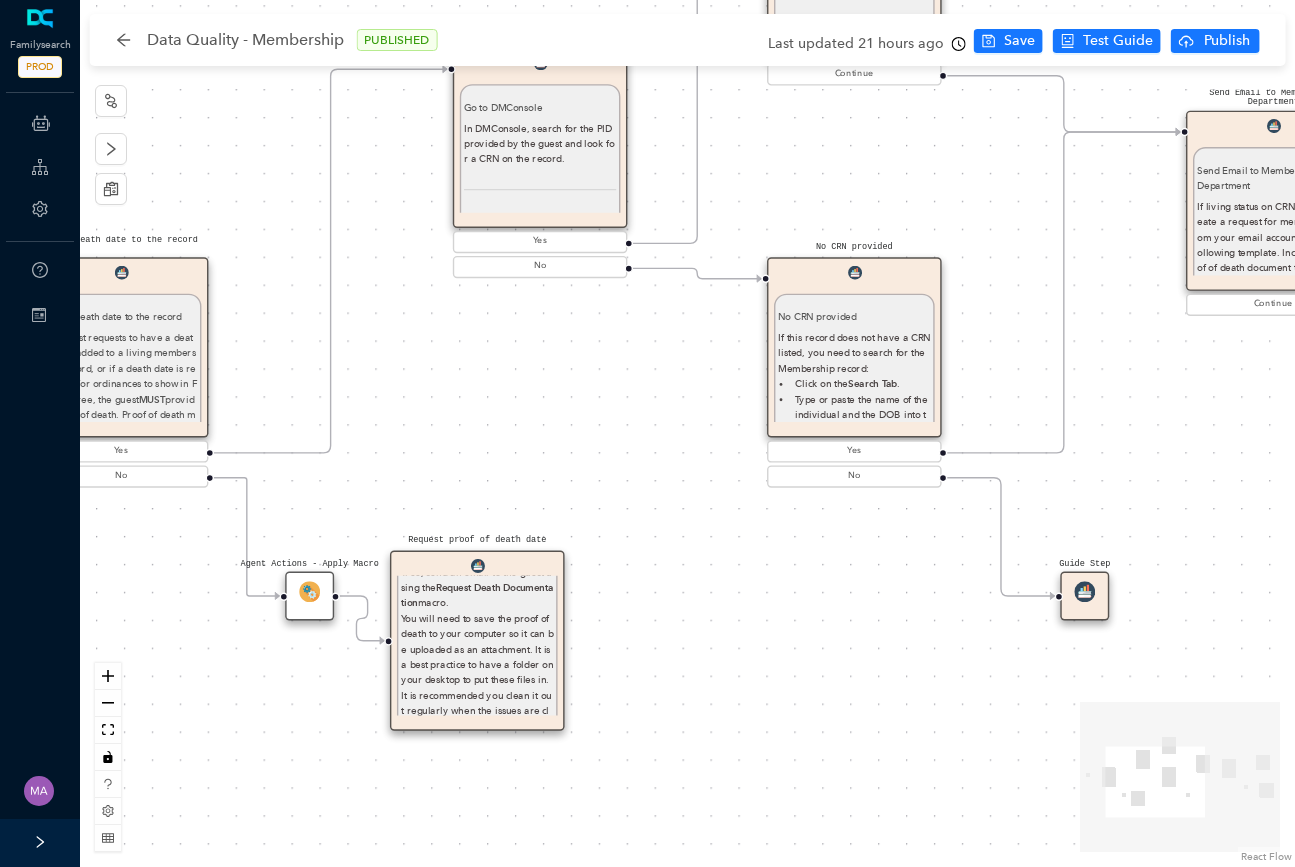 drag, startPoint x: 238, startPoint y: 539, endPoint x: 574, endPoint y: 377, distance: 373.01474 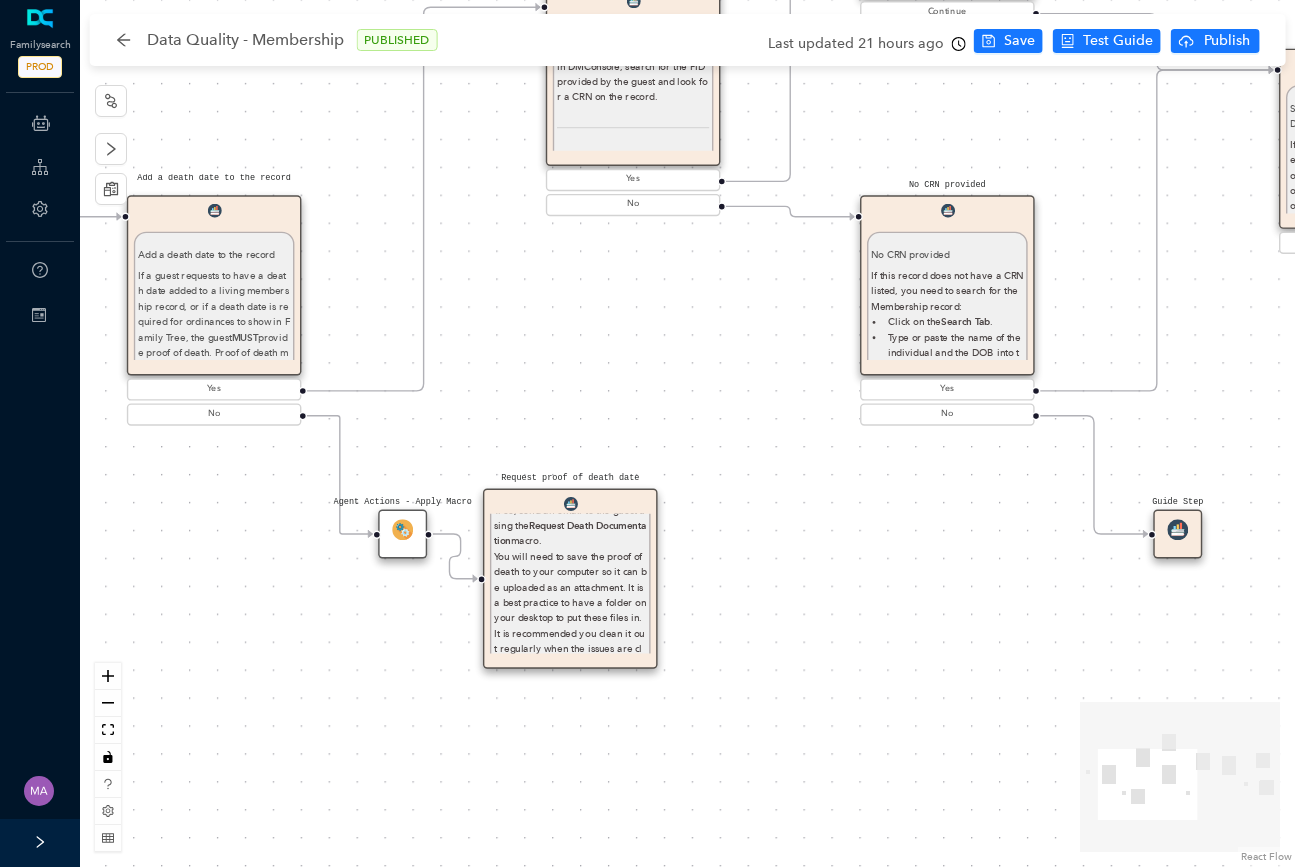 drag, startPoint x: 574, startPoint y: 377, endPoint x: 647, endPoint y: 345, distance: 79.70571 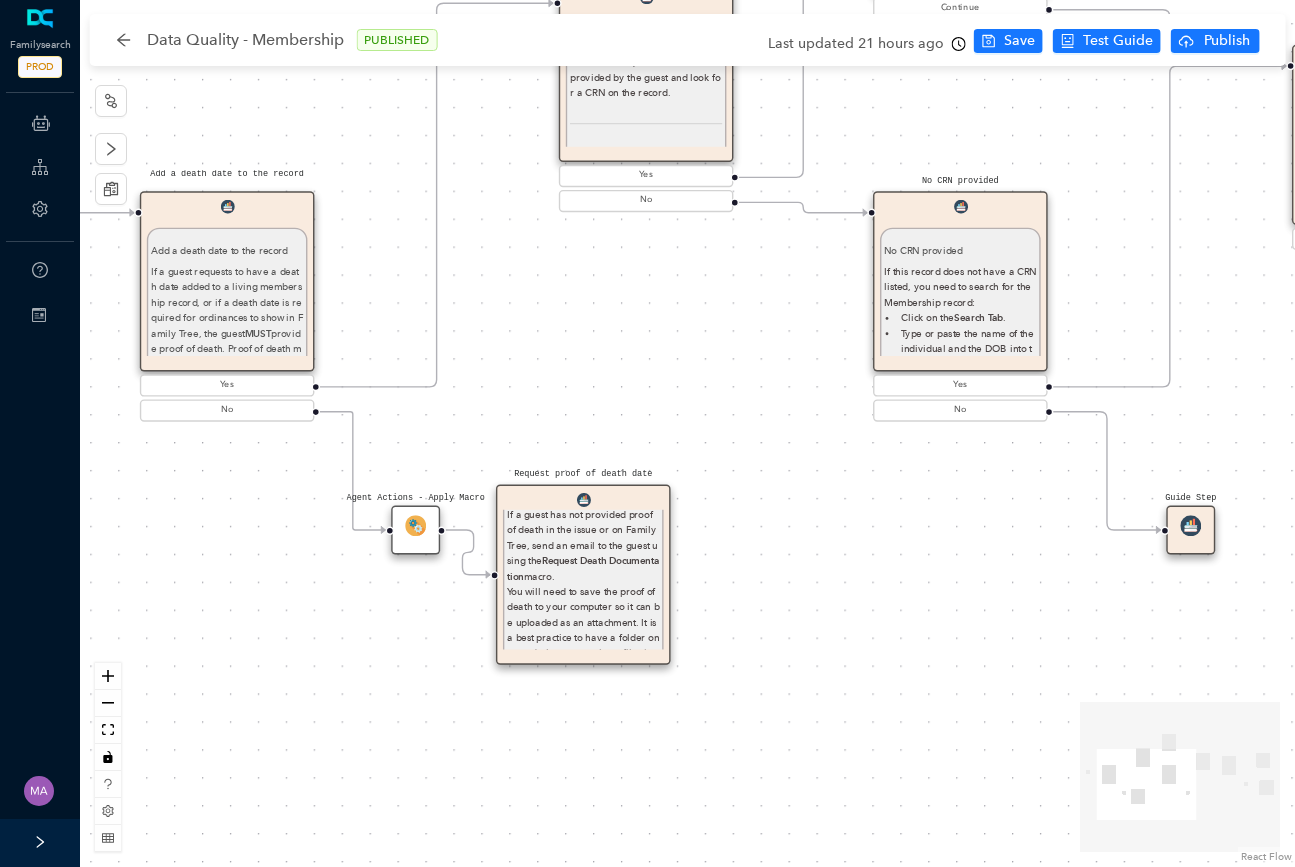 scroll, scrollTop: 31, scrollLeft: 0, axis: vertical 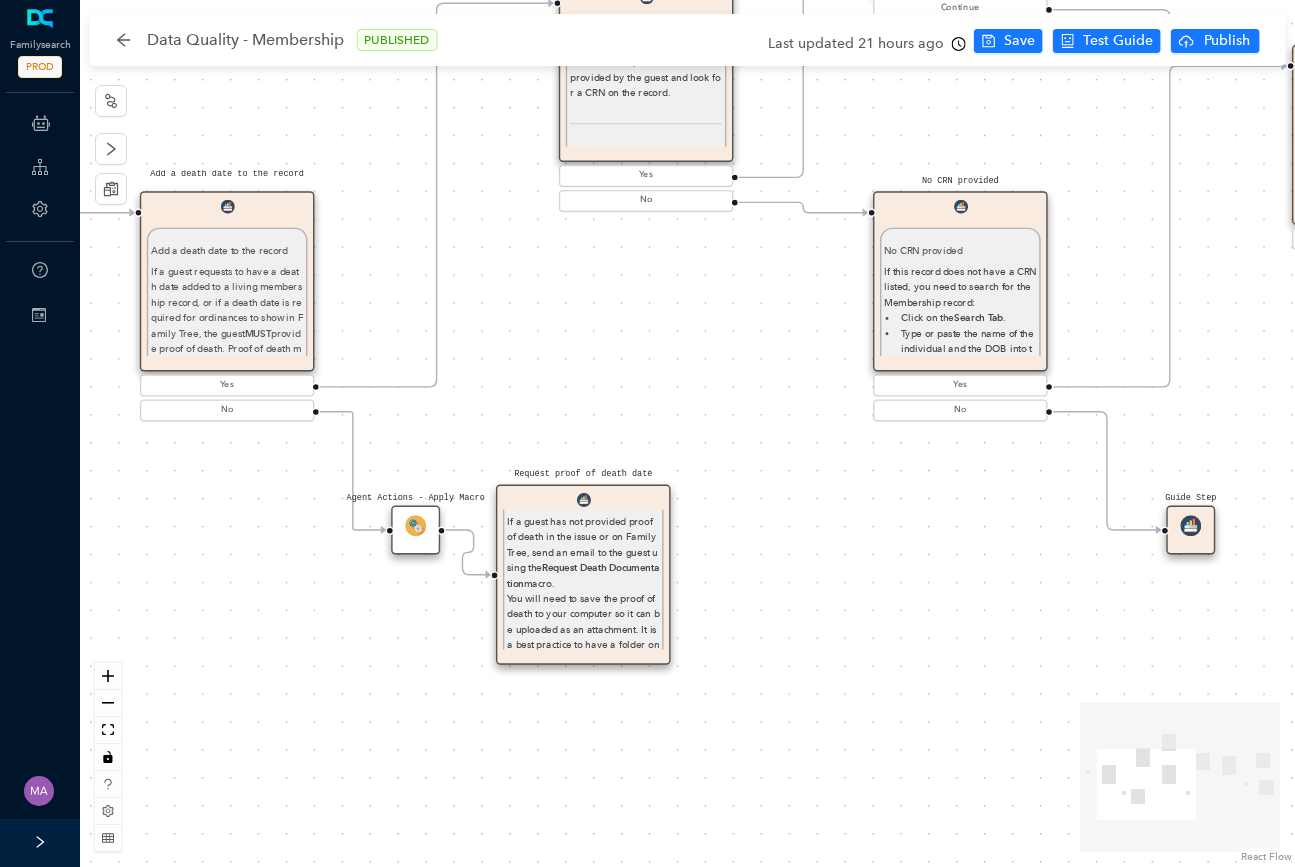 click on "Agent Actions - Apply Macro" at bounding box center (415, 530) 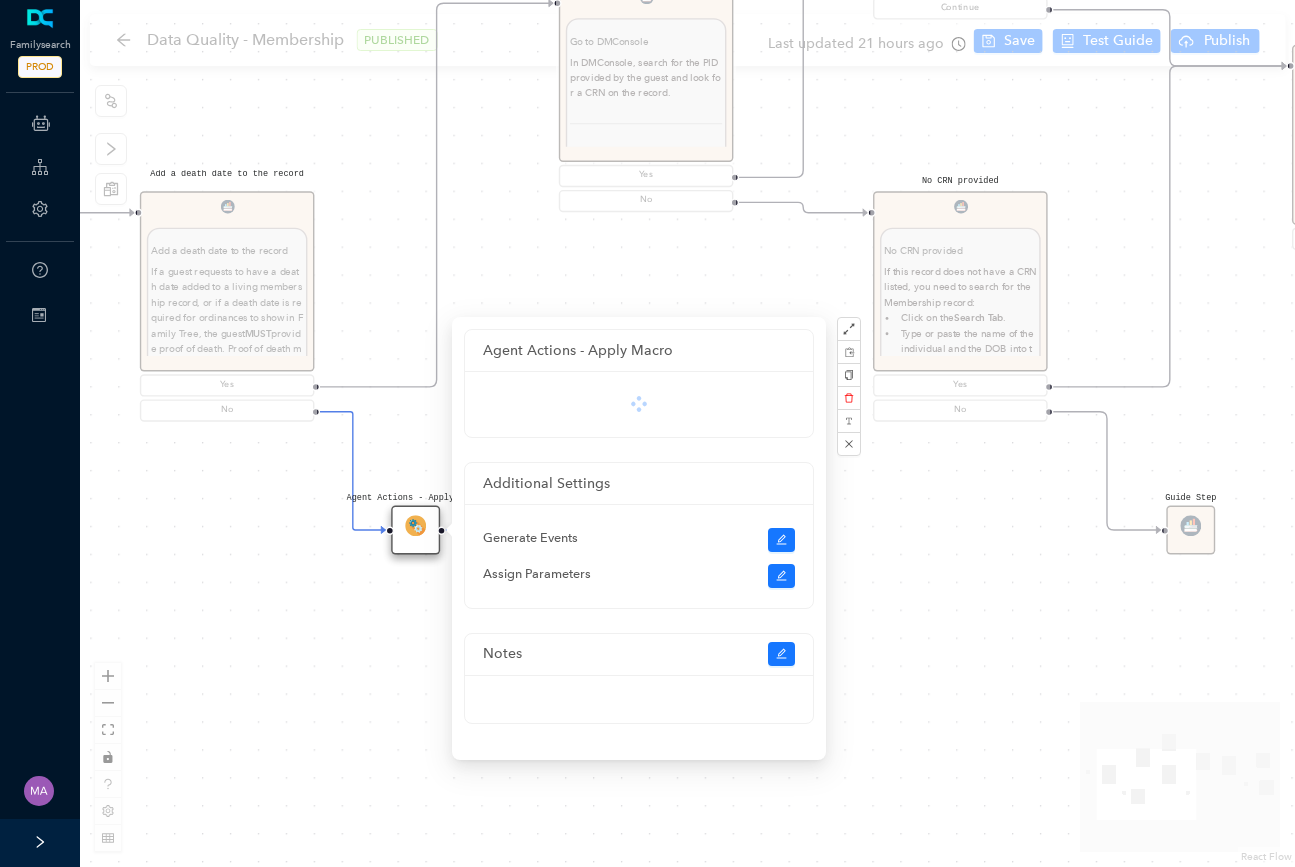 click on "Agent Actions - Apply Macro" at bounding box center [415, 530] 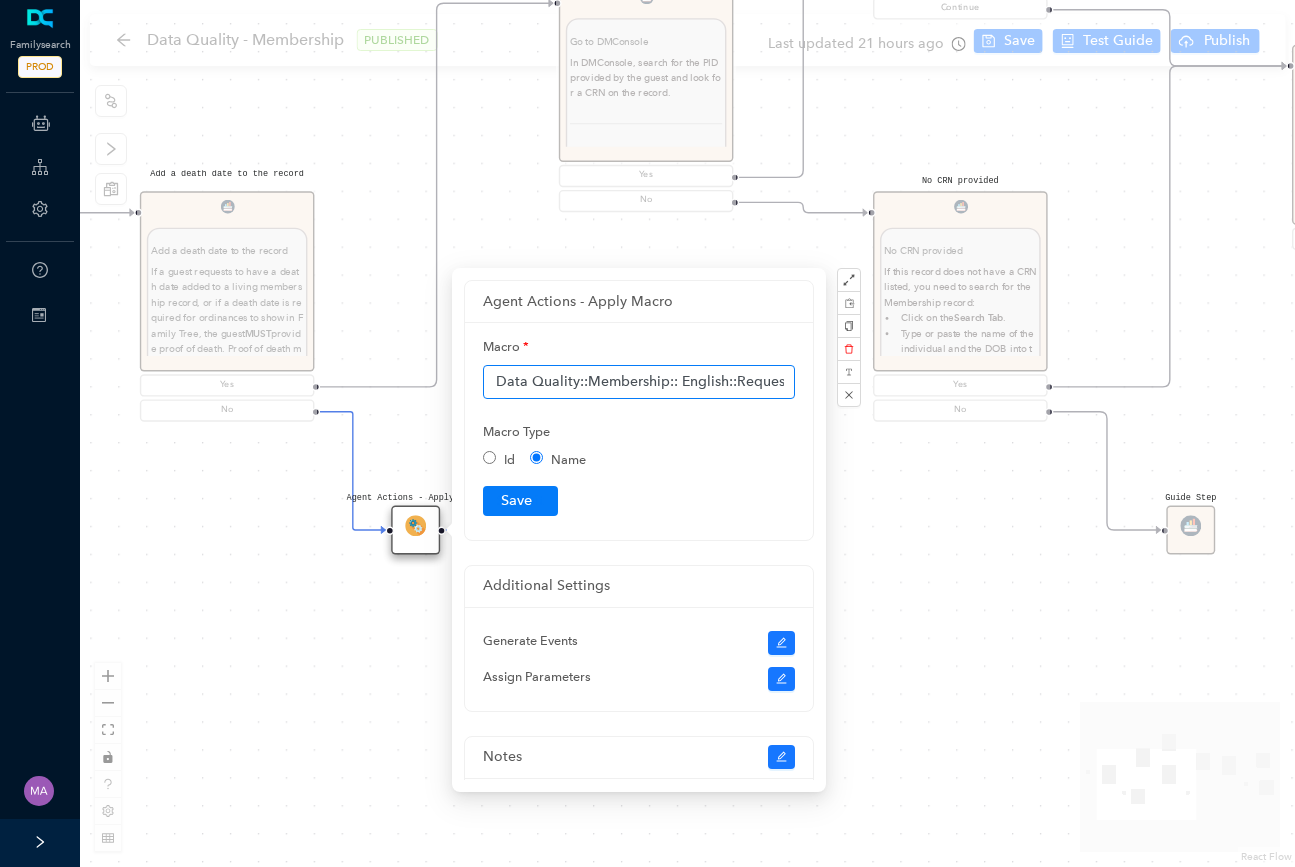 scroll, scrollTop: 0, scrollLeft: 149, axis: horizontal 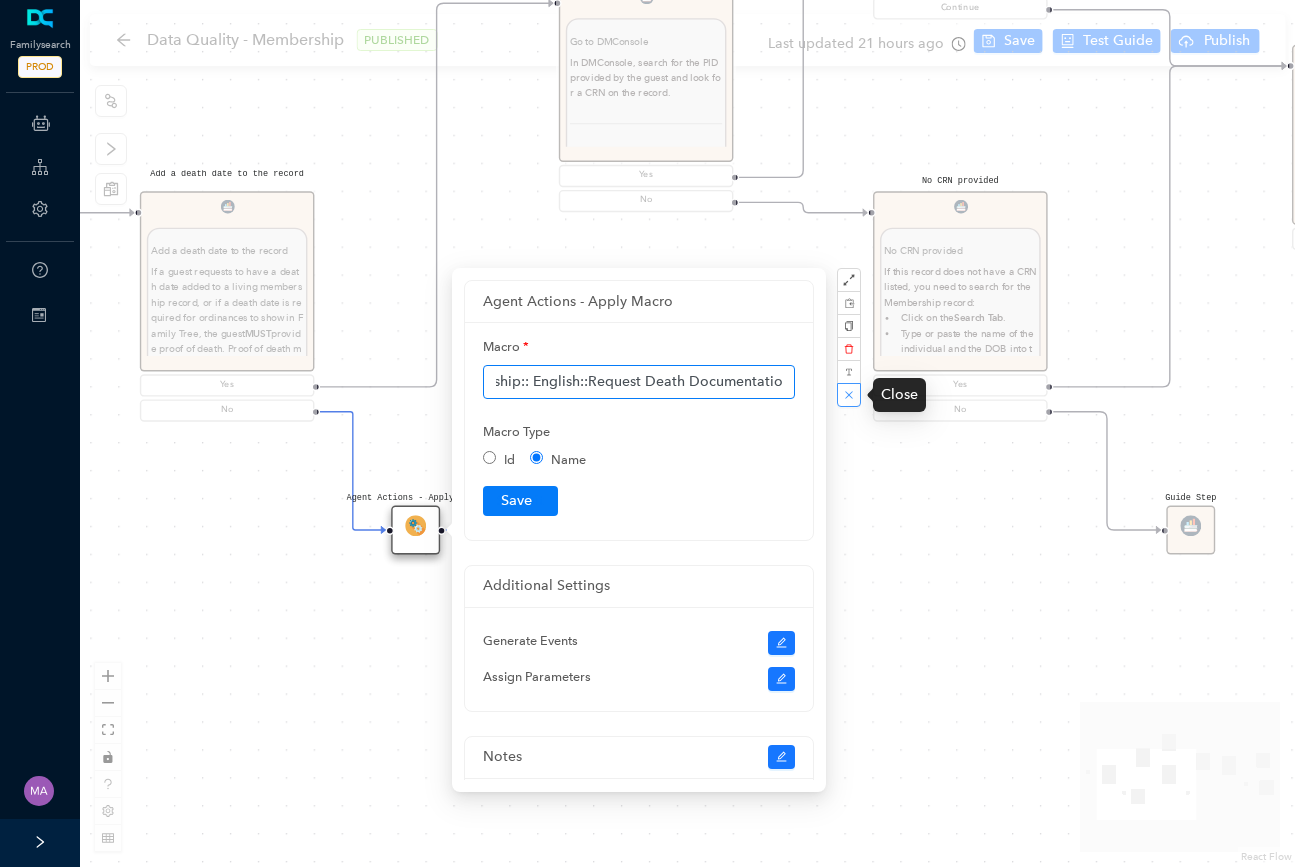 drag, startPoint x: 698, startPoint y: 381, endPoint x: 841, endPoint y: 384, distance: 143.03146 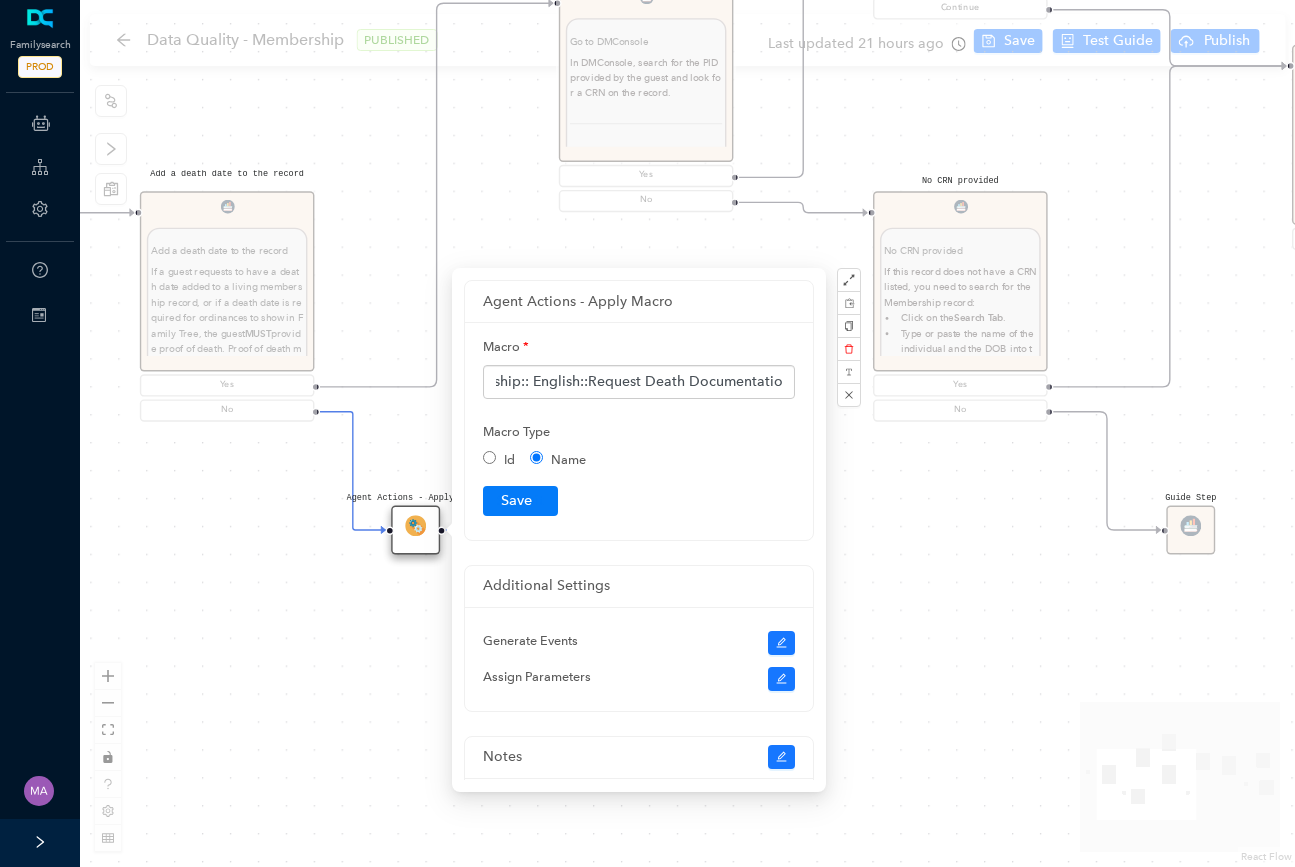 click on "Agent Actions - Apply Macro Agent Actions - Apply Macro Start Add a death date to the record Add a death date to the record If a guest requests to have a death date added to a living membership record, or if a death date is required for ordinances to show in Family Tree, the guest  MUST  provide proof of death. Proof of death may include: SSDI (Social Security Death Index) Death certificate Obituary (saved and included as an attachment) Record from Find a Grave website Copy of the funeral program Note:  The Membership Department WILL NOT take the guest’s word as proof of death. Has the guest provided proof of death? Yes No Request proof of death date Request proof of death date If a guest has not provided proof of death in the issue or on Family Tree, send an email to the guest using the  Request Death Documentation  macro. Return to this instruction when you have received proof of death date from the guest. Go to DMConsole Go to DMConsole
Does this record have a CRN provided on the record? Yes No . Name" at bounding box center [687, 433] 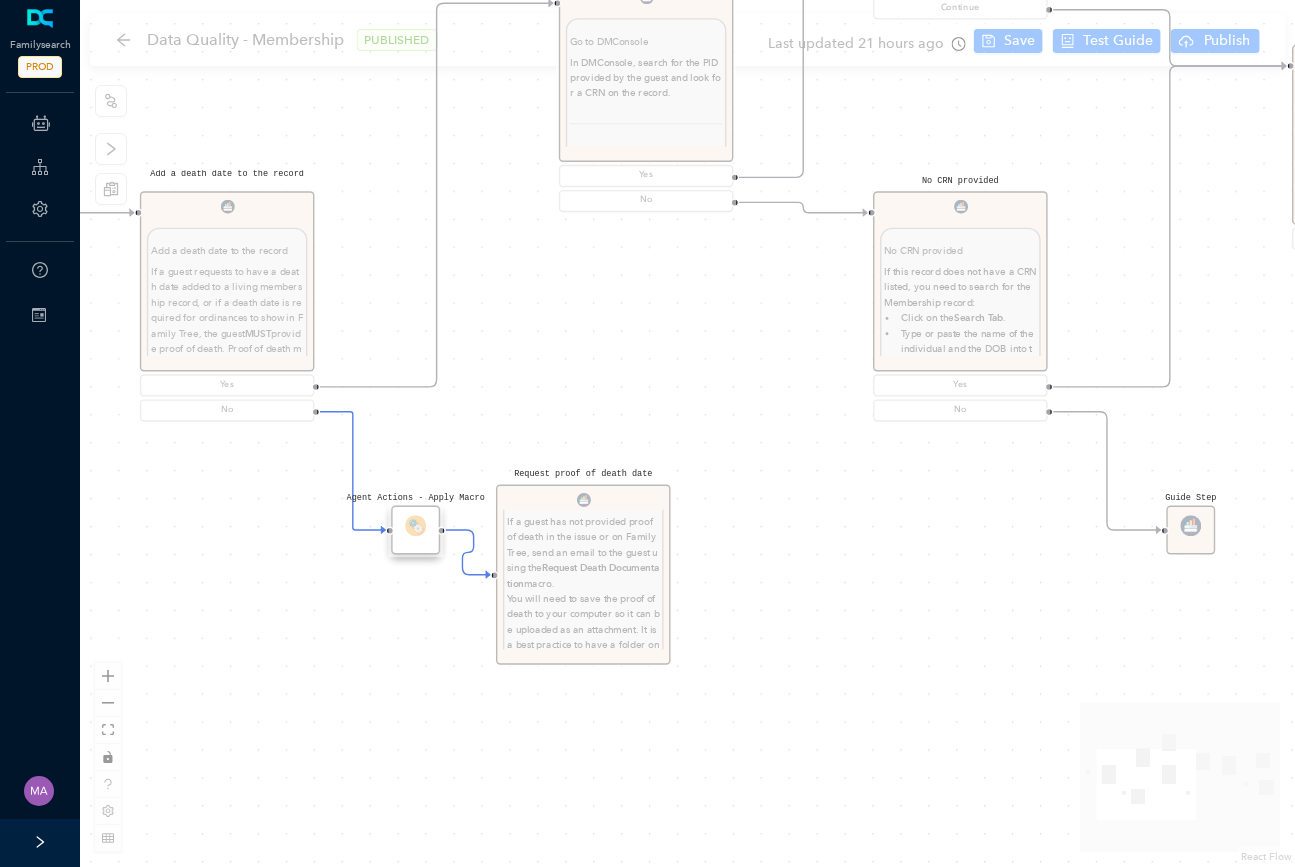 click on "Agent Actions - Apply Macro Agent Actions - Apply Macro Start Add a death date to the record Add a death date to the record If a guest requests to have a death date added to a living membership record, or if a death date is required for ordinances to show in Family Tree, the guest  MUST  provide proof of death. Proof of death may include: SSDI (Social Security Death Index) Death certificate Obituary (saved and included as an attachment) Record from Find a Grave website Copy of the funeral program Note:  The Membership Department WILL NOT take the guest’s word as proof of death. Has the guest provided proof of death? Yes No Request proof of death date Request proof of death date If a guest has not provided proof of death in the issue or on Family Tree, send an email to the guest using the  Request Death Documentation  macro. Return to this instruction when you have received proof of death date from the guest. Go to DMConsole Go to DMConsole
Does this record have a CRN provided on the record? Yes No . Name" at bounding box center (687, 433) 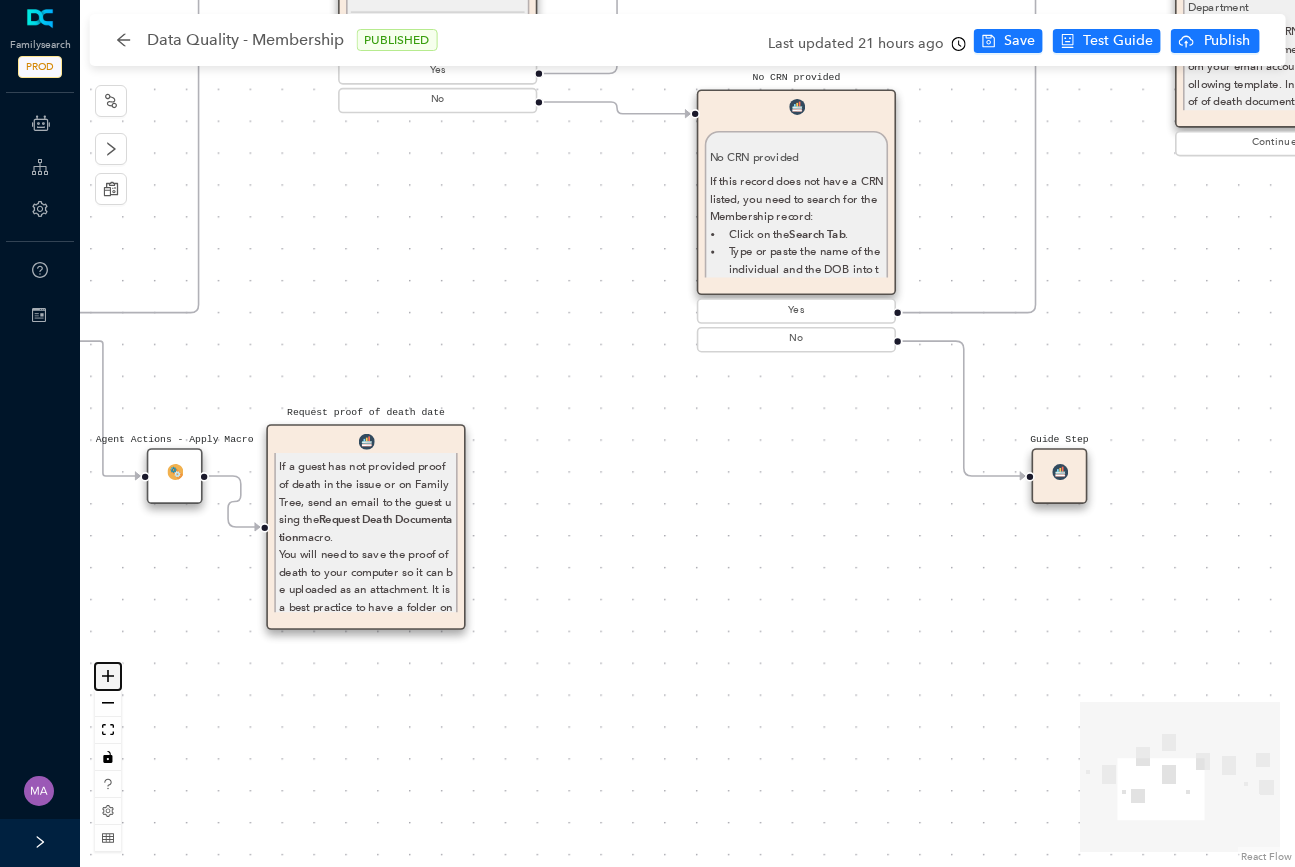 click at bounding box center (108, 676) 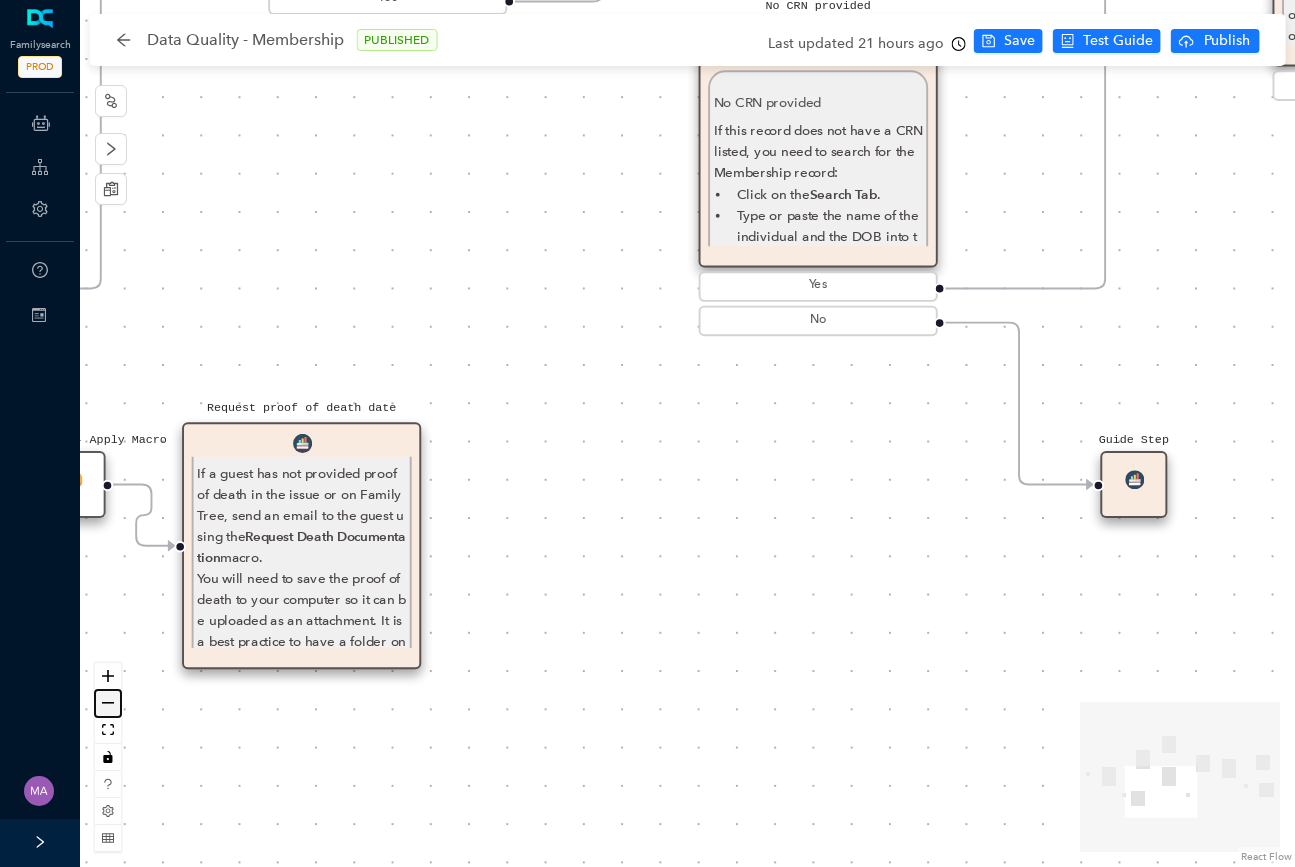 click at bounding box center (108, 703) 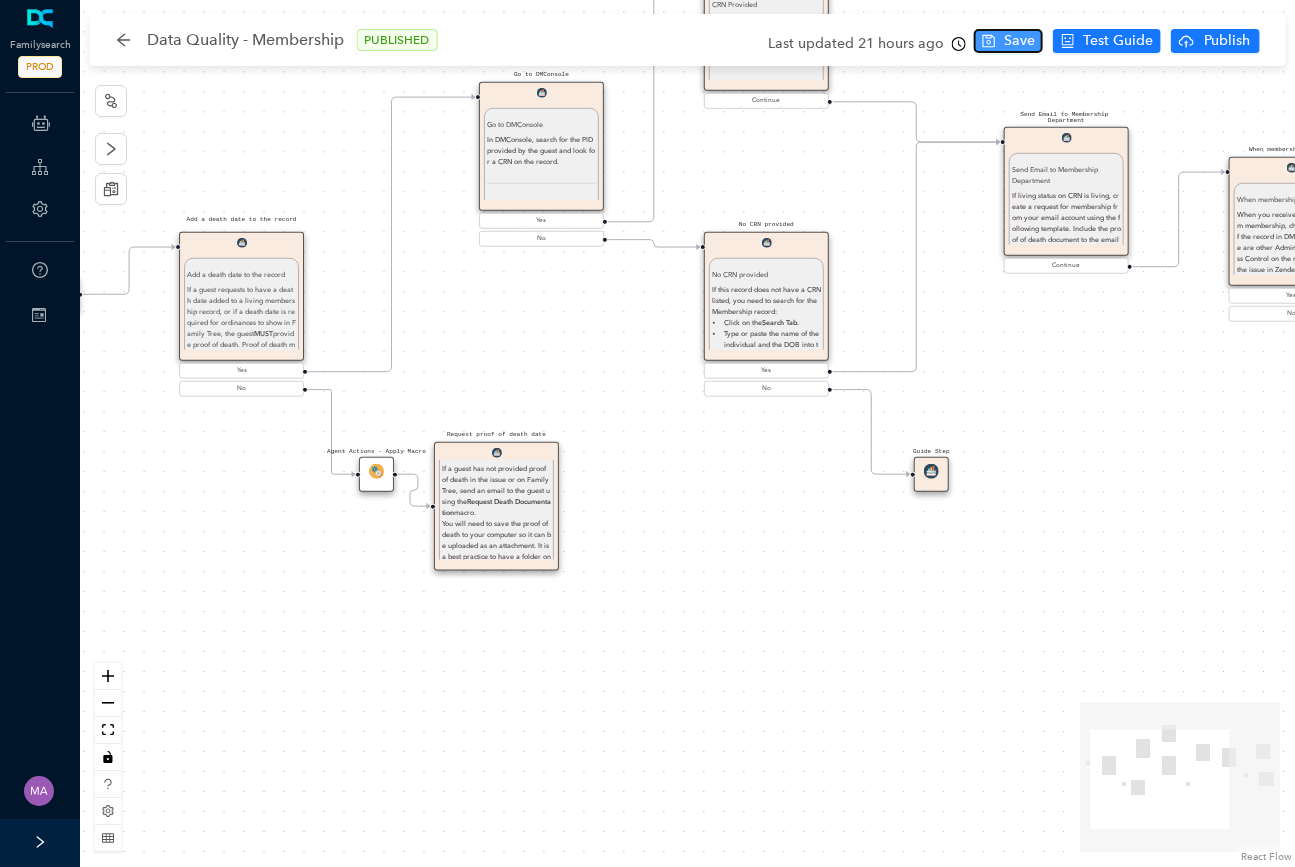 click on "Save" at bounding box center [1019, 41] 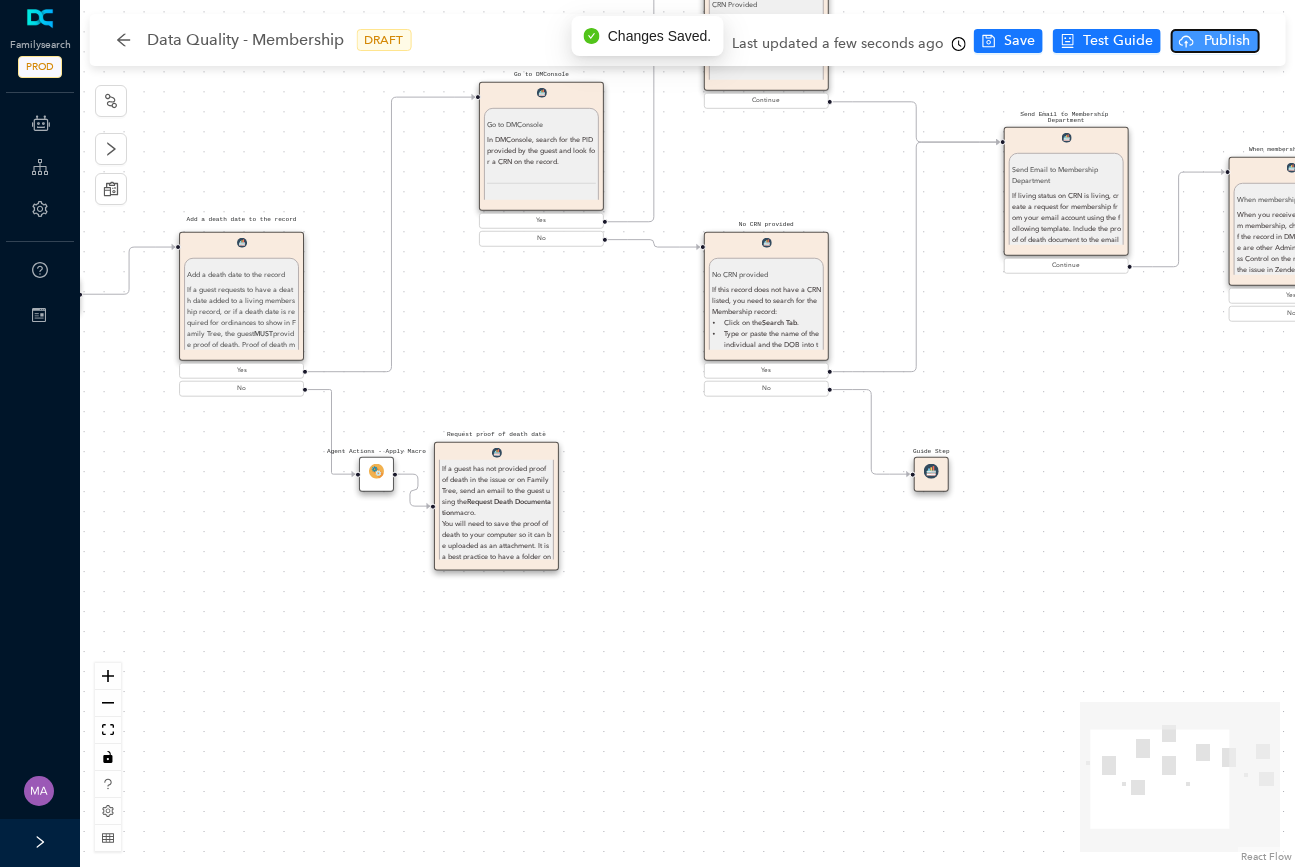 click on "Publish" at bounding box center (1227, 41) 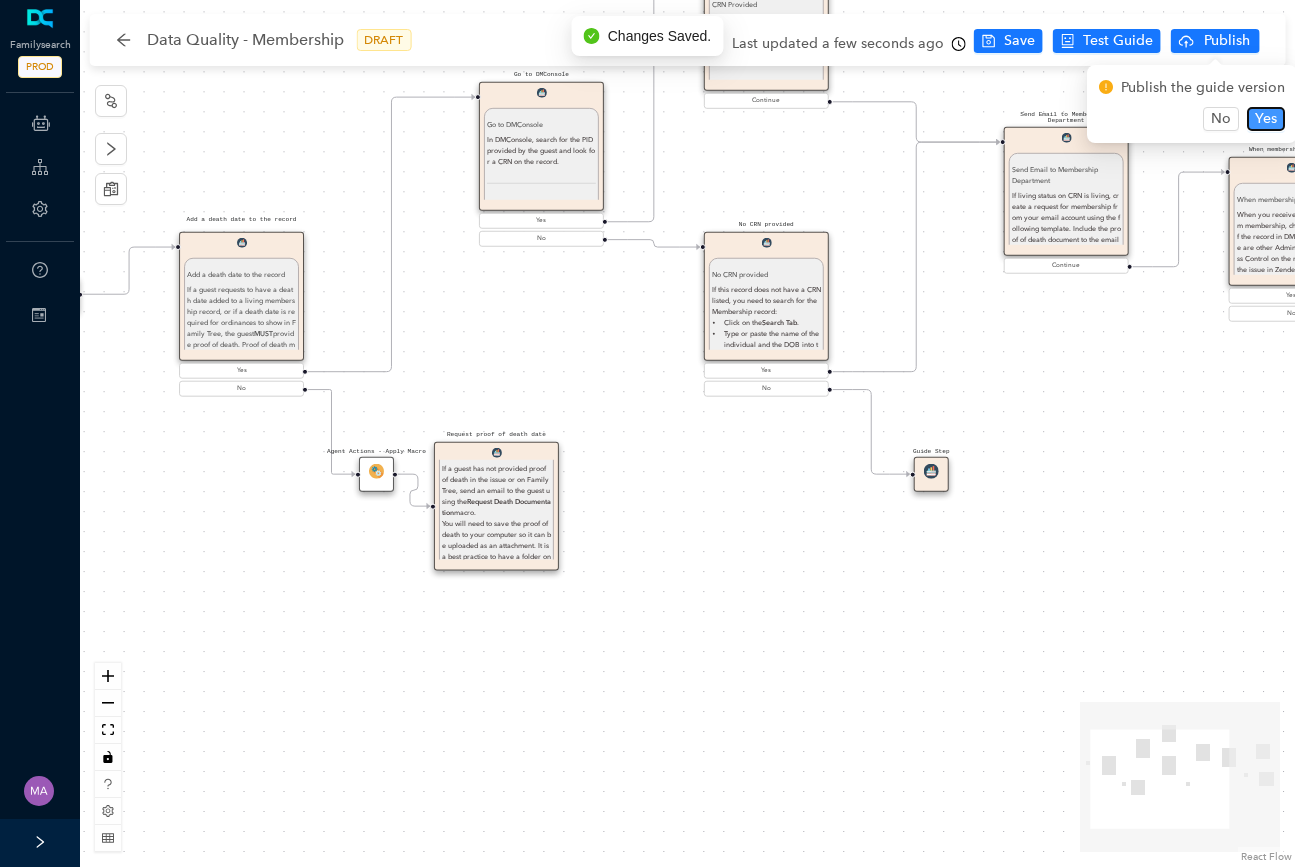 click on "Yes" at bounding box center (1266, 119) 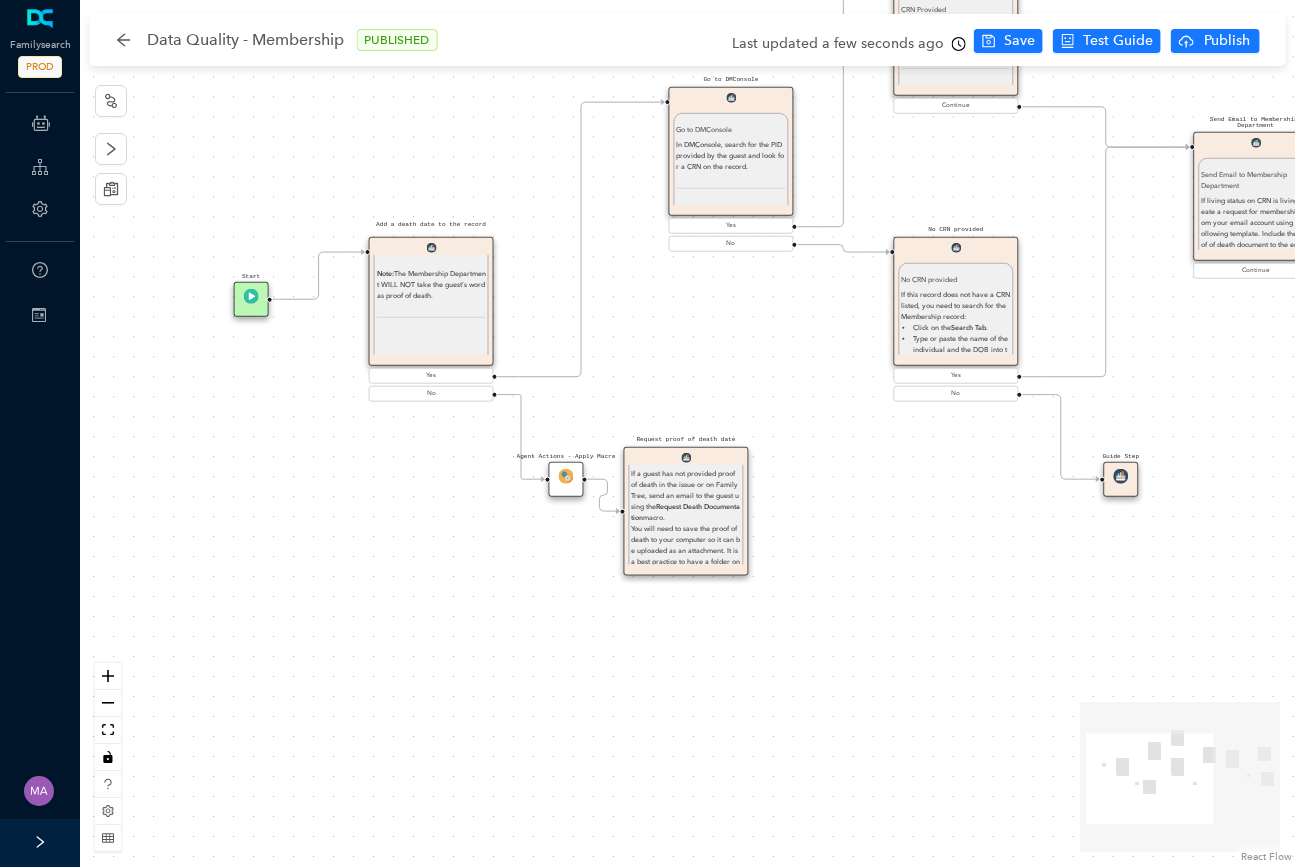 scroll, scrollTop: 260, scrollLeft: 0, axis: vertical 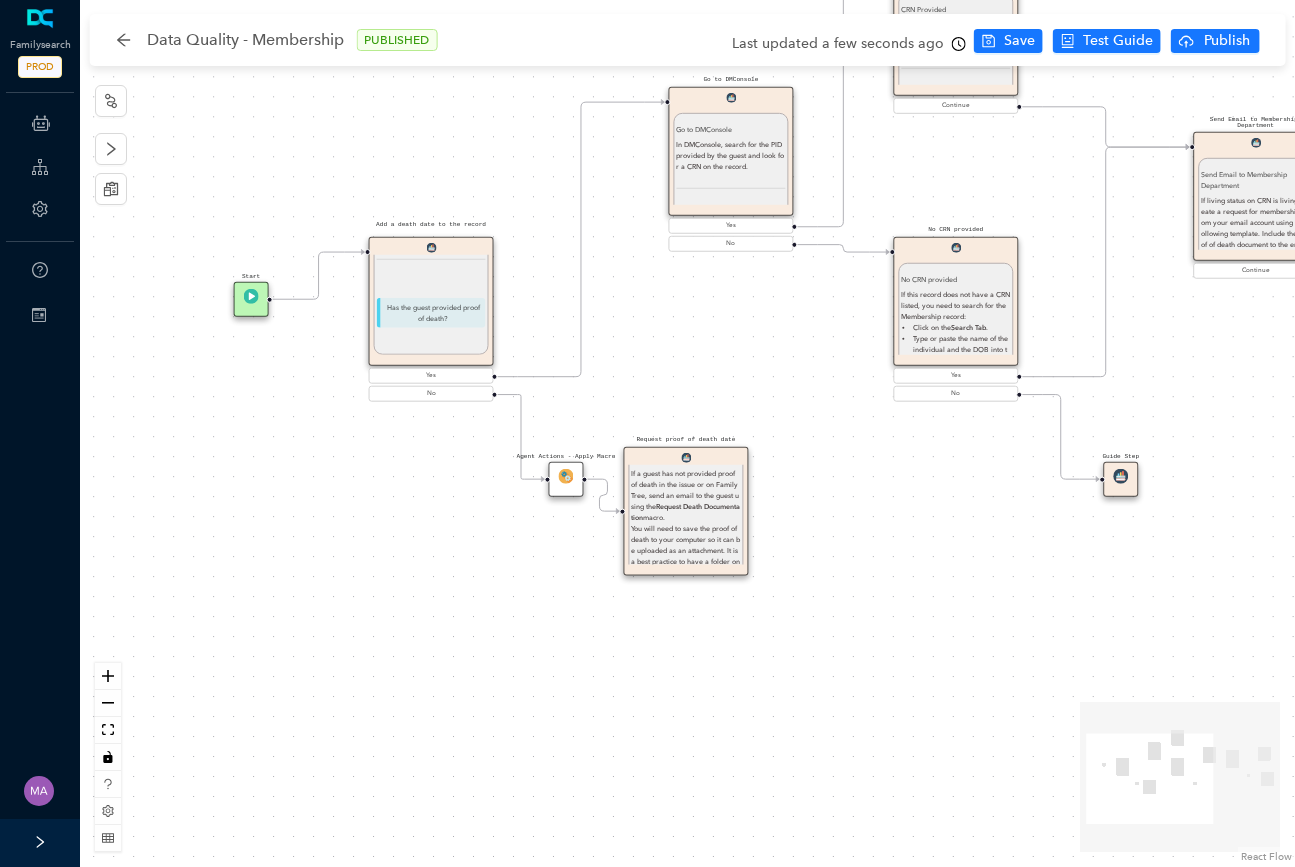 click on "Agent Actions - Apply Macro" at bounding box center (565, 479) 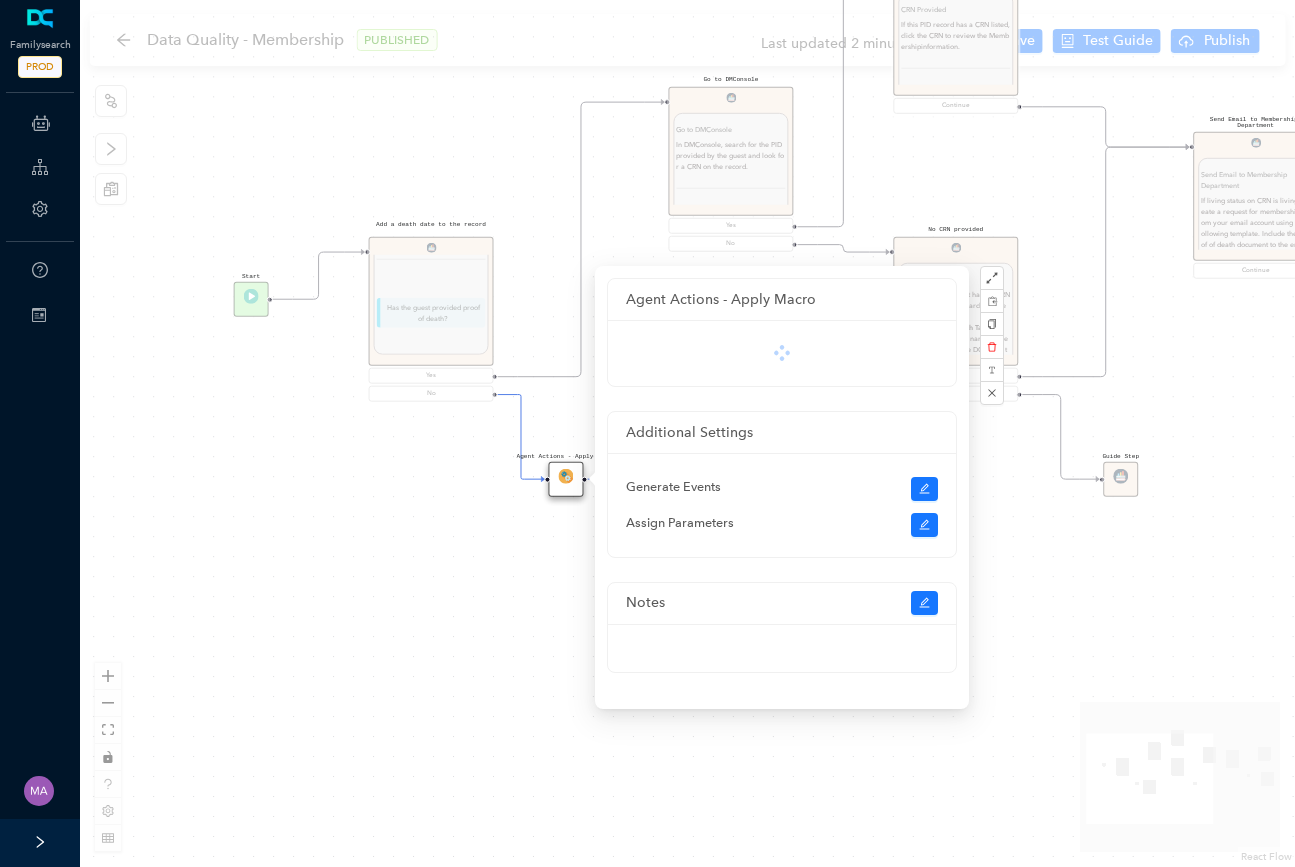 click on "Agent Actions - Apply Macro" at bounding box center [565, 479] 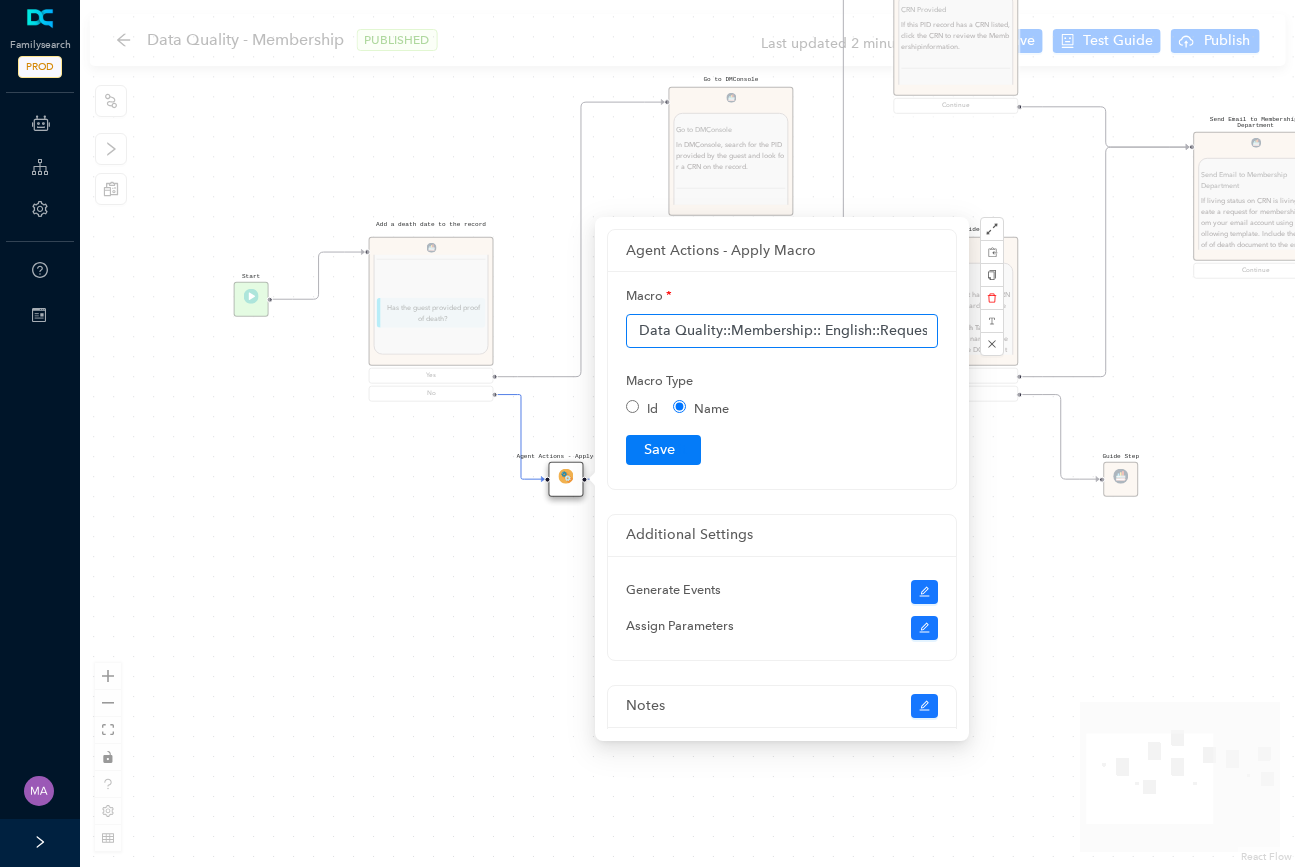 drag, startPoint x: 694, startPoint y: 341, endPoint x: 1022, endPoint y: 343, distance: 328.0061 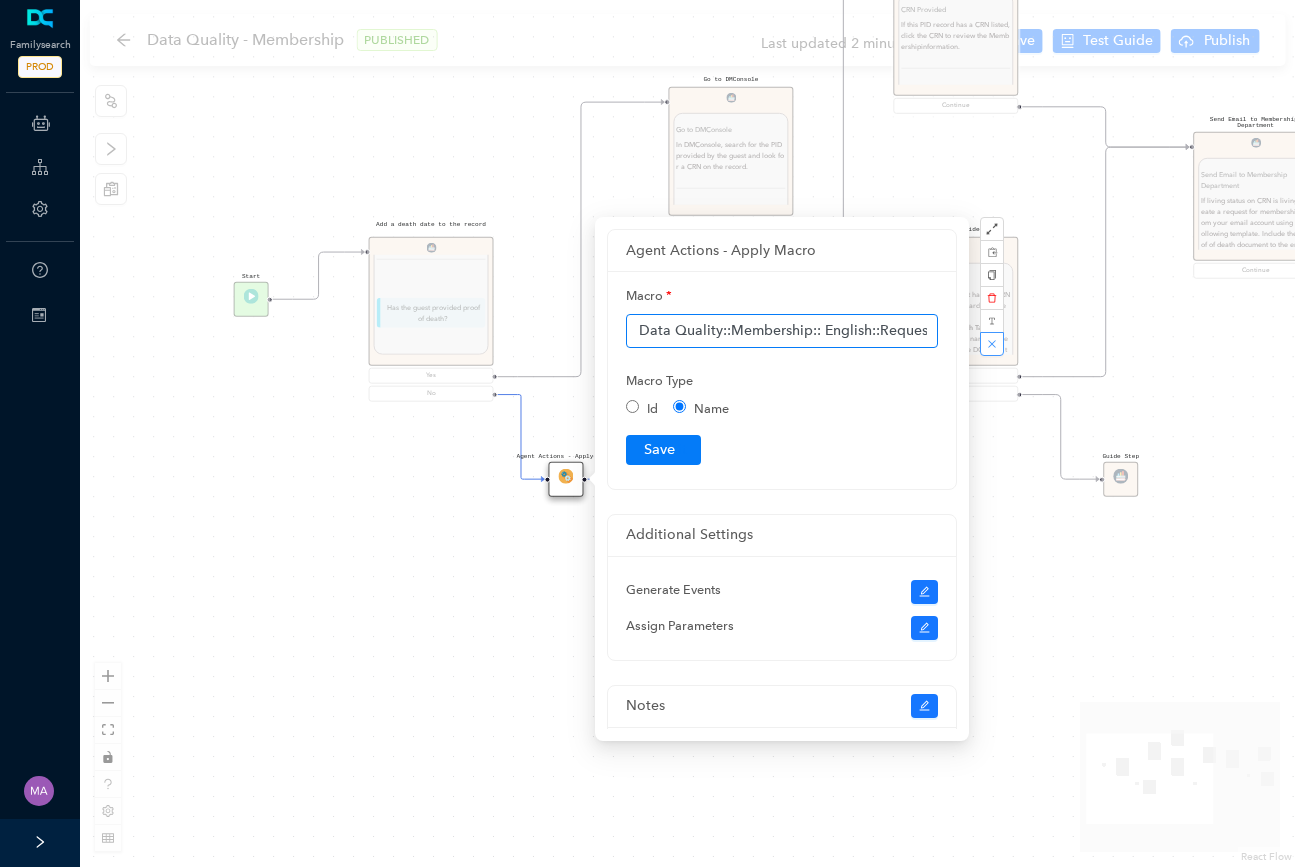 scroll, scrollTop: 0, scrollLeft: 149, axis: horizontal 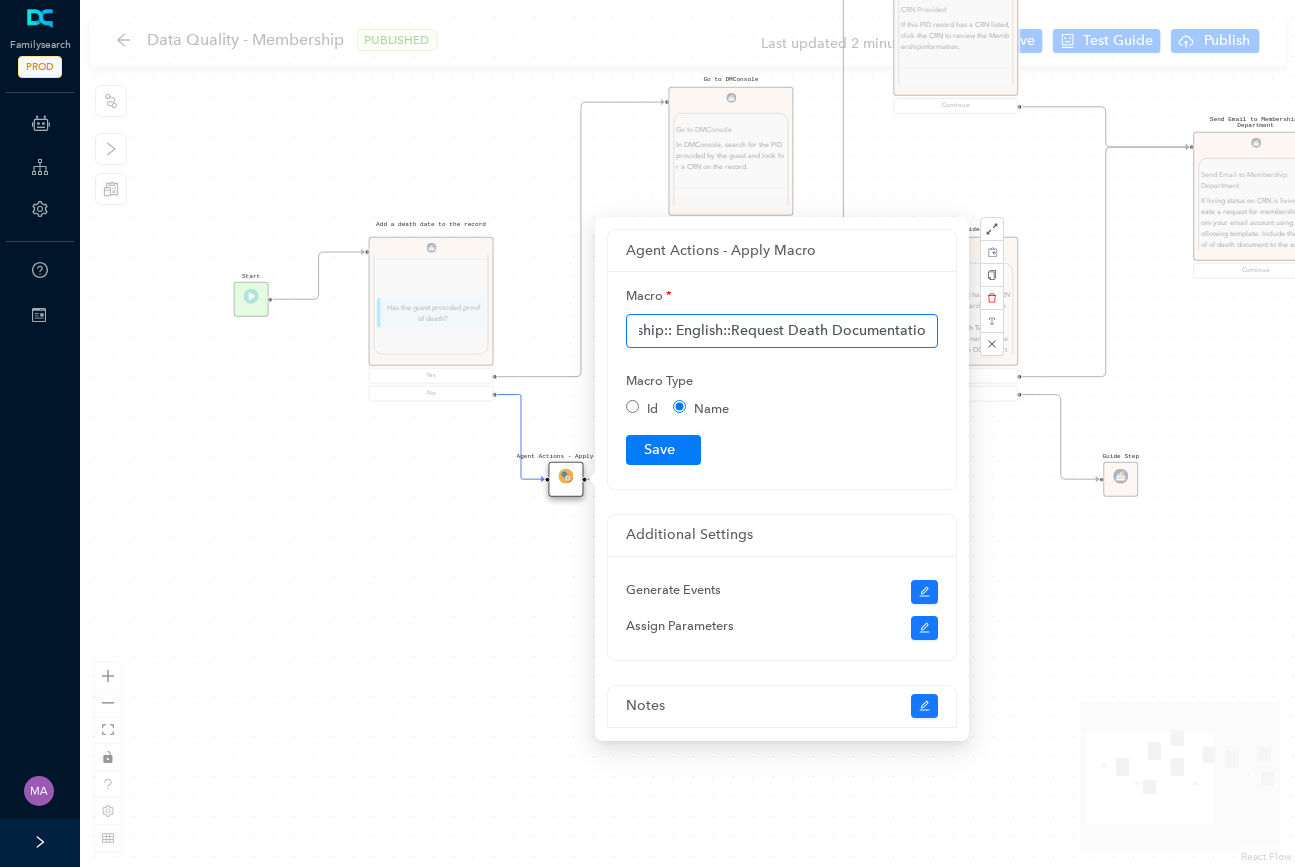 drag, startPoint x: 900, startPoint y: 336, endPoint x: 1015, endPoint y: 336, distance: 115 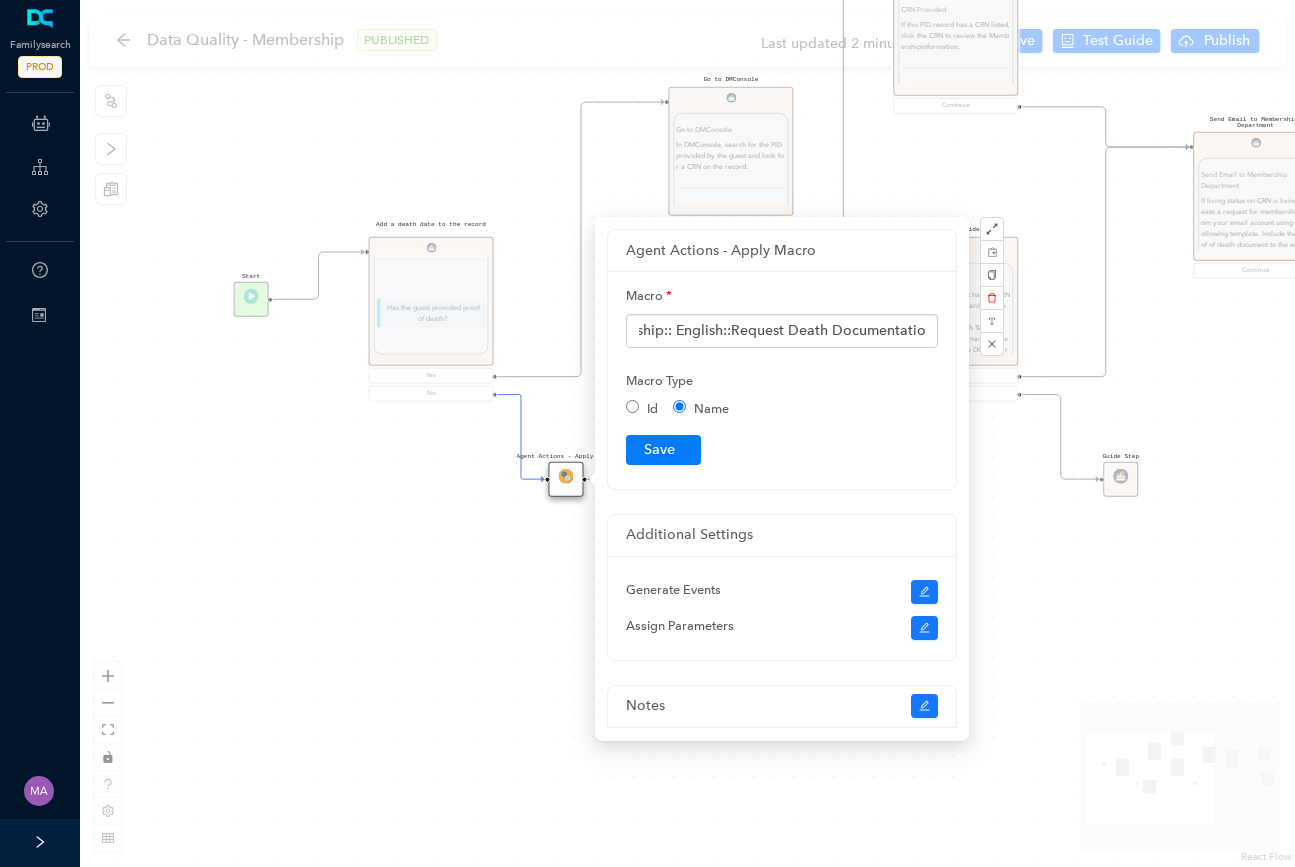 click on "Agent Actions - Apply Macro Agent Actions - Apply Macro Start Add a death date to the record Add a death date to the record If a guest requests to have a death date added to a living membership record, or if a death date is required for ordinances to show in Family Tree, the guest  MUST  provide proof of death. Proof of death may include: SSDI (Social Security Death Index) Death certificate Obituary (saved and included as an attachment) Record from Find a Grave website Copy of the funeral program Note:  The Membership Department WILL NOT take the guest’s word as proof of death. Has the guest provided proof of death? Yes No Request proof of death date Request proof of death date If a guest has not provided proof of death in the issue or on Family Tree, send an email to the guest using the  Request Death Documentation  macro. Return to this instruction when you have received proof of death date from the guest. Go to DMConsole Go to DMConsole
Does this record have a CRN provided on the record? Yes No . Name" at bounding box center (687, 433) 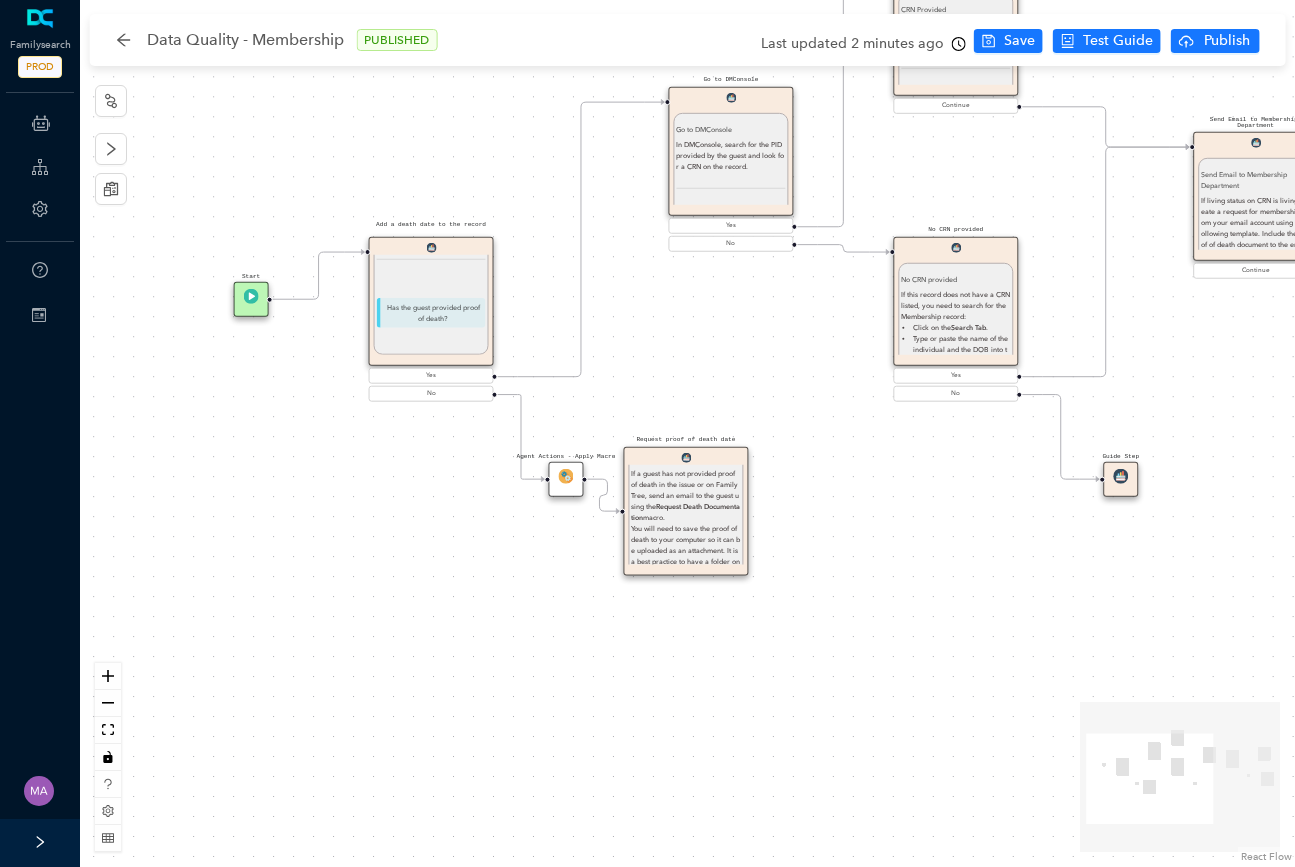 scroll, scrollTop: 260, scrollLeft: 0, axis: vertical 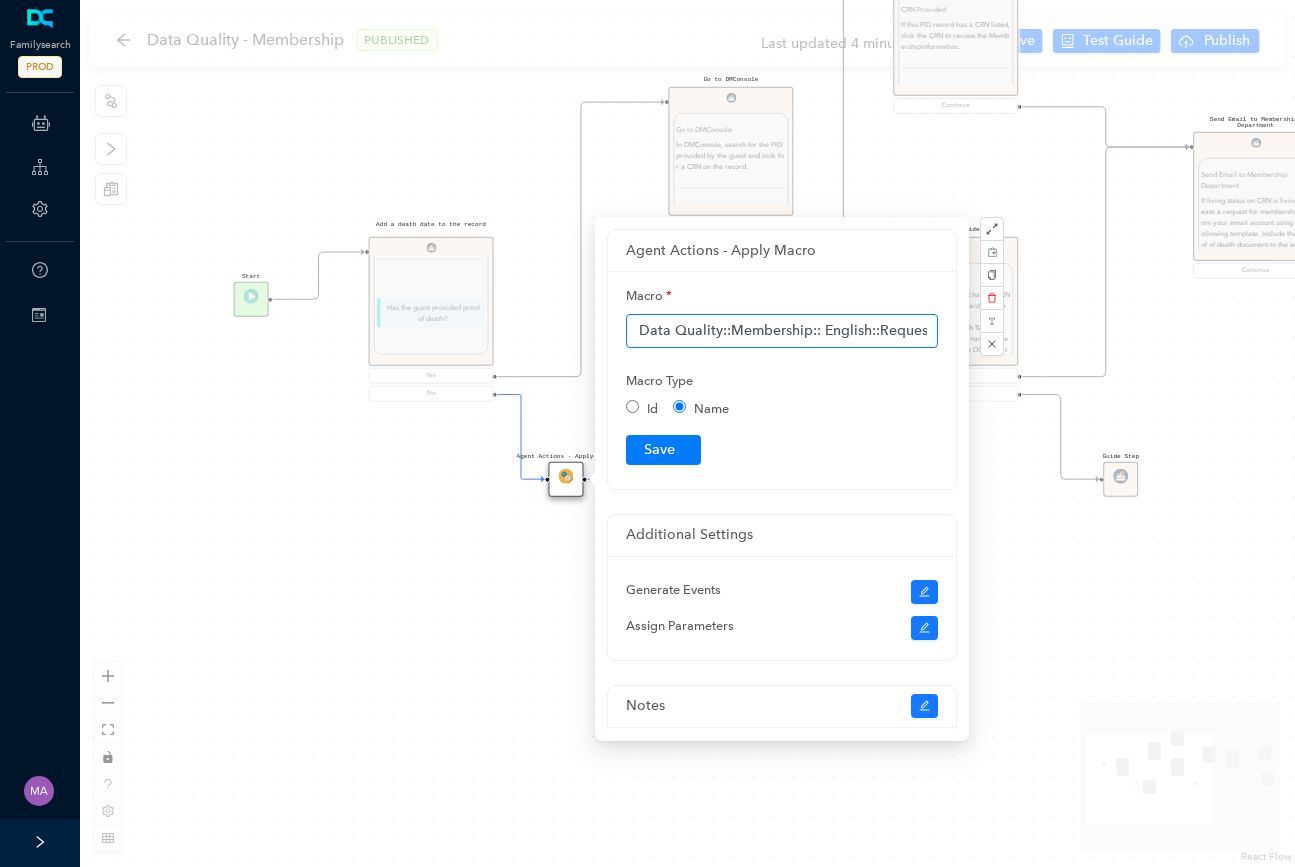 click on "Data Quality::Membership:: English::Request Death Documentation" at bounding box center [782, 331] 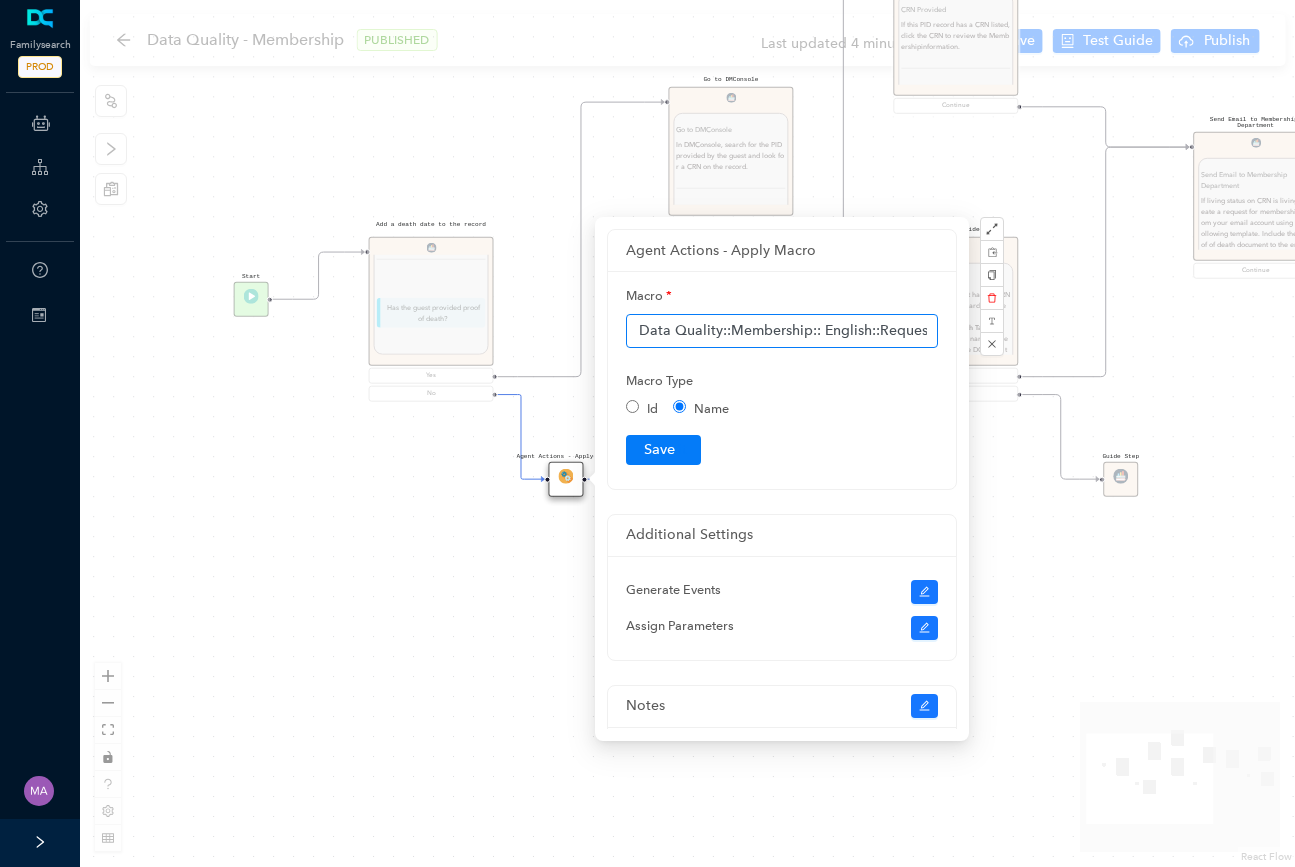 scroll, scrollTop: 0, scrollLeft: 149, axis: horizontal 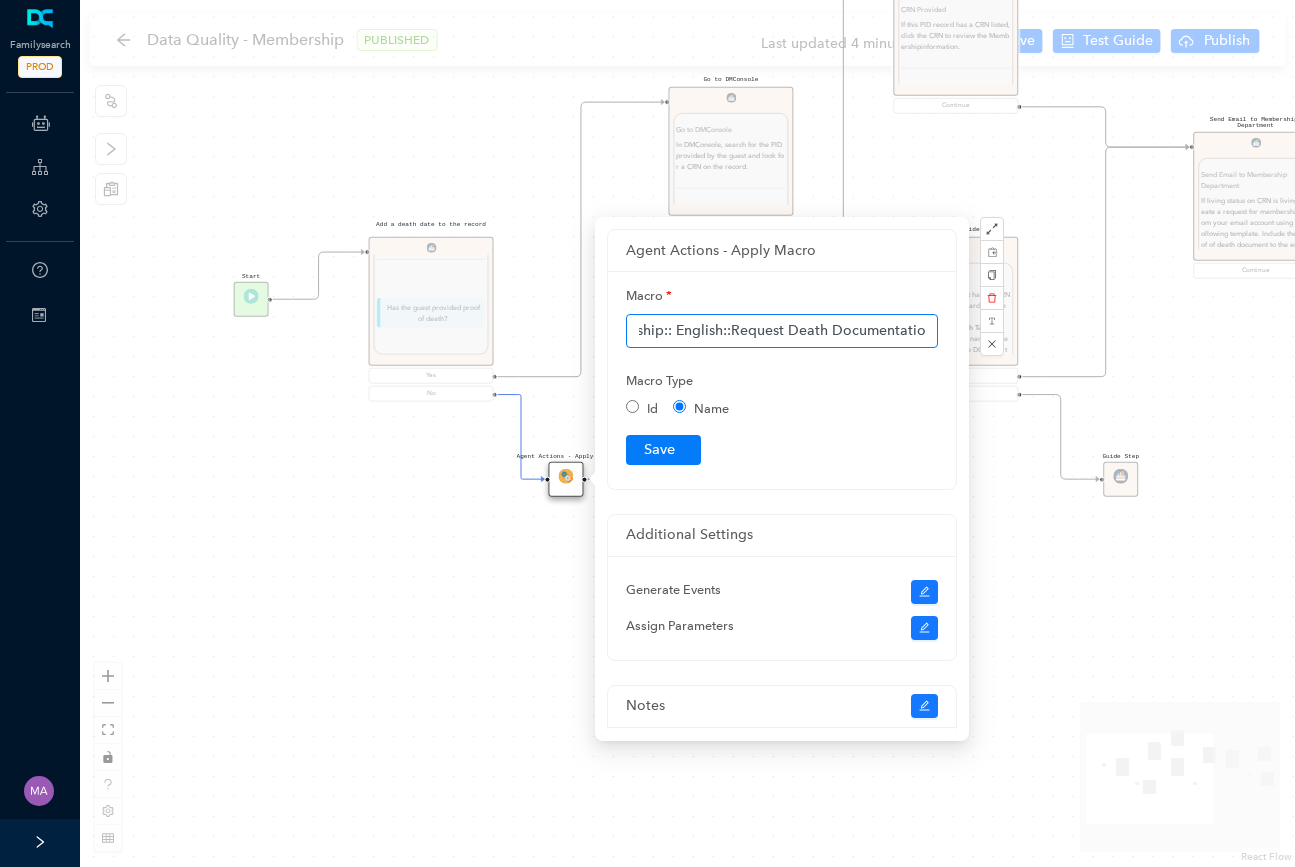 drag, startPoint x: 676, startPoint y: 329, endPoint x: 1082, endPoint y: 337, distance: 406.0788 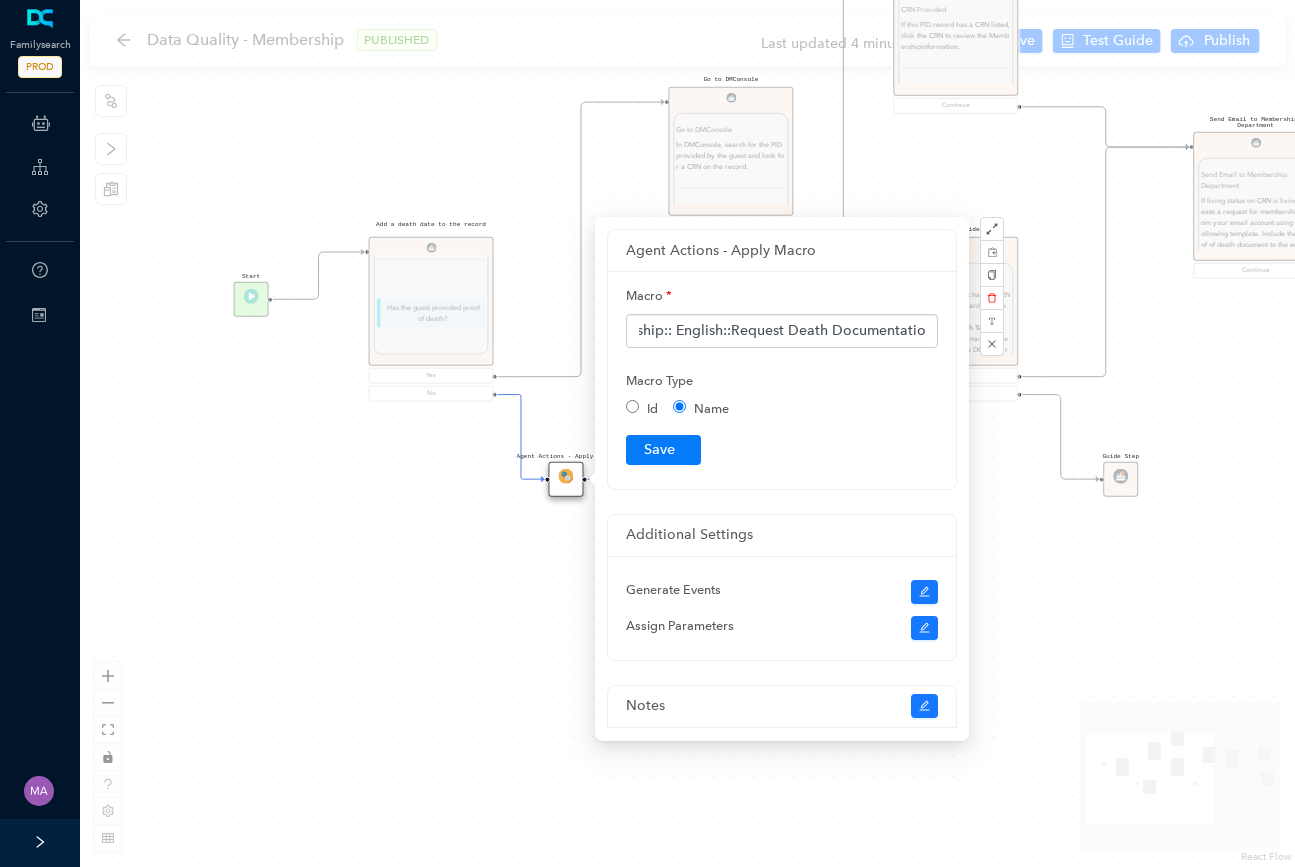 click on "Agent Actions - Apply Macro Agent Actions - Apply Macro Start Add a death date to the record Add a death date to the record If a guest requests to have a death date added to a living membership record, or if a death date is required for ordinances to show in Family Tree, the guest  MUST  provide proof of death. Proof of death may include: SSDI (Social Security Death Index) Death certificate Obituary (saved and included as an attachment) Record from Find a Grave website Copy of the funeral program Note:  The Membership Department WILL NOT take the guest’s word as proof of death. Has the guest provided proof of death? Yes No Request proof of death date Request proof of death date If a guest has not provided proof of death in the issue or on Family Tree, send an email to the guest using the  Request Death Documentation  macro. Return to this instruction when you have received proof of death date from the guest. Go to DMConsole Go to DMConsole
Does this record have a CRN provided on the record? Yes No . Name" at bounding box center (687, 433) 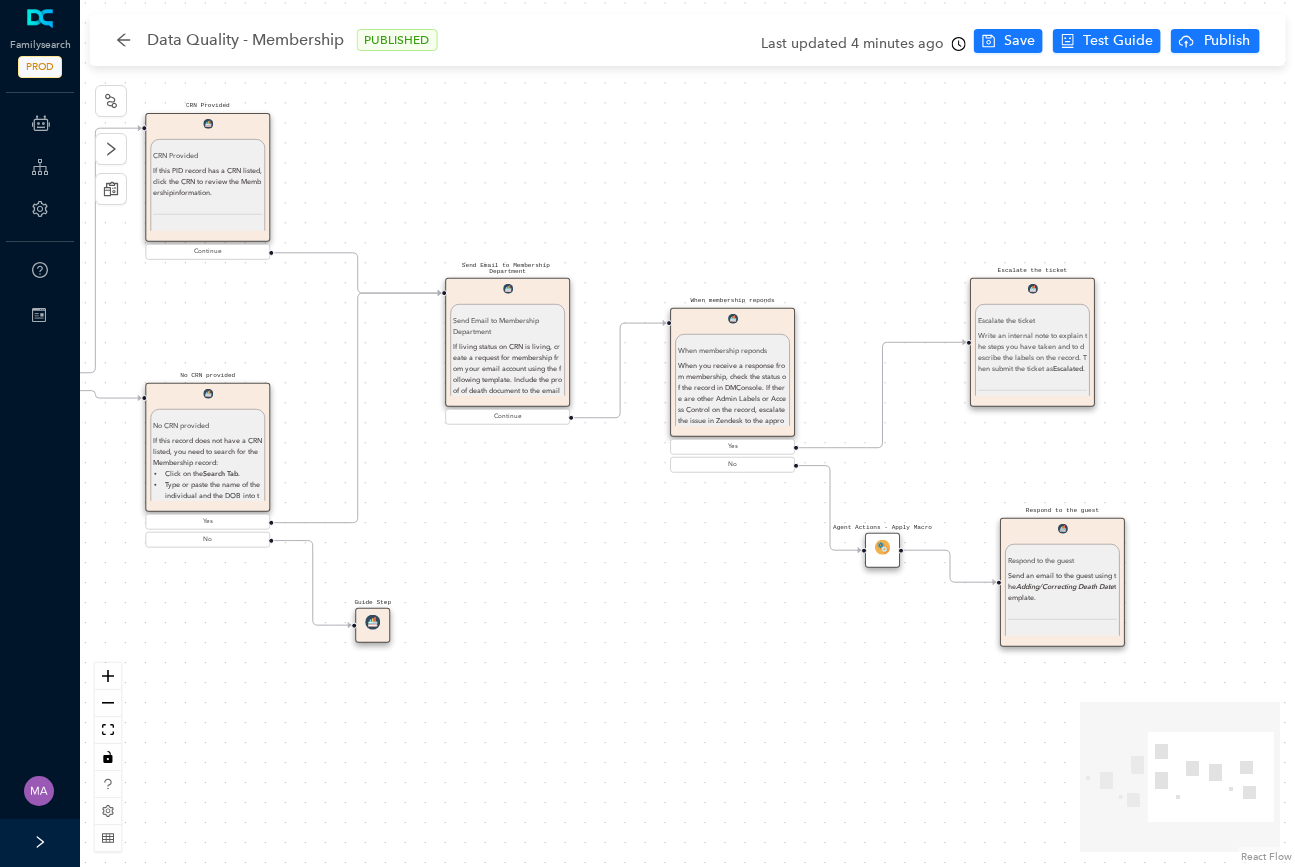 drag, startPoint x: 989, startPoint y: 490, endPoint x: 525, endPoint y: 464, distance: 464.72787 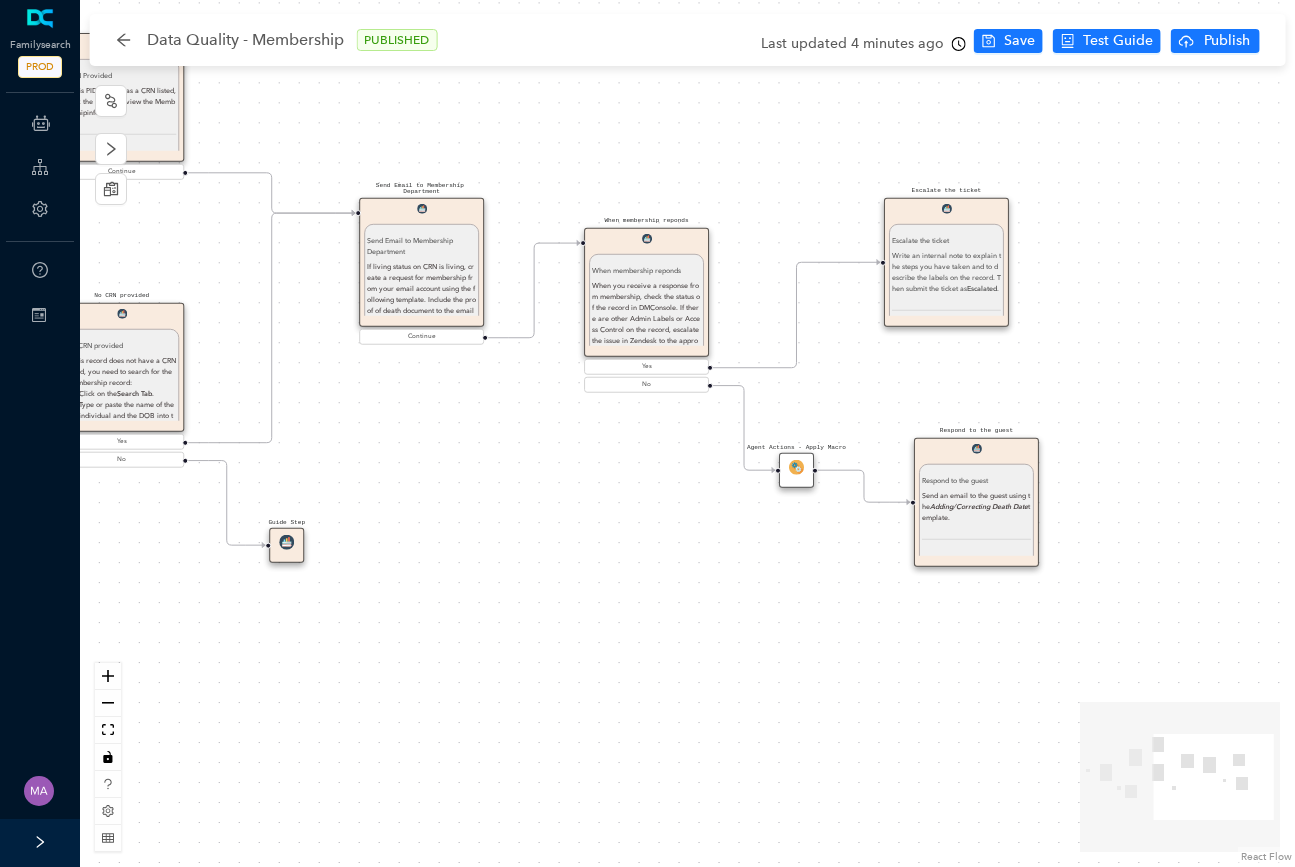 drag, startPoint x: 618, startPoint y: 555, endPoint x: 577, endPoint y: 448, distance: 114.58621 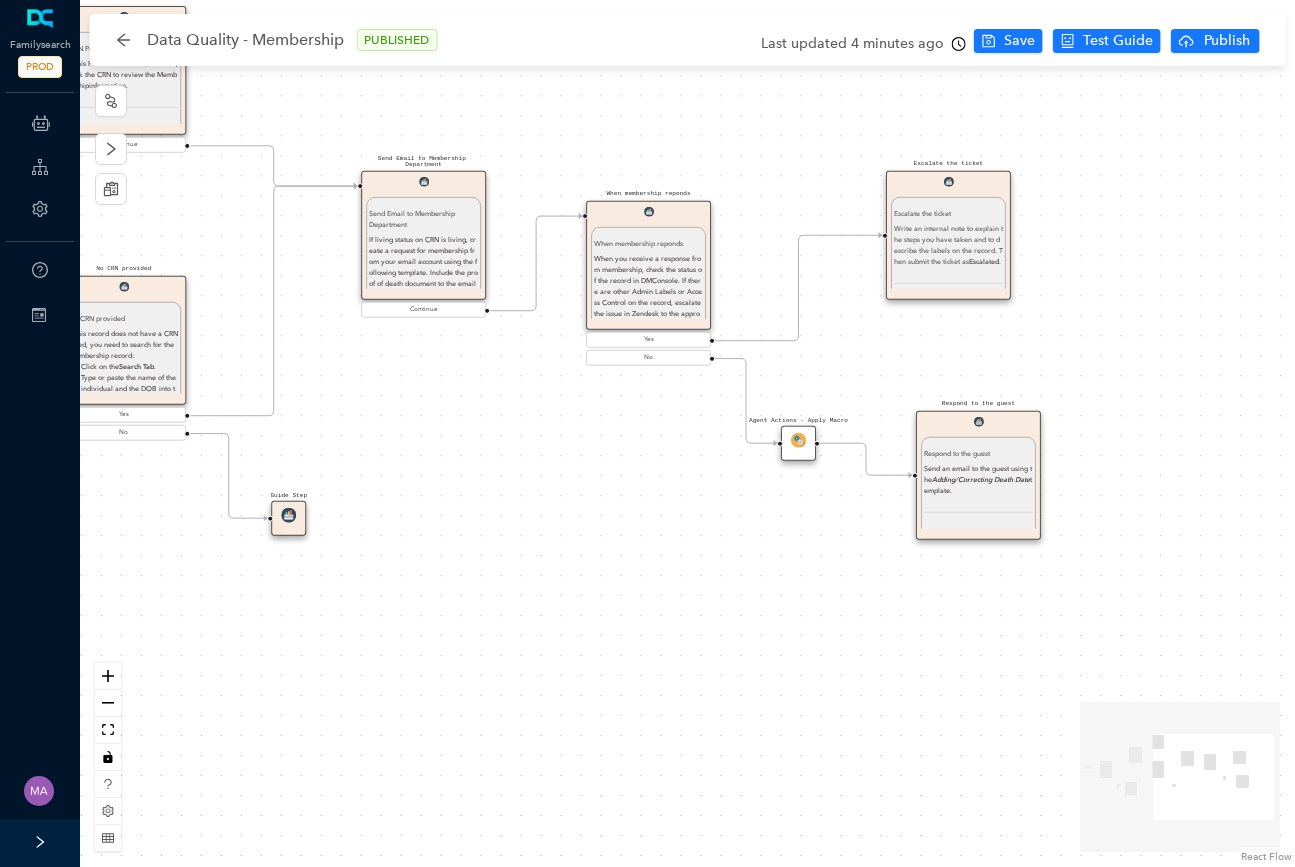 click at bounding box center (798, 440) 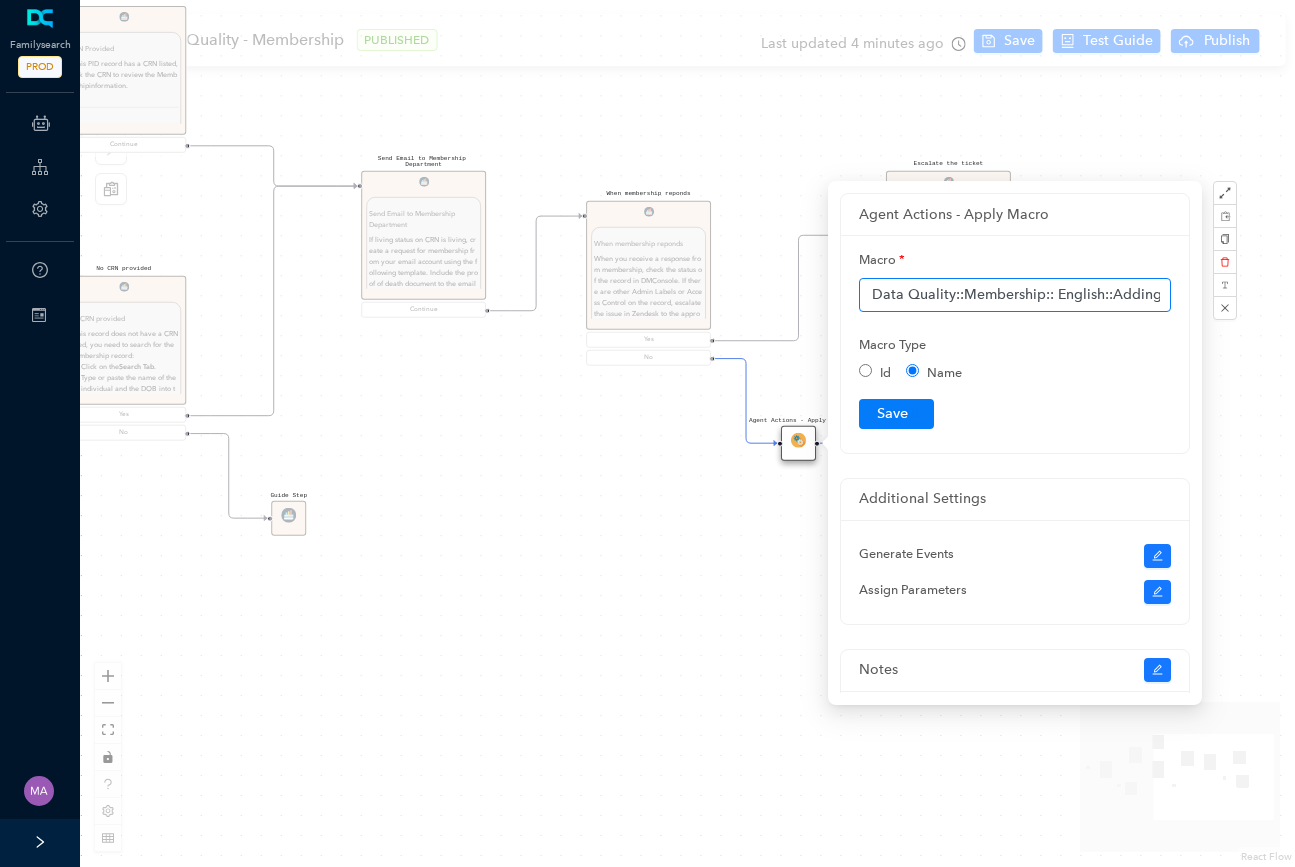 click on "Data Quality::Membership:: English::Adding or Correcting Death Date" at bounding box center (1015, 295) 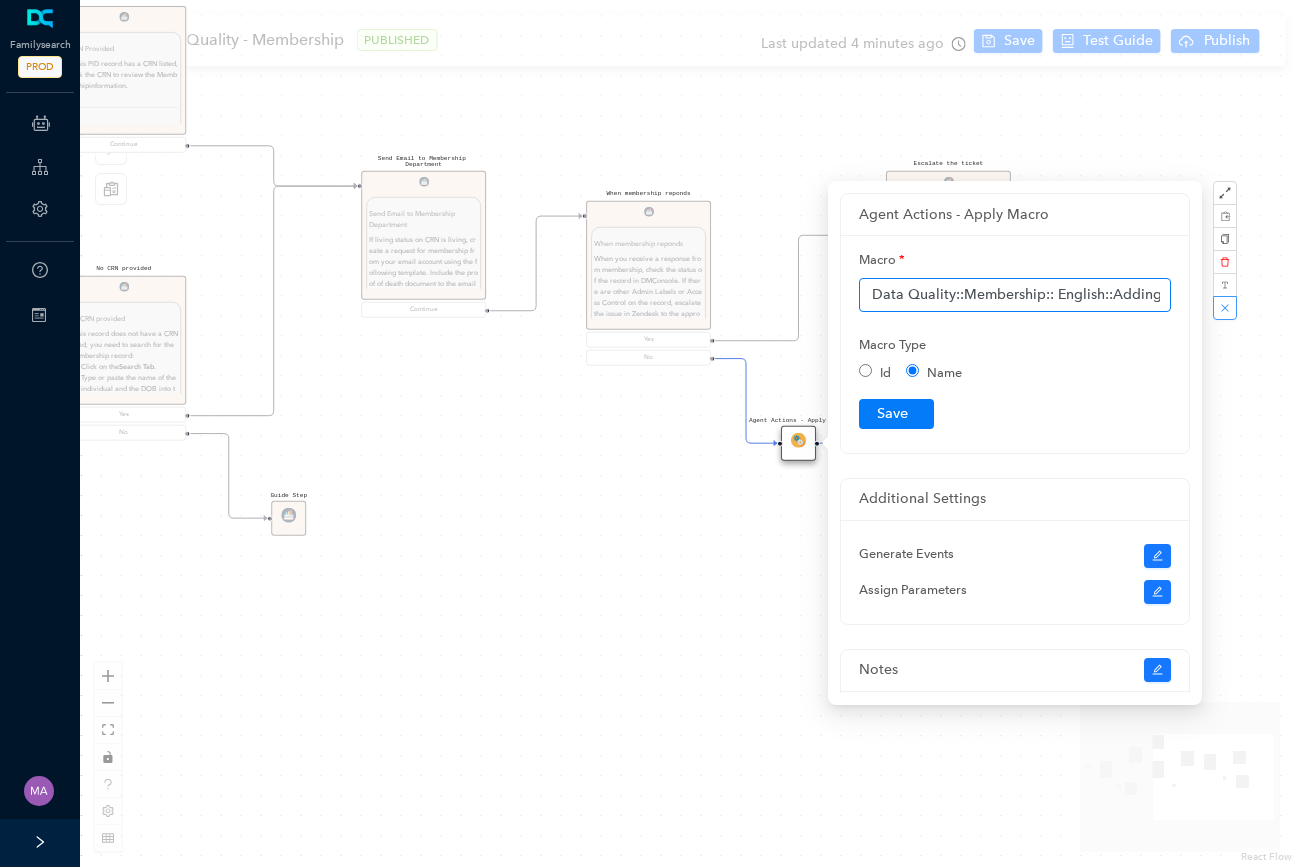 scroll, scrollTop: 0, scrollLeft: 165, axis: horizontal 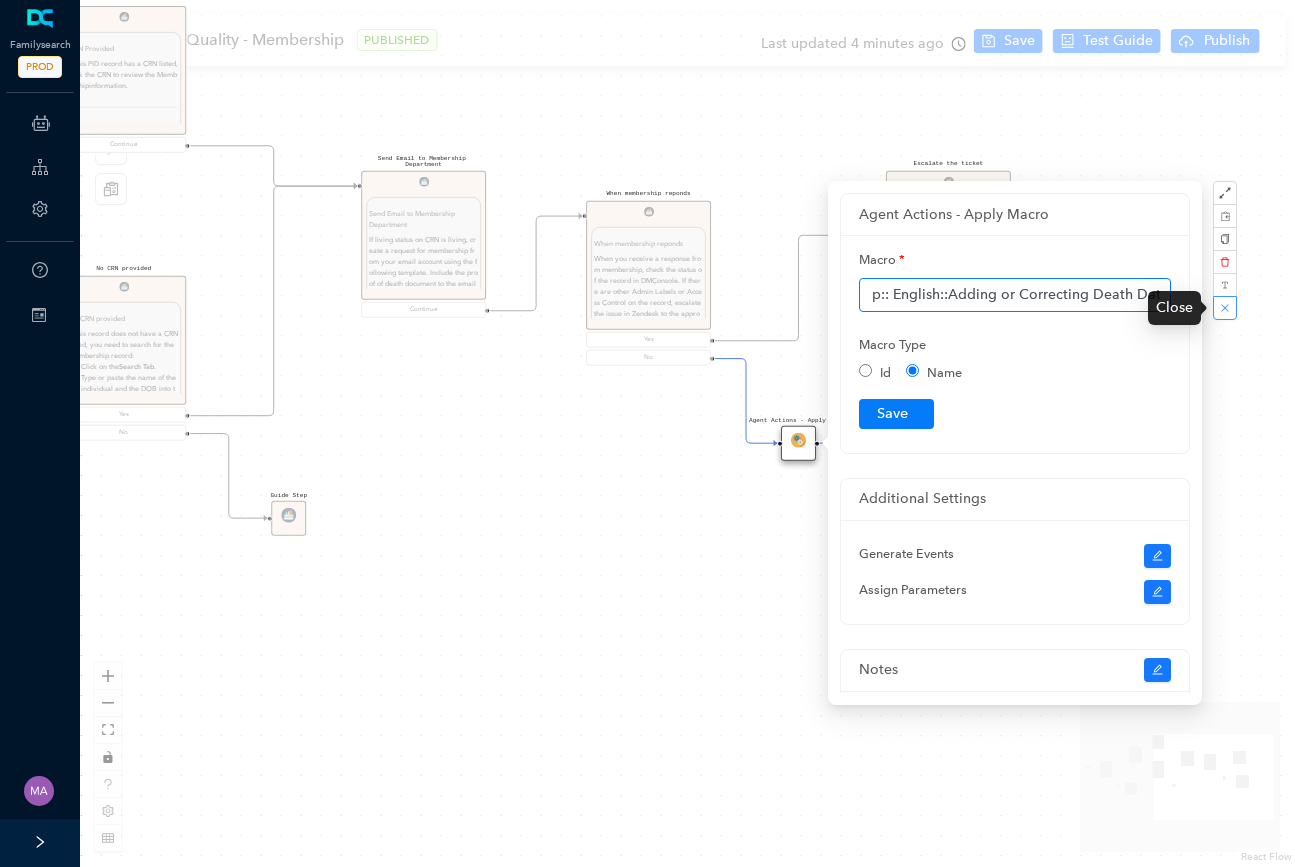 drag, startPoint x: 997, startPoint y: 296, endPoint x: 1231, endPoint y: 298, distance: 234.00854 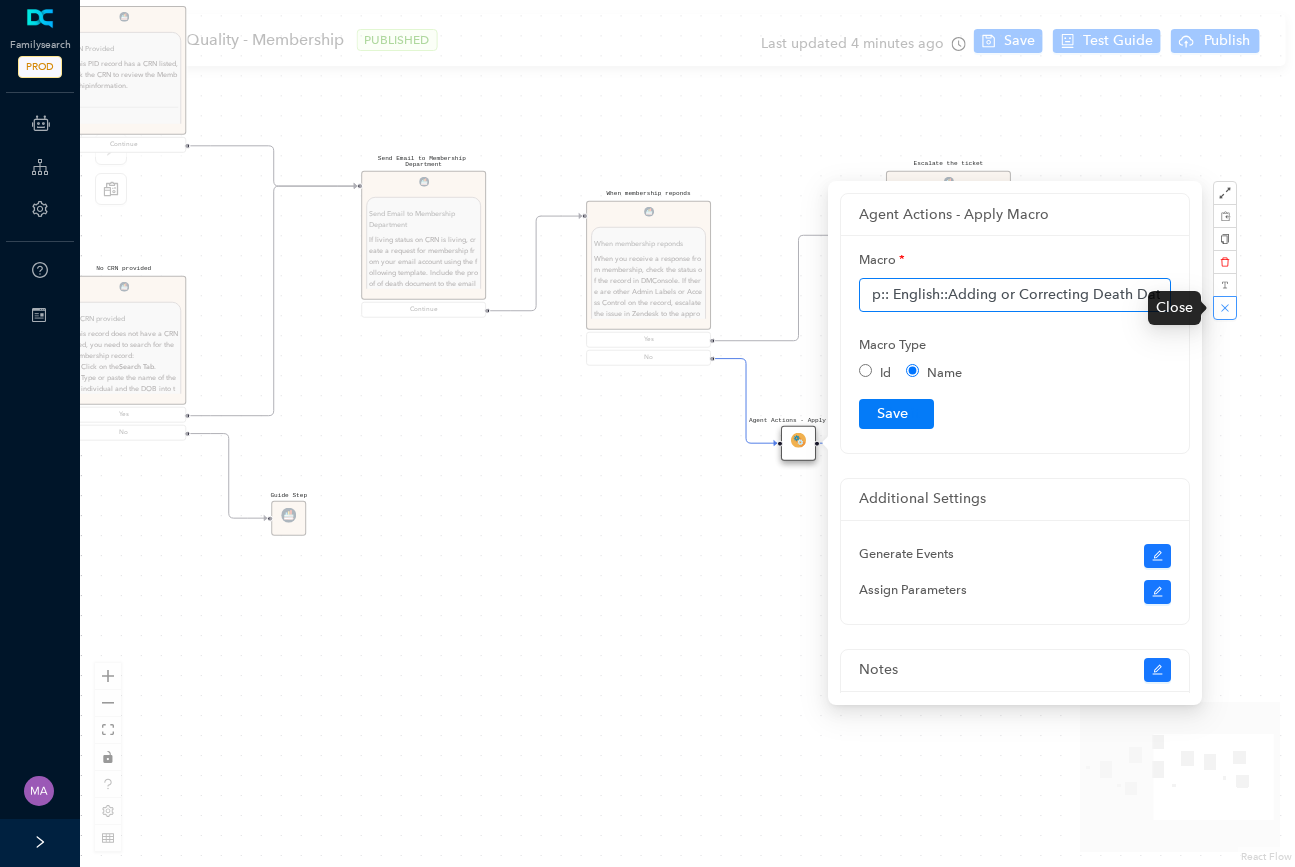 click on "Agent Actions - Apply Macro
Macro
Data Quality::Membership:: English::Adding or Correcting Death Date
Macro Type
Id
Name
Submit
Additional Settings Generate Events Assign Parameters Notes" at bounding box center [1015, 443] 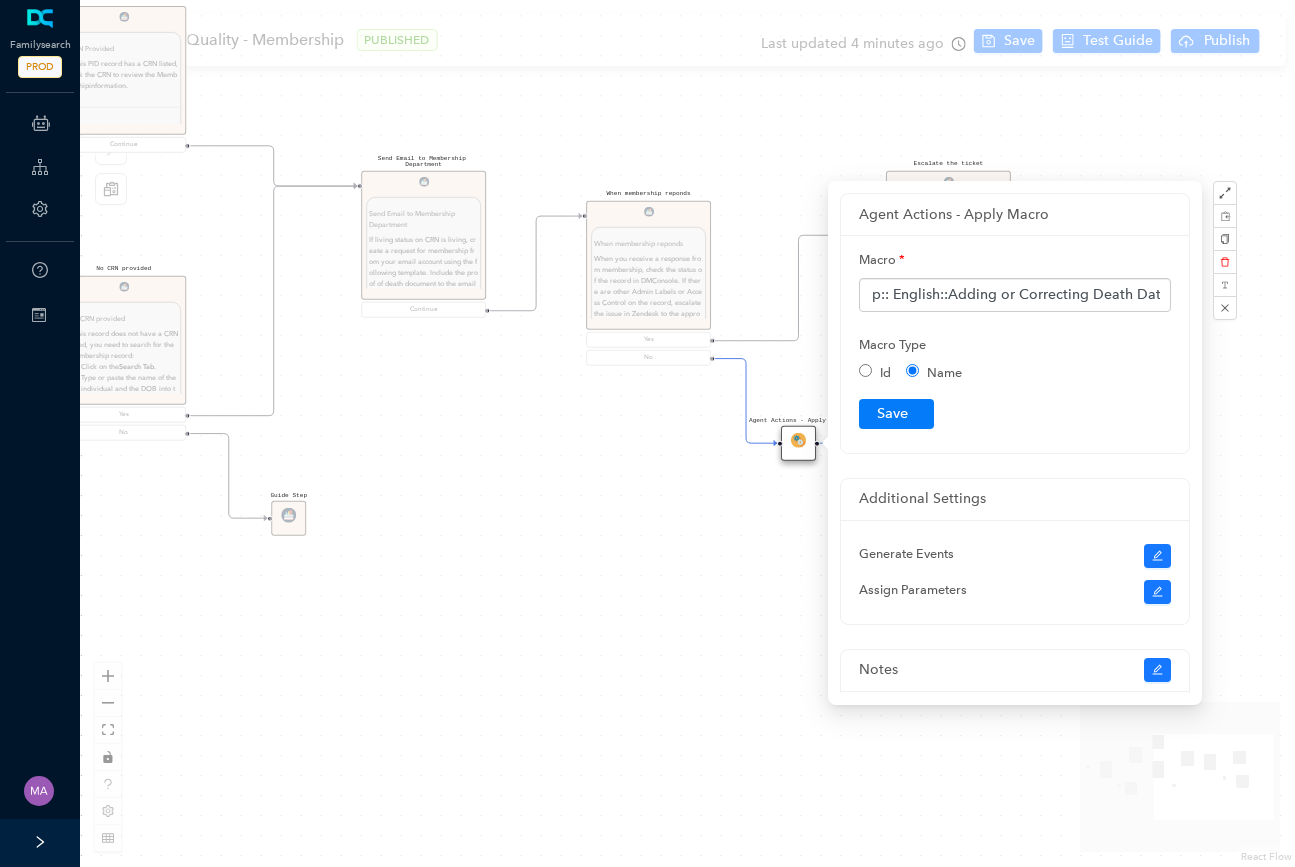 click on "Agent Actions - Apply Macro Agent Actions - Apply Macro Start Add a death date to the record Add a death date to the record If a guest requests to have a death date added to a living membership record, or if a death date is required for ordinances to show in Family Tree, the guest  MUST  provide proof of death. Proof of death may include: SSDI (Social Security Death Index) Death certificate Obituary (saved and included as an attachment) Record from Find a Grave website Copy of the funeral program Note:  The Membership Department WILL NOT take the guest’s word as proof of death. Has the guest provided proof of death? Yes No Request proof of death date Request proof of death date If a guest has not provided proof of death in the issue or on Family Tree, send an email to the guest using the  Request Death Documentation  macro. Return to this instruction when you have received proof of death date from the guest. Go to DMConsole Go to DMConsole
Does this record have a CRN provided on the record? Yes No . Name" at bounding box center (687, 433) 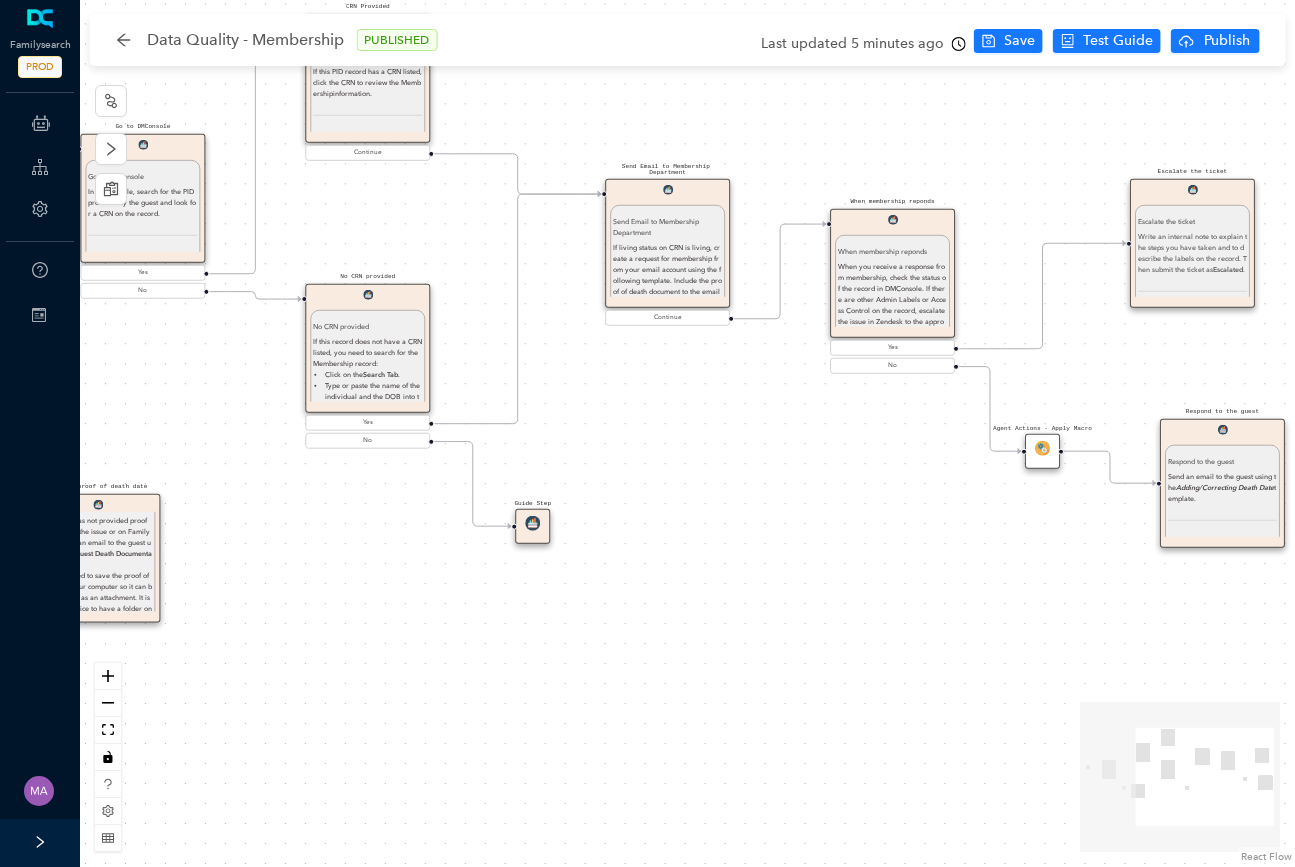 drag, startPoint x: 785, startPoint y: 556, endPoint x: 1074, endPoint y: 568, distance: 289.24902 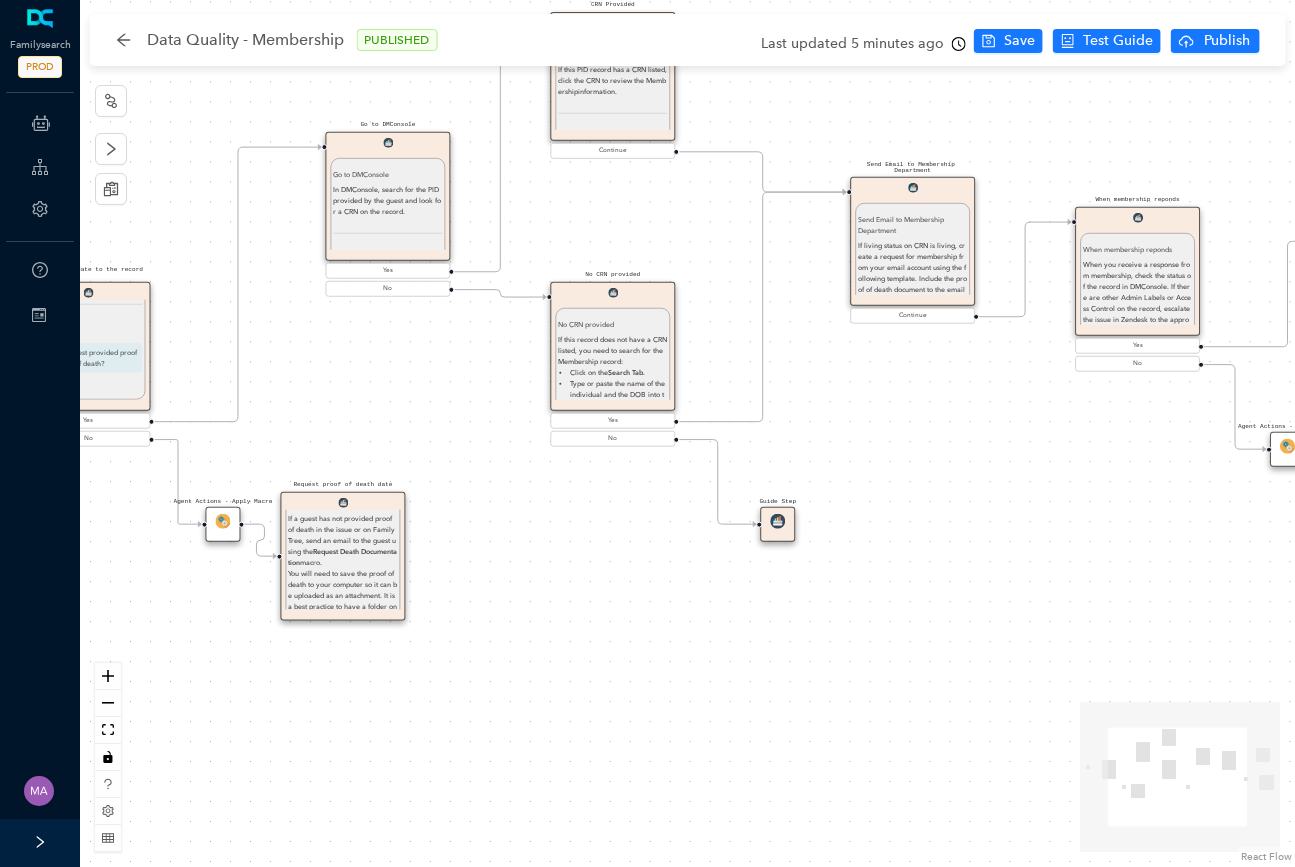 drag, startPoint x: 893, startPoint y: 533, endPoint x: 1135, endPoint y: 524, distance: 242.1673 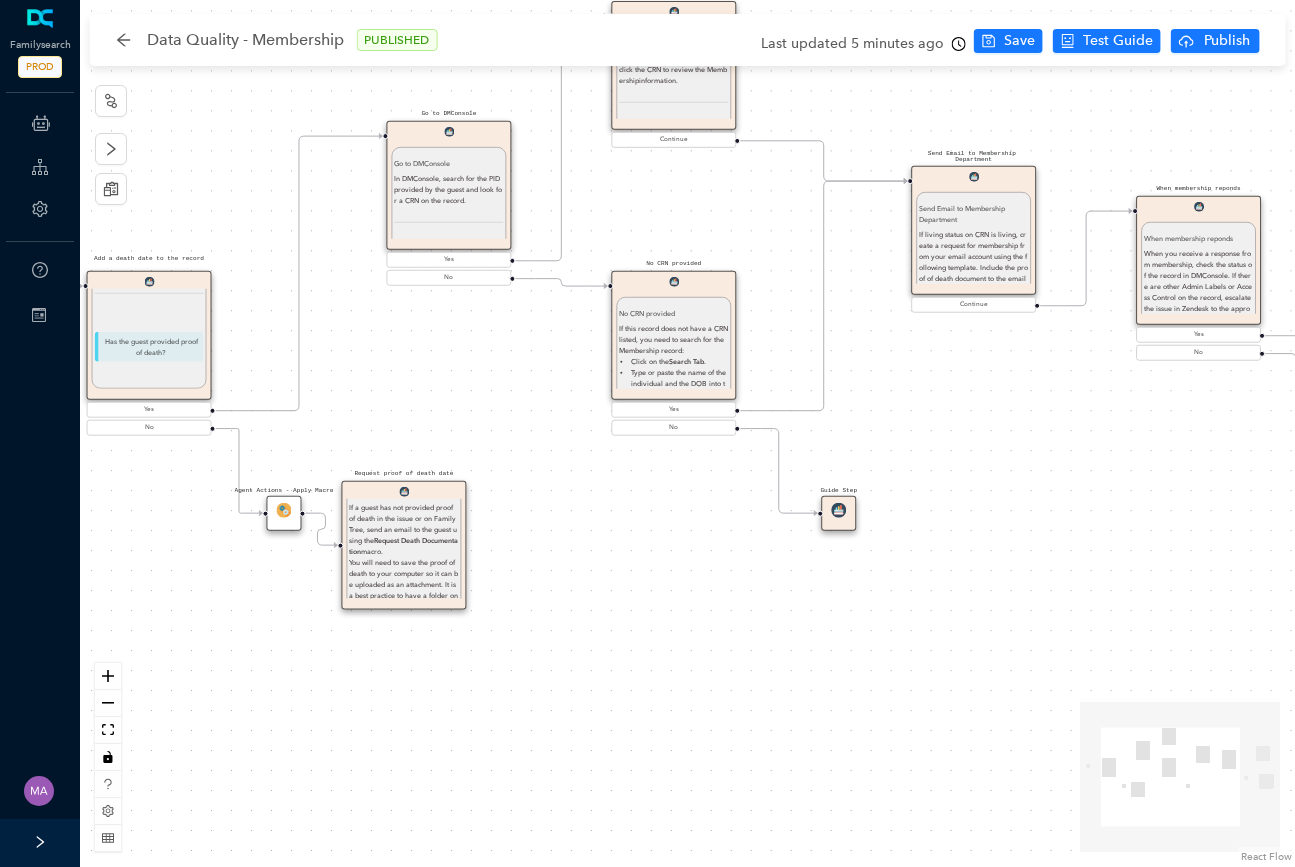 drag, startPoint x: 696, startPoint y: 673, endPoint x: 1023, endPoint y: 582, distance: 339.426 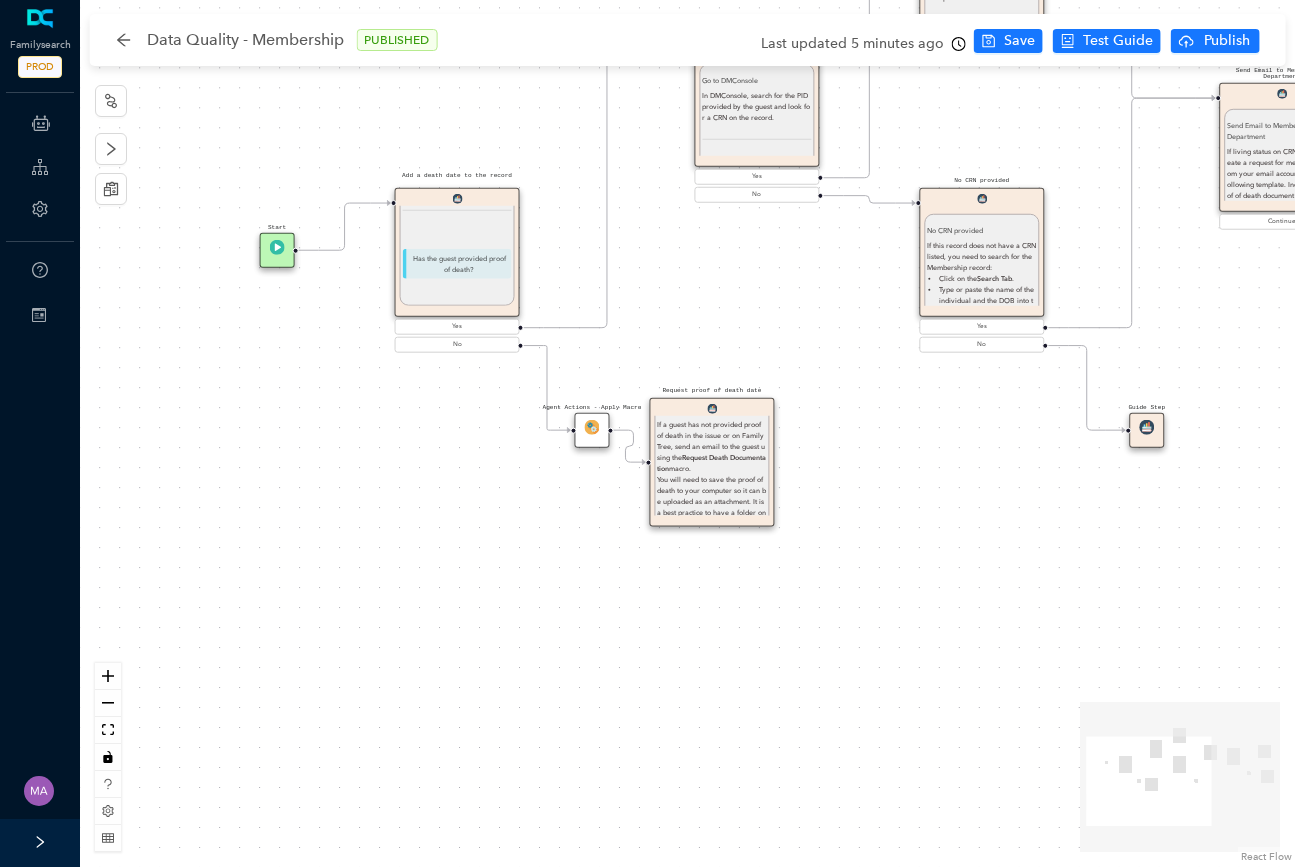 click on "Agent Actions - Apply Macro" at bounding box center [591, 430] 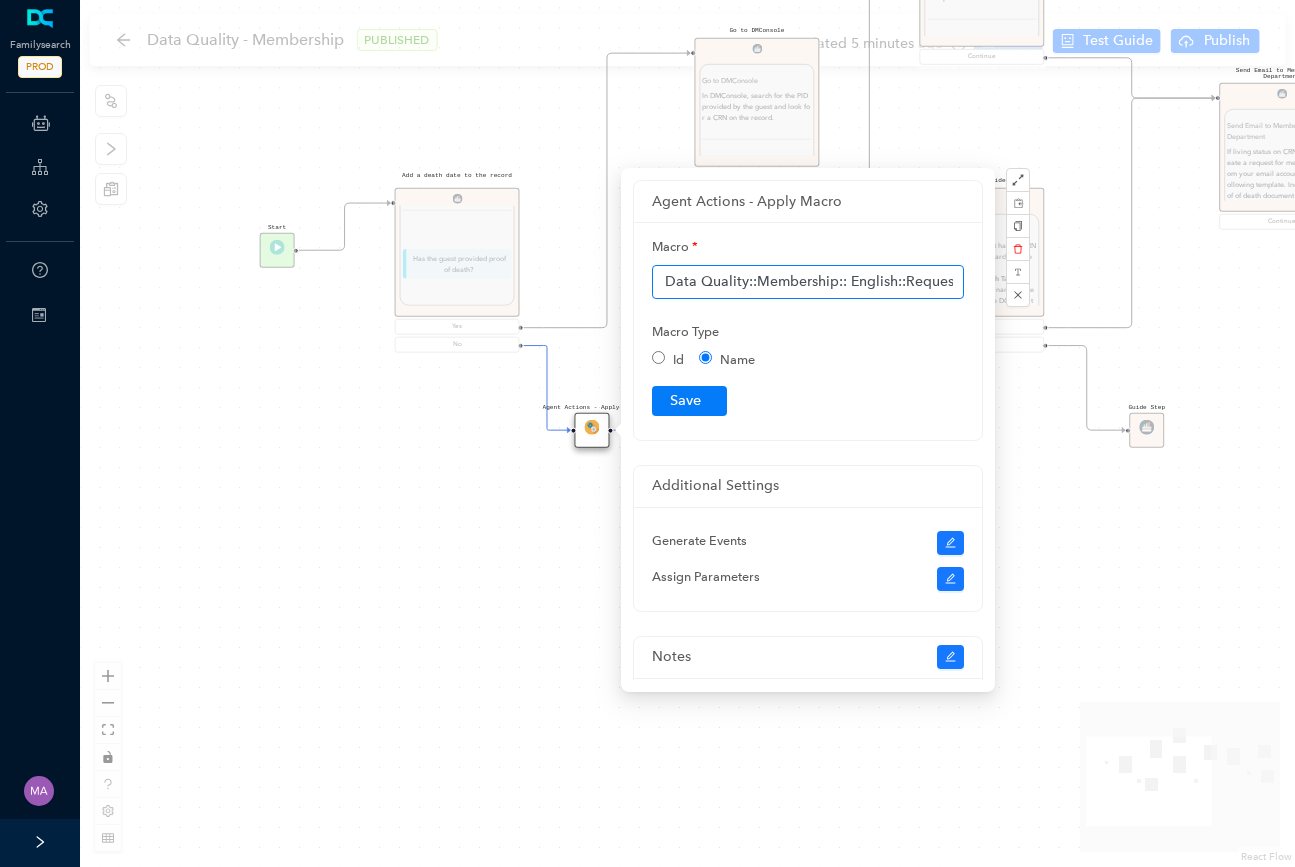 scroll, scrollTop: 0, scrollLeft: 149, axis: horizontal 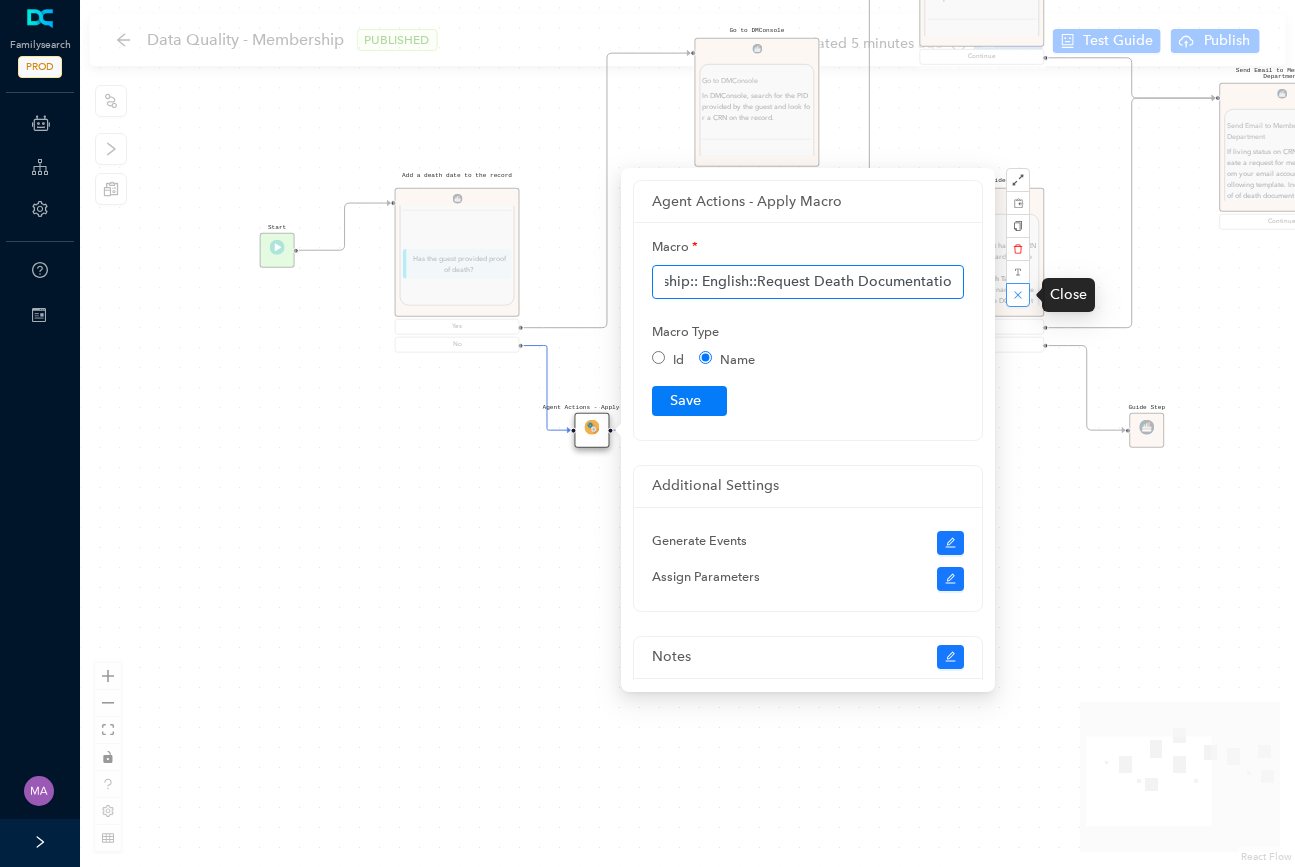 drag, startPoint x: 840, startPoint y: 284, endPoint x: 1021, endPoint y: 285, distance: 181.00276 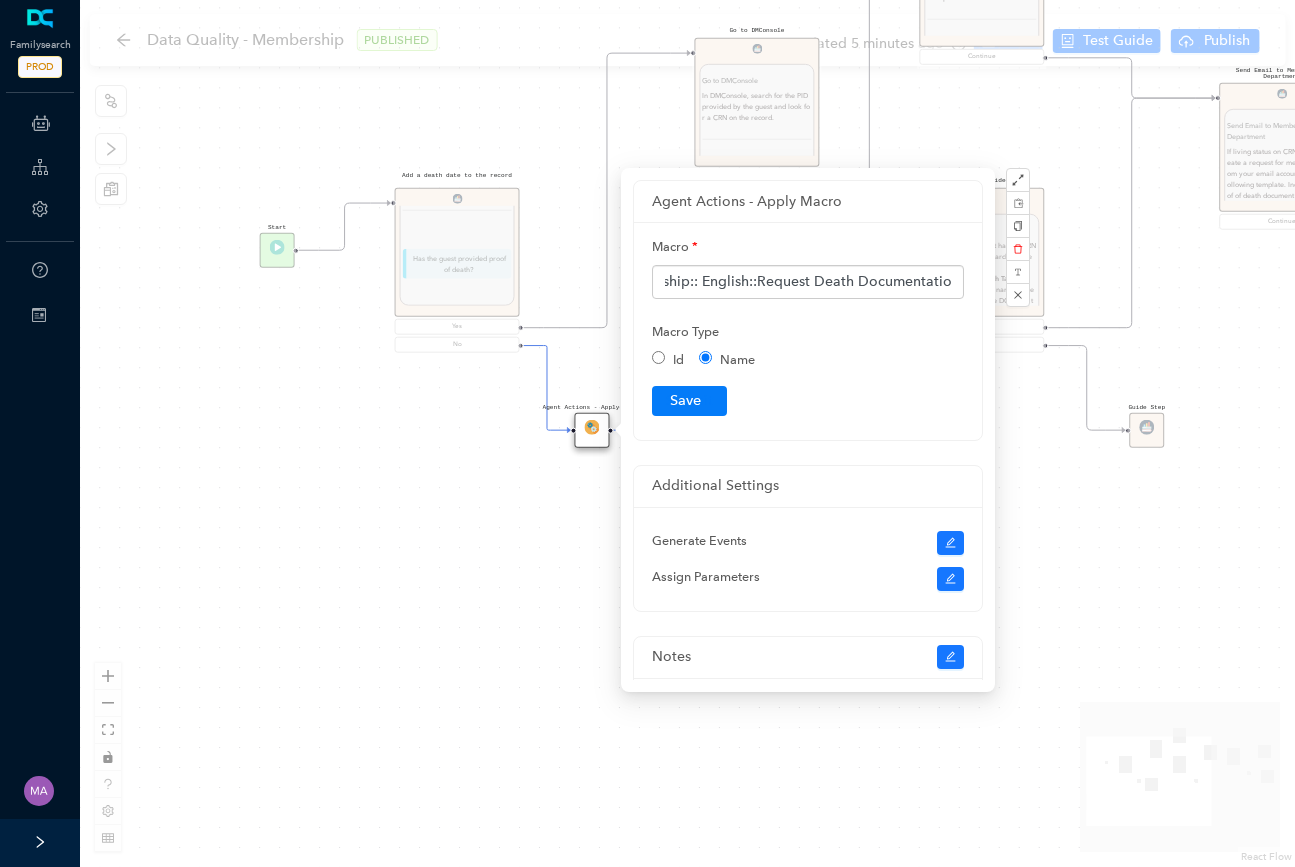 click on "Agent Actions - Apply Macro Agent Actions - Apply Macro Start Add a death date to the record Add a death date to the record If a guest requests to have a death date added to a living membership record, or if a death date is required for ordinances to show in Family Tree, the guest  MUST  provide proof of death. Proof of death may include: SSDI (Social Security Death Index) Death certificate Obituary (saved and included as an attachment) Record from Find a Grave website Copy of the funeral program Note:  The Membership Department WILL NOT take the guest’s word as proof of death. Has the guest provided proof of death? Yes No Request proof of death date Request proof of death date If a guest has not provided proof of death in the issue or on Family Tree, send an email to the guest using the  Request Death Documentation  macro. Return to this instruction when you have received proof of death date from the guest. Go to DMConsole Go to DMConsole
Does this record have a CRN provided on the record? Yes No . Name" at bounding box center [687, 433] 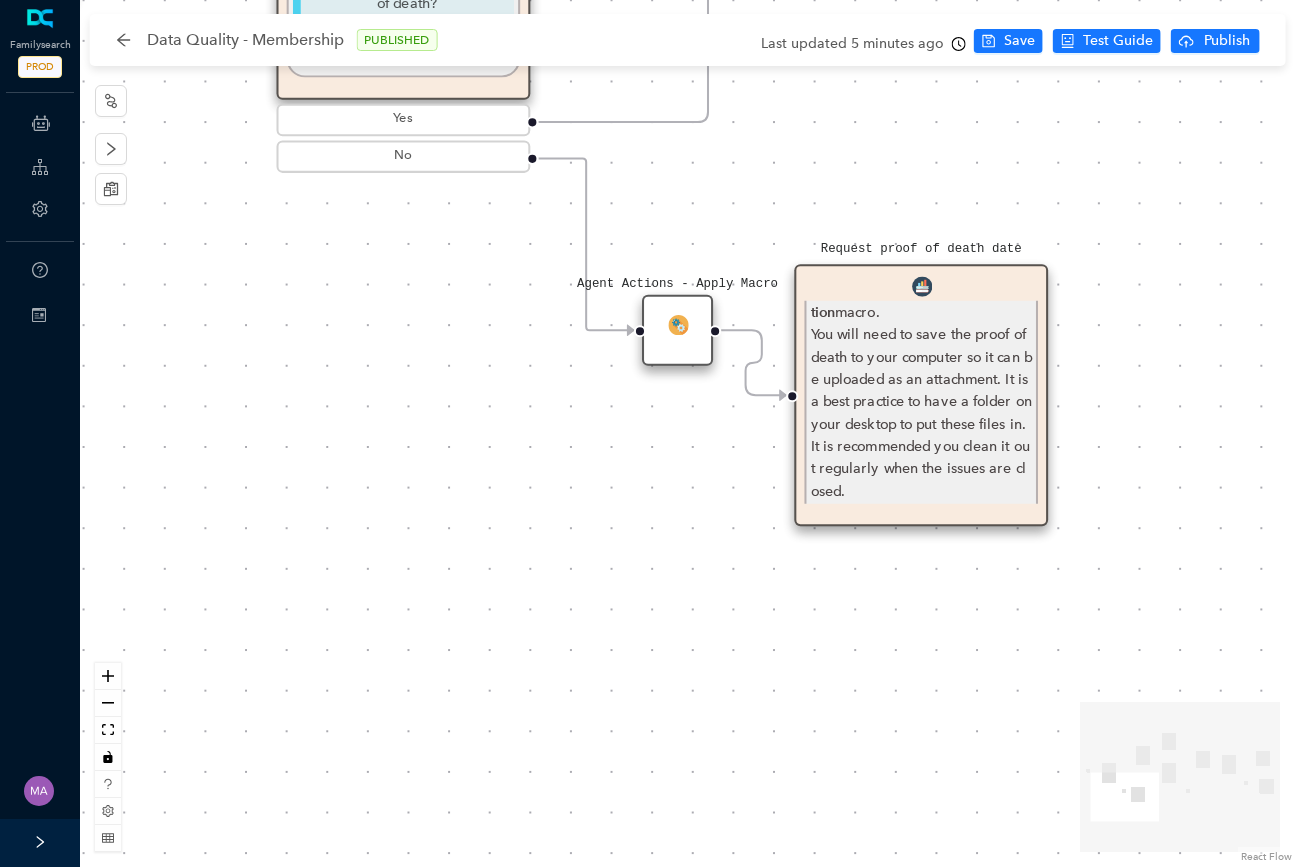 scroll, scrollTop: 79, scrollLeft: 0, axis: vertical 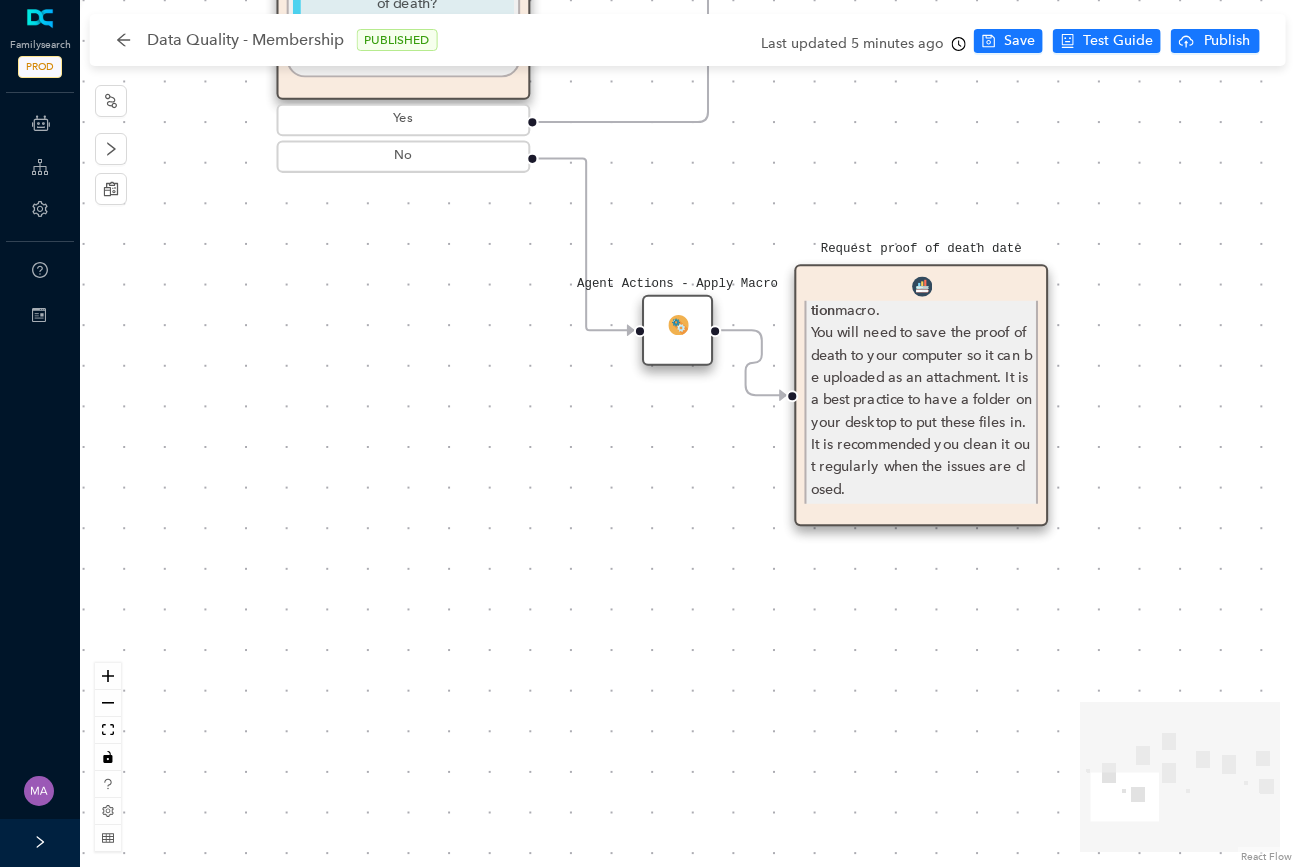 click on "Agent Actions - Apply Macro Agent Actions - Apply Macro Start Add a death date to the record Add a death date to the record If a guest requests to have a death date added to a living membership record, or if a death date is required for ordinances to show in Family Tree, the guest  MUST  provide proof of death. Proof of death may include: SSDI (Social Security Death Index) Death certificate Obituary (saved and included as an attachment) Record from Find a Grave website Copy of the funeral program Note:  The Membership Department WILL NOT take the guest’s word as proof of death. Has the guest provided proof of death? Yes No Request proof of death date Request proof of death date If a guest has not provided proof of death in the issue or on Family Tree, send an email to the guest using the  Request Death Documentation  macro. Return to this instruction when you have received proof of death date from the guest. Go to DMConsole Go to DMConsole
Does this record have a CRN provided on the record? Yes No . Name" at bounding box center (687, 433) 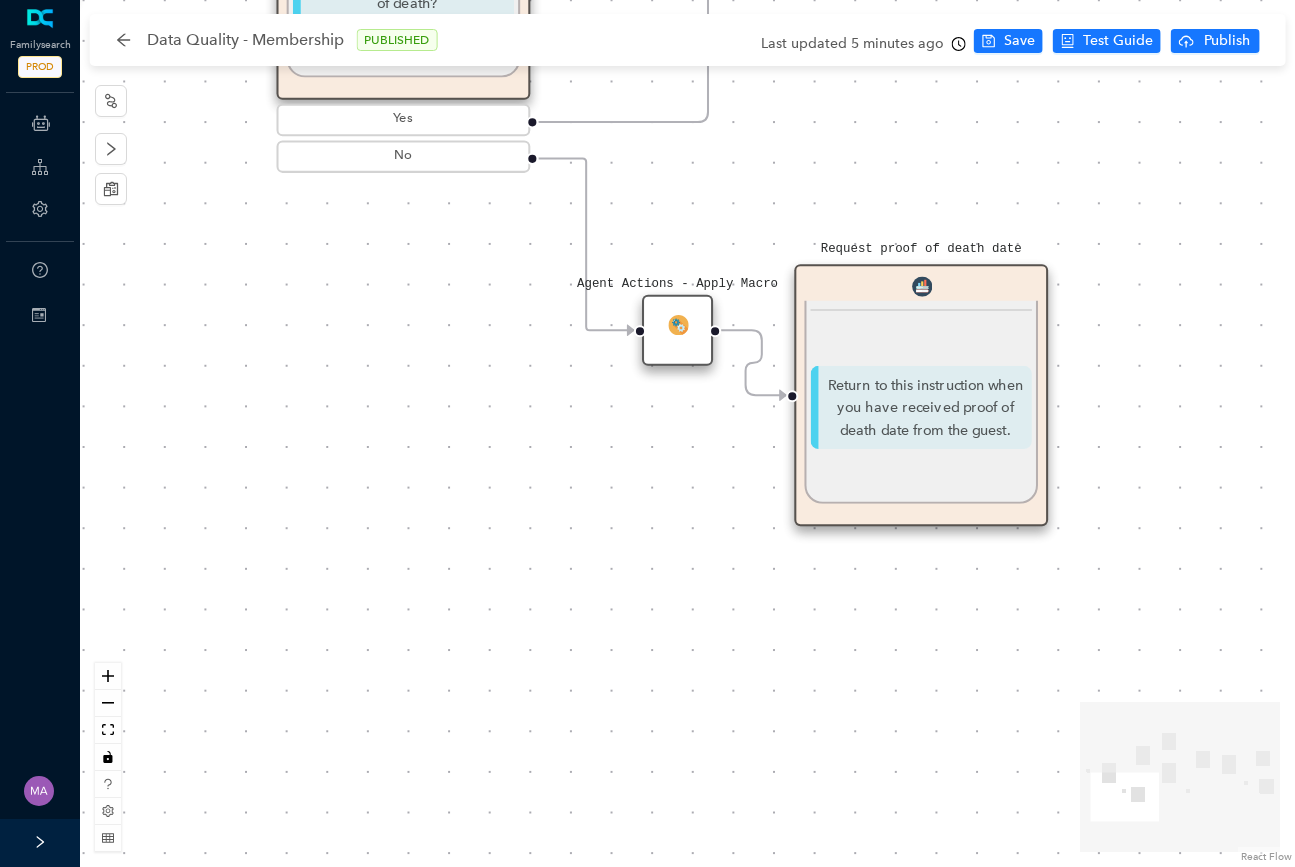 scroll, scrollTop: 200, scrollLeft: 0, axis: vertical 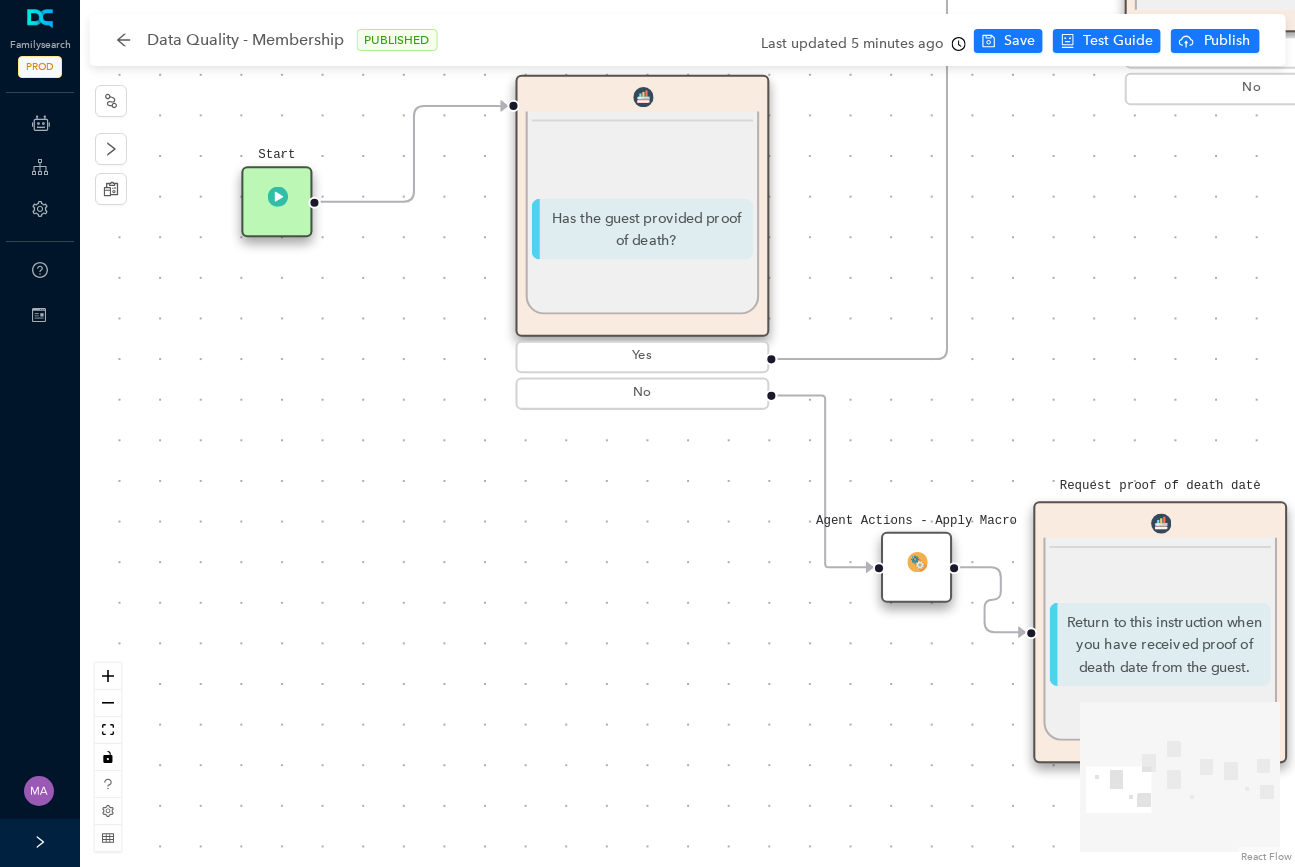 drag, startPoint x: 352, startPoint y: 252, endPoint x: 734, endPoint y: 574, distance: 499.60785 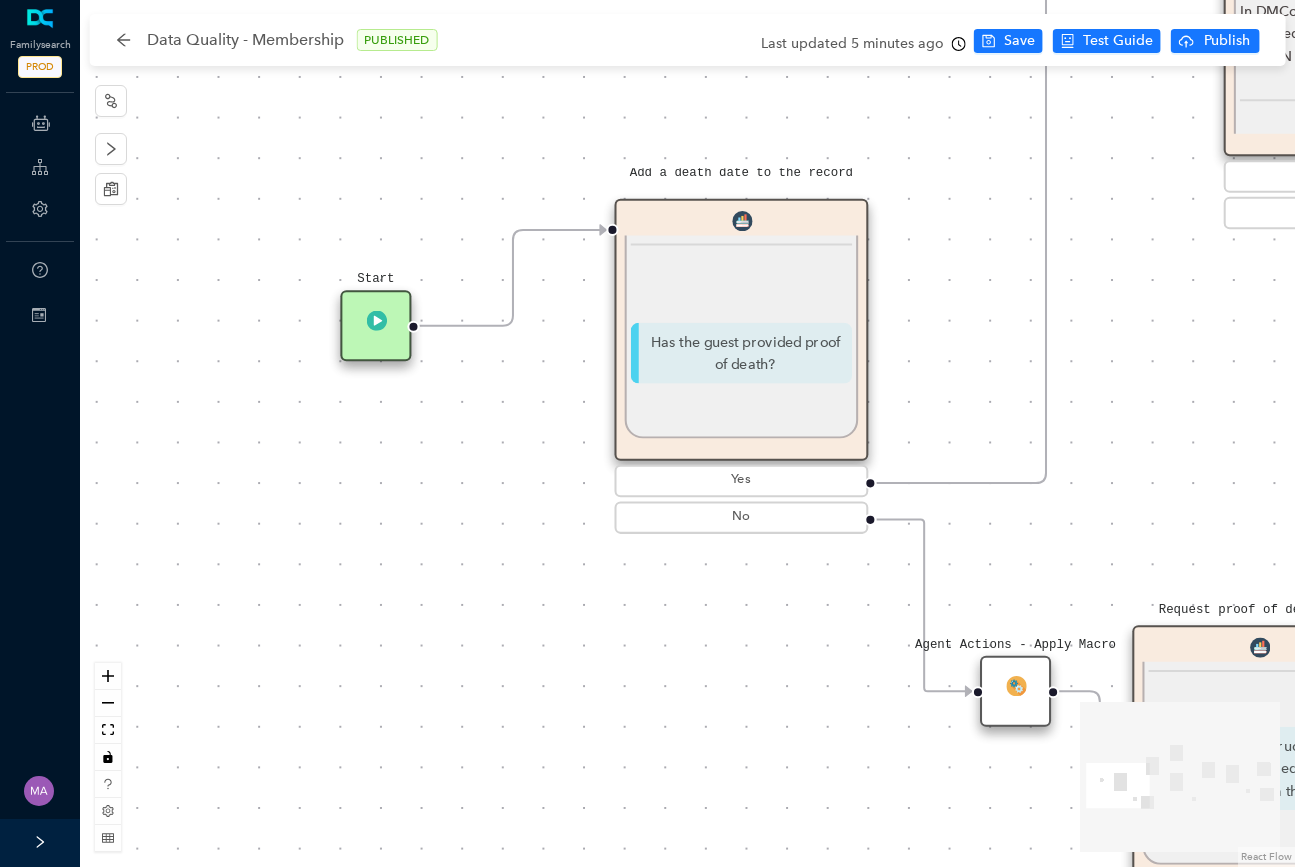 drag, startPoint x: 425, startPoint y: 494, endPoint x: 381, endPoint y: 533, distance: 58.796257 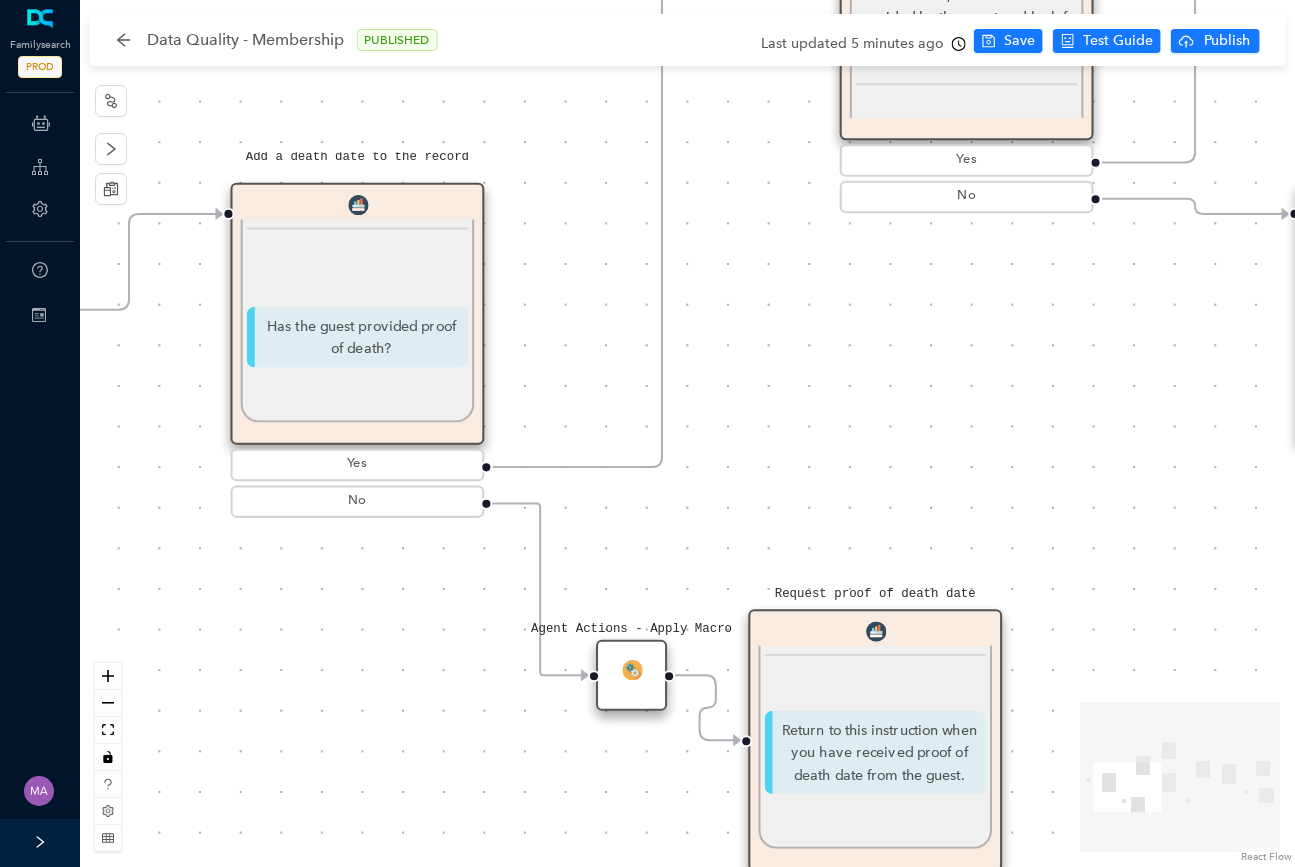 drag, startPoint x: 1151, startPoint y: 369, endPoint x: 755, endPoint y: 348, distance: 396.55643 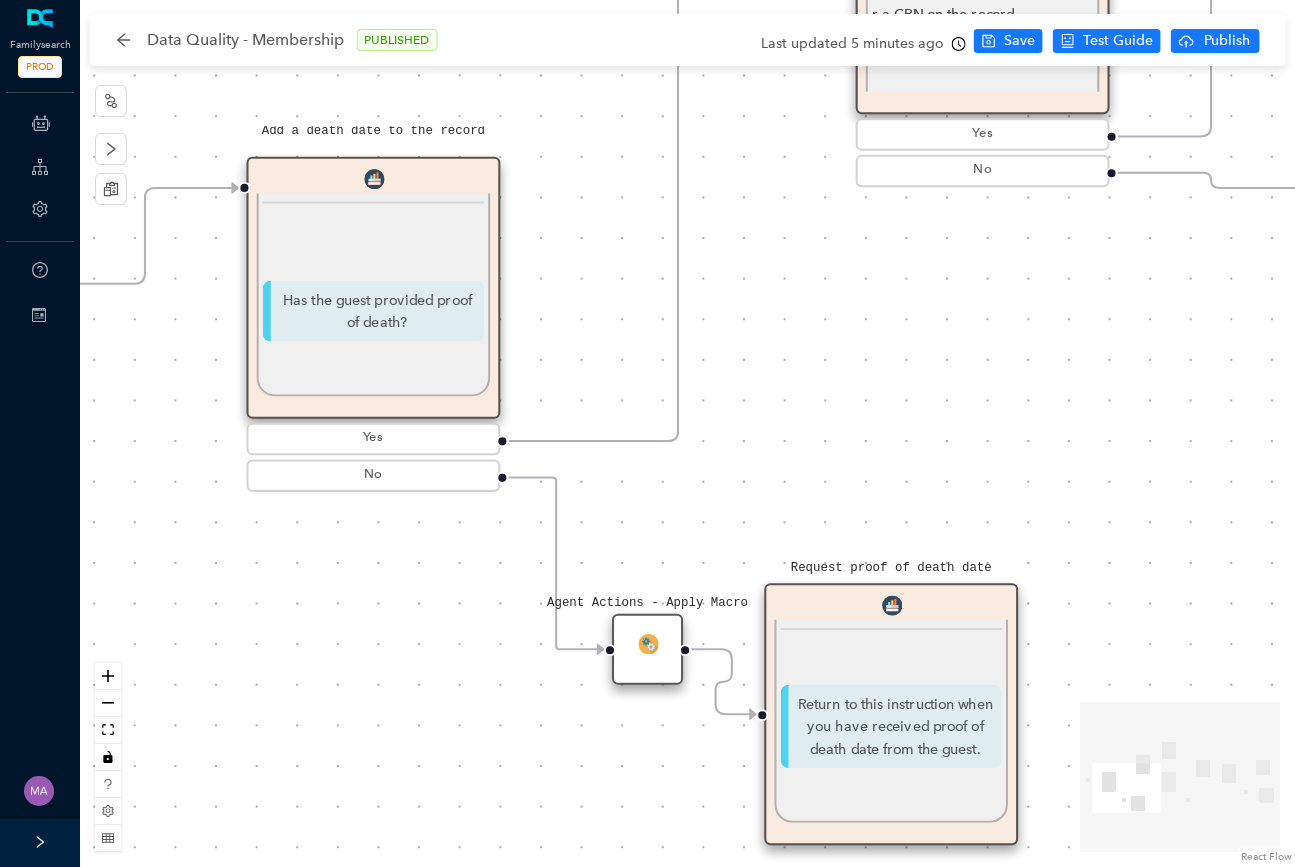 drag, startPoint x: 759, startPoint y: 343, endPoint x: 796, endPoint y: 320, distance: 43.56604 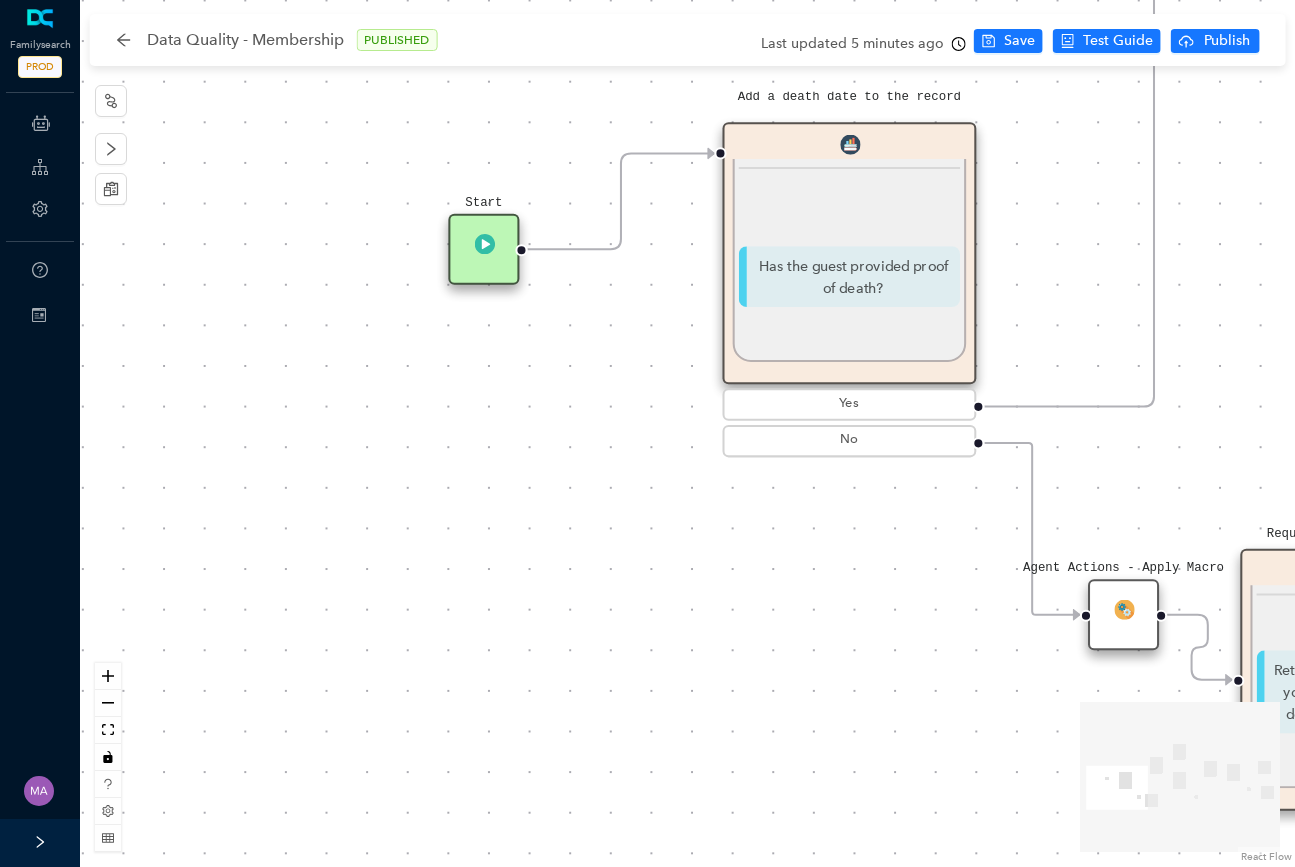 drag, startPoint x: 917, startPoint y: 324, endPoint x: 1387, endPoint y: 314, distance: 470.10638 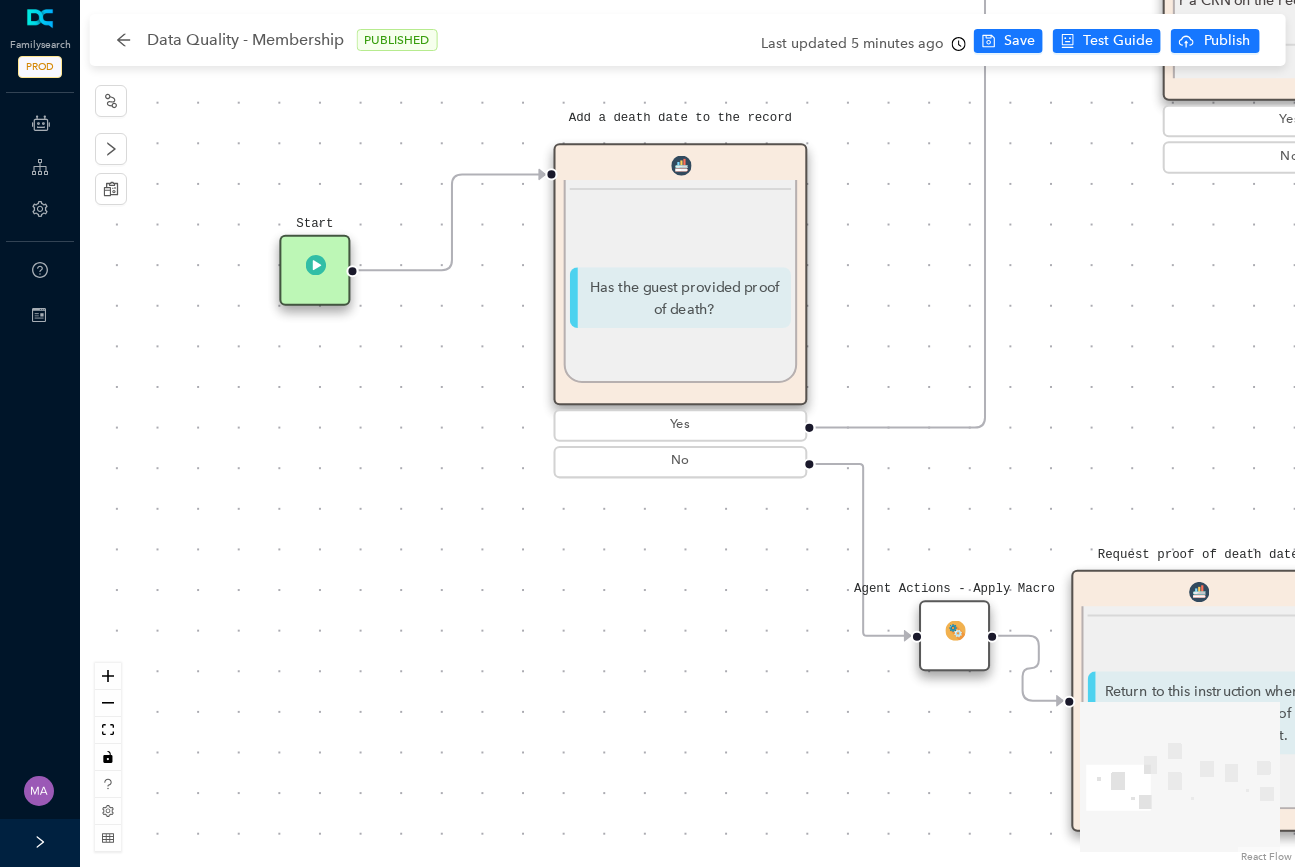drag, startPoint x: 841, startPoint y: 583, endPoint x: 446, endPoint y: 571, distance: 395.18225 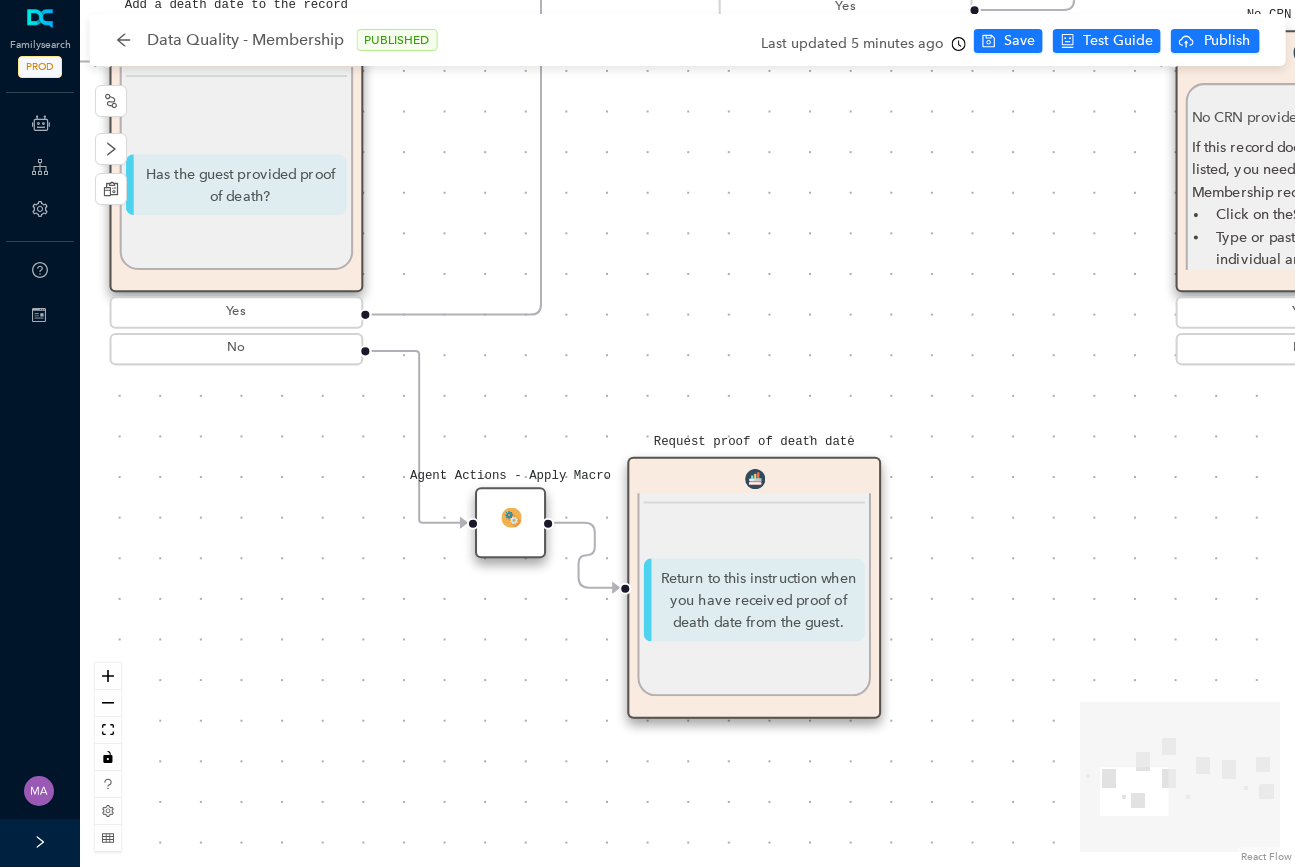 drag, startPoint x: 909, startPoint y: 407, endPoint x: 691, endPoint y: 327, distance: 232.21542 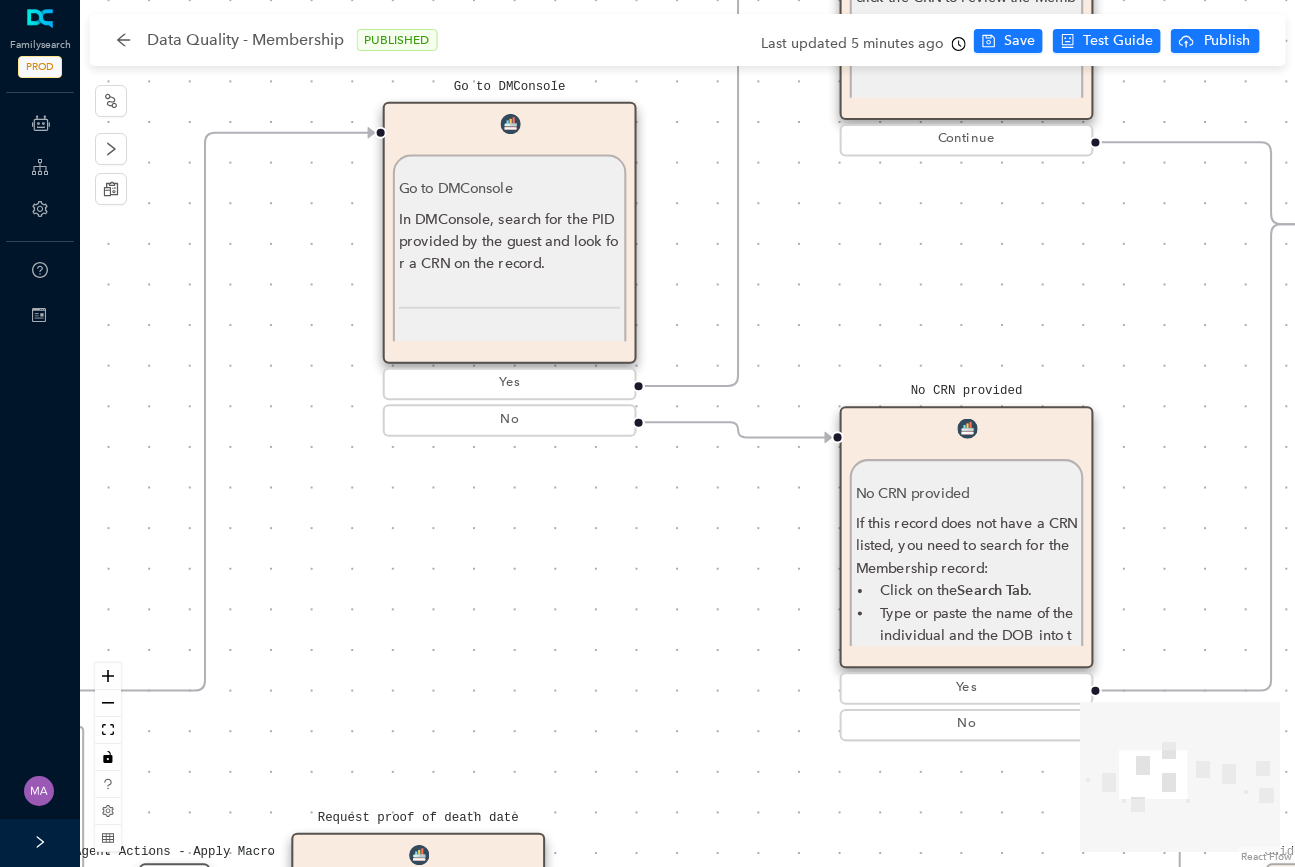 drag, startPoint x: 902, startPoint y: 253, endPoint x: 566, endPoint y: 629, distance: 504.2539 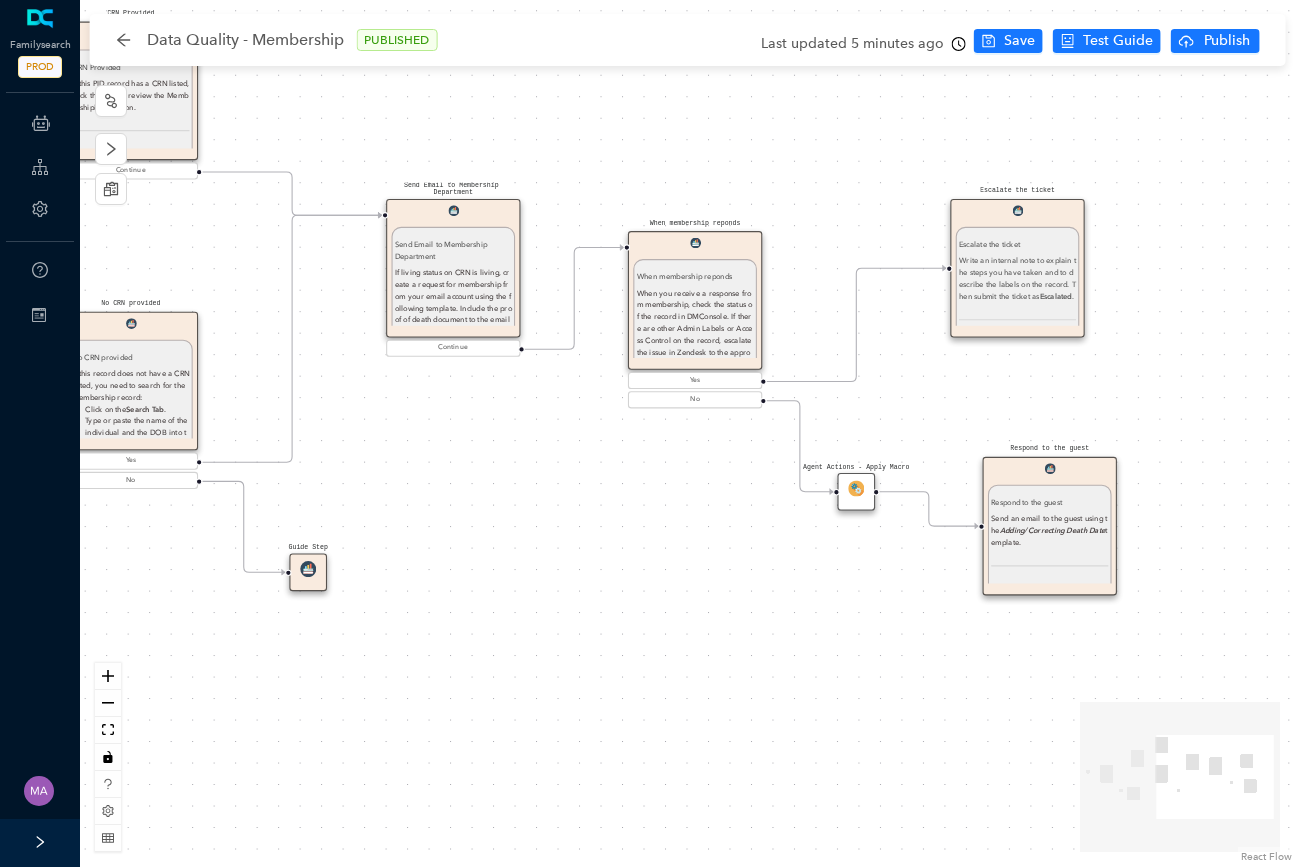 drag, startPoint x: 1099, startPoint y: 655, endPoint x: 453, endPoint y: 485, distance: 667.994 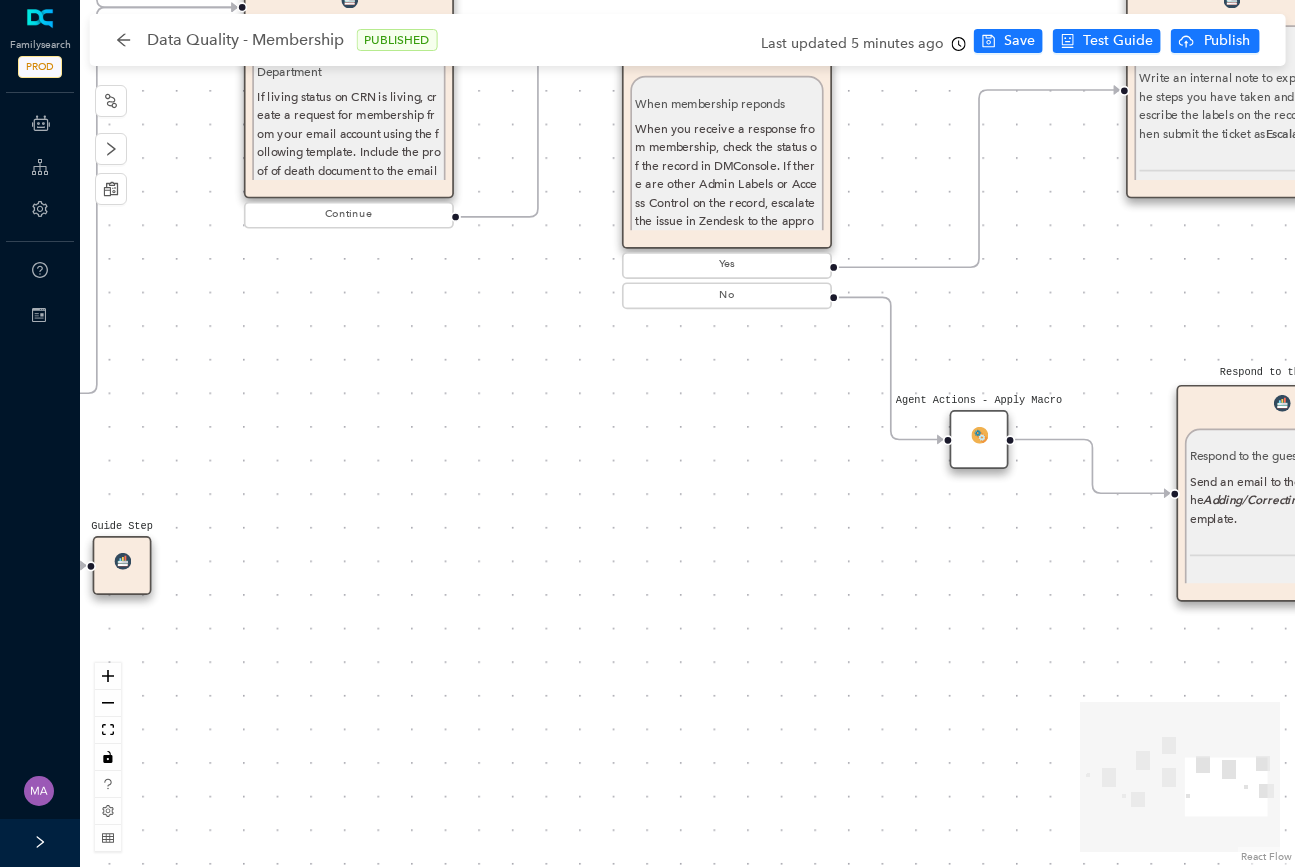 drag, startPoint x: 783, startPoint y: 617, endPoint x: 1018, endPoint y: 688, distance: 245.49135 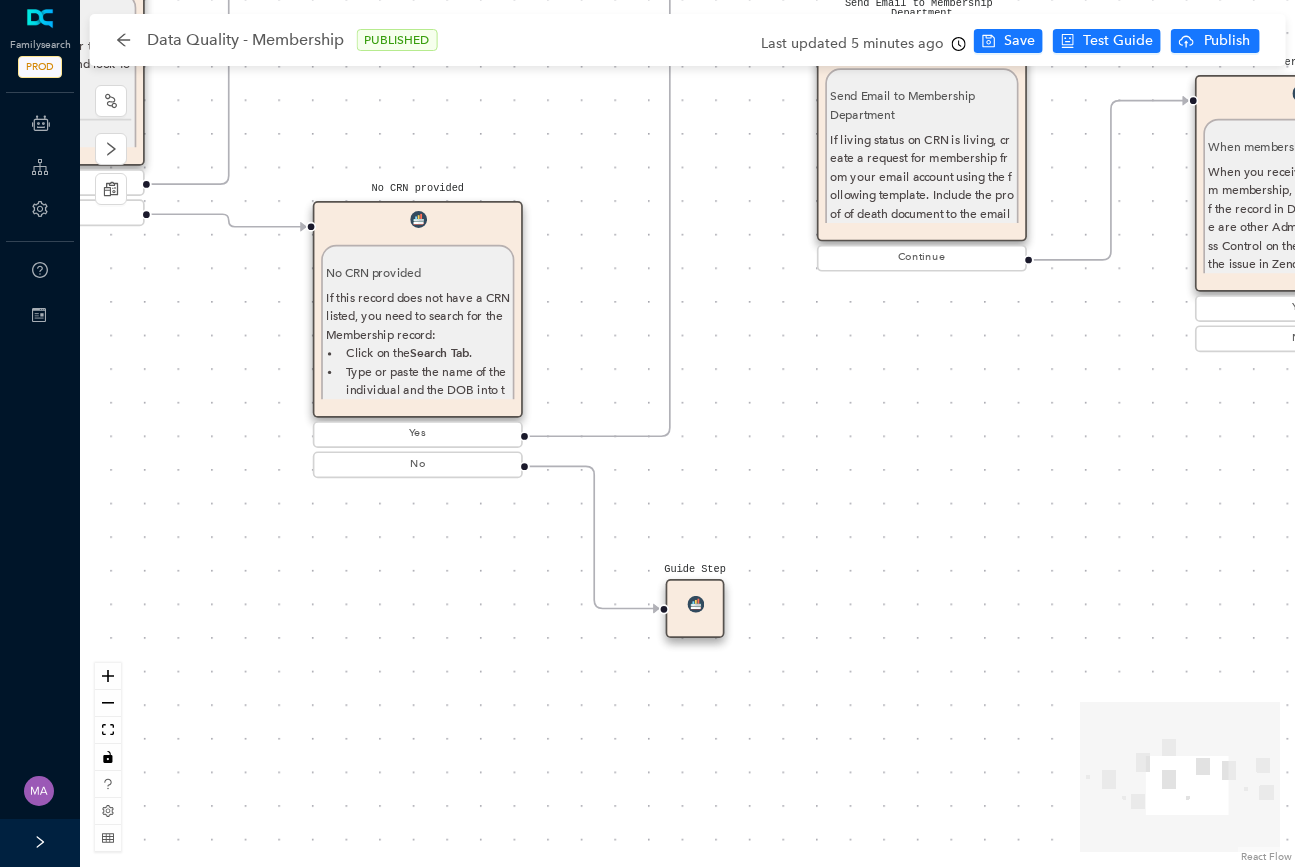 drag, startPoint x: 804, startPoint y: 610, endPoint x: 1203, endPoint y: 638, distance: 399.98126 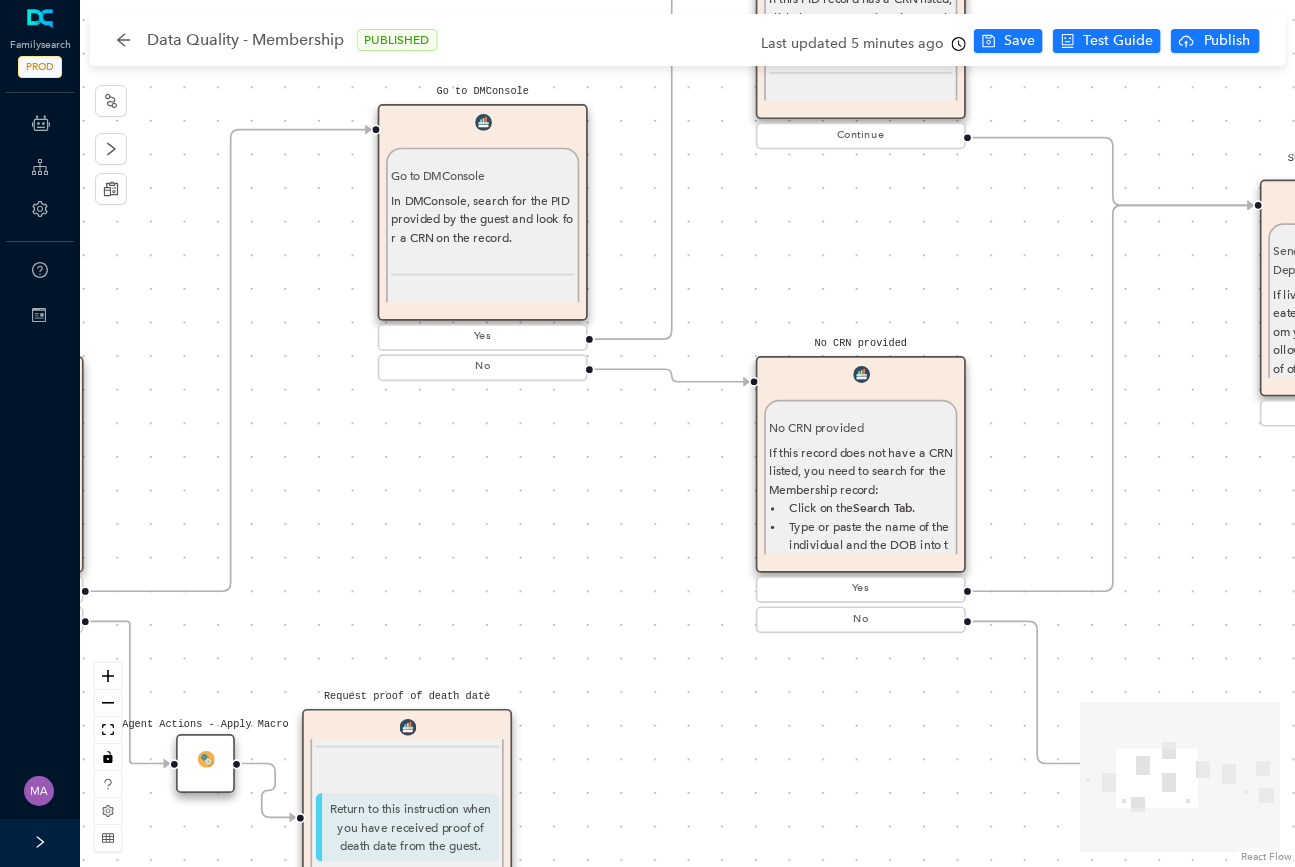 drag, startPoint x: 571, startPoint y: 698, endPoint x: 1032, endPoint y: 885, distance: 497.48367 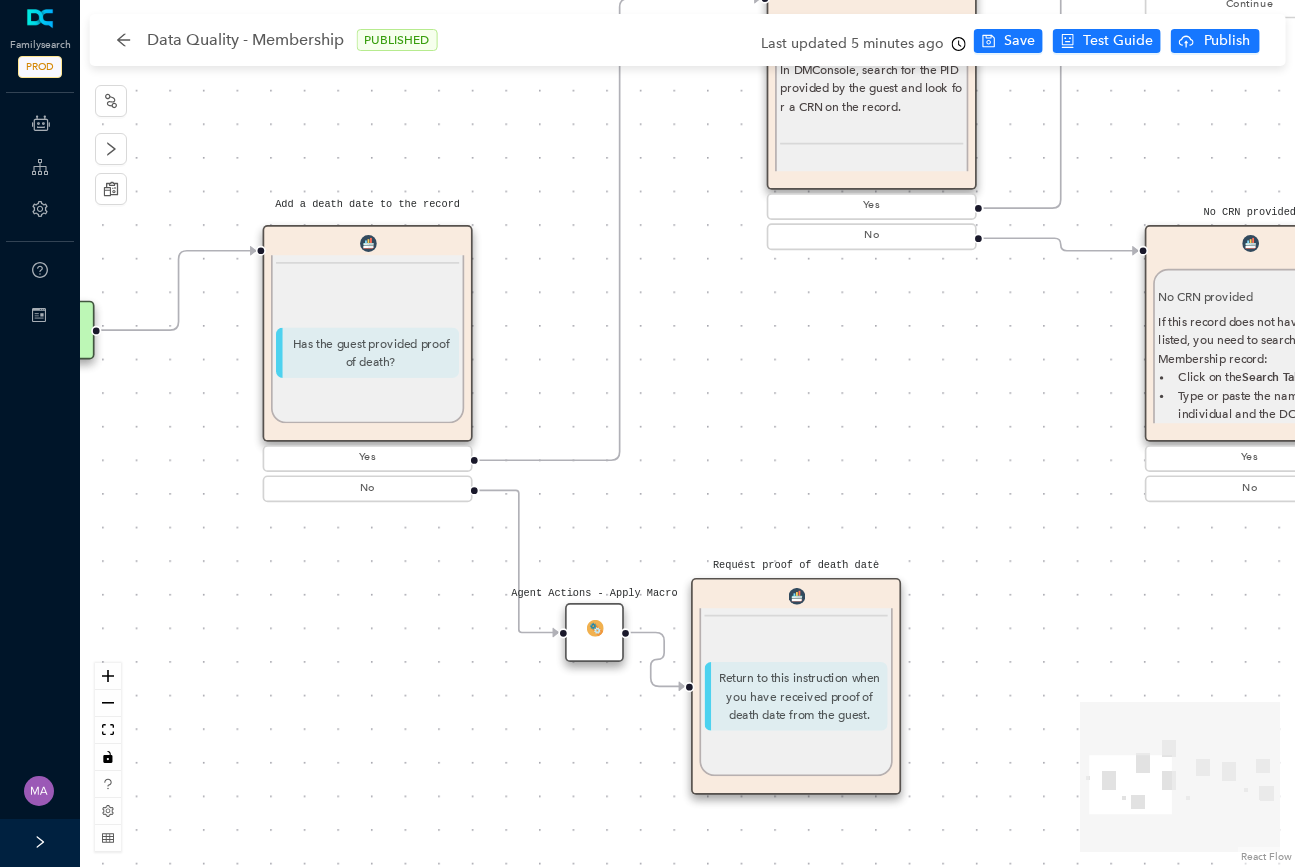 drag, startPoint x: 598, startPoint y: 678, endPoint x: 969, endPoint y: 516, distance: 404.82712 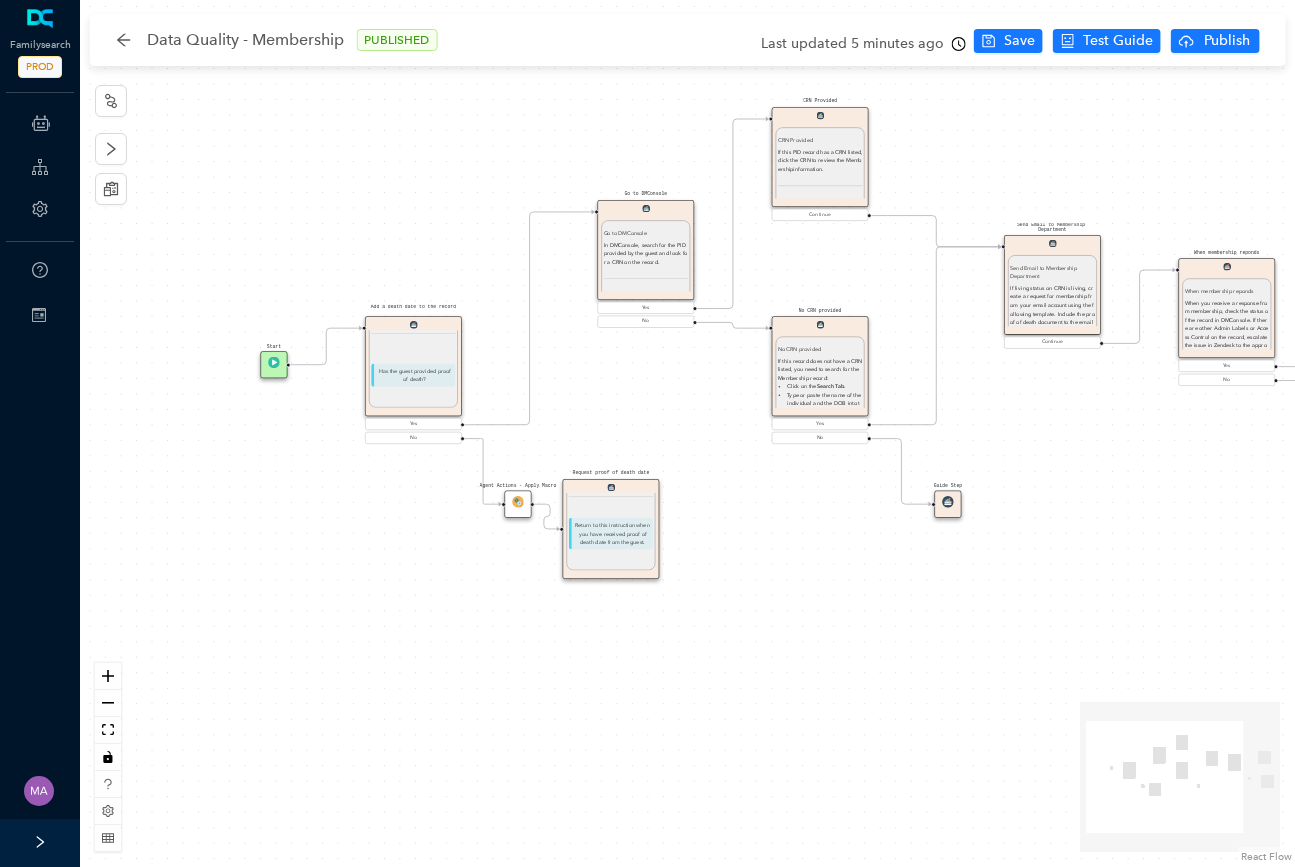 drag, startPoint x: 1013, startPoint y: 523, endPoint x: 812, endPoint y: 505, distance: 201.80437 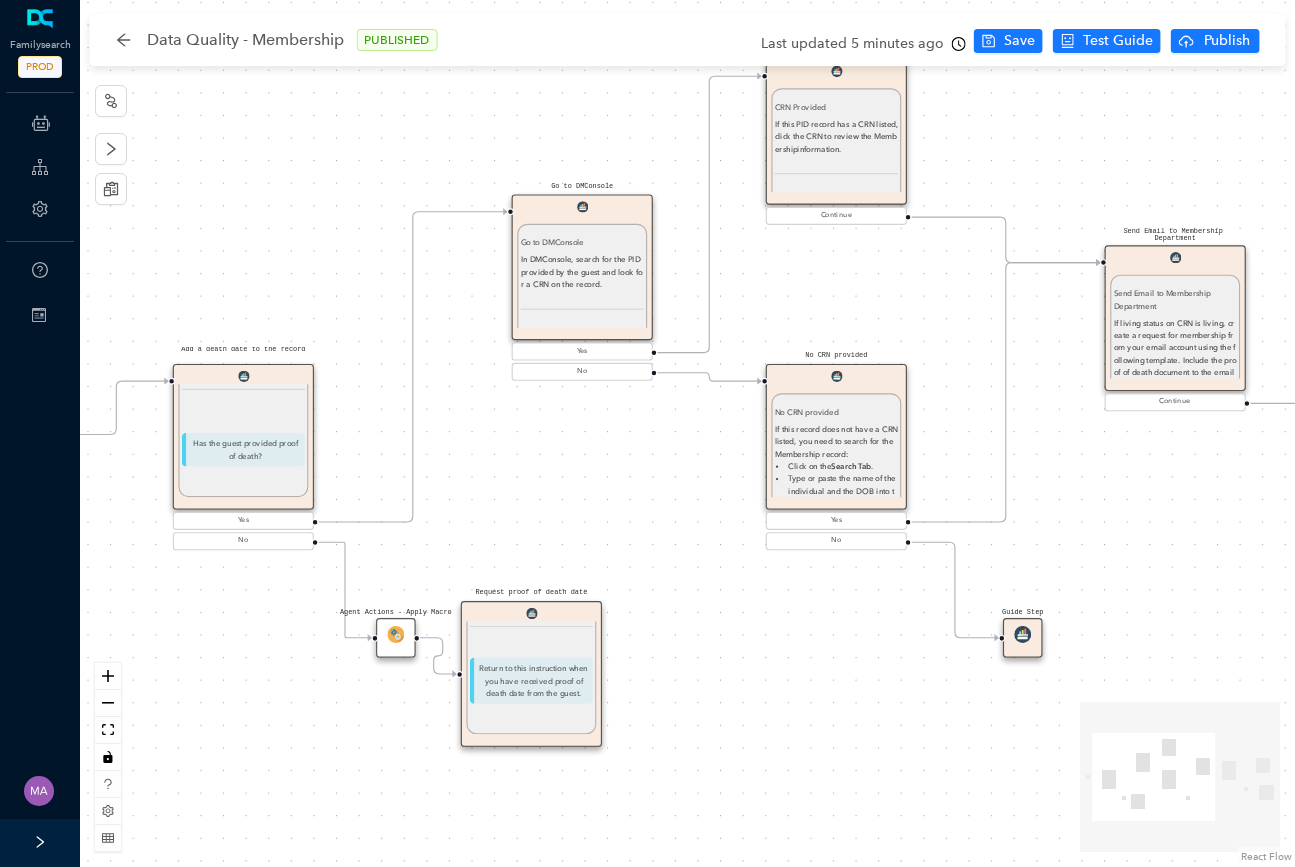 drag, startPoint x: 782, startPoint y: 526, endPoint x: 774, endPoint y: 658, distance: 132.2422 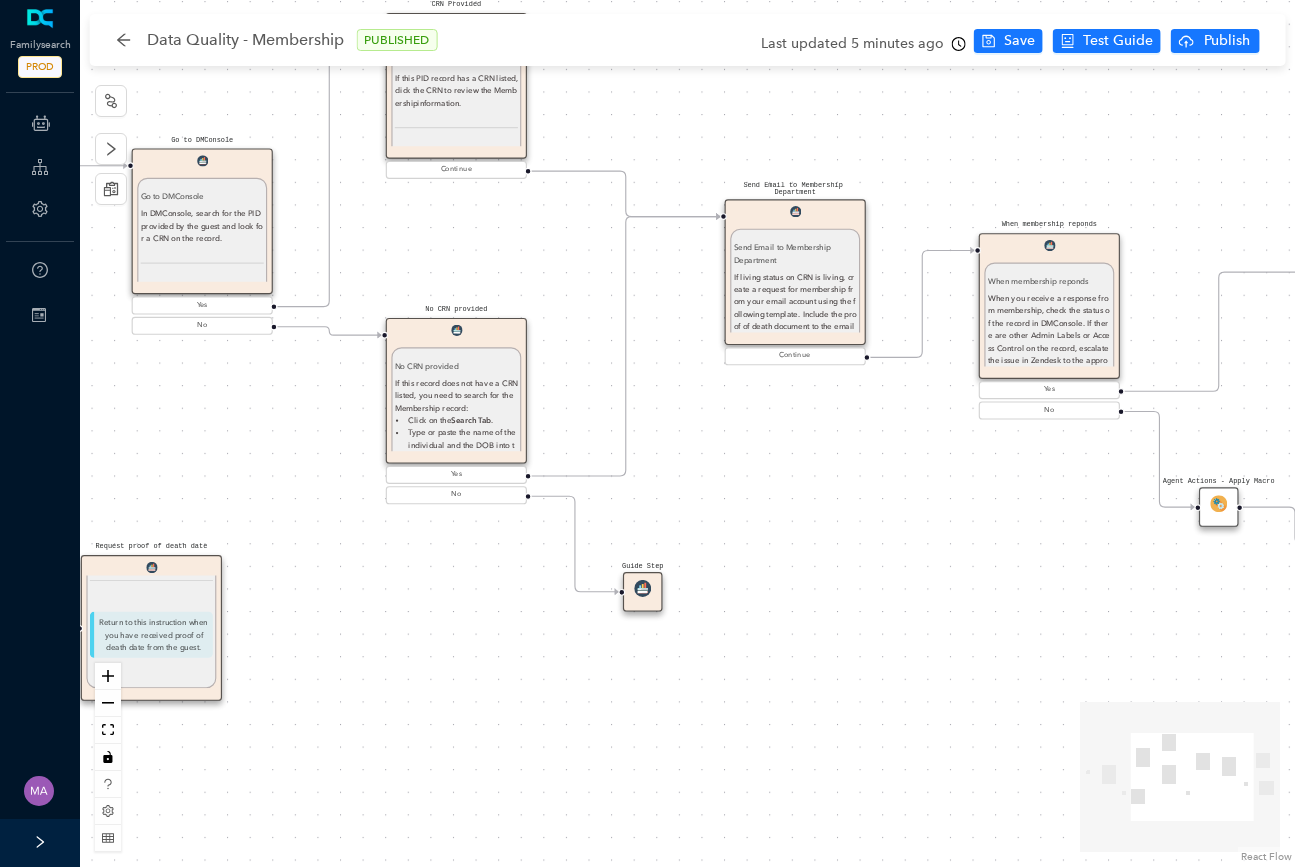 drag, startPoint x: 1060, startPoint y: 512, endPoint x: 659, endPoint y: 476, distance: 402.61273 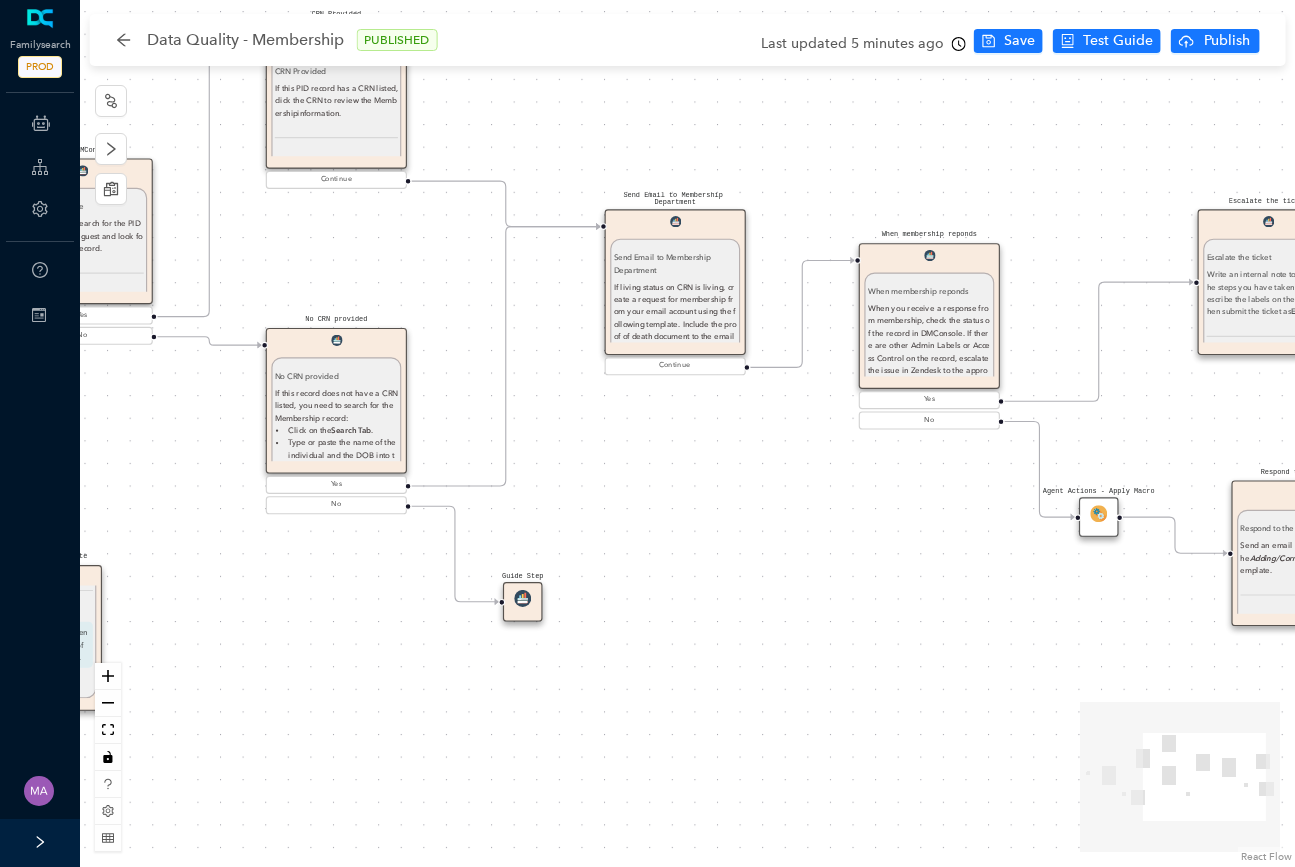 drag, startPoint x: 863, startPoint y: 481, endPoint x: 763, endPoint y: 480, distance: 100.005 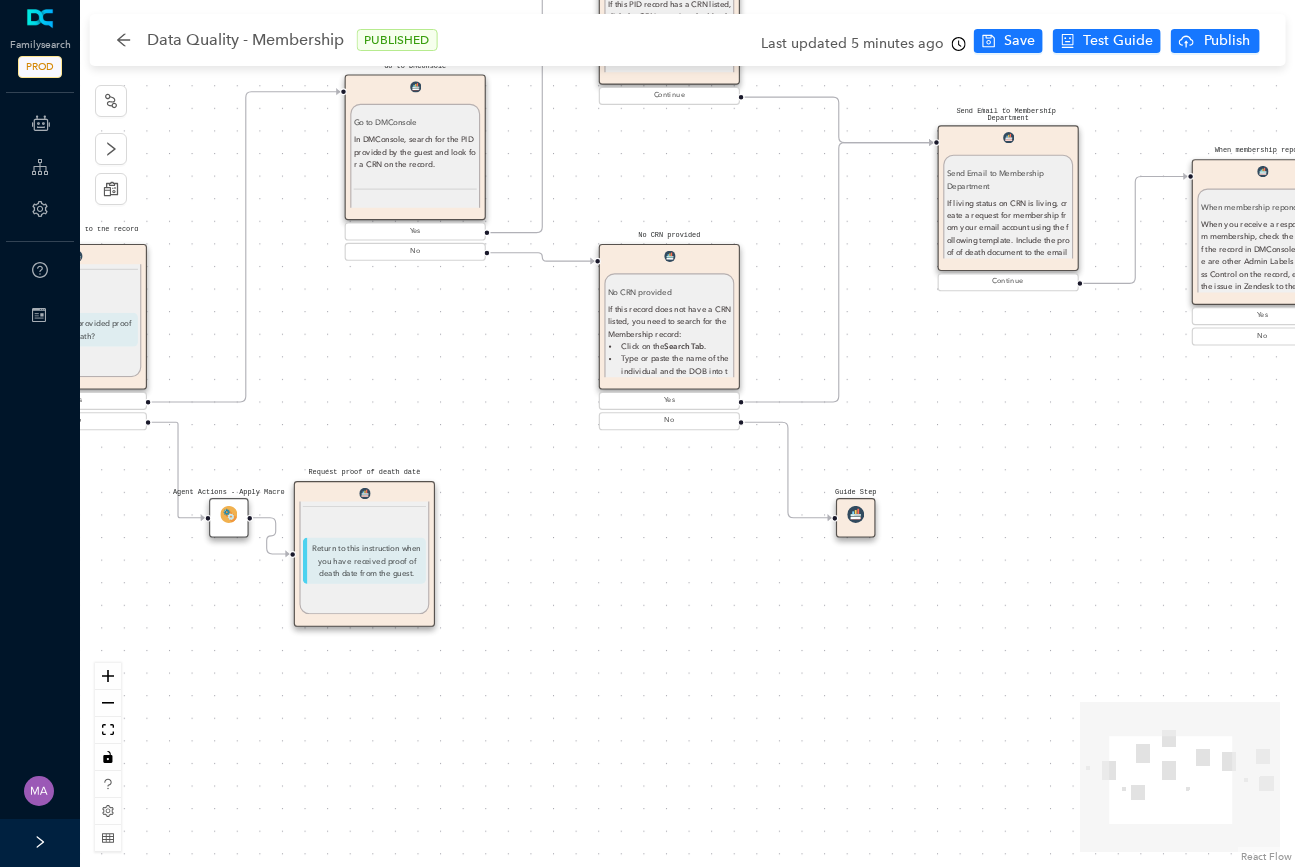 drag, startPoint x: 694, startPoint y: 497, endPoint x: 1040, endPoint y: 417, distance: 355.12814 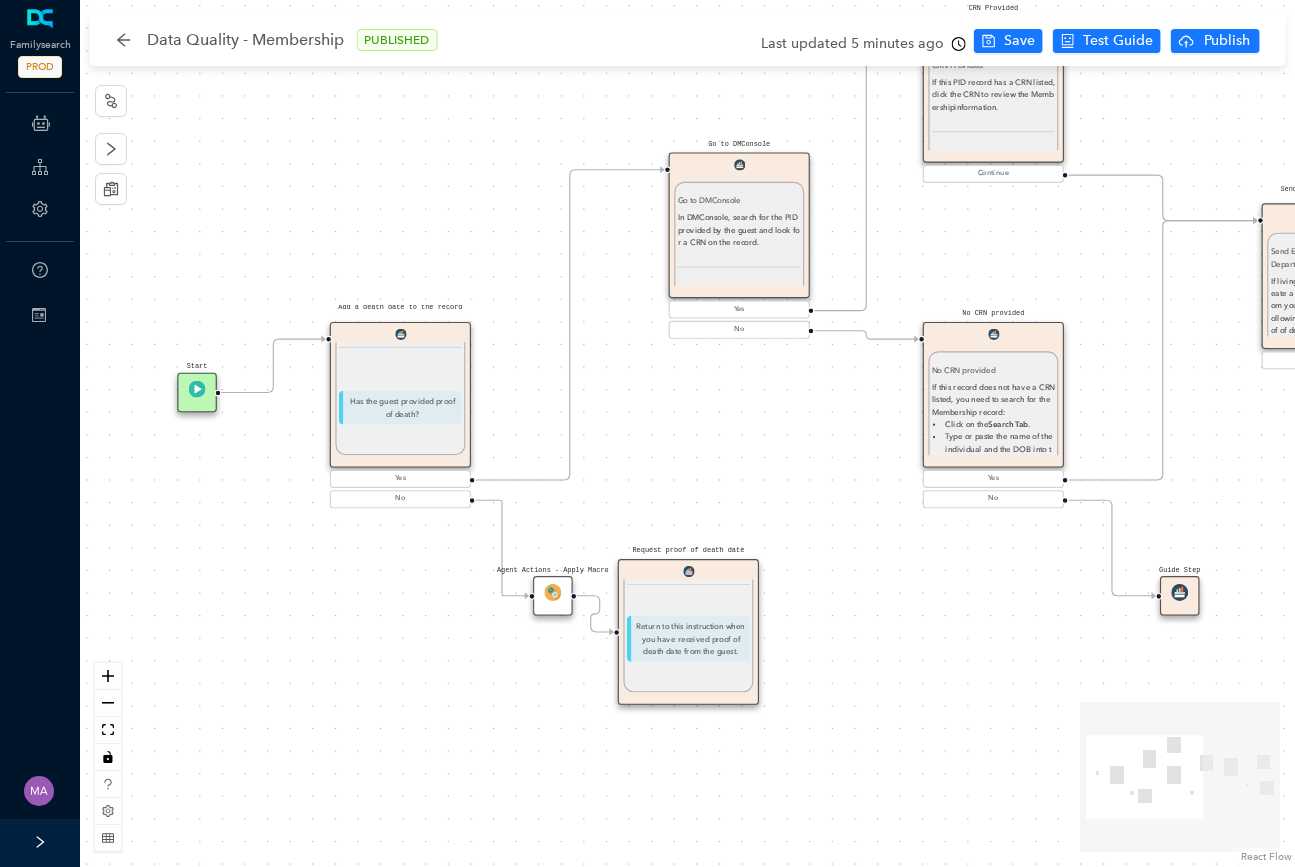 drag, startPoint x: 657, startPoint y: 510, endPoint x: 969, endPoint y: 584, distance: 320.65558 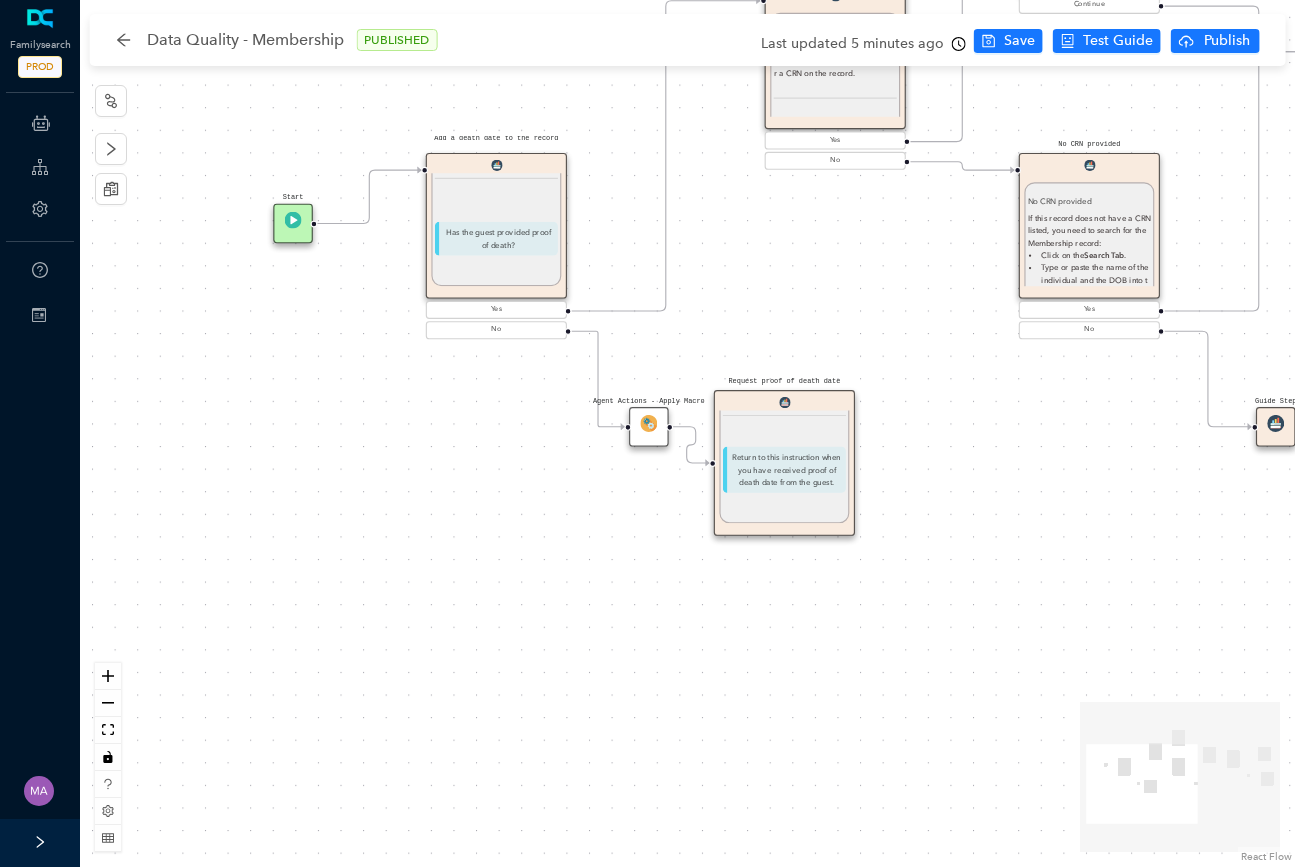 drag, startPoint x: 666, startPoint y: 423, endPoint x: 762, endPoint y: 254, distance: 194.36307 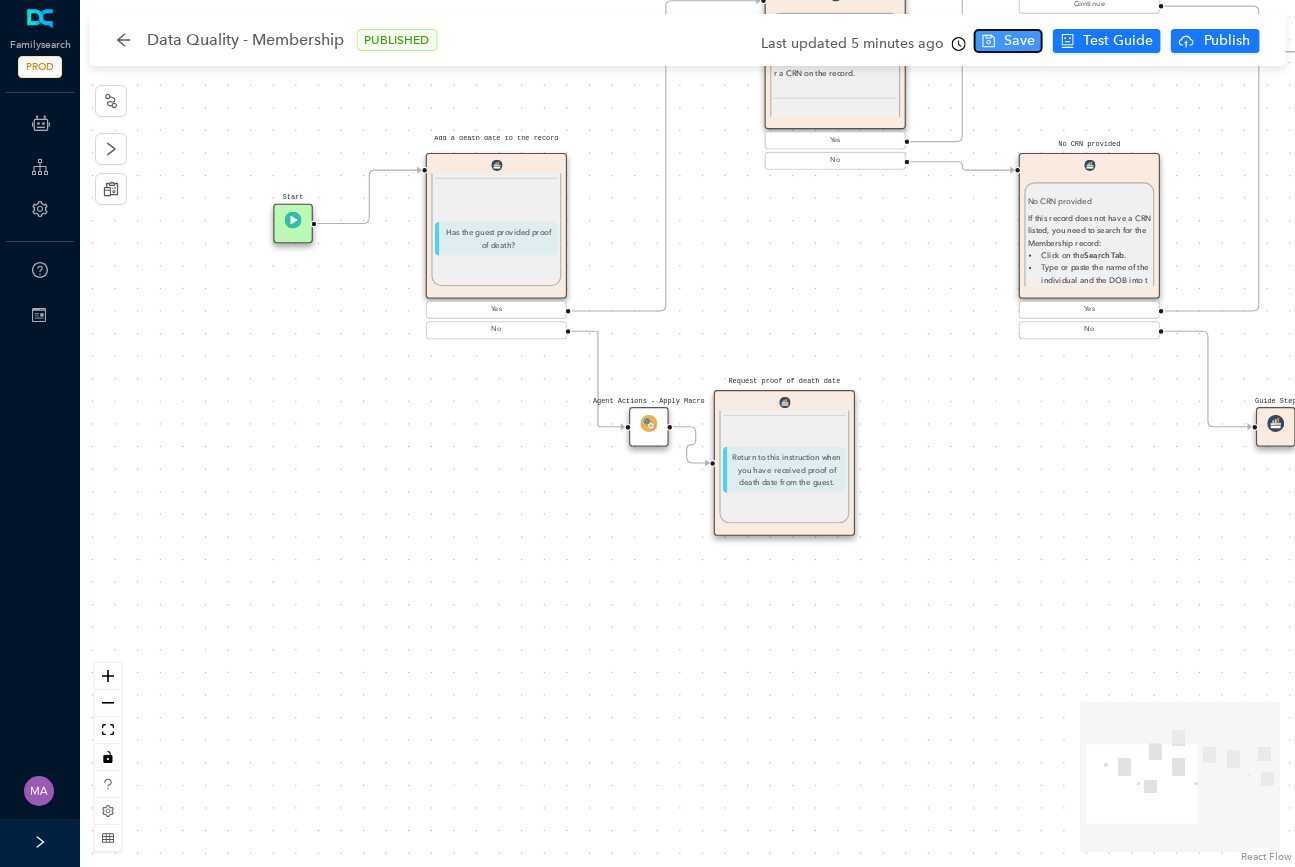 click 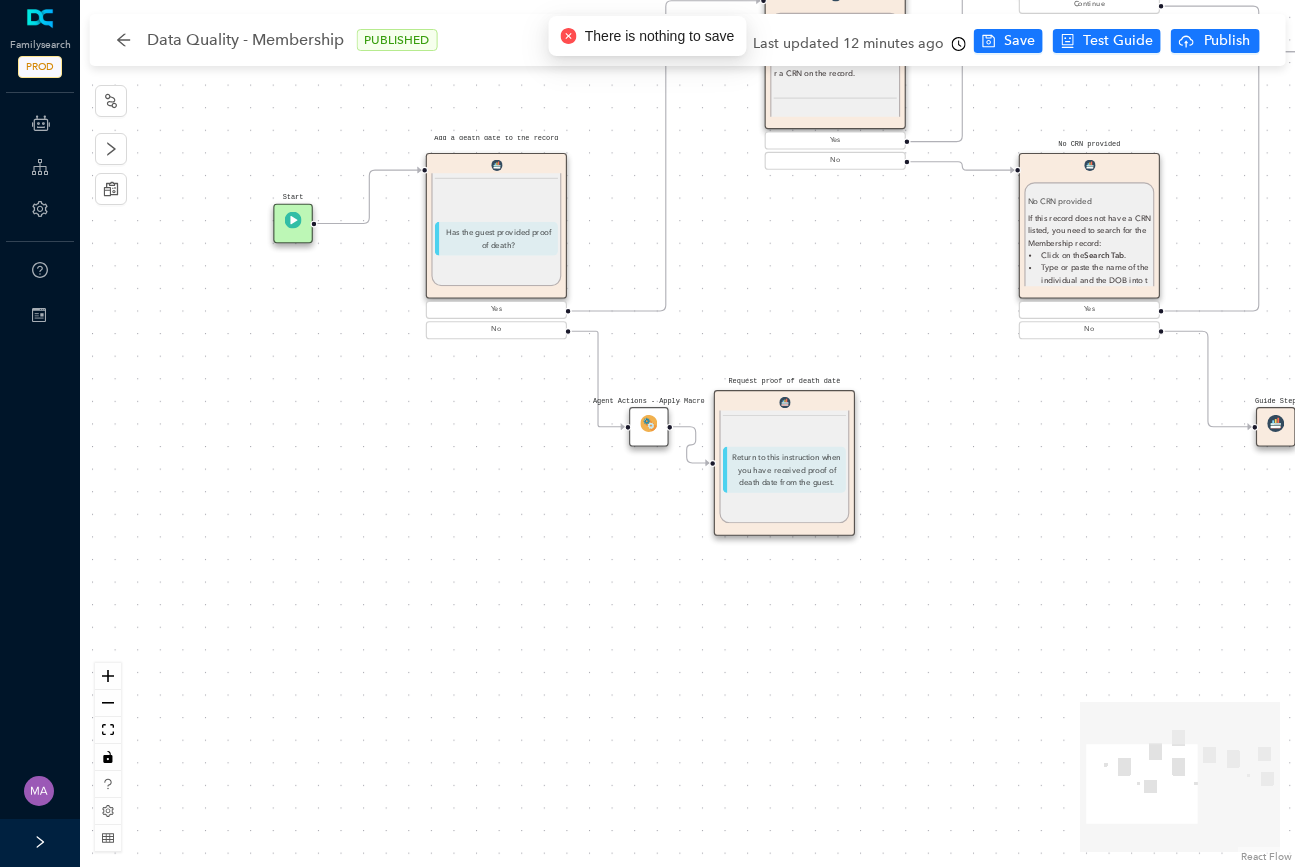 click on "Publish" at bounding box center (1220, 44) 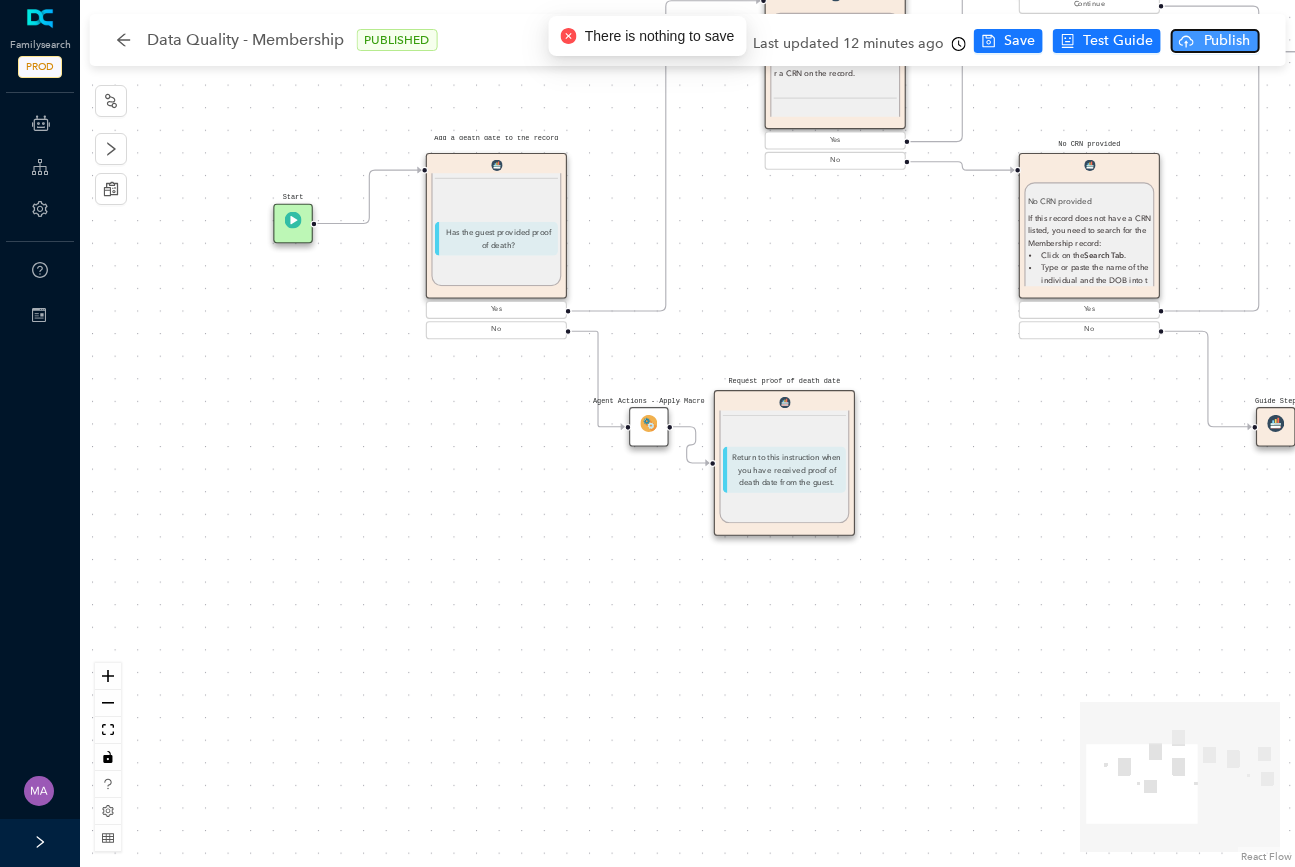 click on "Publish" at bounding box center (1215, 41) 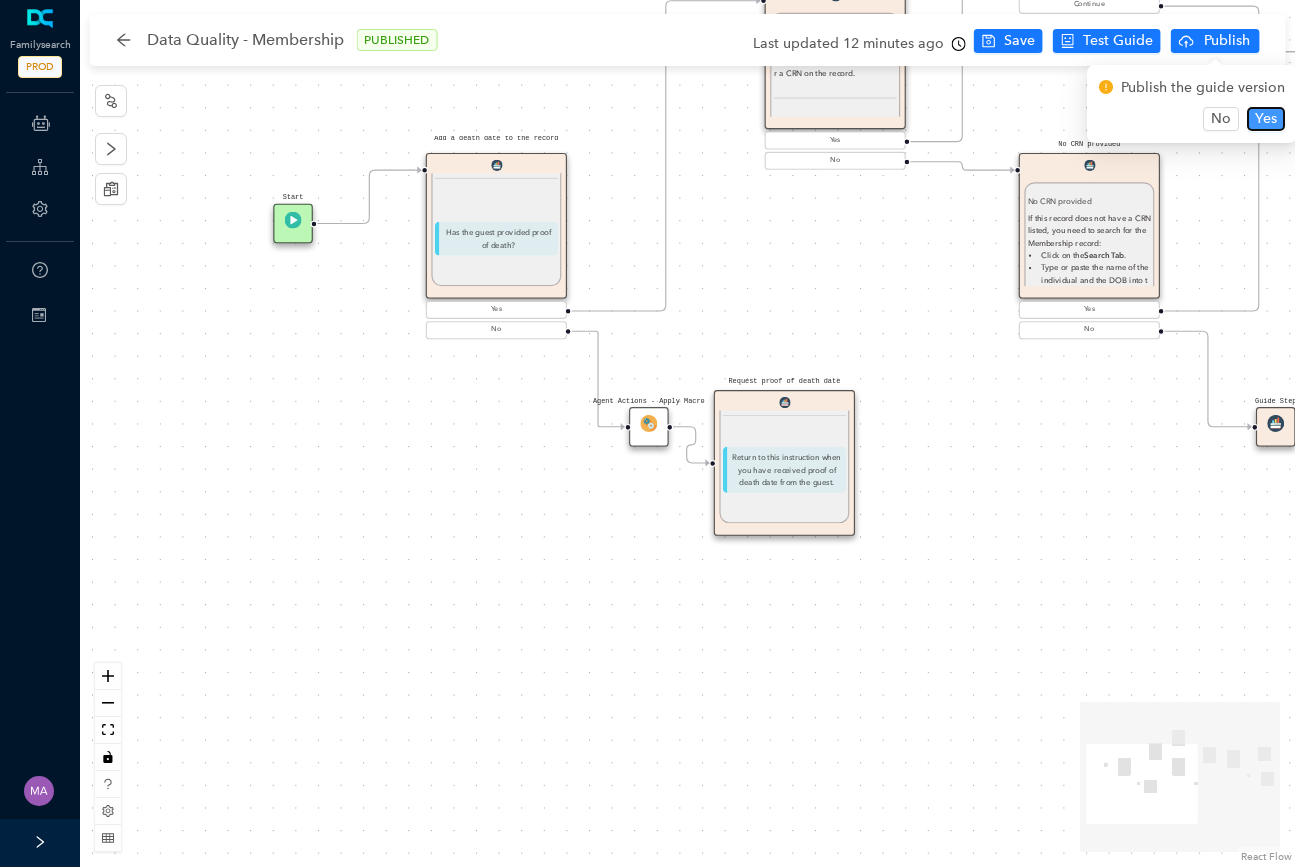 click on "Yes" at bounding box center (1266, 119) 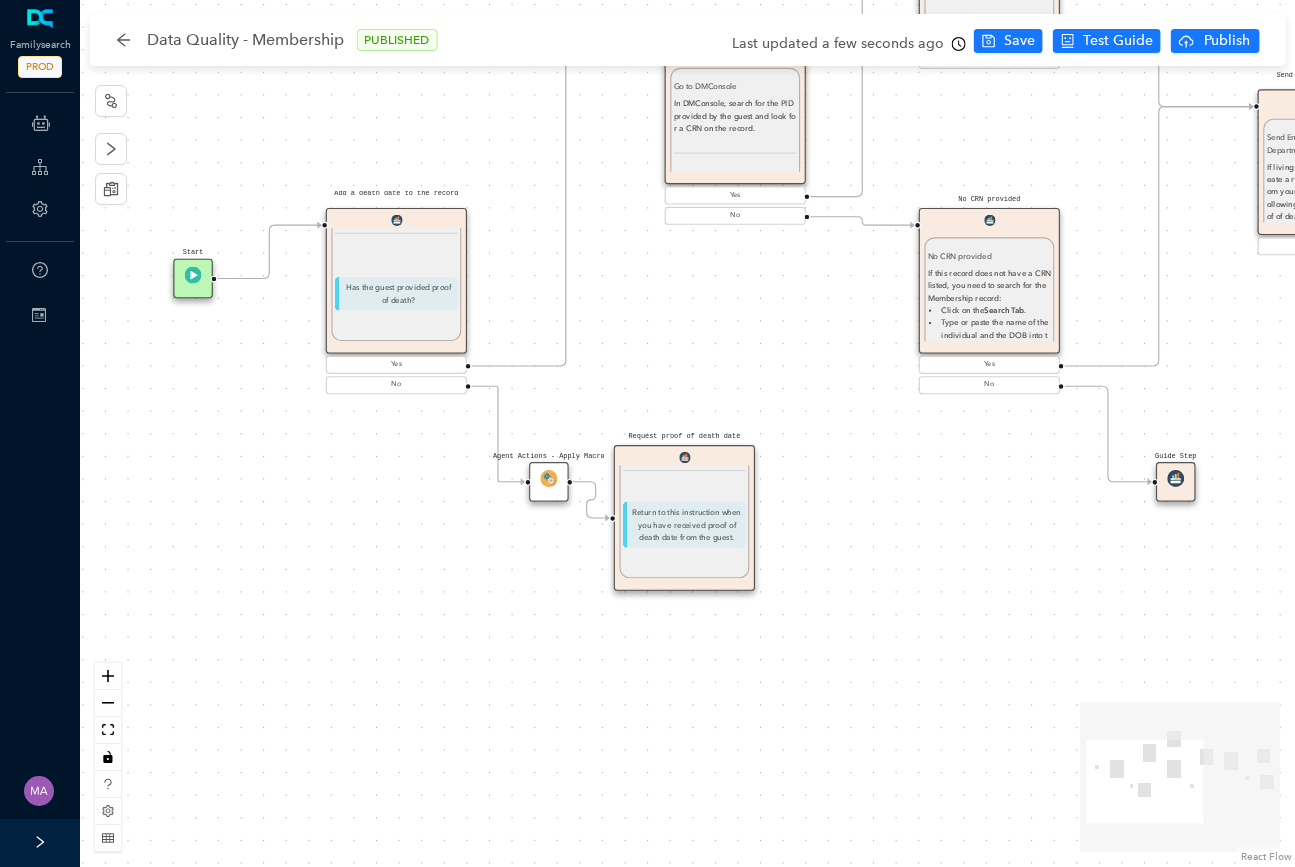 drag, startPoint x: 1053, startPoint y: 496, endPoint x: 927, endPoint y: 557, distance: 139.98929 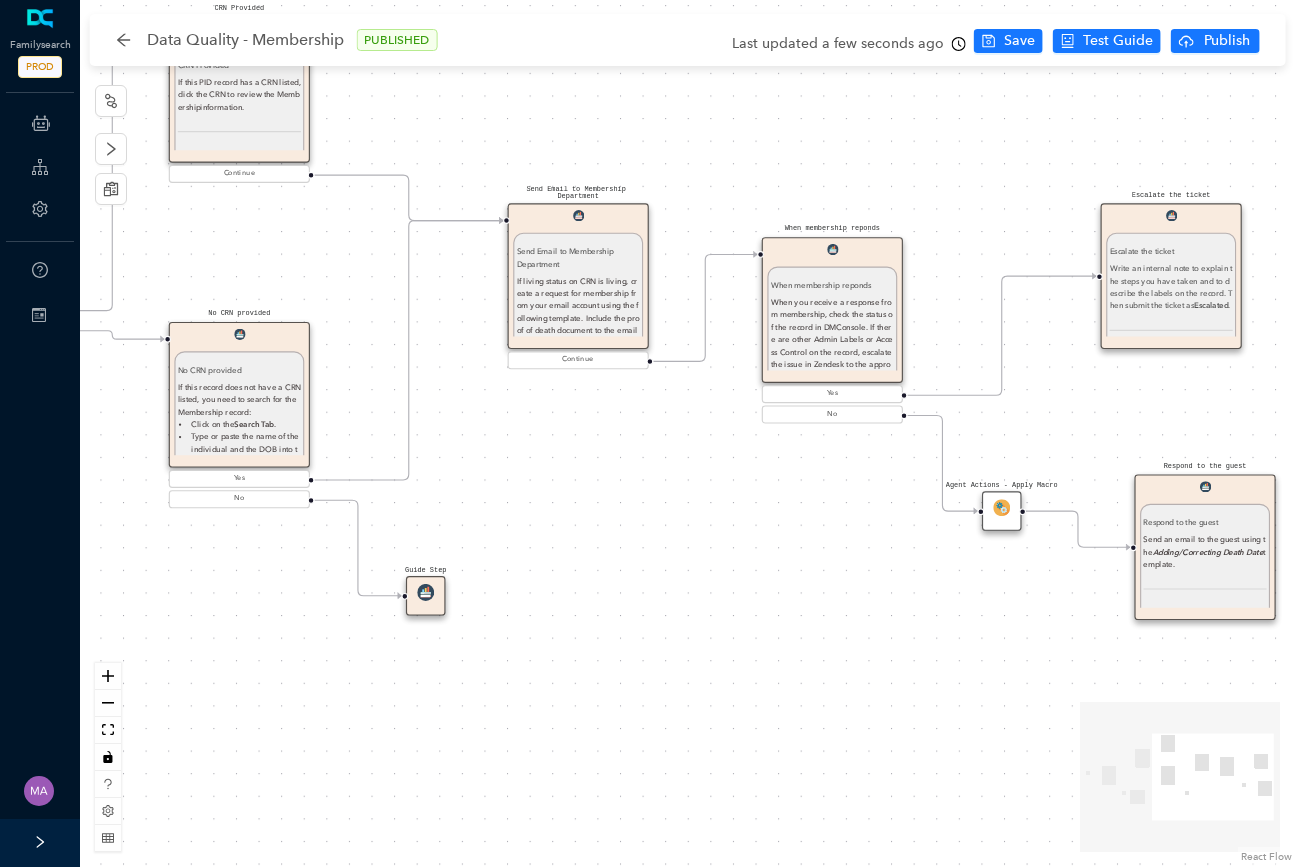 drag, startPoint x: 1177, startPoint y: 350, endPoint x: 453, endPoint y: 458, distance: 732.0109 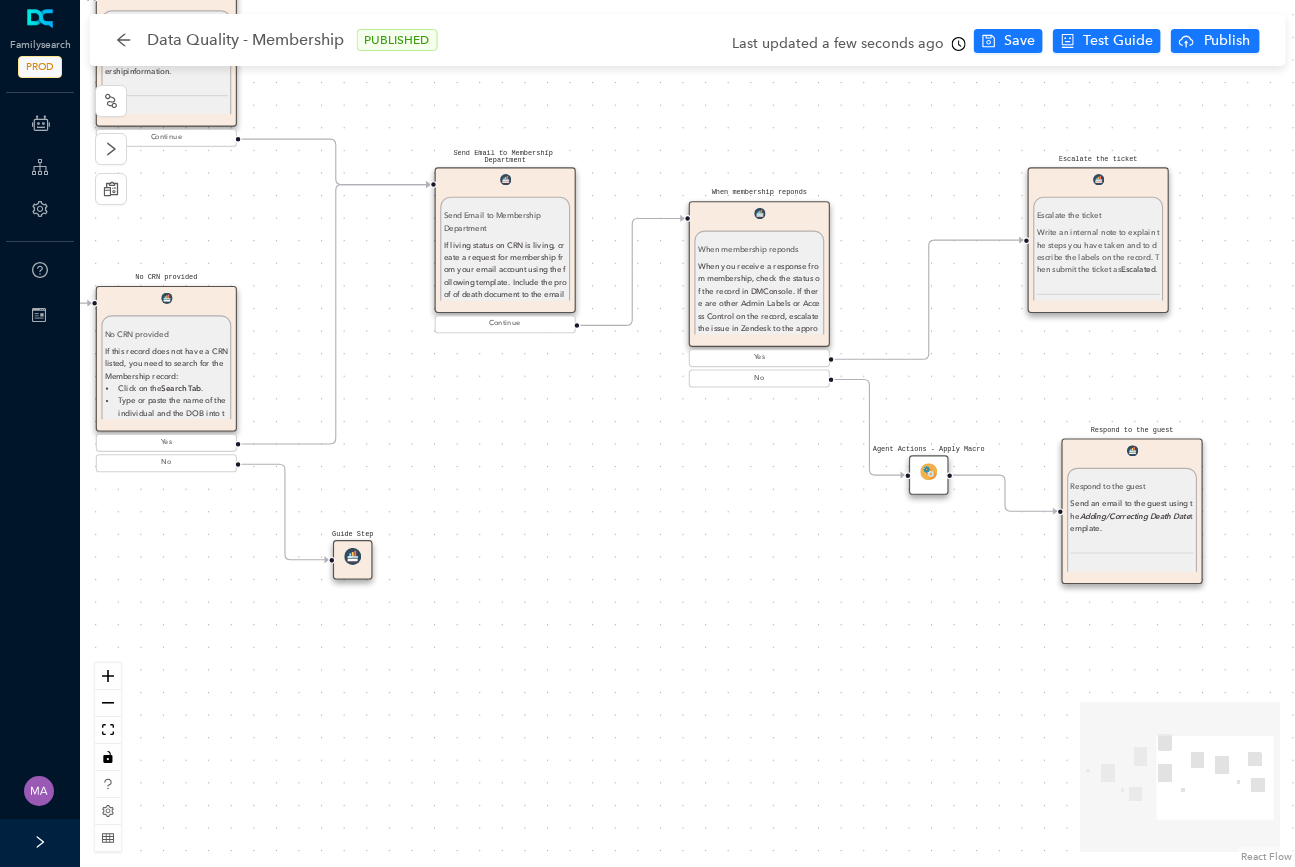 drag, startPoint x: 801, startPoint y: 505, endPoint x: 728, endPoint y: 469, distance: 81.394104 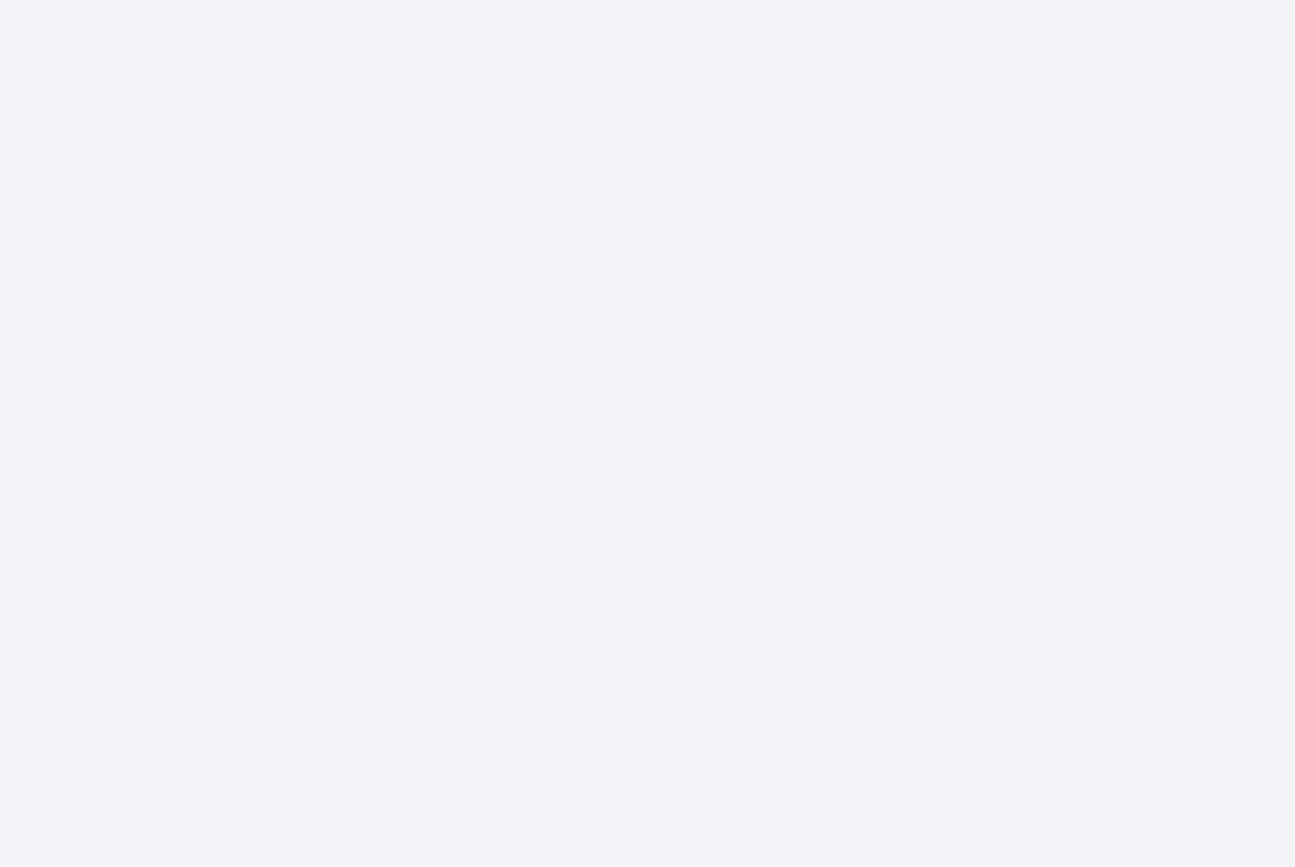 scroll, scrollTop: 0, scrollLeft: 0, axis: both 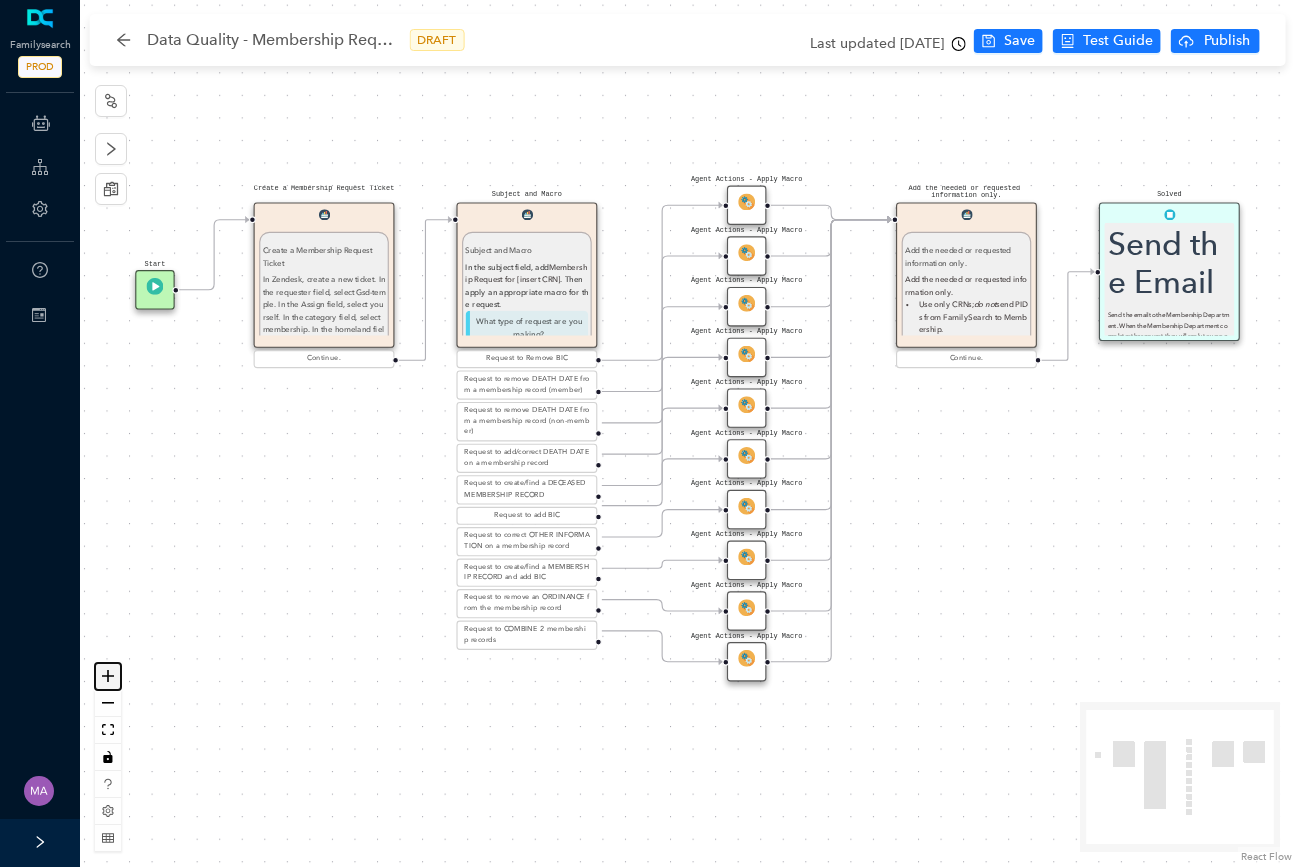 click 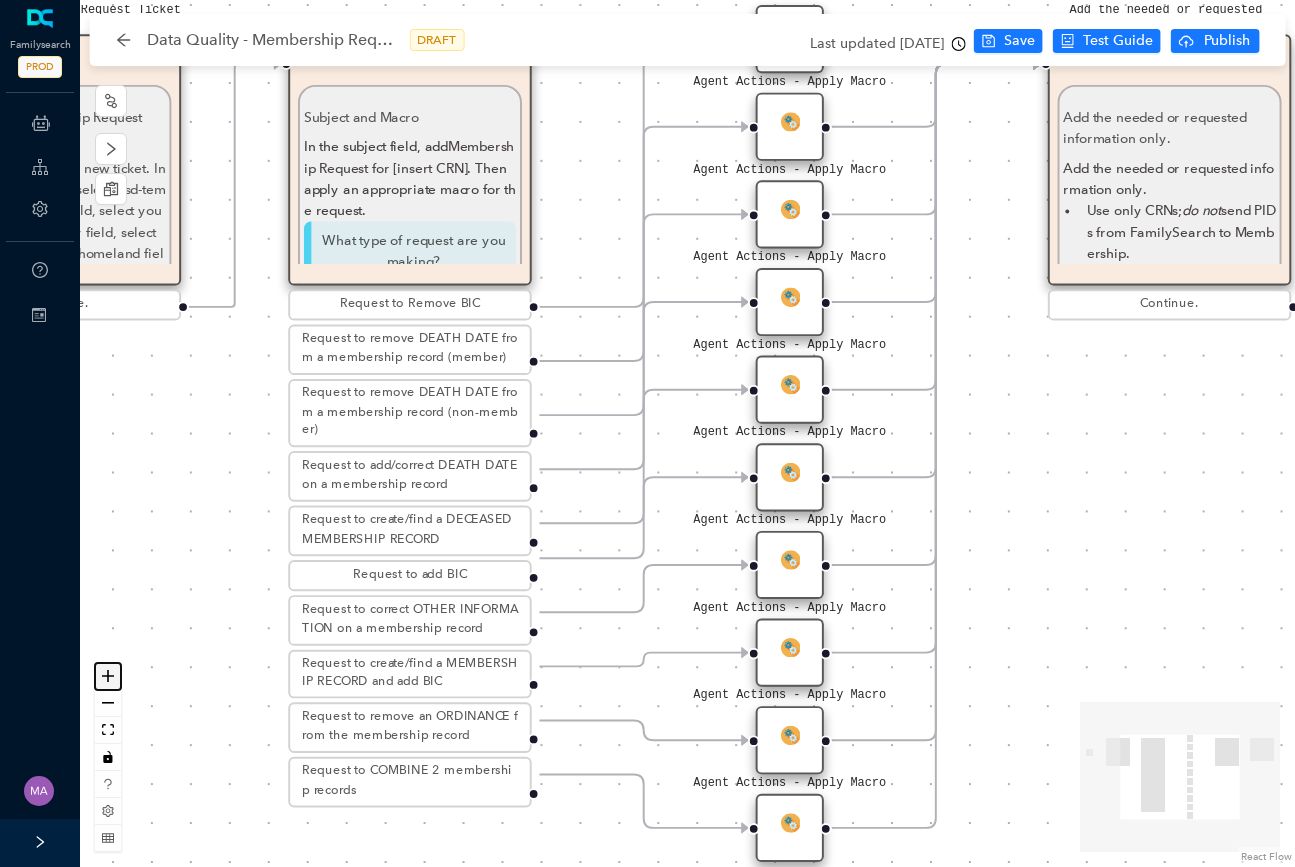 click 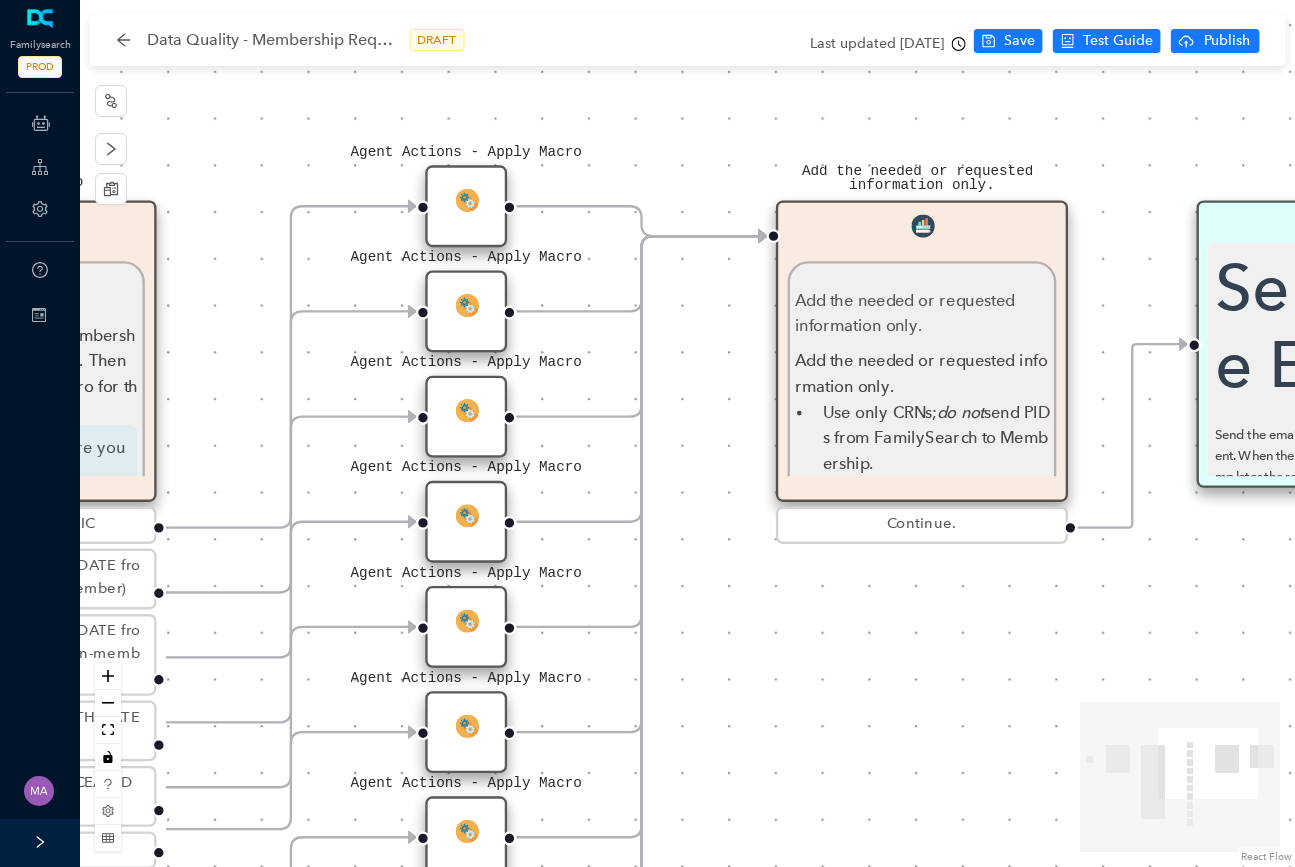 drag, startPoint x: 1063, startPoint y: 429, endPoint x: 719, endPoint y: 673, distance: 421.74875 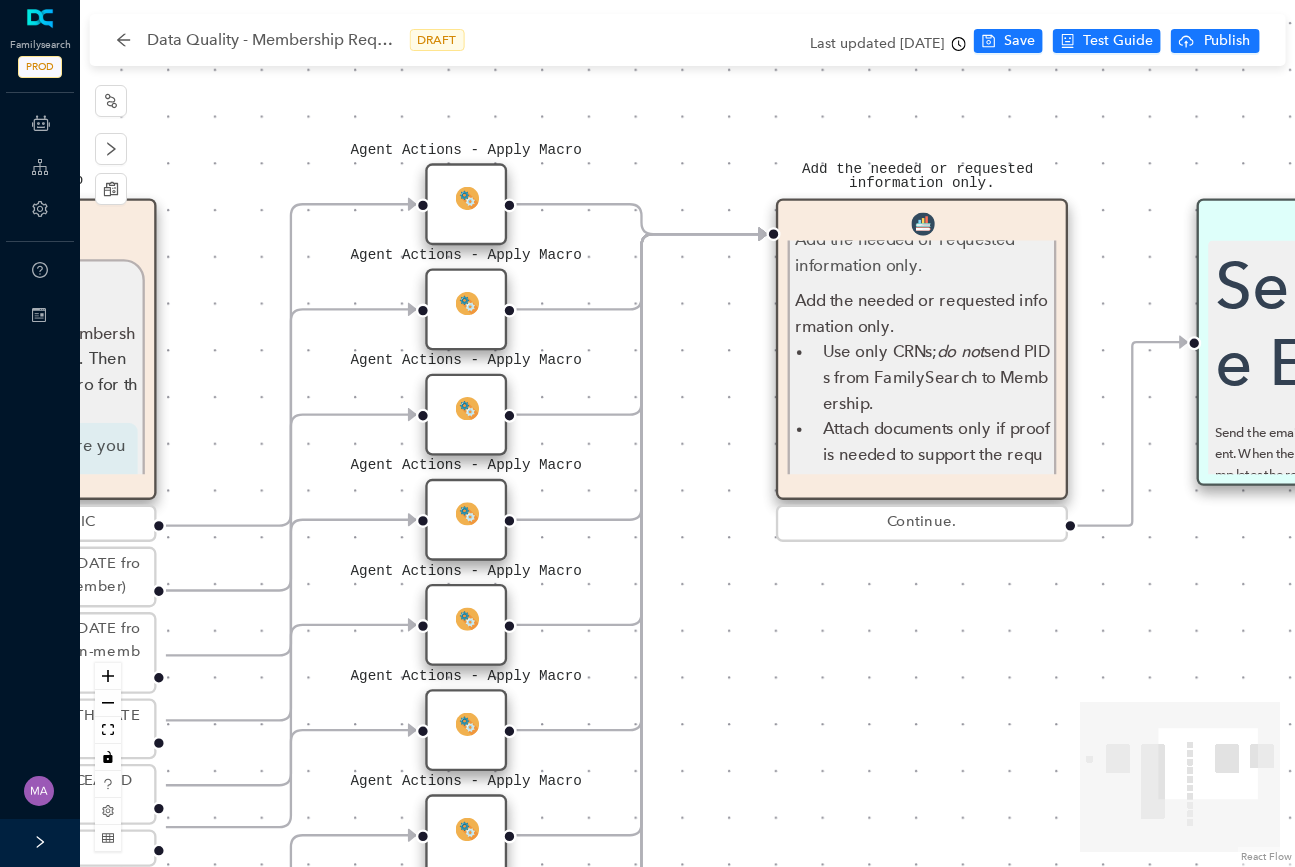 scroll, scrollTop: 28, scrollLeft: 0, axis: vertical 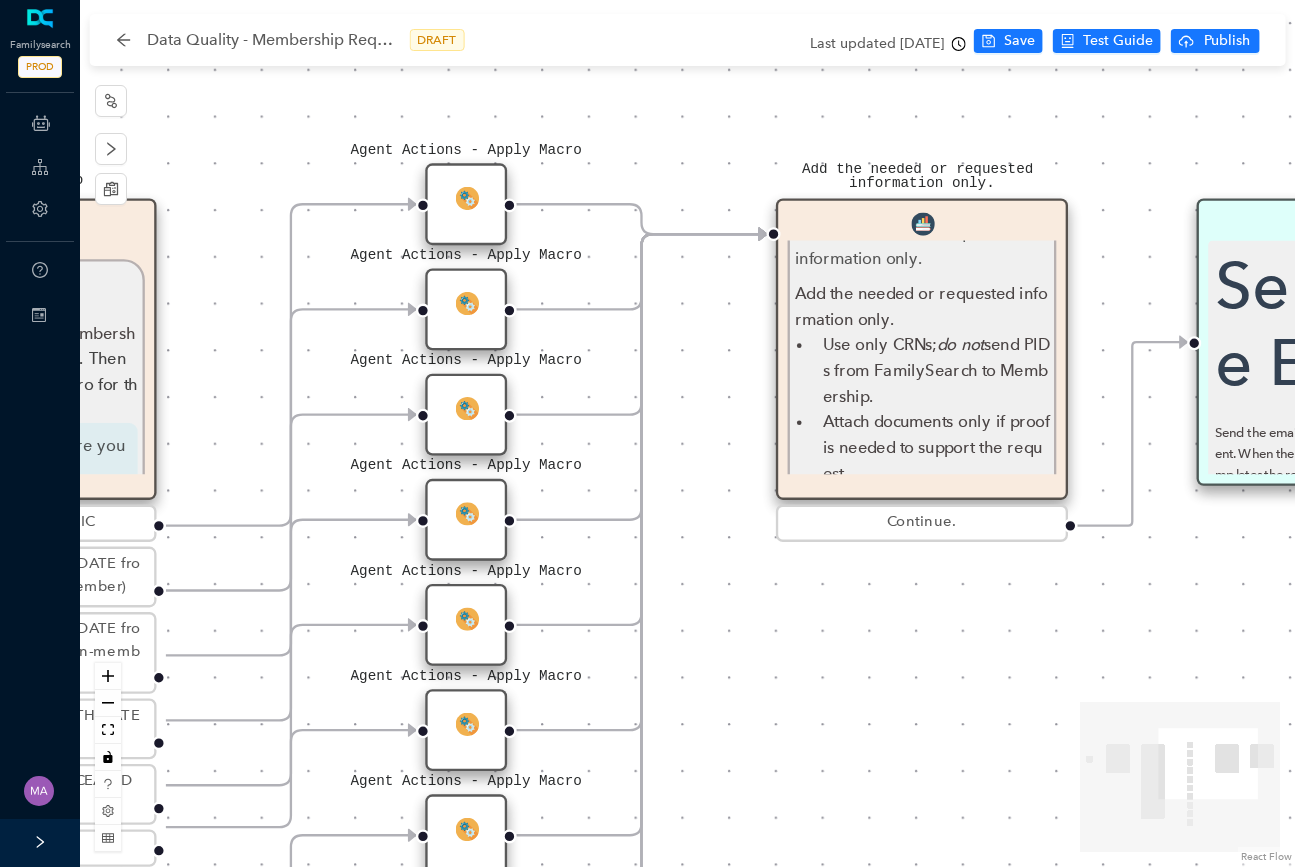 click on "Use only CRNs;  do not  send PIDs from FamilySearch to Membership." at bounding box center [936, 370] 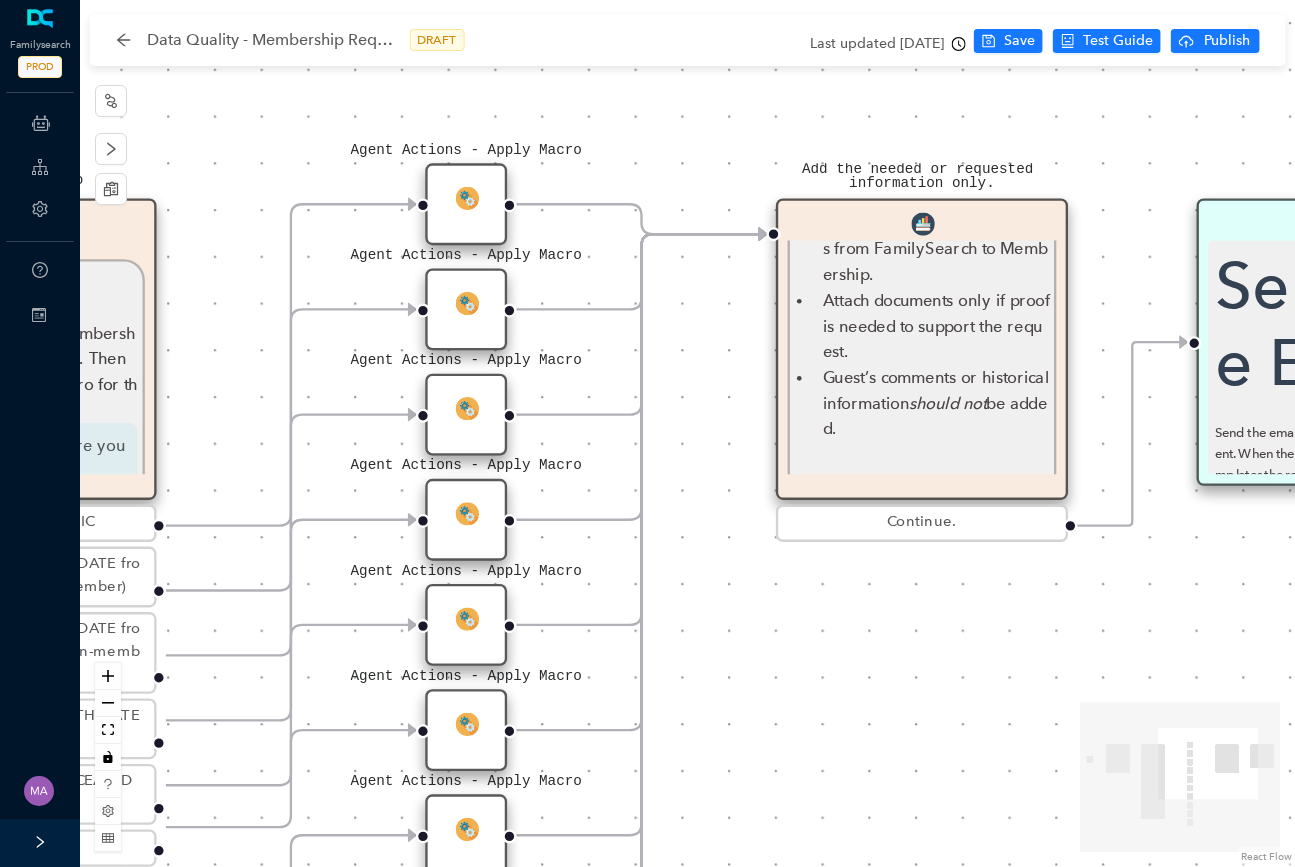 scroll, scrollTop: 83, scrollLeft: 0, axis: vertical 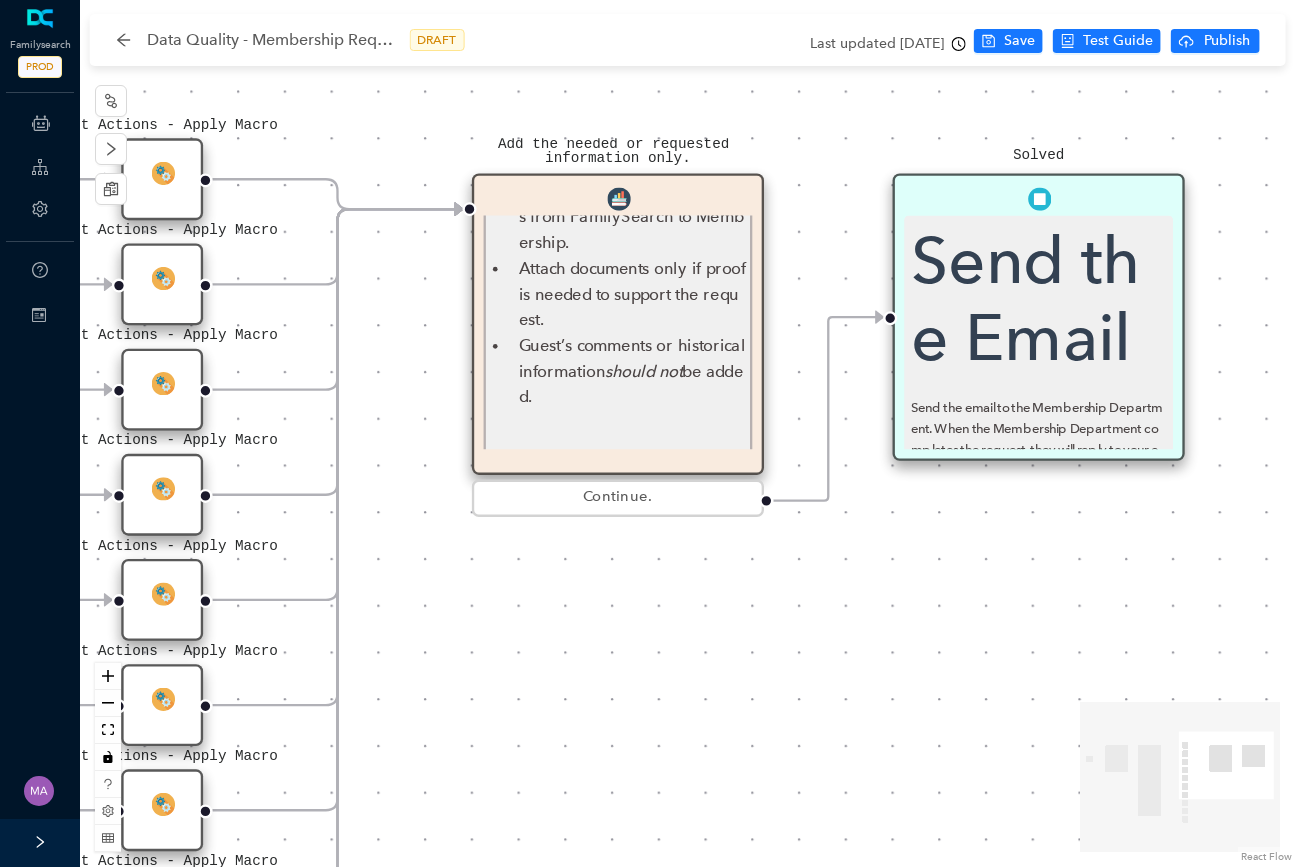 drag, startPoint x: 1031, startPoint y: 629, endPoint x: 727, endPoint y: 604, distance: 305.0262 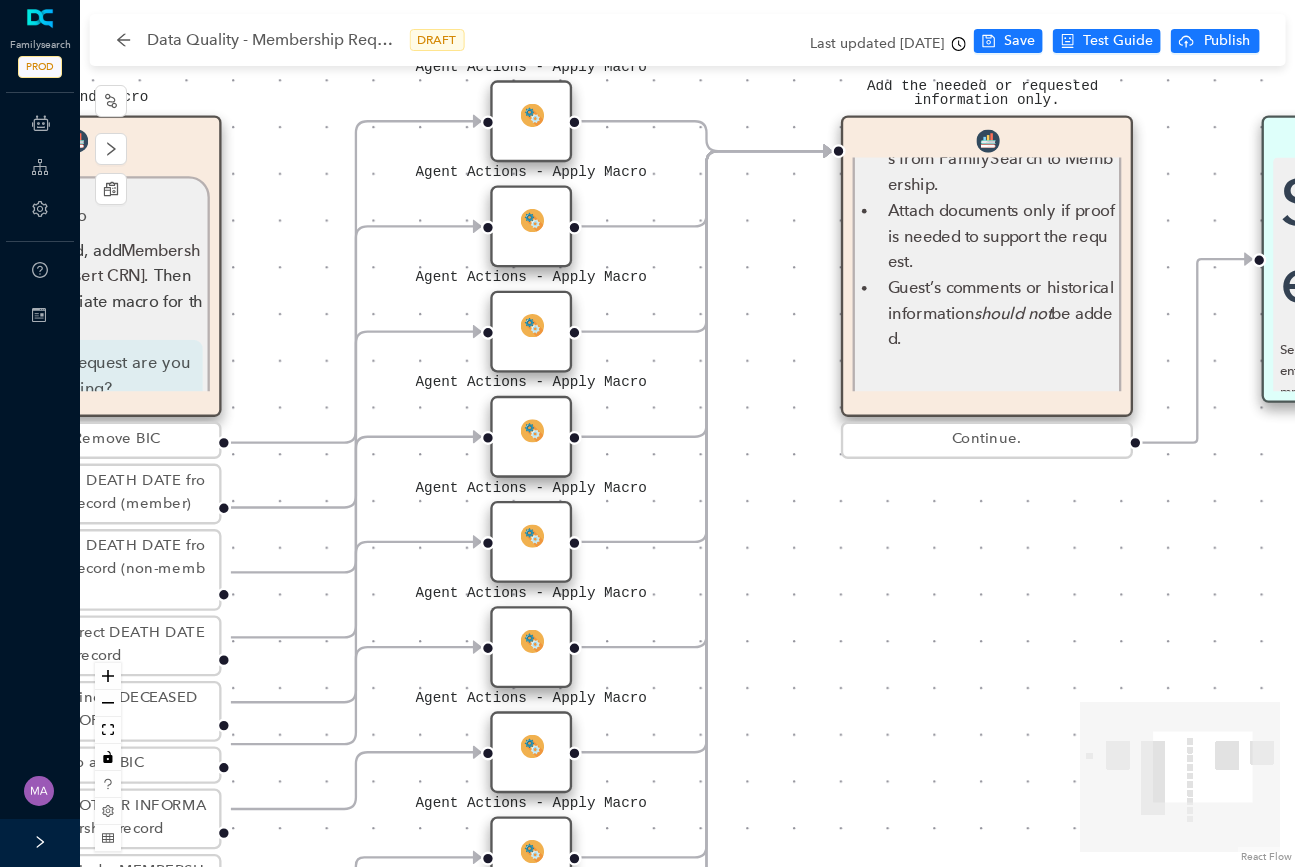 drag, startPoint x: 588, startPoint y: 603, endPoint x: 958, endPoint y: 545, distance: 374.51837 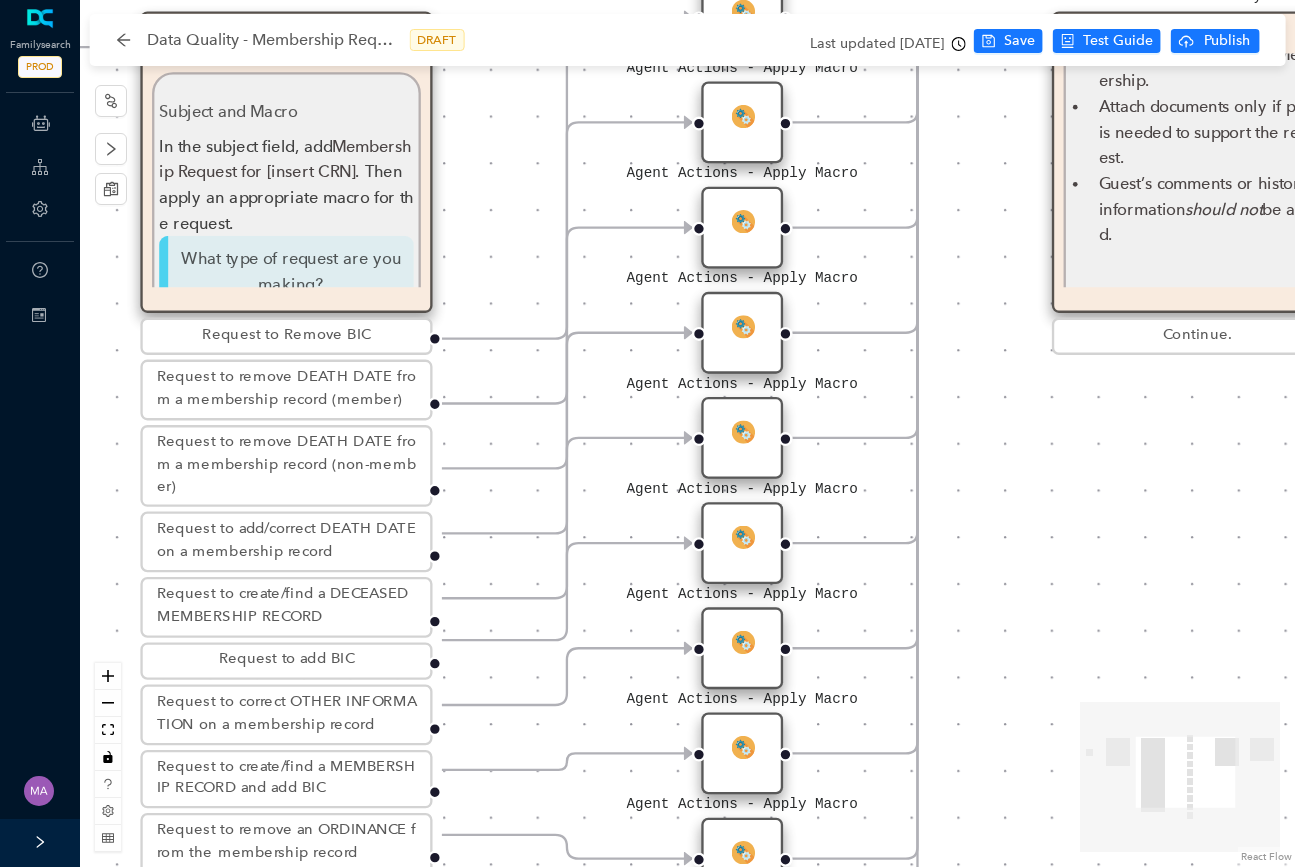drag, startPoint x: 846, startPoint y: 541, endPoint x: 1056, endPoint y: 437, distance: 234.34163 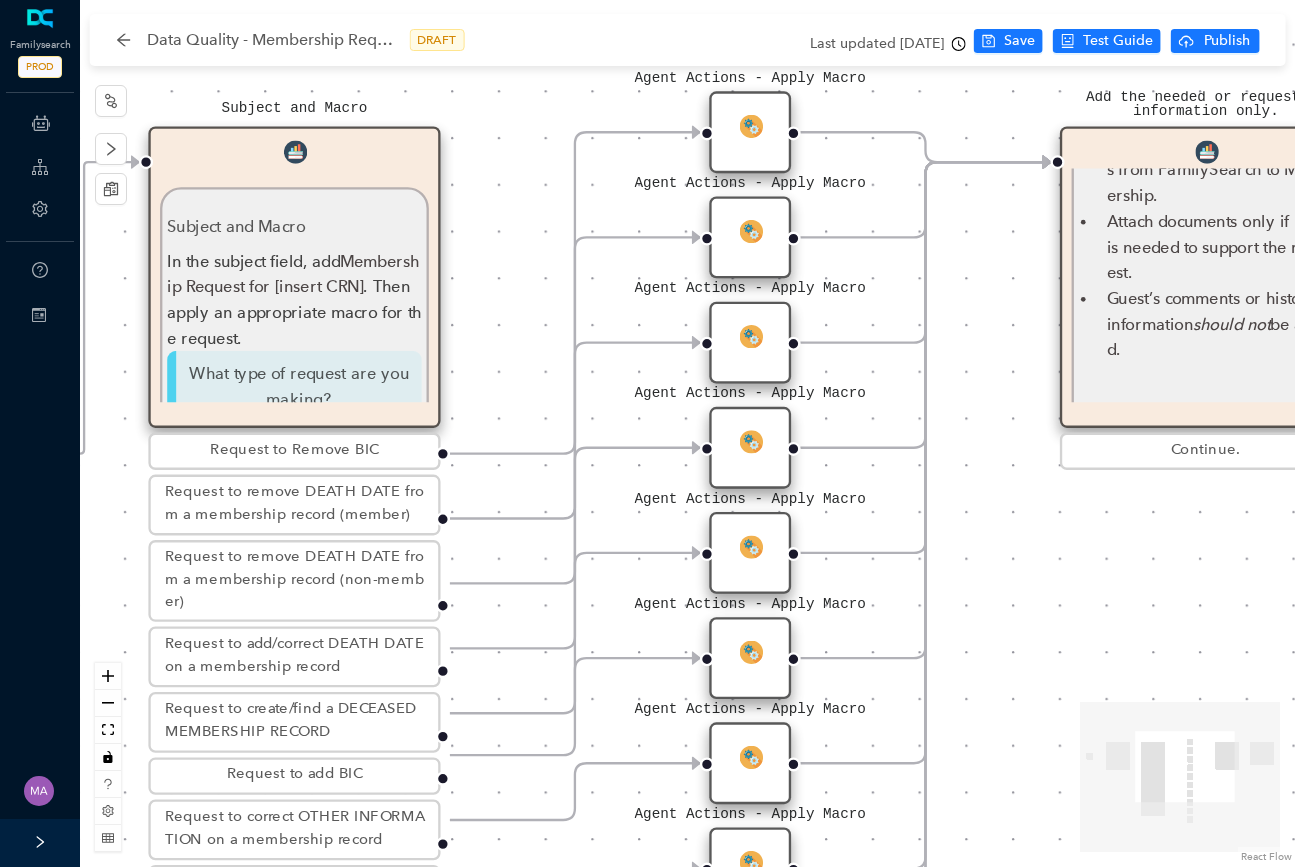 drag, startPoint x: 488, startPoint y: 219, endPoint x: 496, endPoint y: 334, distance: 115.27792 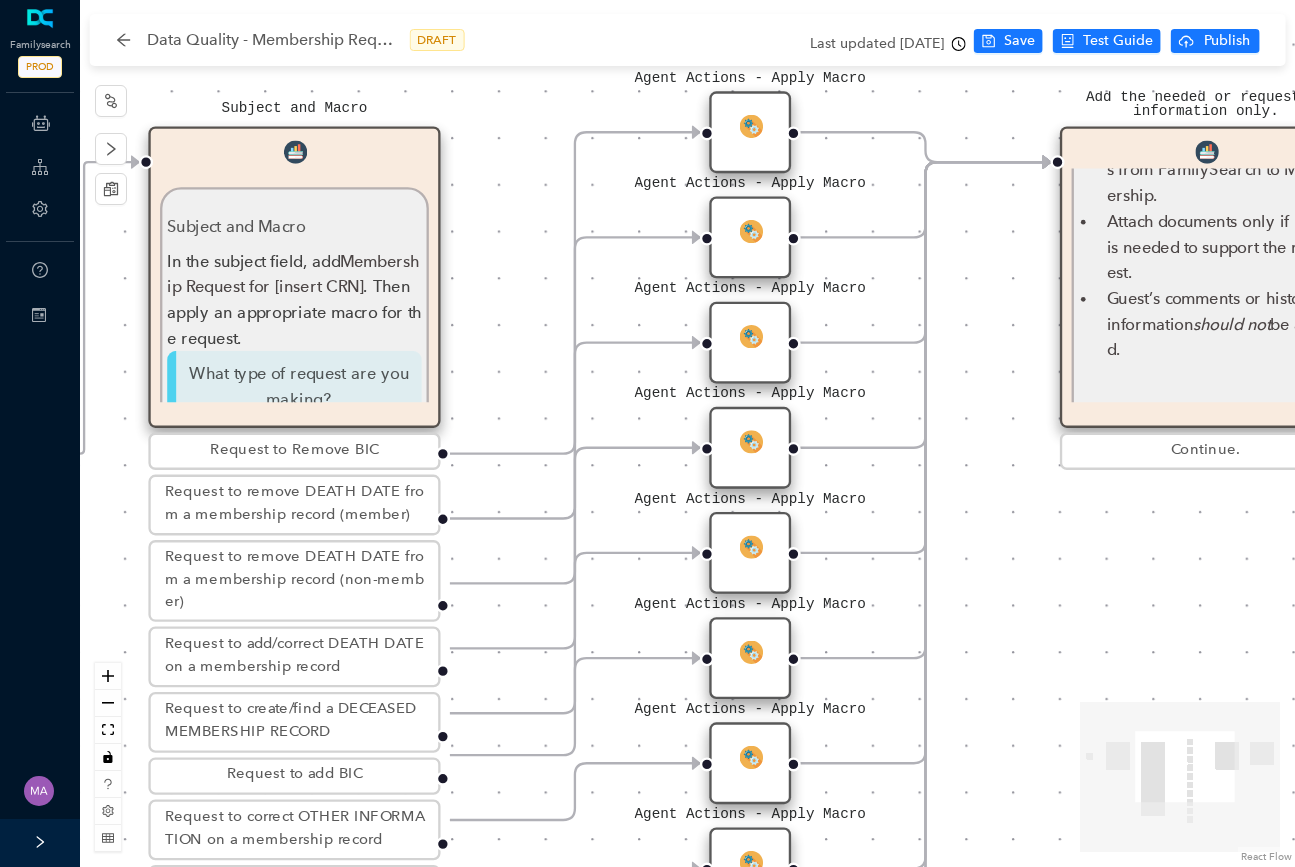 click at bounding box center [750, 125] 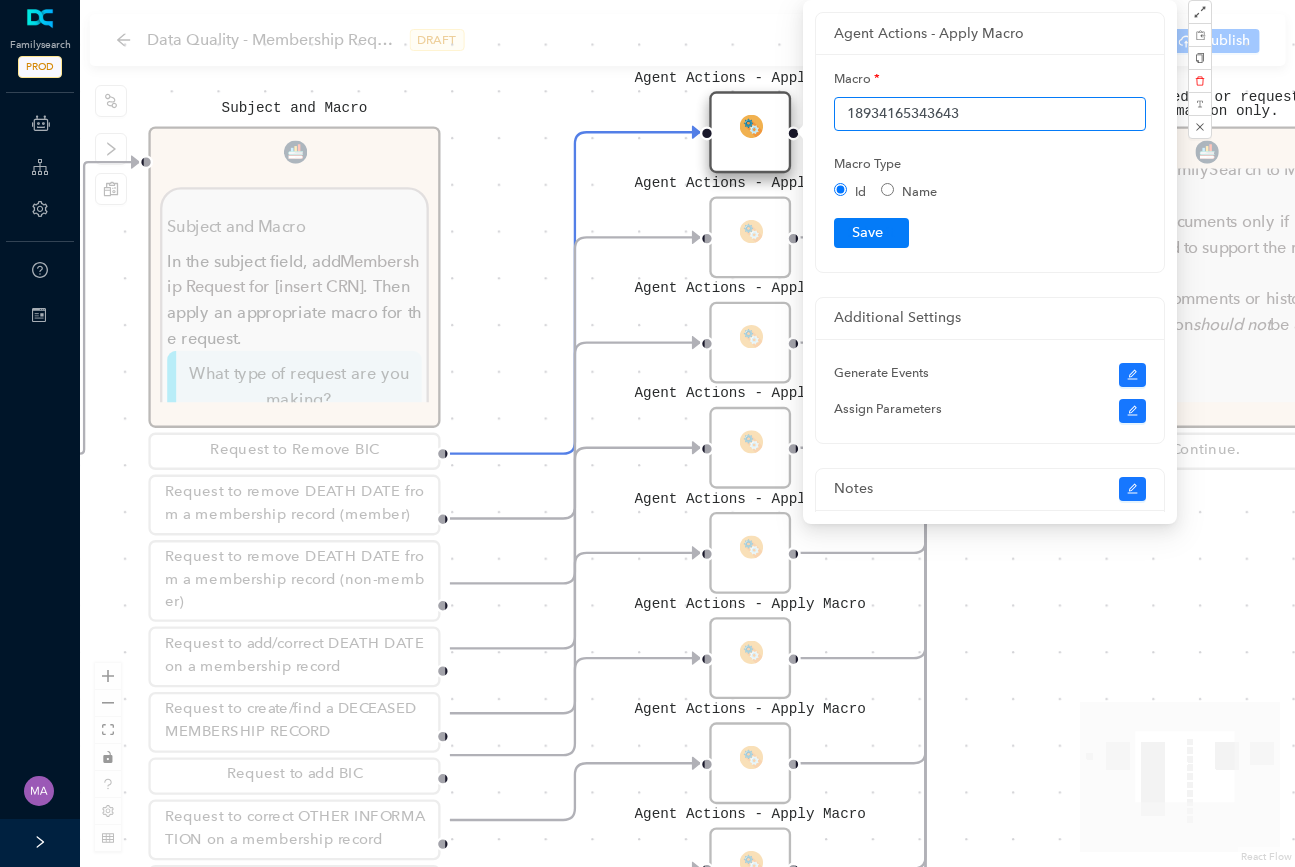 click on "18934165343643" at bounding box center [990, 114] 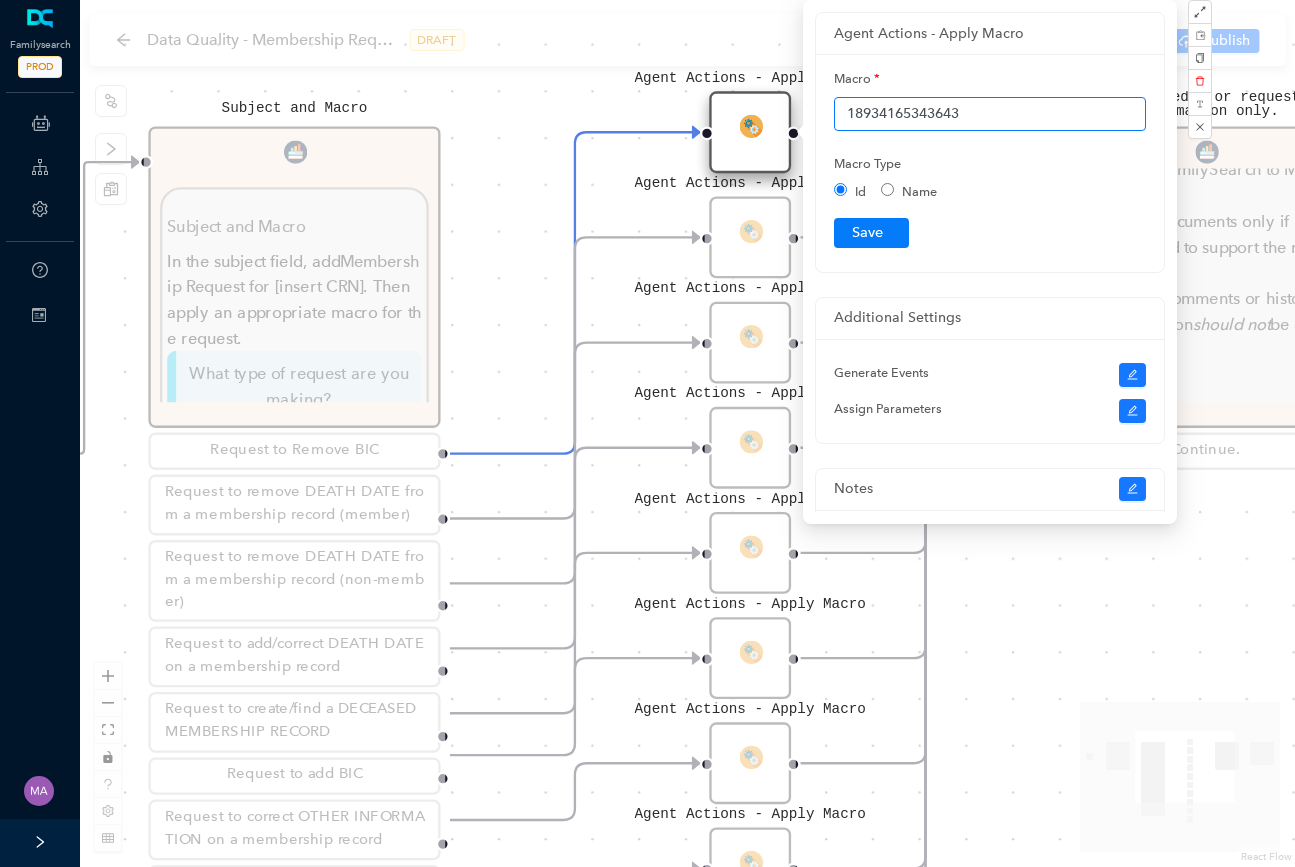 paste on "Data Quality::Send to Membership::DQ-GSC-temple@churchofjesuschrist.org::Request to remove BIC" 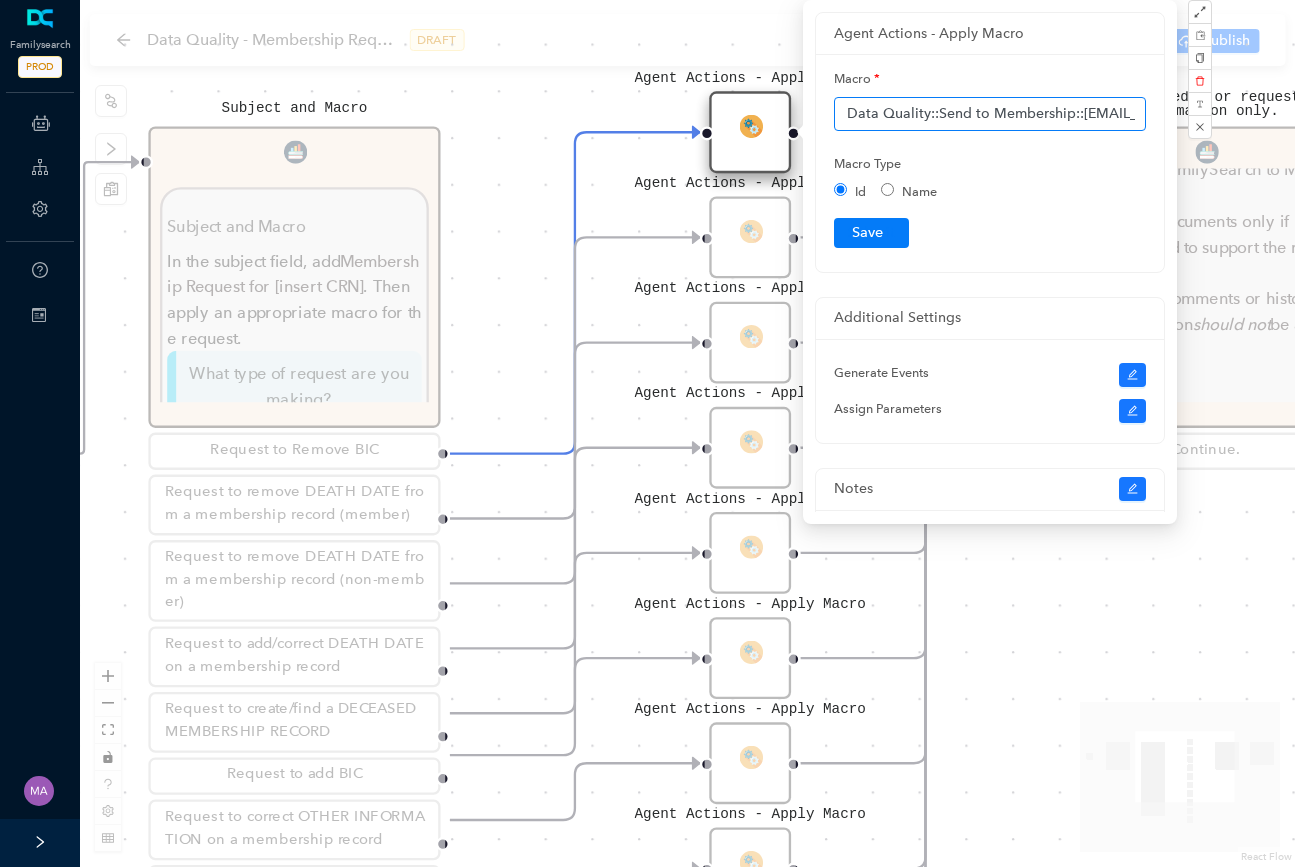 scroll, scrollTop: 0, scrollLeft: 366, axis: horizontal 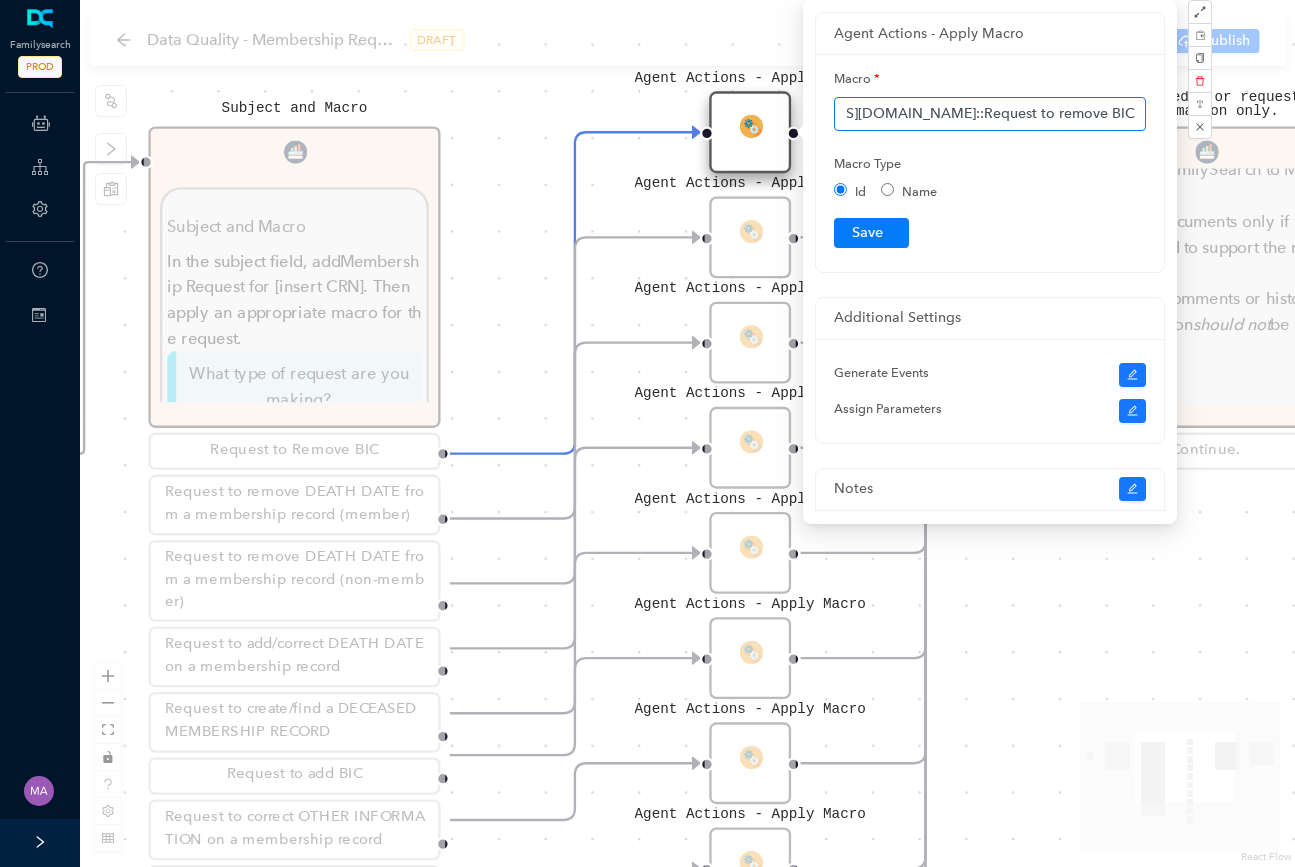 type on "Data Quality::Send to Membership::DQ-GSC-temple@churchofjesuschrist.org::Request to remove BIC" 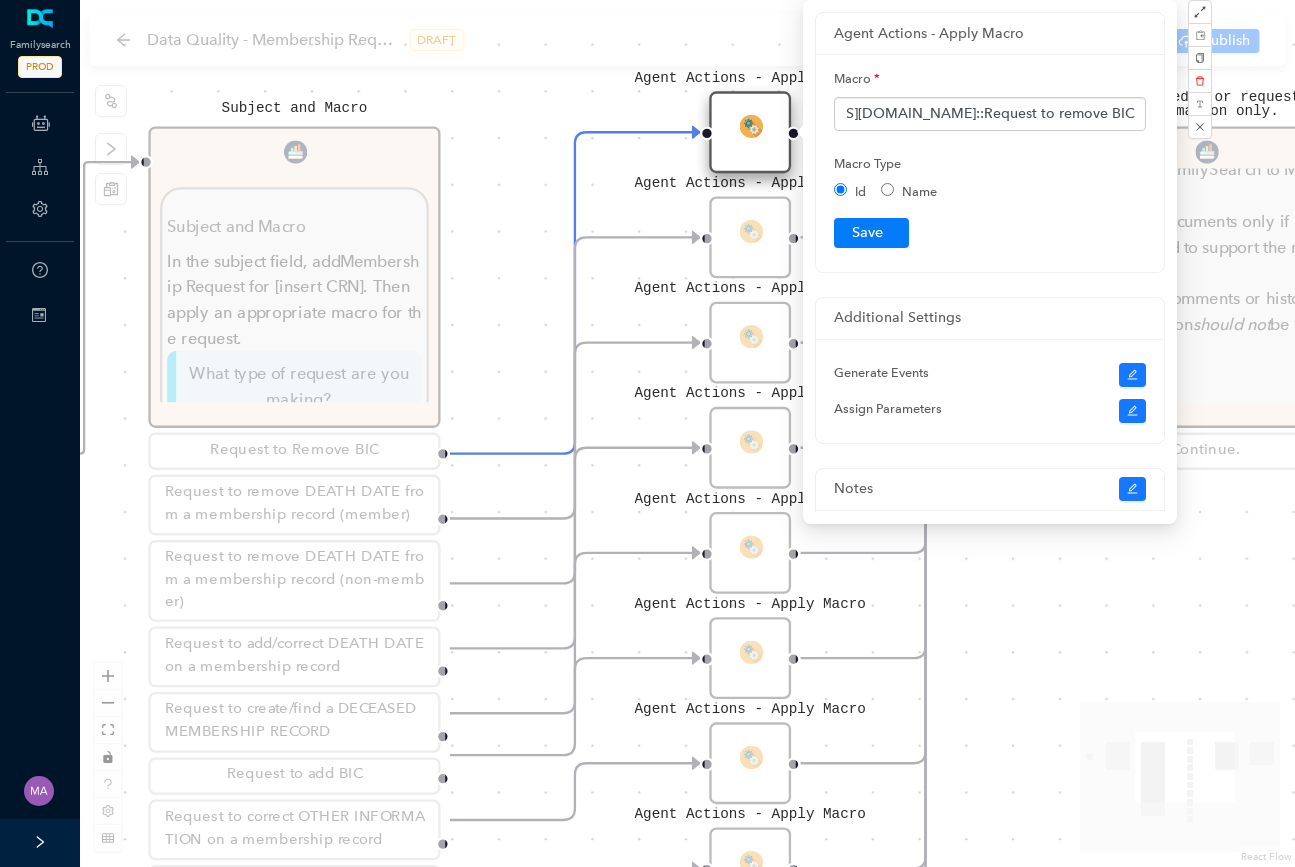 click on "Name" at bounding box center (887, 189) 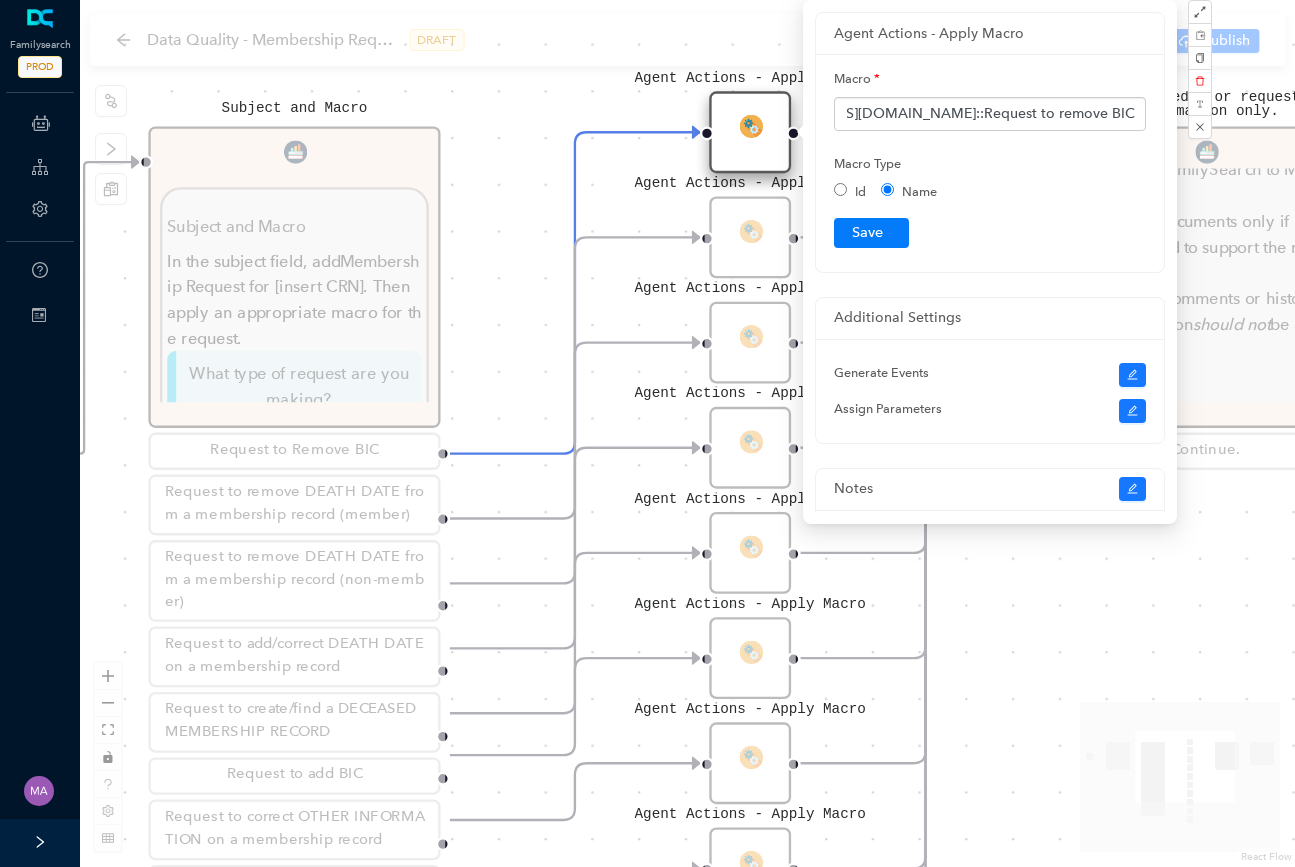 scroll, scrollTop: 0, scrollLeft: 0, axis: both 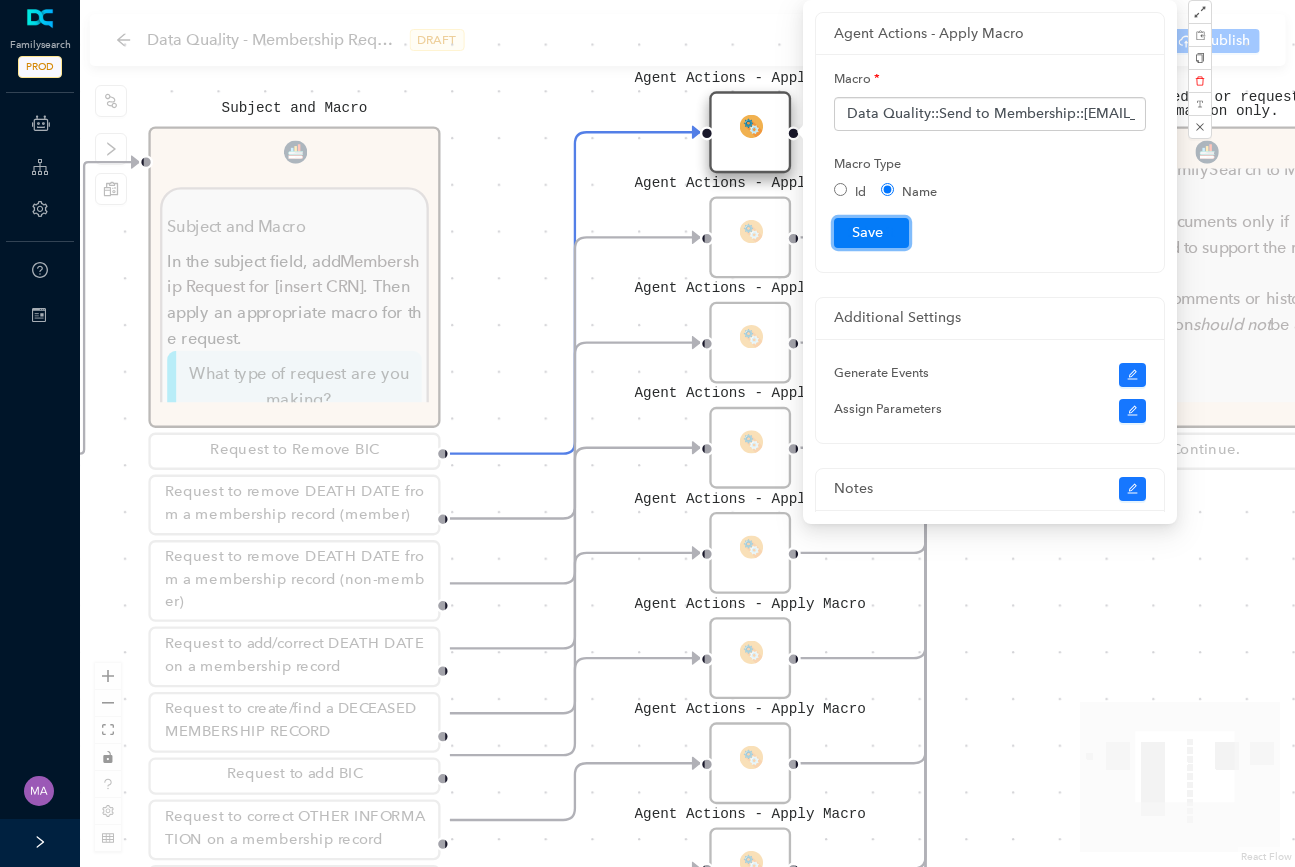 click on "Submit" at bounding box center [871, 233] 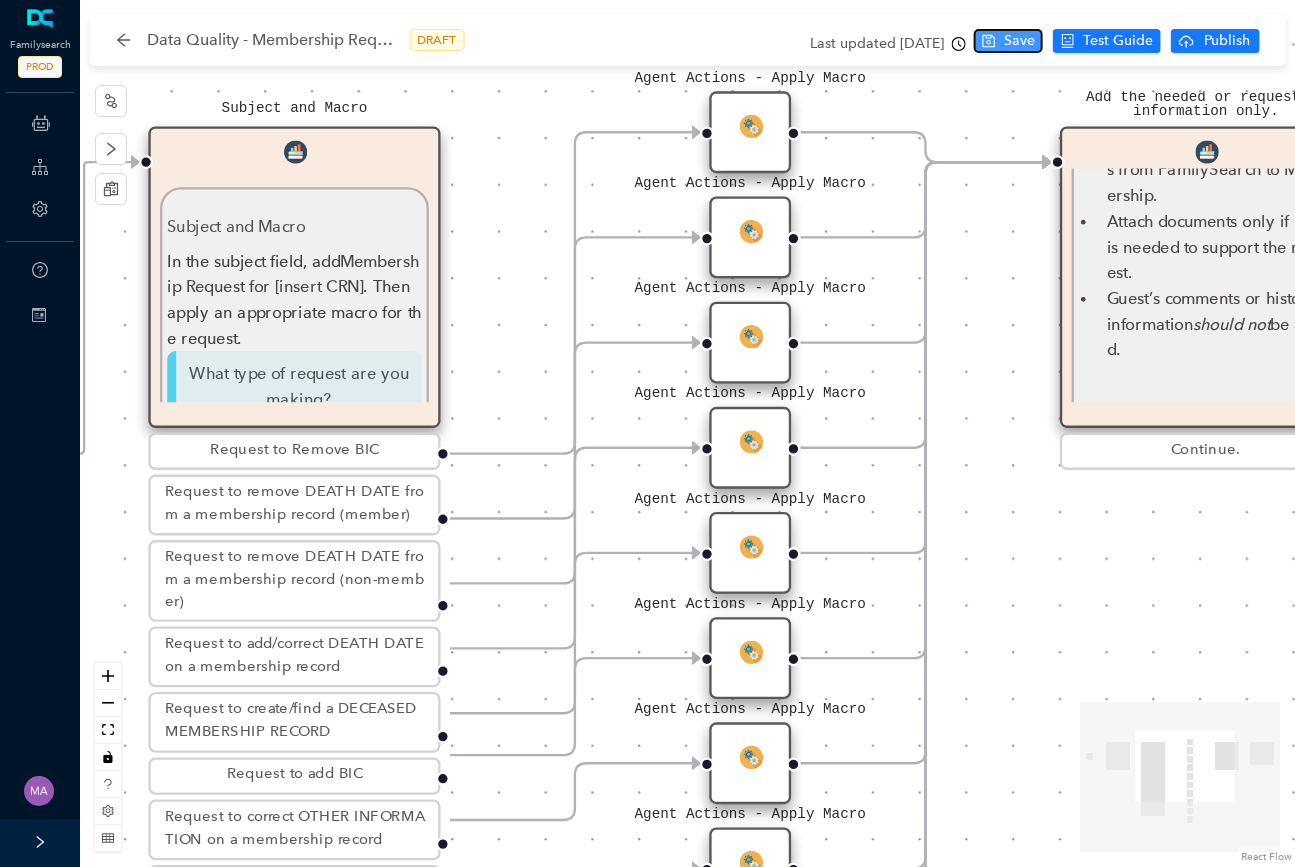 click on "Save" at bounding box center (1019, 41) 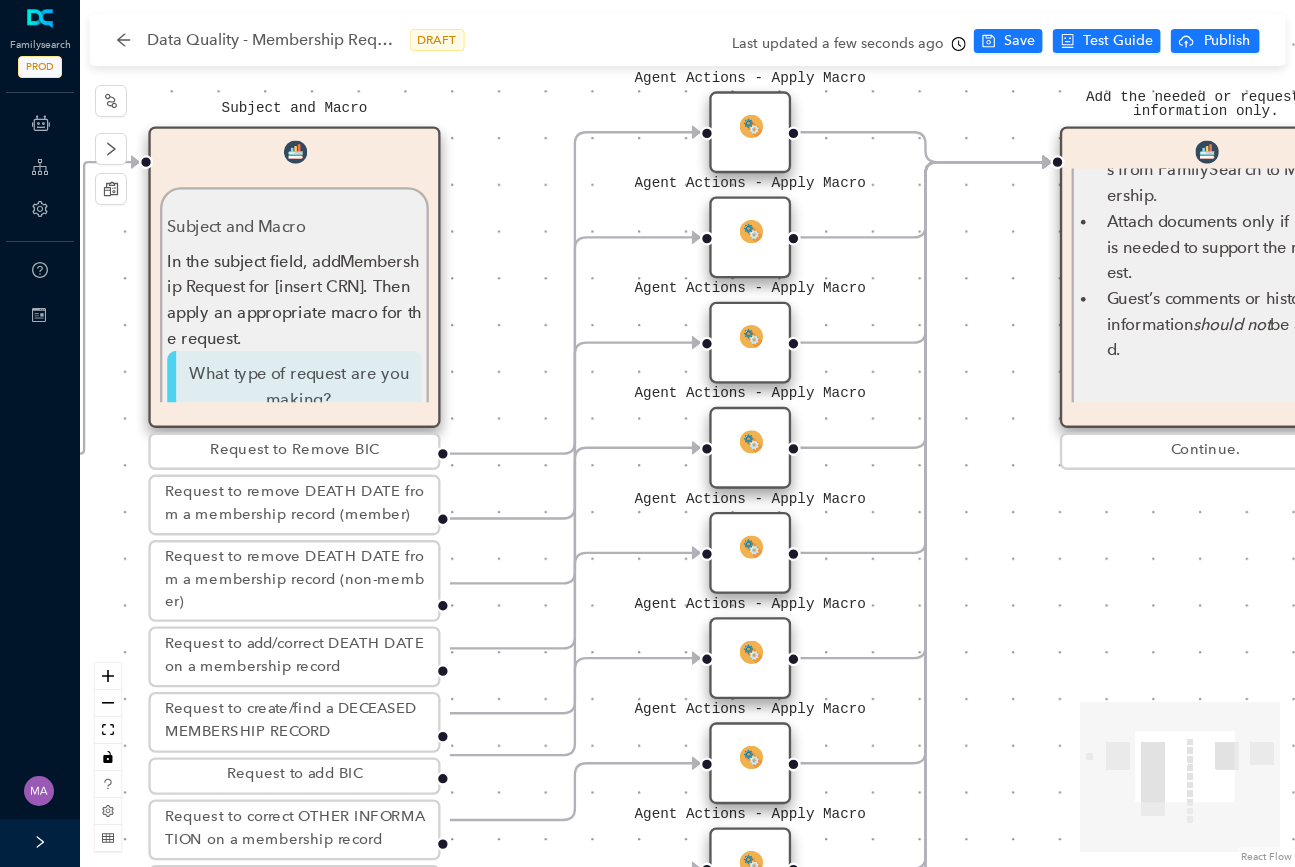 click at bounding box center (750, 230) 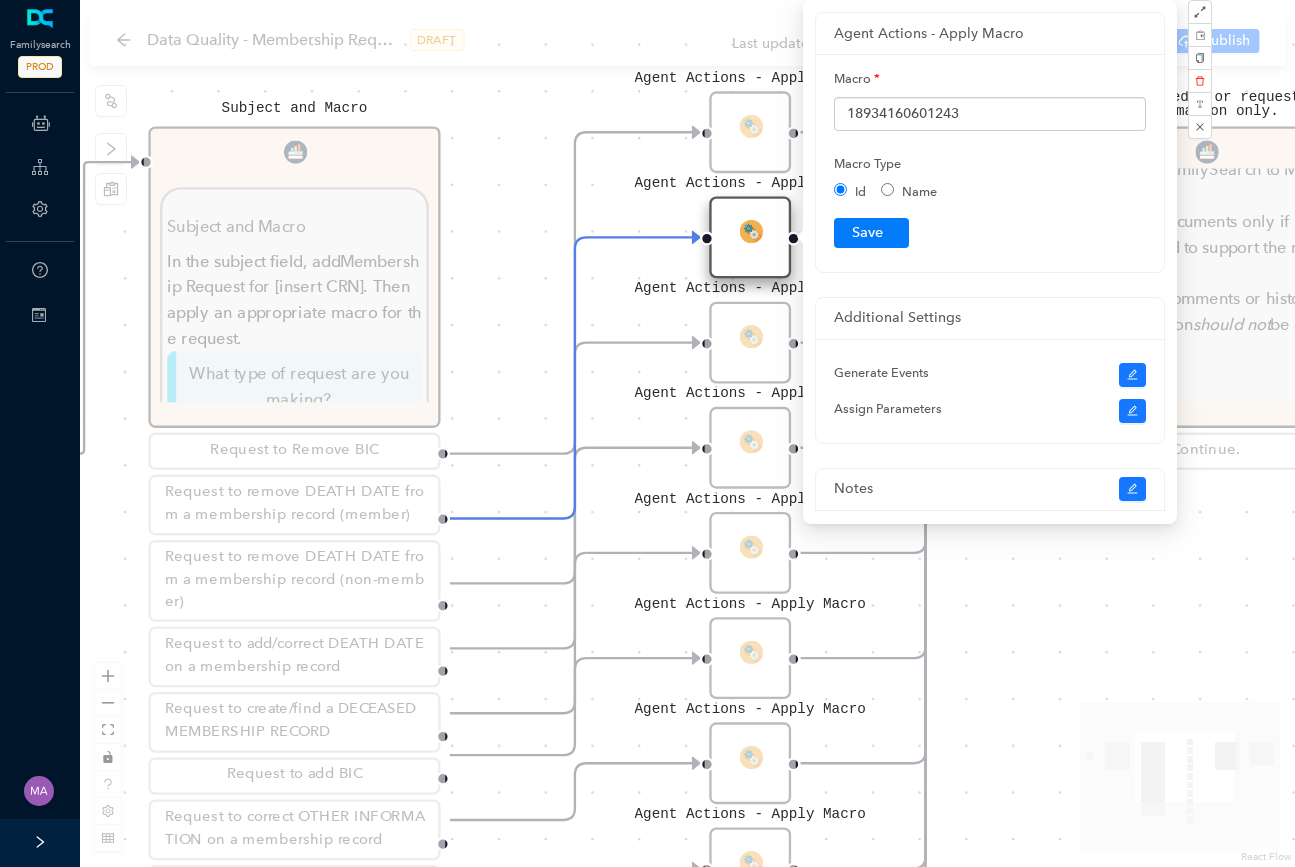 click on "Agent Actions - Apply Macro Agent Actions - Apply Macro Agent Actions - Apply Macro Agent Actions - Apply Macro Agent Actions - Apply Macro Agent Actions - Apply Macro Agent Actions - Apply Macro Agent Actions - Apply Macro Agent Actions - Apply Macro Add the needed or requested information only. Add the needed or requested information only. Add the needed or requested information only. Use only CRNs;  do not  send PIDs from FamilySearch to Membership.  Attach documents only if proof is needed to support the request.  Guest’s comments or historical information  should not  be added.    Continue. Subject and Macro Subject and Macro In the subject field, add  Membership Request for [insert CRN]
. Then apply an appropriate macro for the request.  What type of request are you making? Request to Remove BIC Request to remove DEATH DATE from a membership record (member) Request to remove DEATH DATE from a membership record (non-member) Request to add/correct DEATH DATE on a membership record  Request to add BIC" at bounding box center [687, 433] 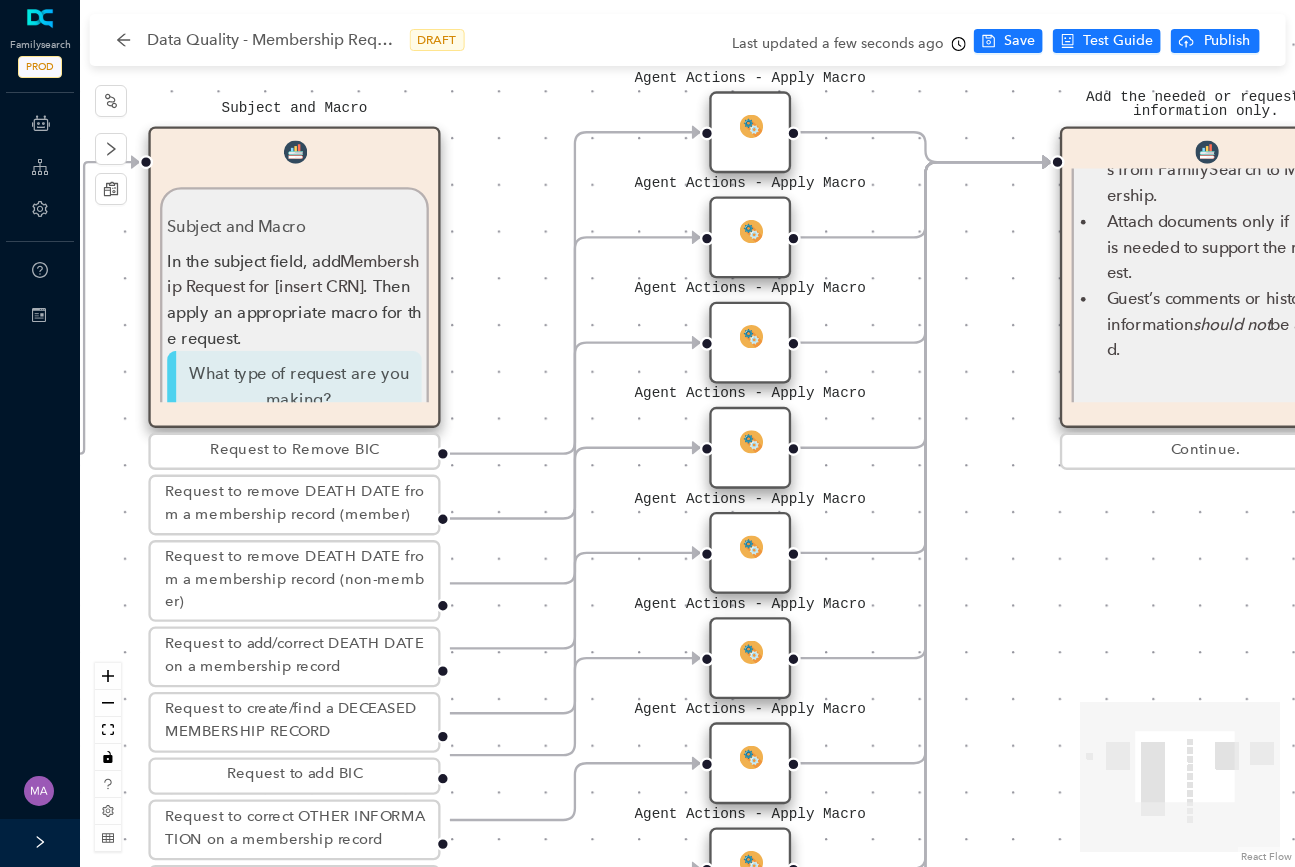 click on "Agent Actions - Apply Macro" at bounding box center [750, 343] 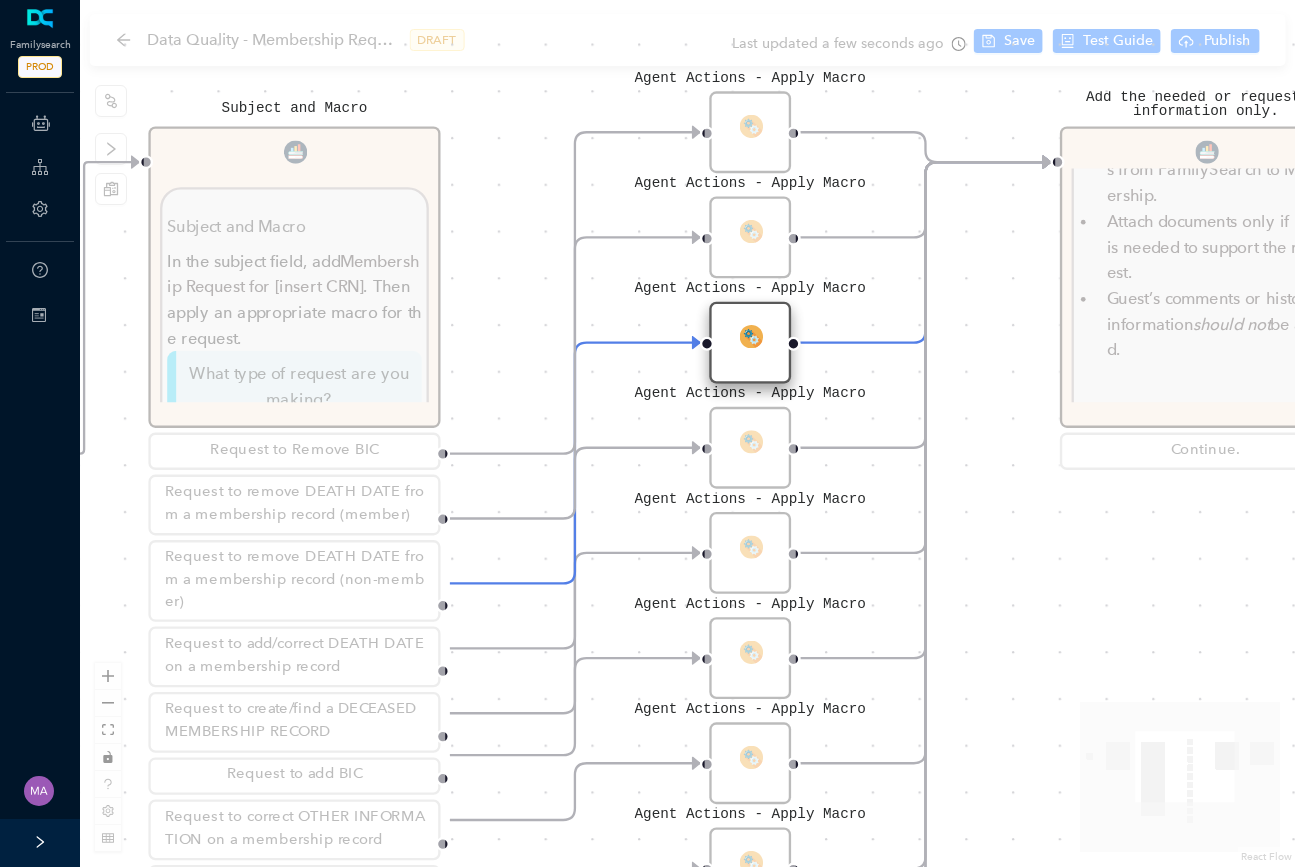 click on "Agent Actions - Apply Macro" at bounding box center (750, 343) 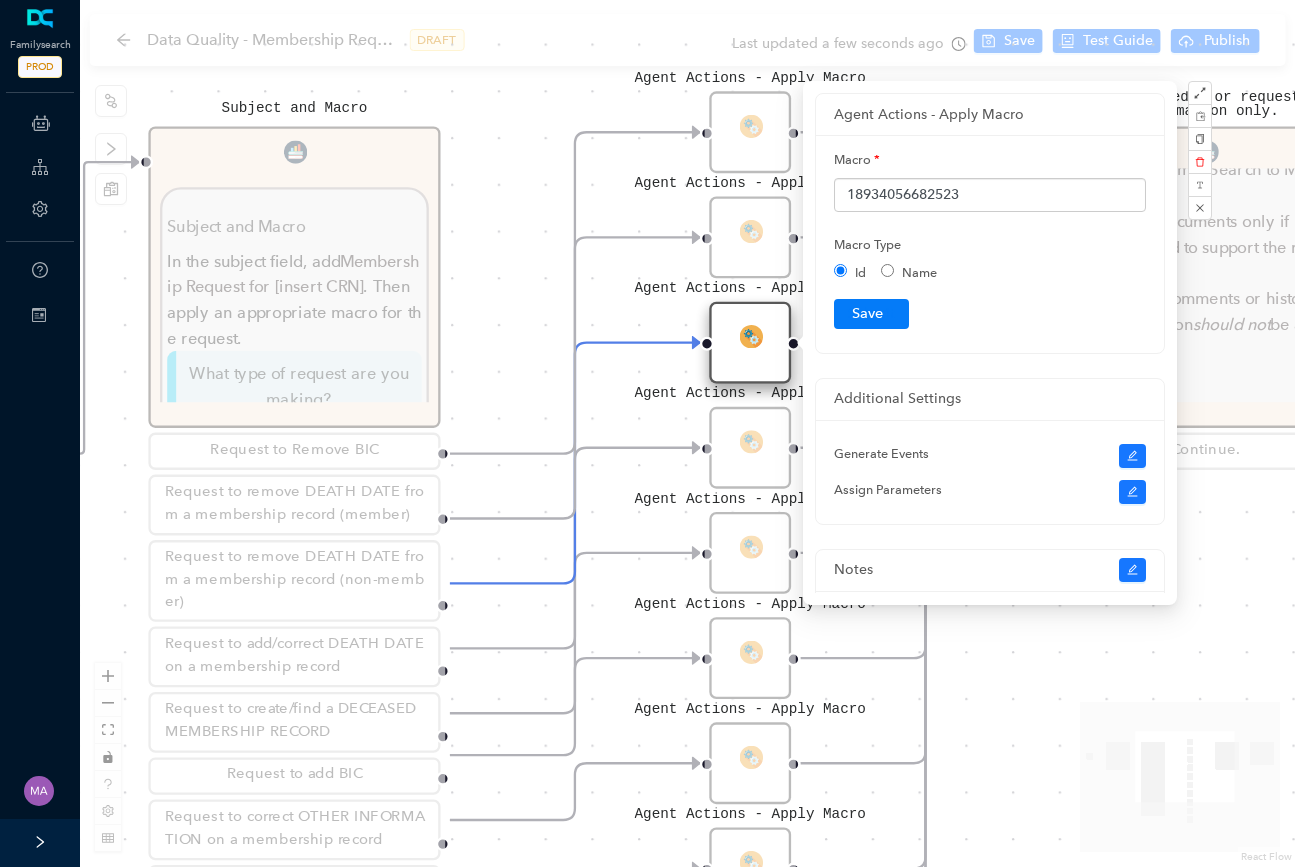 click on "Agent Actions - Apply Macro" at bounding box center [750, 238] 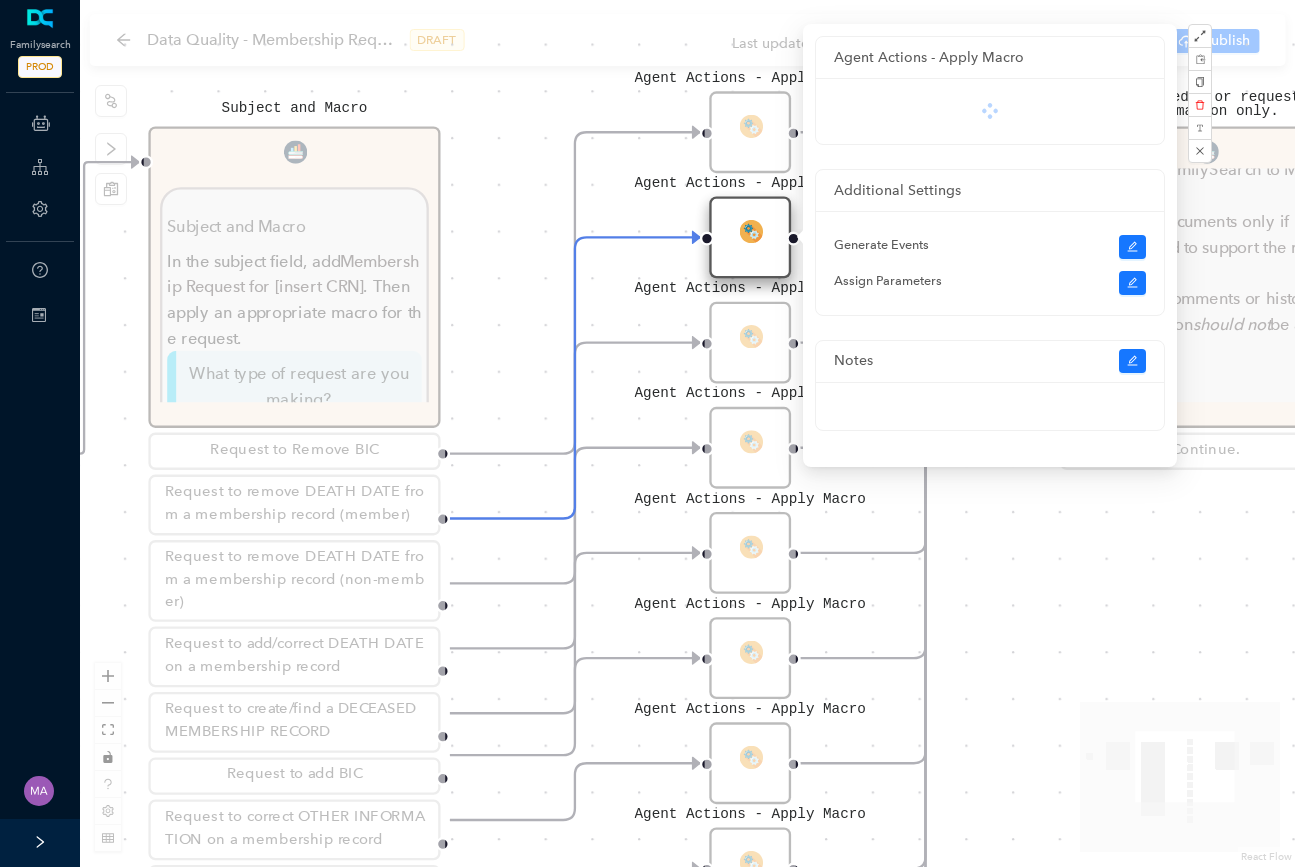 click at bounding box center (750, 230) 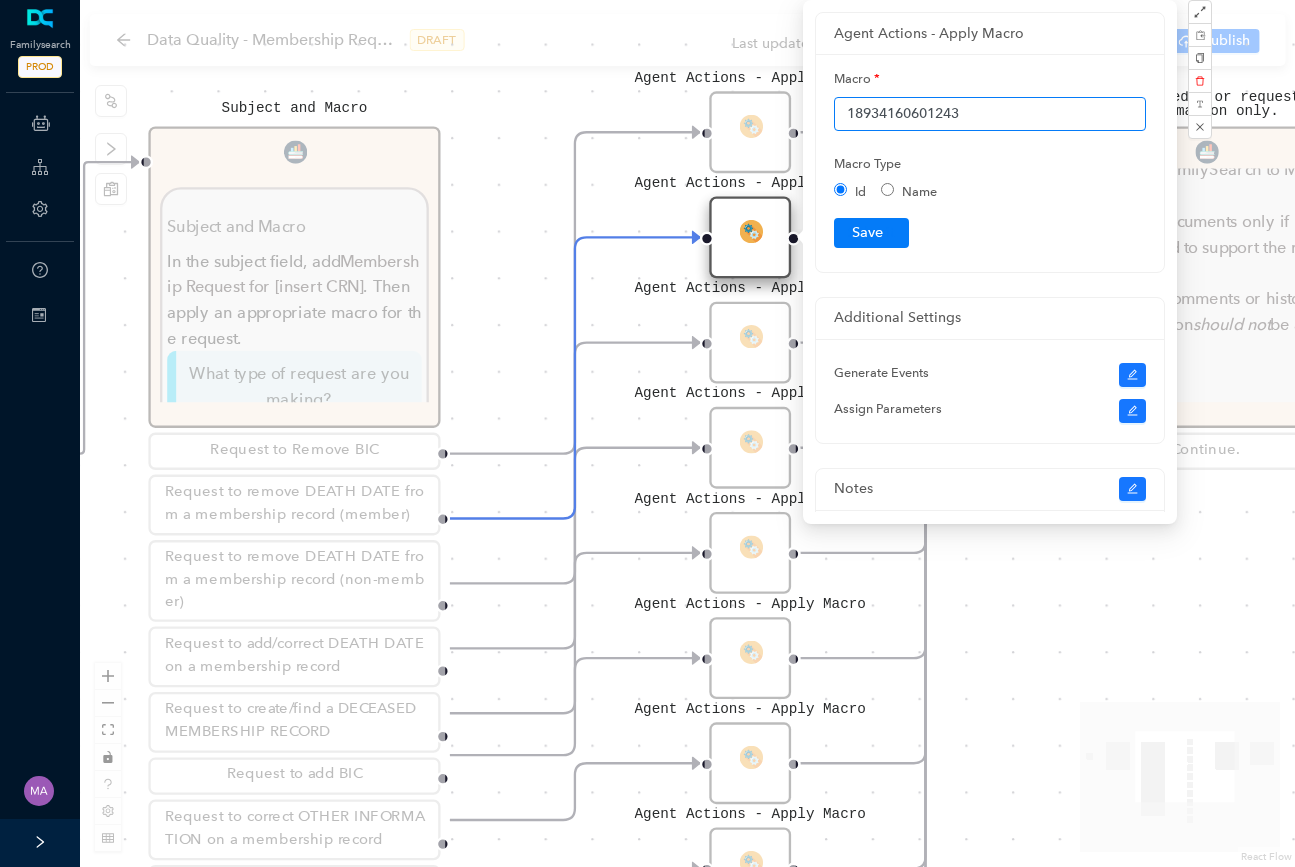 click on "18934160601243" at bounding box center (990, 114) 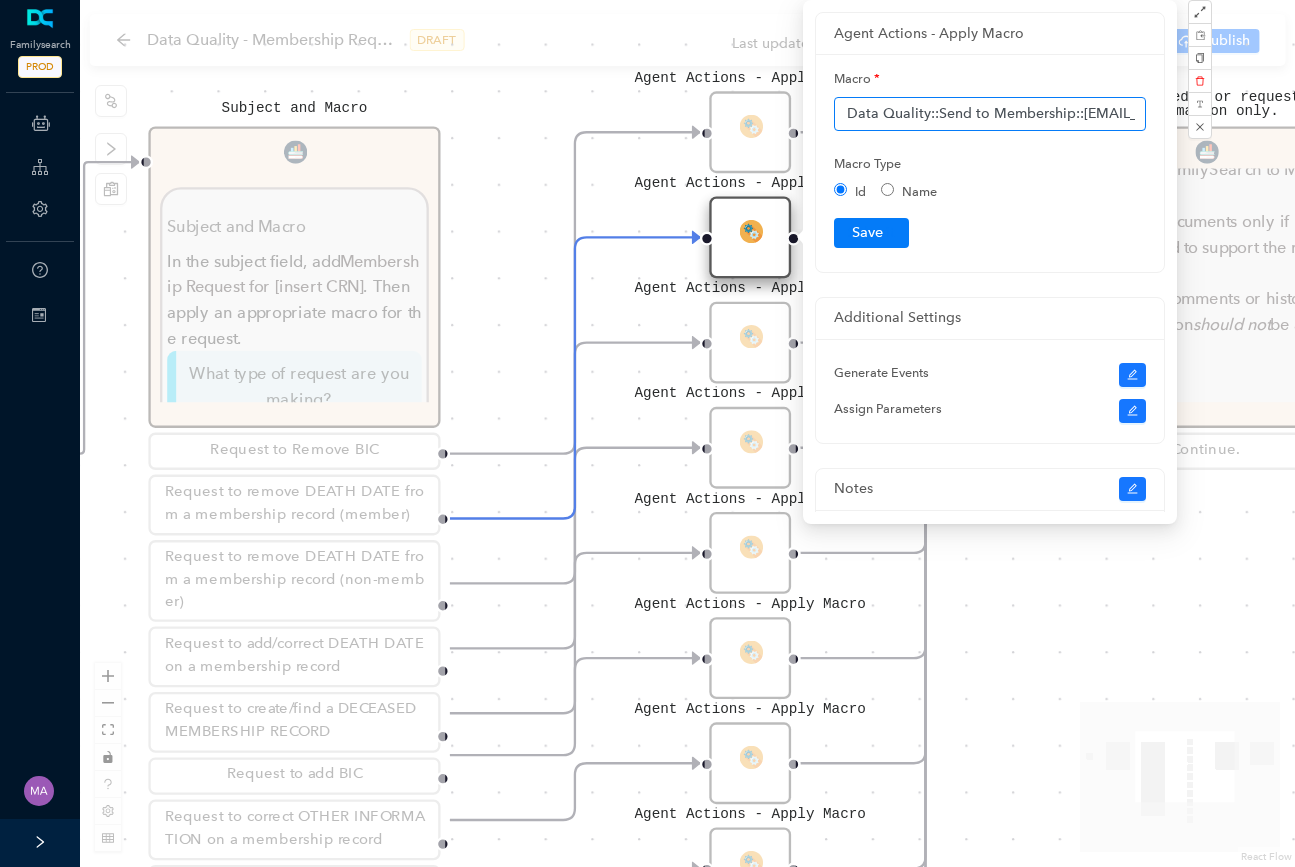 scroll, scrollTop: 0, scrollLeft: 366, axis: horizontal 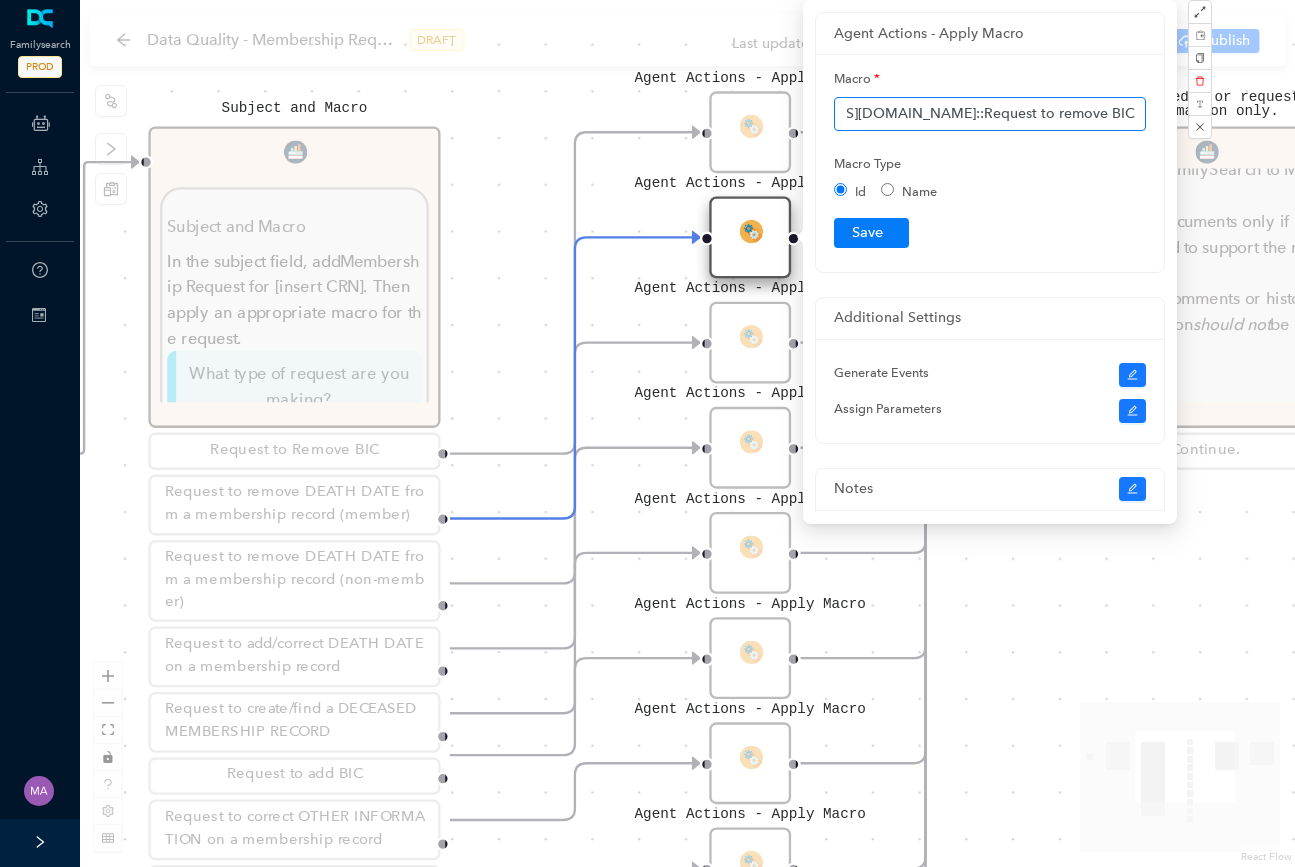 type on "Data Quality::Send to Membership::DQ-GSC-temple@churchofjesuschrist.org::Request to remove BIC" 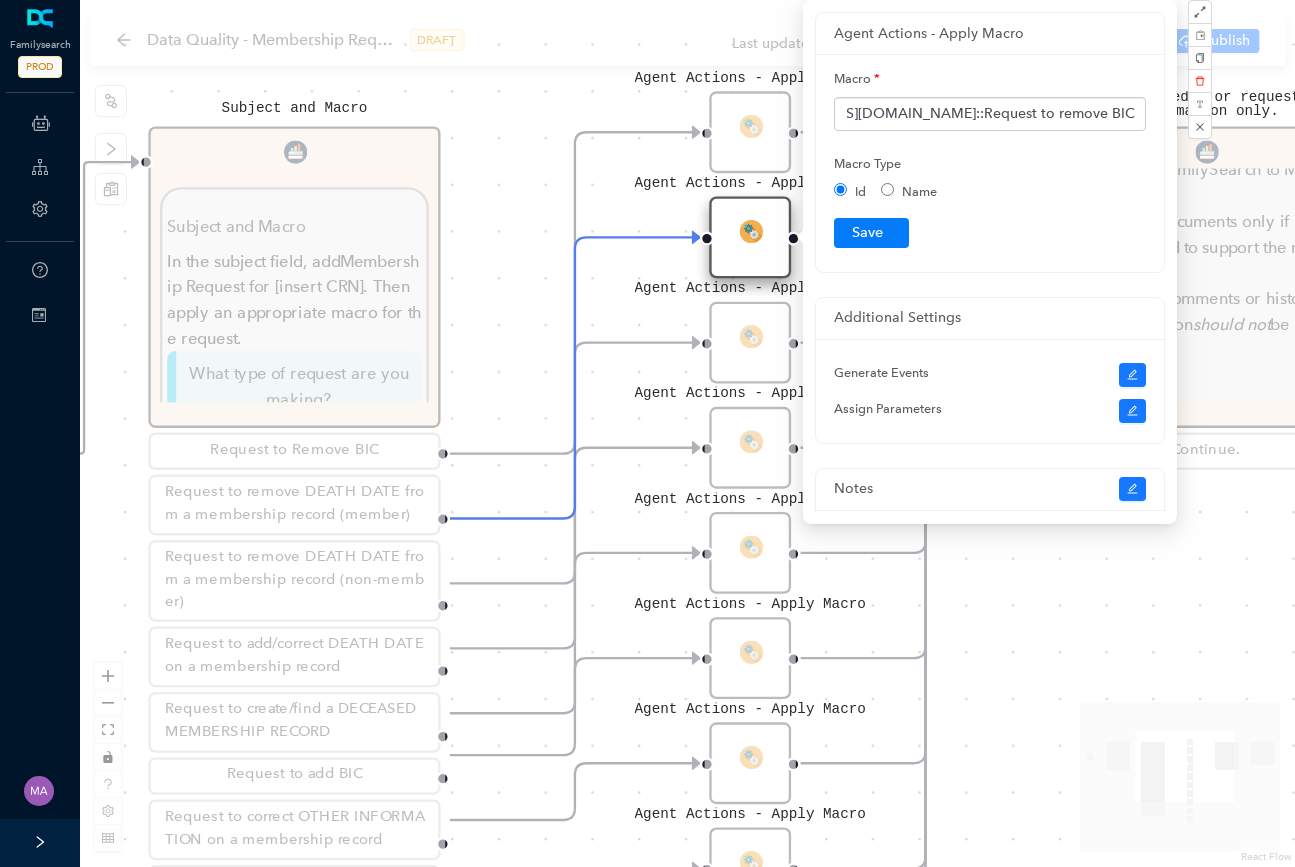 click on "Name" at bounding box center (909, 192) 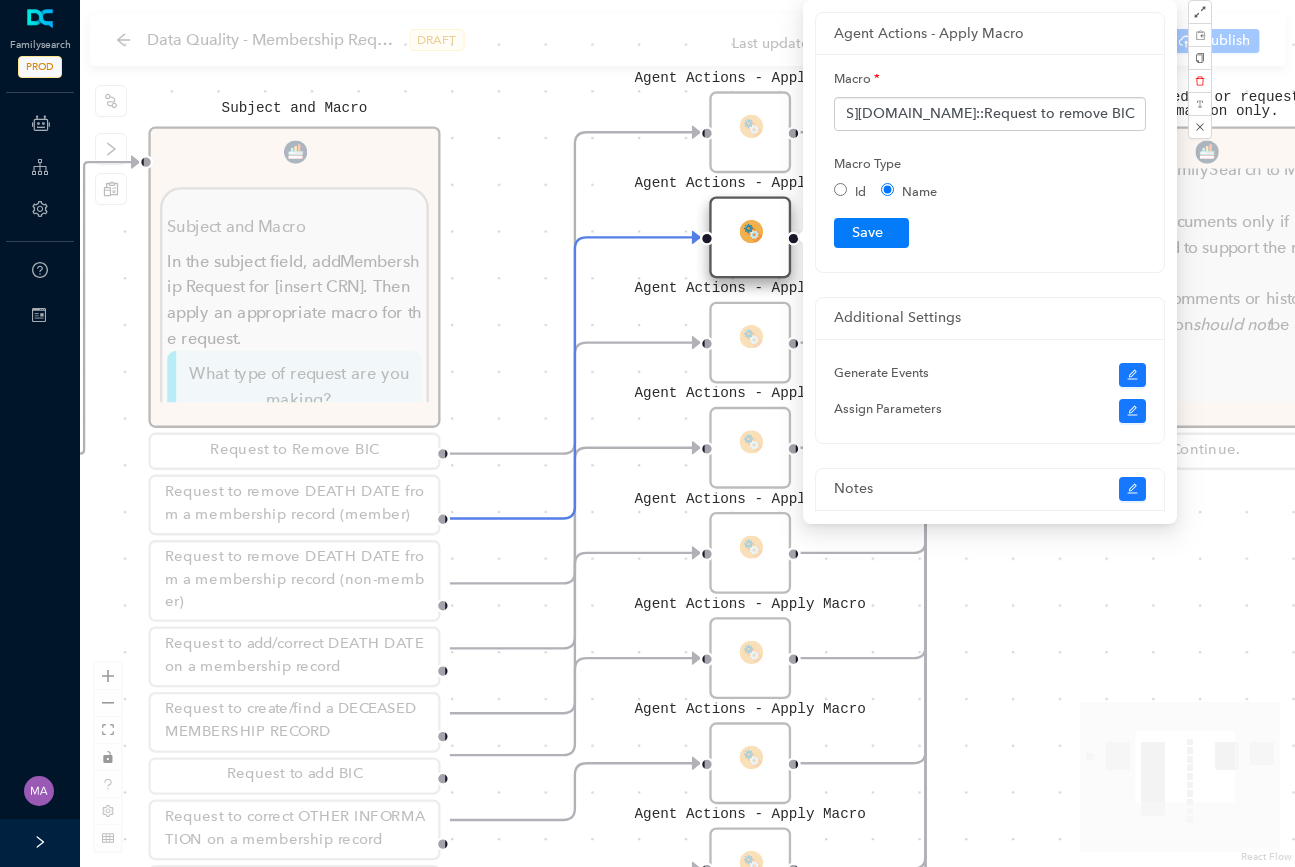 scroll, scrollTop: 0, scrollLeft: 0, axis: both 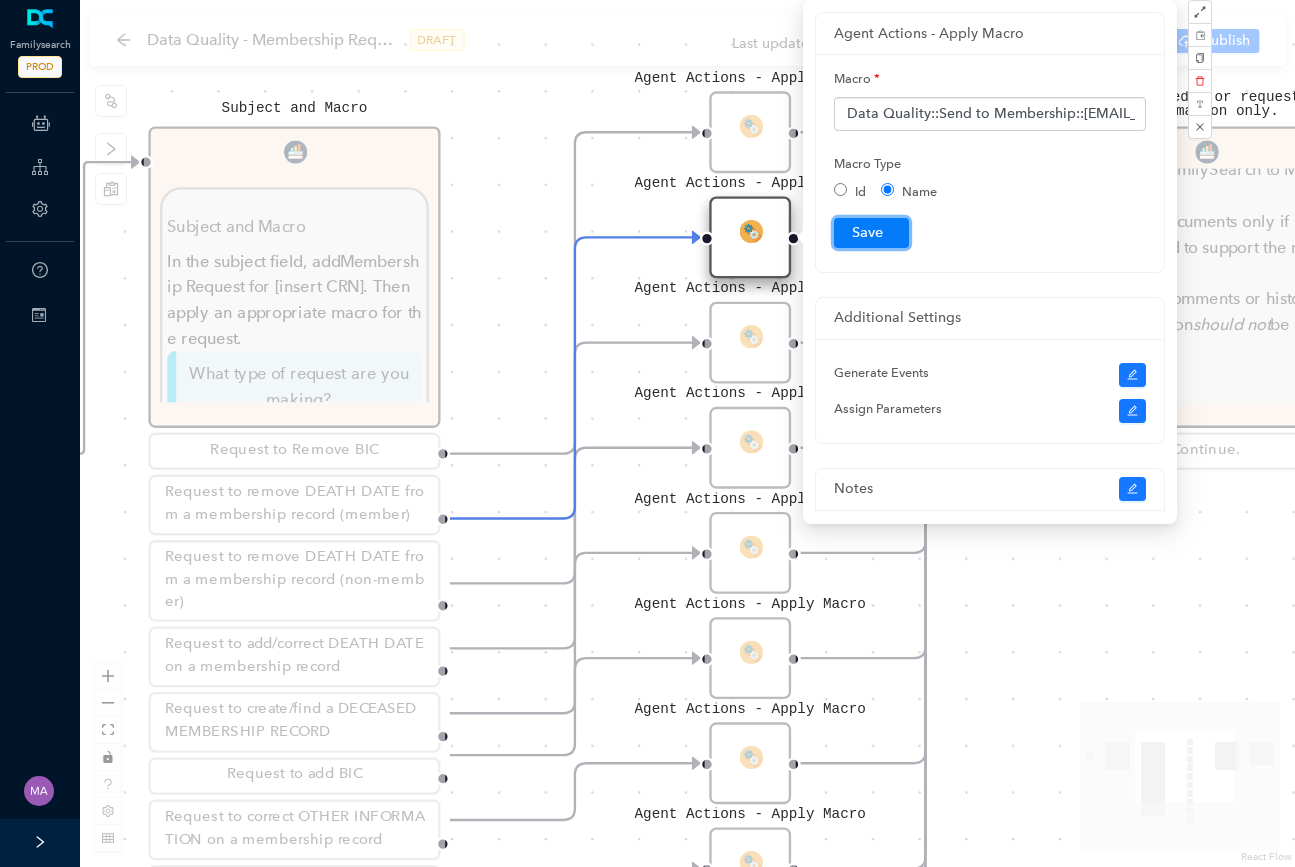 click on "Submit" at bounding box center (871, 233) 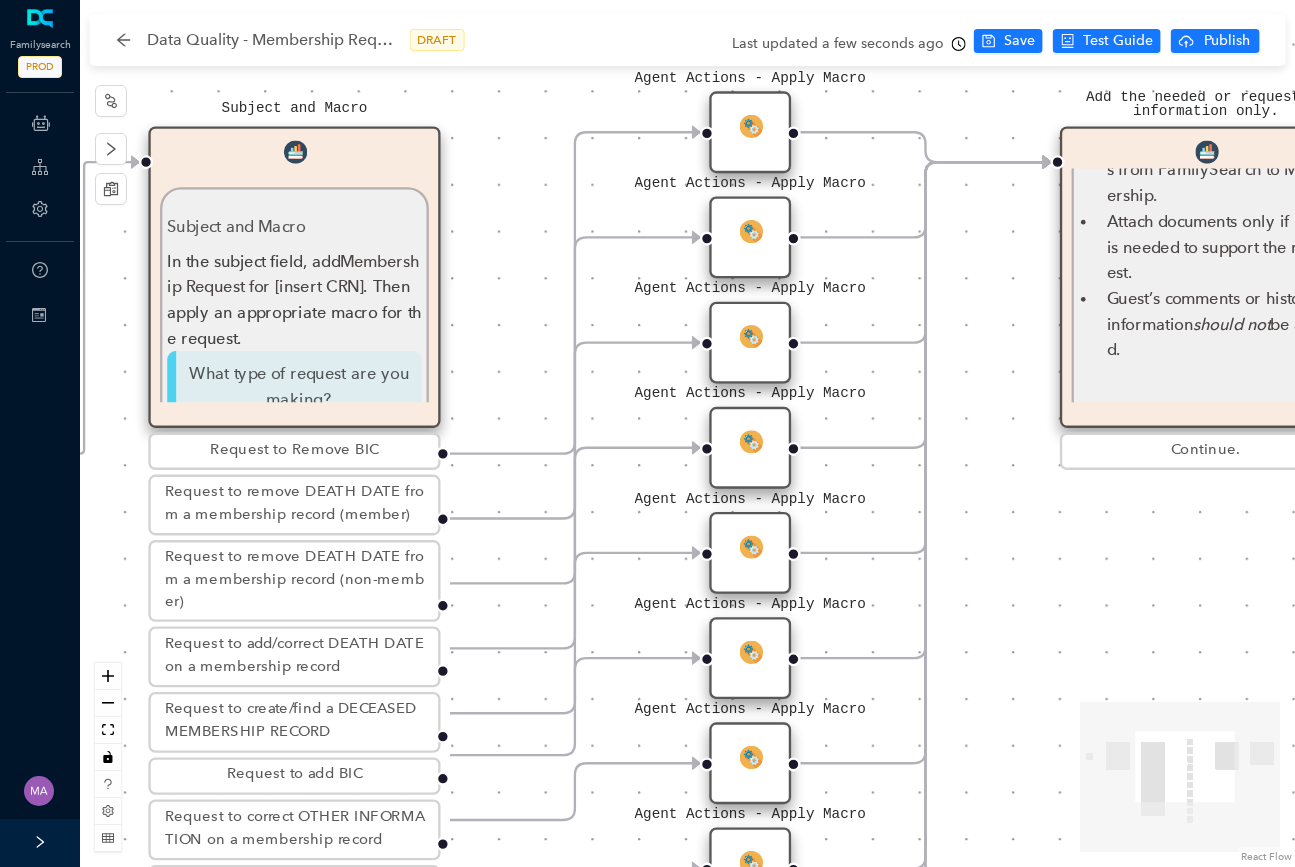 click on "Agent Actions - Apply Macro" at bounding box center (750, 343) 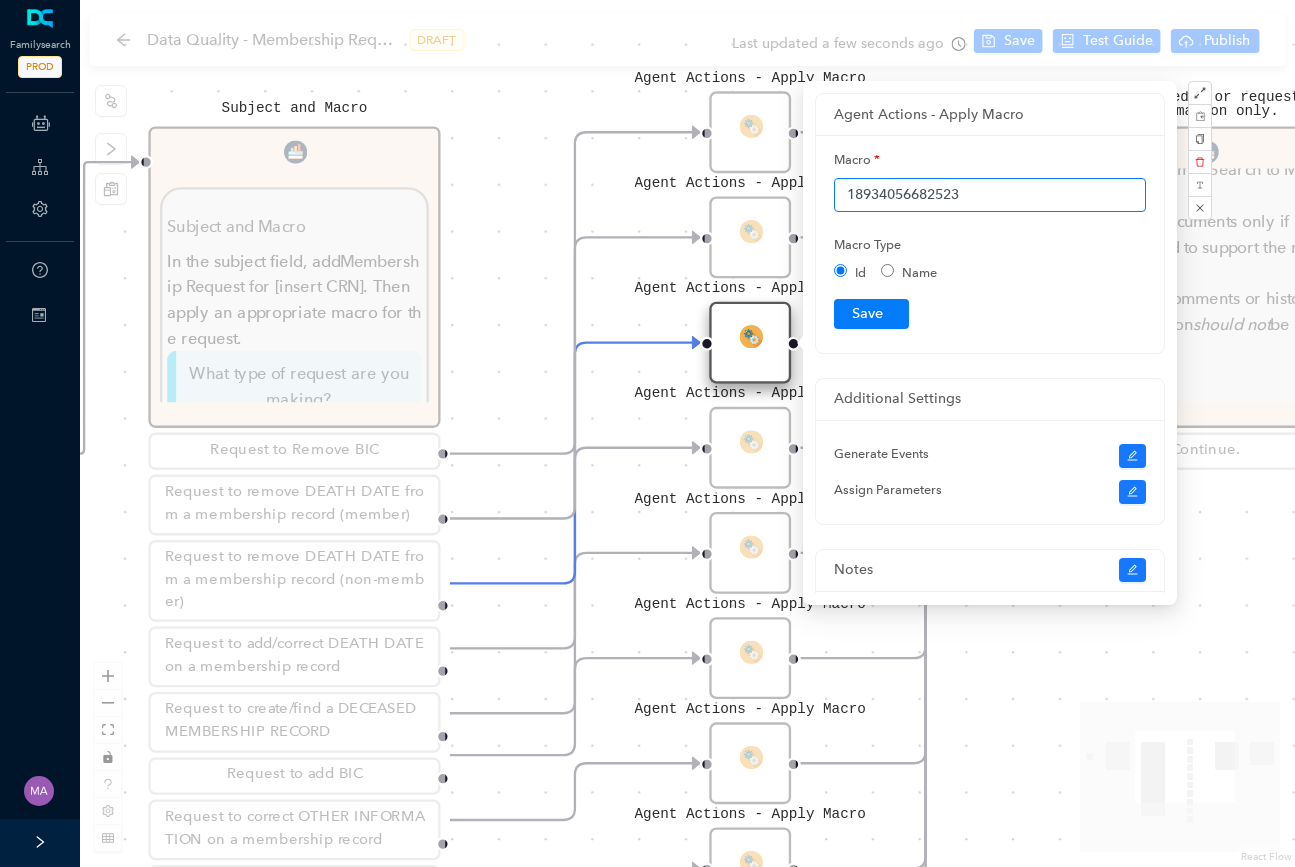 click on "18934056682523" at bounding box center (990, 195) 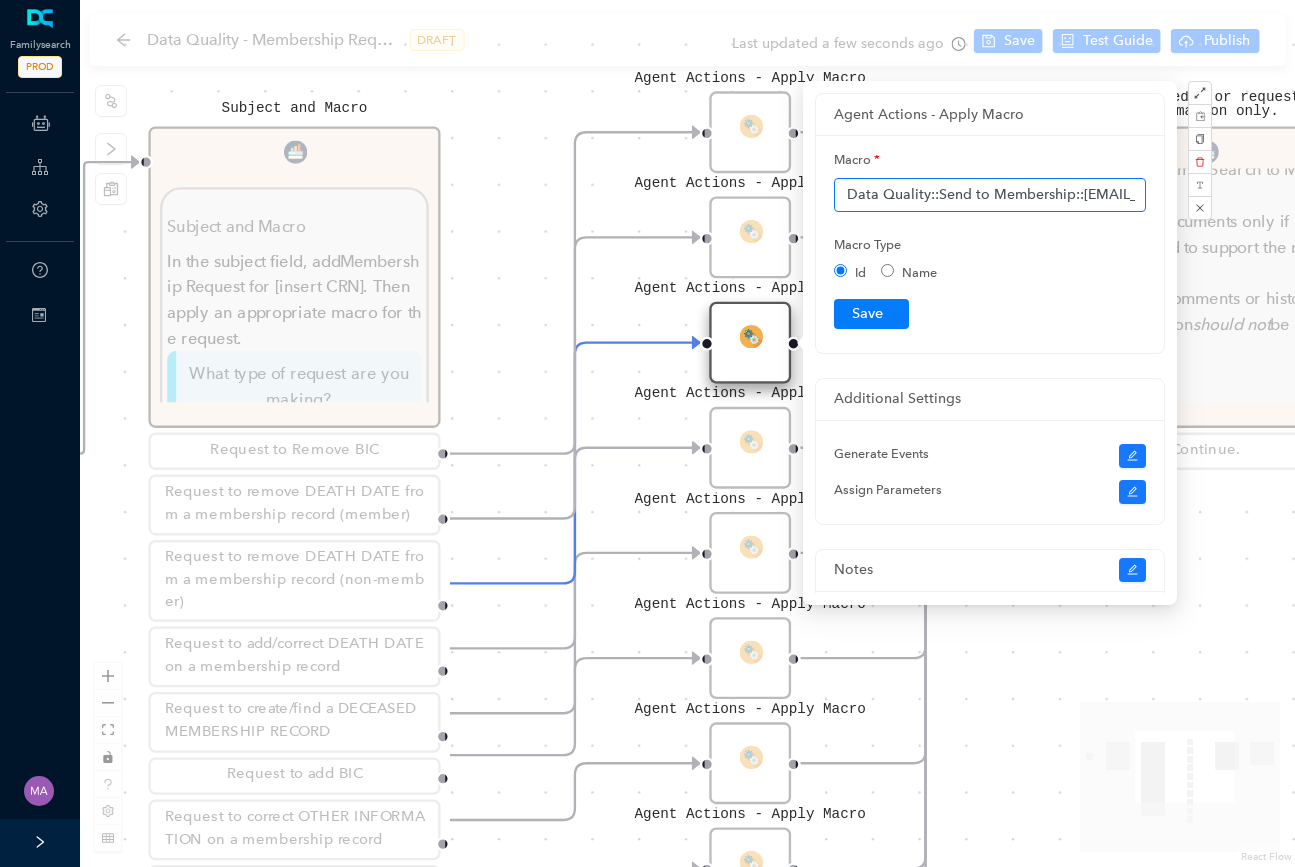 scroll, scrollTop: 0, scrollLeft: 366, axis: horizontal 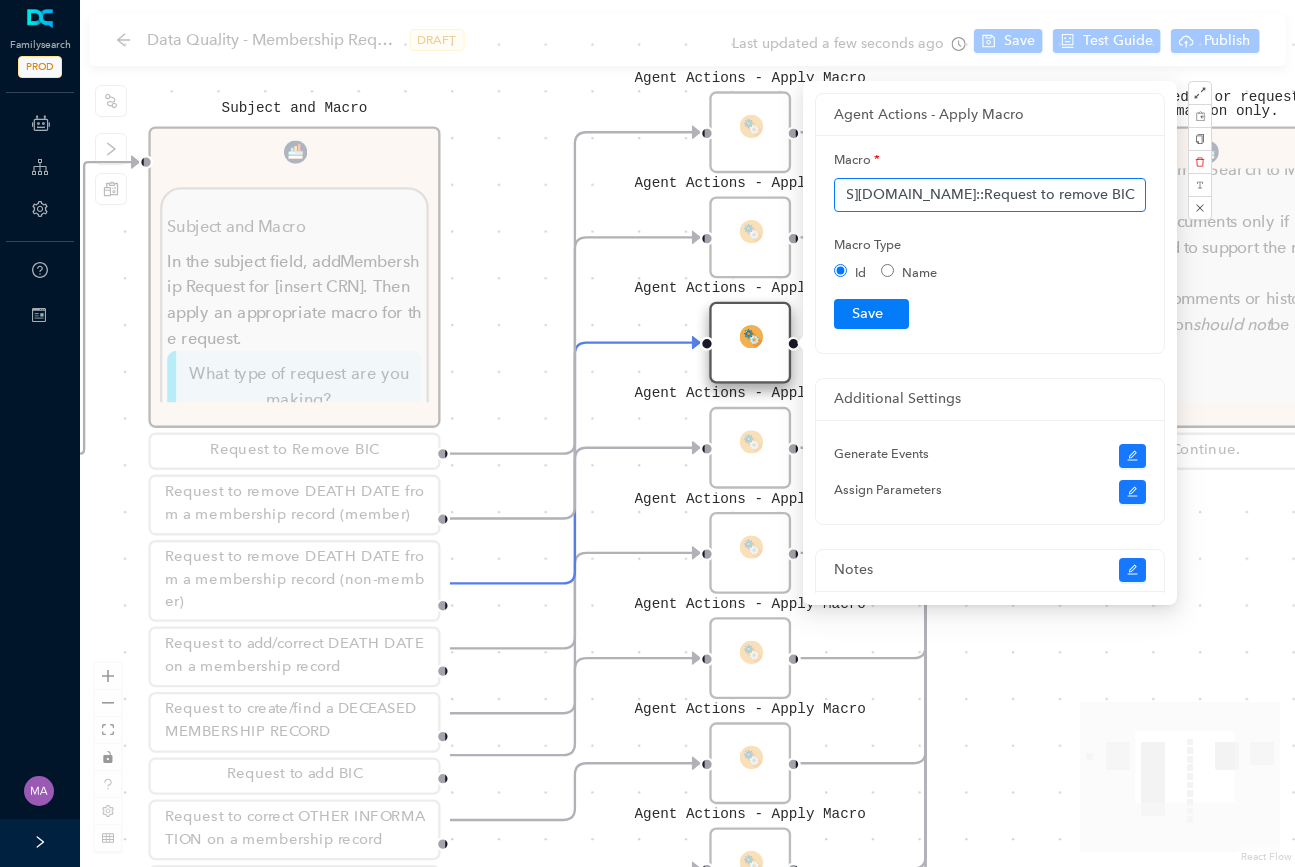 type on "Data Quality::Send to Membership::DQ-GSC-temple@churchofjesuschrist.org::Request to remove BIC" 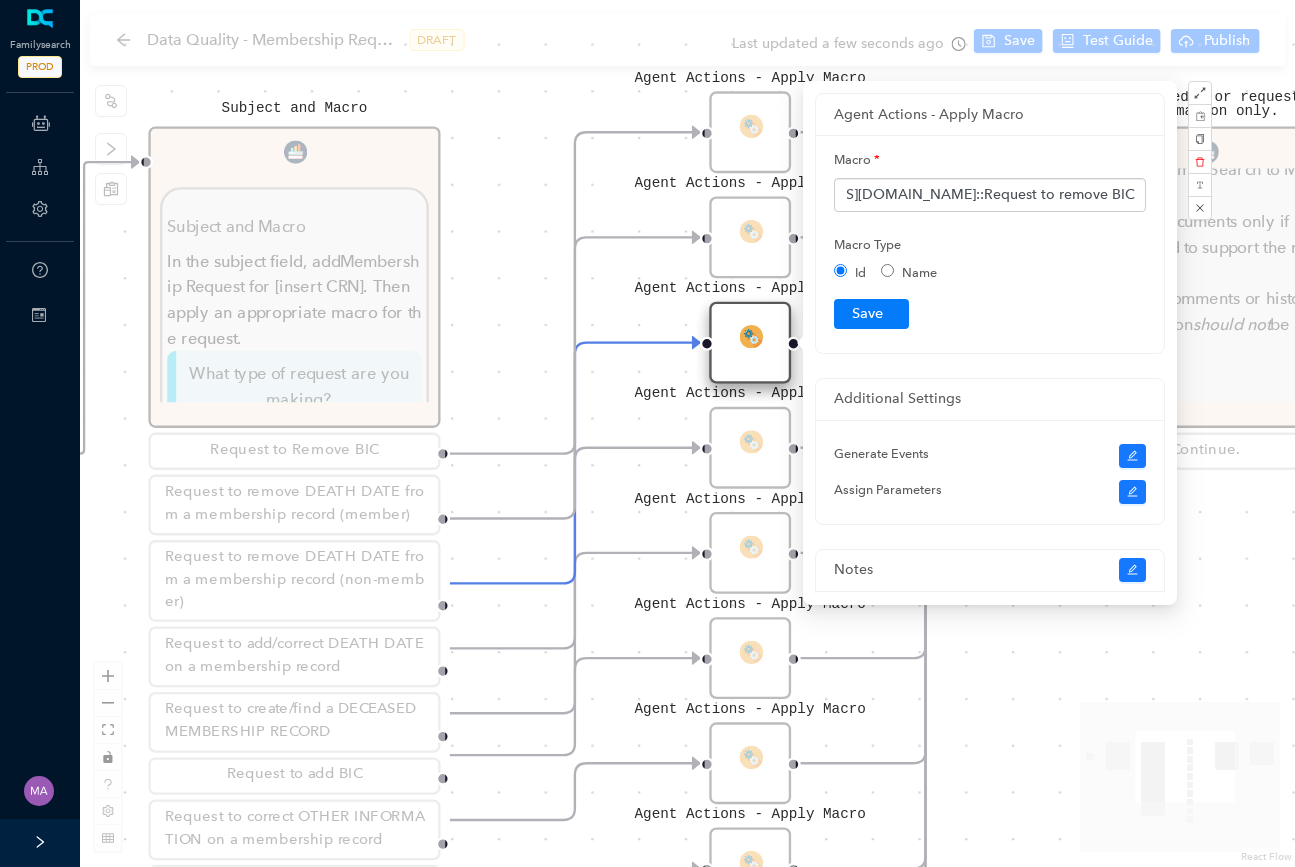 click on "Macro
Data Quality::Send to Membership::DQ-GSC-temple@churchofjesuschrist.org::Request to remove BIC
Macro Type
Id
Name
Submit" at bounding box center [990, 236] 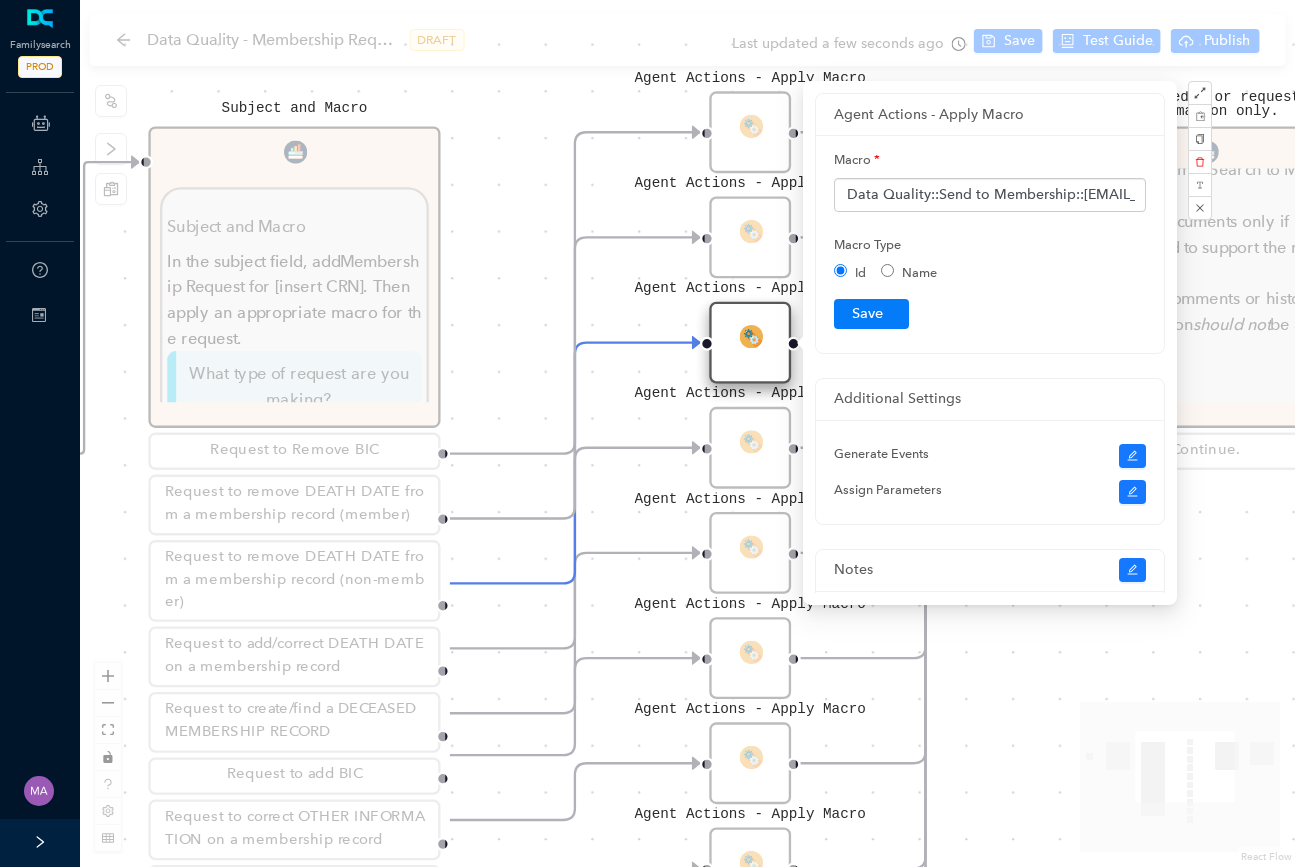 click on "Name" at bounding box center (887, 270) 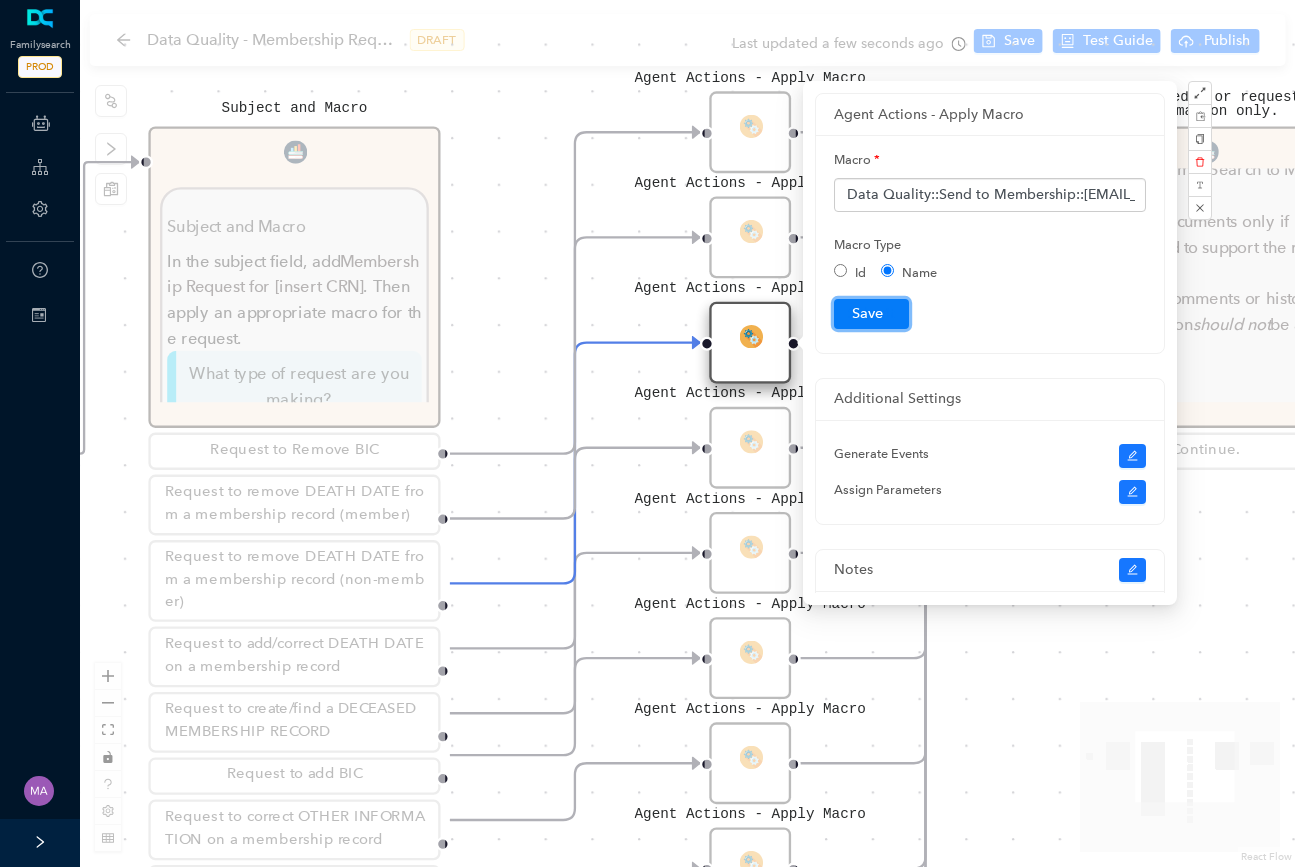 click on "Submit" at bounding box center (871, 314) 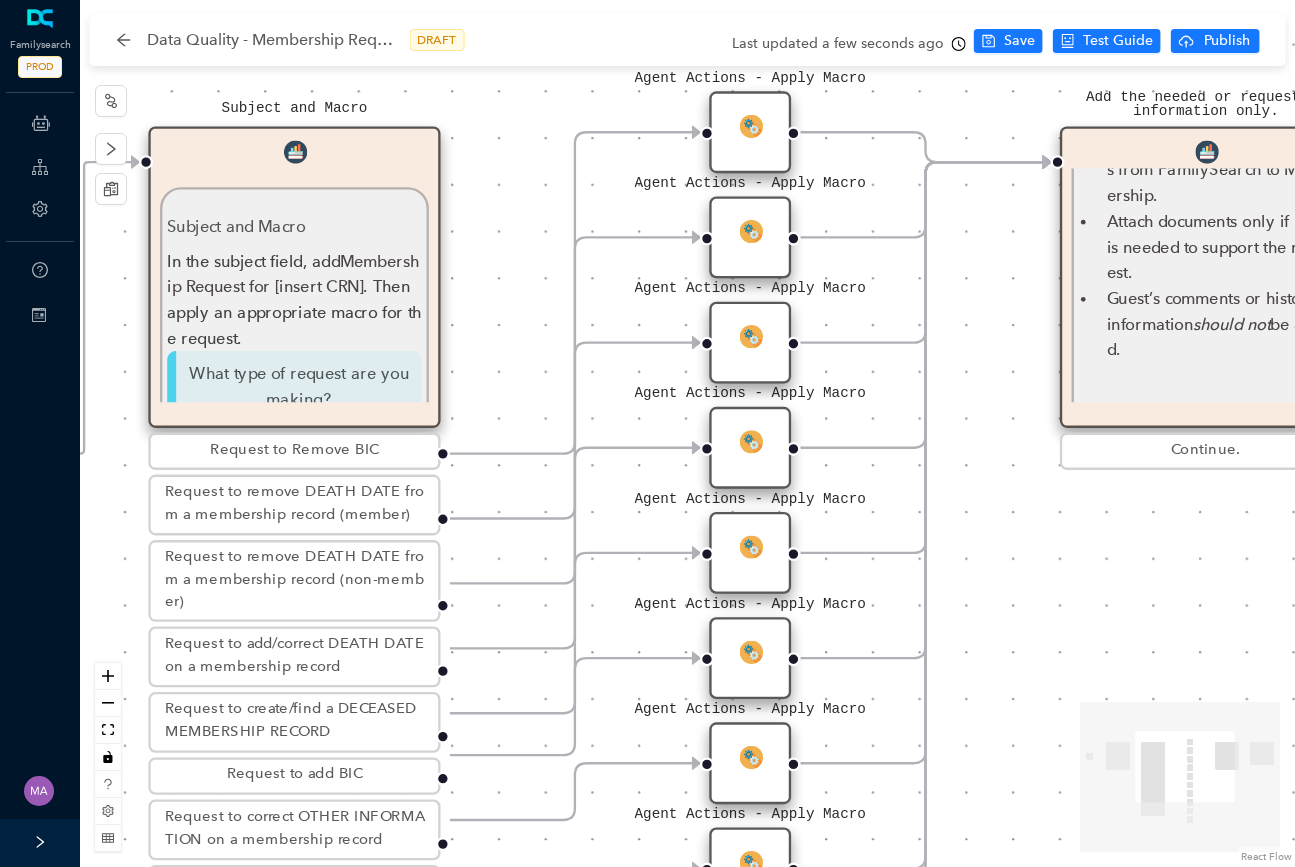 click on "Request to remove DEATH DATE from a membership record (non-member)" at bounding box center (294, 580) 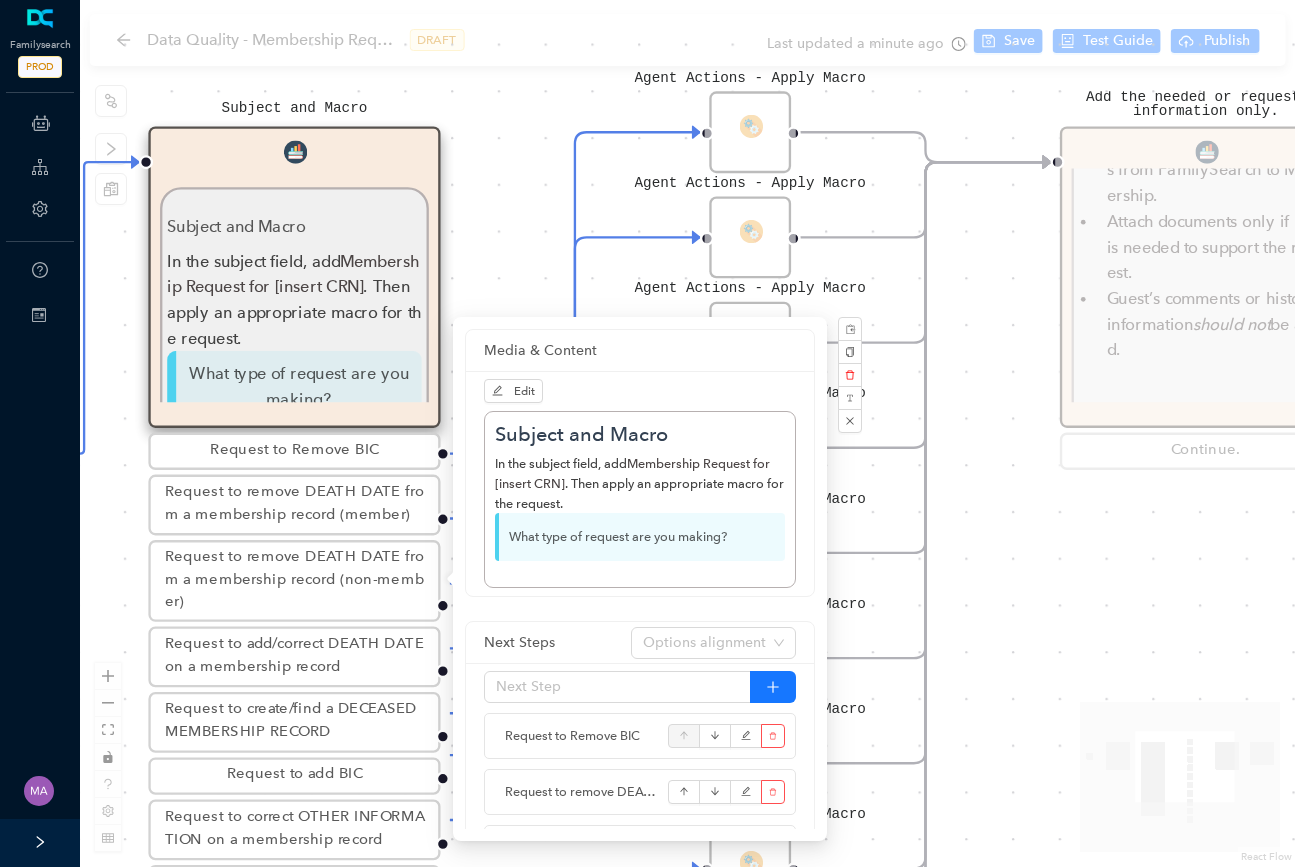 click on "Agent Actions - Apply Macro Agent Actions - Apply Macro Agent Actions - Apply Macro Agent Actions - Apply Macro Agent Actions - Apply Macro Agent Actions - Apply Macro Agent Actions - Apply Macro Agent Actions - Apply Macro Agent Actions - Apply Macro Add the needed or requested information only. Add the needed or requested information only. Add the needed or requested information only. Use only CRNs;  do not  send PIDs from FamilySearch to Membership.  Attach documents only if proof is needed to support the request.  Guest’s comments or historical information  should not  be added.    Continue. Subject and Macro Subject and Macro In the subject field, add  Membership Request for [insert CRN]
. Then apply an appropriate macro for the request.  What type of request are you making? Request to Remove BIC Request to remove DEATH DATE from a membership record (member) Request to remove DEATH DATE from a membership record (non-member) Request to add/correct DEATH DATE on a membership record  Request to add BIC" at bounding box center (687, 433) 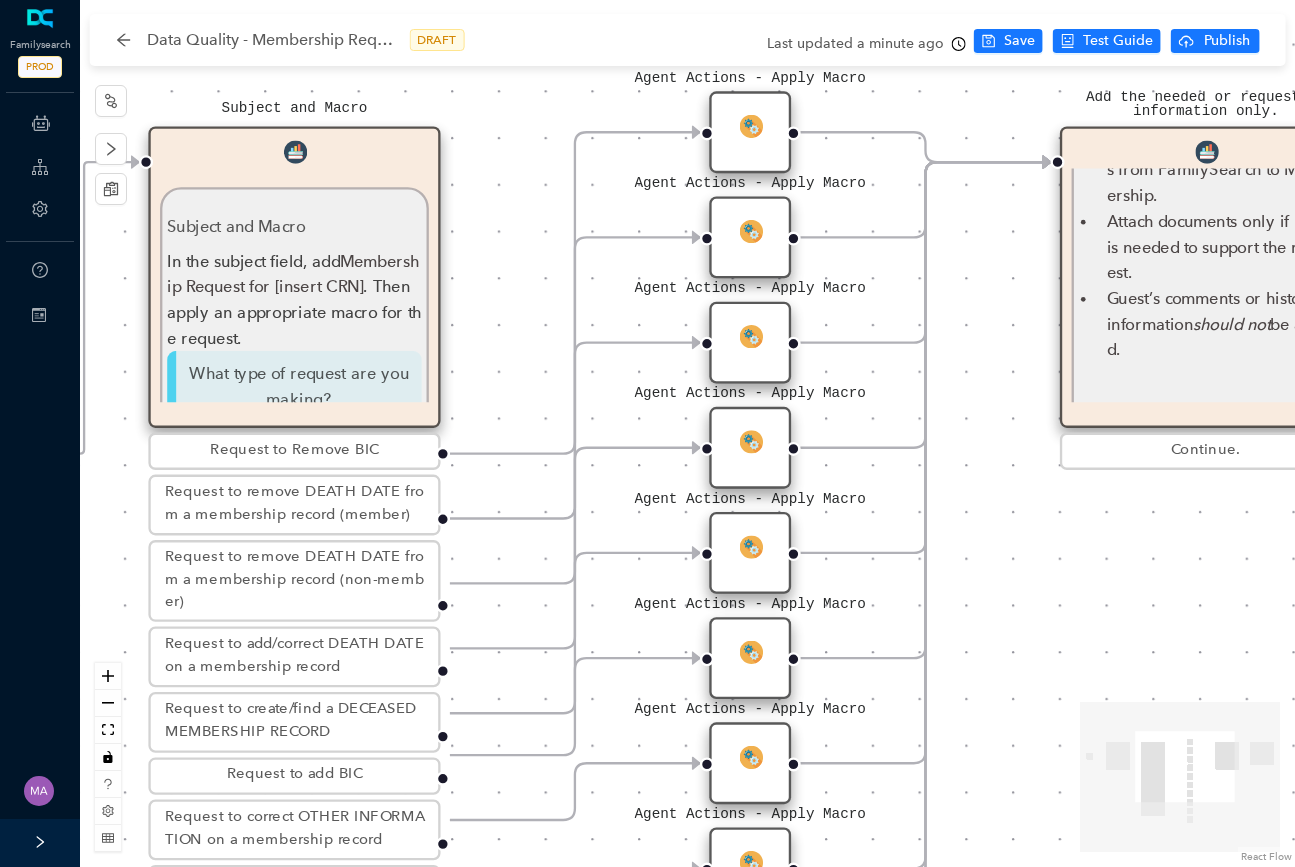 click at bounding box center (750, 440) 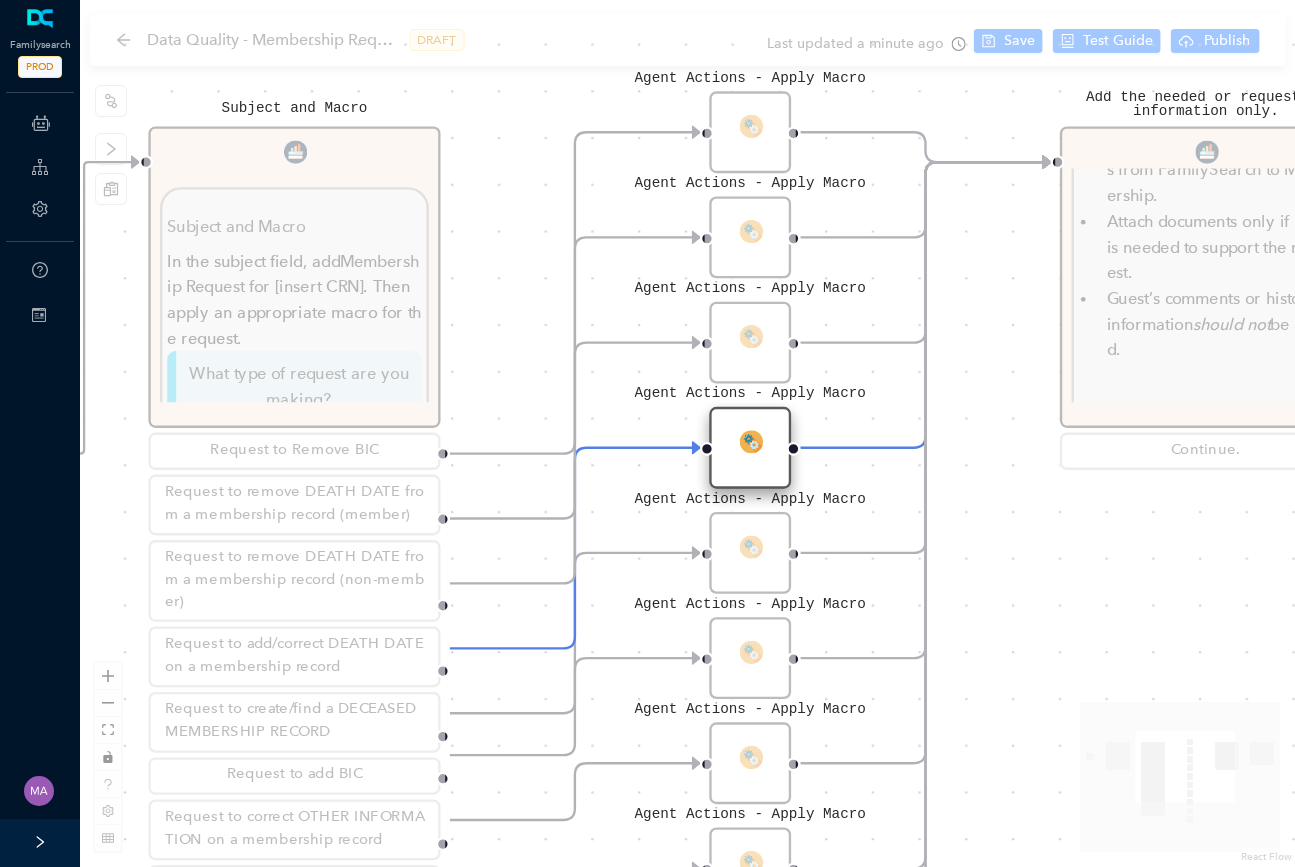 click at bounding box center [750, 440] 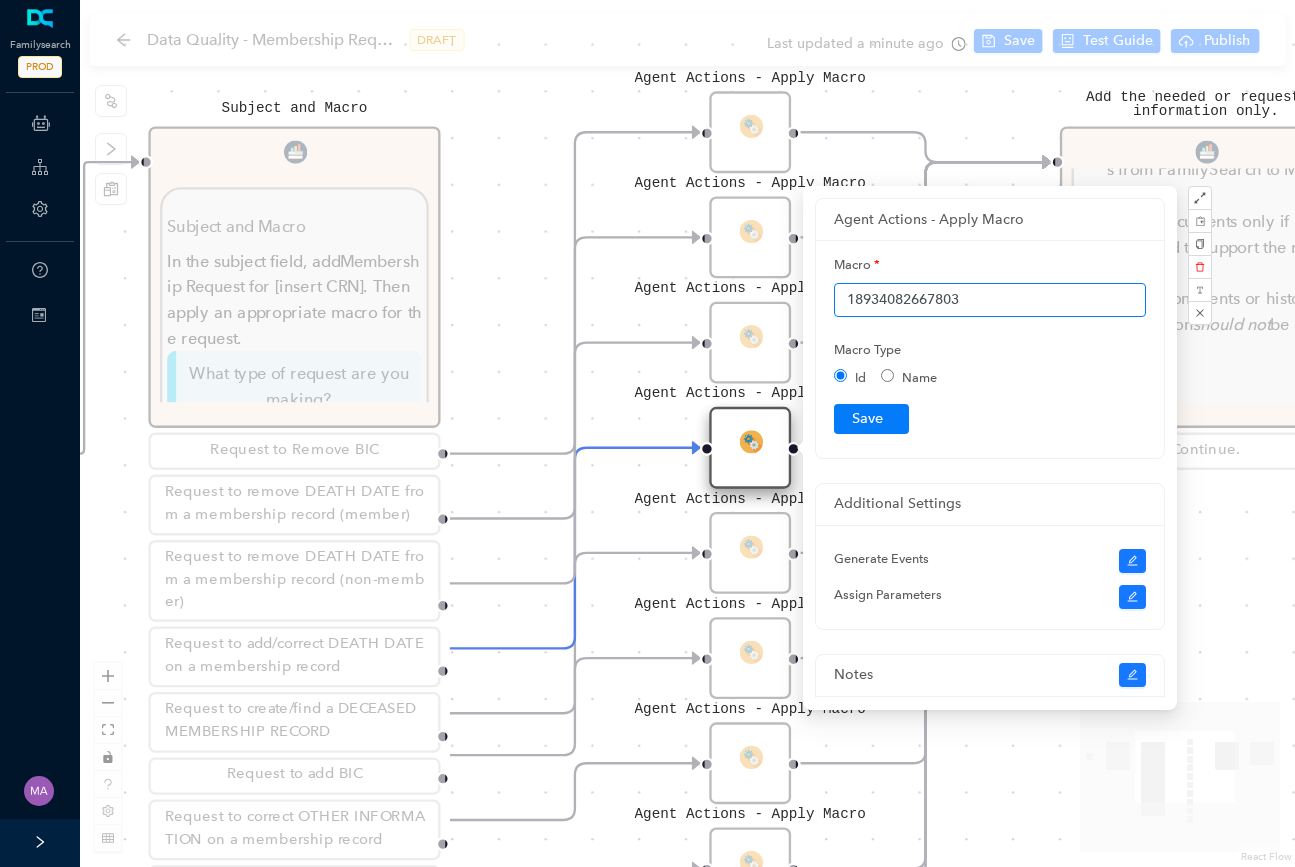click on "18934082667803" at bounding box center (990, 300) 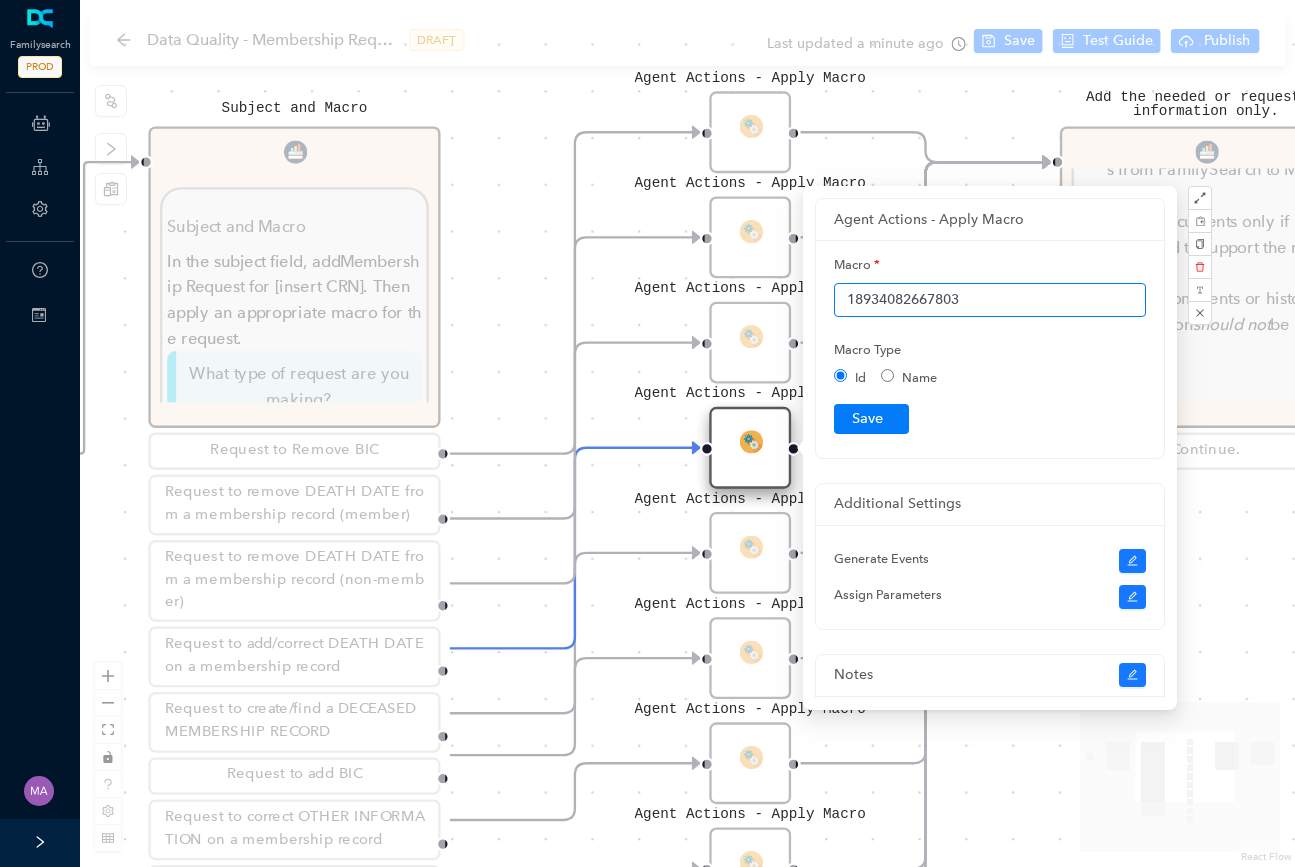 paste on "Data Quality::Send to Membership::DQ-GSC-temple@churchofjesuschrist.org::Request to remove DEATH DATE from a membership record (Member)" 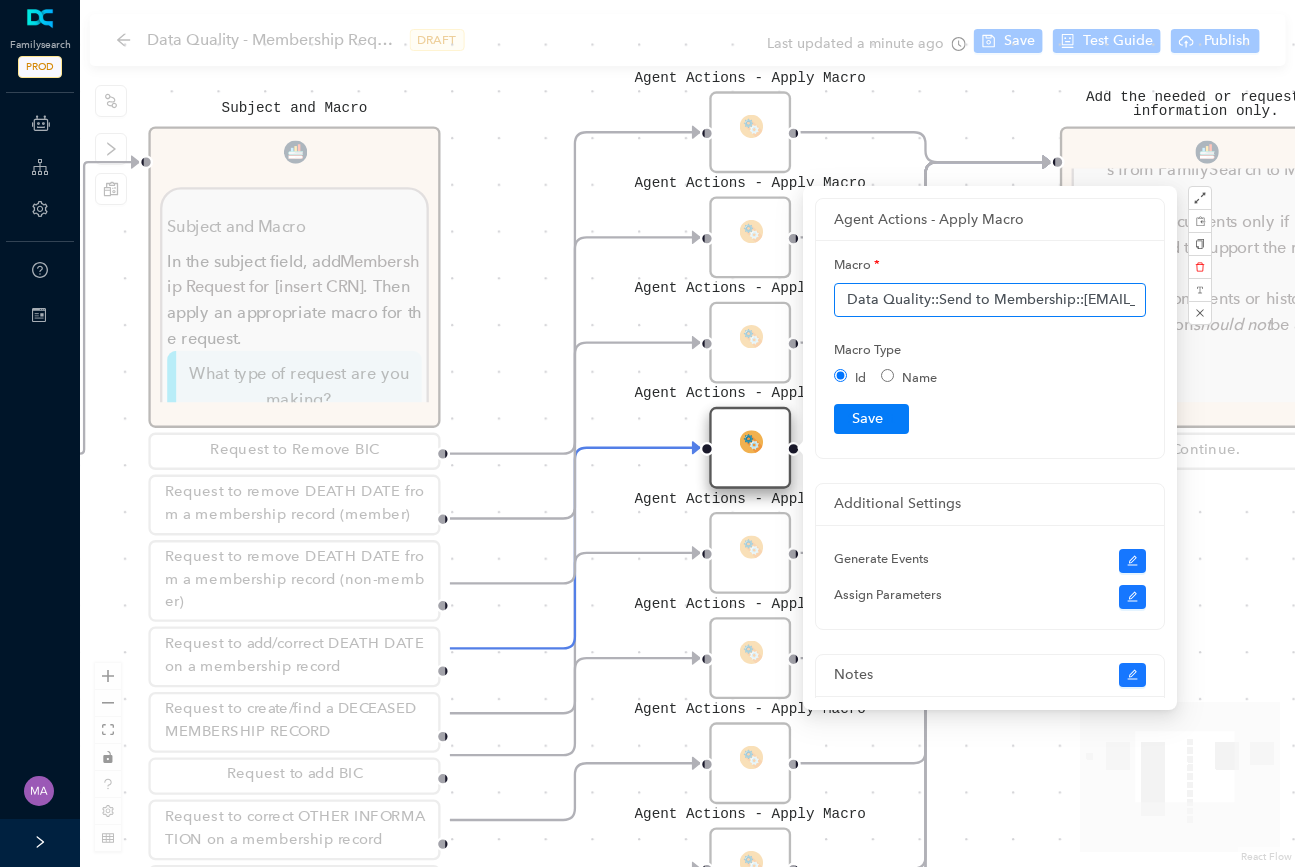scroll, scrollTop: 0, scrollLeft: 672, axis: horizontal 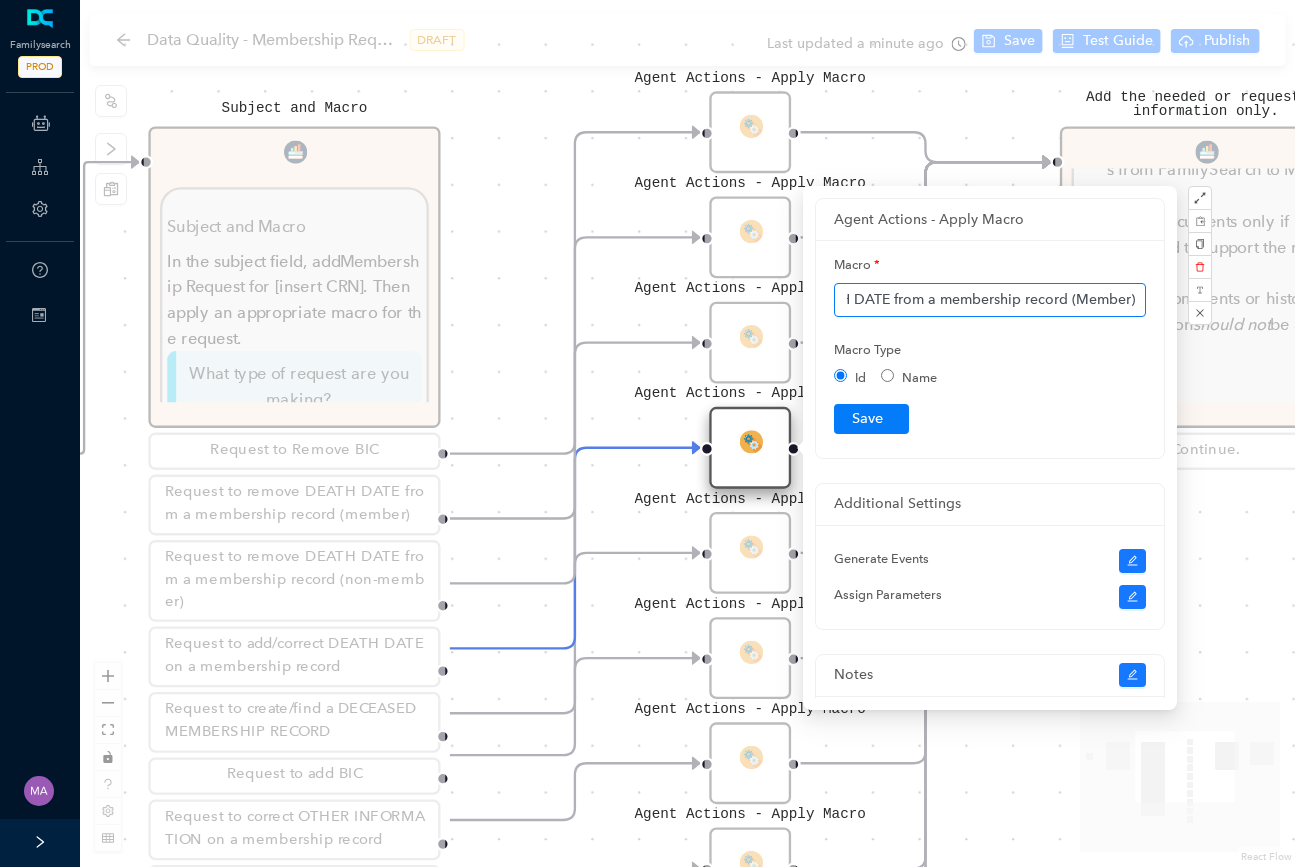 type on "Data Quality::Send to Membership::DQ-GSC-temple@churchofjesuschrist.org::Request to remove DEATH DATE from a membership record (Member)" 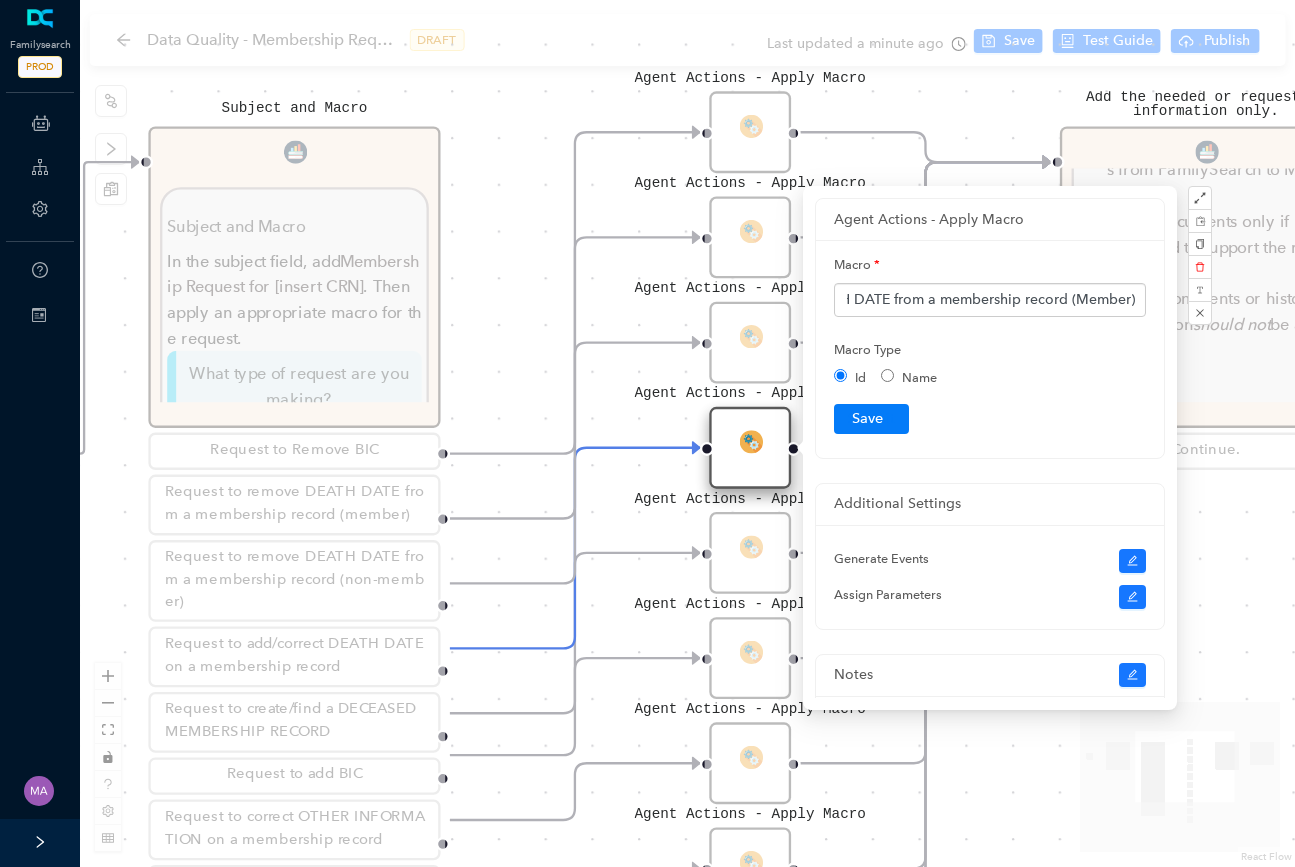 click on "Name" at bounding box center [887, 375] 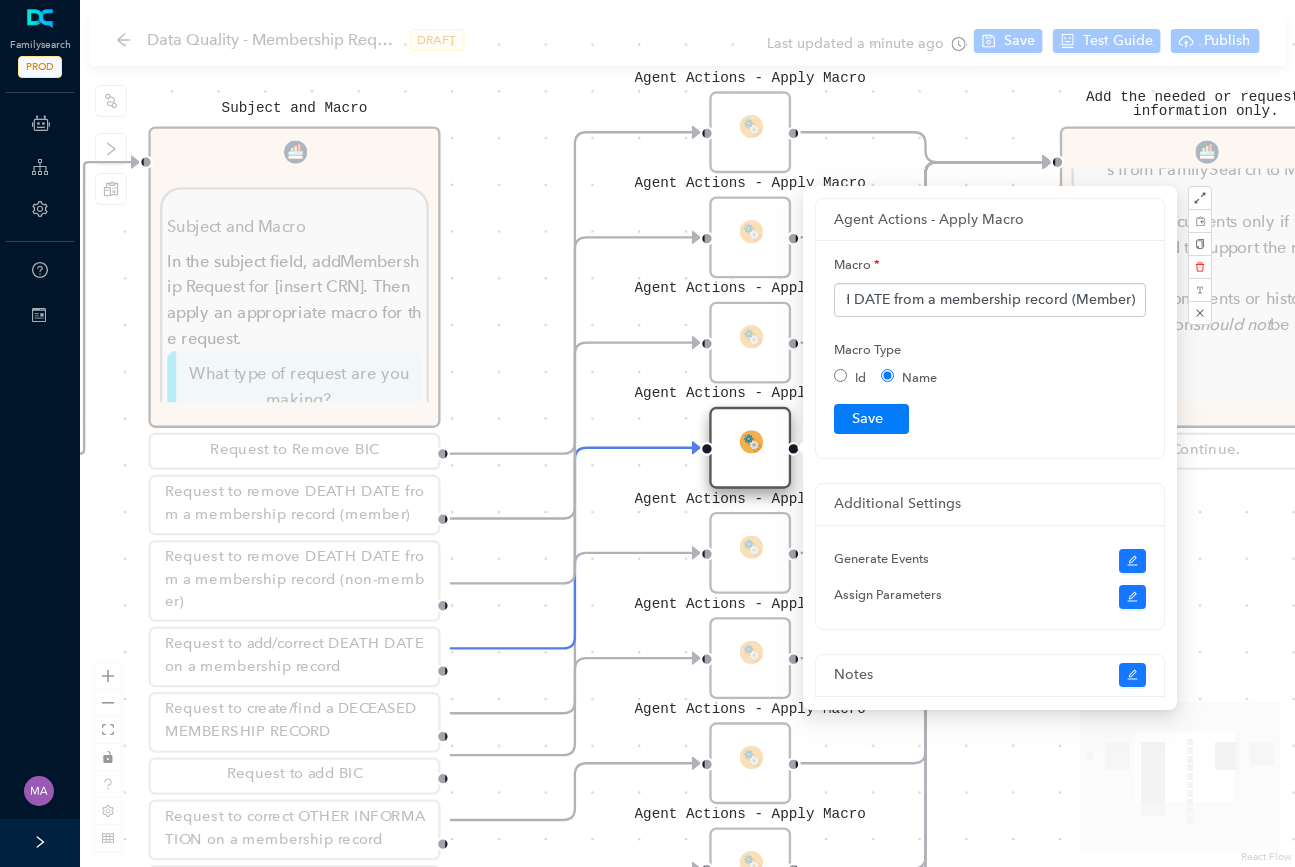 scroll, scrollTop: 0, scrollLeft: 0, axis: both 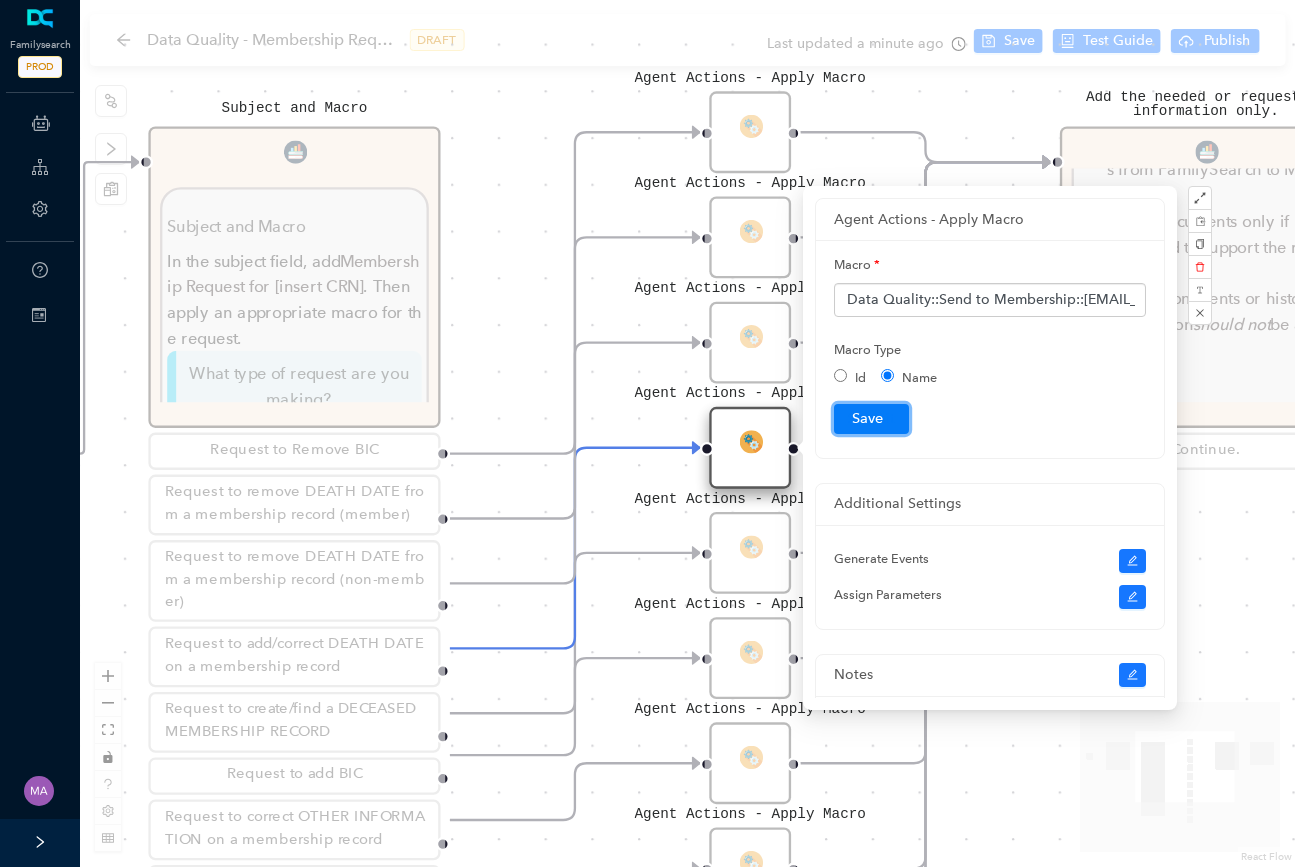 click on "Submit" at bounding box center (871, 419) 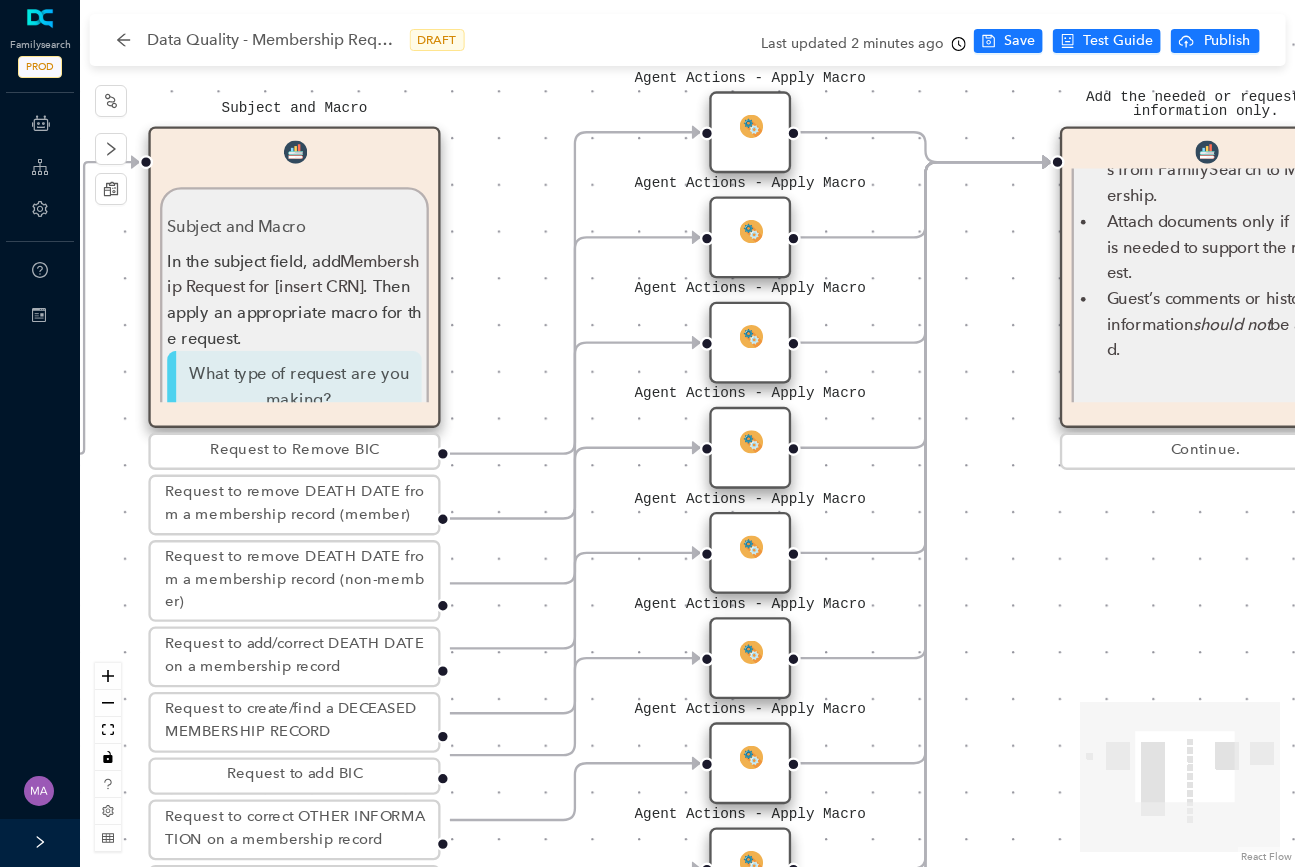 click 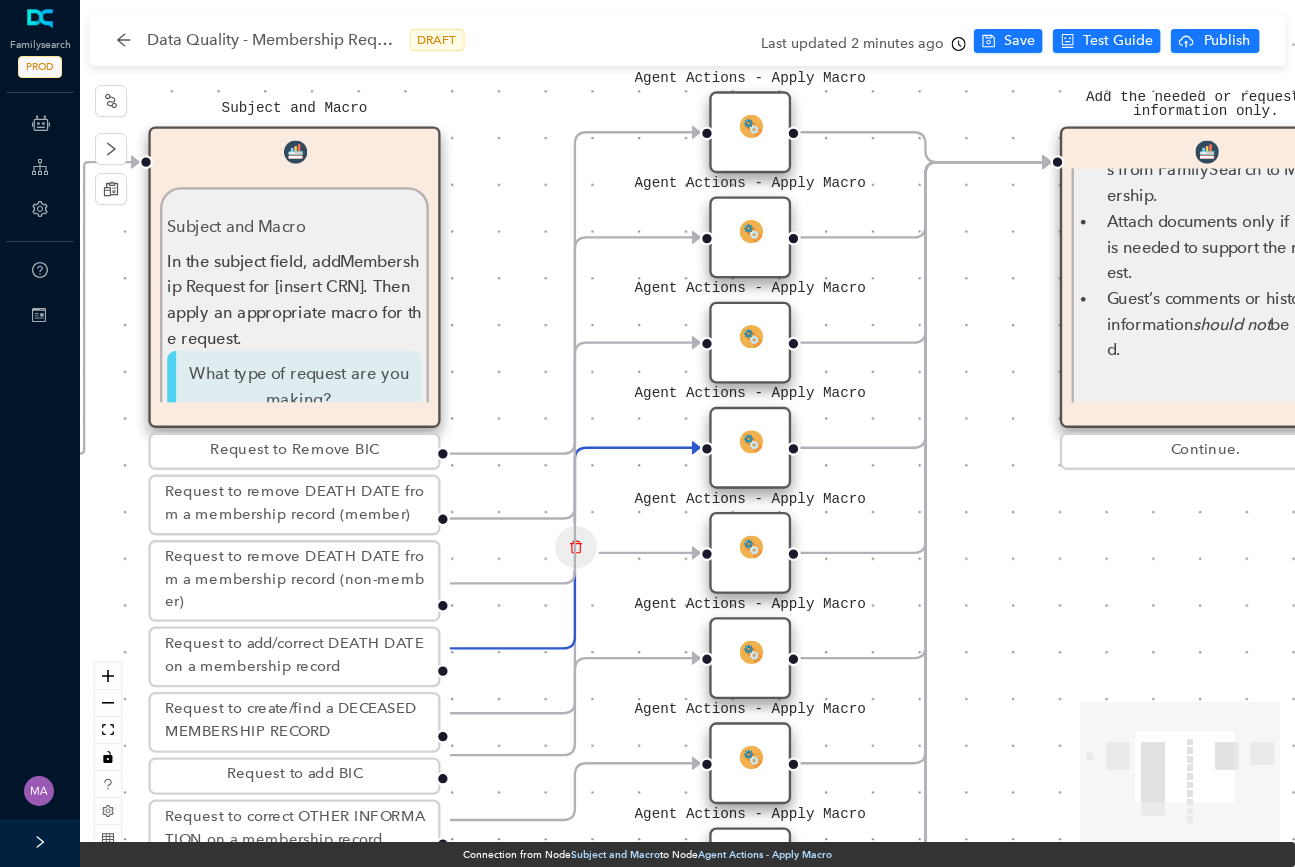 drag, startPoint x: 588, startPoint y: 449, endPoint x: 604, endPoint y: 503, distance: 56.32051 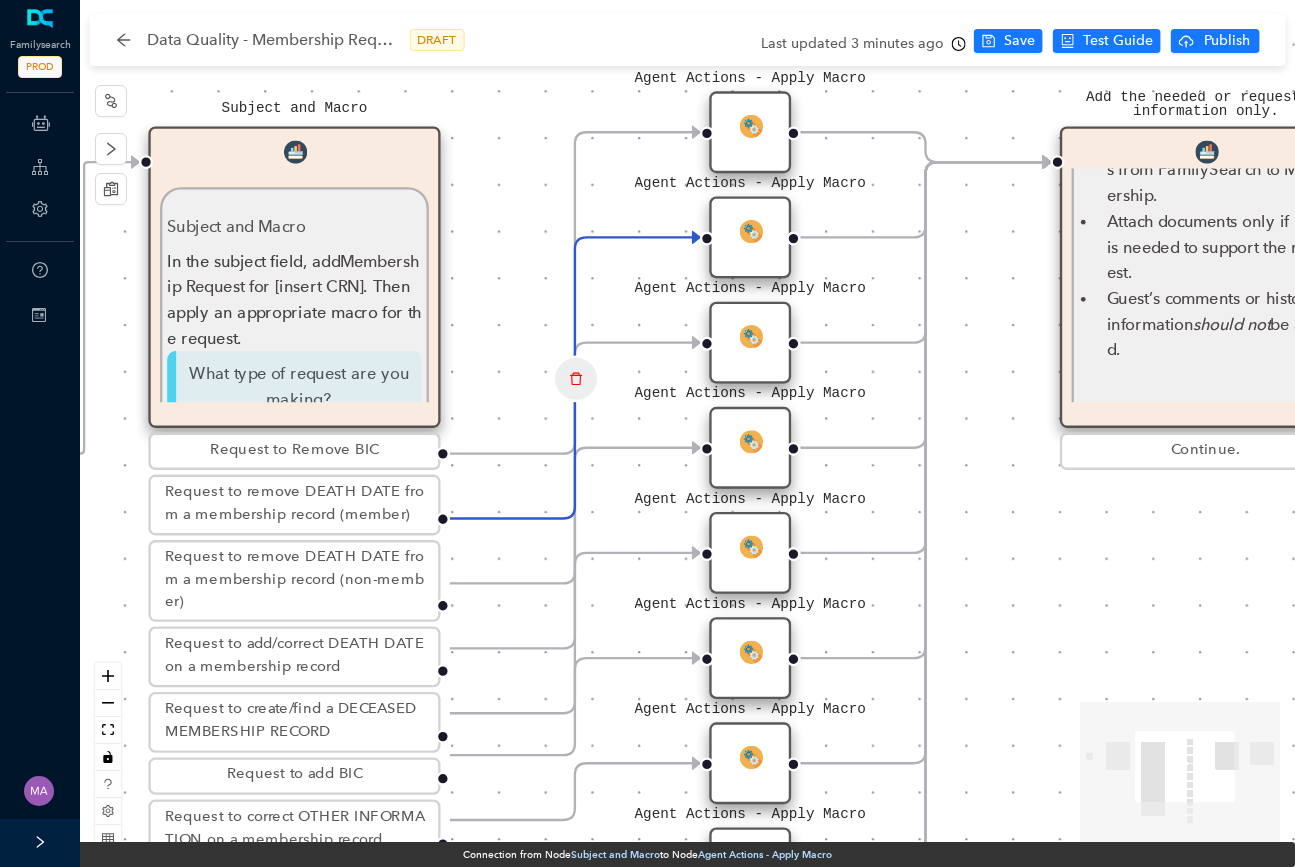 click 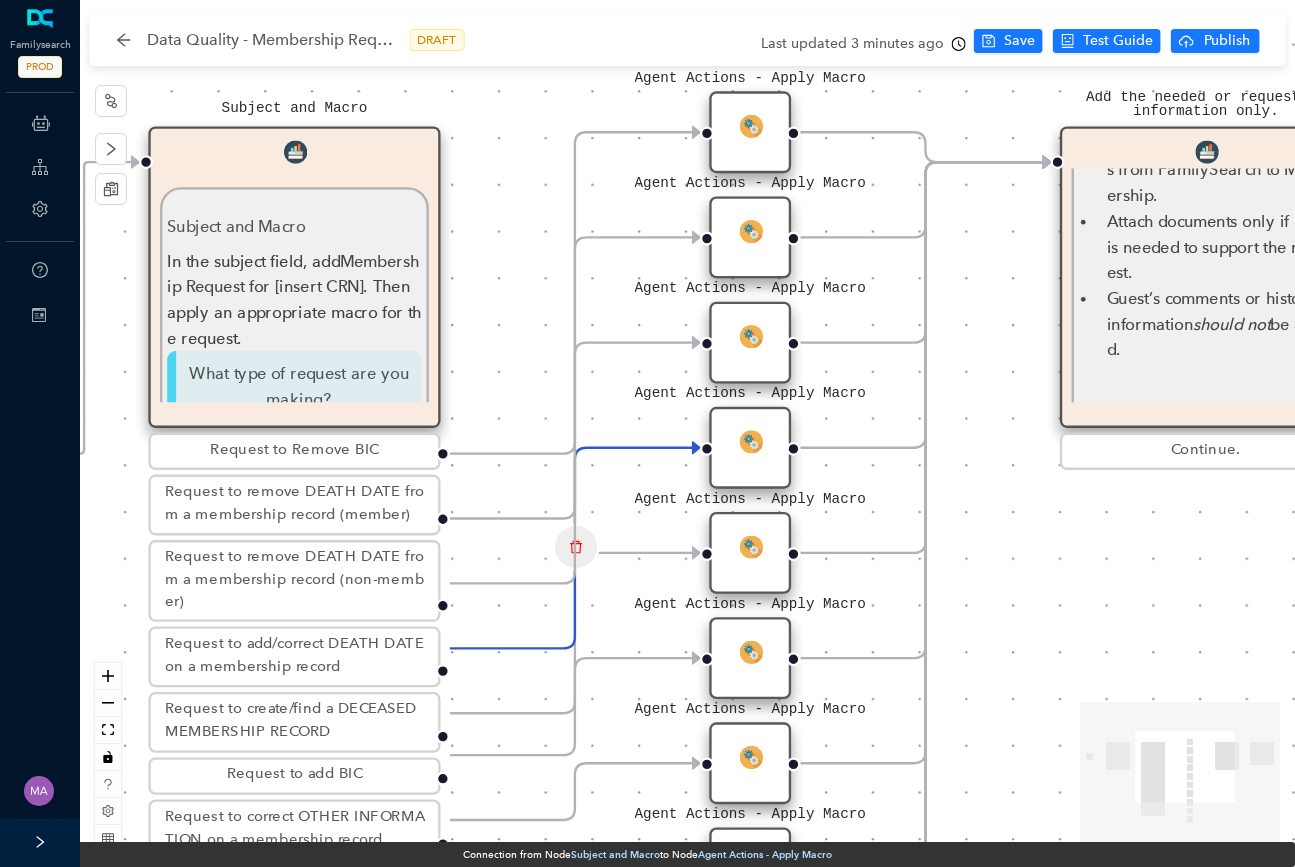 click 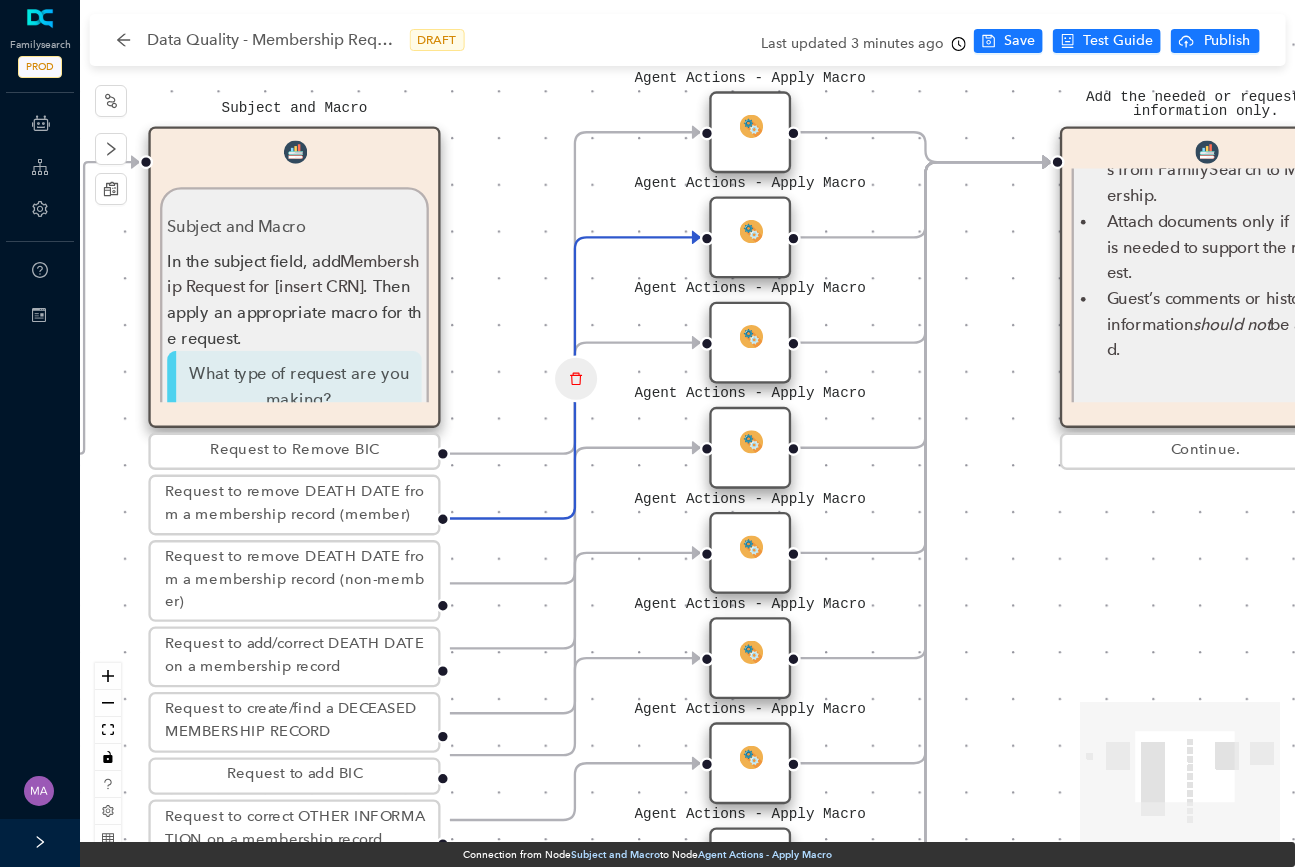 click 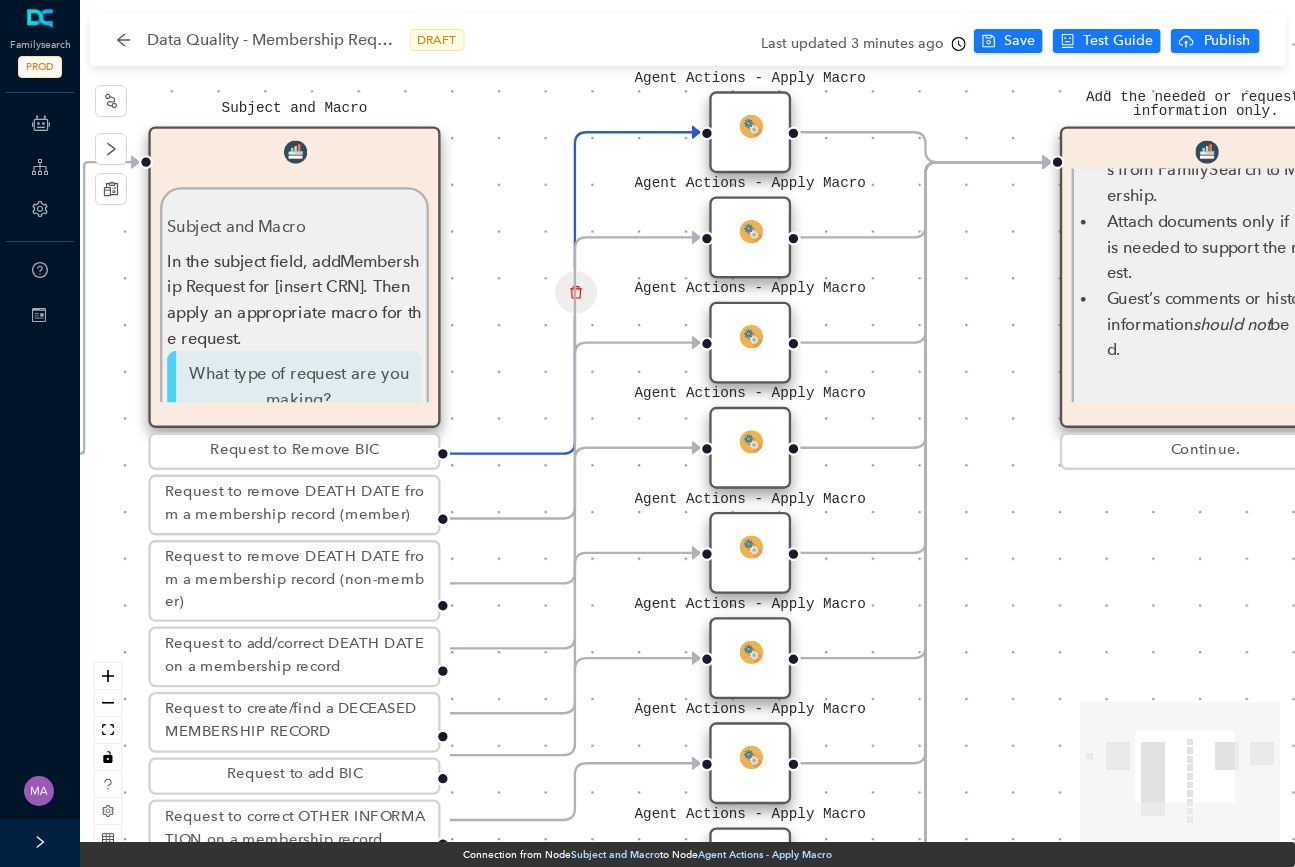 click 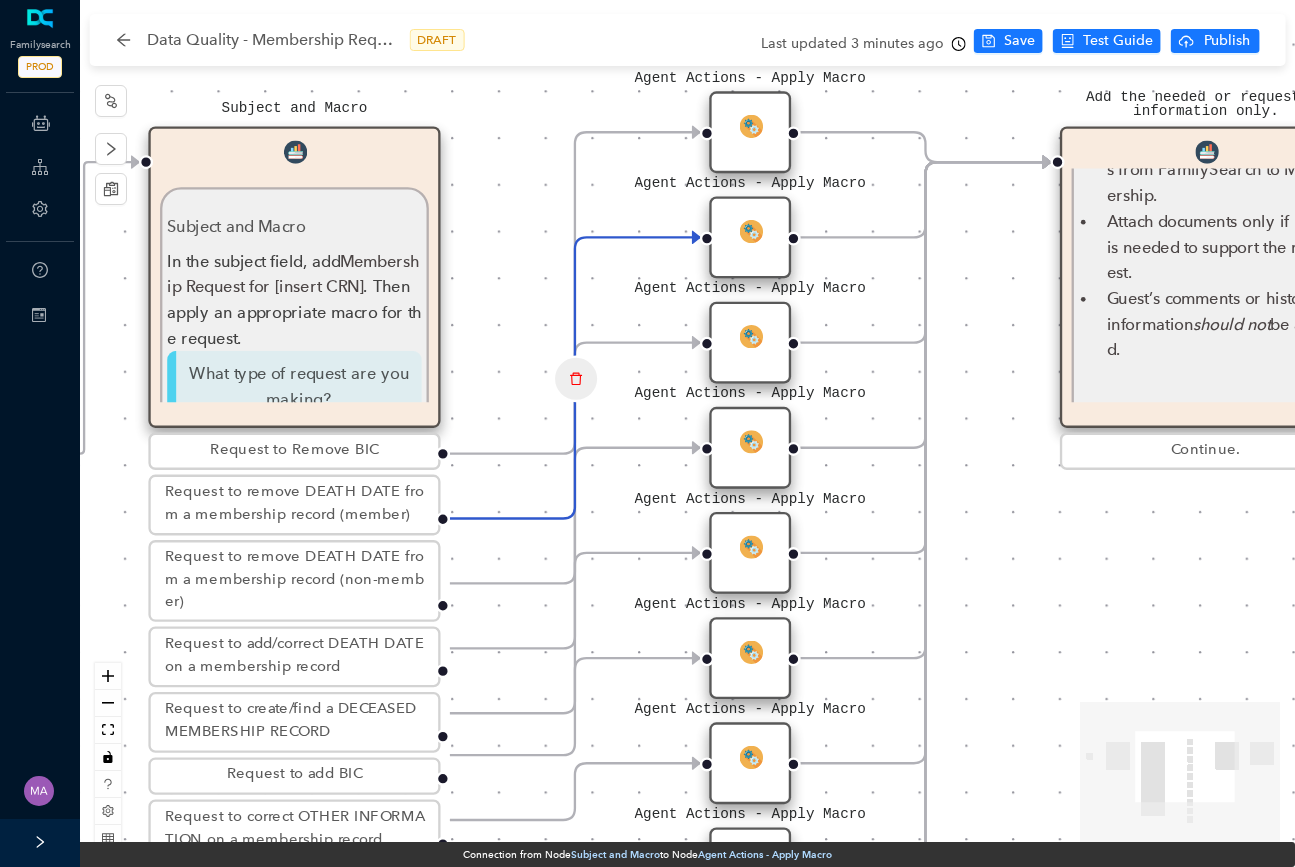 click on "Agent Actions - Apply Macro" at bounding box center (750, 238) 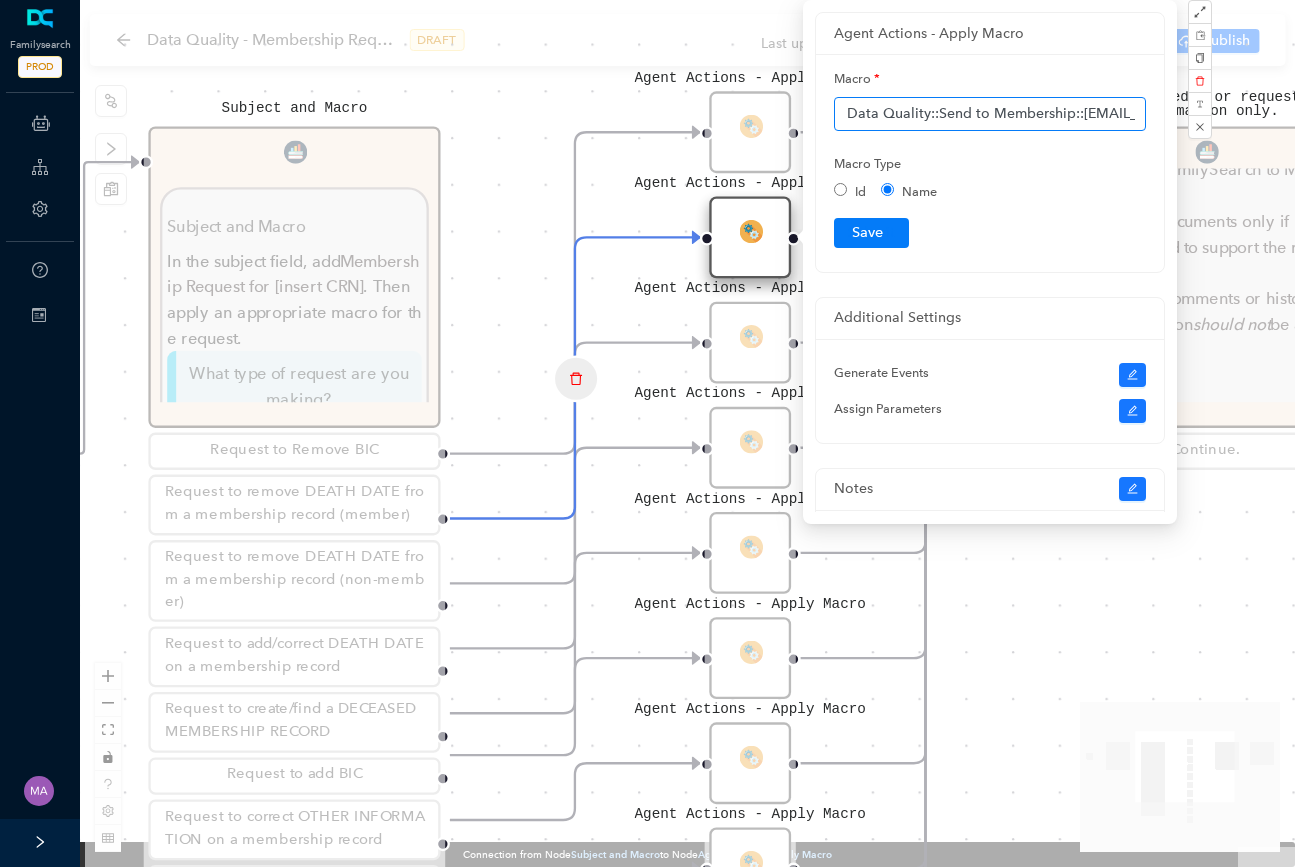 click on "Data Quality::Send to Membership::DQ-GSC-temple@churchofjesuschrist.org::Request to remove BIC" at bounding box center [990, 114] 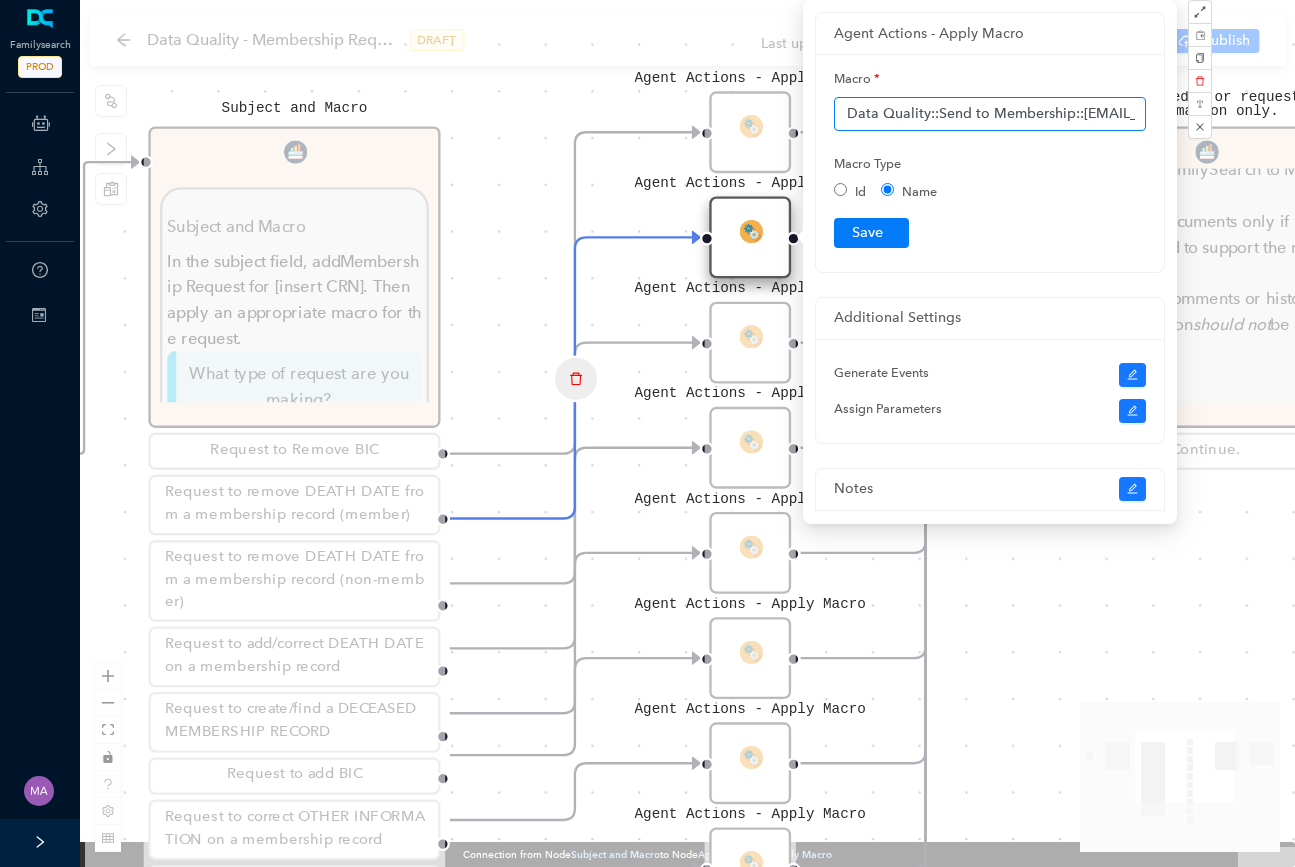paste on "DEATH DATE from a membership record (Member)" 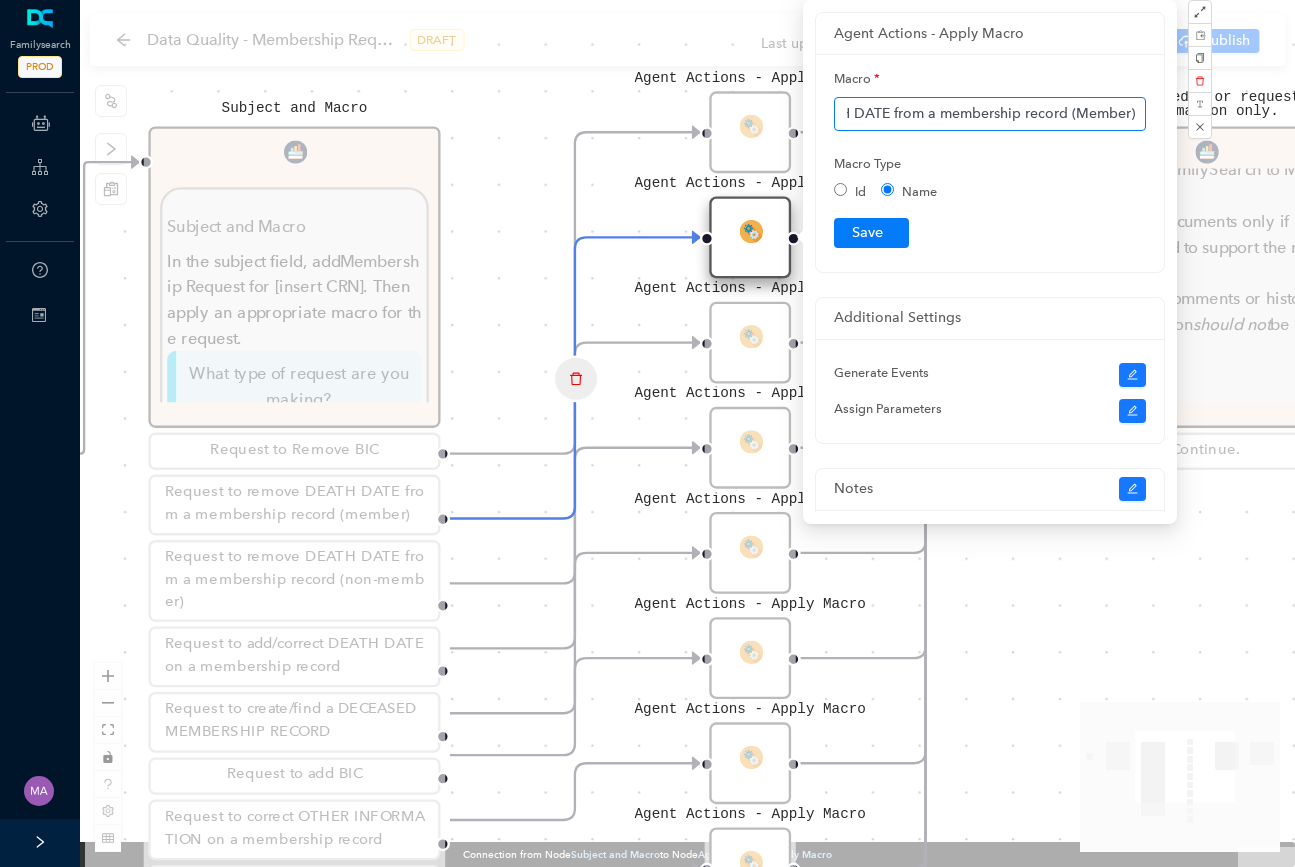 type on "Data Quality::Send to Membership::DQ-GSC-temple@churchofjesuschrist.org::Request to remove DEATH DATE from a membership record (Member)" 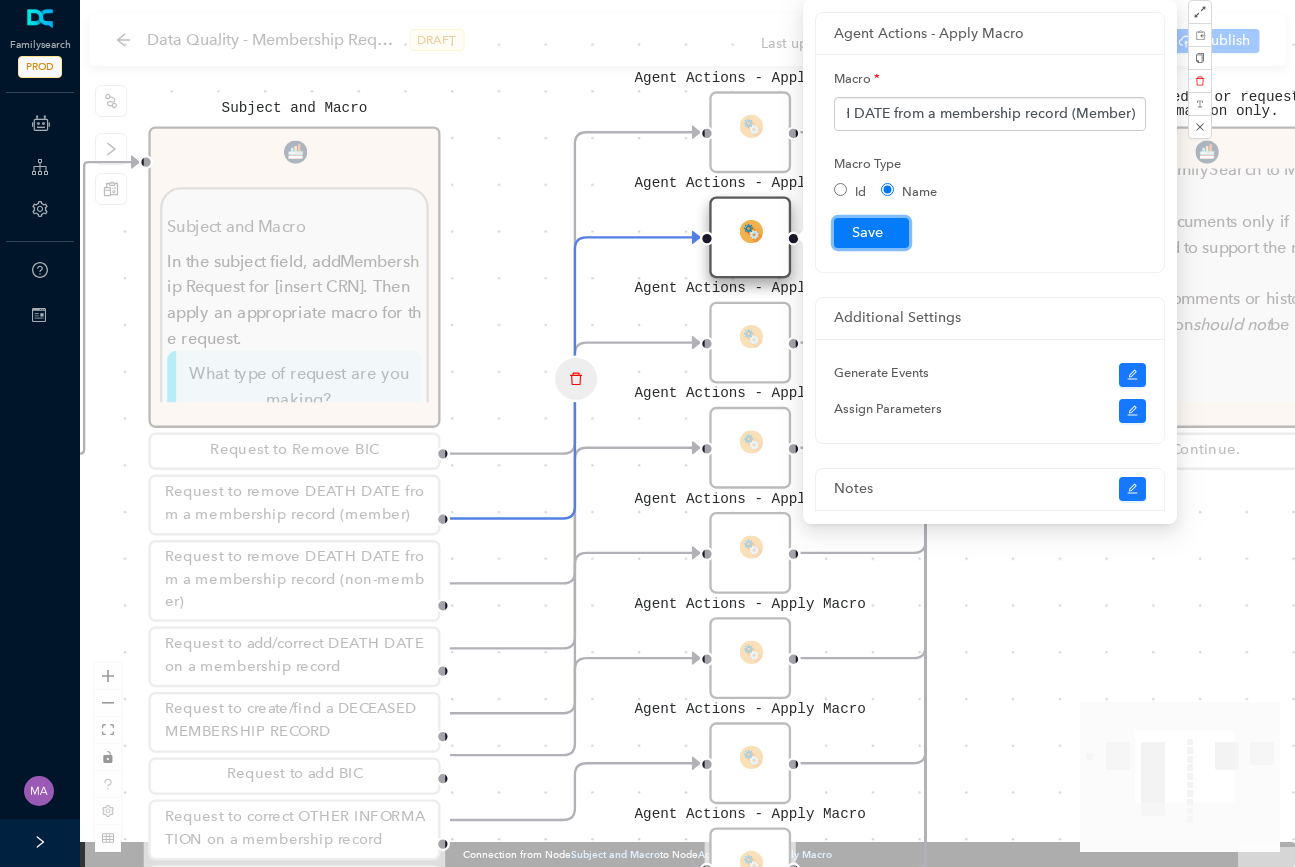 click on "Submit" at bounding box center [871, 233] 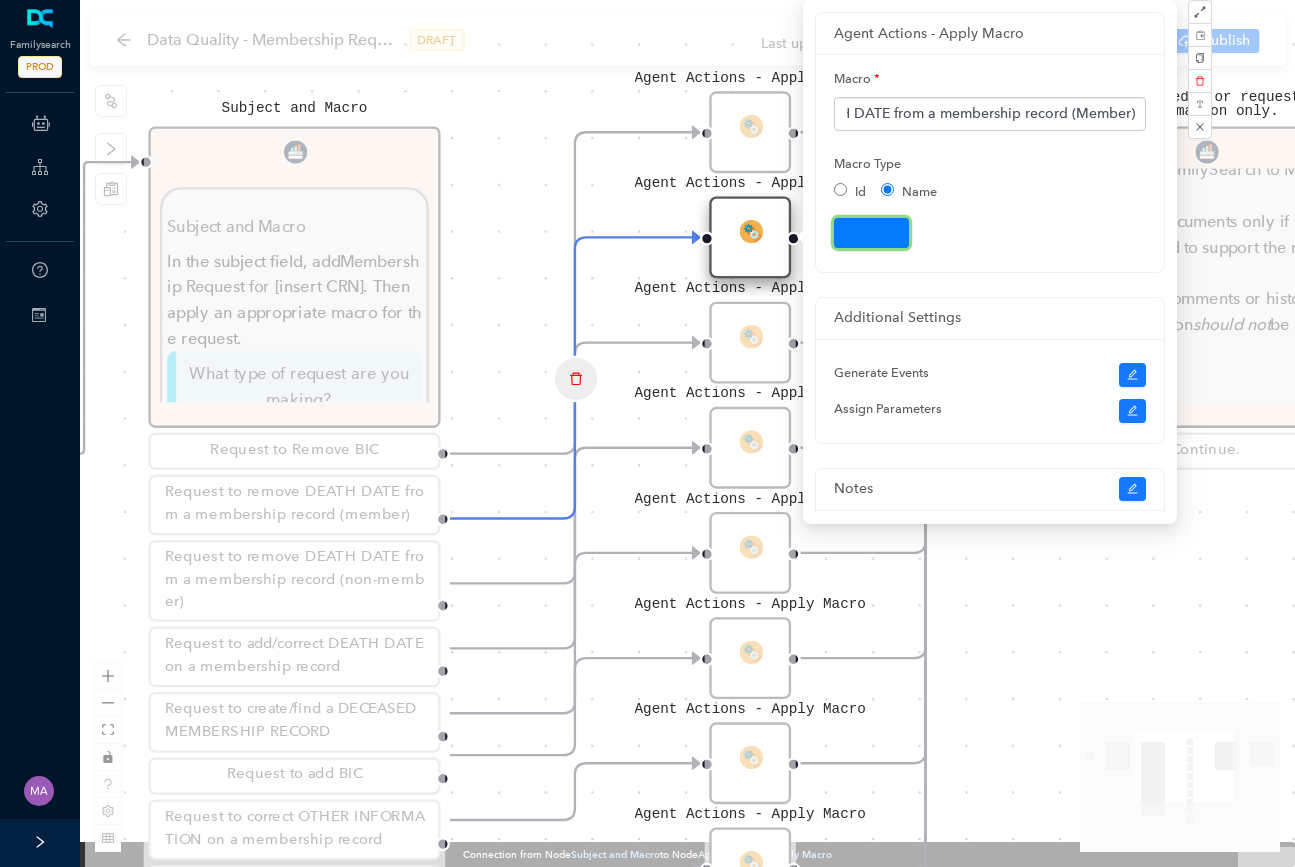scroll, scrollTop: 0, scrollLeft: 0, axis: both 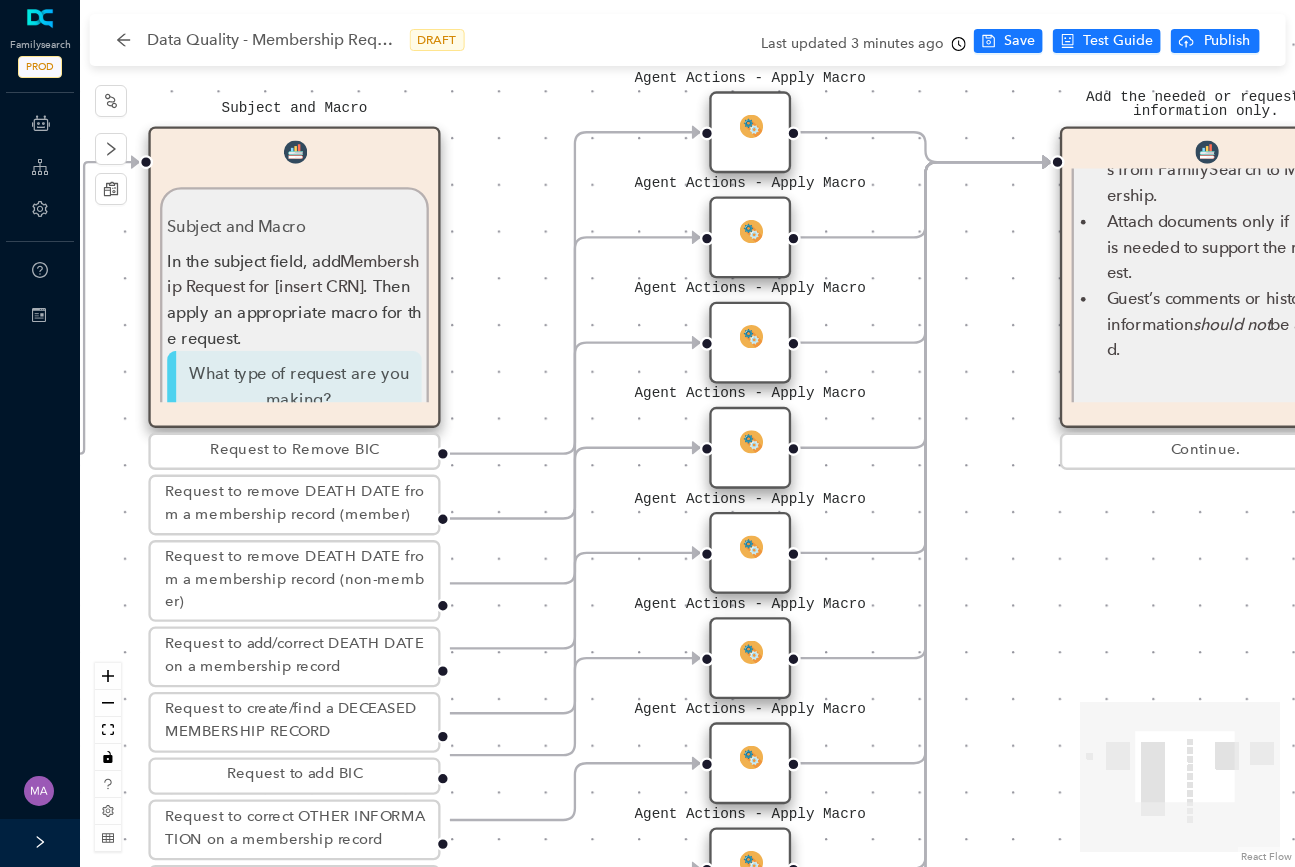 click 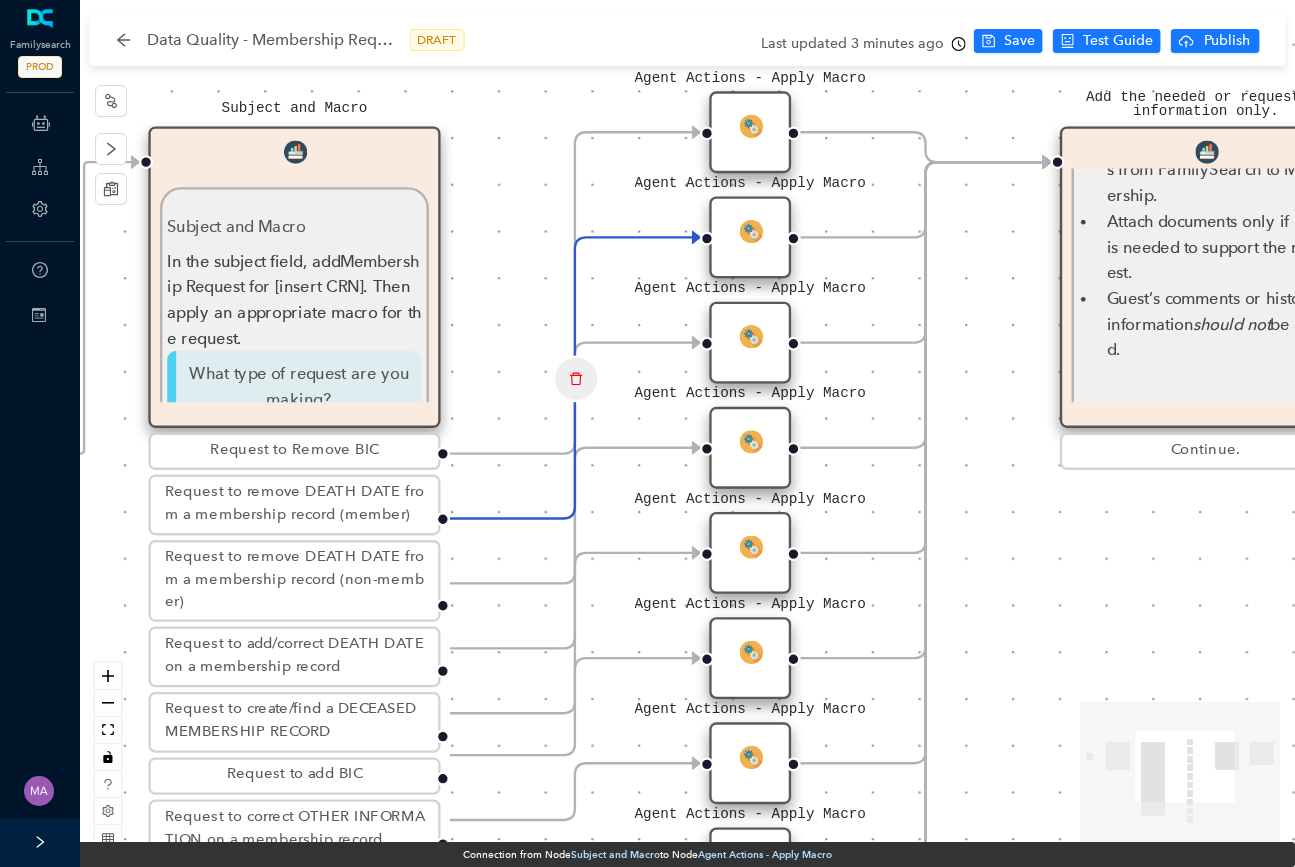 click 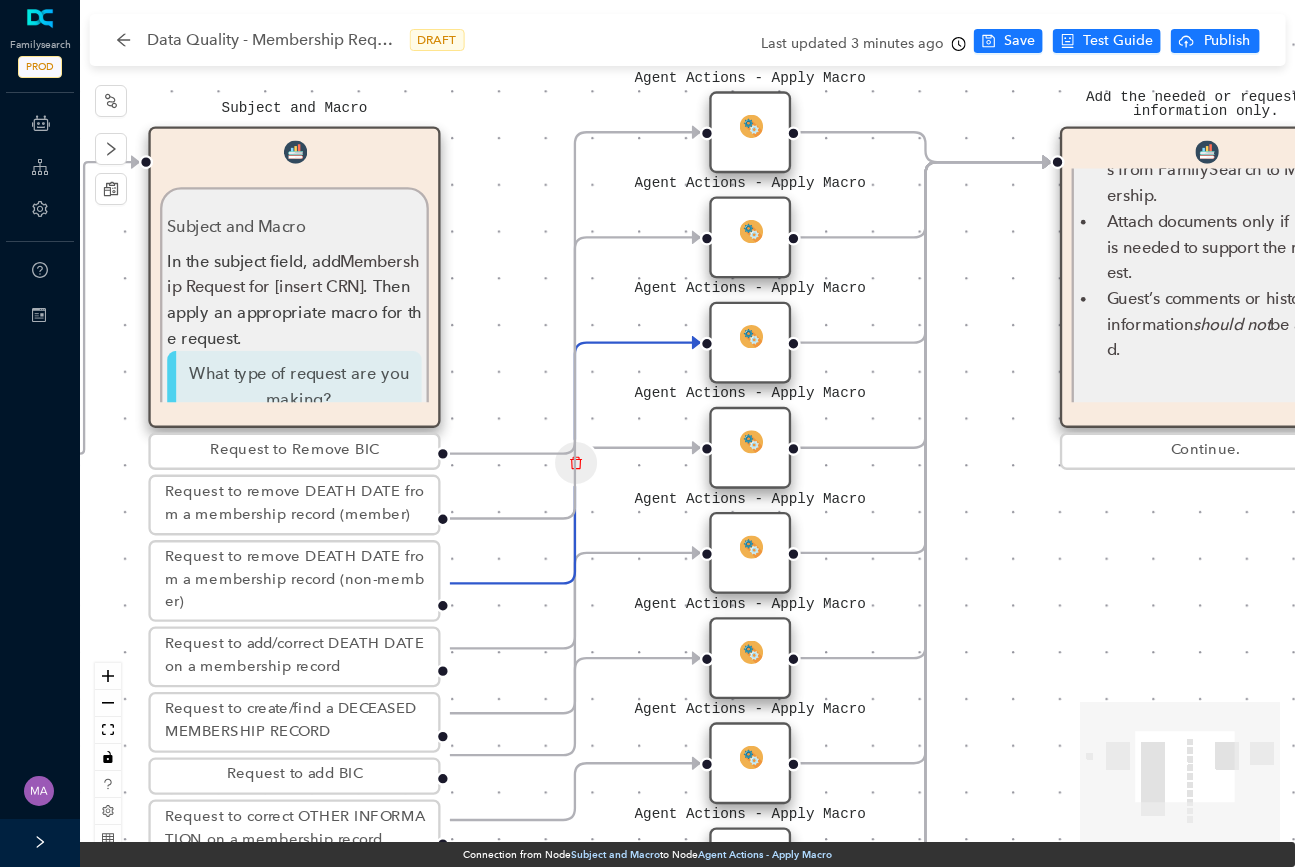 click on "Request to remove DEATH DATE from a membership record (non-member)" at bounding box center (294, 580) 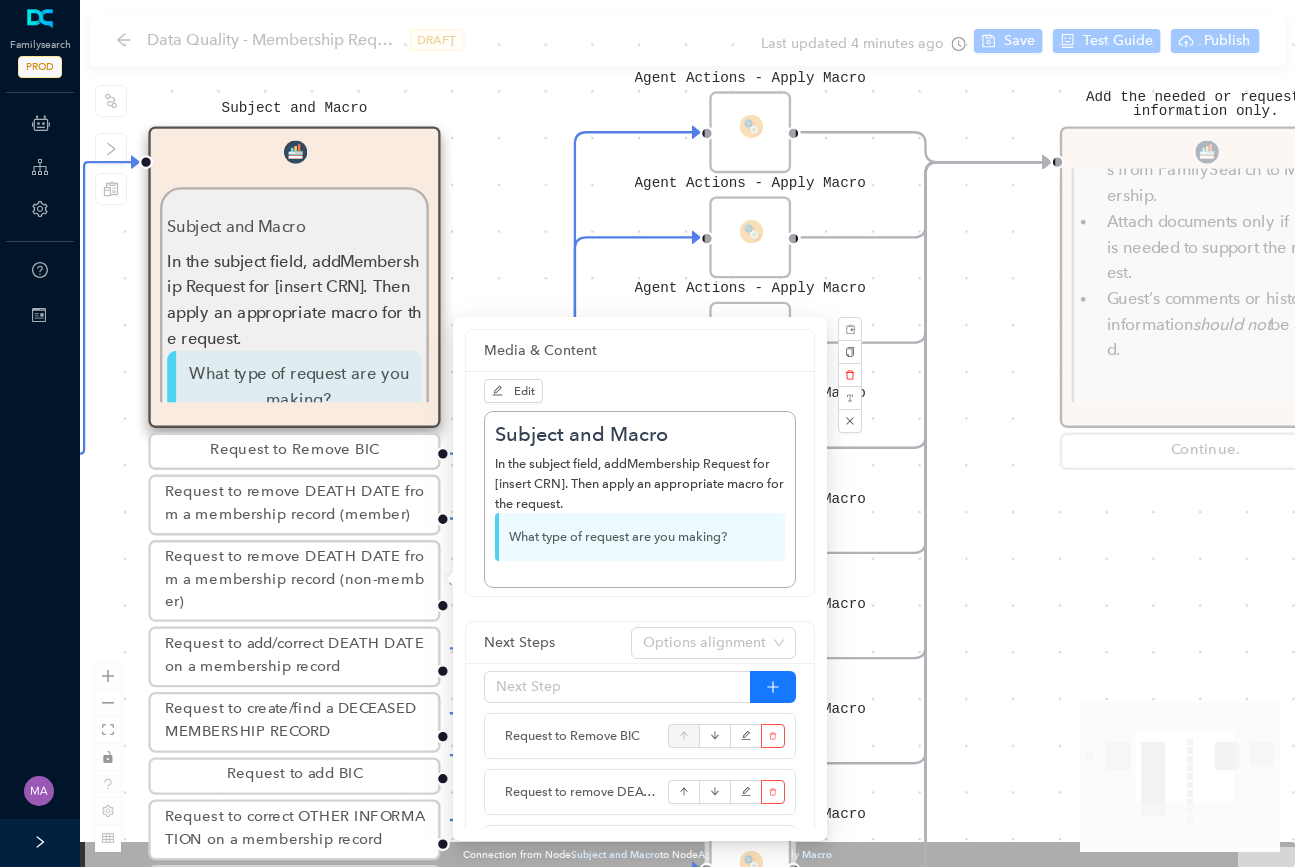 click on "Agent Actions - Apply Macro Agent Actions - Apply Macro Agent Actions - Apply Macro Agent Actions - Apply Macro Agent Actions - Apply Macro Agent Actions - Apply Macro Agent Actions - Apply Macro Agent Actions - Apply Macro Agent Actions - Apply Macro Add the needed or requested information only. Add the needed or requested information only. Add the needed or requested information only. Use only CRNs;  do not  send PIDs from FamilySearch to Membership.  Attach documents only if proof is needed to support the request.  Guest’s comments or historical information  should not  be added.    Continue. Subject and Macro Subject and Macro In the subject field, add  Membership Request for [insert CRN]
. Then apply an appropriate macro for the request.  What type of request are you making? Request to Remove BIC Request to remove DEATH DATE from a membership record (member) Request to remove DEATH DATE from a membership record (non-member) Request to add/correct DEATH DATE on a membership record  Request to add BIC" at bounding box center [687, 433] 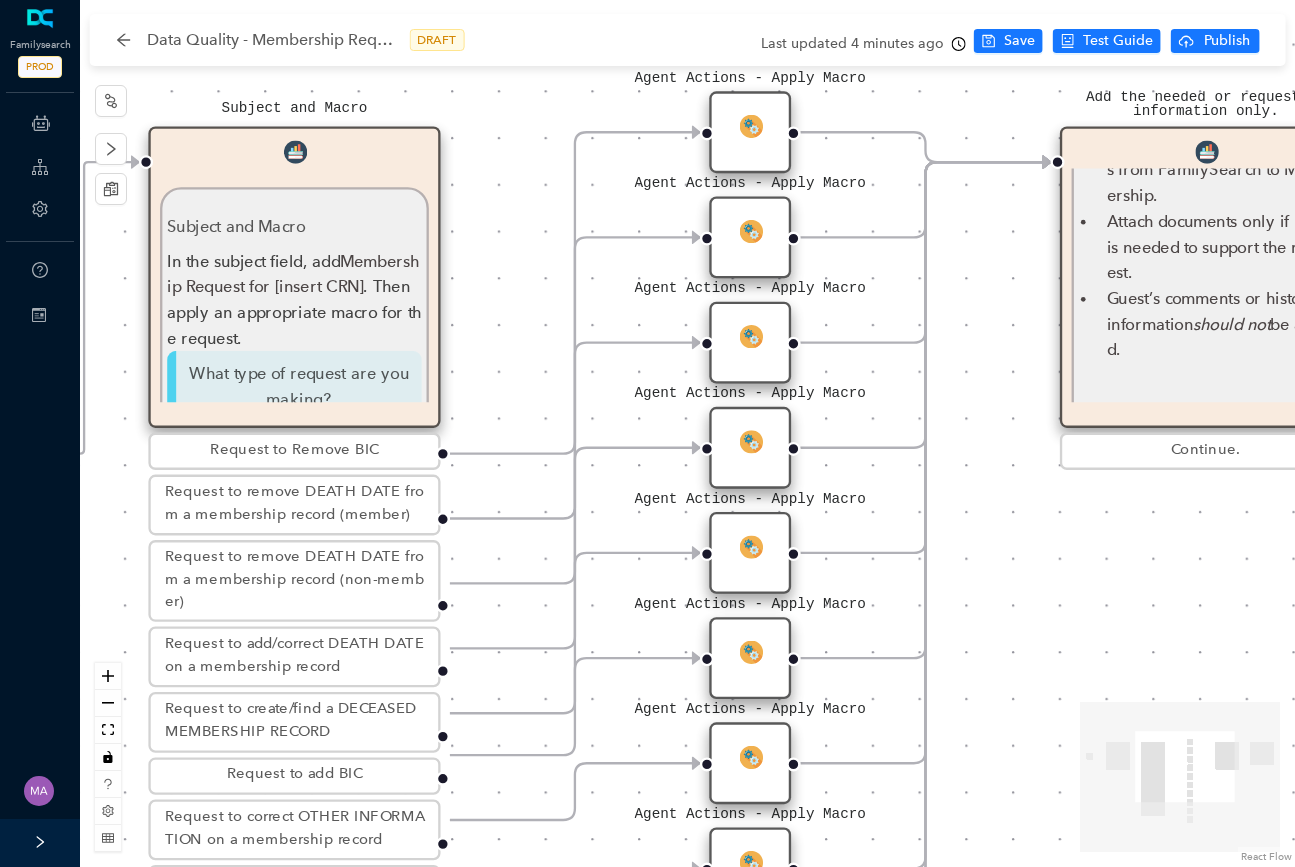 click 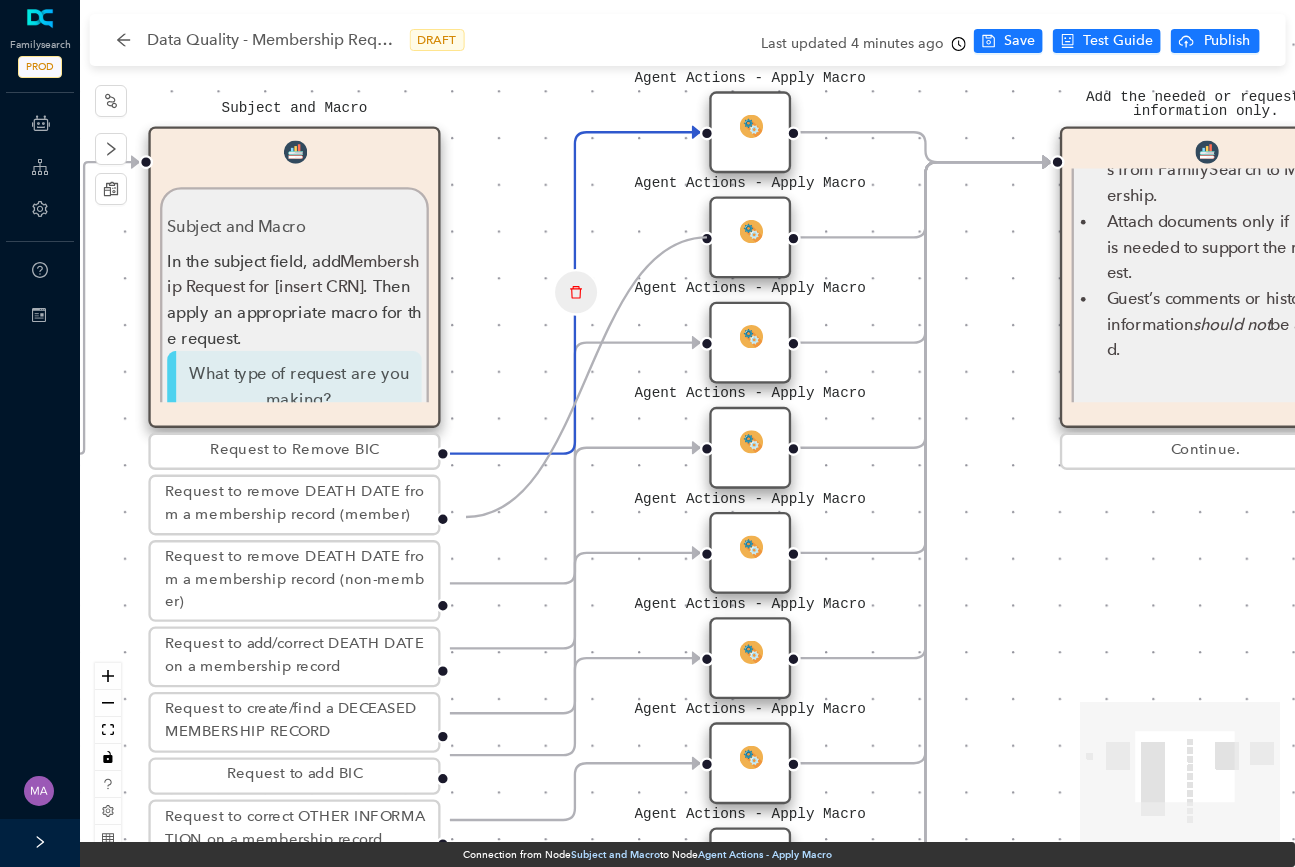 click 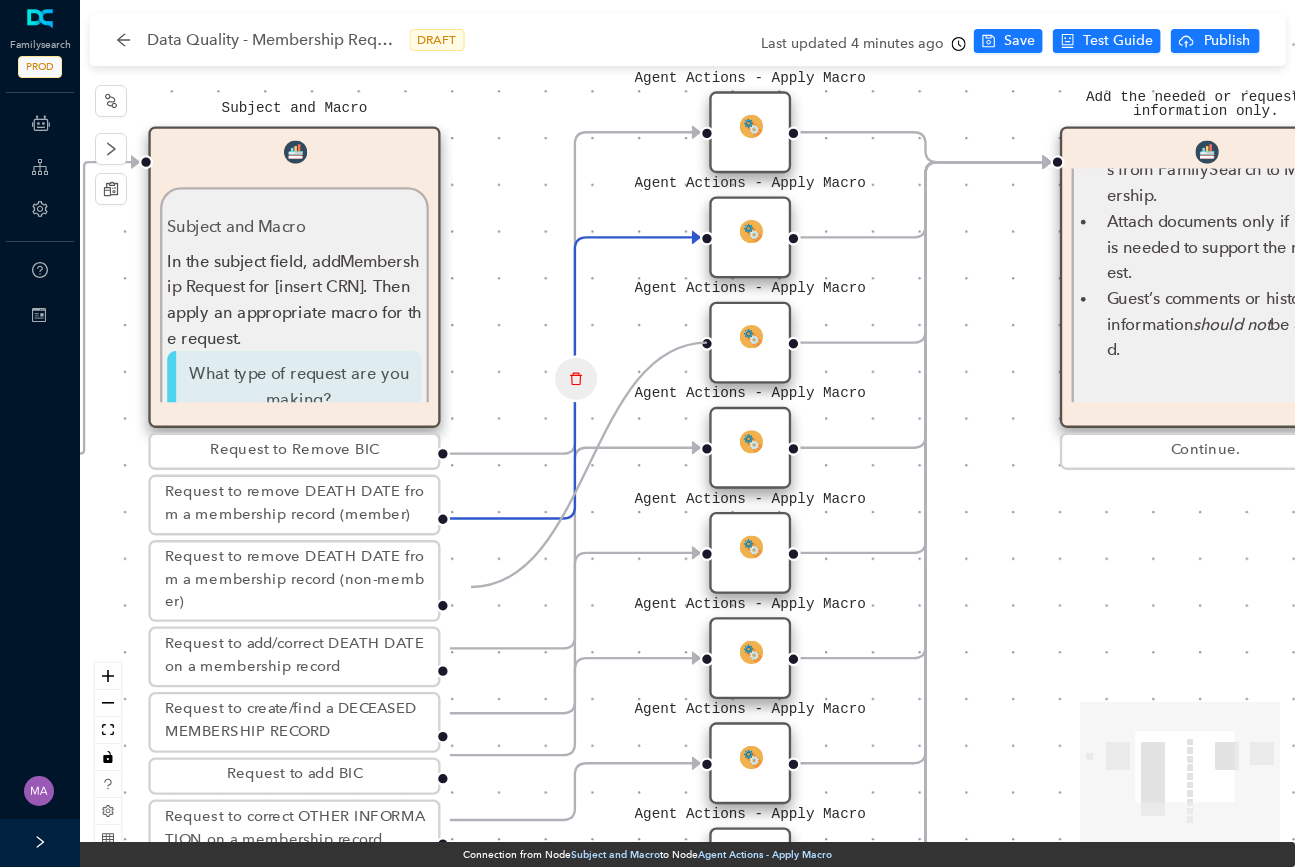 click 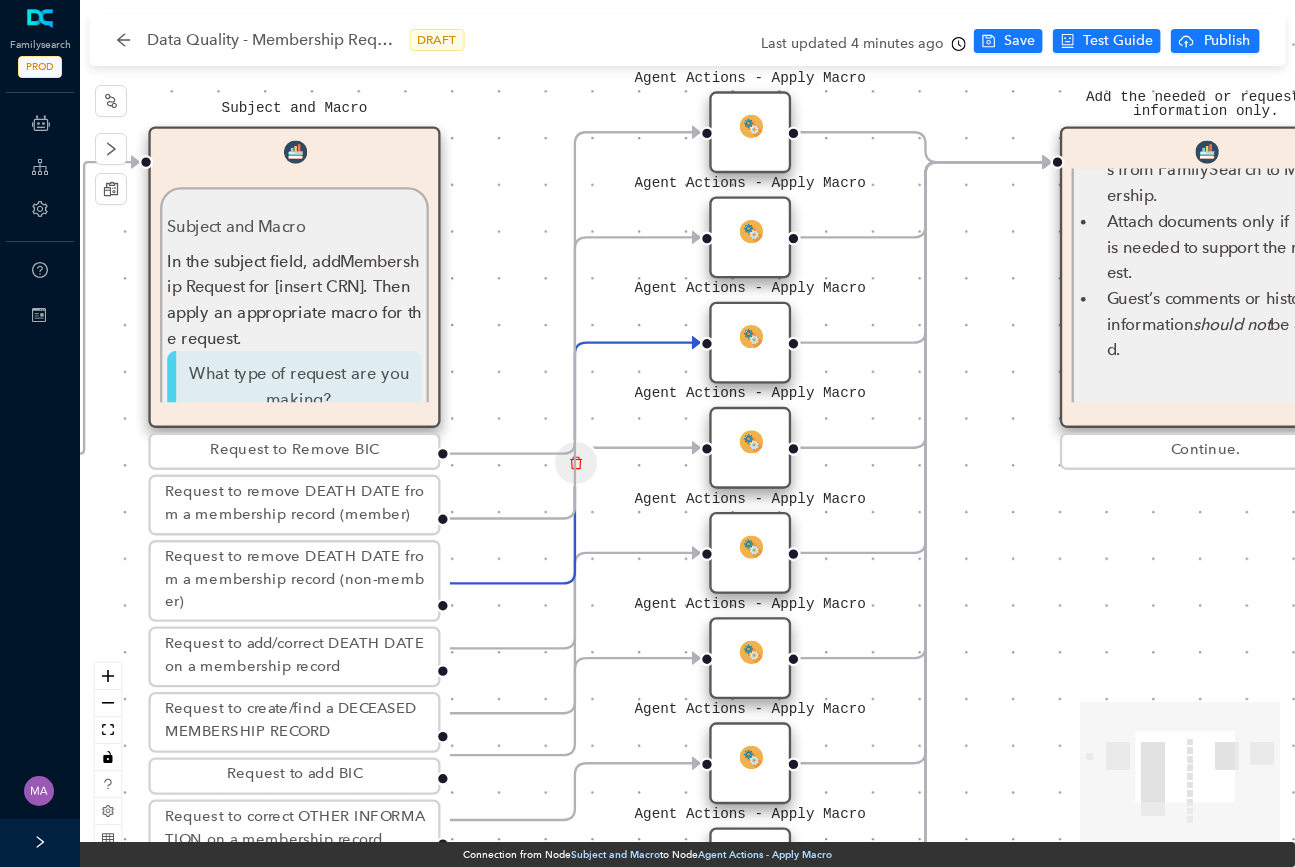 click at bounding box center [750, 335] 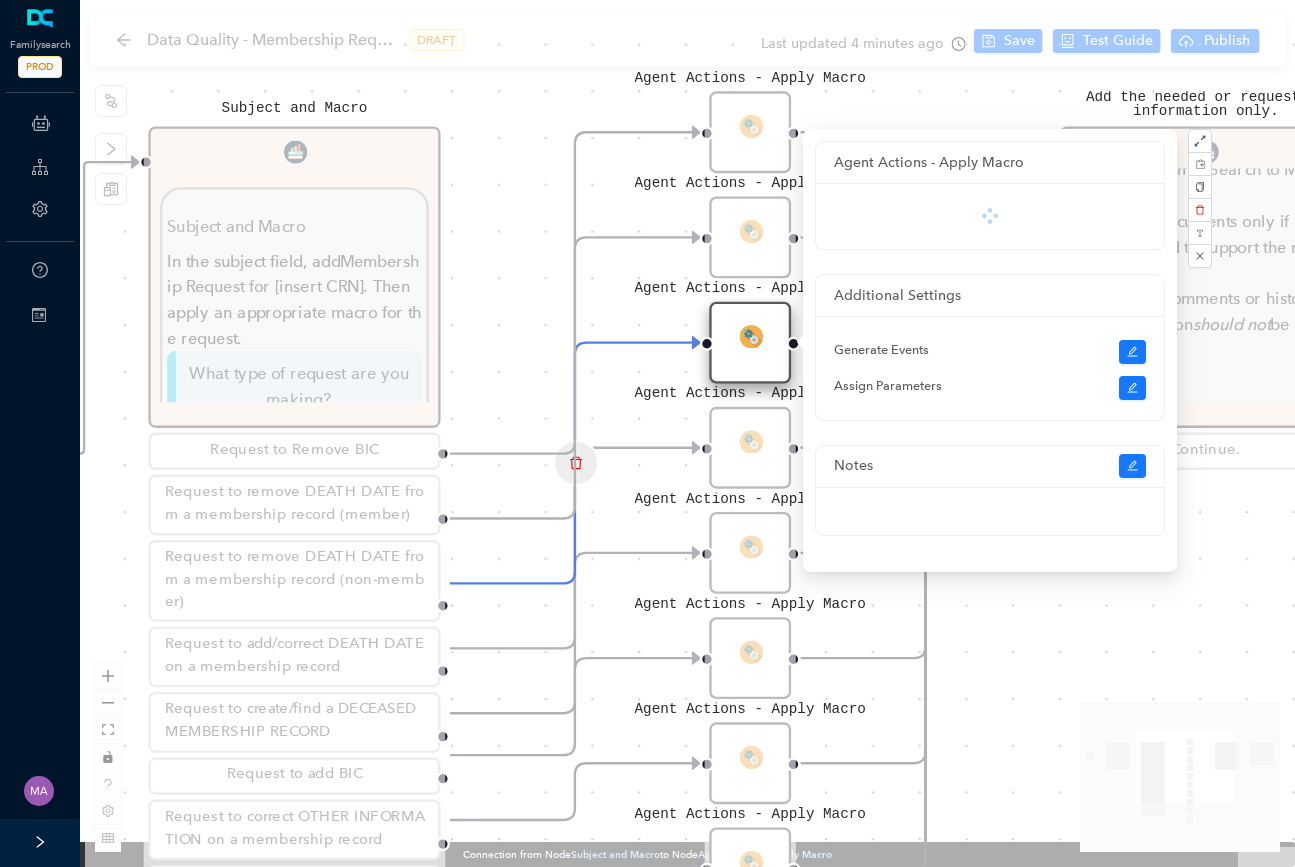 click at bounding box center (750, 335) 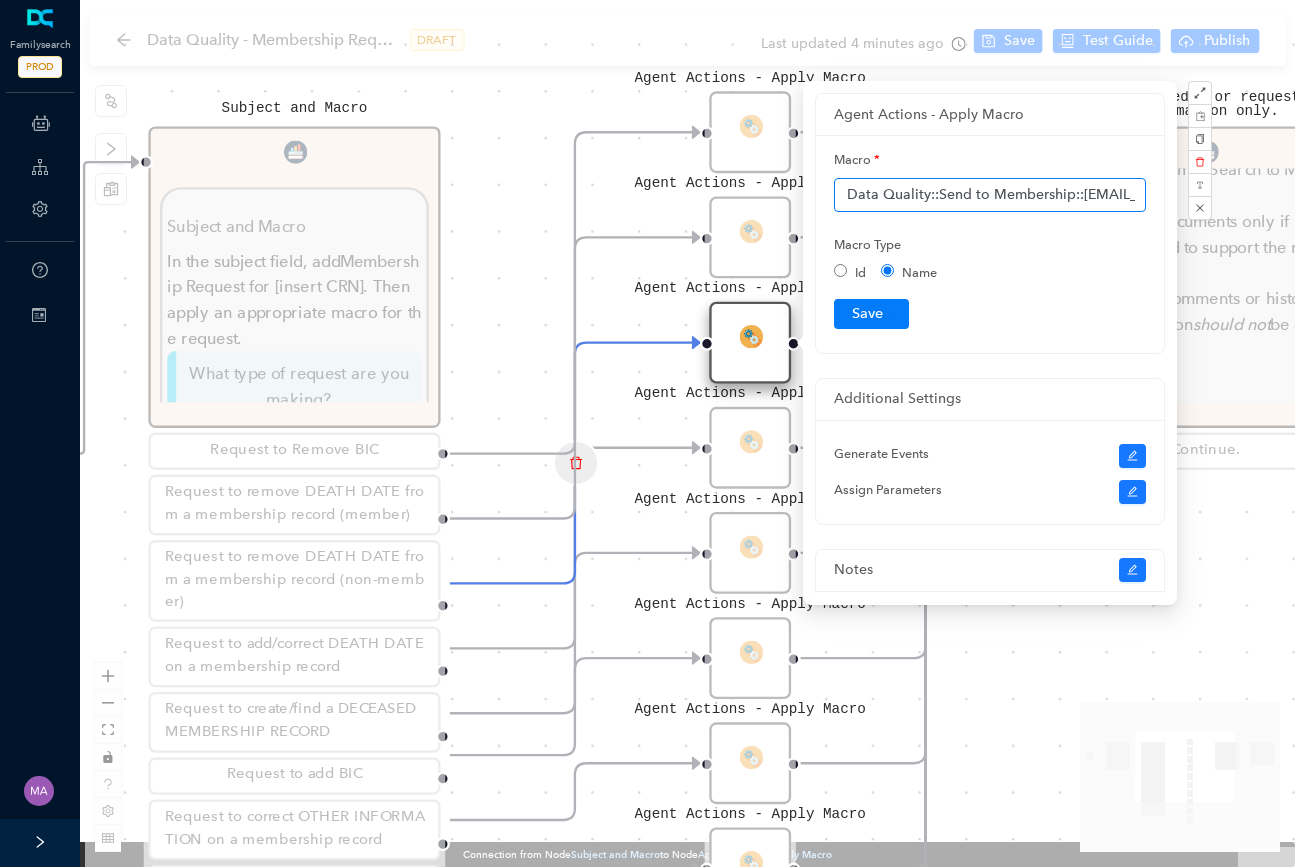 click on "Data Quality::Send to Membership::DQ-GSC-temple@churchofjesuschrist.org::Request to remove BIC" at bounding box center [990, 195] 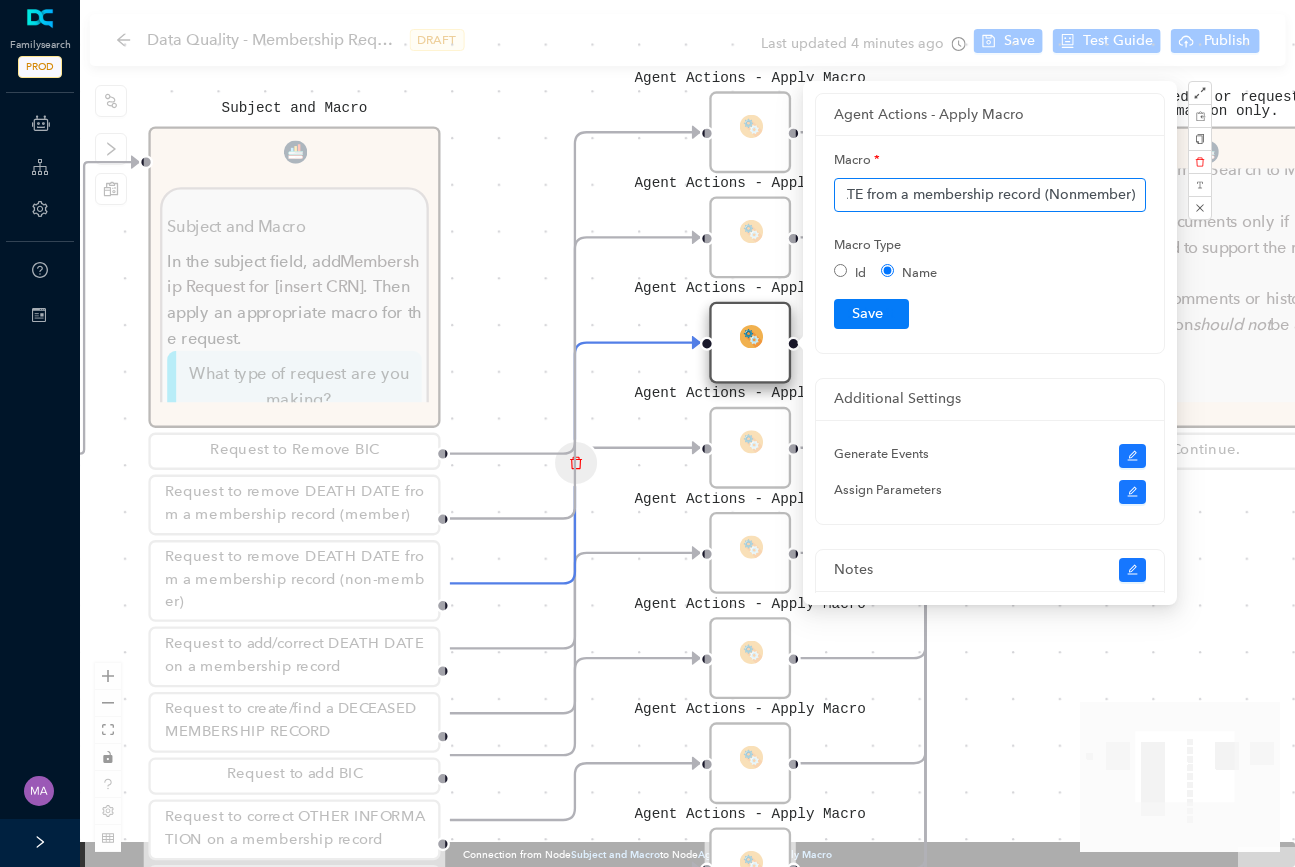 type on "Data Quality::Send to Membership::DQ-GSC-temple@churchofjesuschrist.org::Request to remove DEATH DATE from a membership record (Nonmember)" 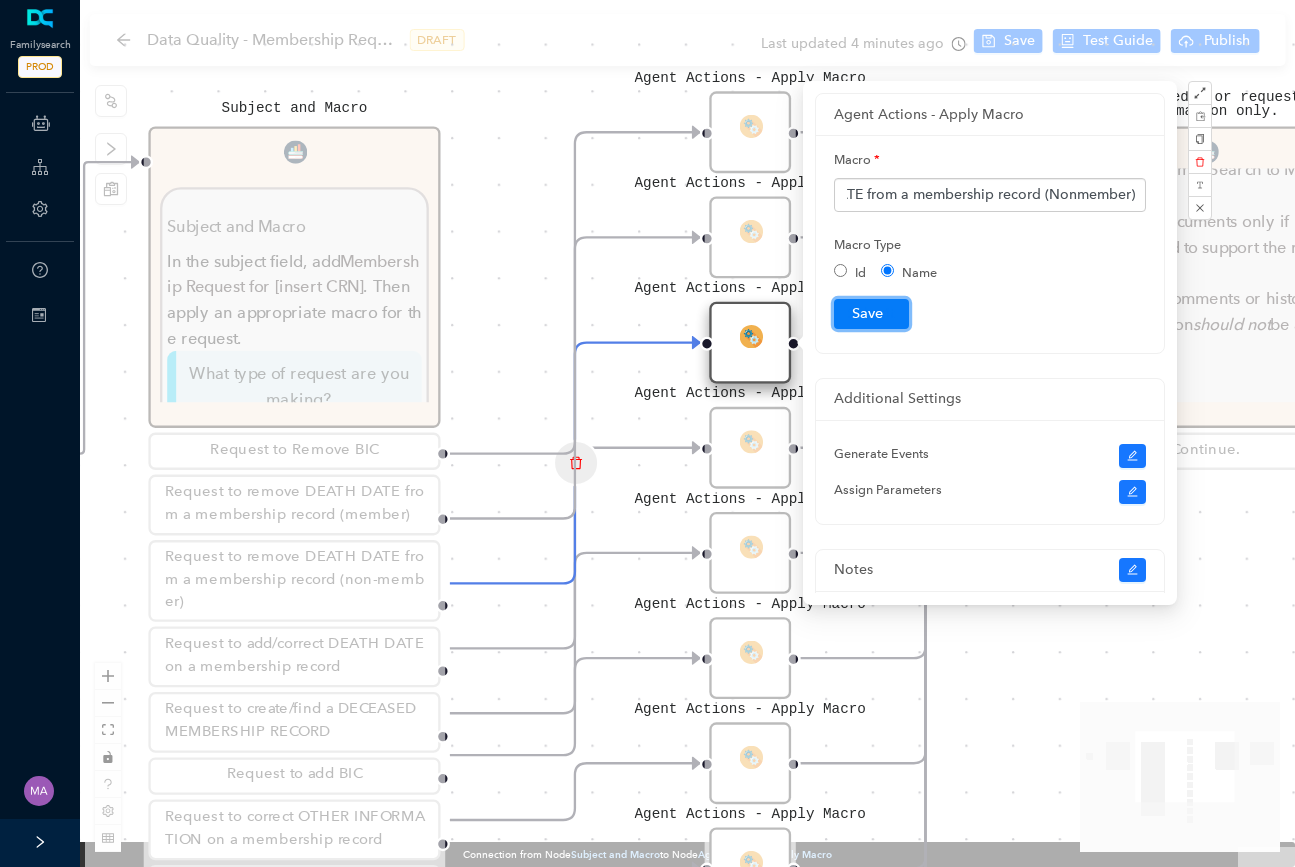click on "Submit" at bounding box center [871, 314] 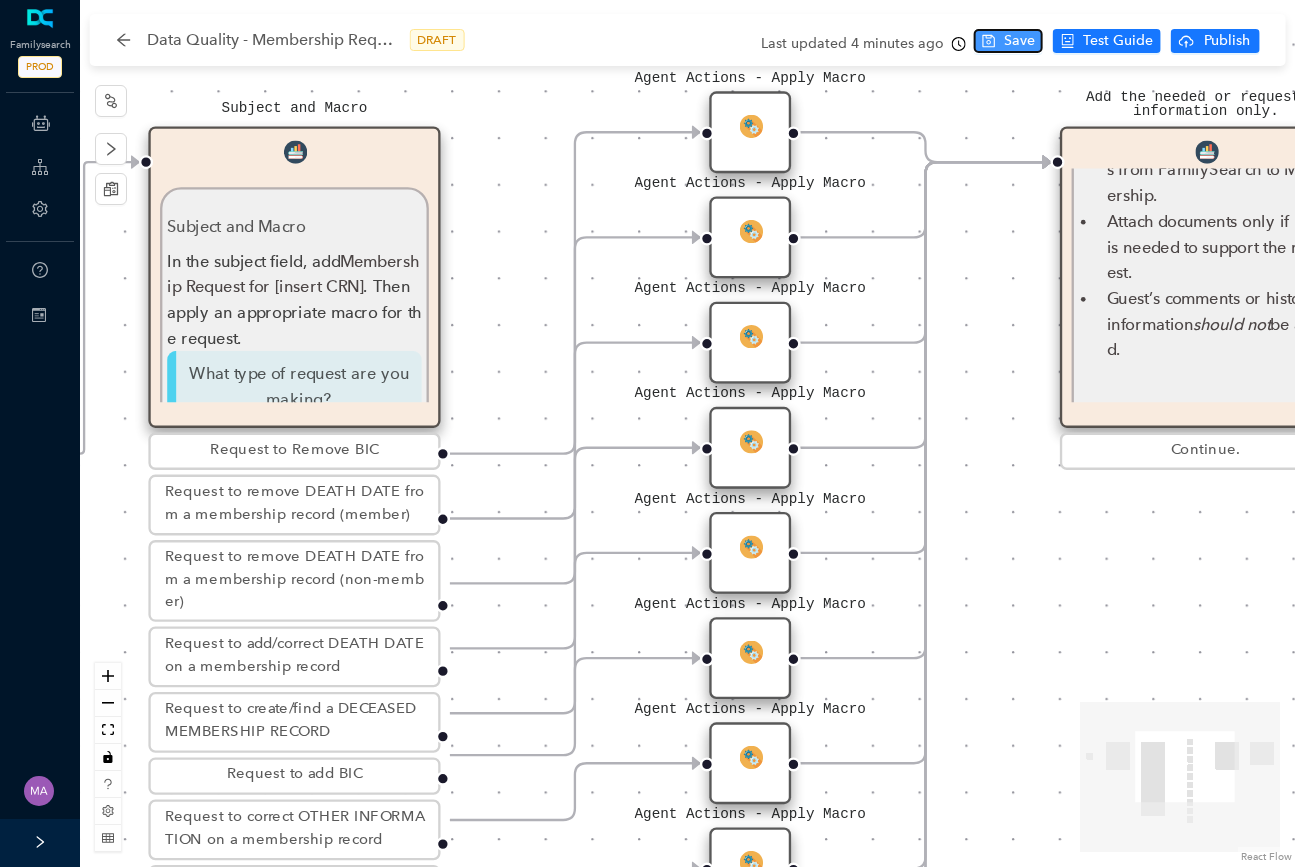 click 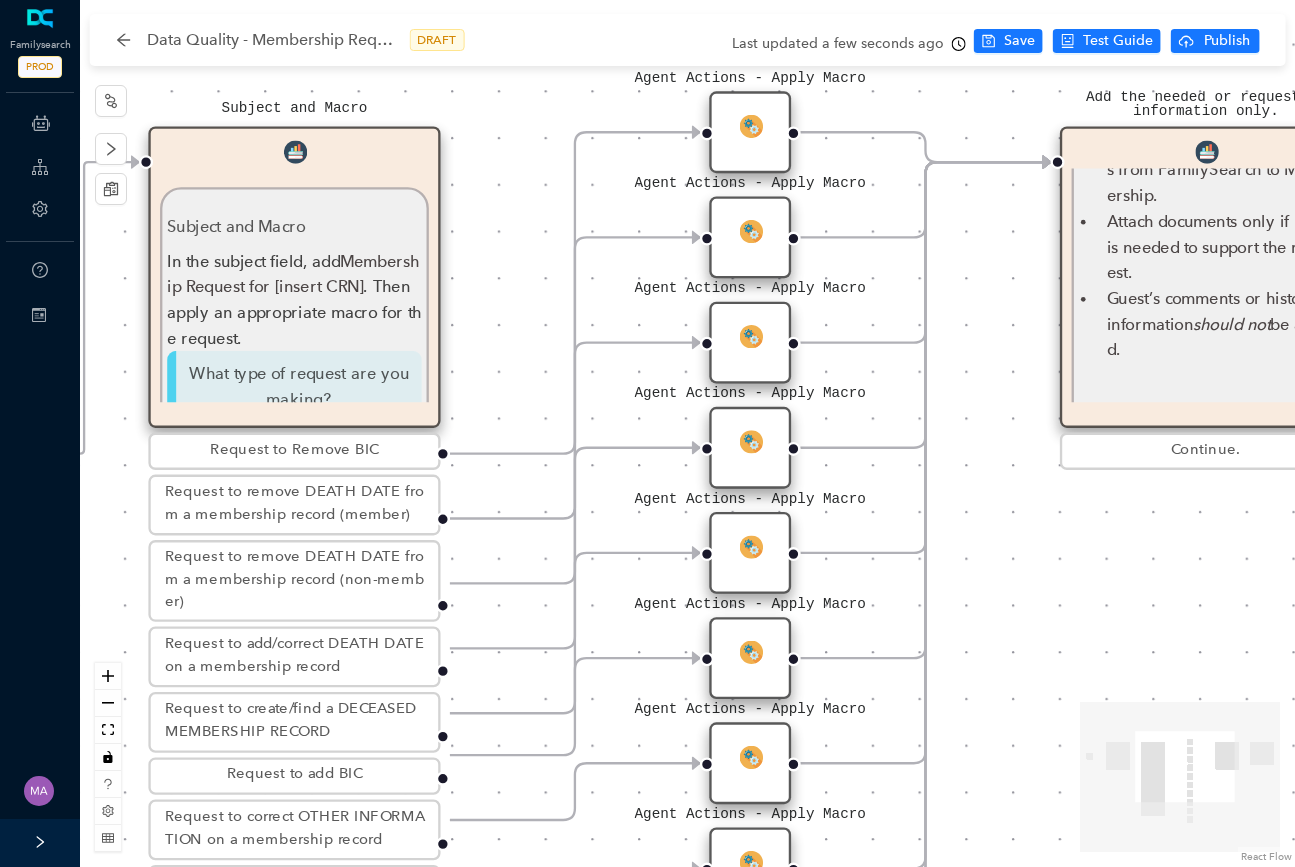 click 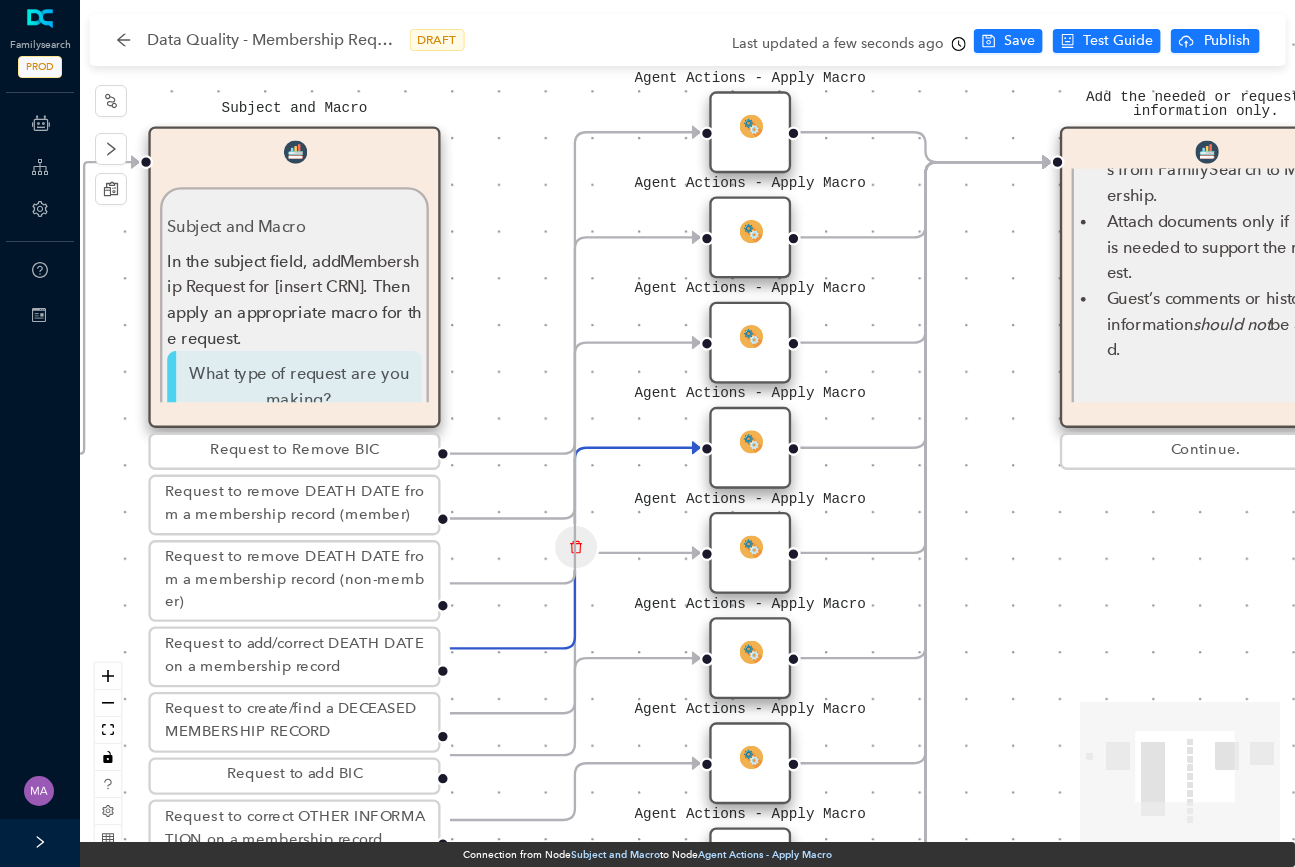 click on "Agent Actions - Apply Macro" at bounding box center [750, 448] 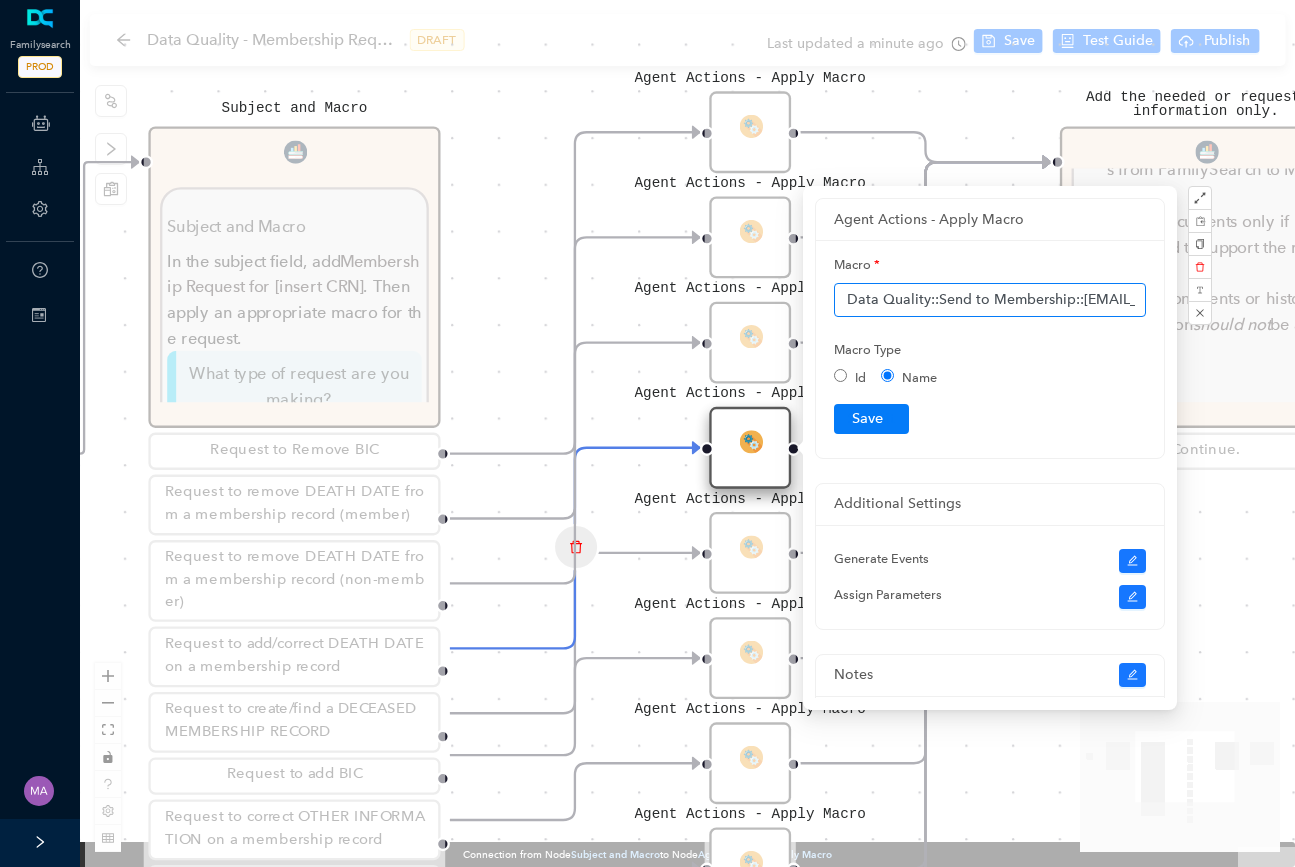 click on "Data Quality::Send to Membership::DQ-GSC-temple@churchofjesuschrist.org::Request to remove DEATH DATE from a membership record (Member)" at bounding box center [990, 300] 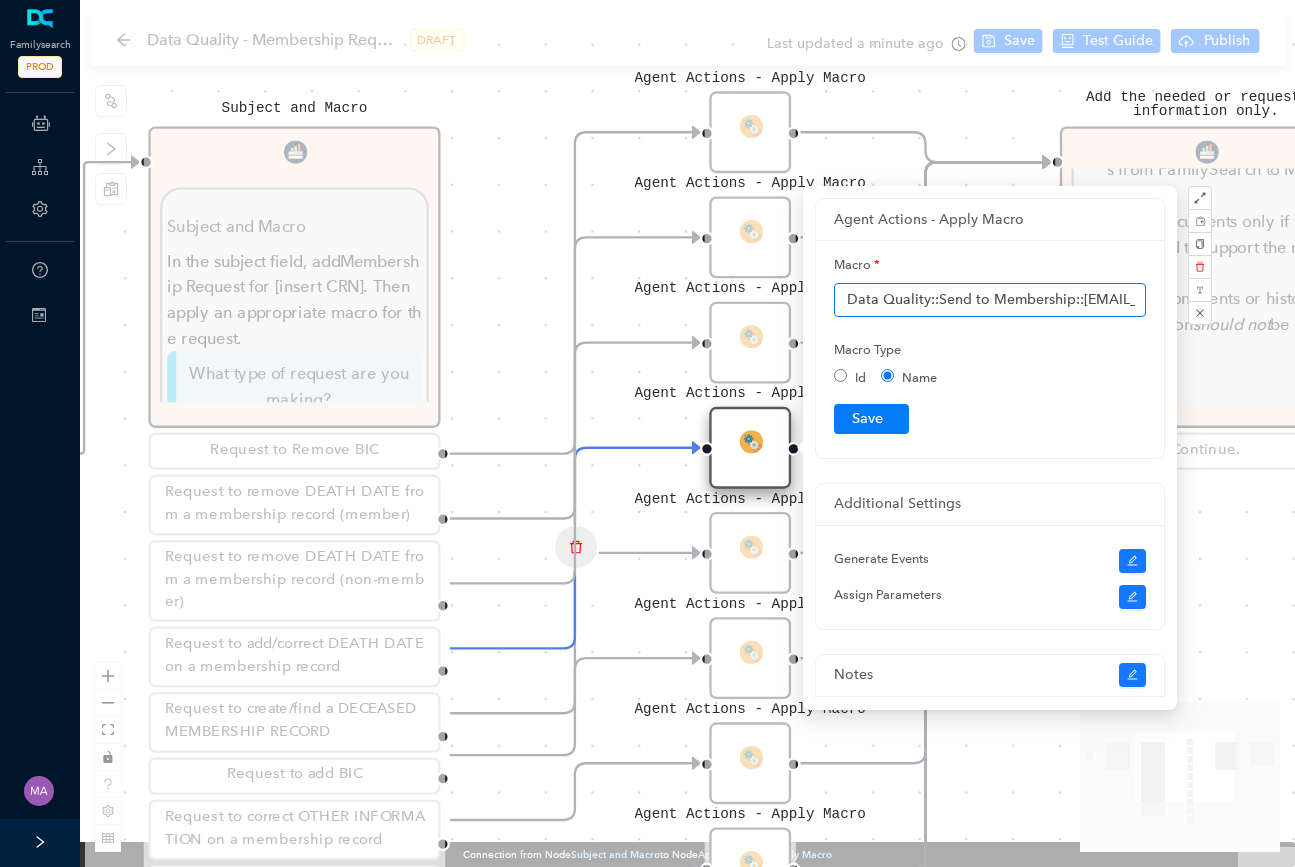paste on "add/correct DEATH DATE on a membership record" 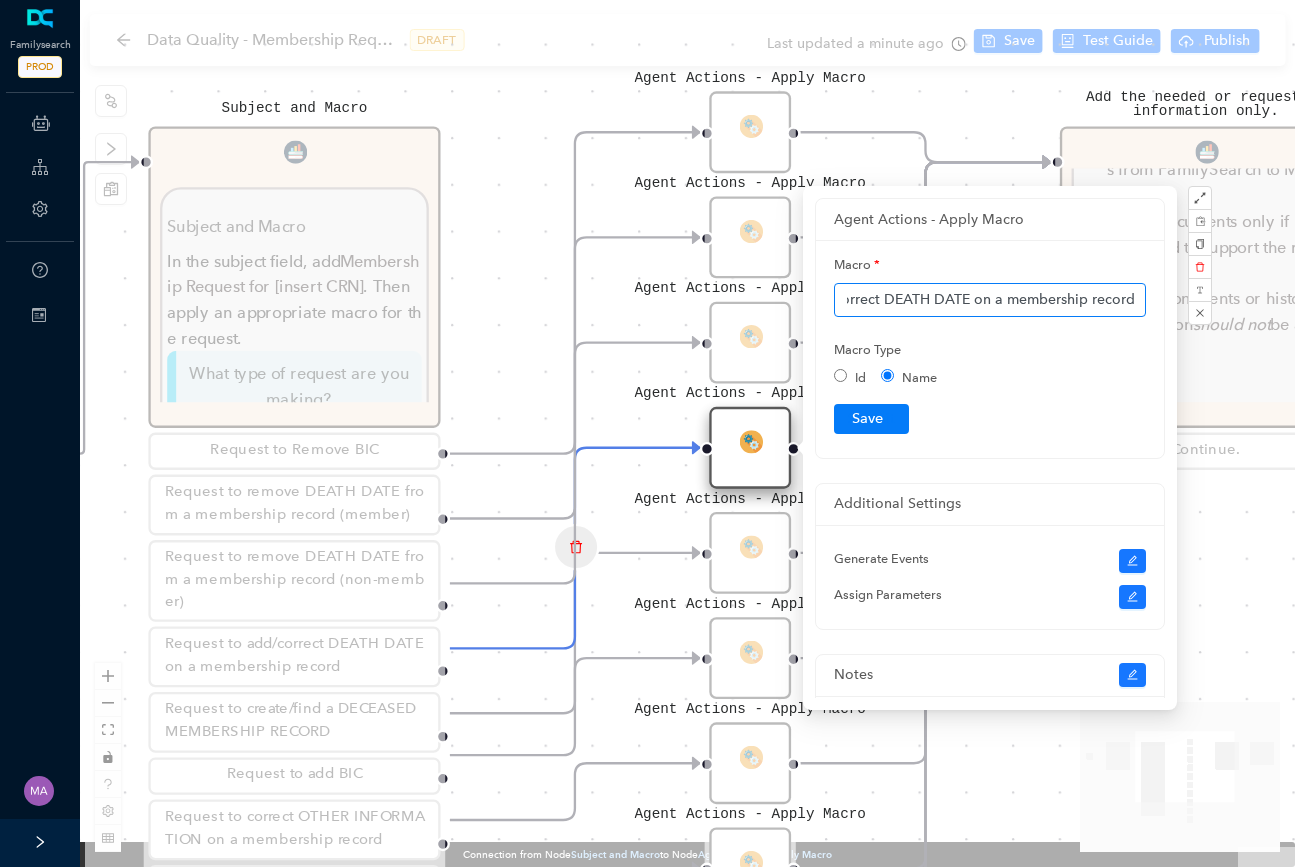 type on "Data Quality::Send to Membership::DQ-GSC-temple@churchofjesuschrist.org::Request to add/correct DEATH DATE on a membership record" 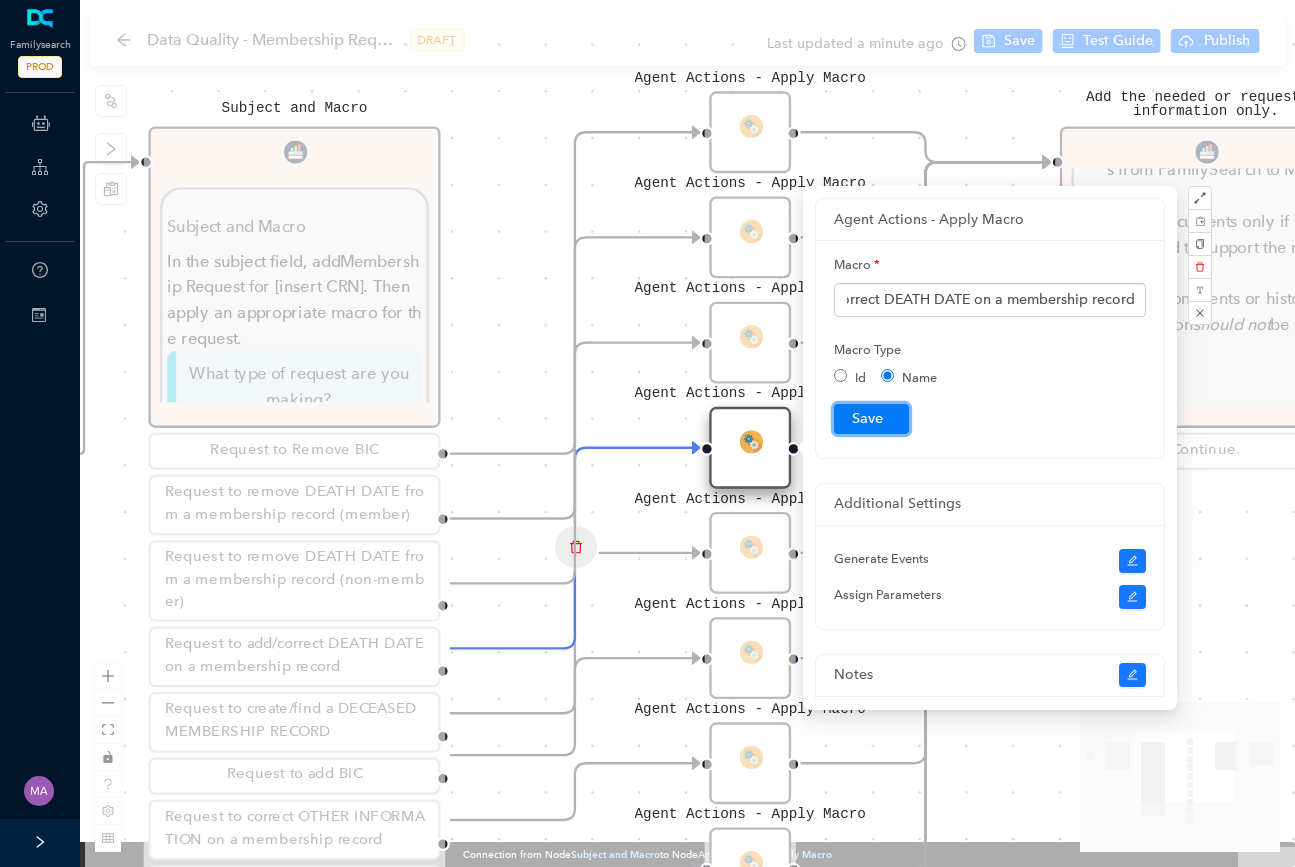 click on "Submit" at bounding box center [871, 419] 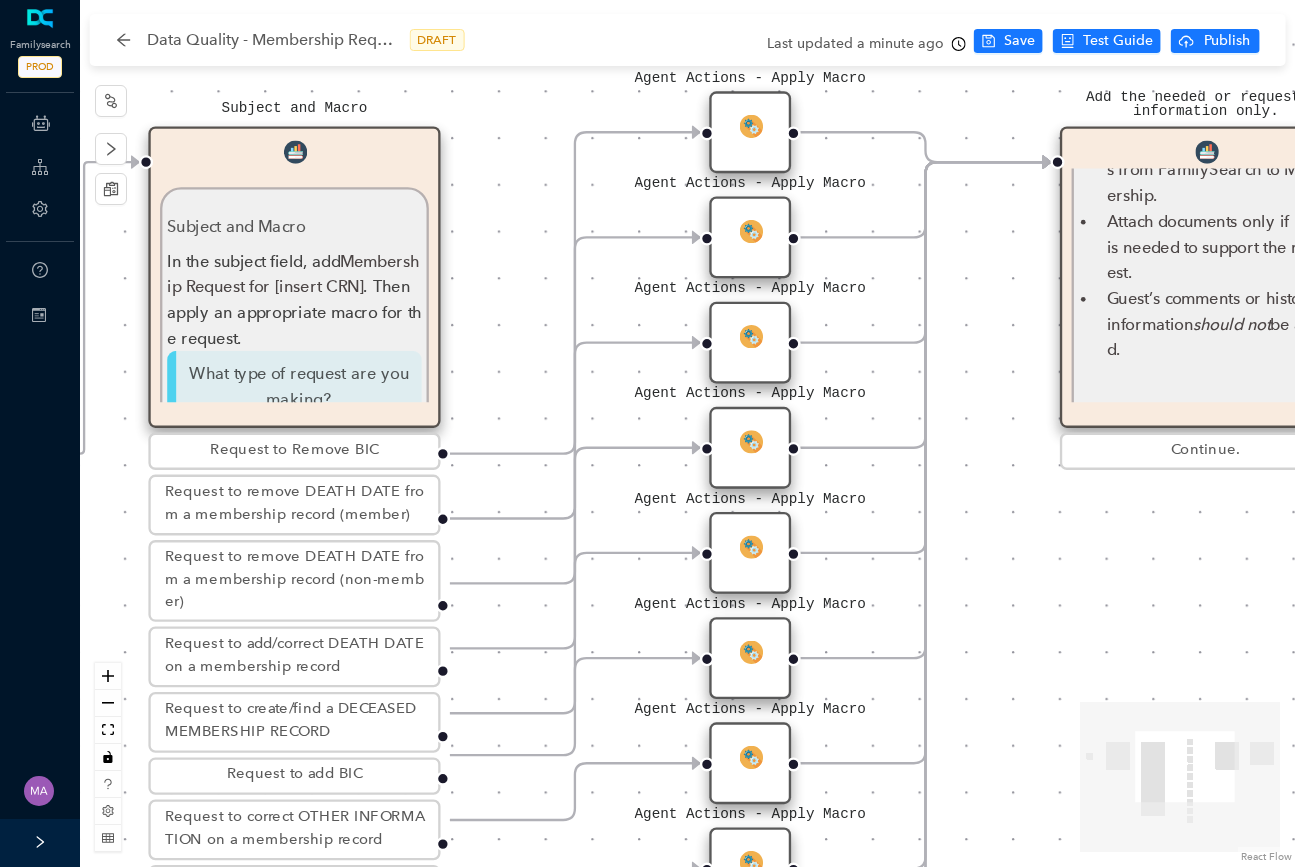 click on "Request to remove DEATH DATE from a membership record (non-member)" at bounding box center (294, 580) 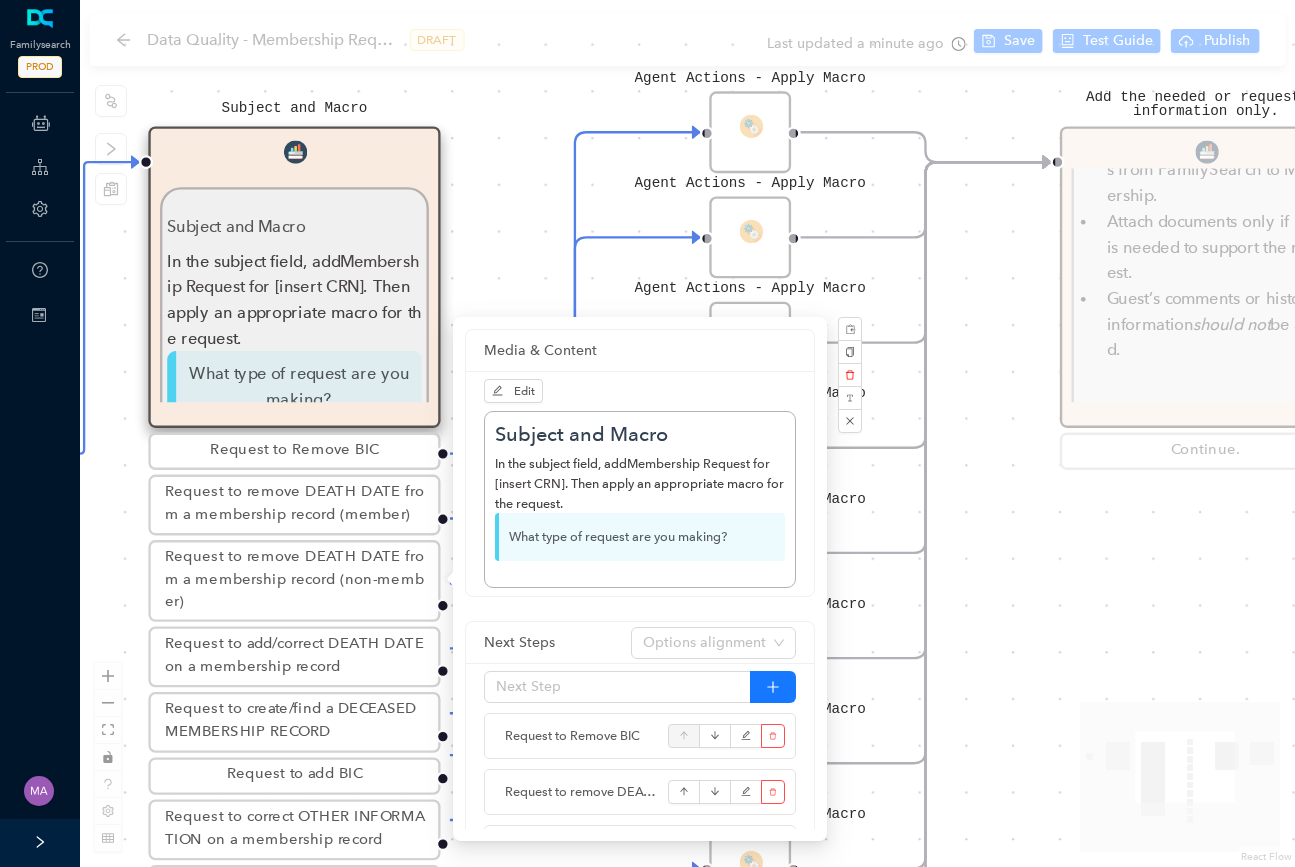 click on "Agent Actions - Apply Macro Agent Actions - Apply Macro Agent Actions - Apply Macro Agent Actions - Apply Macro Agent Actions - Apply Macro Agent Actions - Apply Macro Agent Actions - Apply Macro Agent Actions - Apply Macro Agent Actions - Apply Macro Add the needed or requested information only. Add the needed or requested information only. Add the needed or requested information only. Use only CRNs;  do not  send PIDs from FamilySearch to Membership.  Attach documents only if proof is needed to support the request.  Guest’s comments or historical information  should not  be added.    Continue. Subject and Macro Subject and Macro In the subject field, add  Membership Request for [insert CRN]
. Then apply an appropriate macro for the request.  What type of request are you making? Request to Remove BIC Request to remove DEATH DATE from a membership record (member) Request to remove DEATH DATE from a membership record (non-member) Request to add/correct DEATH DATE on a membership record  Request to add BIC" at bounding box center [687, 433] 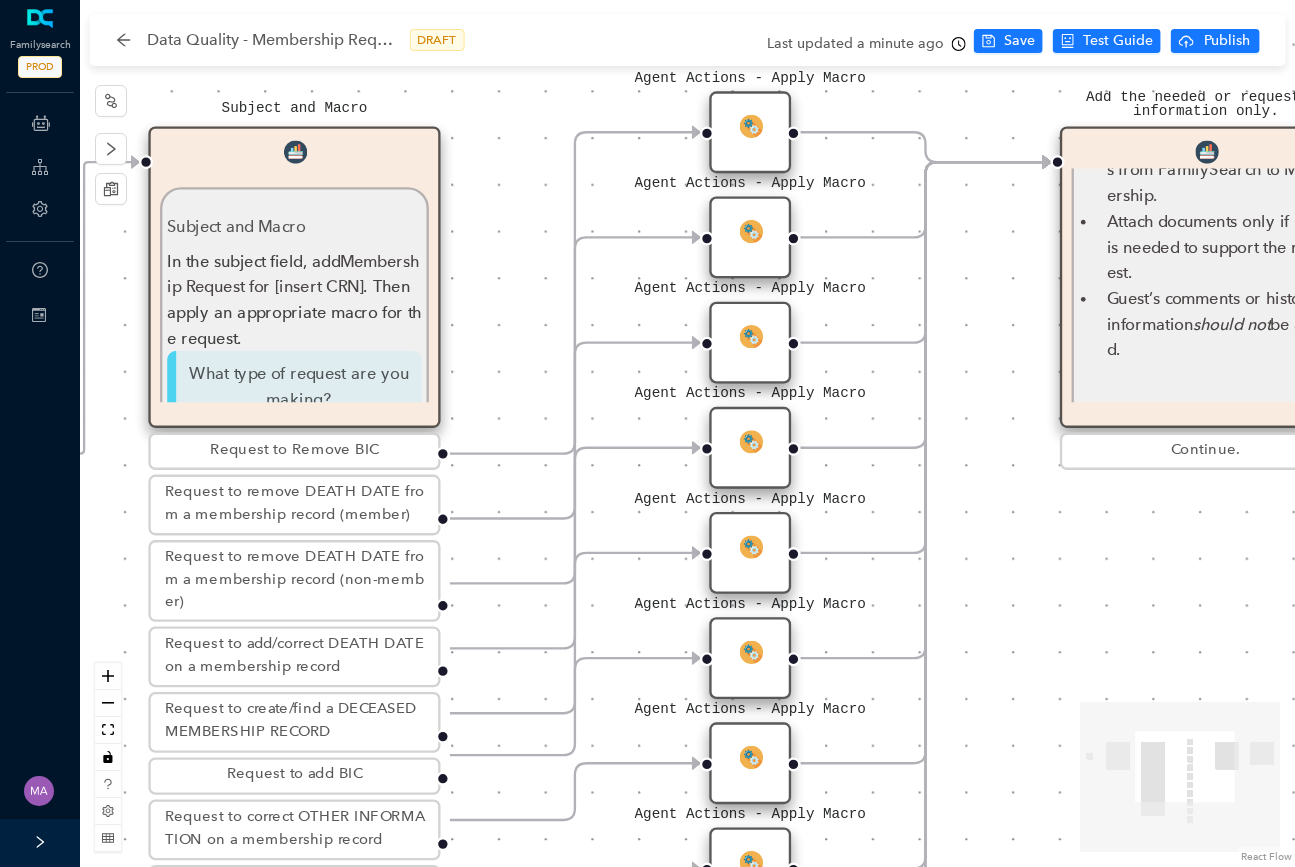click 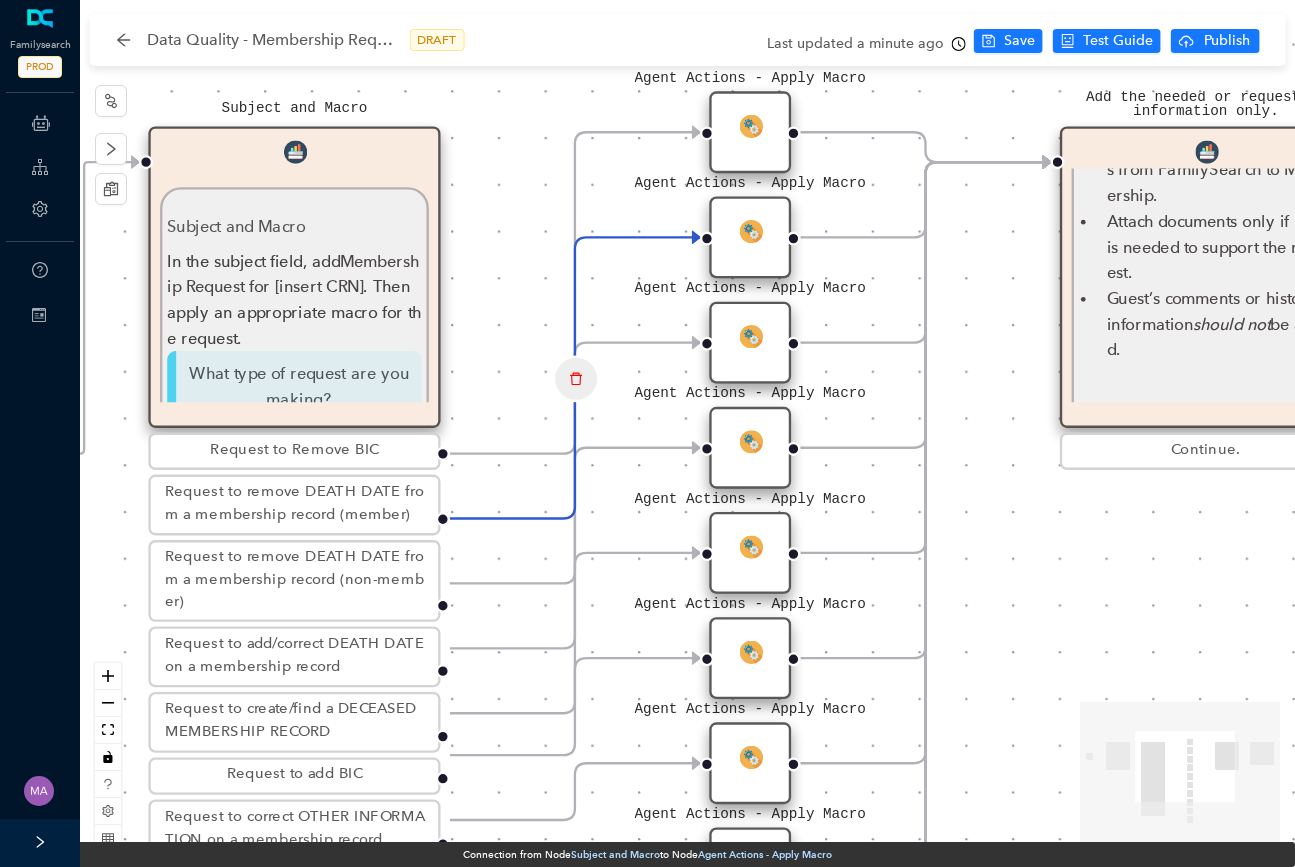 click 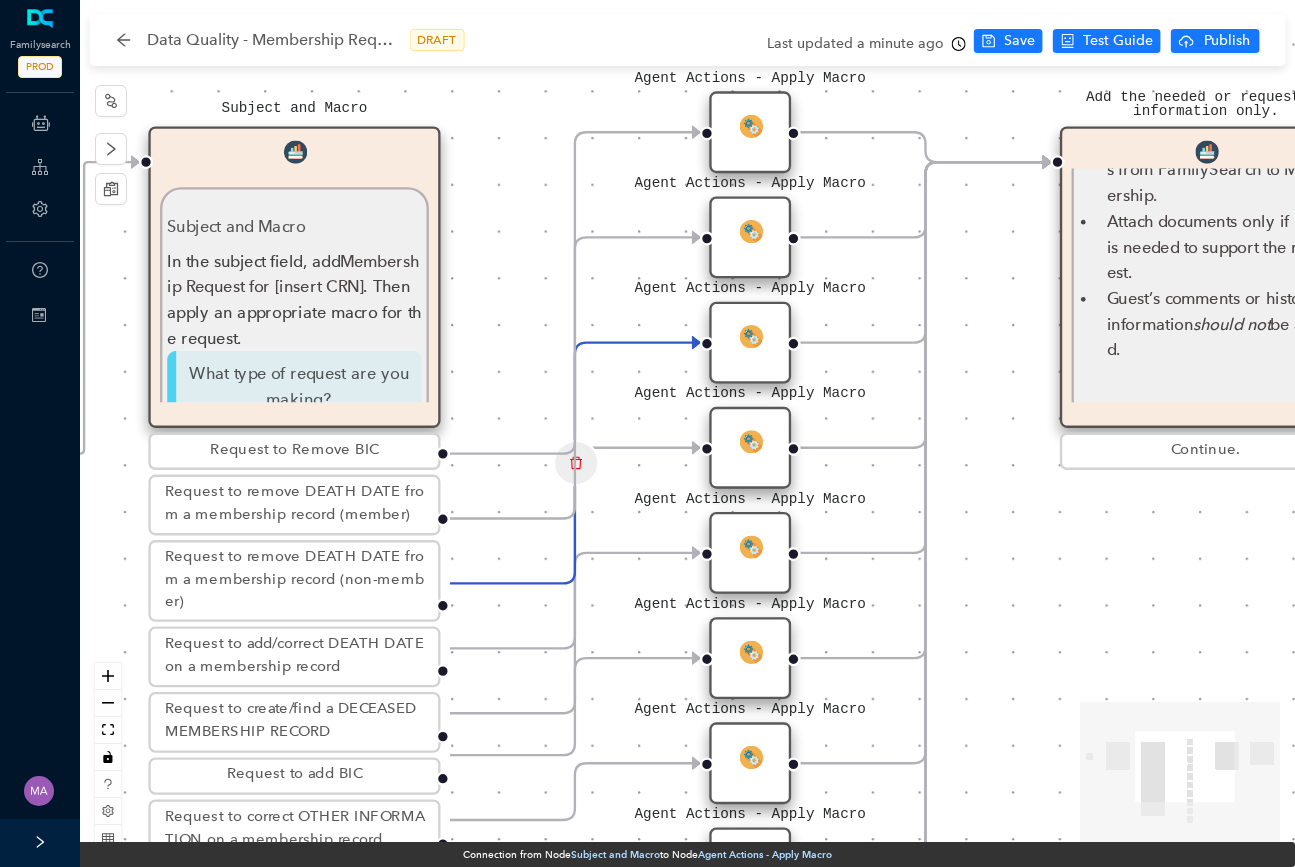 click 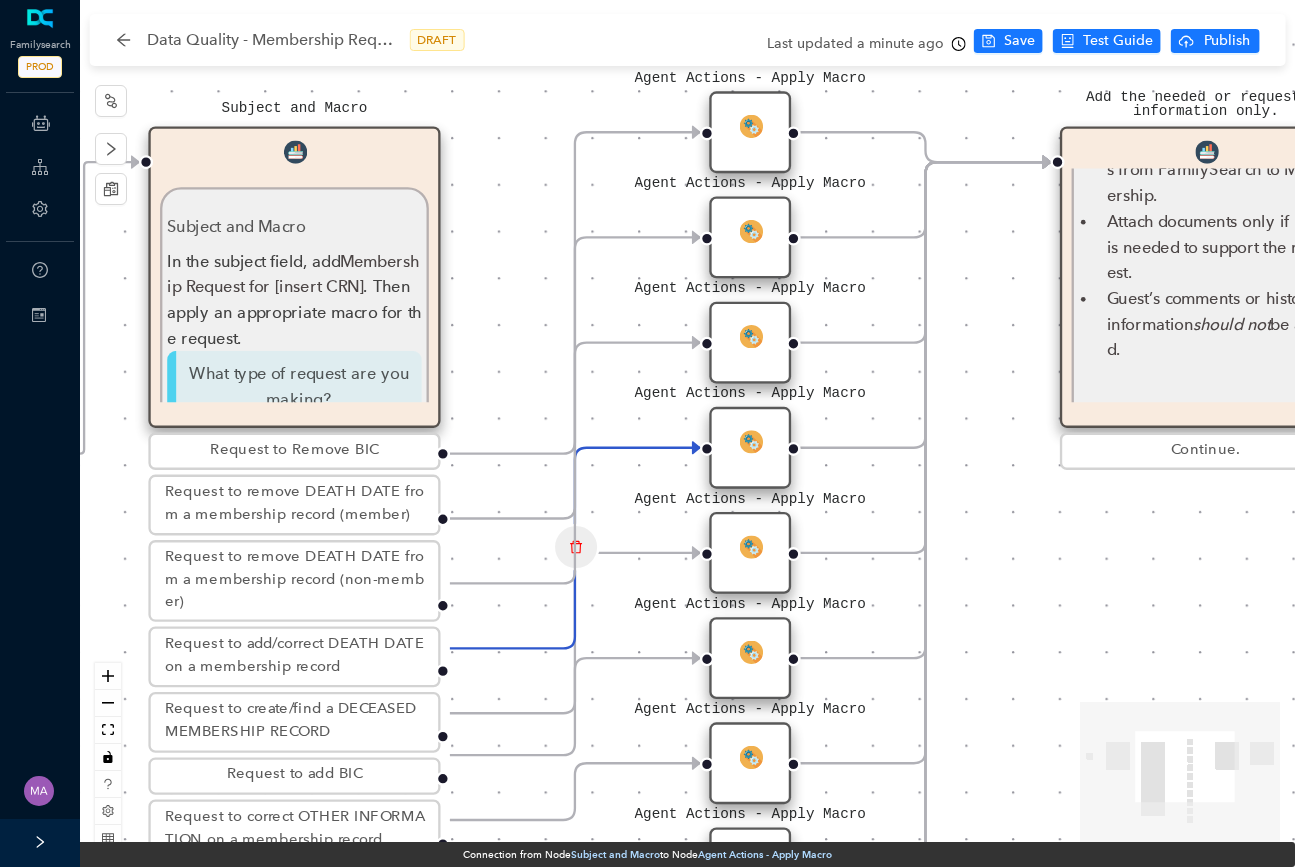click 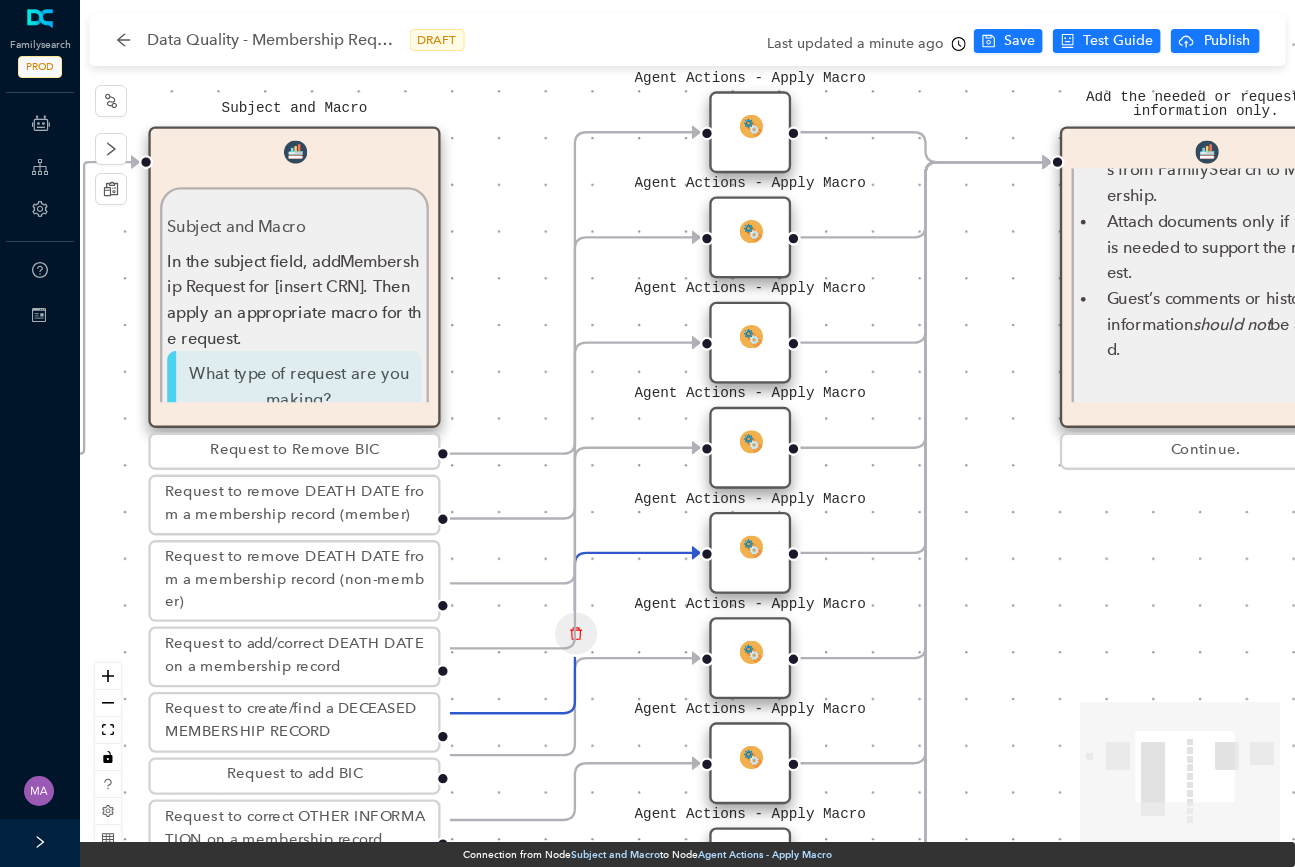 click at bounding box center [750, 545] 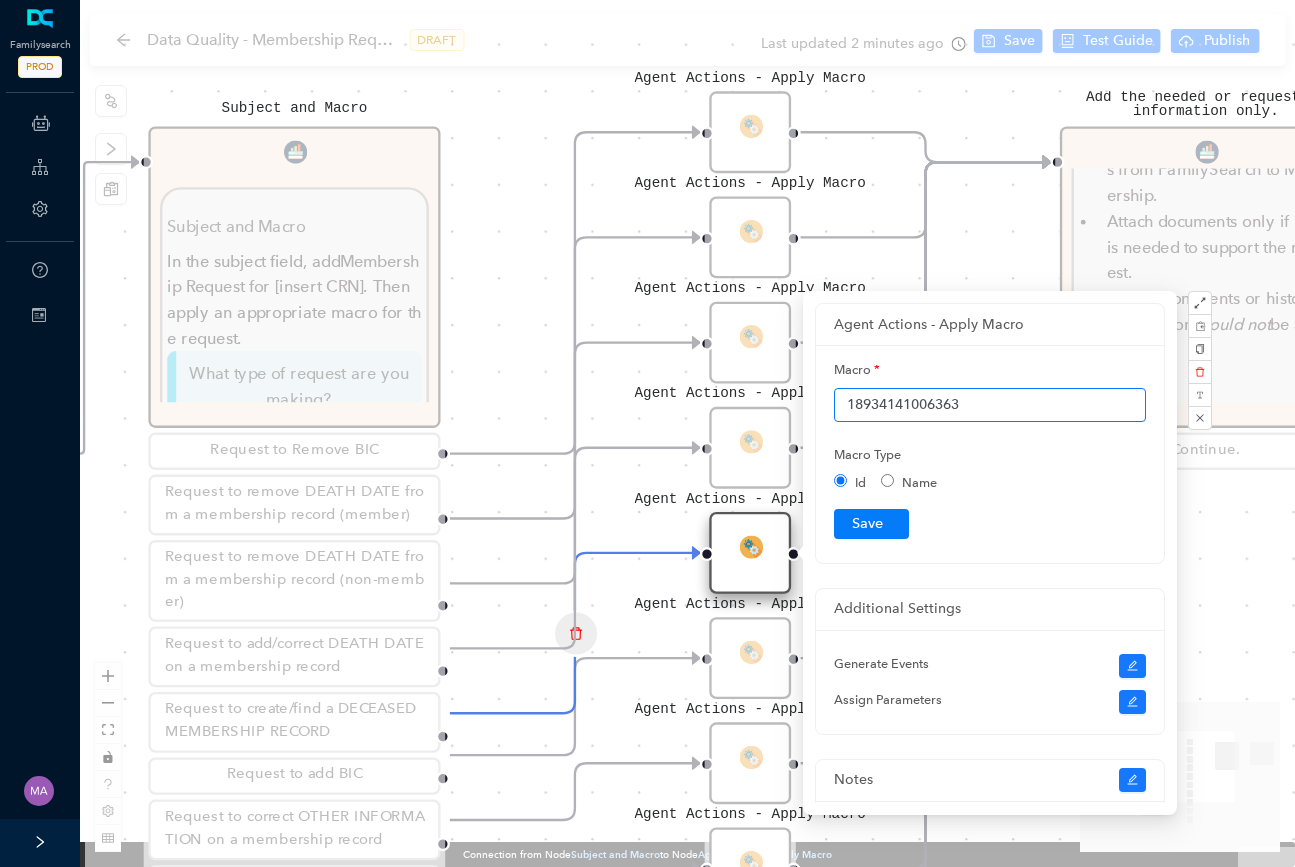 click on "18934141006363" at bounding box center (990, 405) 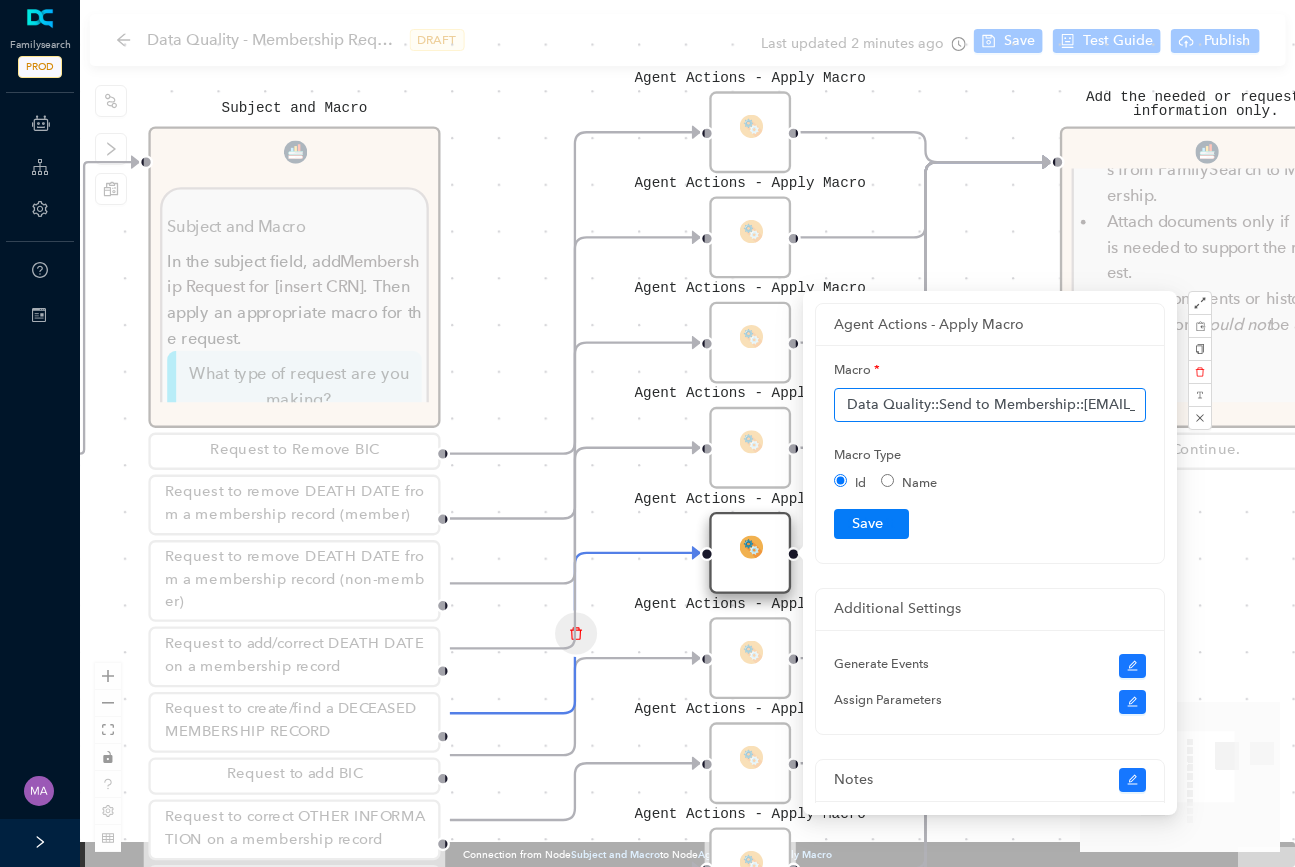 scroll, scrollTop: 0, scrollLeft: 605, axis: horizontal 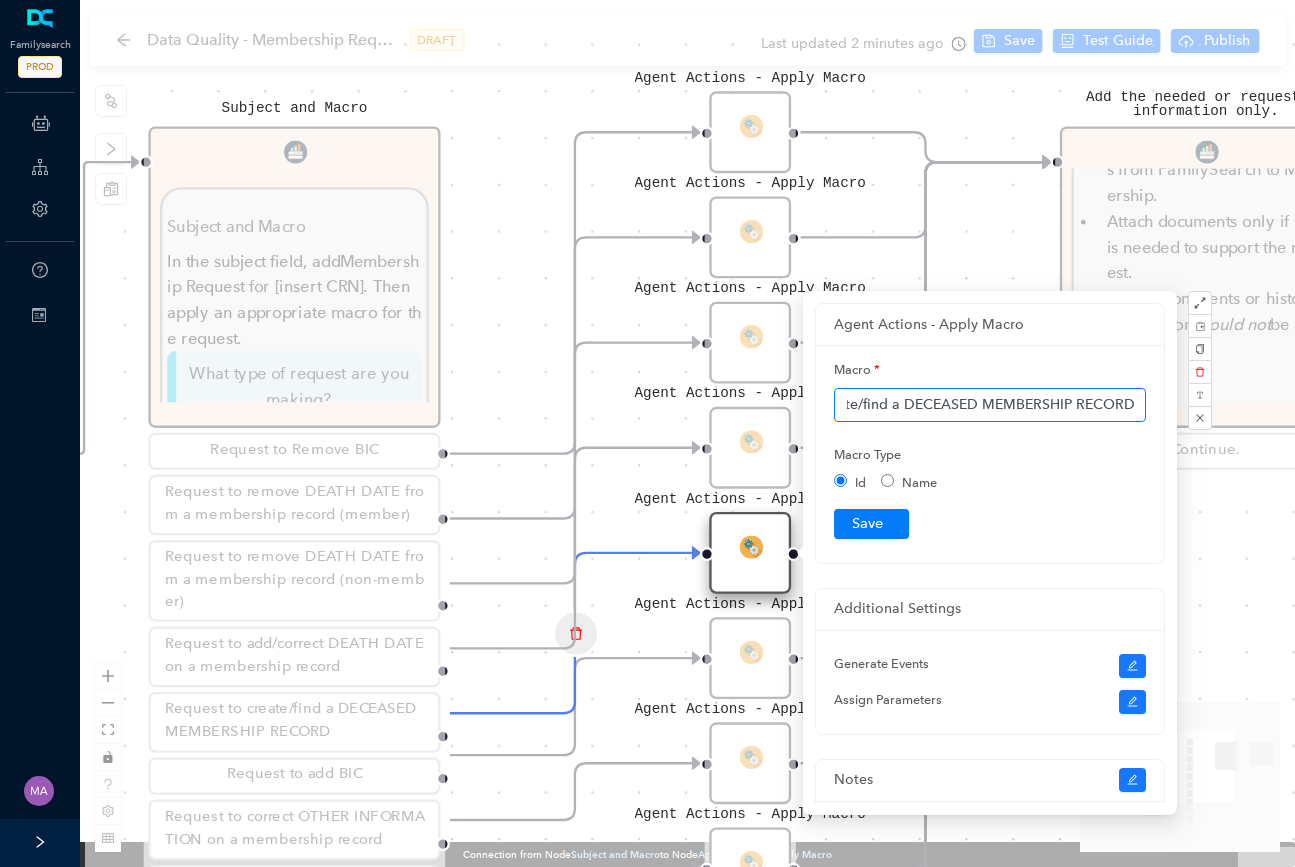 type on "Data Quality::Send to Membership::DQ-GSC-temple@churchofjesuschrist.org::Request to create/find a DECEASED MEMBERSHIP RECORD" 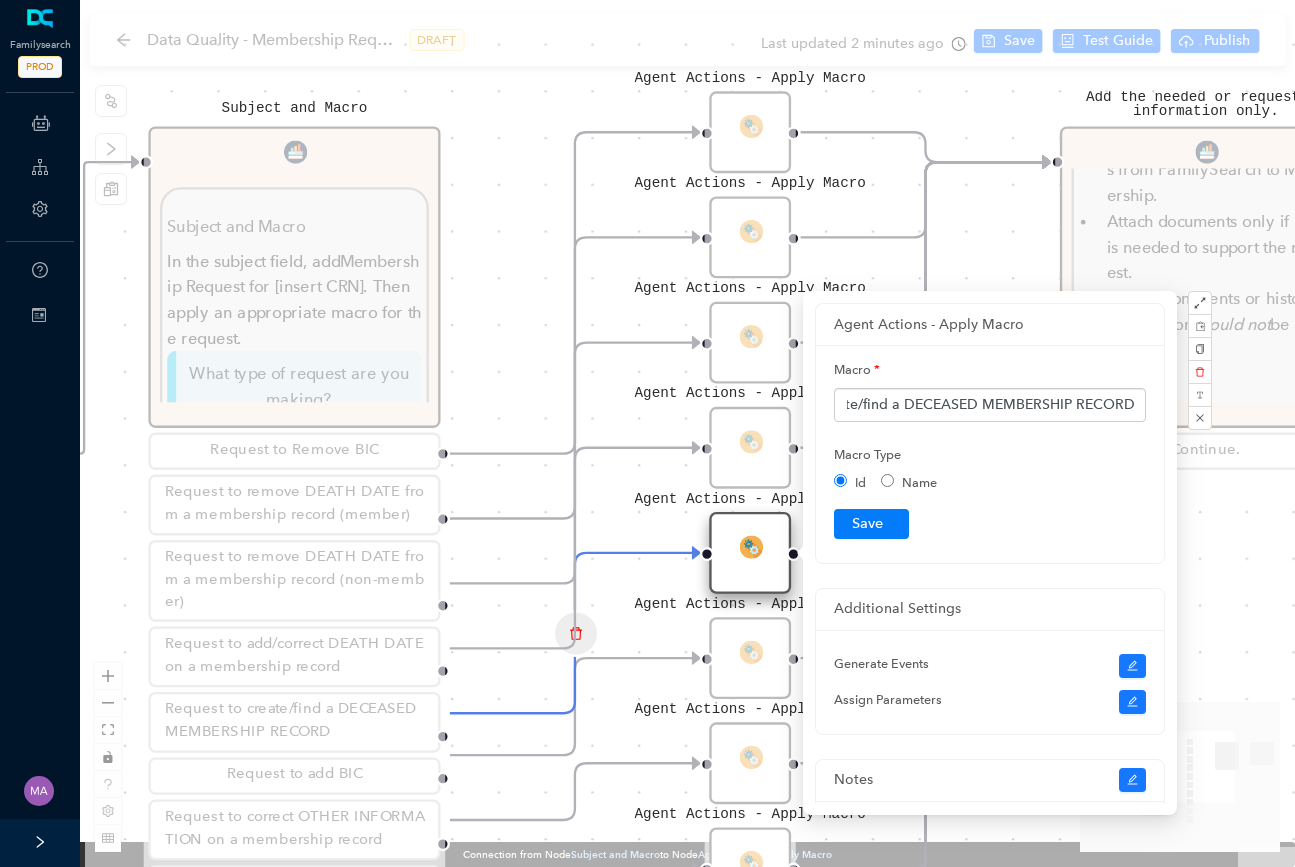 click on "Name" at bounding box center (887, 480) 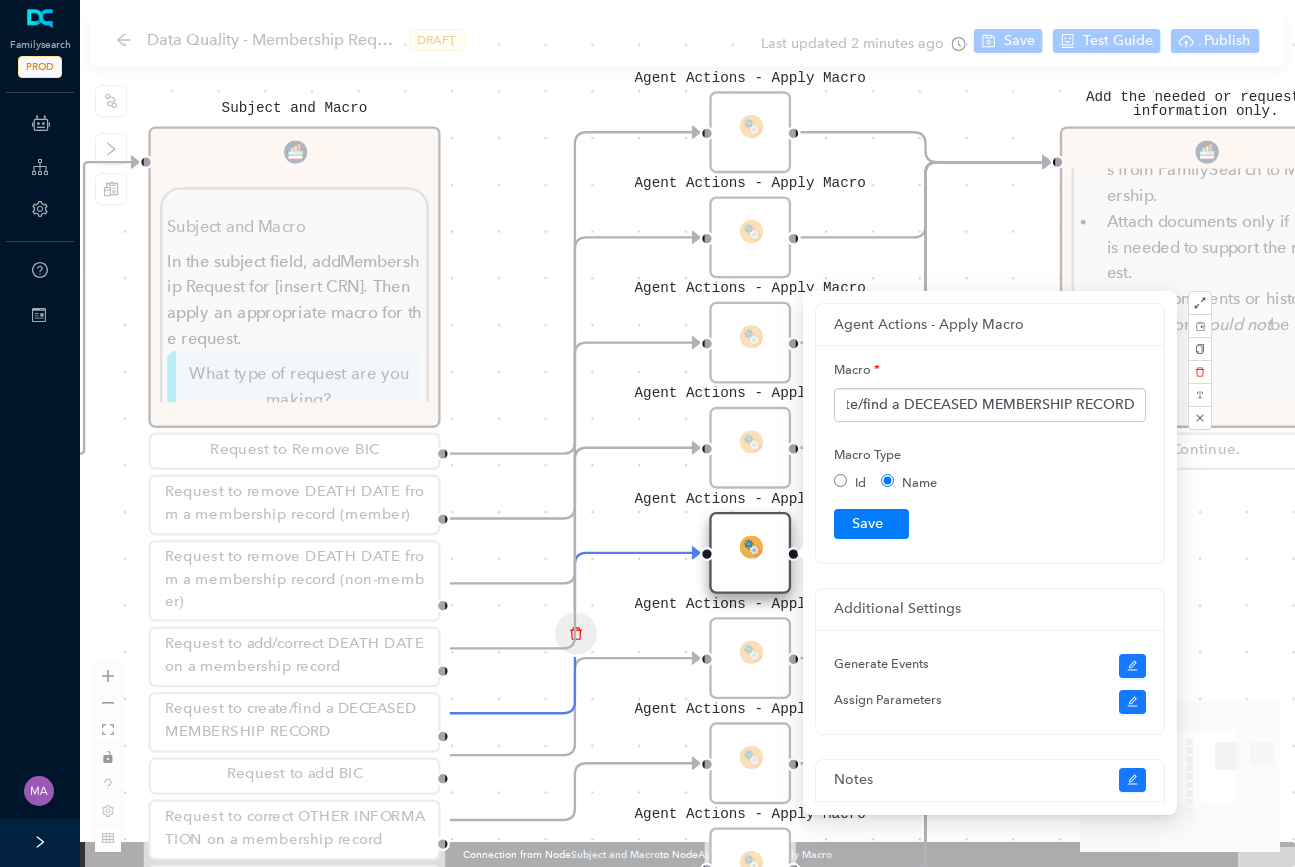 scroll, scrollTop: 0, scrollLeft: 0, axis: both 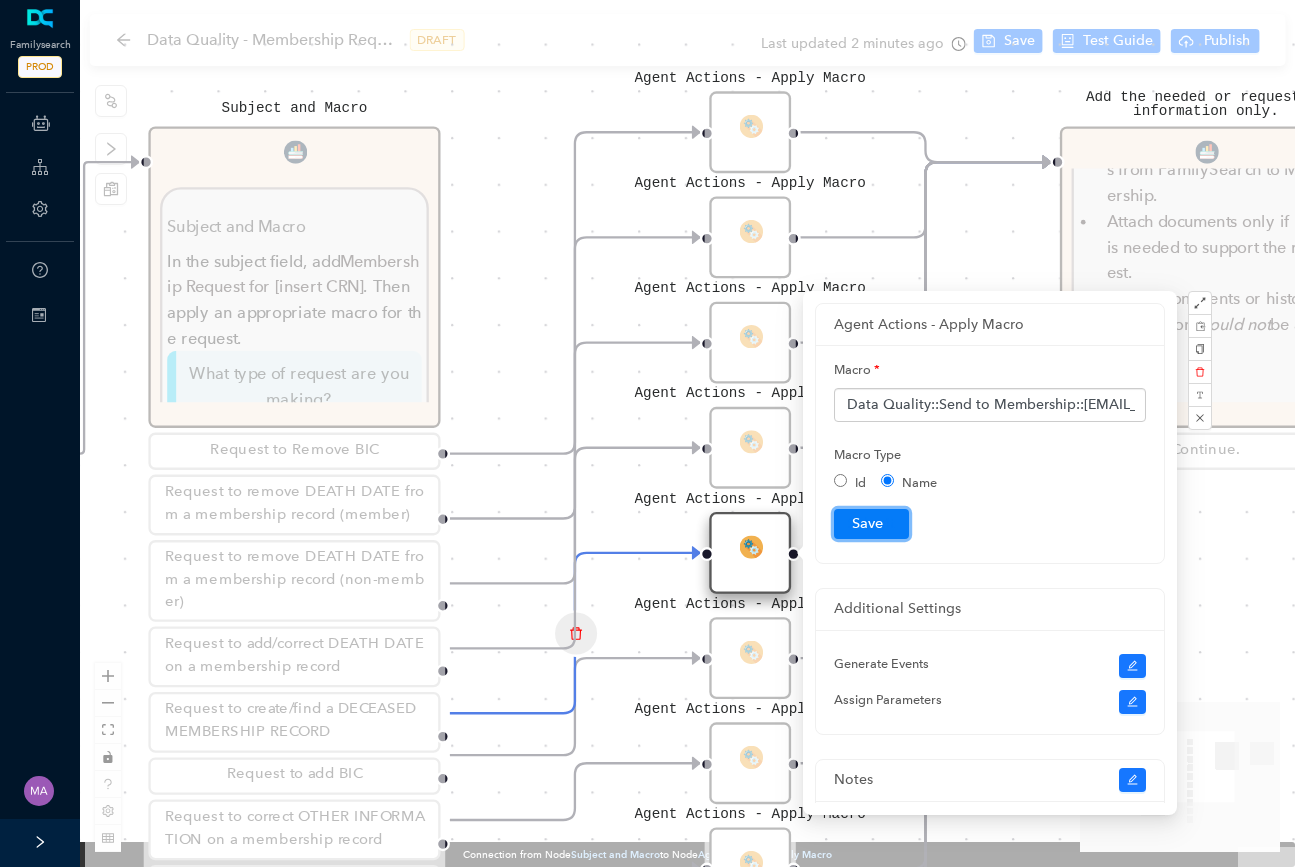 click on "Submit" at bounding box center (871, 524) 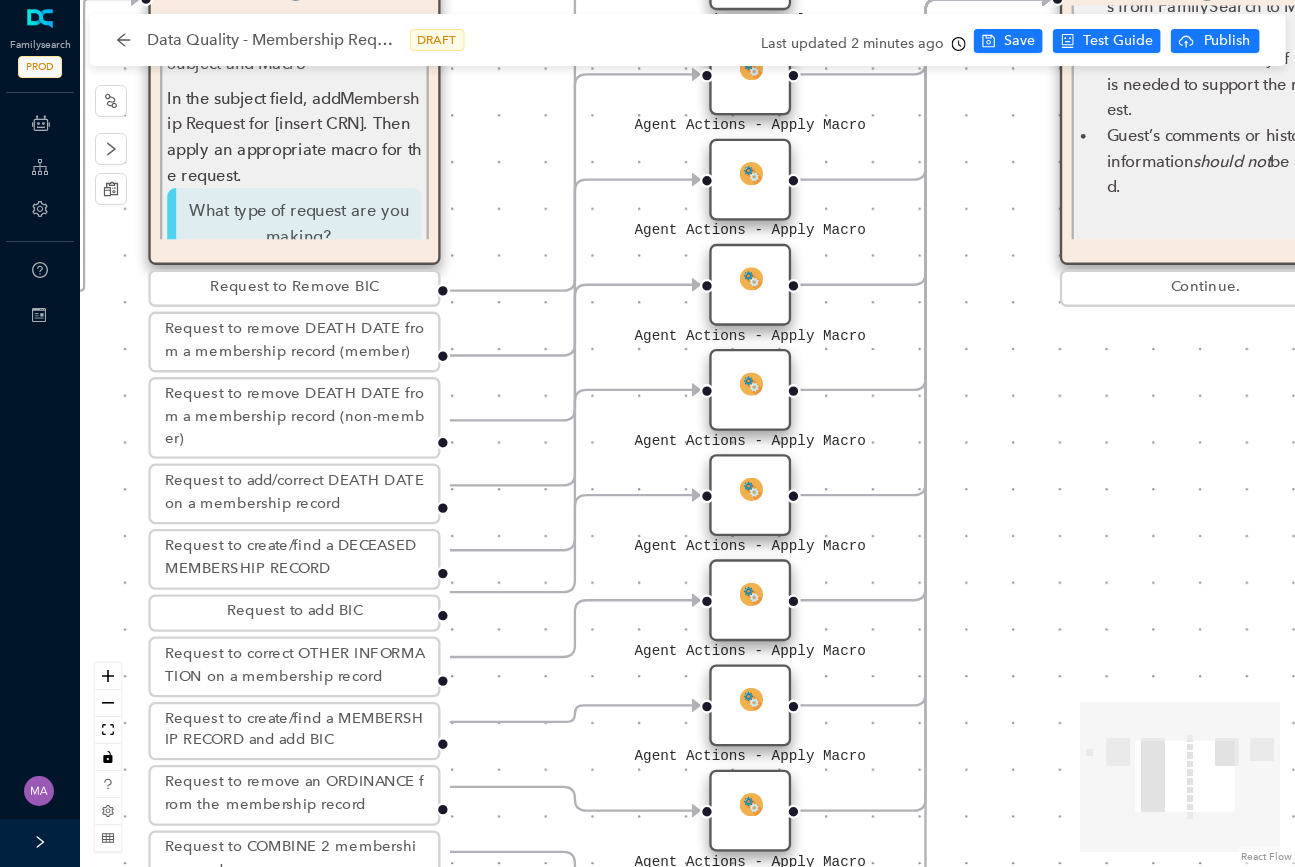 click 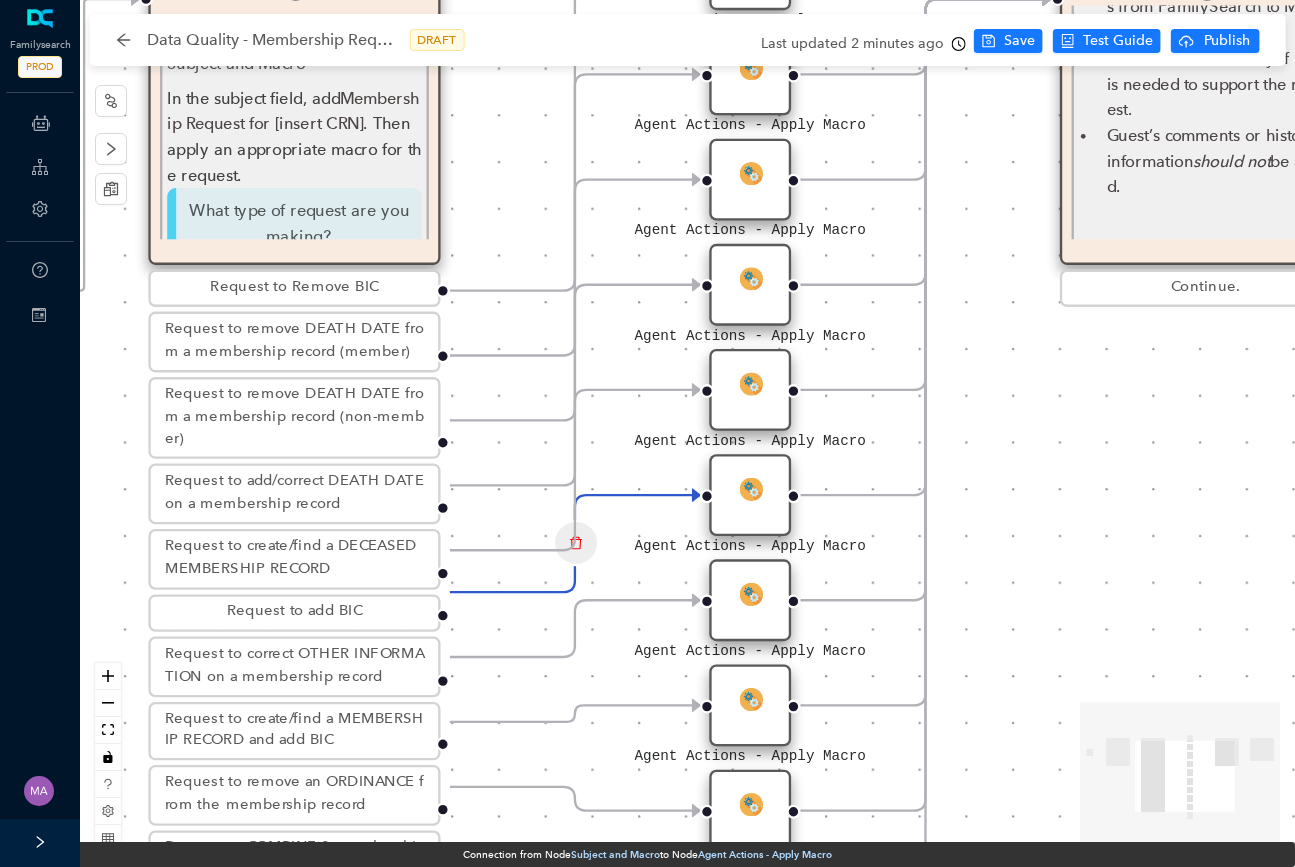 click at bounding box center (750, 487) 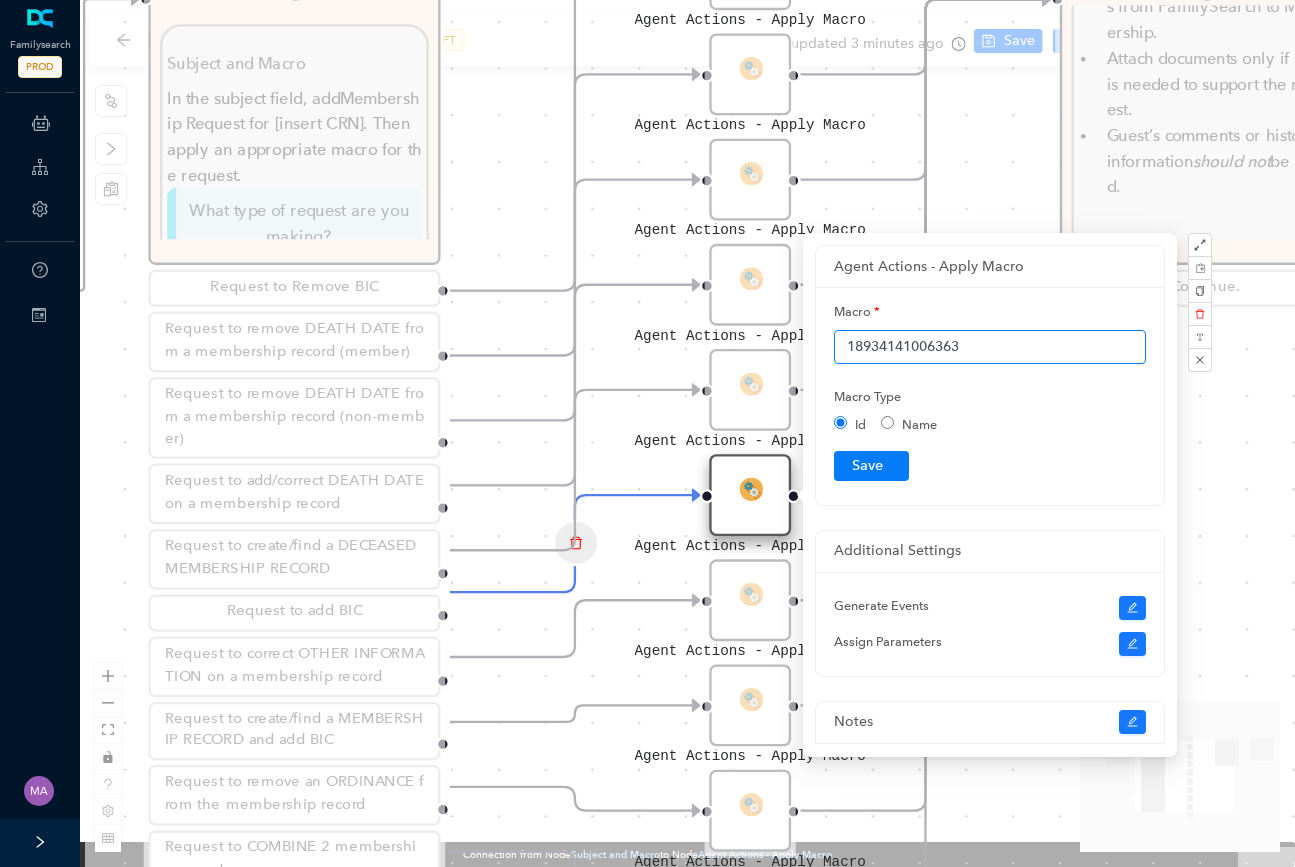 click on "18934141006363" at bounding box center (990, 347) 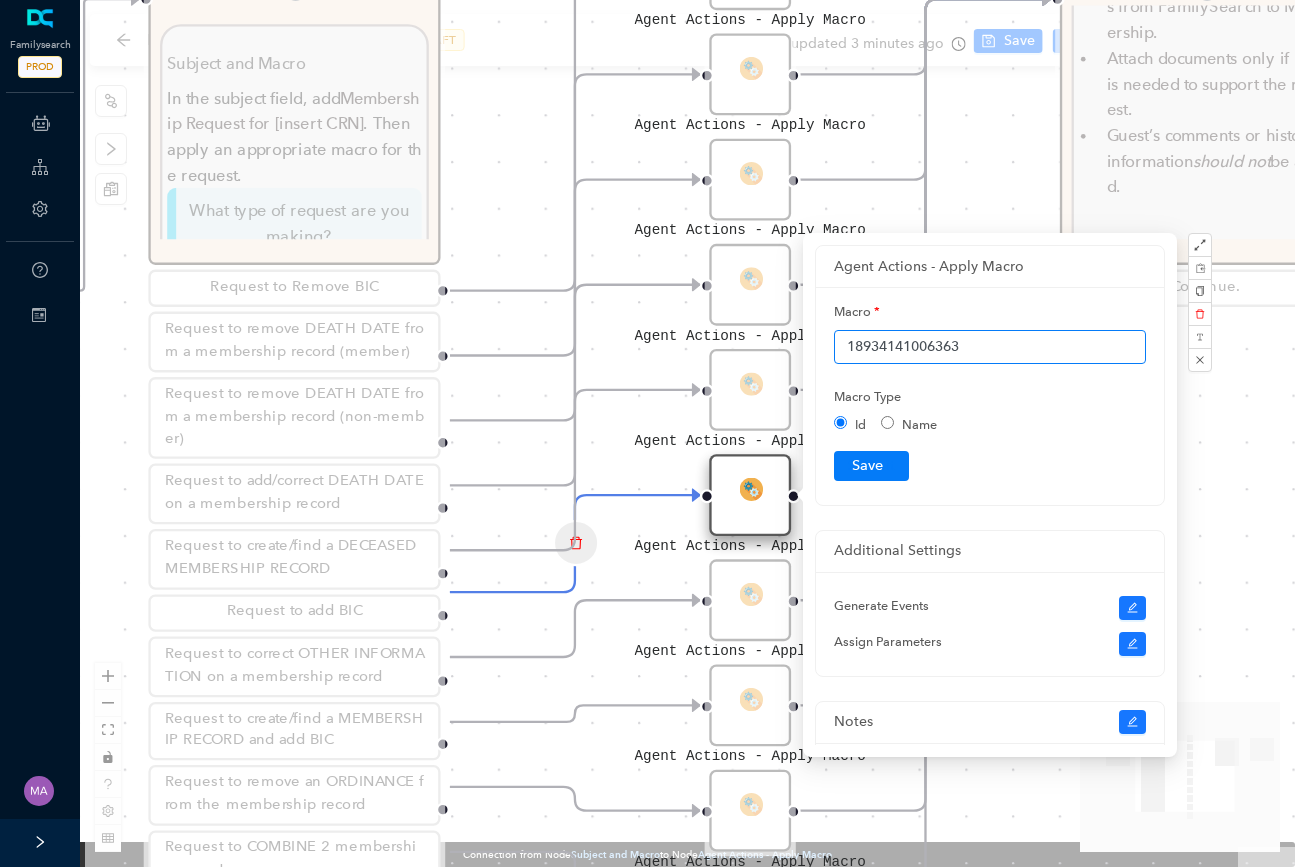 paste on "Data Quality::Send to Membership::DQ-GSC-temple@churchofjesuschrist.org::Request to add BIC" 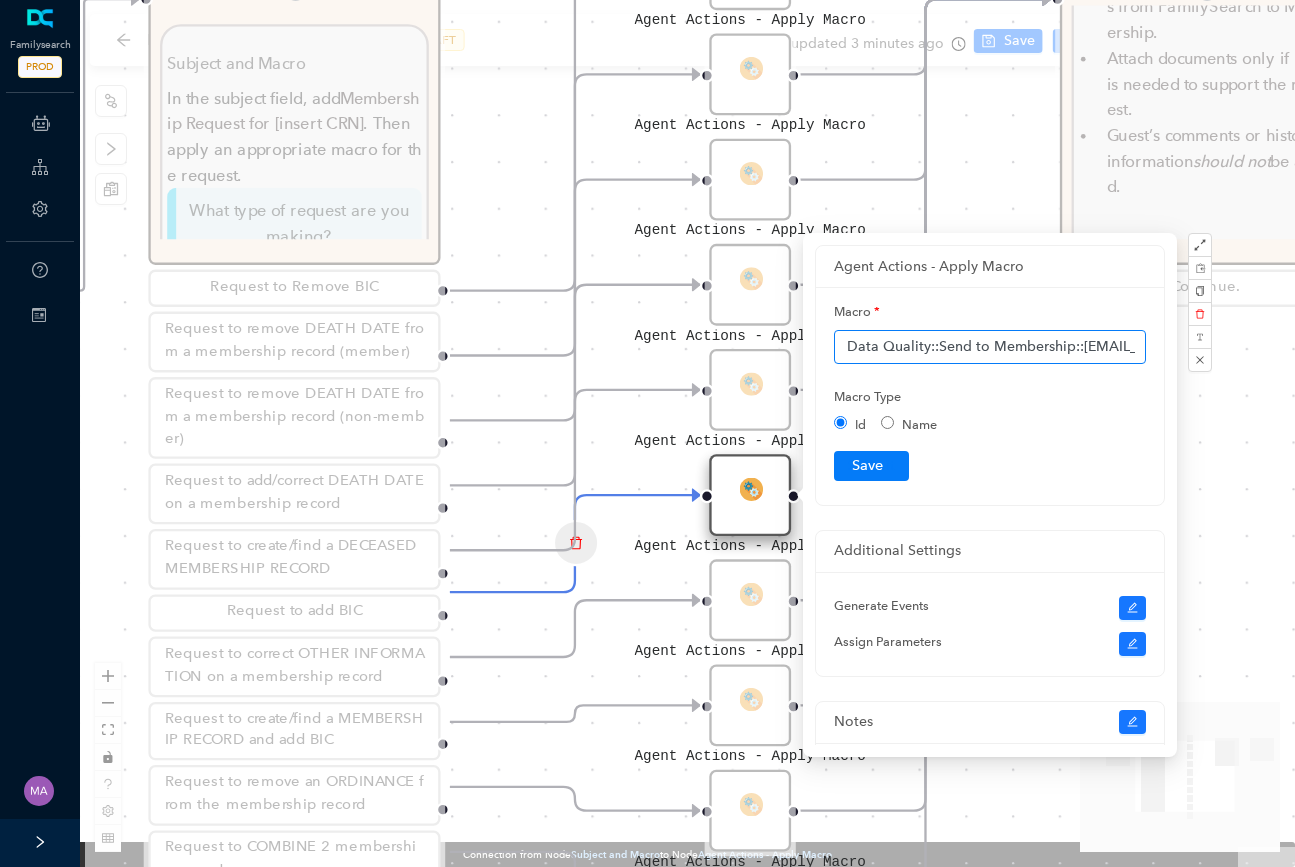 scroll, scrollTop: 0, scrollLeft: 343, axis: horizontal 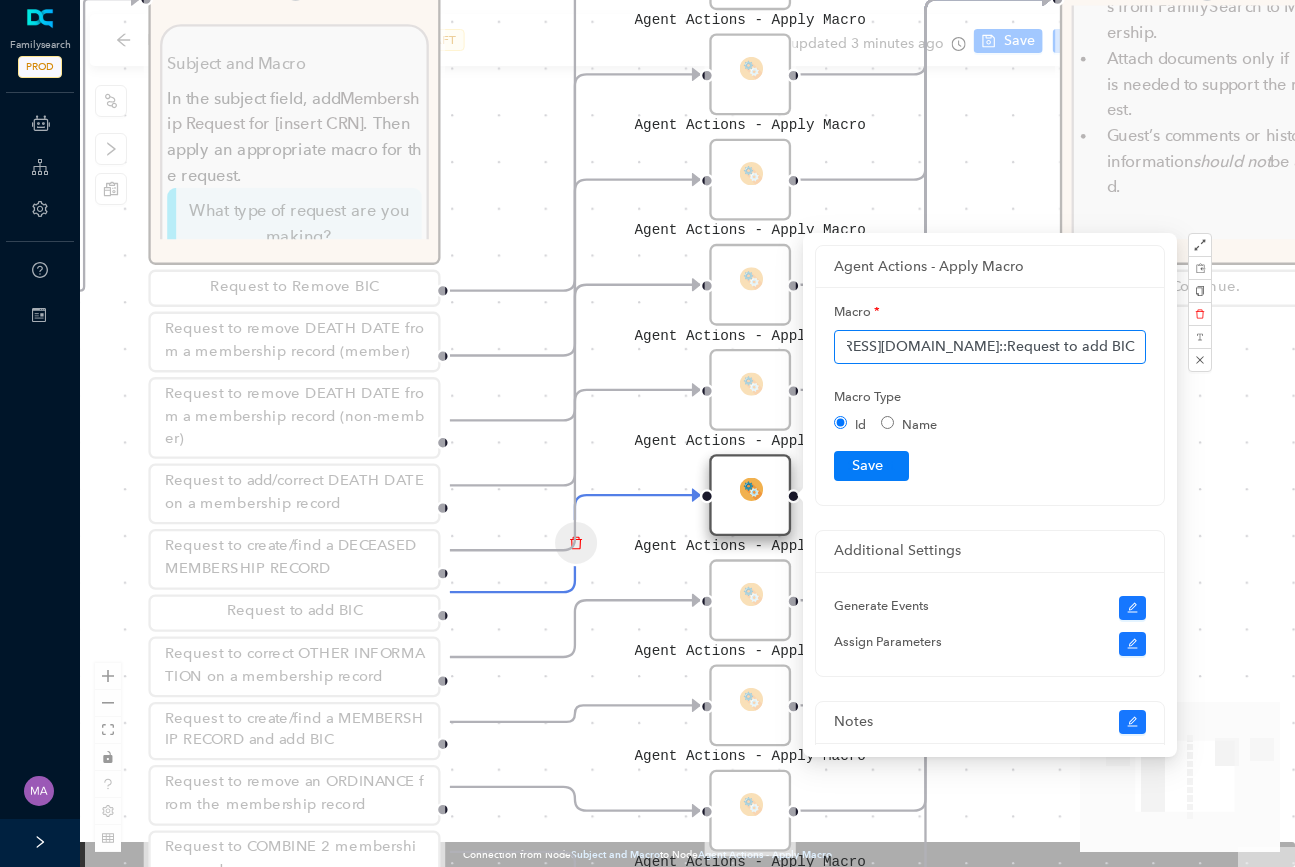 type on "Data Quality::Send to Membership::DQ-GSC-temple@churchofjesuschrist.org::Request to add BIC" 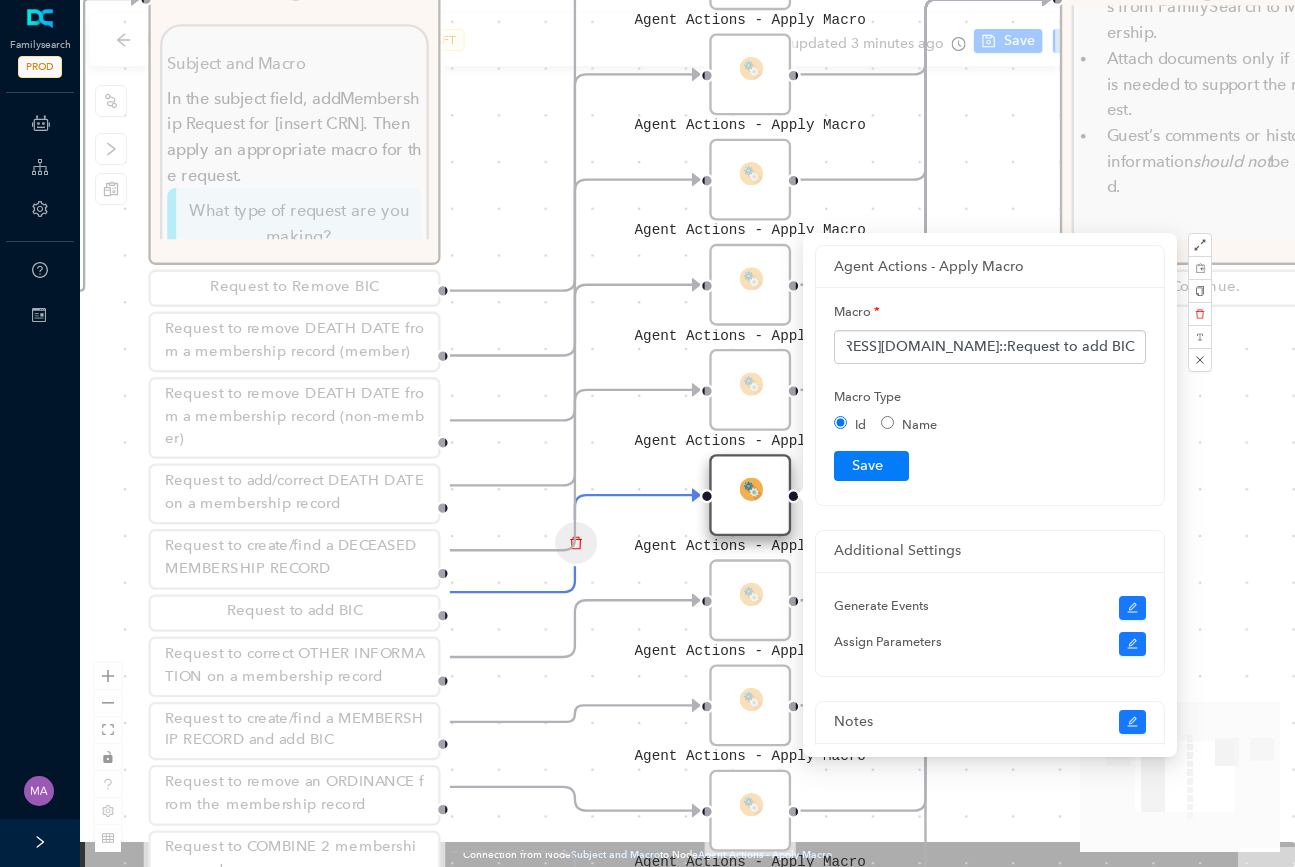 scroll, scrollTop: 0, scrollLeft: 0, axis: both 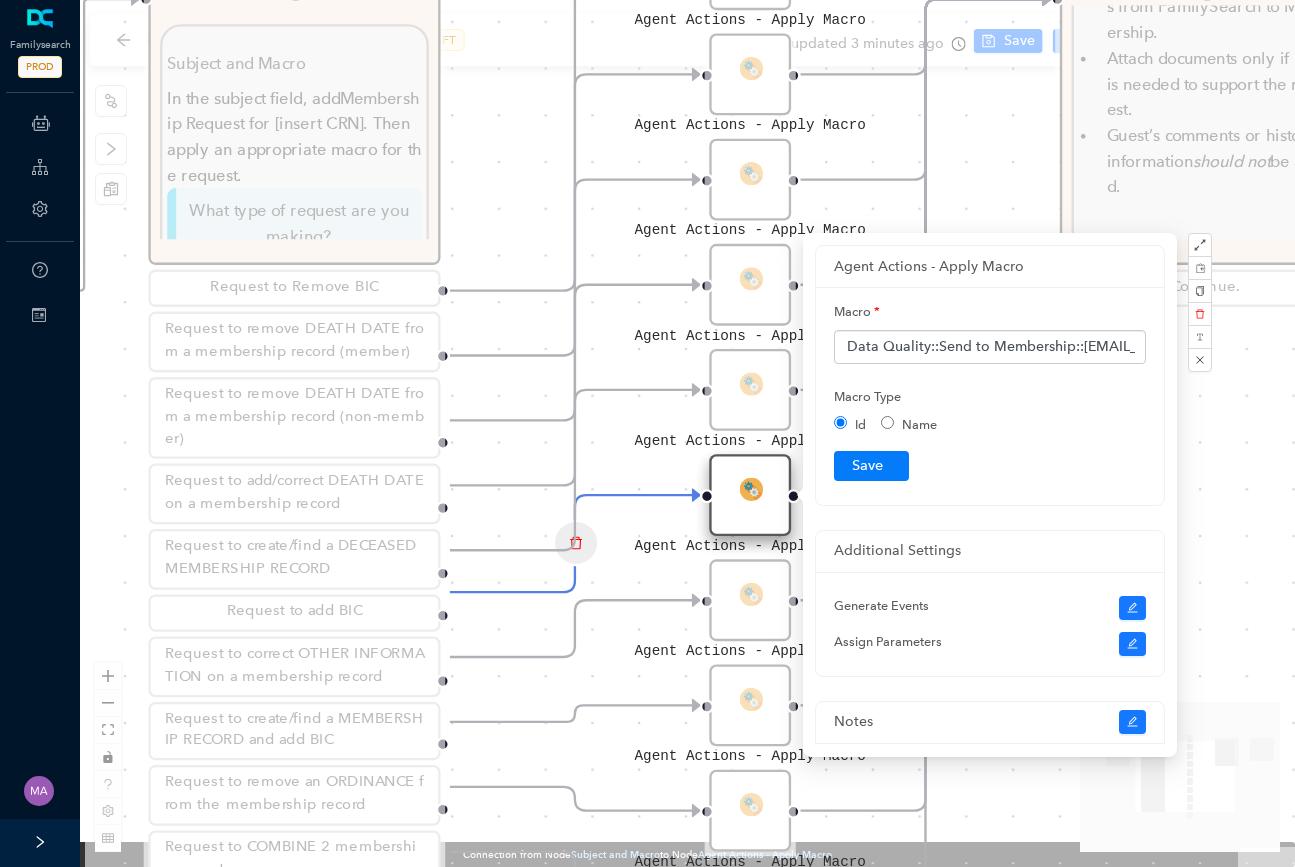 click on "Name" at bounding box center [887, 422] 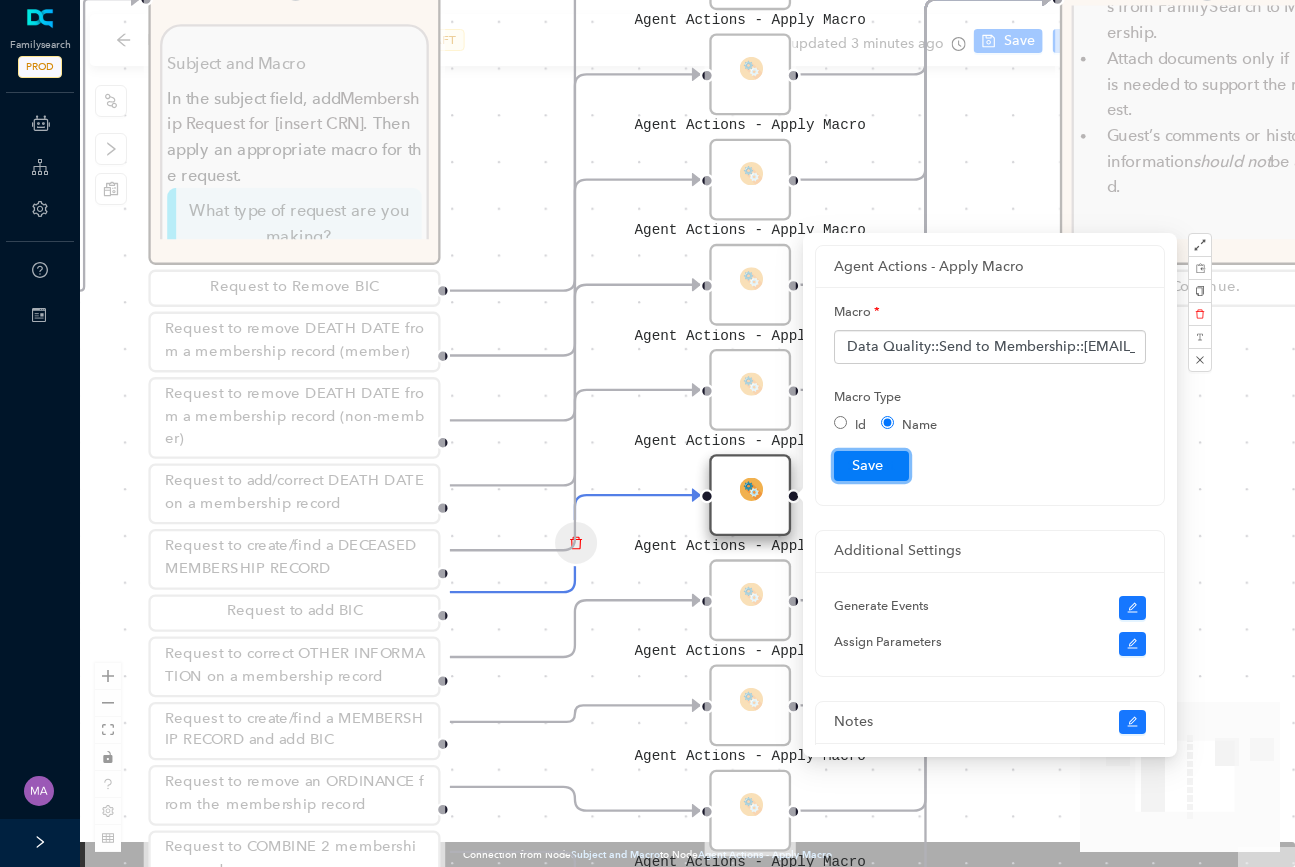 click on "Submit" at bounding box center [871, 466] 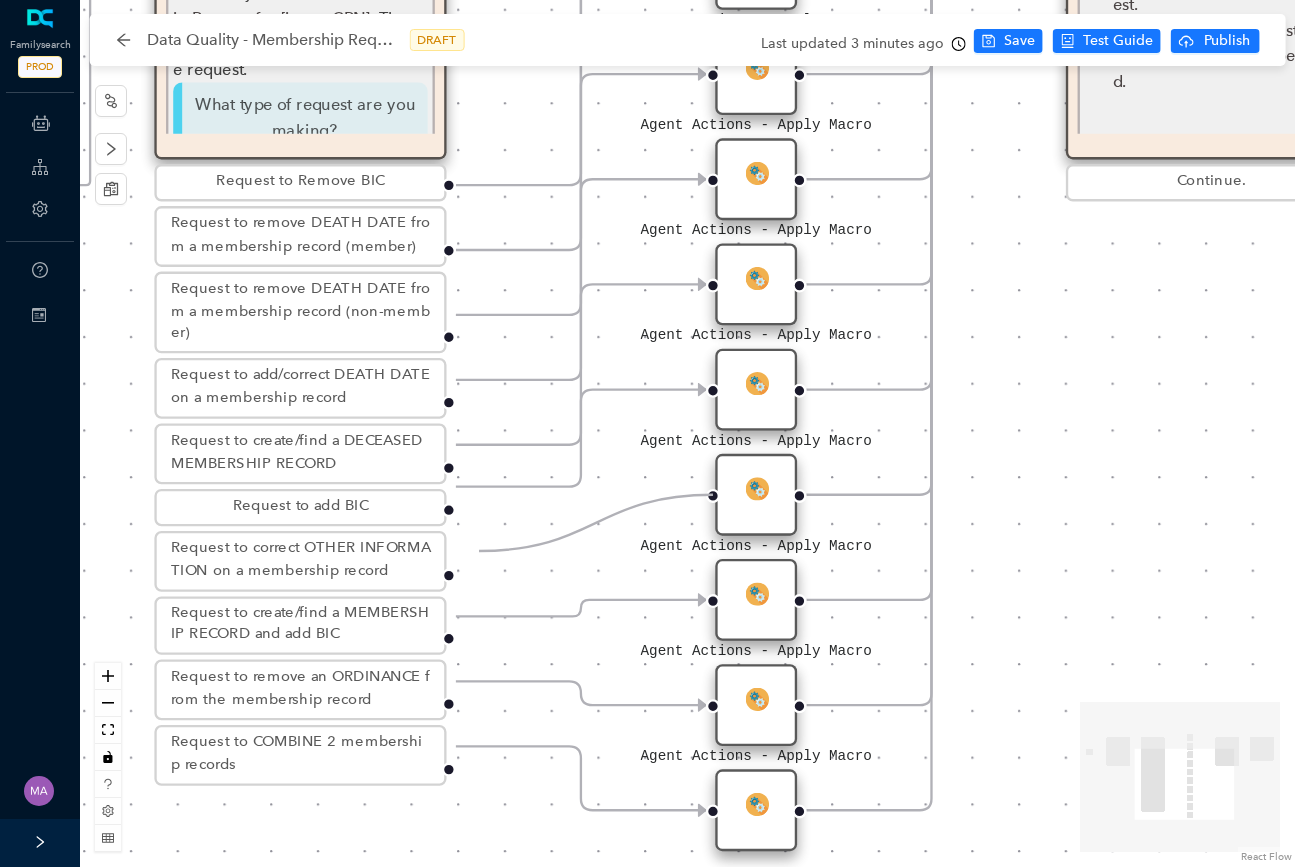 click 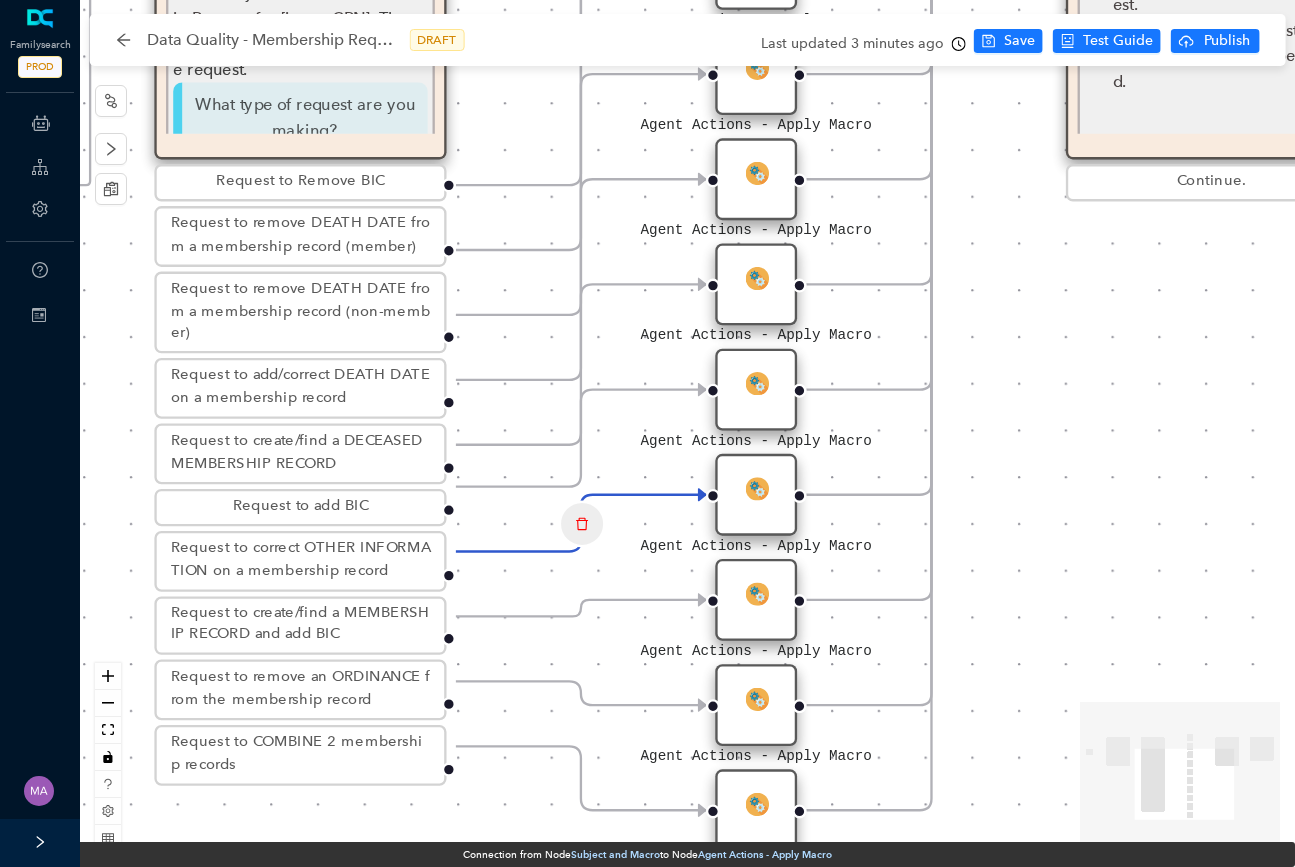 click on "Request to correct OTHER INFORMATION on a membership record" at bounding box center (300, 561) 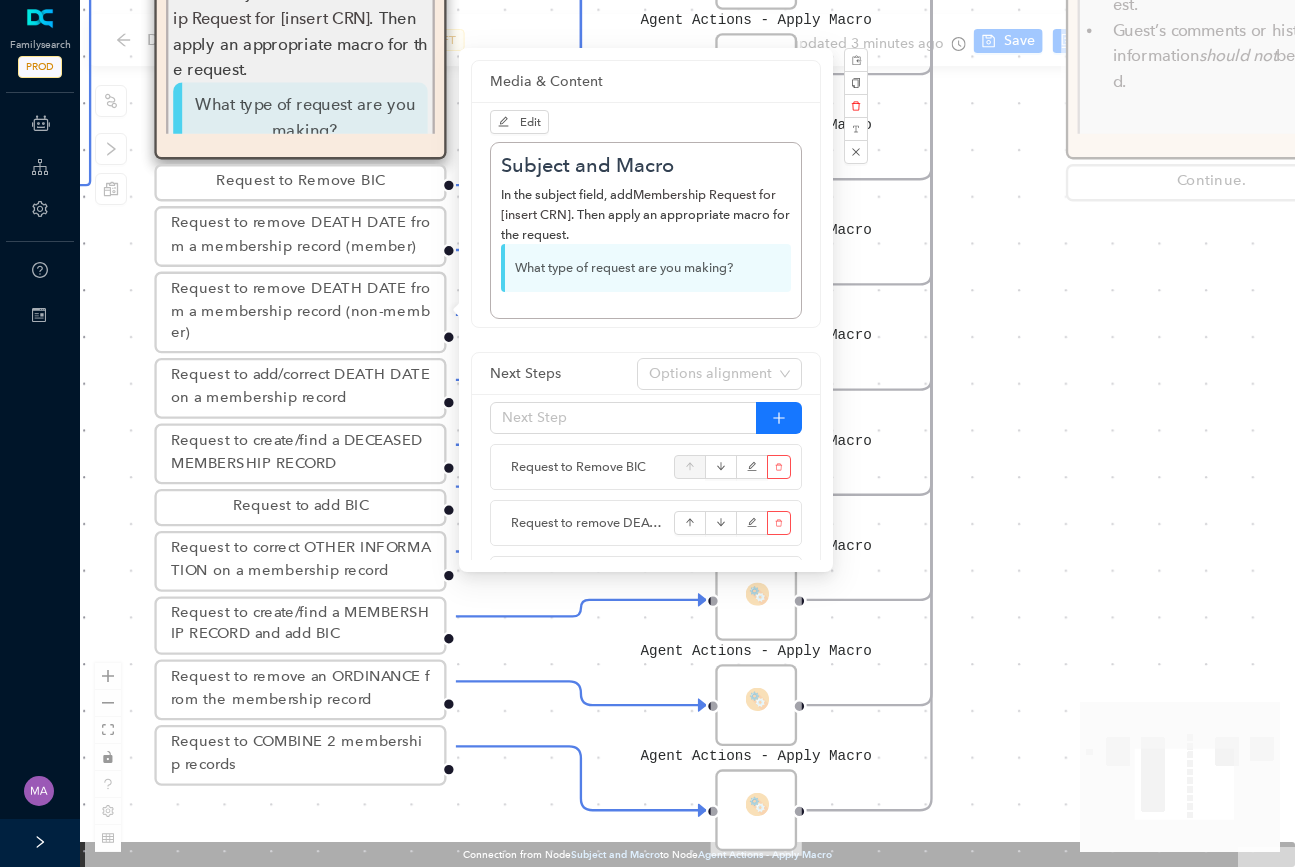 click on "Request to correct OTHER INFORMATION on a membership record" at bounding box center [300, 561] 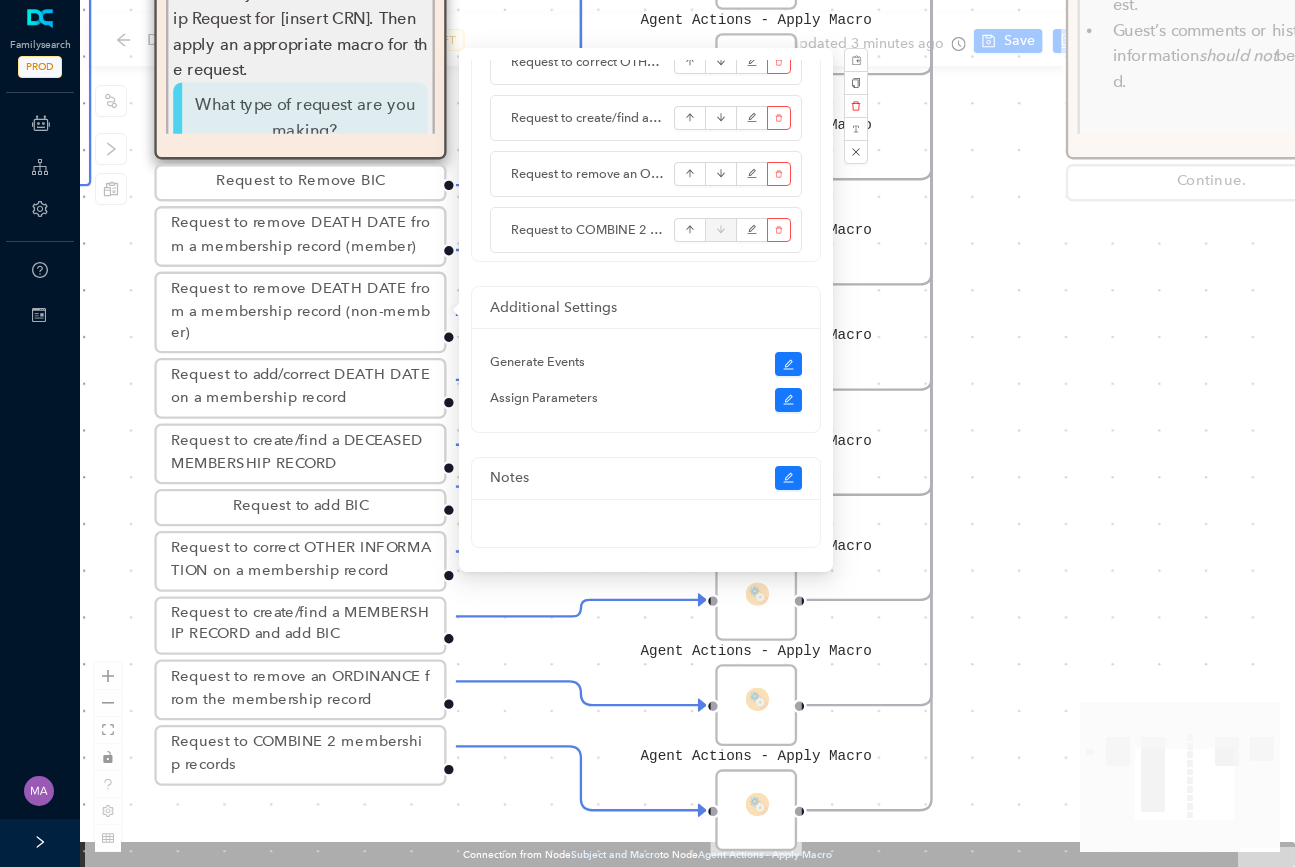 scroll, scrollTop: 753, scrollLeft: 0, axis: vertical 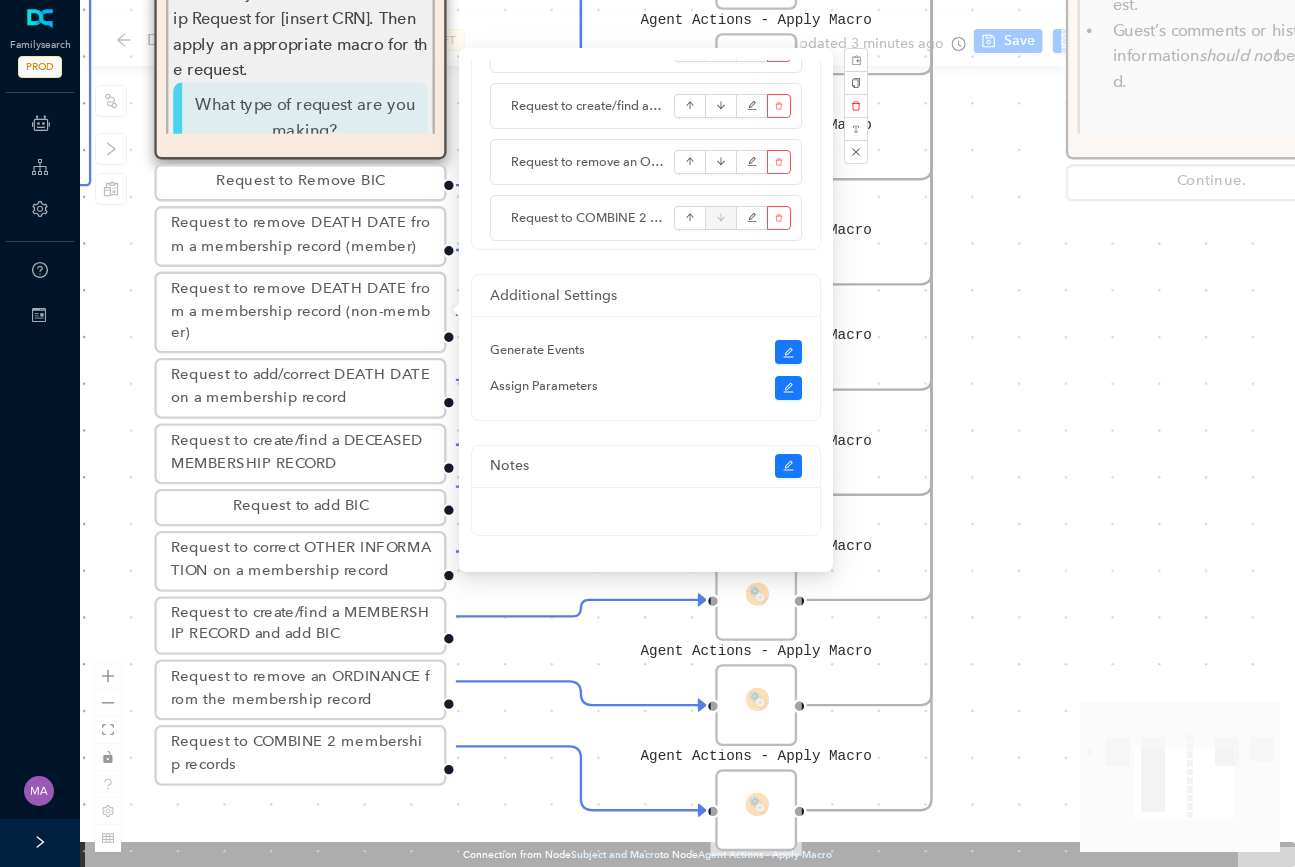 click on "Agent Actions - Apply Macro Agent Actions - Apply Macro Agent Actions - Apply Macro Agent Actions - Apply Macro Agent Actions - Apply Macro Agent Actions - Apply Macro Agent Actions - Apply Macro Agent Actions - Apply Macro Agent Actions - Apply Macro Add the needed or requested information only. Add the needed or requested information only. Add the needed or requested information only. Use only CRNs;  do not  send PIDs from FamilySearch to Membership.  Attach documents only if proof is needed to support the request.  Guest’s comments or historical information  should not  be added.    Continue. Subject and Macro Subject and Macro In the subject field, add  Membership Request for [insert CRN]
. Then apply an appropriate macro for the request.  What type of request are you making? Request to Remove BIC Request to remove DEATH DATE from a membership record (member) Request to remove DEATH DATE from a membership record (non-member) Request to add/correct DEATH DATE on a membership record  Request to add BIC" at bounding box center [687, 433] 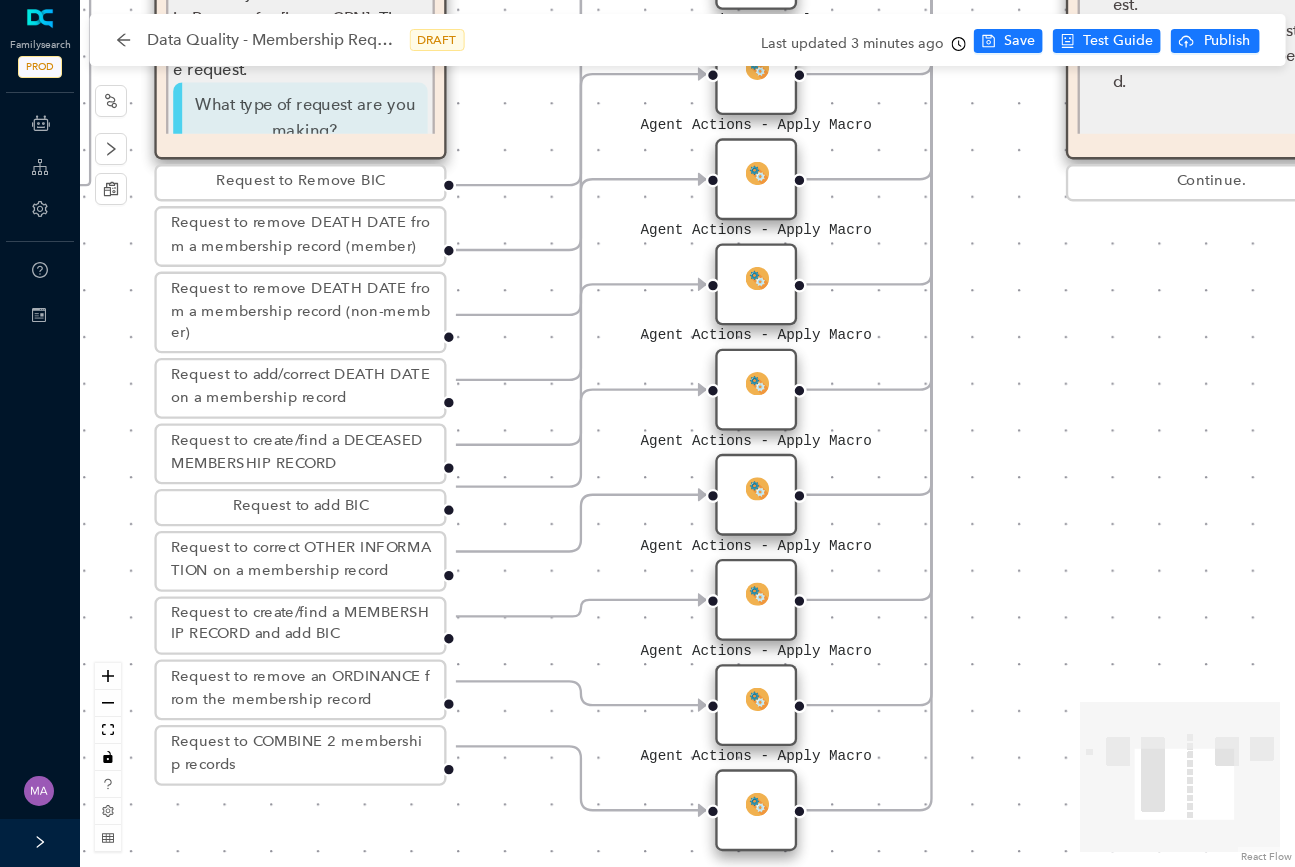 click on "Request to correct OTHER INFORMATION on a membership record" at bounding box center (300, 561) 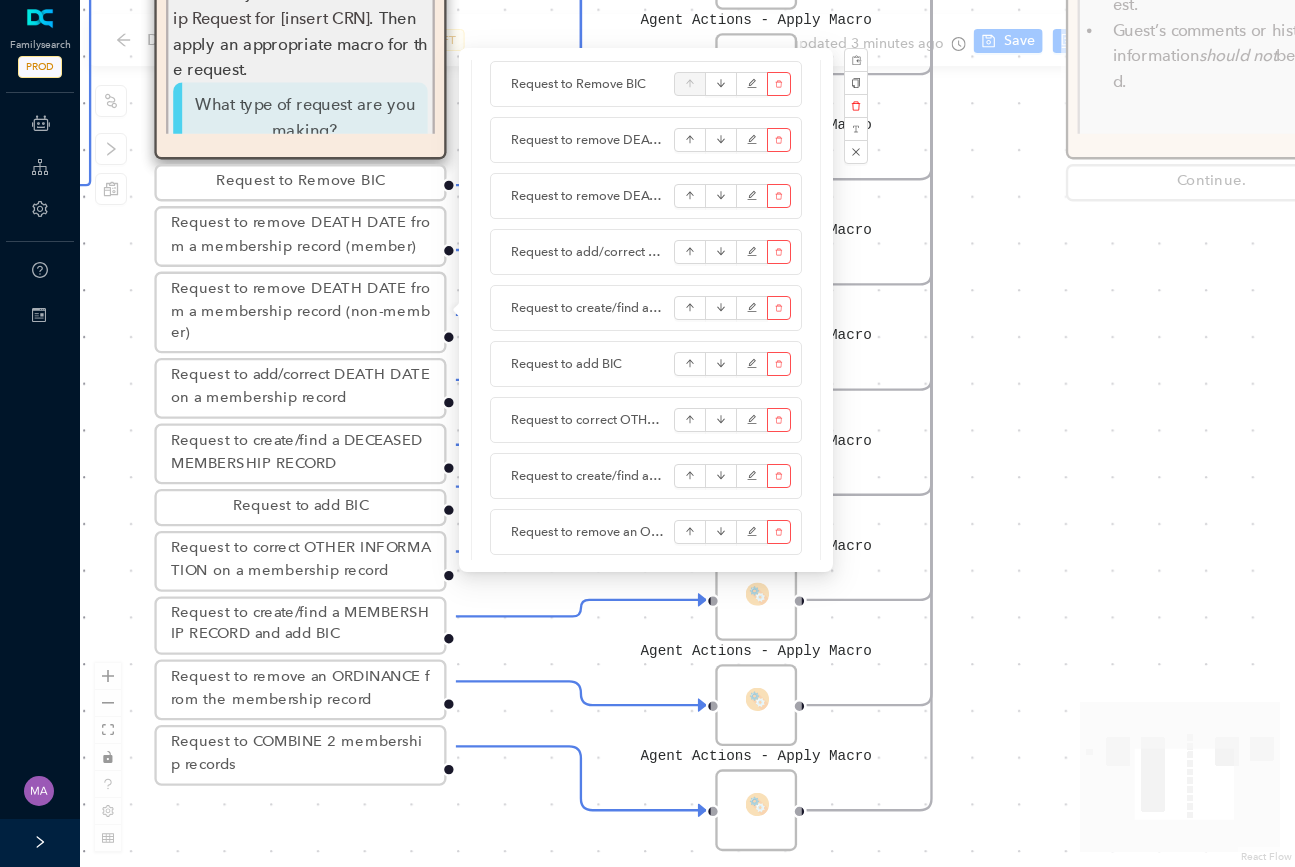 scroll, scrollTop: 317, scrollLeft: 0, axis: vertical 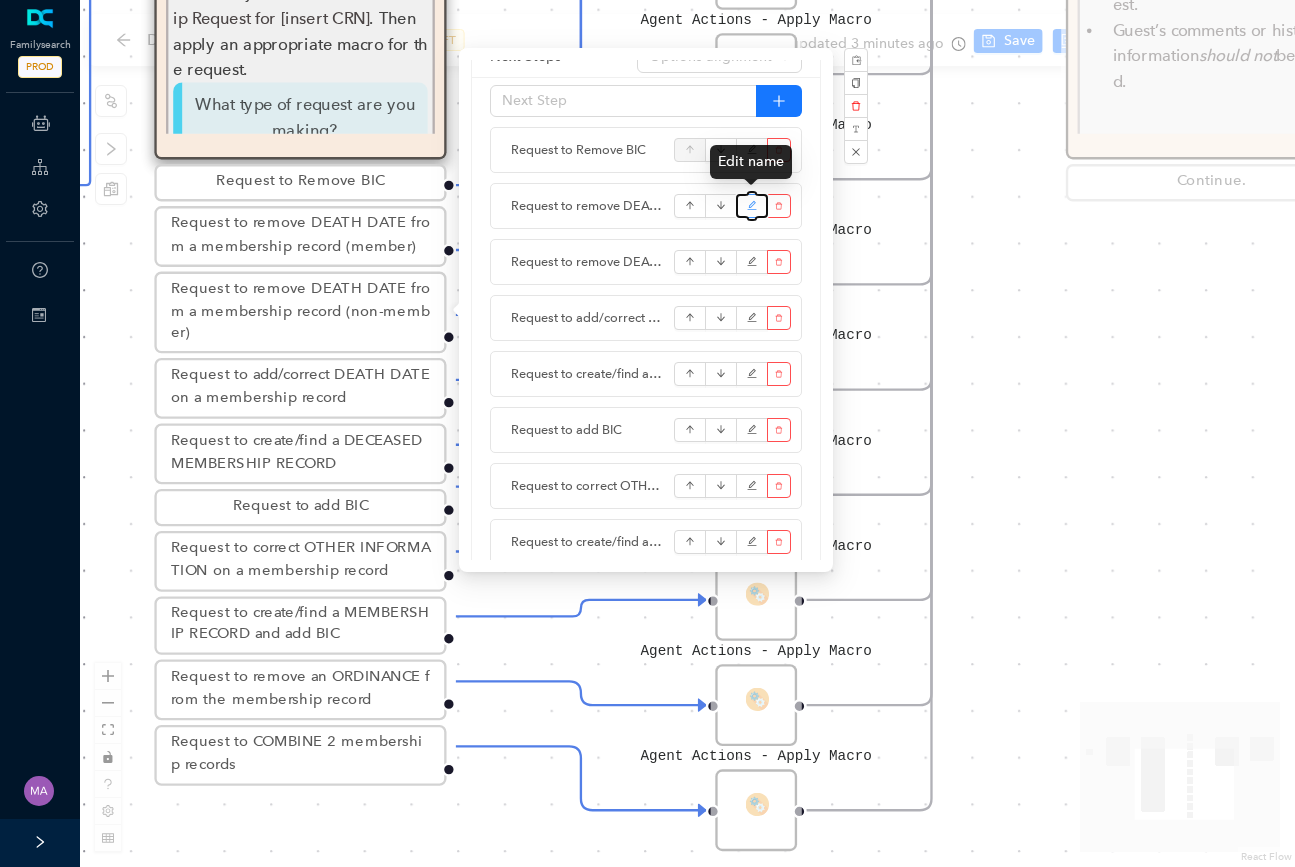 click 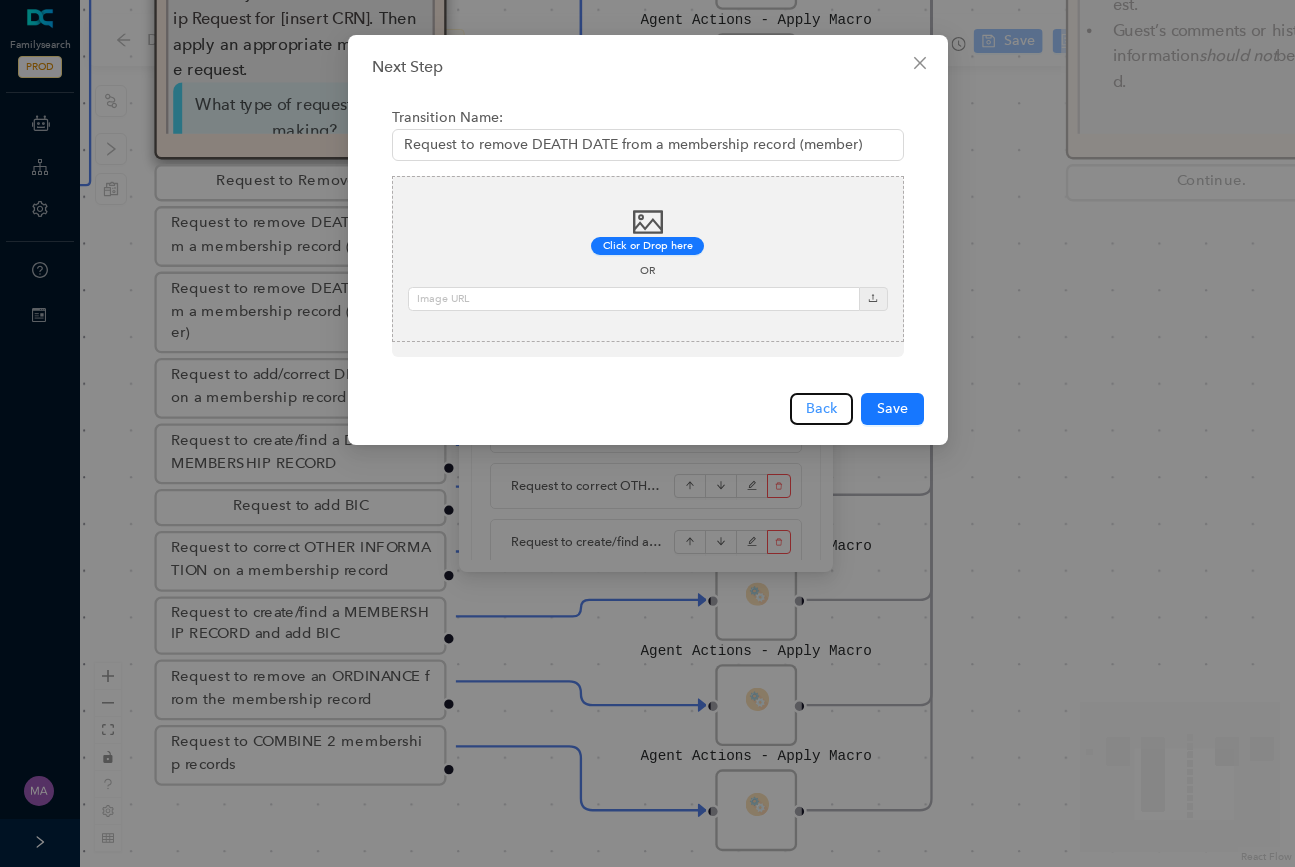 click on "Back" at bounding box center (821, 409) 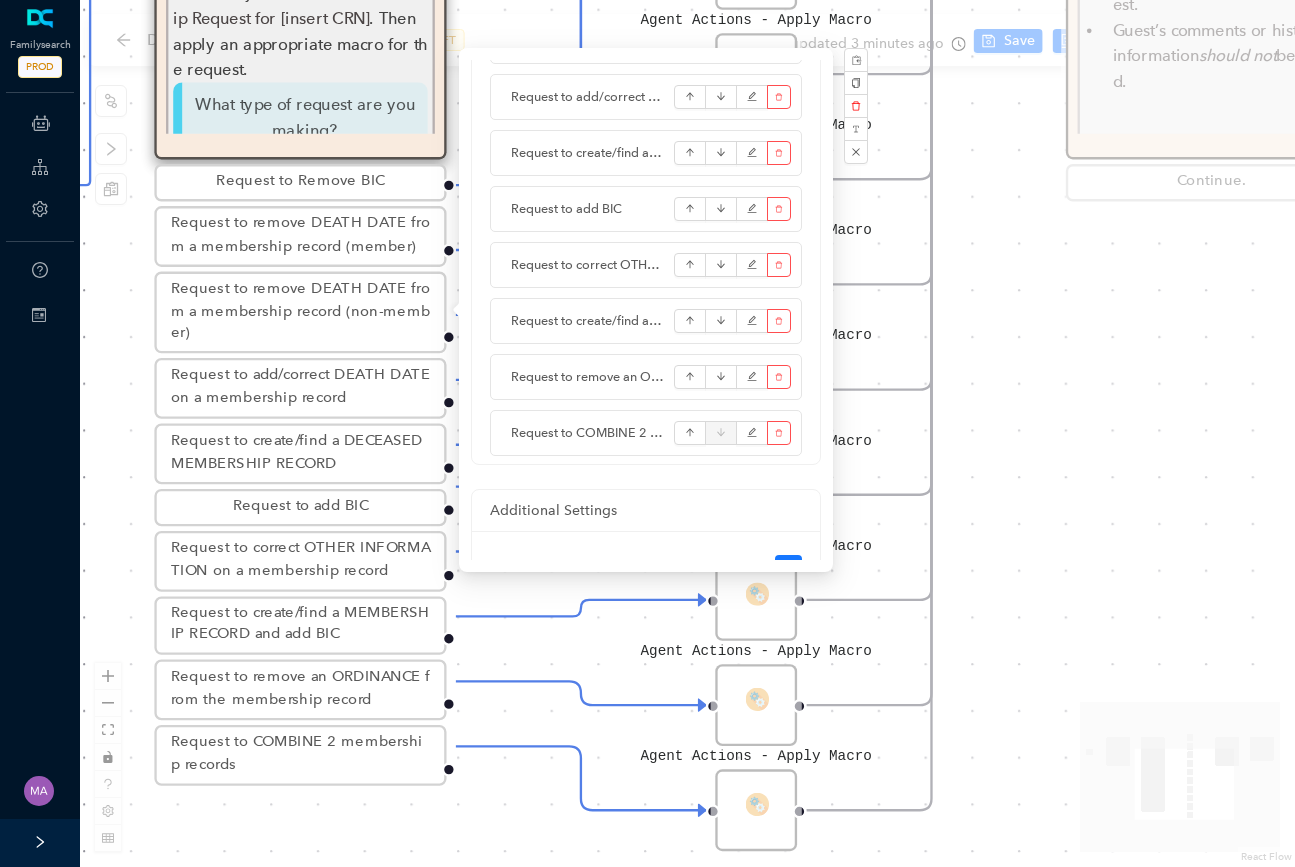 scroll, scrollTop: 539, scrollLeft: 0, axis: vertical 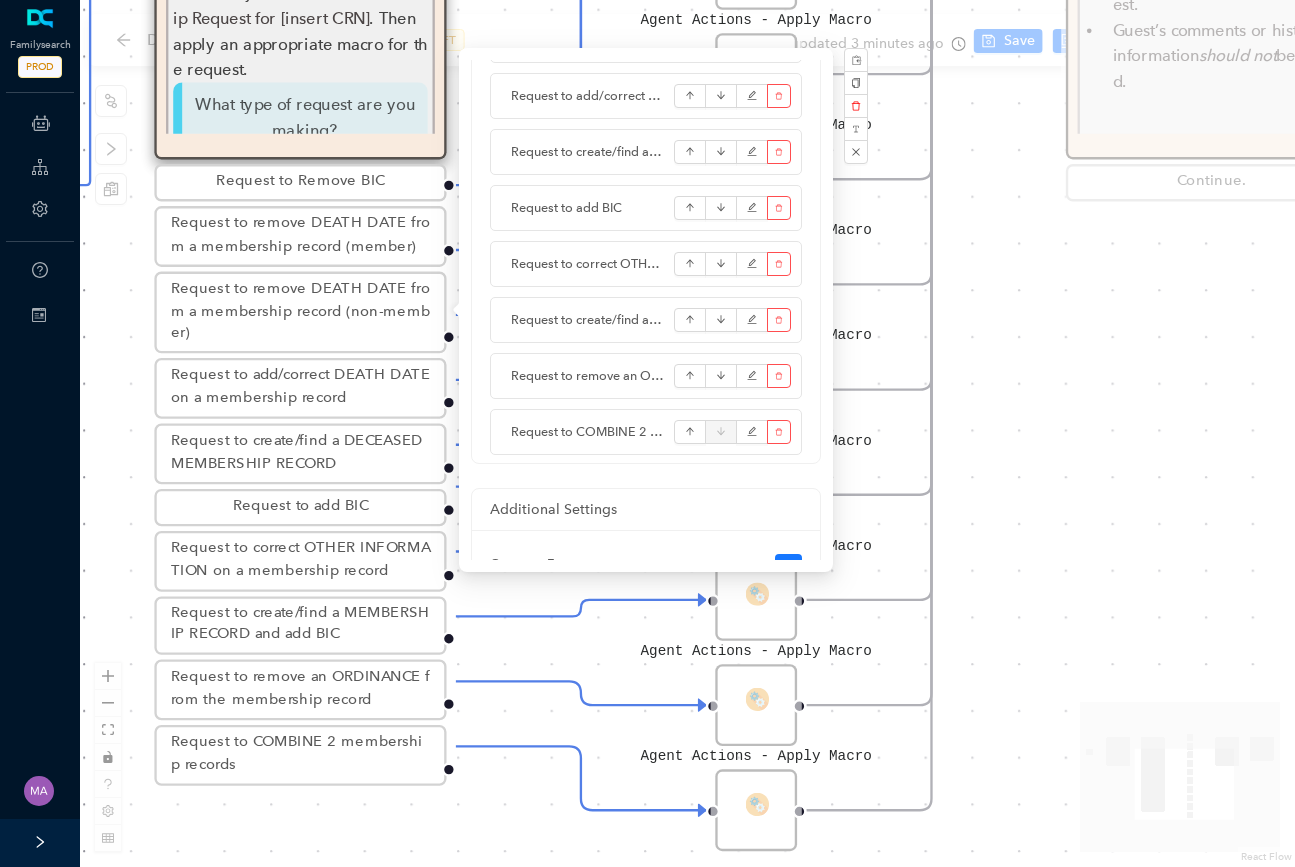 click on "Agent Actions - Apply Macro Agent Actions - Apply Macro Agent Actions - Apply Macro Agent Actions - Apply Macro Agent Actions - Apply Macro Agent Actions - Apply Macro Agent Actions - Apply Macro Agent Actions - Apply Macro Agent Actions - Apply Macro Add the needed or requested information only. Add the needed or requested information only. Add the needed or requested information only. Use only CRNs;  do not  send PIDs from FamilySearch to Membership.  Attach documents only if proof is needed to support the request.  Guest’s comments or historical information  should not  be added.    Continue. Subject and Macro Subject and Macro In the subject field, add  Membership Request for [insert CRN]
. Then apply an appropriate macro for the request.  What type of request are you making? Request to Remove BIC Request to remove DEATH DATE from a membership record (member) Request to remove DEATH DATE from a membership record (non-member) Request to add/correct DEATH DATE on a membership record  Request to add BIC" at bounding box center (687, 433) 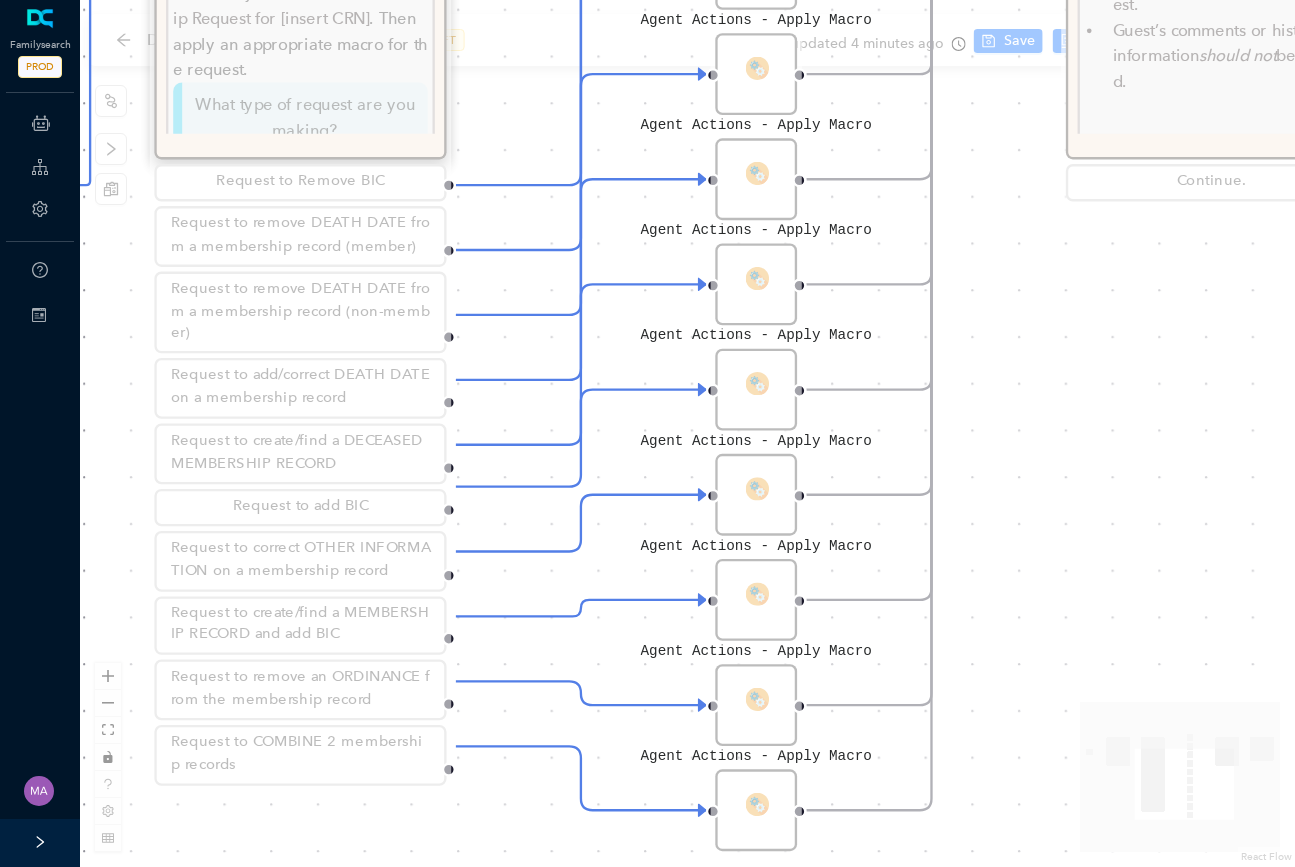 scroll, scrollTop: 0, scrollLeft: 0, axis: both 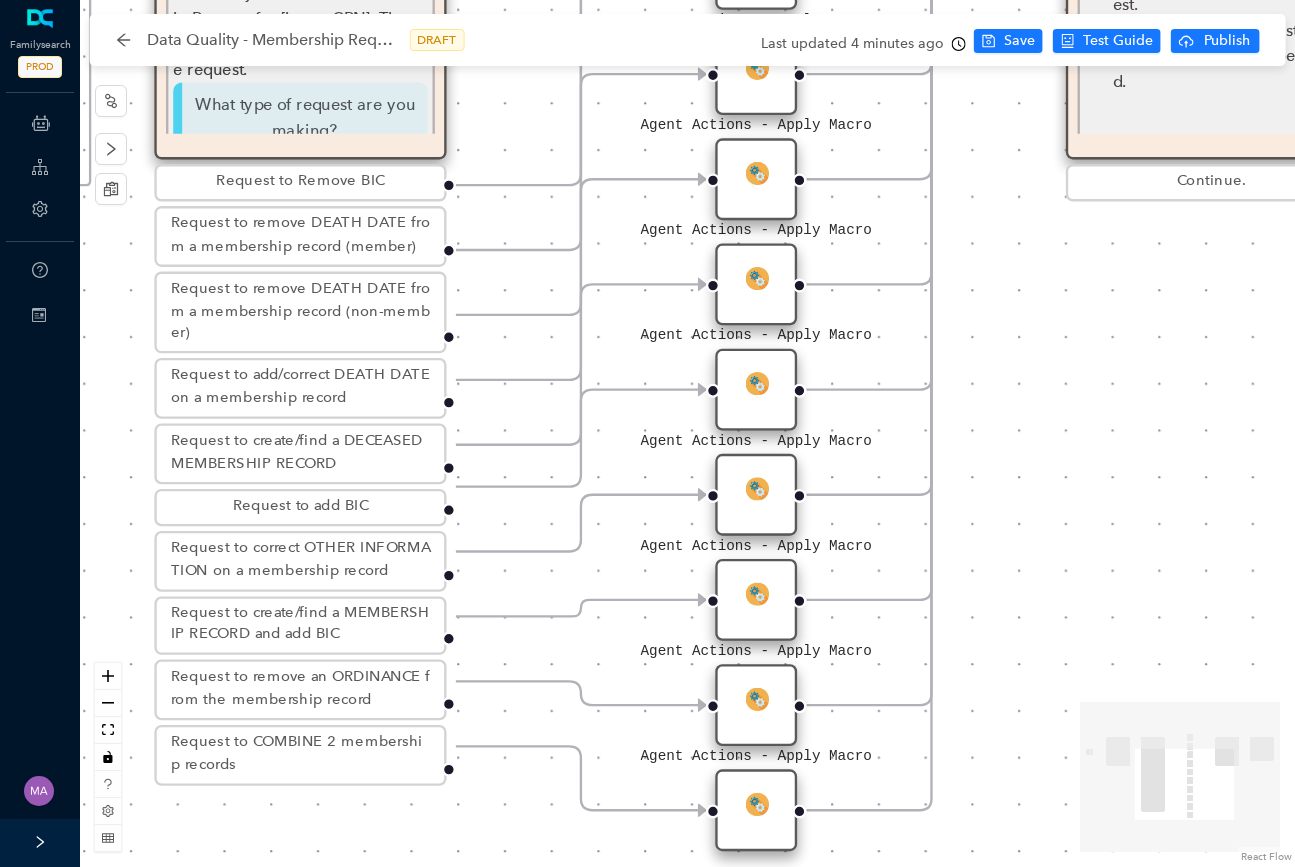 click on "Request to correct OTHER INFORMATION on a membership record" at bounding box center [300, 561] 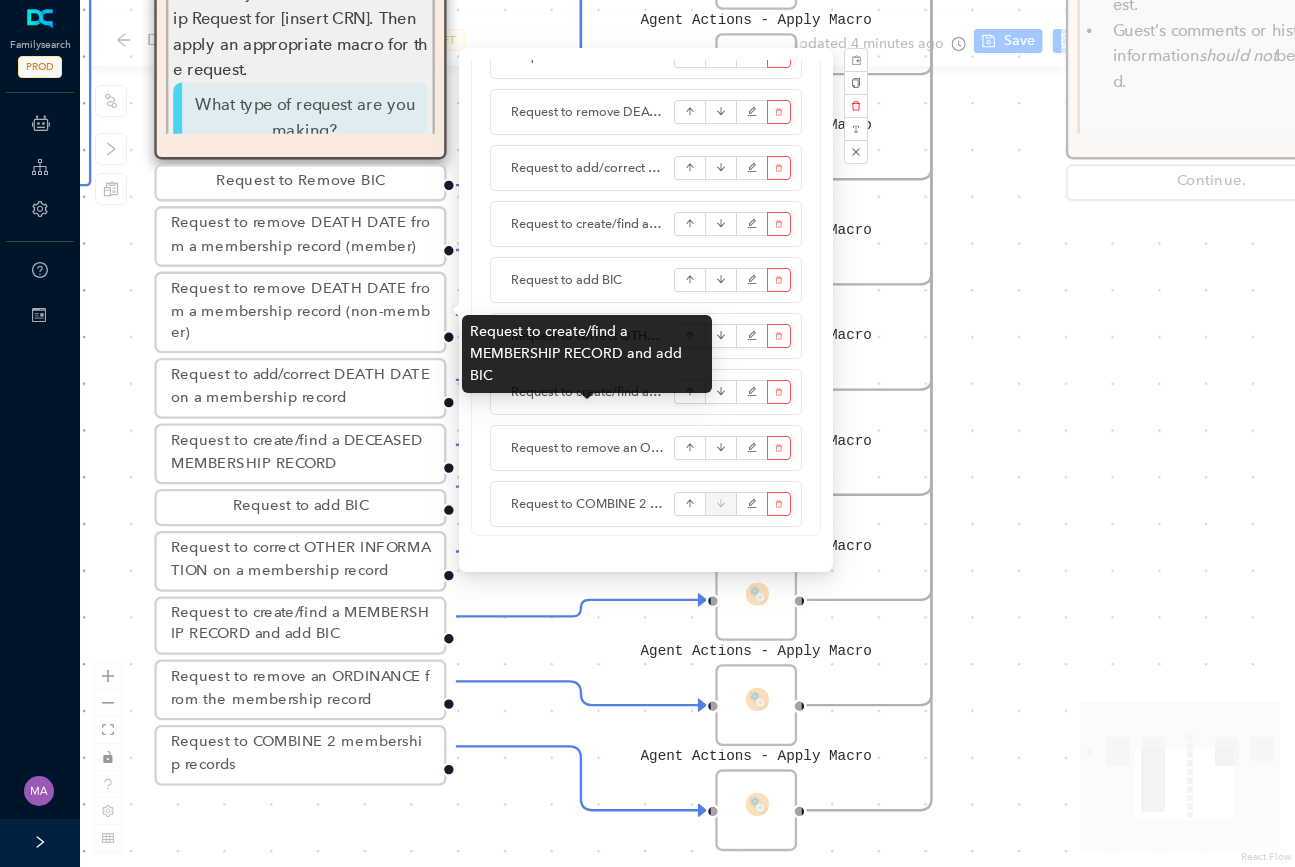 scroll, scrollTop: 469, scrollLeft: 0, axis: vertical 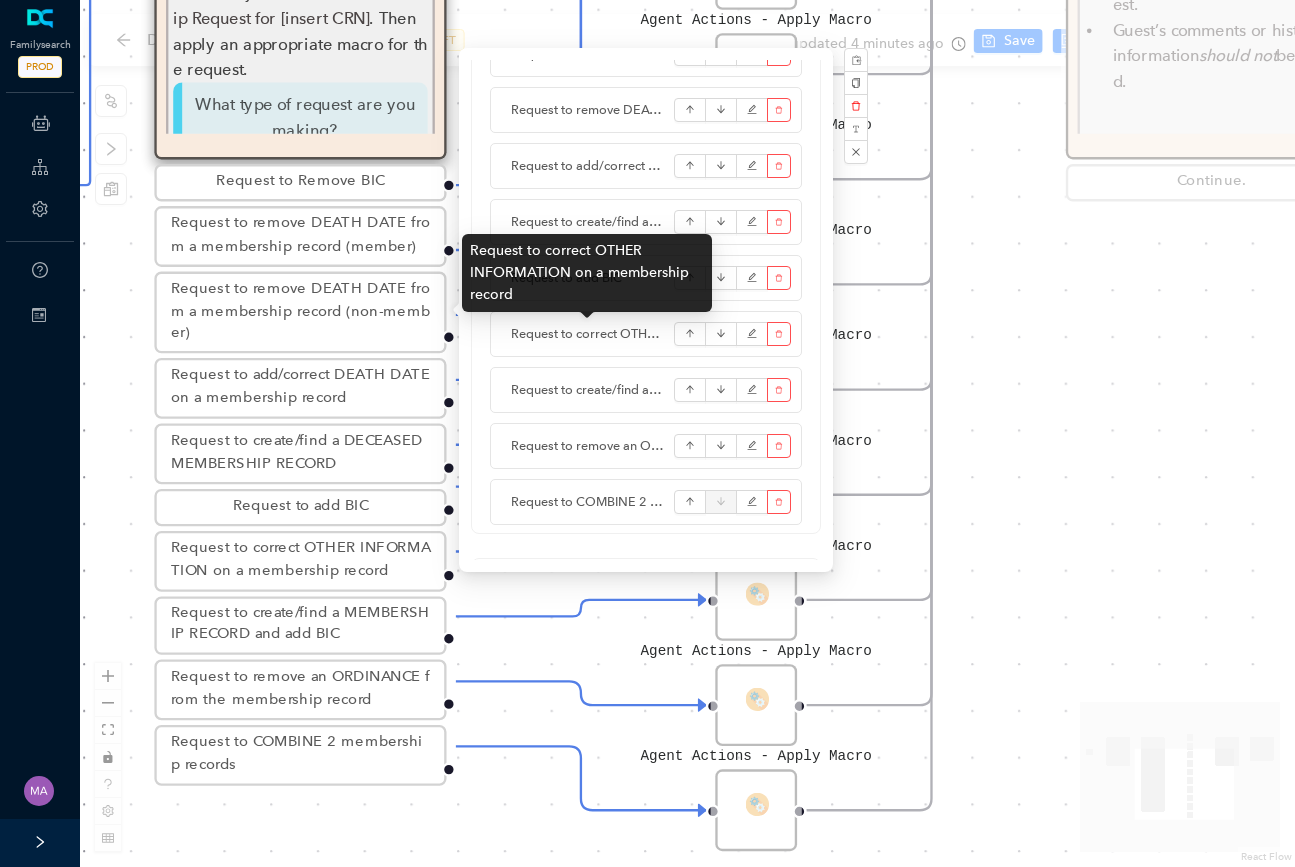 click on "Request to correct OTHER INFORMATION on a membership record" at bounding box center [587, 334] 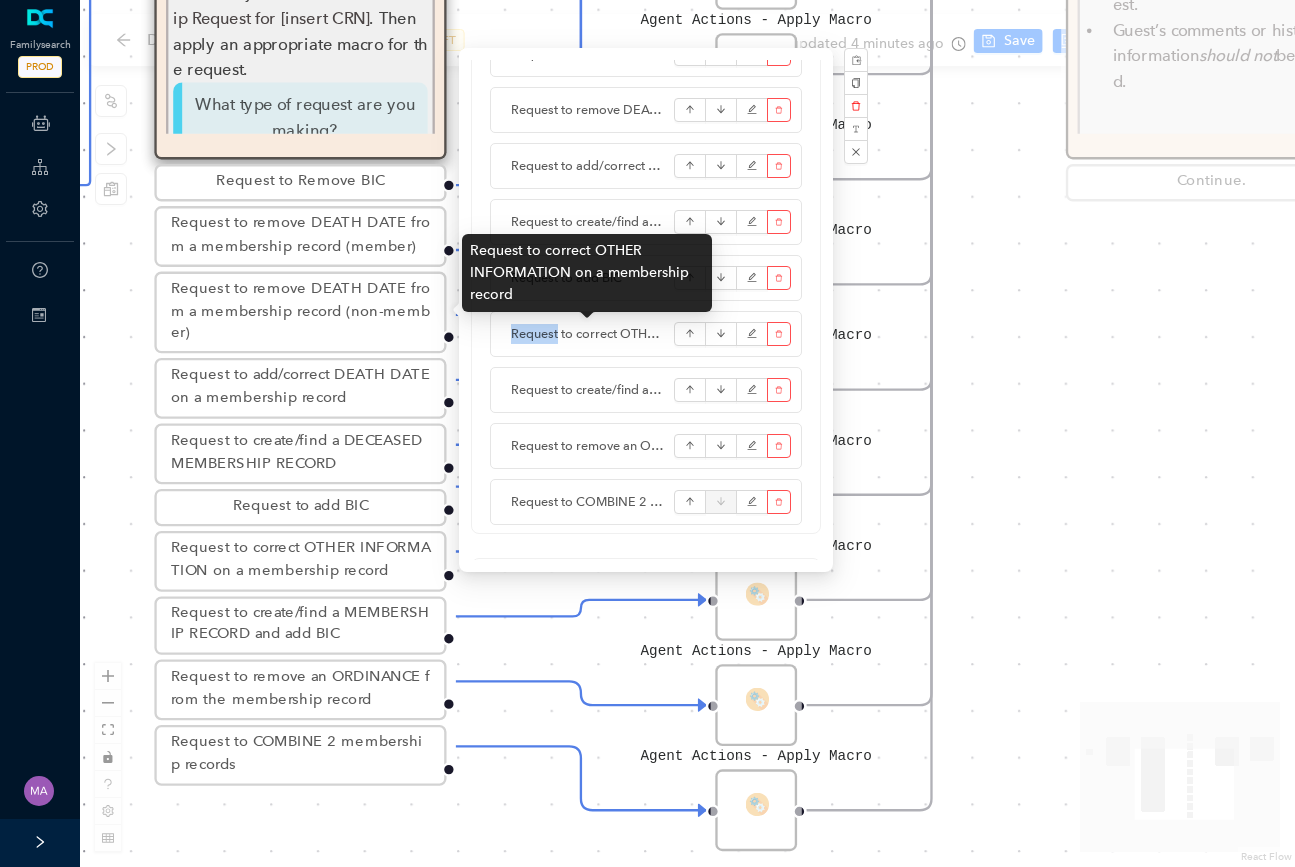 click on "Request to correct OTHER INFORMATION on a membership record" at bounding box center [587, 334] 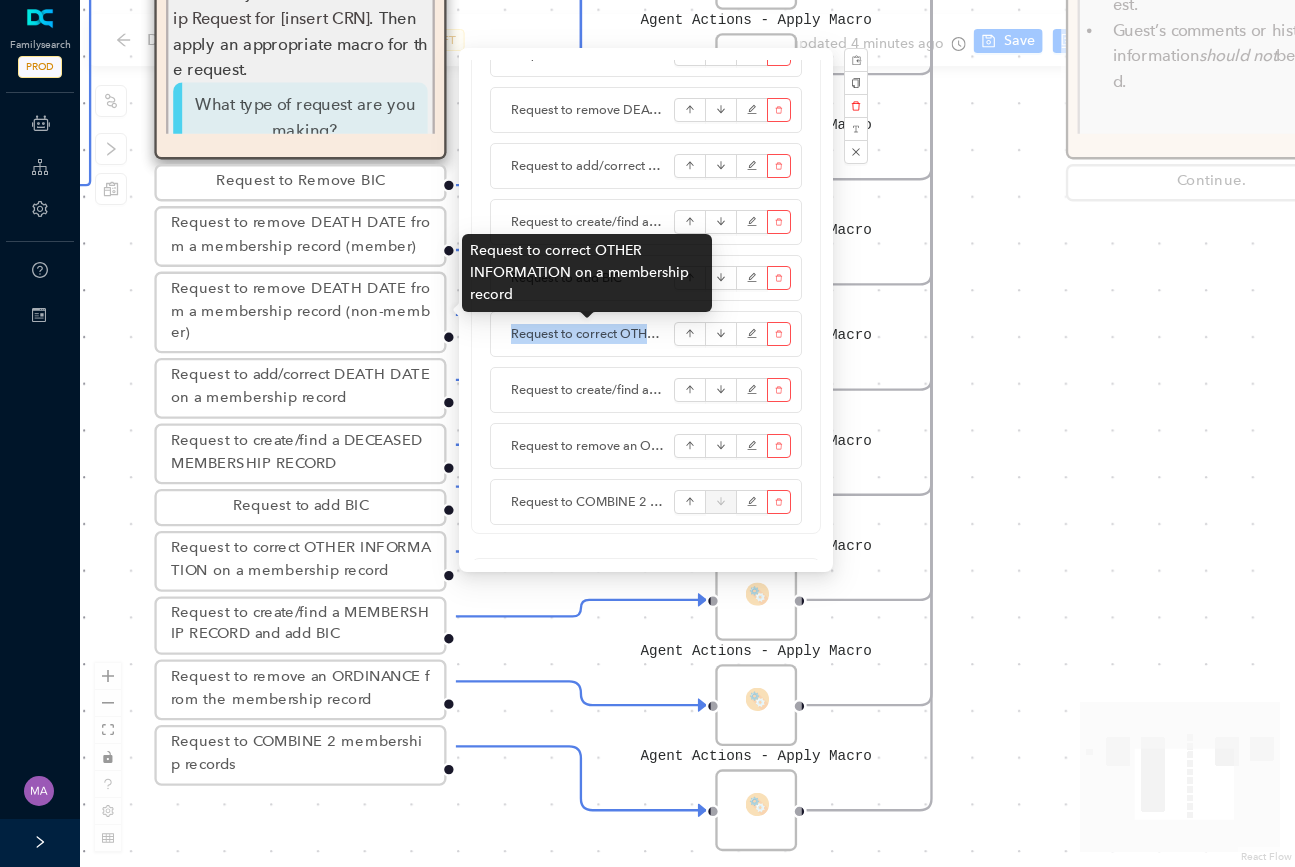click on "Request to correct OTHER INFORMATION on a membership record" at bounding box center [587, 334] 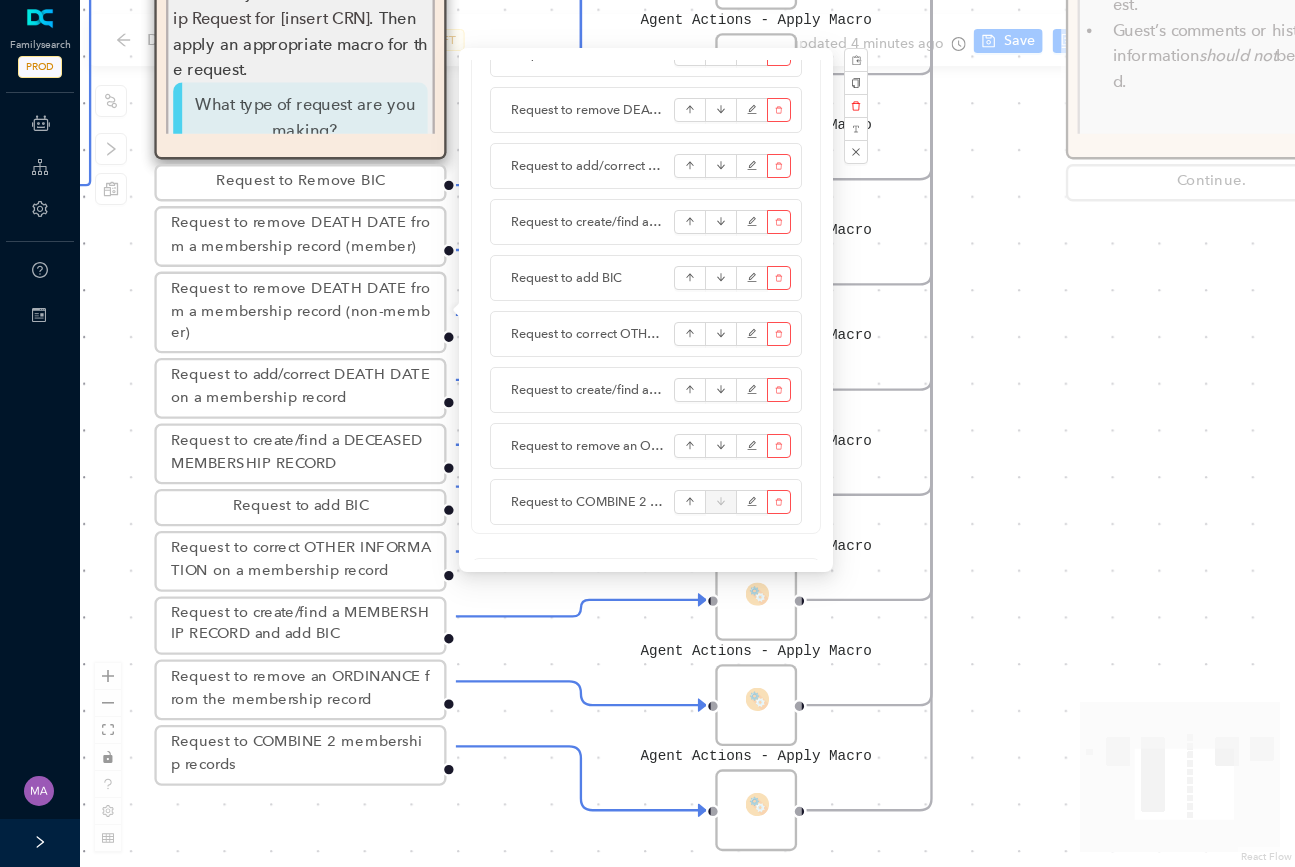 click on "Agent Actions - Apply Macro Agent Actions - Apply Macro Agent Actions - Apply Macro Agent Actions - Apply Macro Agent Actions - Apply Macro Agent Actions - Apply Macro Agent Actions - Apply Macro Agent Actions - Apply Macro Agent Actions - Apply Macro Add the needed or requested information only. Add the needed or requested information only. Add the needed or requested information only. Use only CRNs;  do not  send PIDs from FamilySearch to Membership.  Attach documents only if proof is needed to support the request.  Guest’s comments or historical information  should not  be added.    Continue. Subject and Macro Subject and Macro In the subject field, add  Membership Request for [insert CRN]
. Then apply an appropriate macro for the request.  What type of request are you making? Request to Remove BIC Request to remove DEATH DATE from a membership record (member) Request to remove DEATH DATE from a membership record (non-member) Request to add/correct DEATH DATE on a membership record  Request to add BIC" at bounding box center [687, 433] 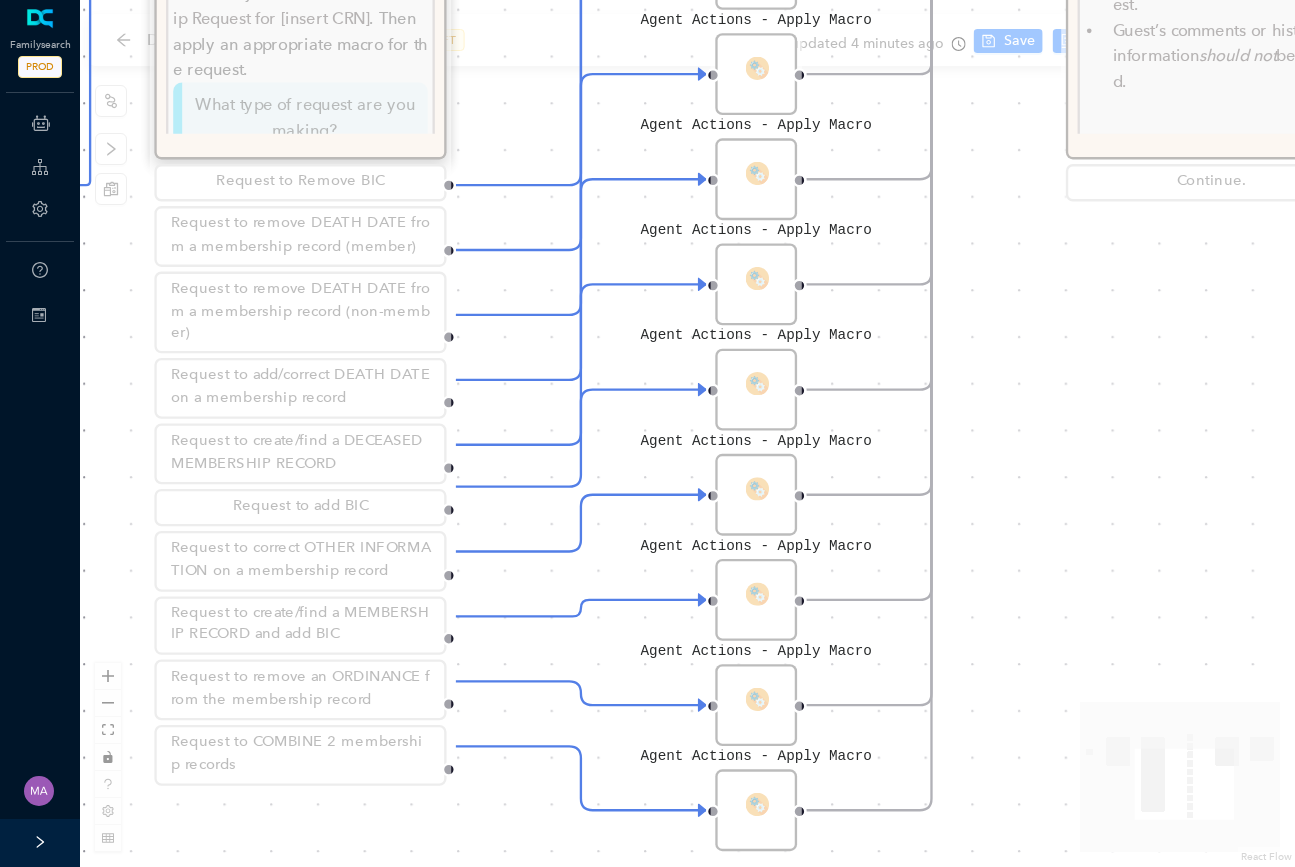 scroll, scrollTop: 0, scrollLeft: 0, axis: both 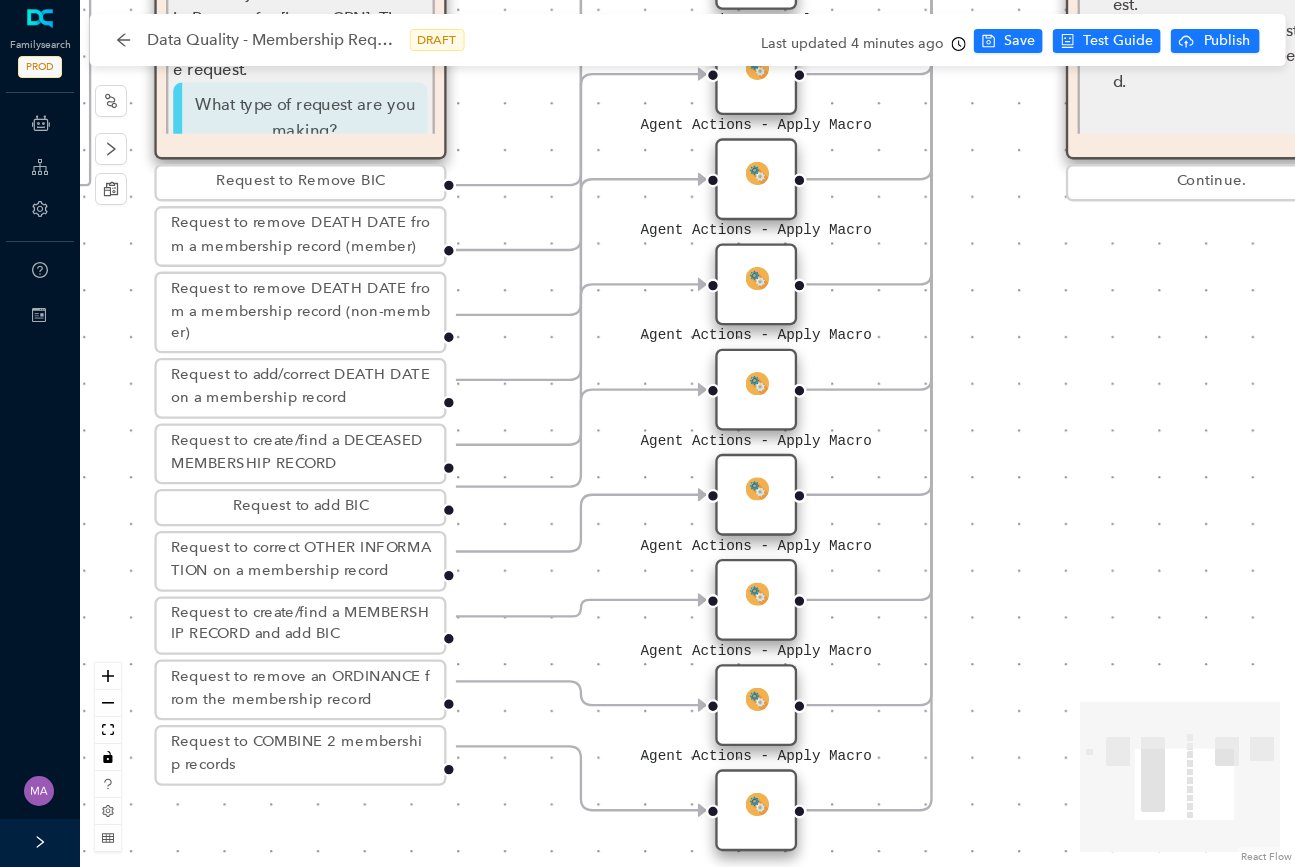 click 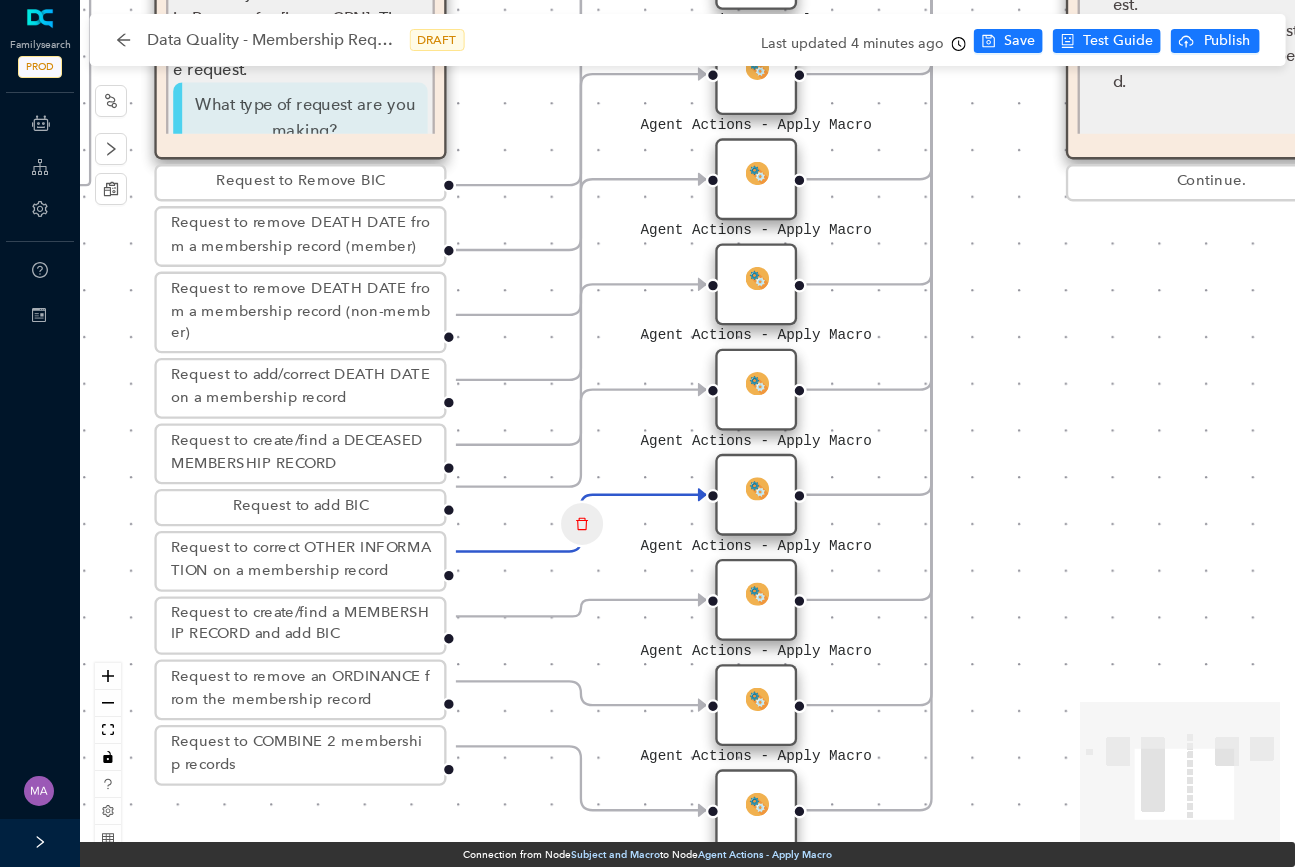 click at bounding box center [756, 487] 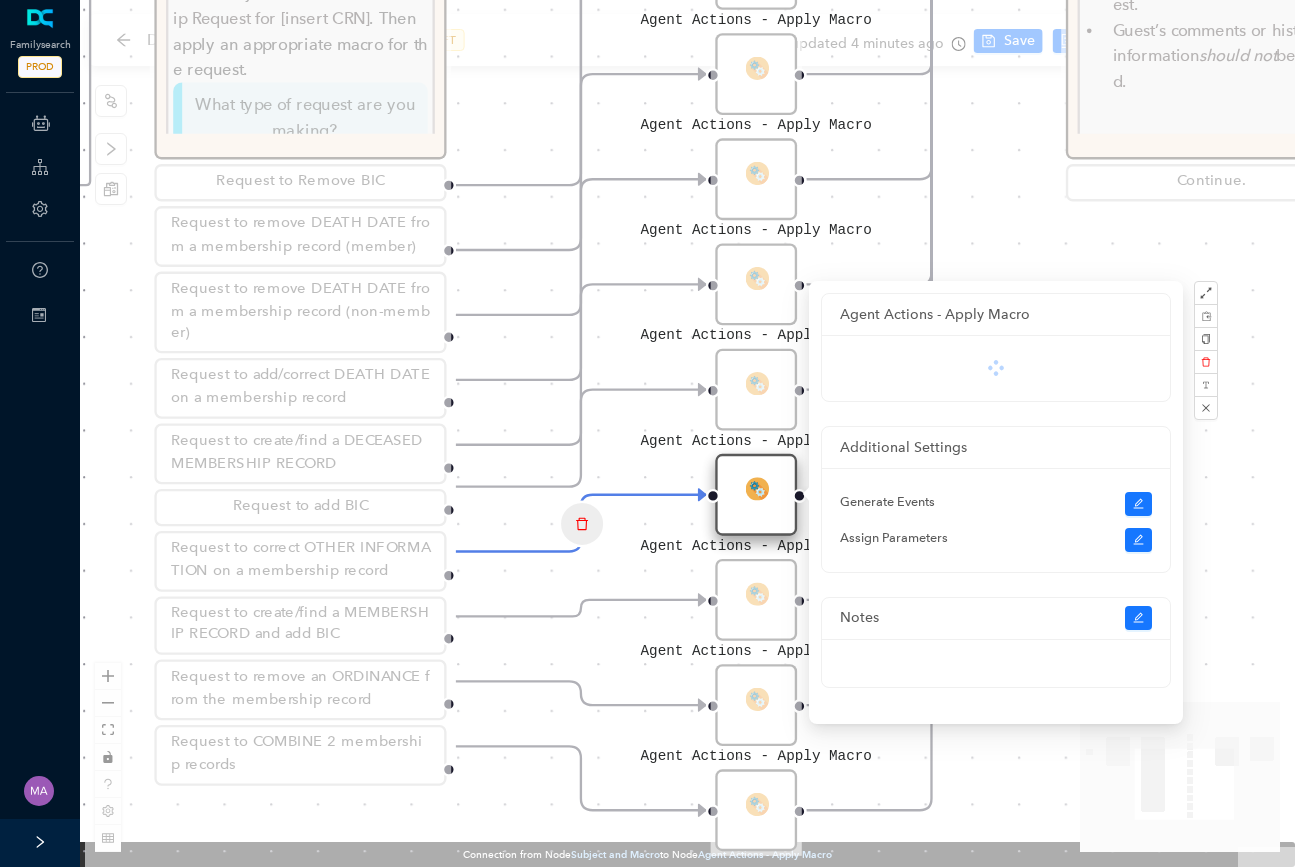 click at bounding box center (756, 487) 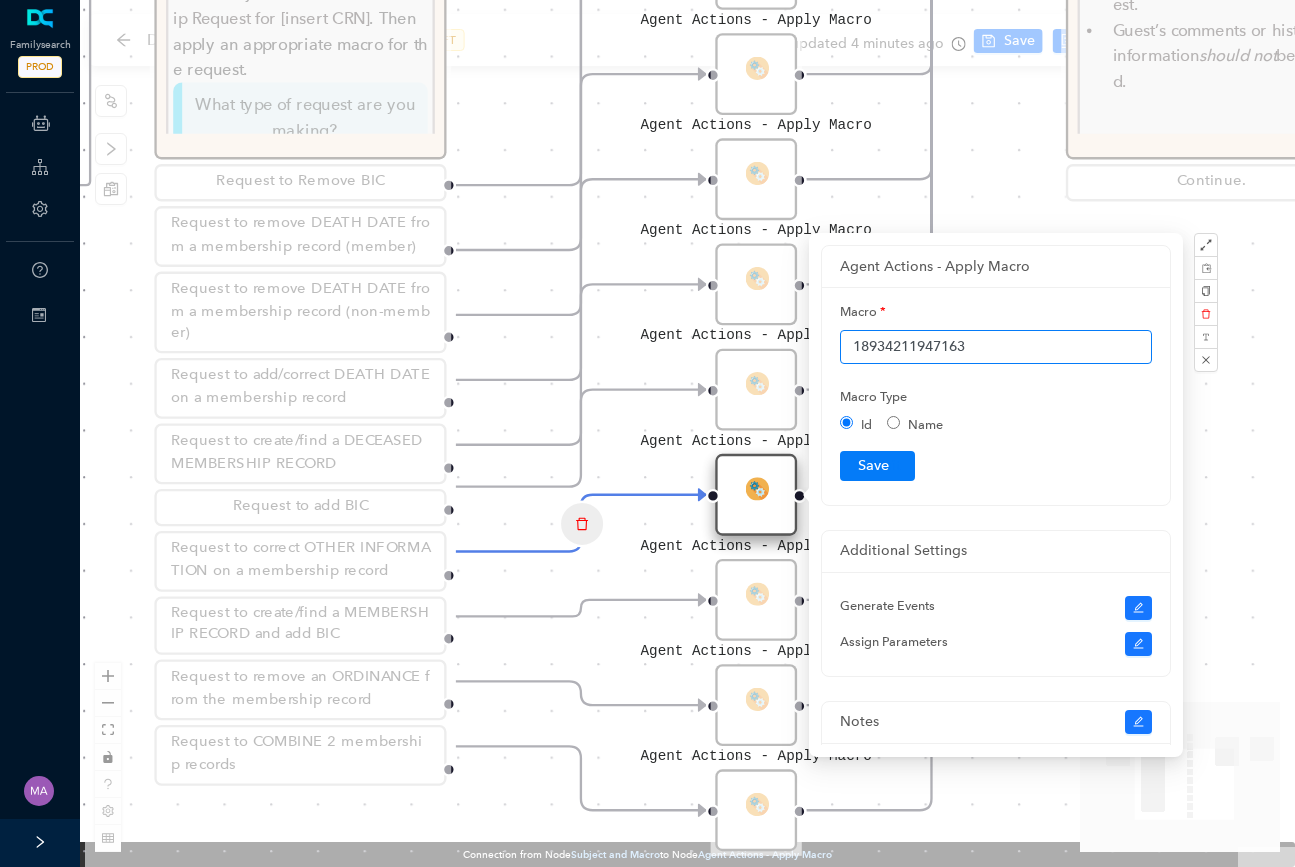 click on "18934211947163" at bounding box center (996, 347) 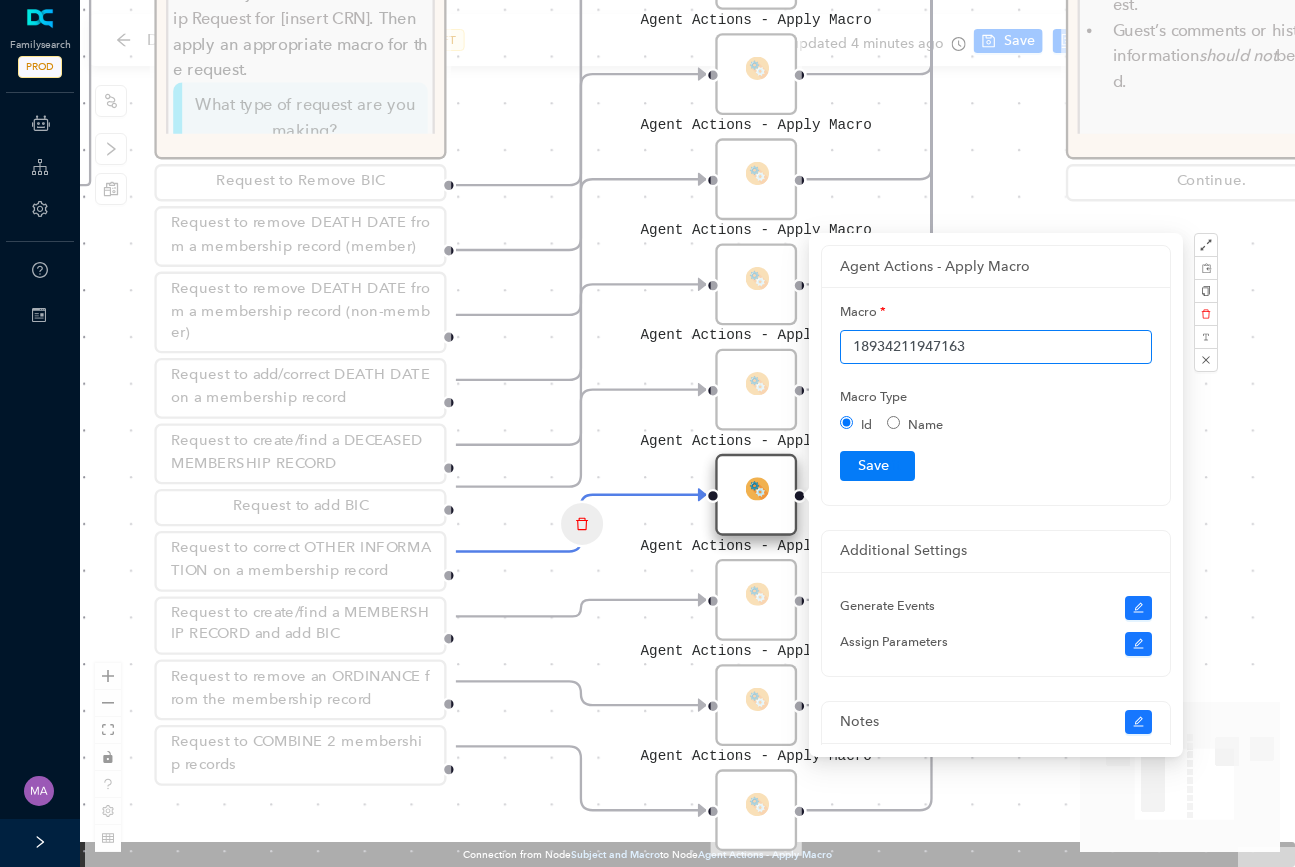 paste on "Data Quality::Send to Membership::DQ-GSC-temple@churchofjesuschrist.org::Request to correct OTHER INFORMATION on a membership record" 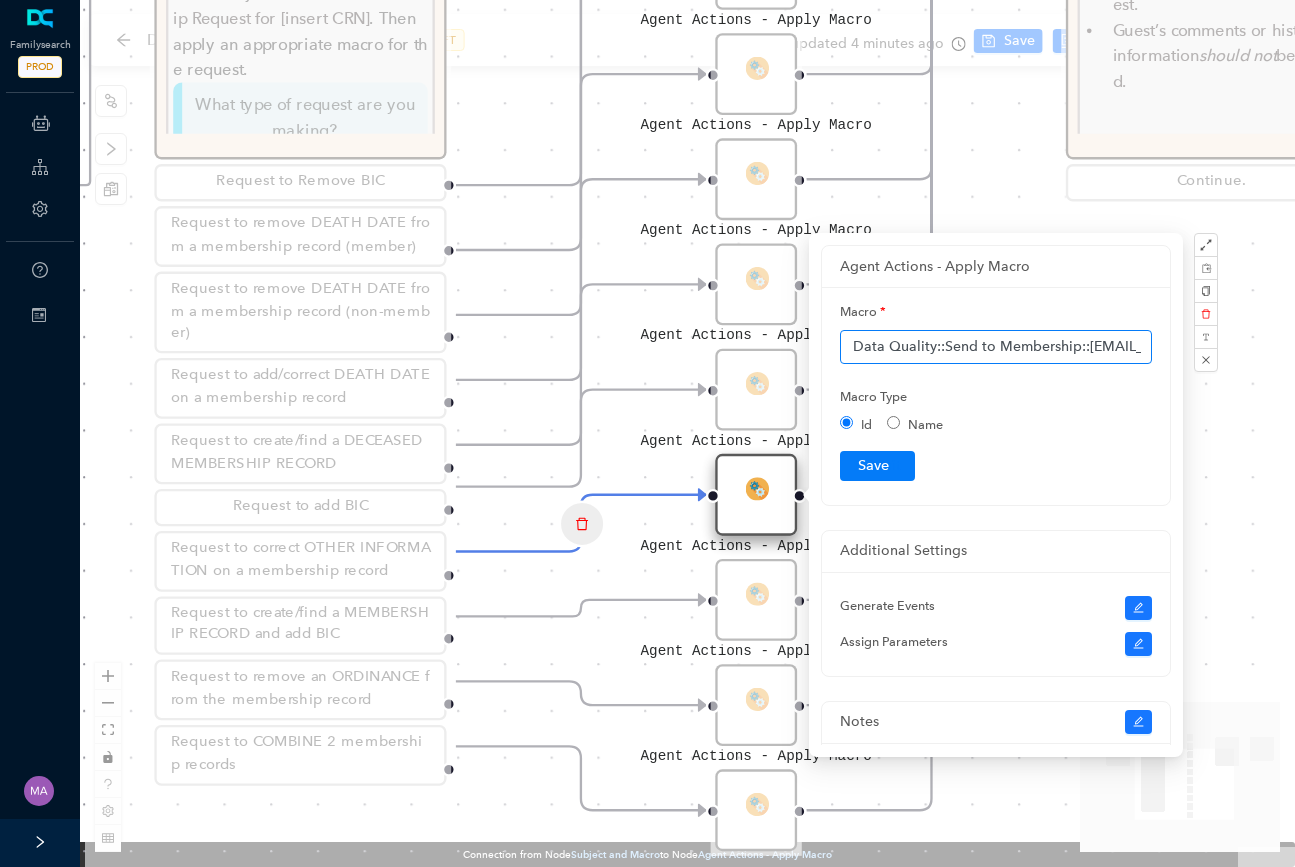 scroll, scrollTop: 0, scrollLeft: 651, axis: horizontal 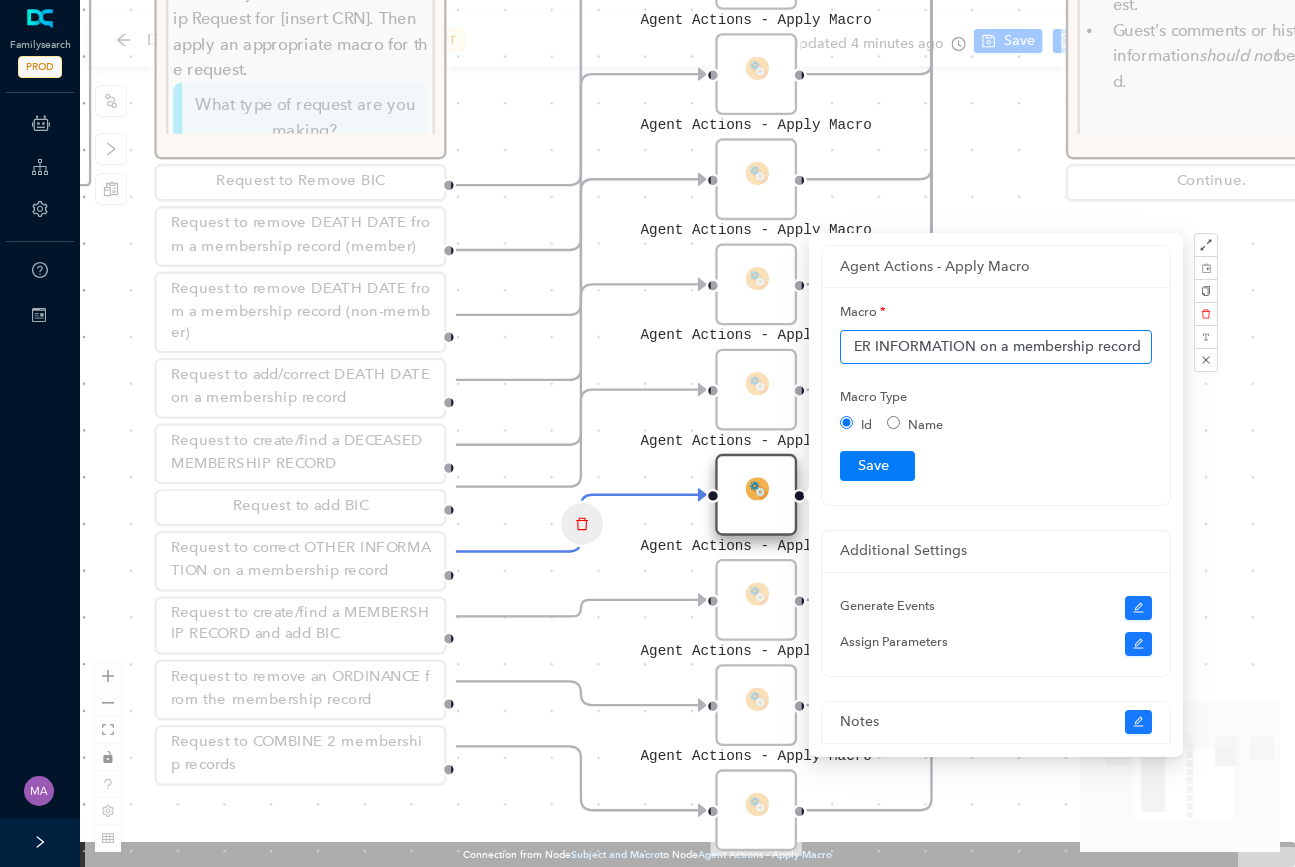type on "Data Quality::Send to Membership::DQ-GSC-temple@churchofjesuschrist.org::Request to correct OTHER INFORMATION on a membership record" 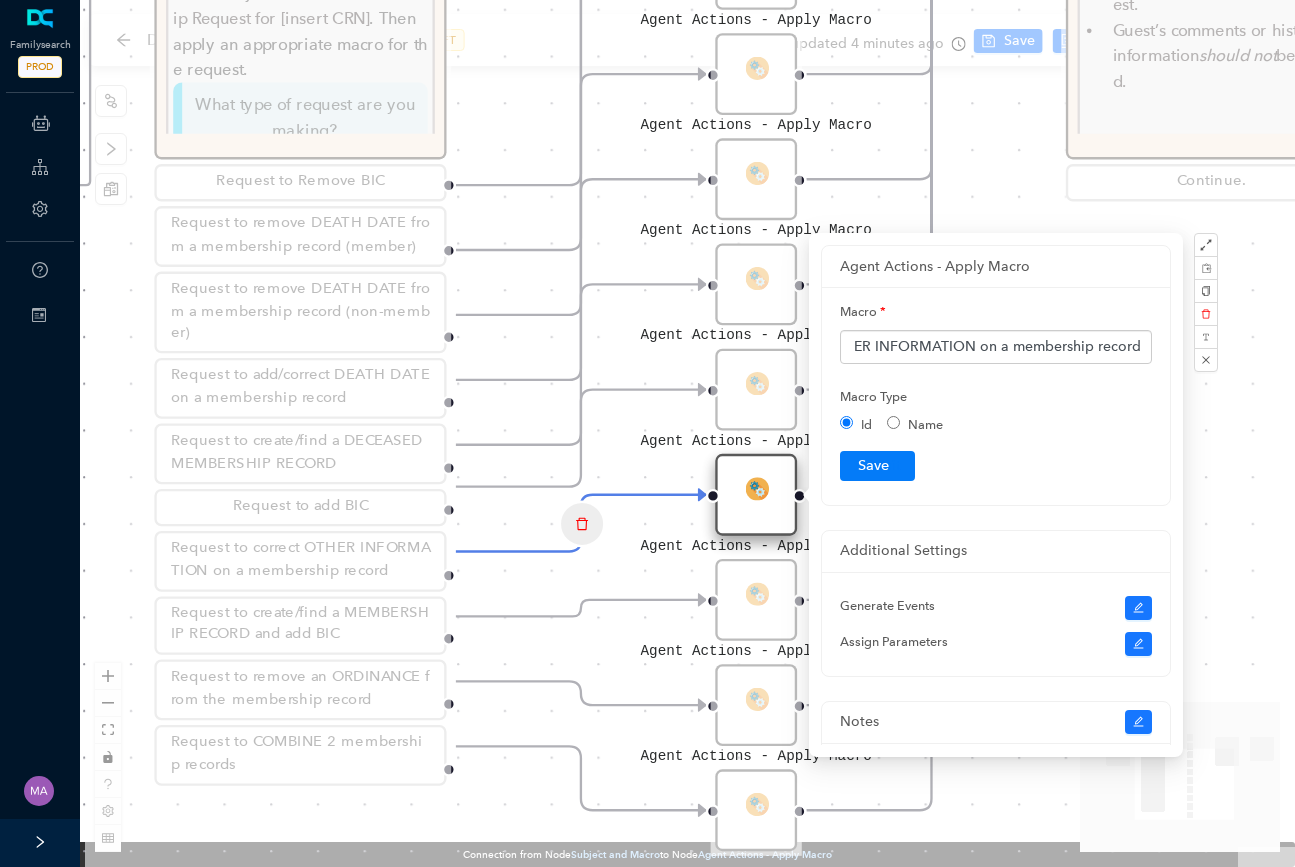 click on "Name" at bounding box center [893, 422] 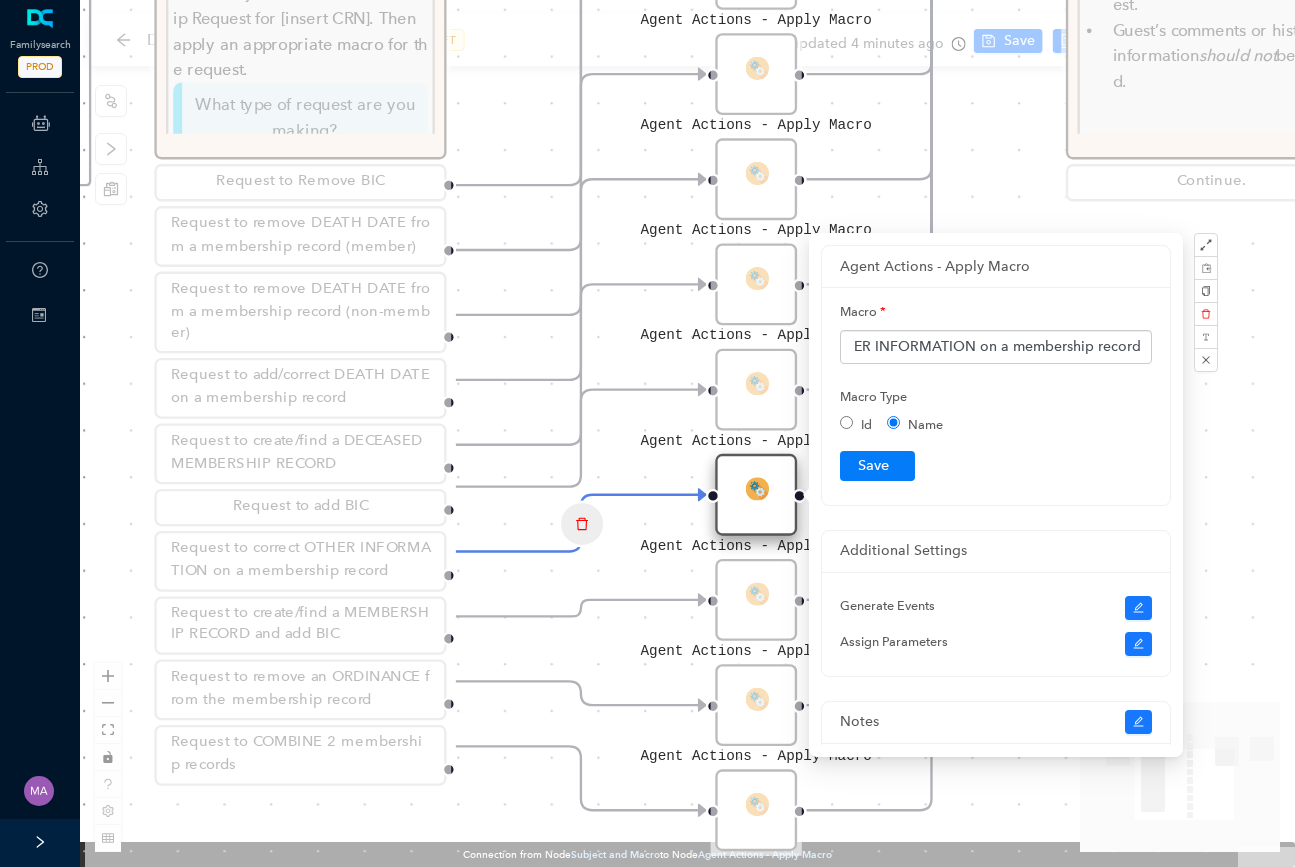 scroll, scrollTop: 0, scrollLeft: 0, axis: both 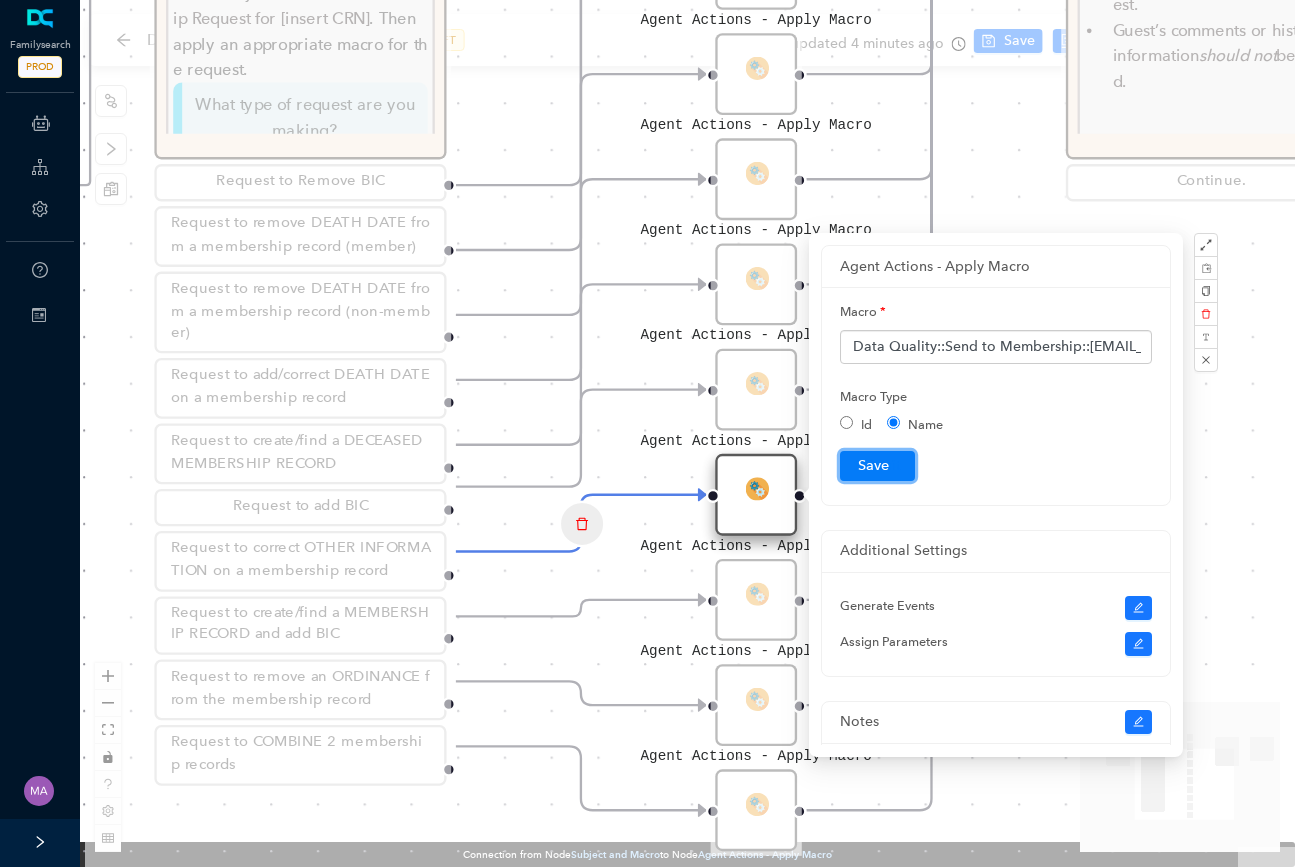click on "Submit" at bounding box center (877, 466) 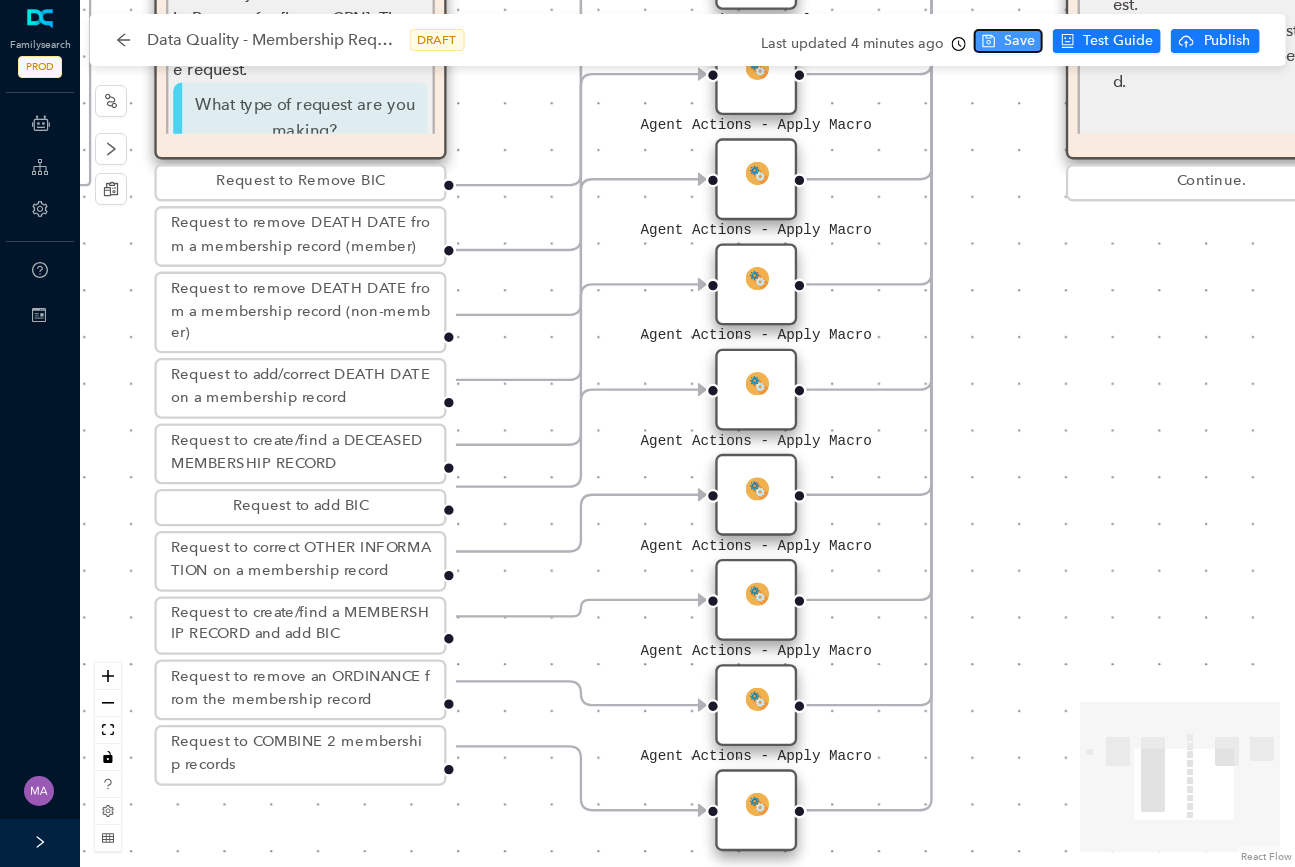 click on "Save" at bounding box center [1019, 41] 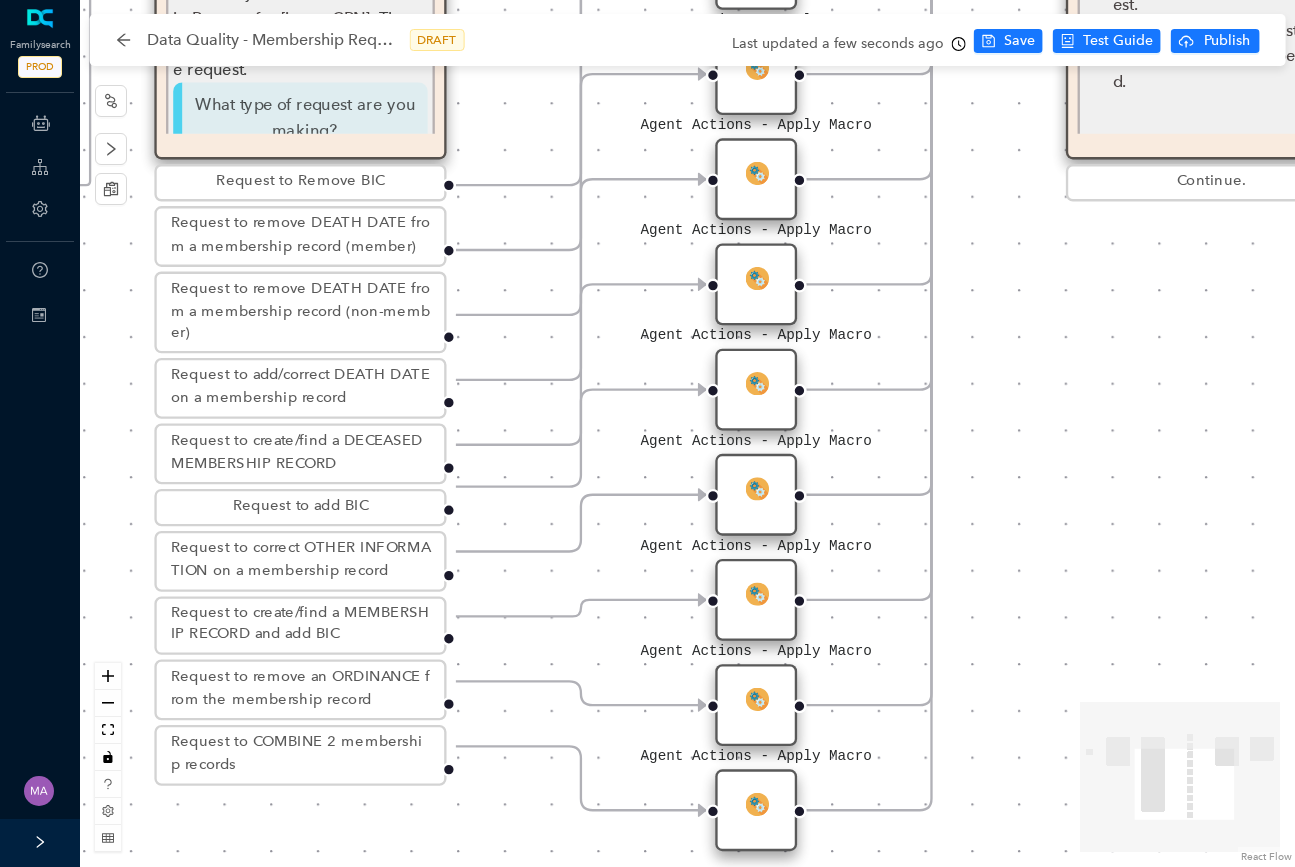 click on "Request to create/find a MEMBERSHIP RECORD and add BIC" at bounding box center [300, 625] 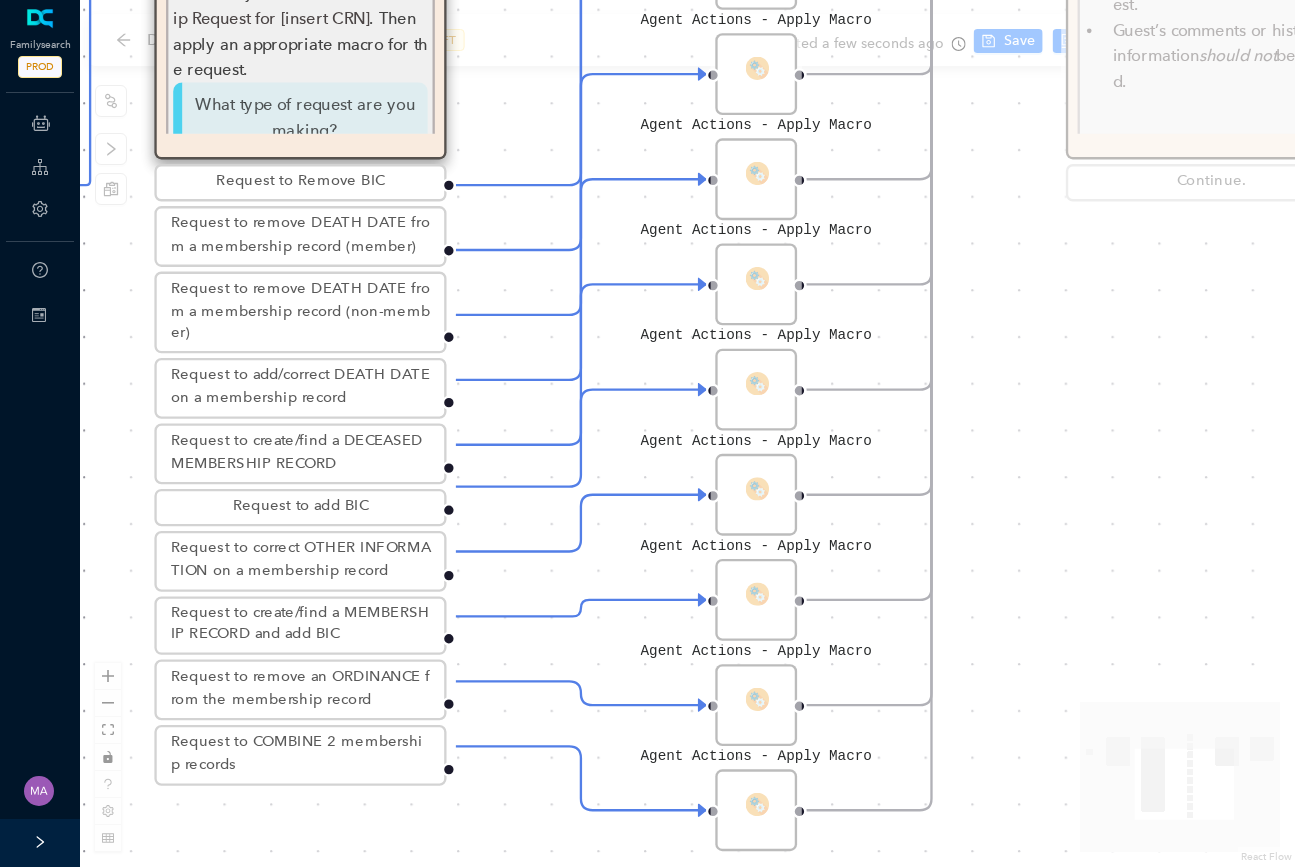 click on "Request to create/find a MEMBERSHIP RECORD and add BIC" at bounding box center (300, 625) 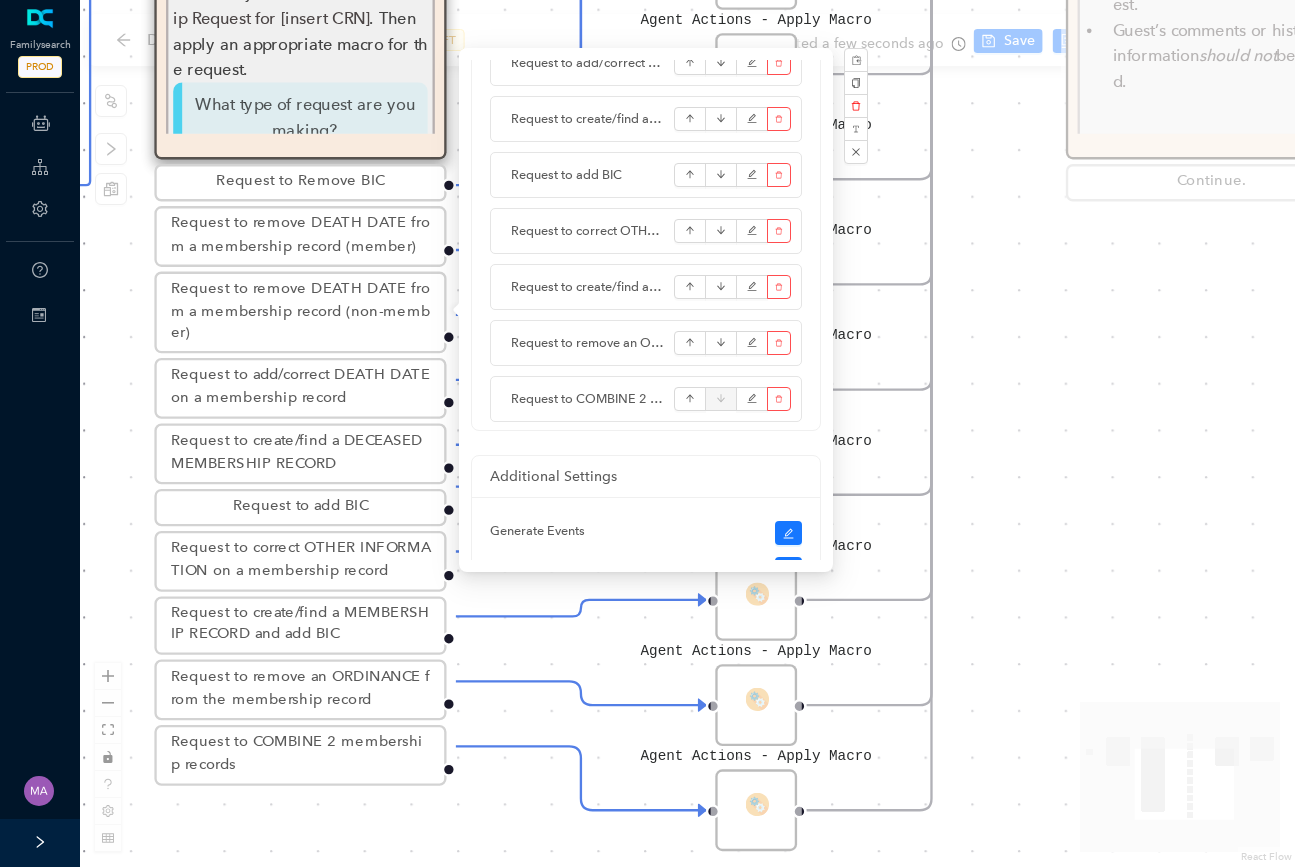 scroll, scrollTop: 565, scrollLeft: 0, axis: vertical 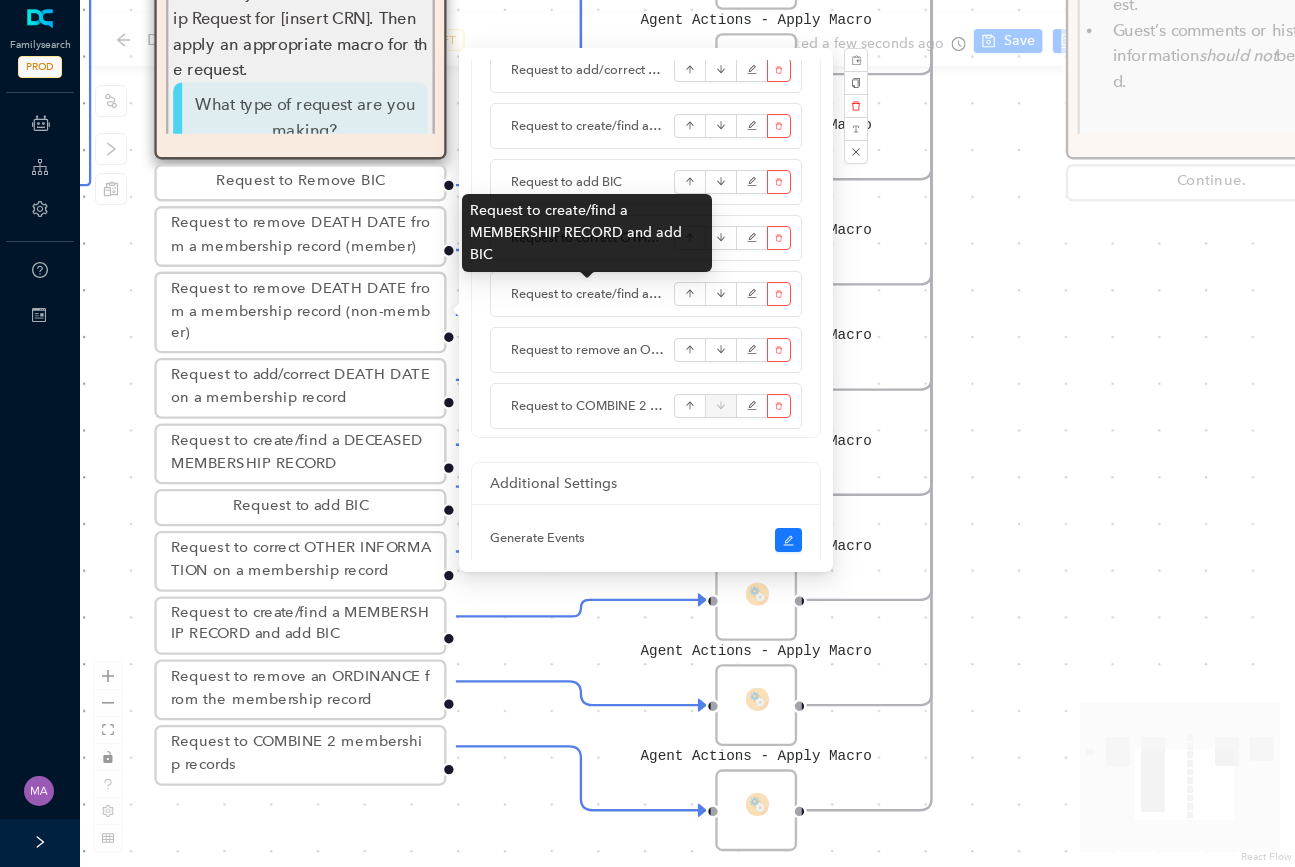 click on "Request to create/find a MEMBERSHIP RECORD and add BIC" at bounding box center [587, 294] 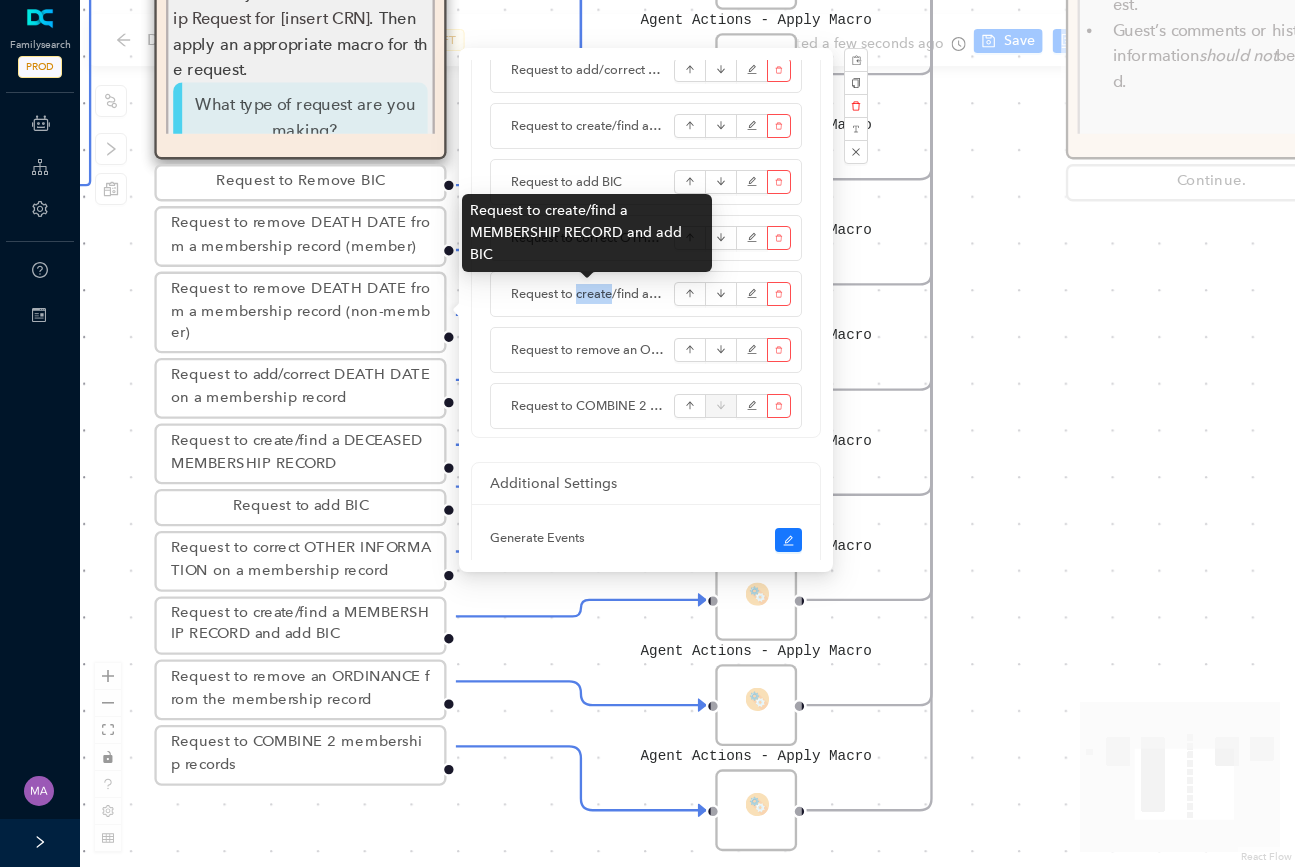 click on "Request to create/find a MEMBERSHIP RECORD and add BIC" at bounding box center (587, 294) 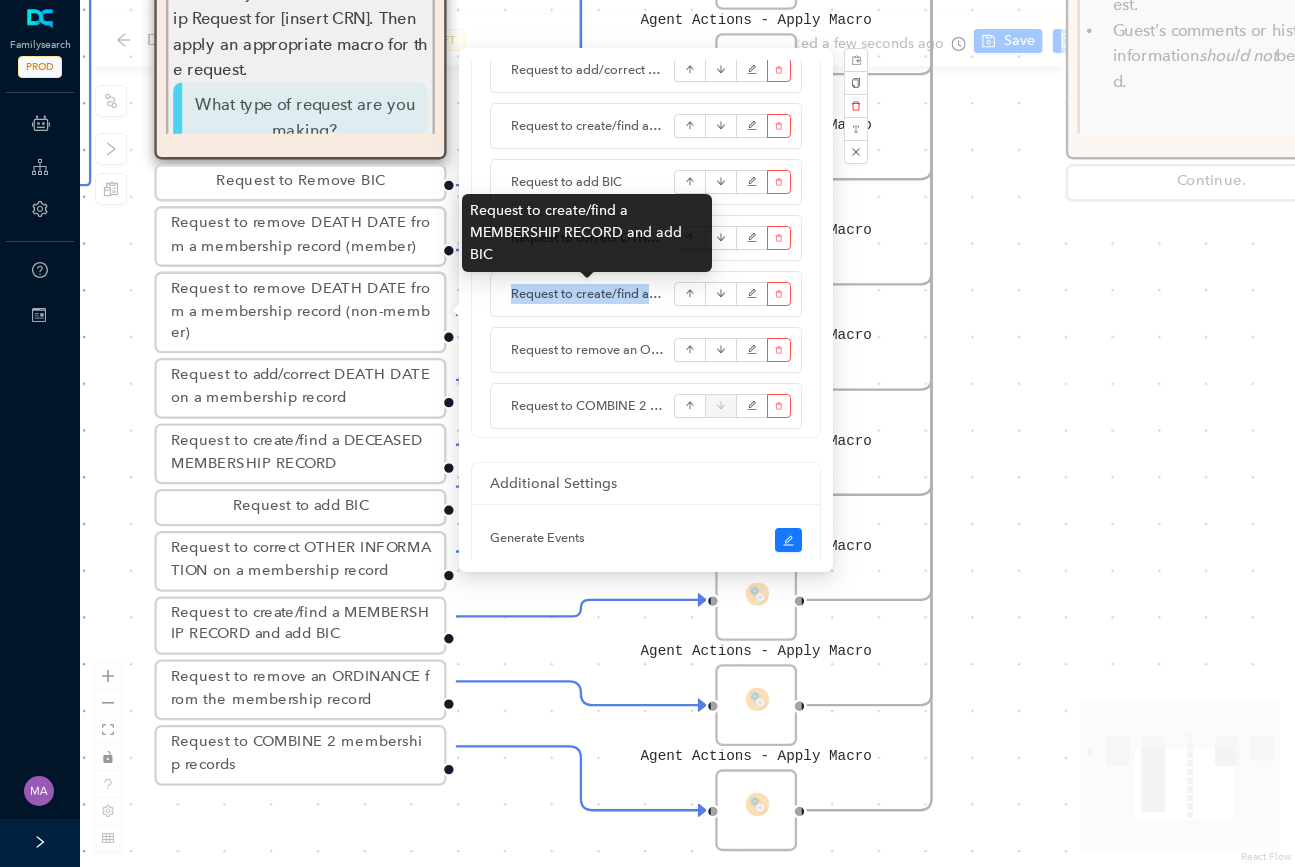 click on "Request to create/find a MEMBERSHIP RECORD and add BIC" at bounding box center [587, 294] 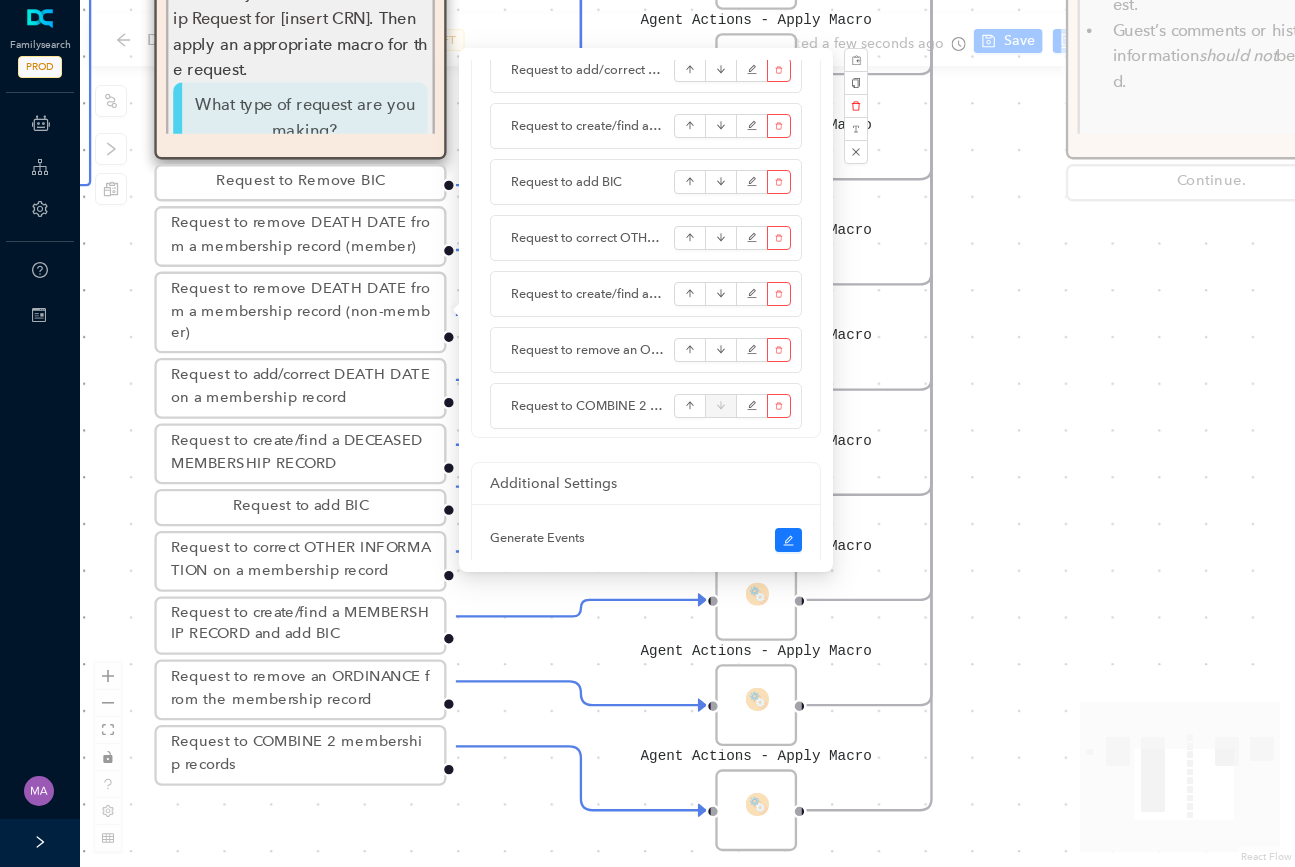 click on "Agent Actions - Apply Macro Agent Actions - Apply Macro Agent Actions - Apply Macro Agent Actions - Apply Macro Agent Actions - Apply Macro Agent Actions - Apply Macro Agent Actions - Apply Macro Agent Actions - Apply Macro Agent Actions - Apply Macro Add the needed or requested information only. Add the needed or requested information only. Add the needed or requested information only. Use only CRNs;  do not  send PIDs from FamilySearch to Membership.  Attach documents only if proof is needed to support the request.  Guest’s comments or historical information  should not  be added.    Continue. Subject and Macro Subject and Macro In the subject field, add  Membership Request for [insert CRN]
. Then apply an appropriate macro for the request.  What type of request are you making? Request to Remove BIC Request to remove DEATH DATE from a membership record (member) Request to remove DEATH DATE from a membership record (non-member) Request to add/correct DEATH DATE on a membership record  Request to add BIC" at bounding box center (687, 433) 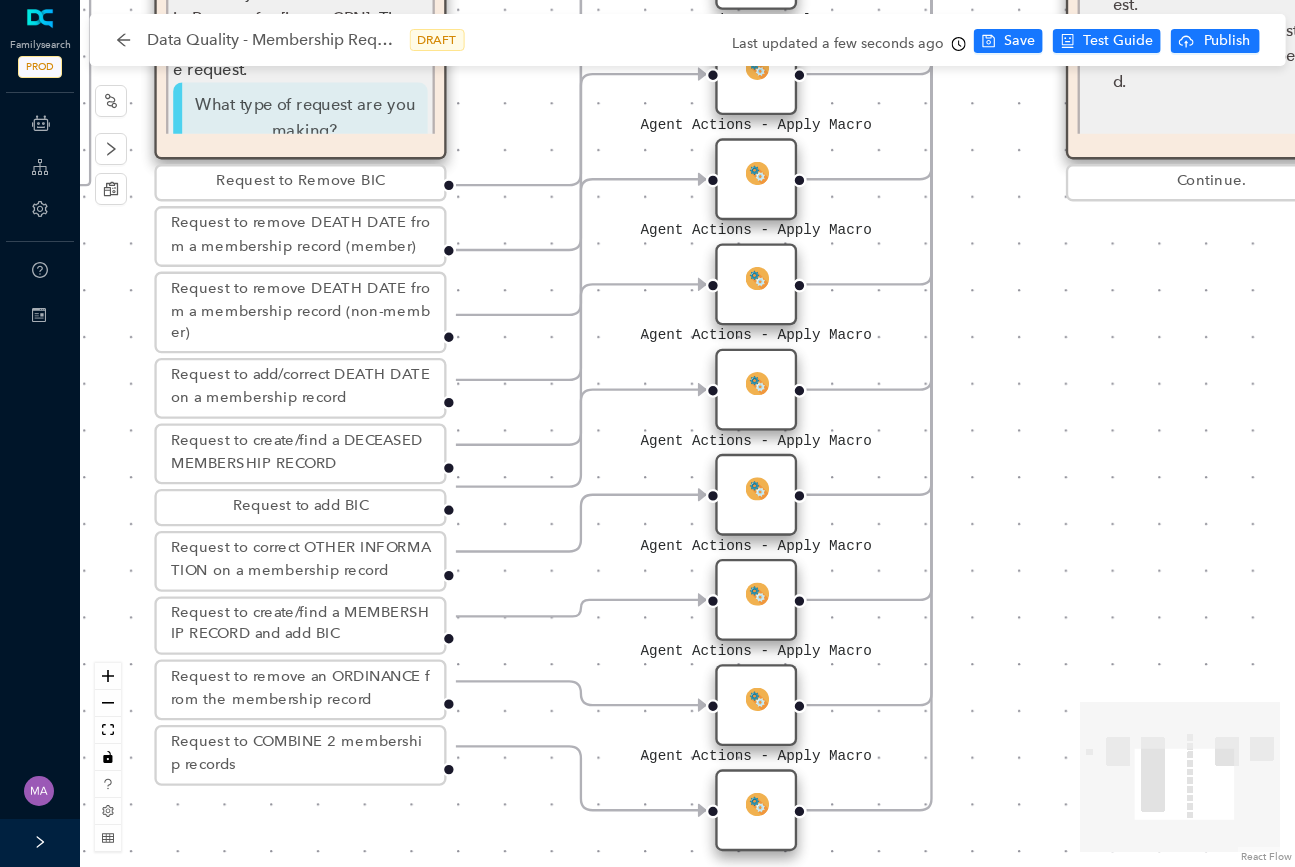 scroll, scrollTop: 0, scrollLeft: 0, axis: both 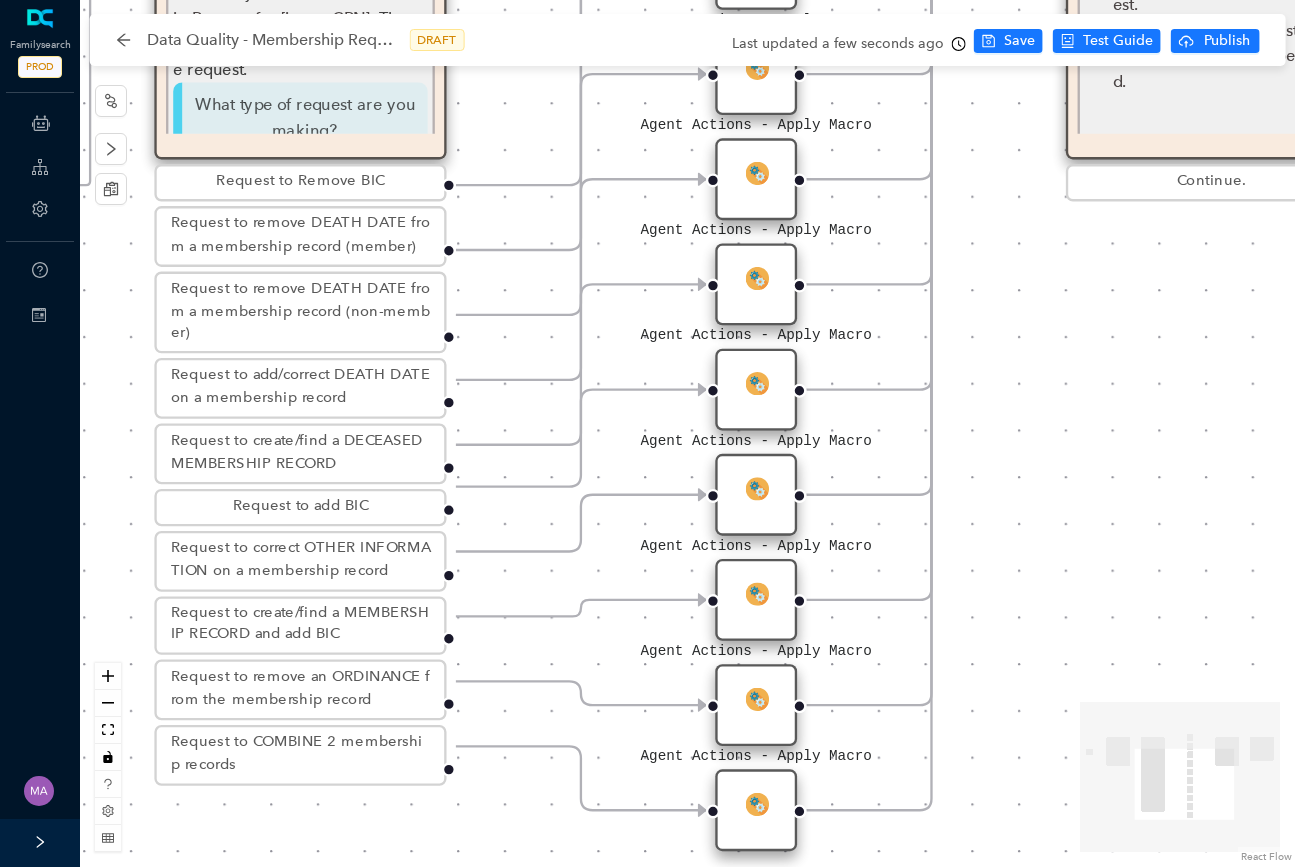 click at bounding box center (756, 592) 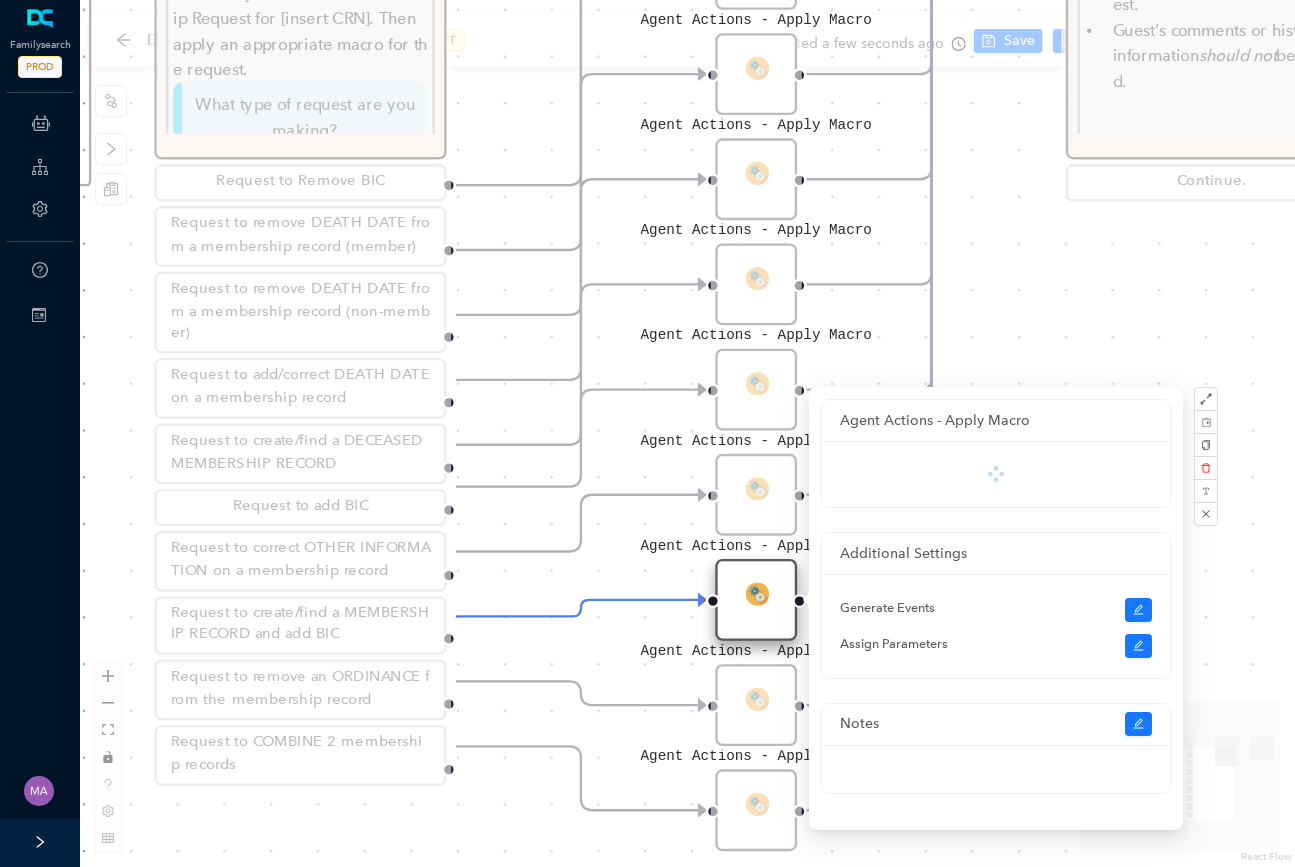 click at bounding box center (756, 592) 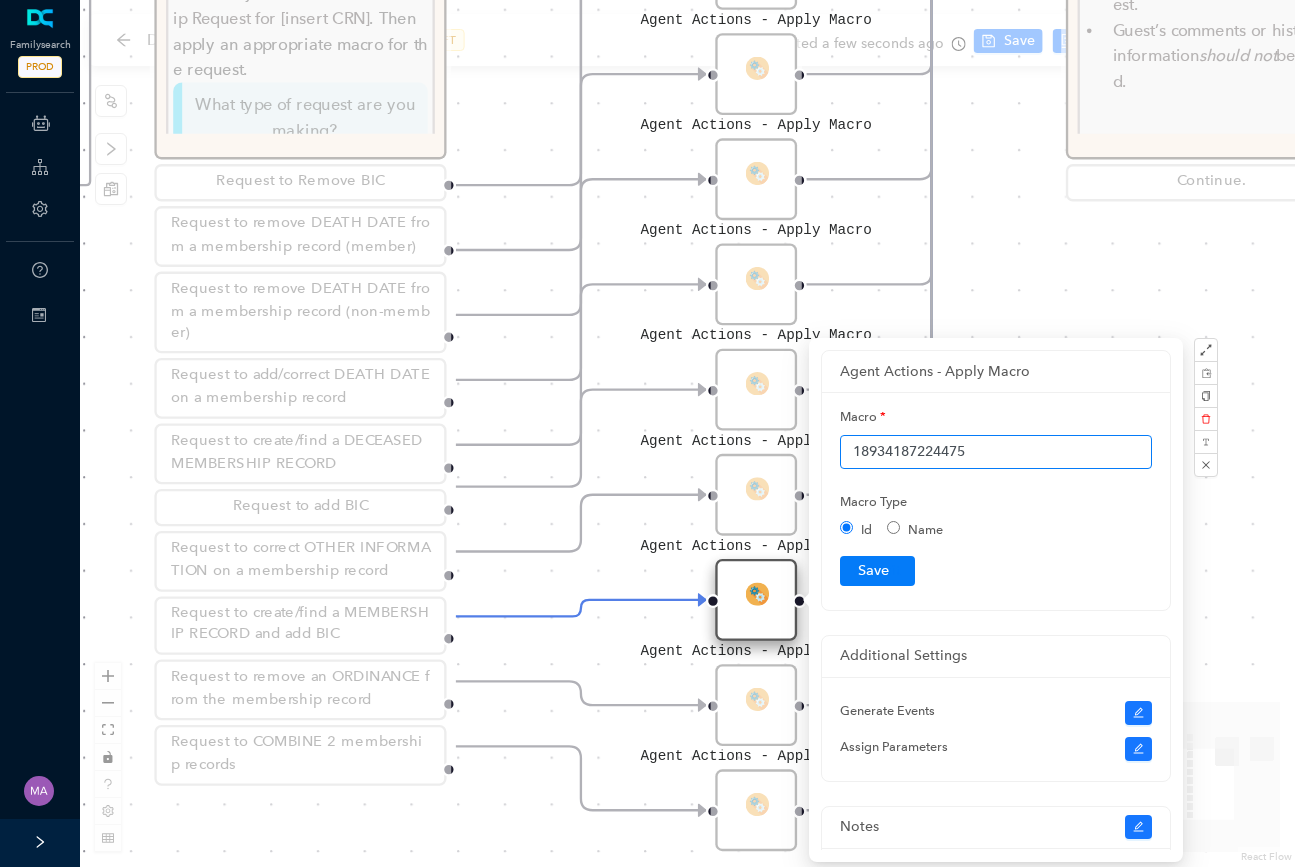 click on "18934187224475" at bounding box center [996, 452] 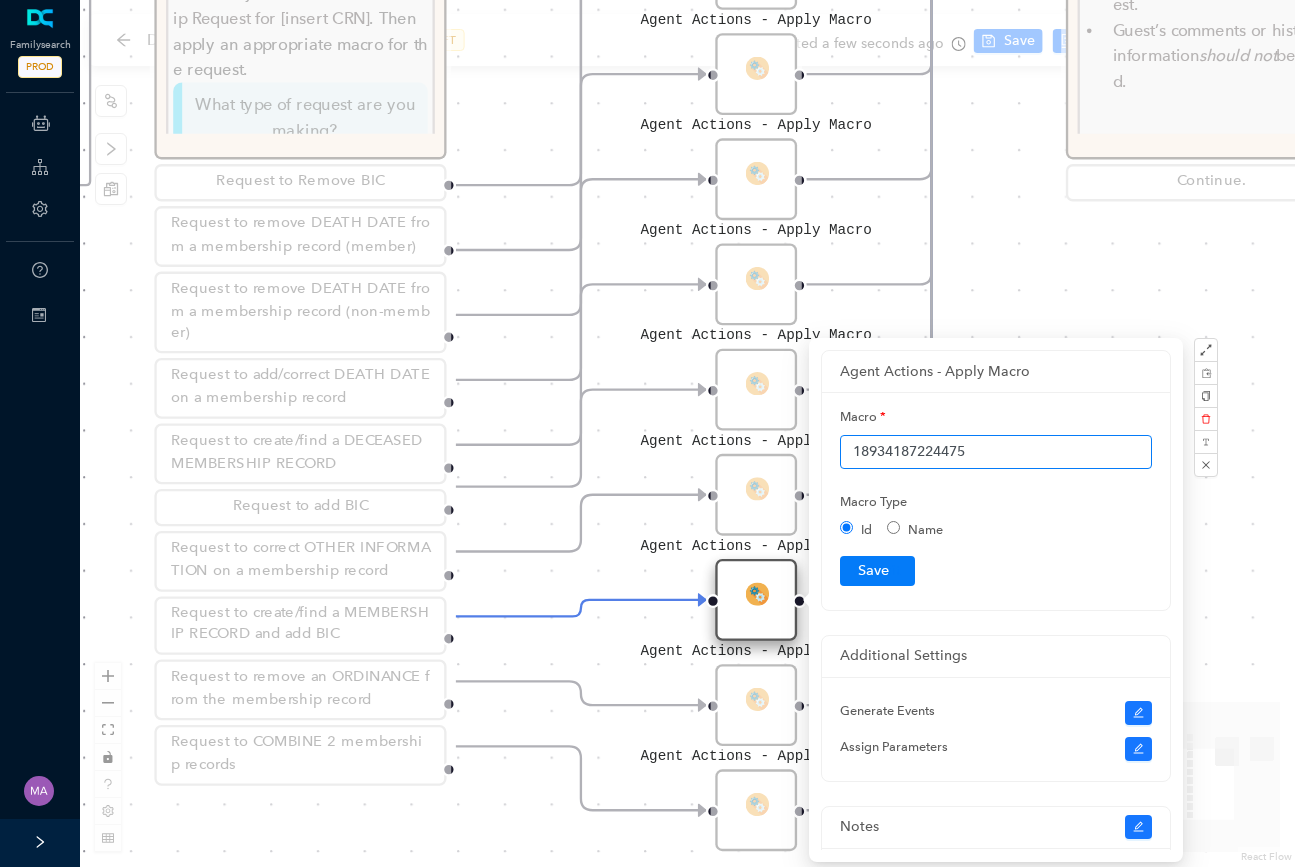 paste on "Data Quality::Send to Membership::DQ-GSC-temple@churchofjesuschrist.org::Request to create/find a MEMBERSHIP RECORD and add BIC" 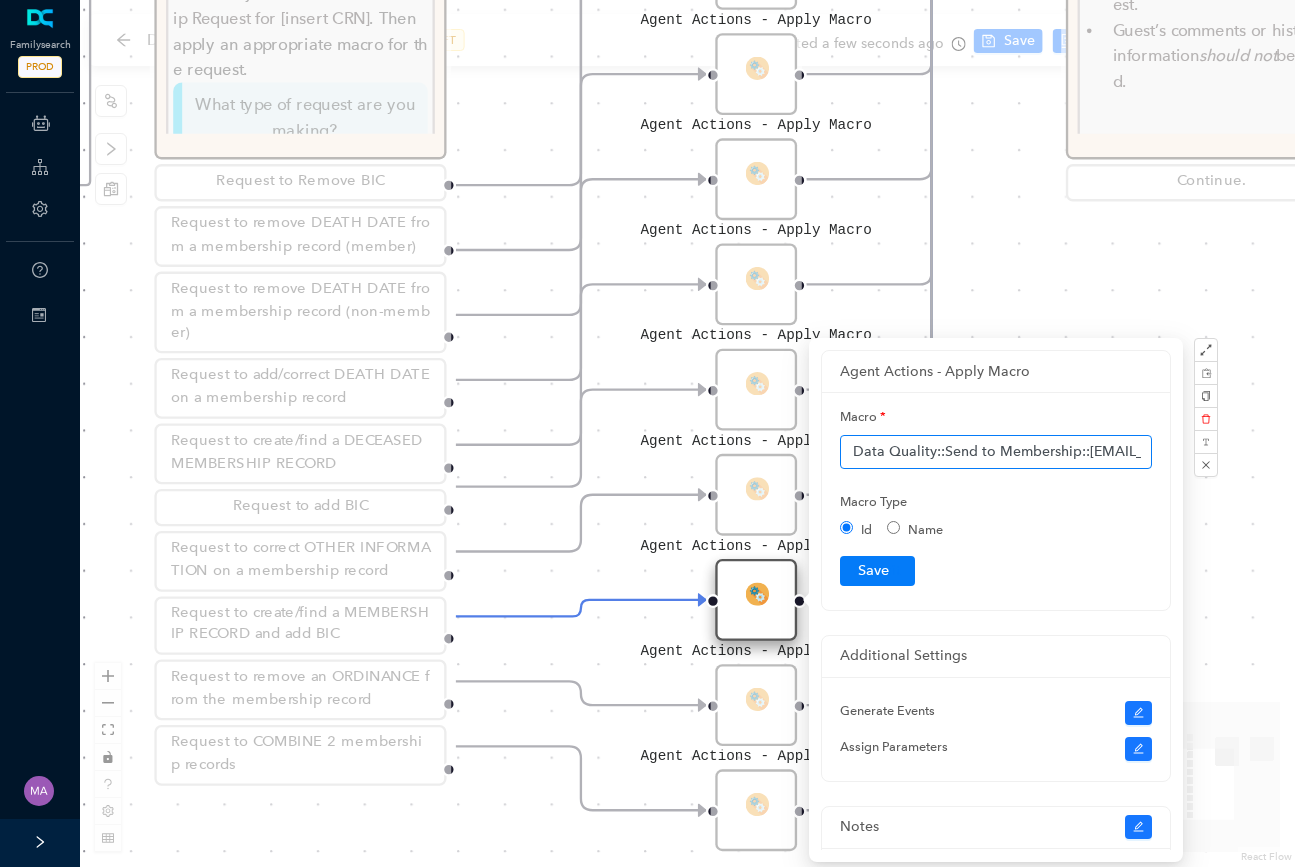 scroll, scrollTop: 0, scrollLeft: 611, axis: horizontal 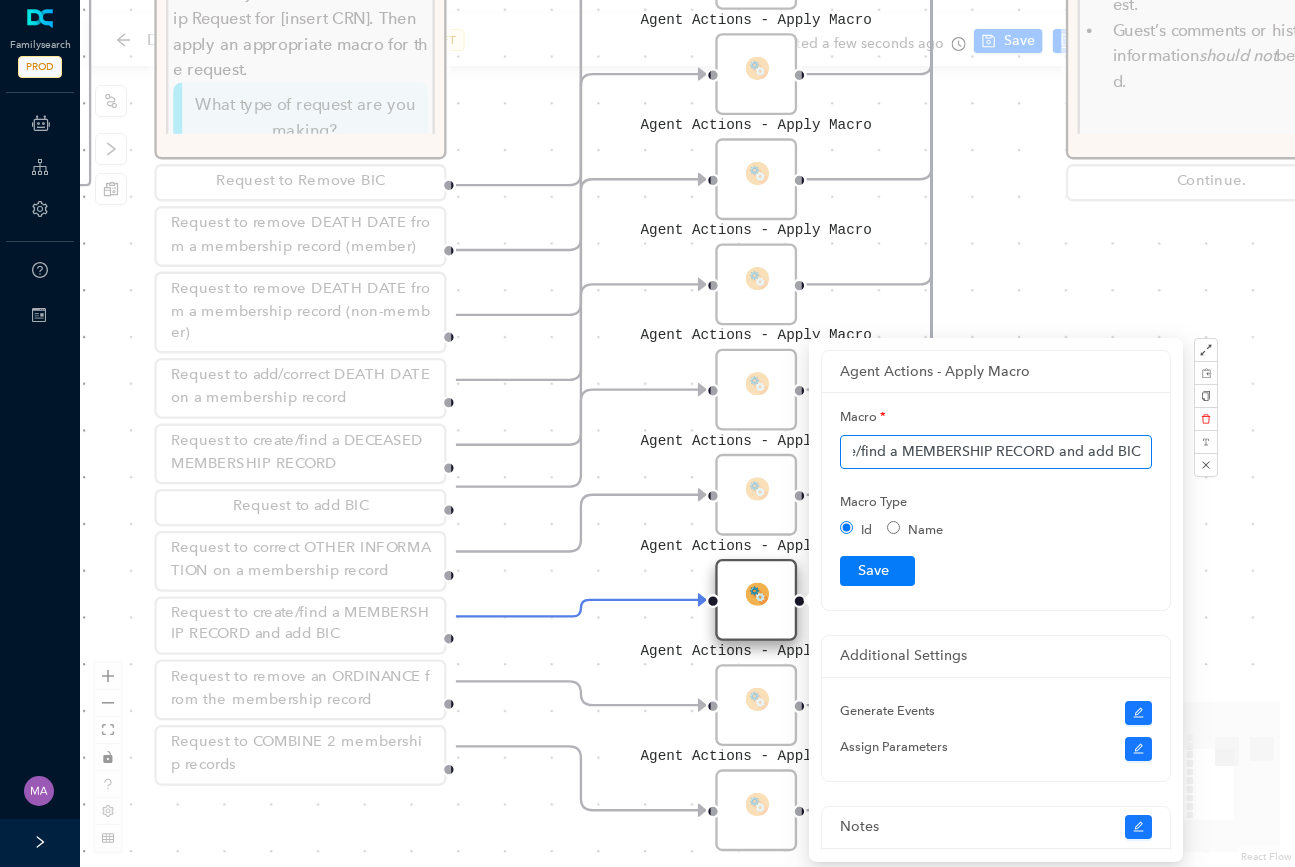 type on "Data Quality::Send to Membership::DQ-GSC-temple@churchofjesuschrist.org::Request to create/find a MEMBERSHIP RECORD and add BIC" 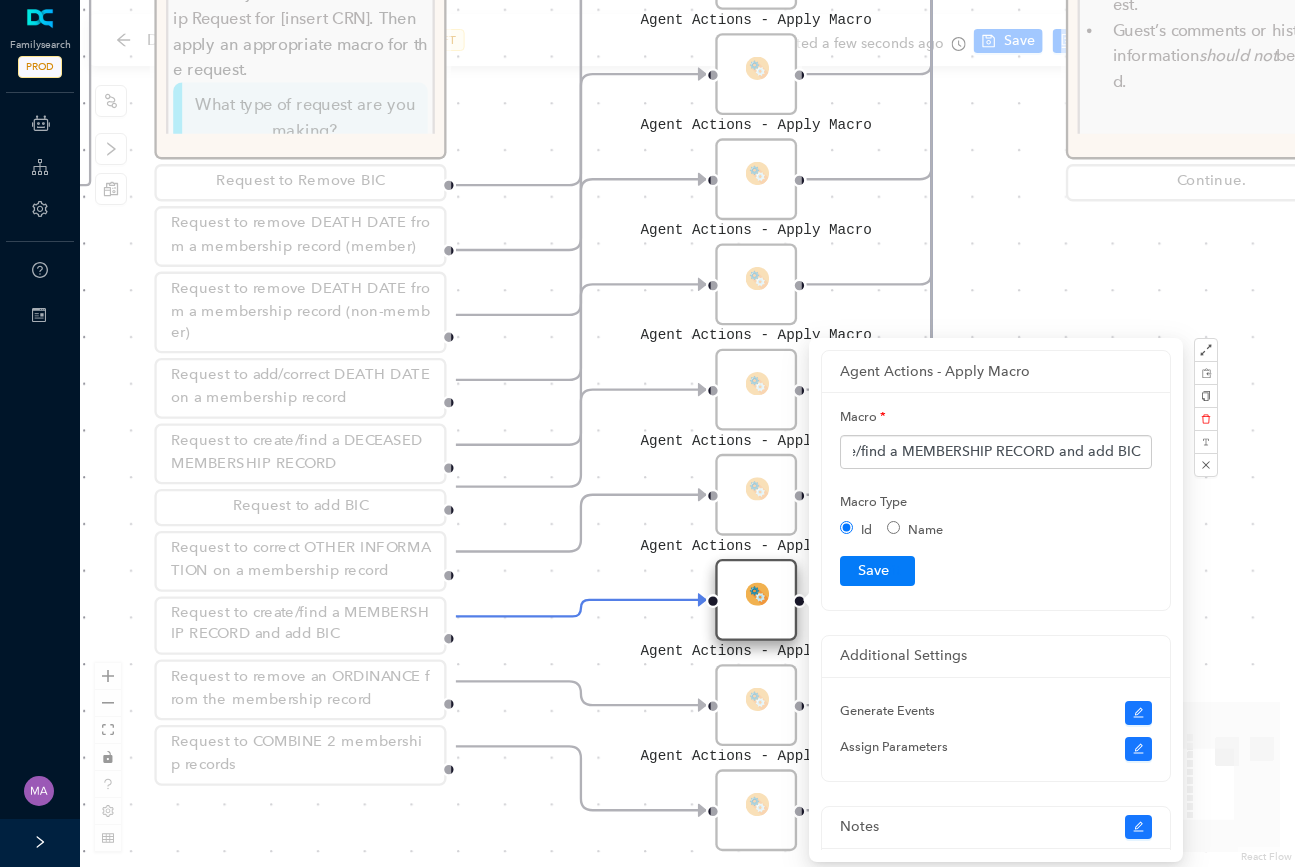 click on "Name" at bounding box center (893, 527) 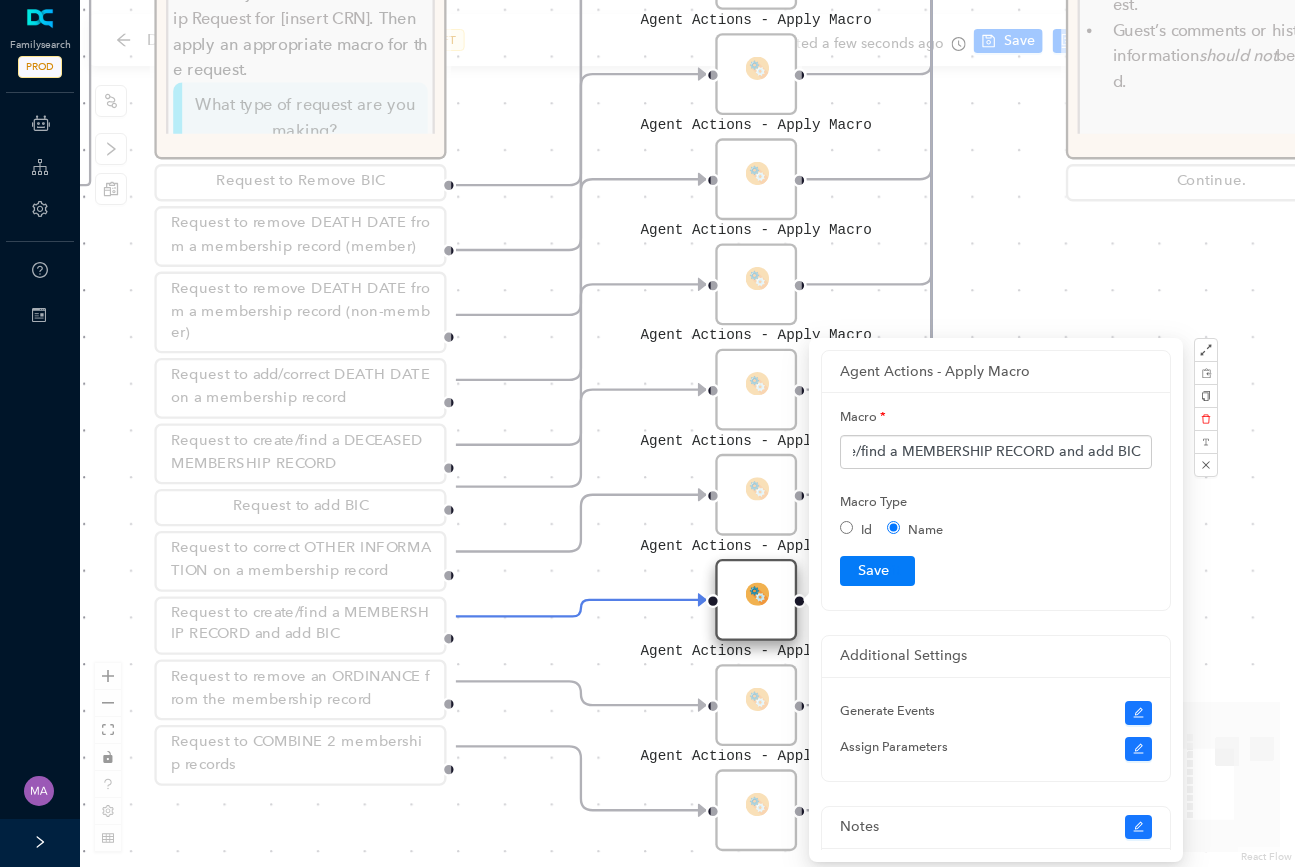 scroll, scrollTop: 0, scrollLeft: 0, axis: both 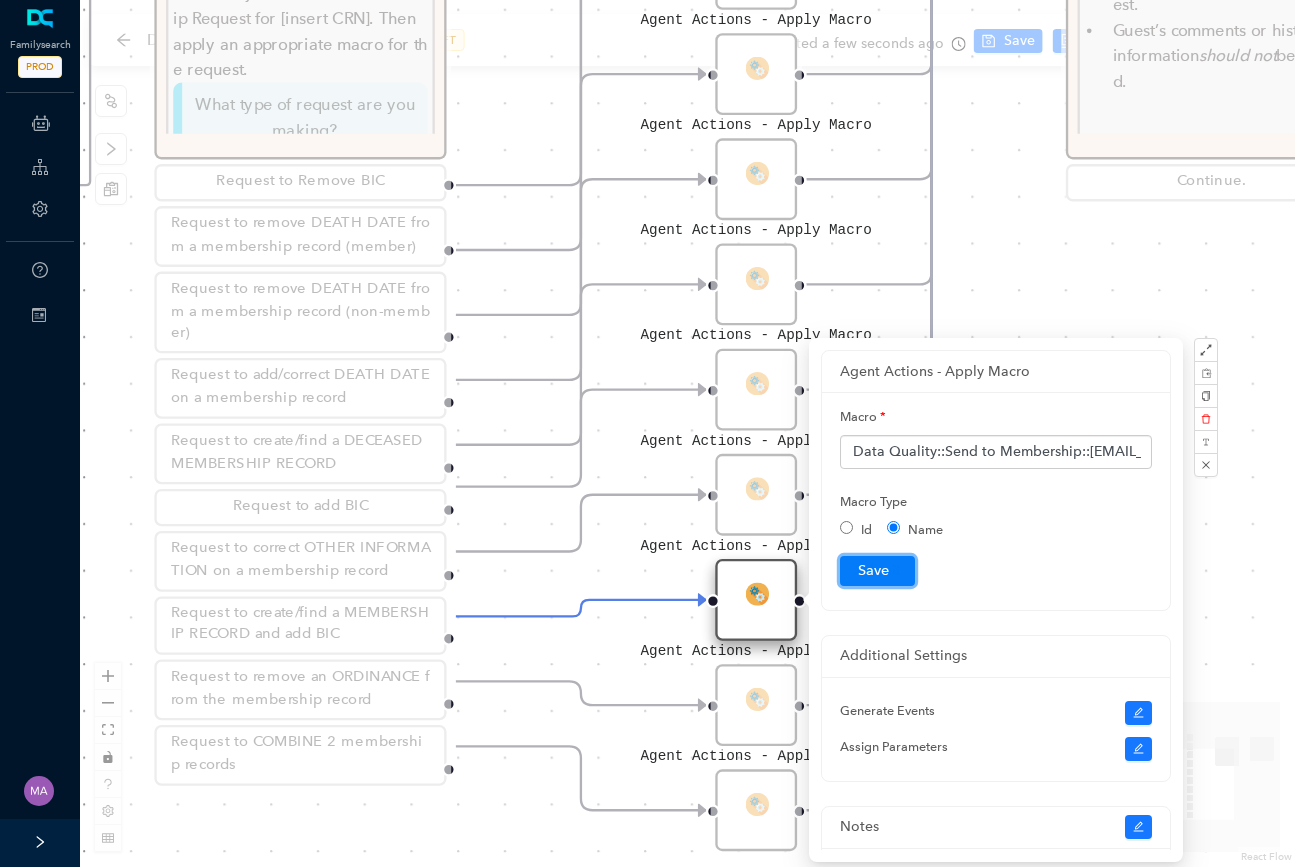 click on "Submit" at bounding box center [877, 571] 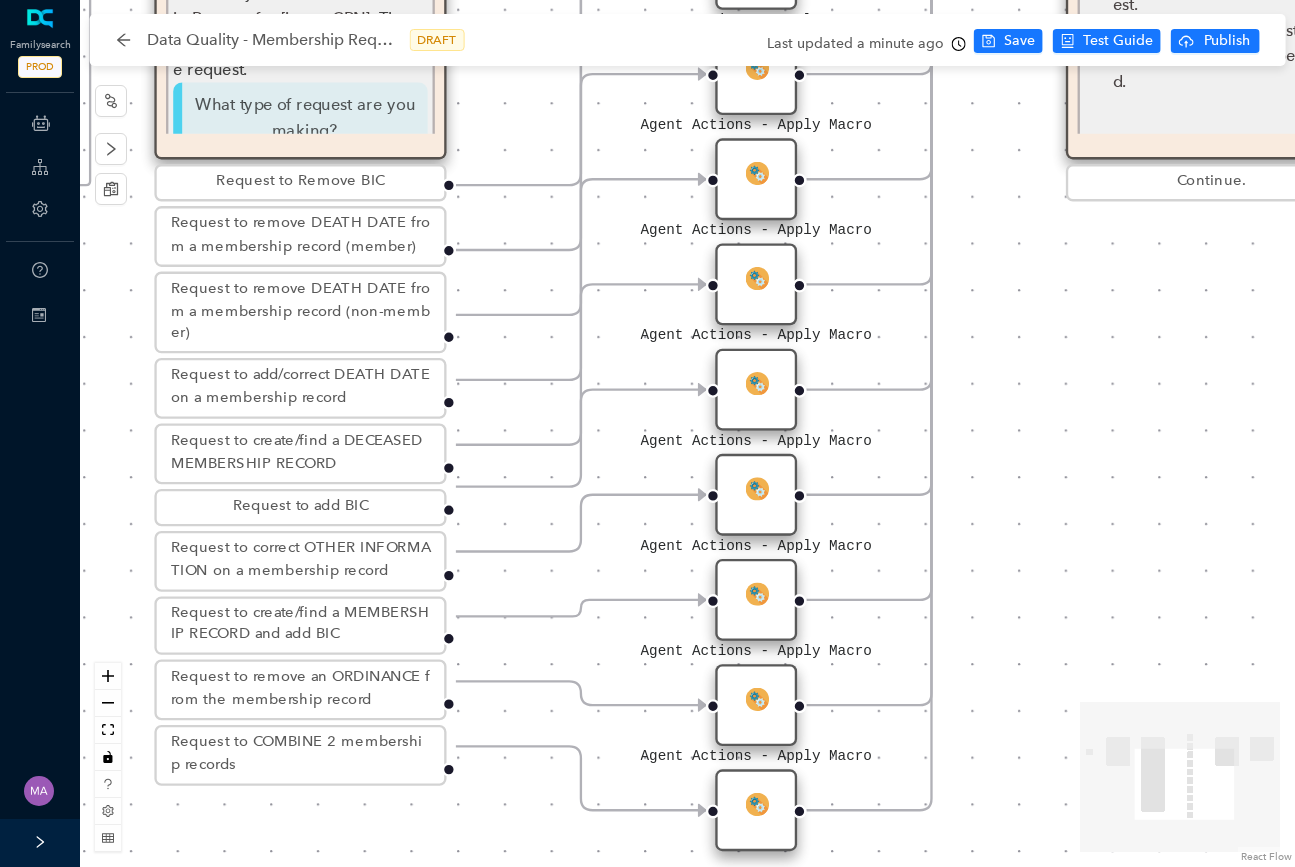 click on "Request to remove an ORDINANCE from the membership record" at bounding box center [300, 690] 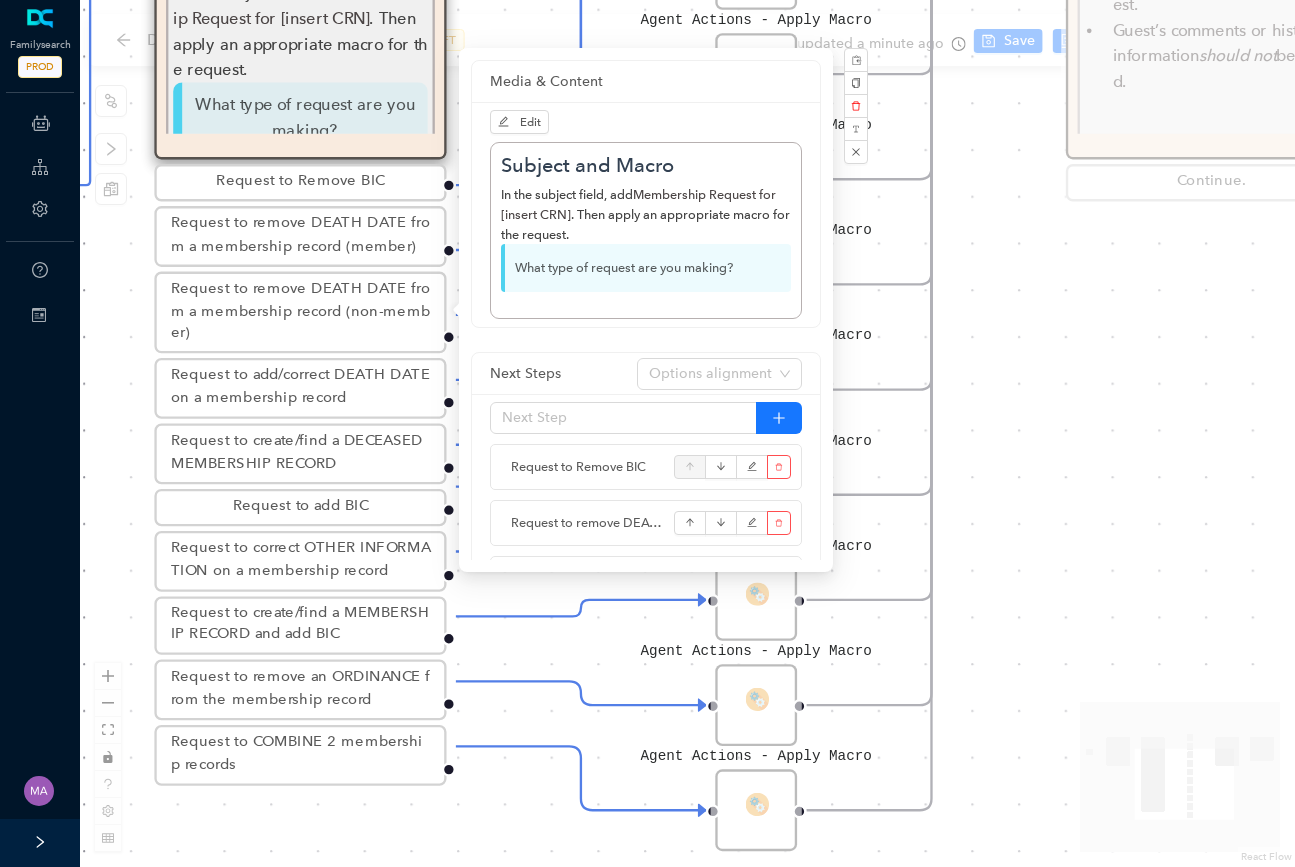 click on "Request to remove an ORDINANCE from the membership record" at bounding box center (300, 690) 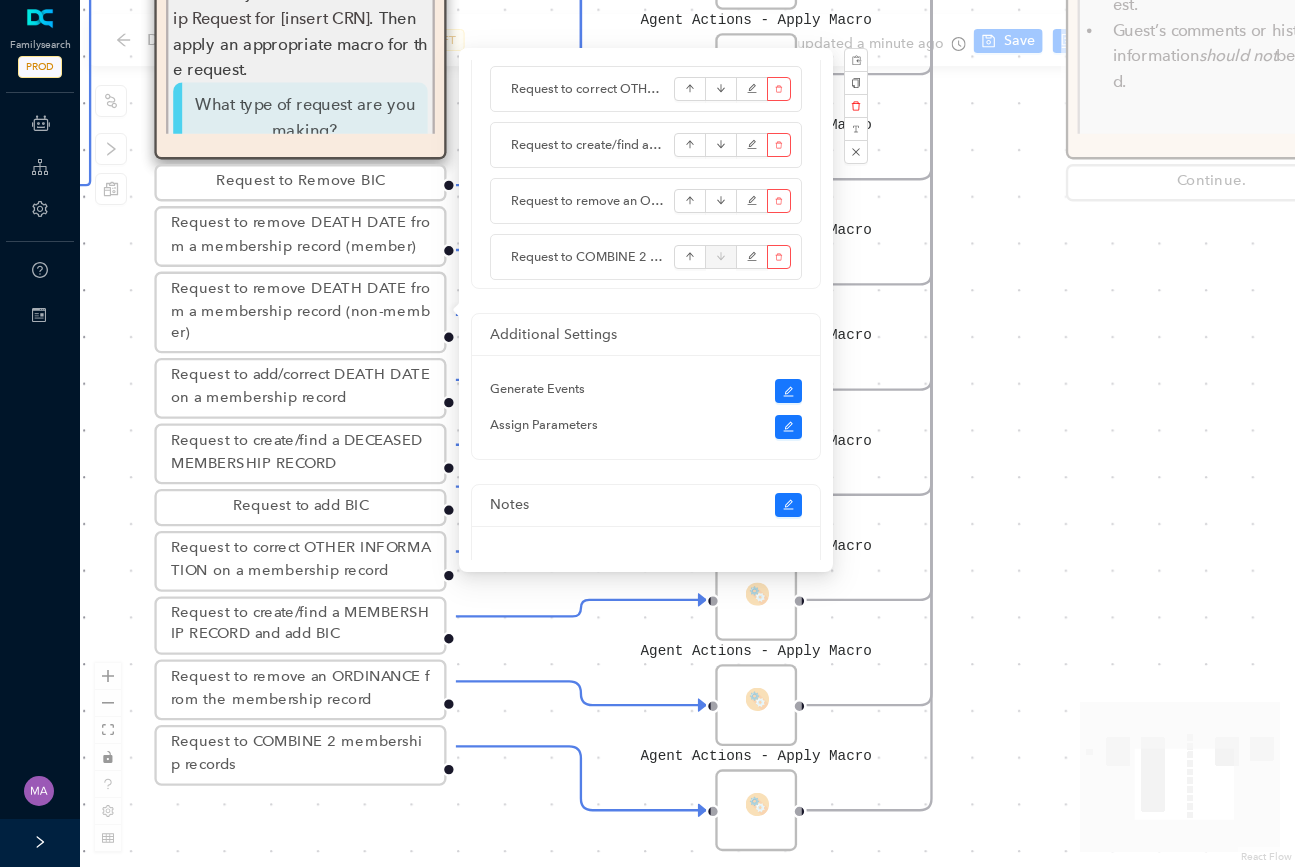 scroll, scrollTop: 713, scrollLeft: 0, axis: vertical 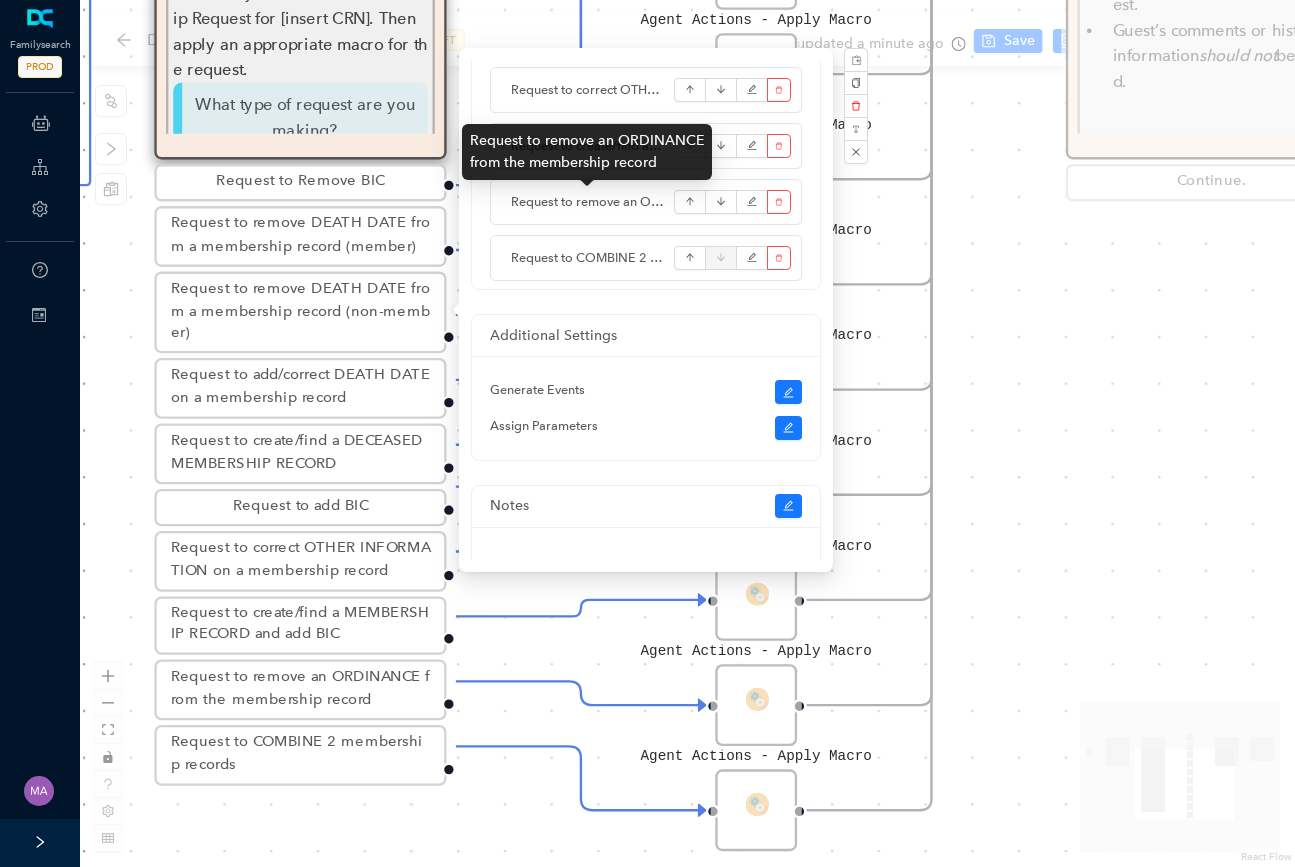 click on "Request to remove an ORDINANCE from the membership record" at bounding box center [587, 202] 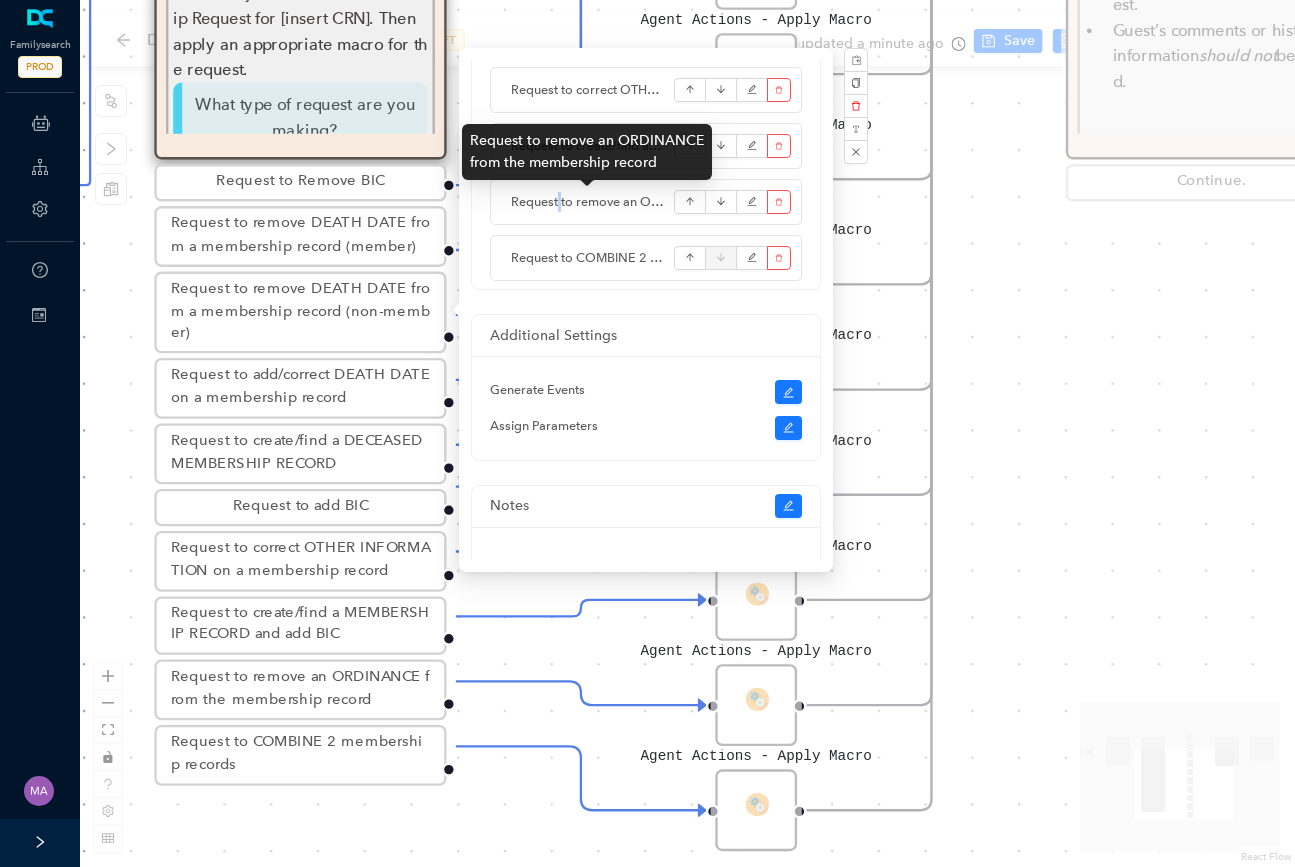 click on "Request to remove an ORDINANCE from the membership record" at bounding box center (587, 202) 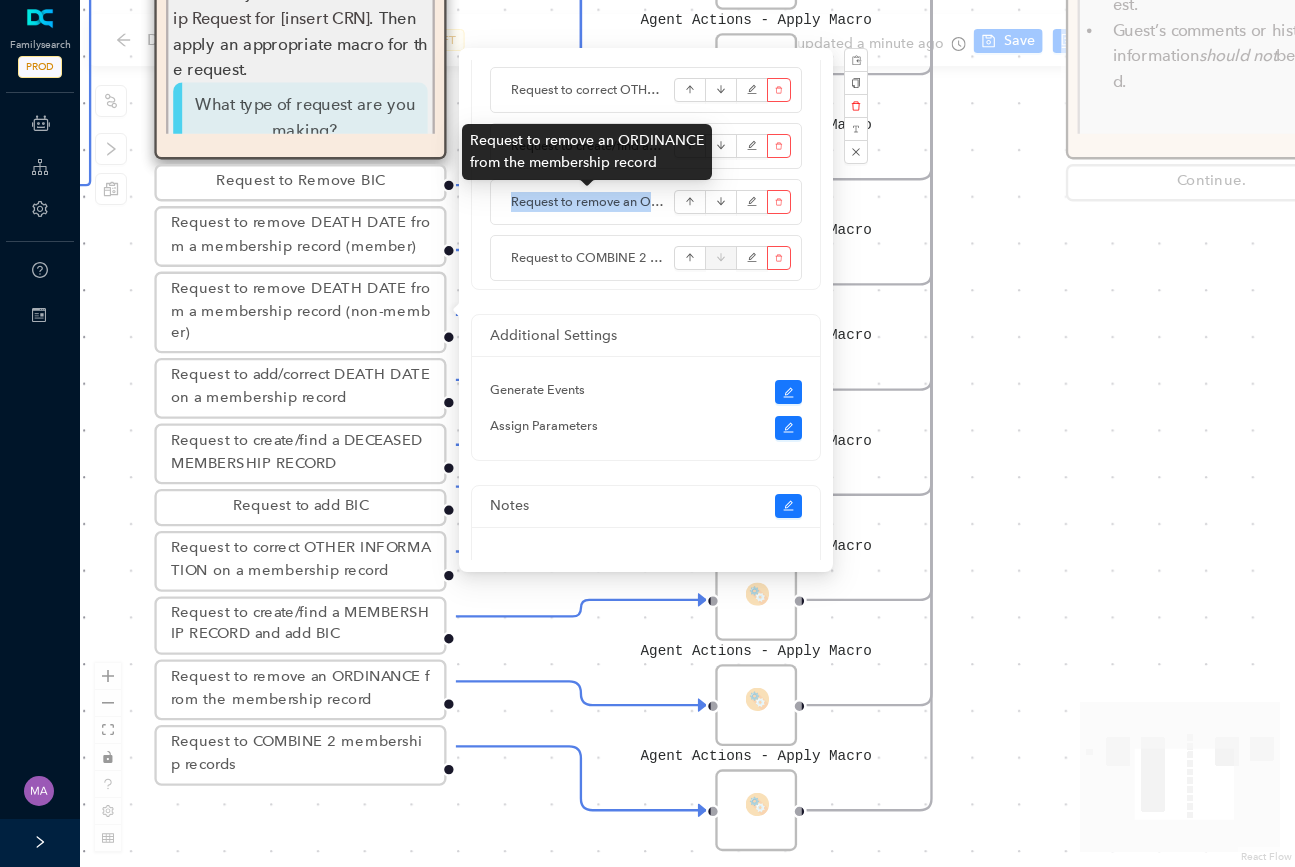 click on "Request to remove an ORDINANCE from the membership record" at bounding box center [587, 202] 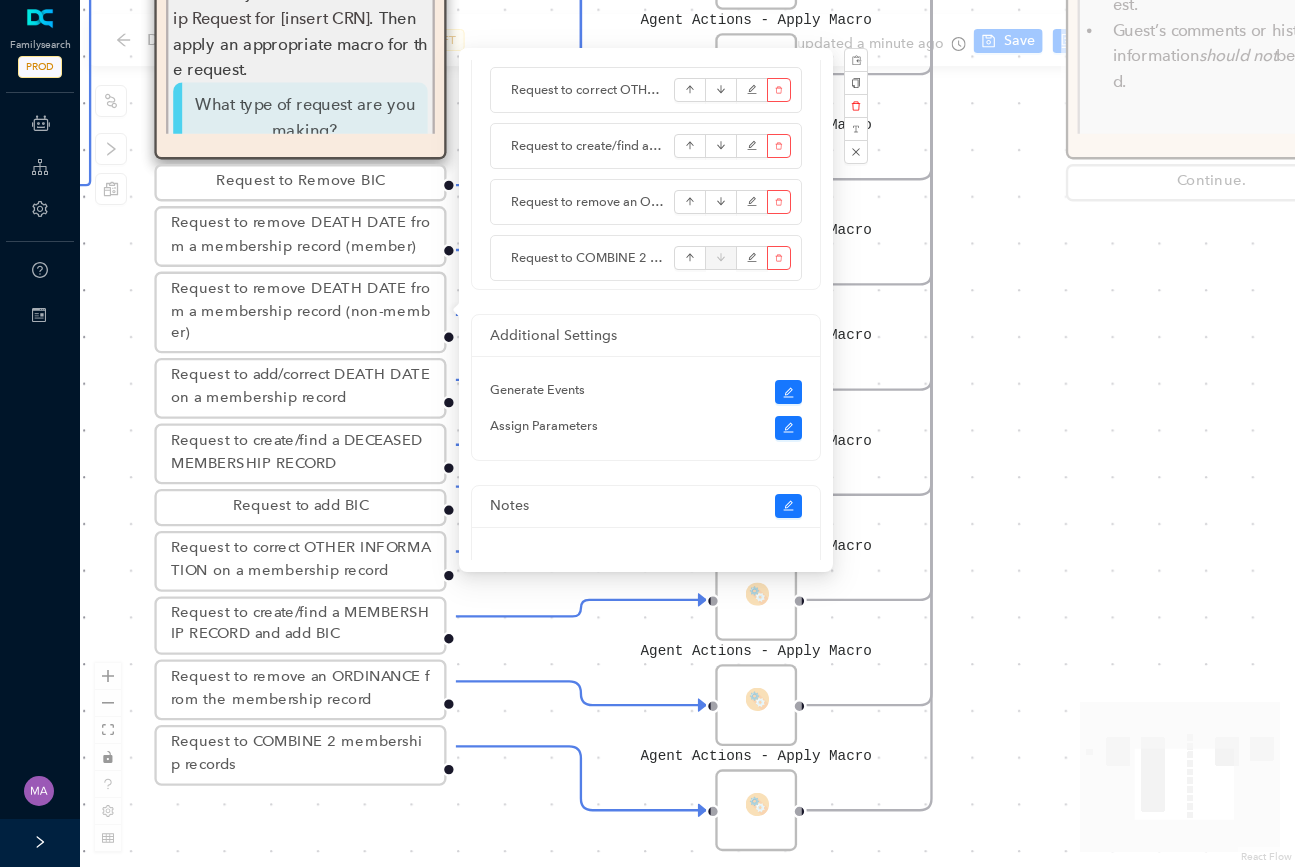 click on "Agent Actions - Apply Macro Agent Actions - Apply Macro Agent Actions - Apply Macro Agent Actions - Apply Macro Agent Actions - Apply Macro Agent Actions - Apply Macro Agent Actions - Apply Macro Agent Actions - Apply Macro Agent Actions - Apply Macro Add the needed or requested information only. Add the needed or requested information only. Add the needed or requested information only. Use only CRNs;  do not  send PIDs from FamilySearch to Membership.  Attach documents only if proof is needed to support the request.  Guest’s comments or historical information  should not  be added.    Continue. Subject and Macro Subject and Macro In the subject field, add  Membership Request for [insert CRN]
. Then apply an appropriate macro for the request.  What type of request are you making? Request to Remove BIC Request to remove DEATH DATE from a membership record (member) Request to remove DEATH DATE from a membership record (non-member) Request to add/correct DEATH DATE on a membership record  Request to add BIC" at bounding box center [687, 433] 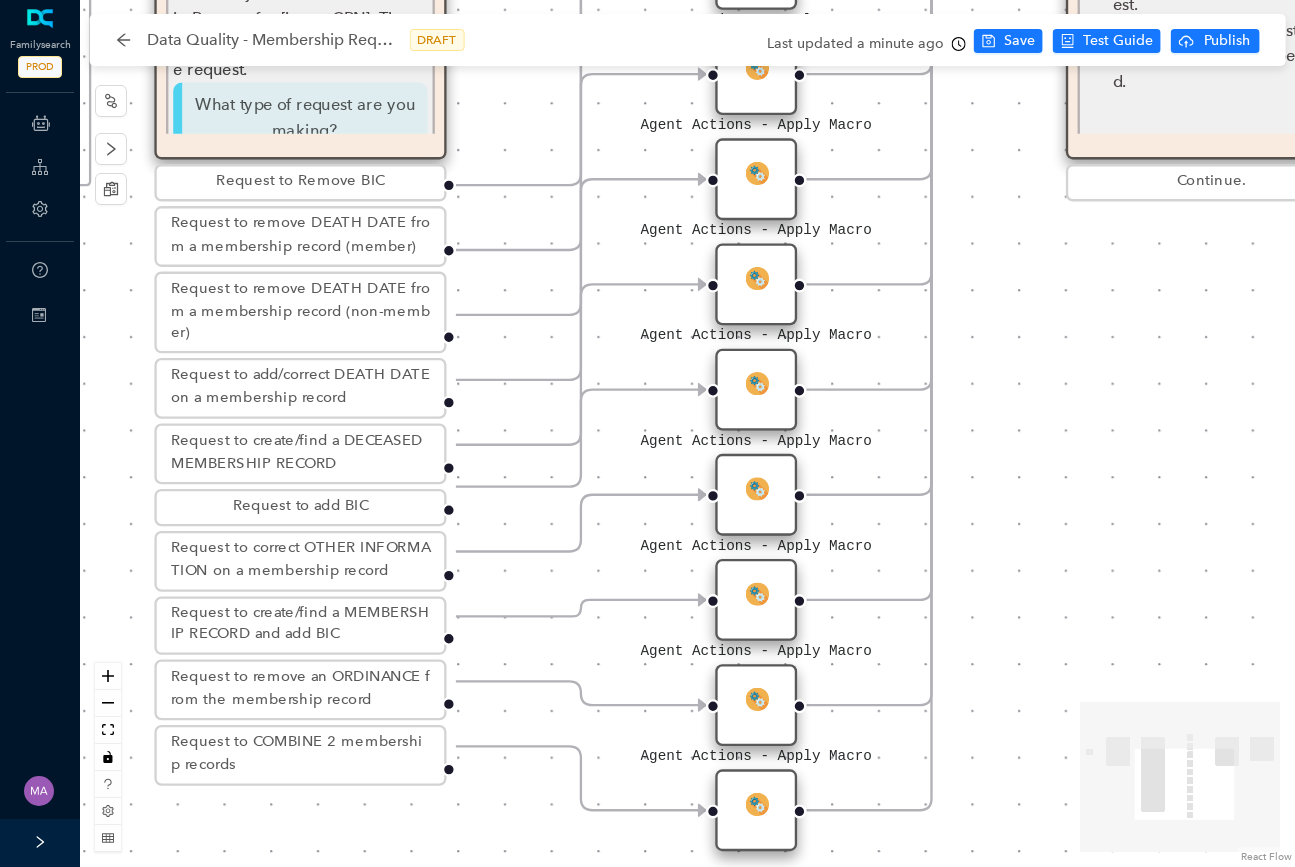 scroll, scrollTop: 0, scrollLeft: 0, axis: both 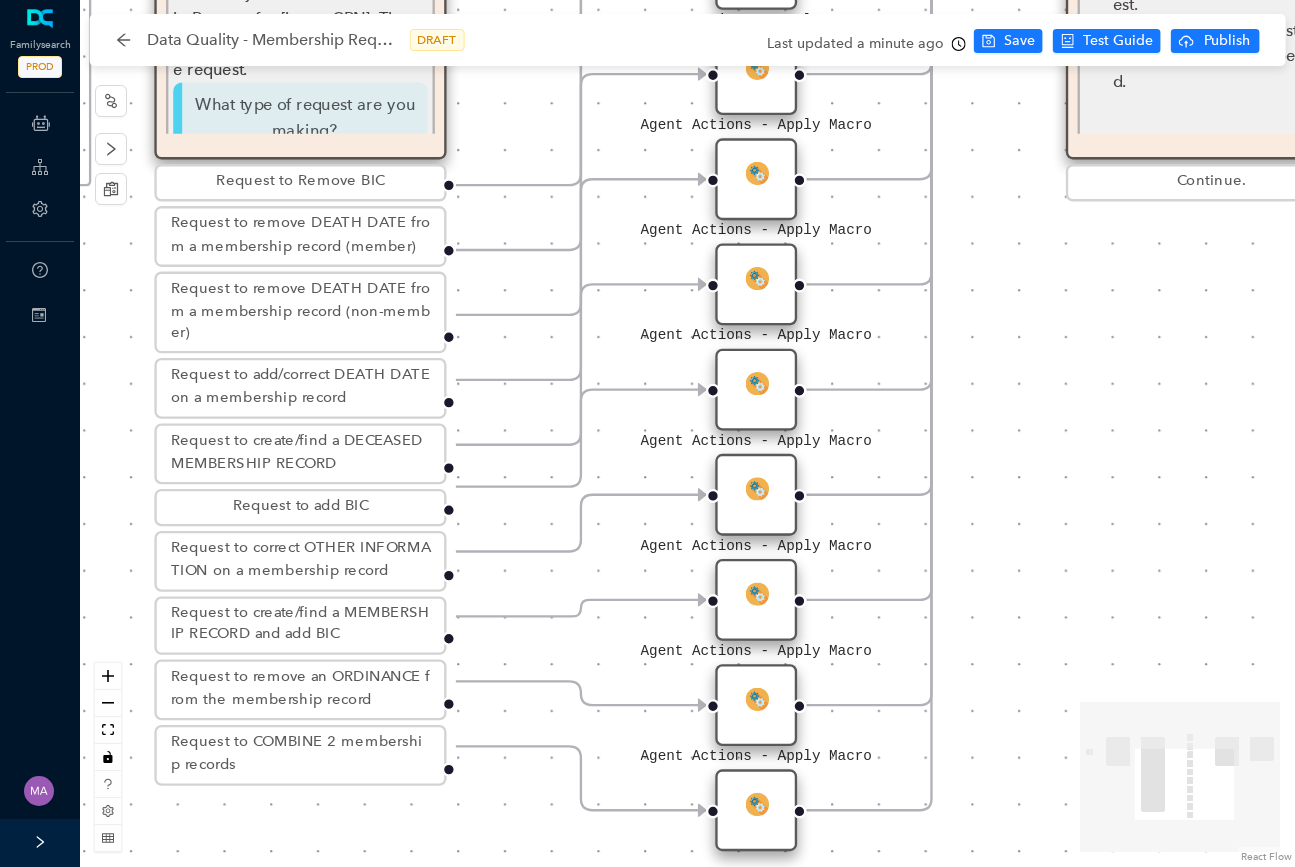 click on "Agent Actions - Apply Macro" at bounding box center [756, 705] 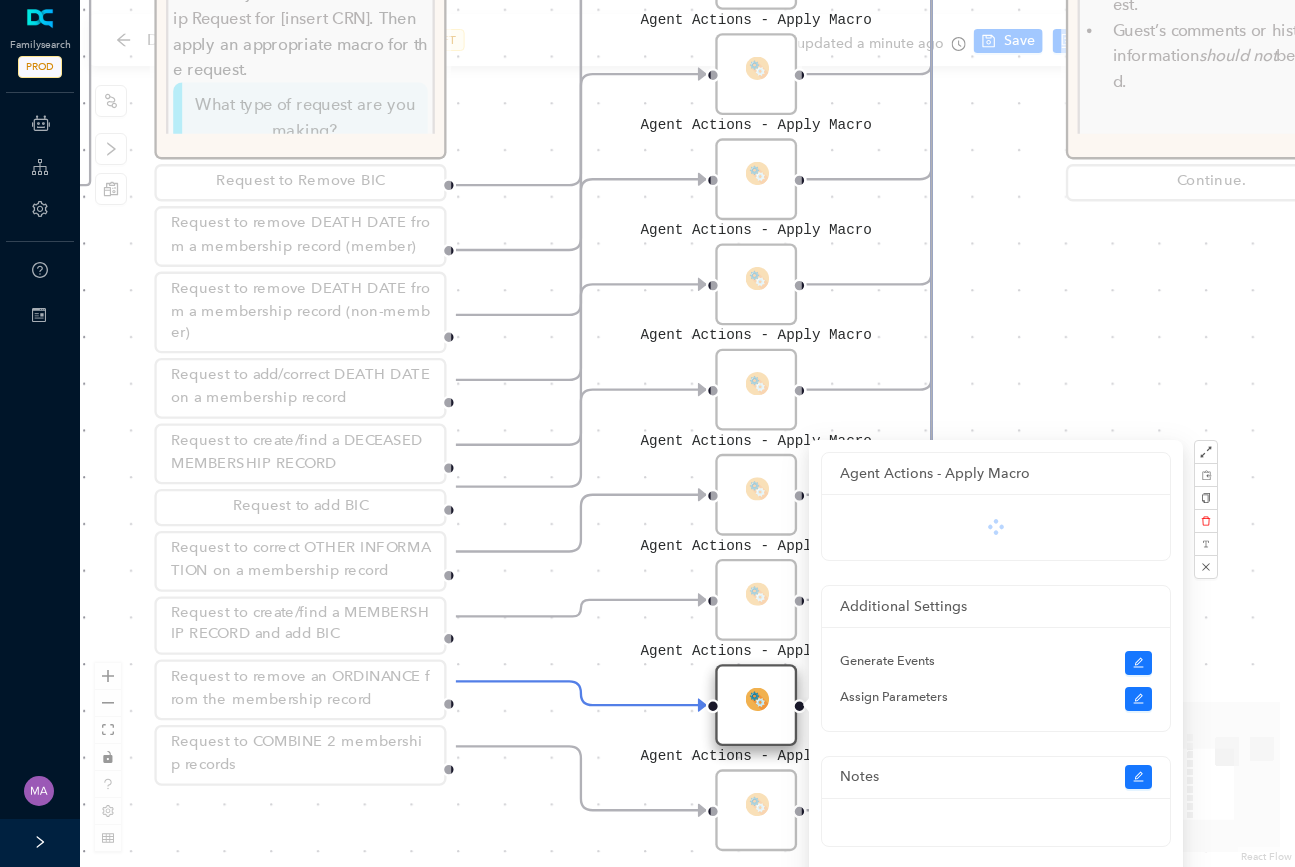 click on "Agent Actions - Apply Macro" at bounding box center [756, 705] 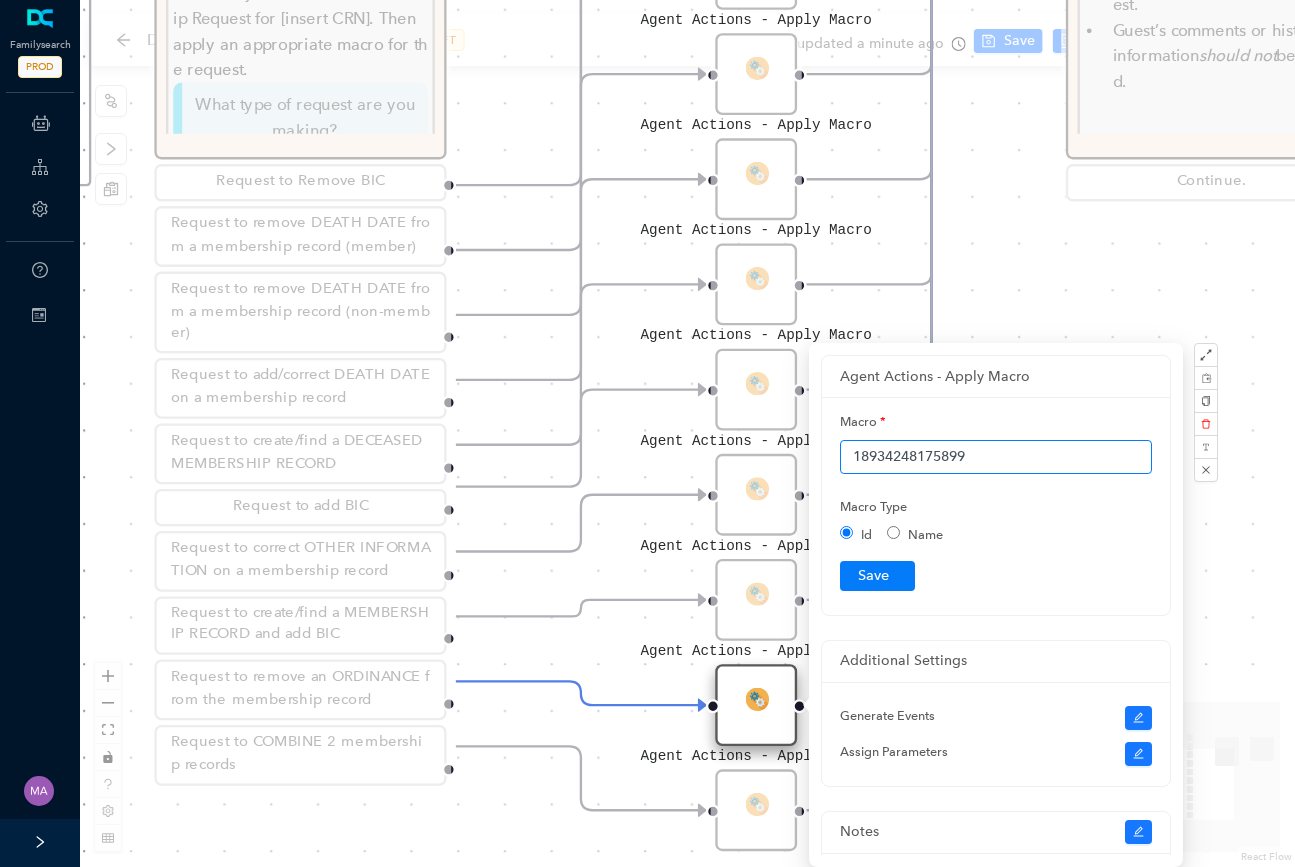click on "18934248175899" at bounding box center [996, 457] 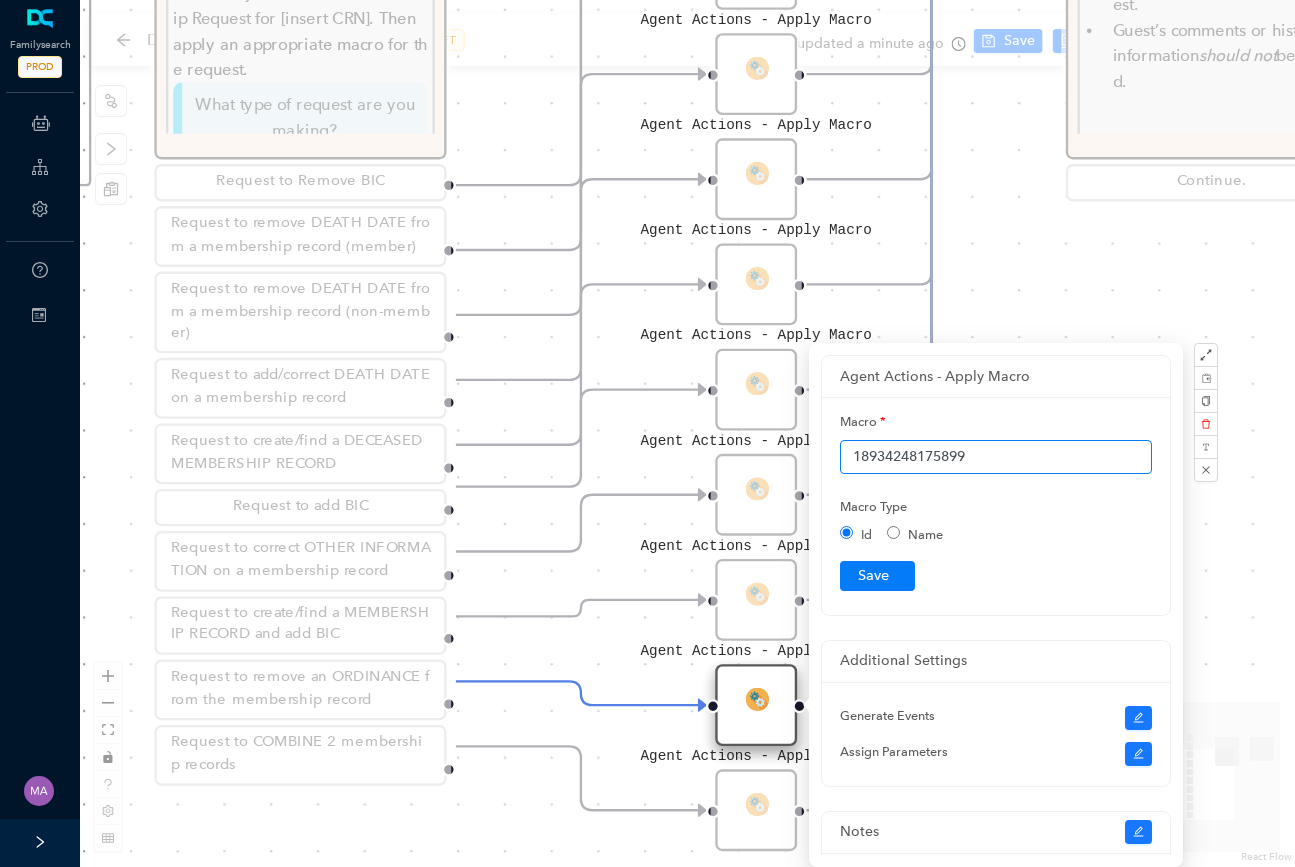 paste on "Data Quality::Send to Membership::DQ-GSC-temple@churchofjesuschrist.org::Request to remove an ORDINANCE from the membership record" 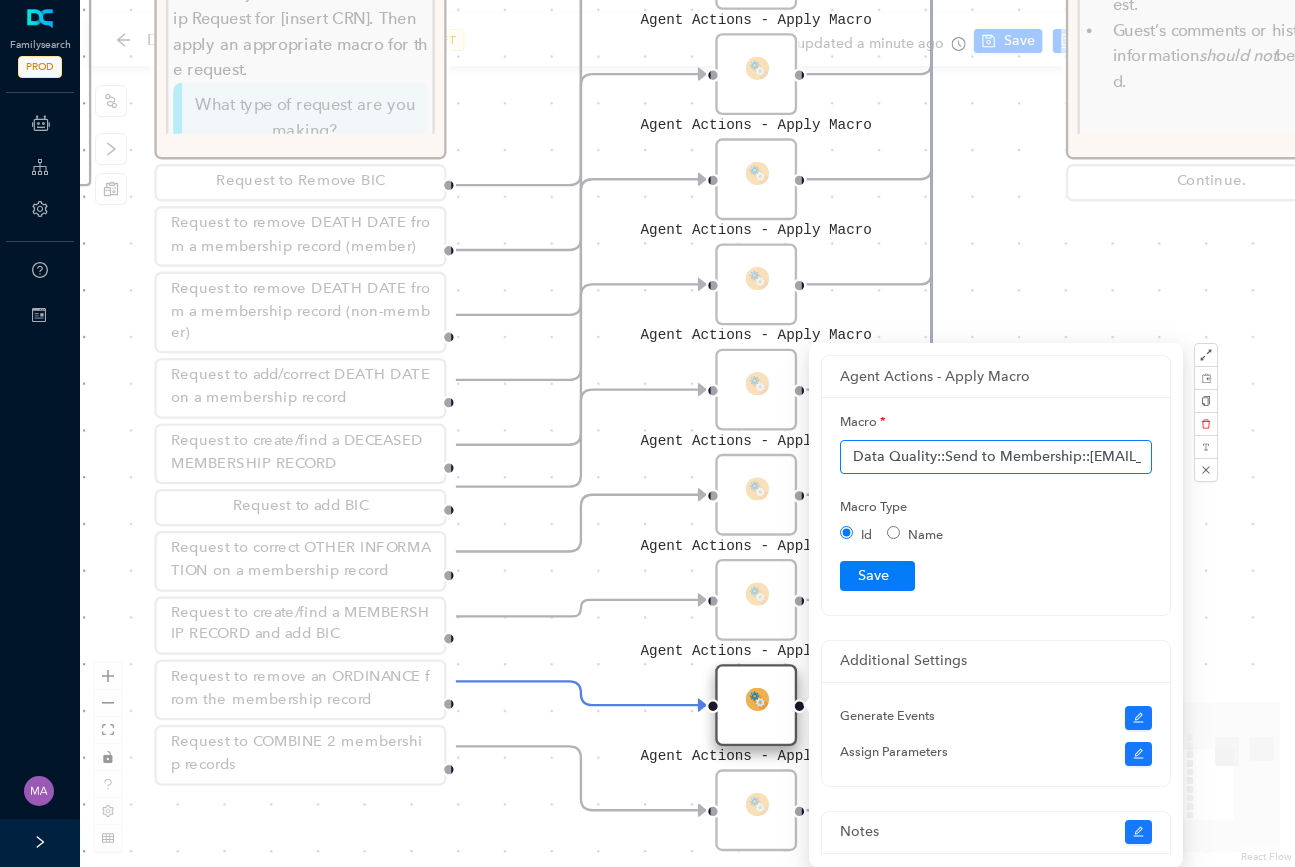 scroll, scrollTop: 0, scrollLeft: 636, axis: horizontal 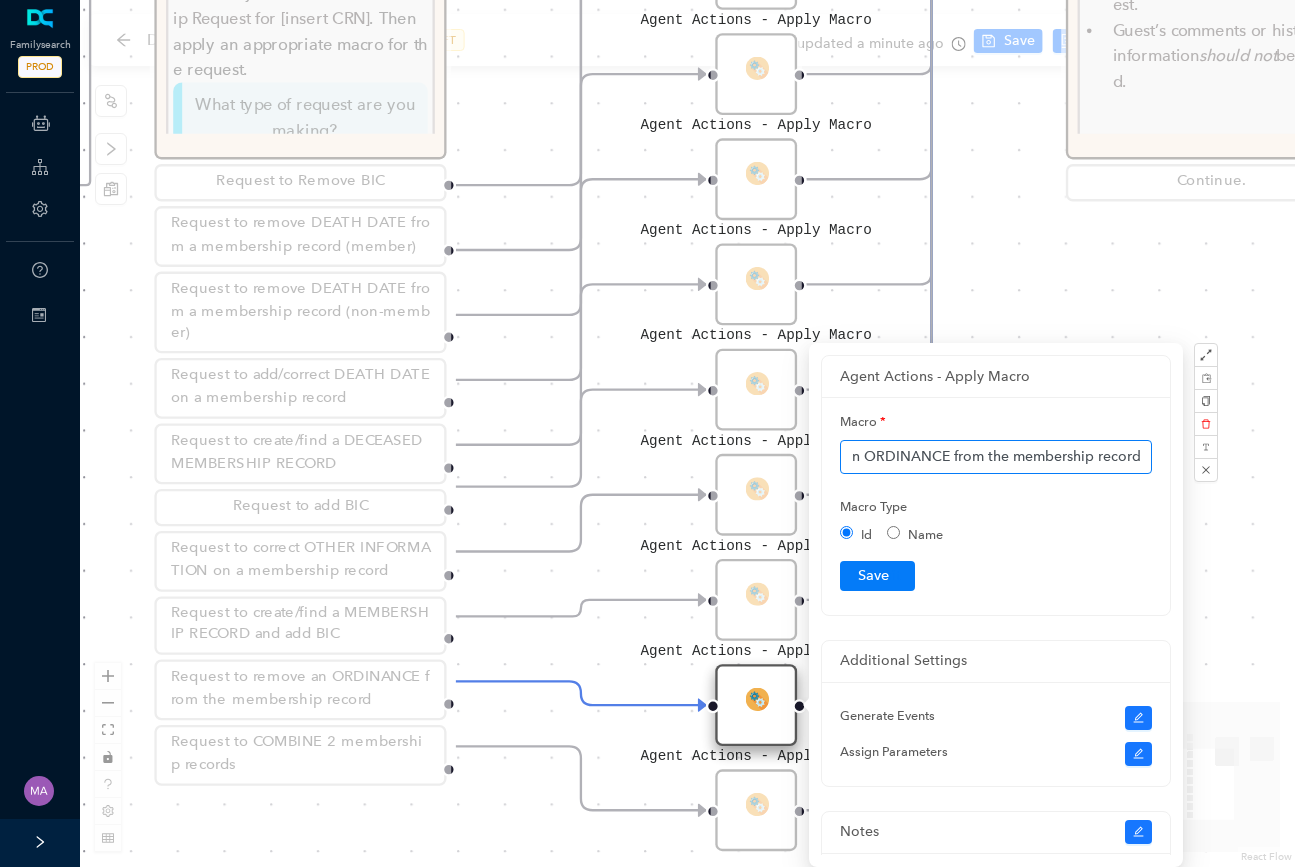 type on "Data Quality::Send to Membership::DQ-GSC-temple@churchofjesuschrist.org::Request to remove an ORDINANCE from the membership record" 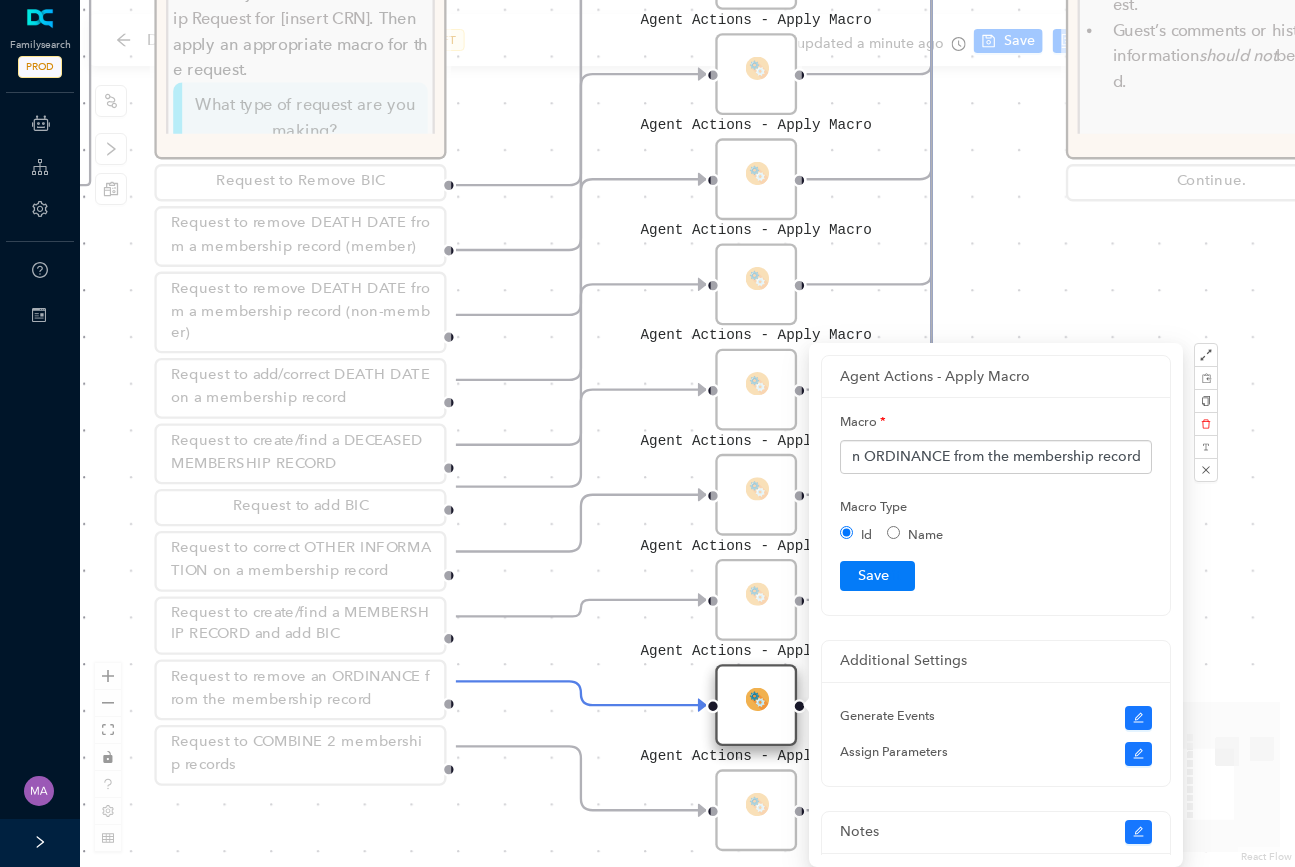 click on "Name" at bounding box center [893, 532] 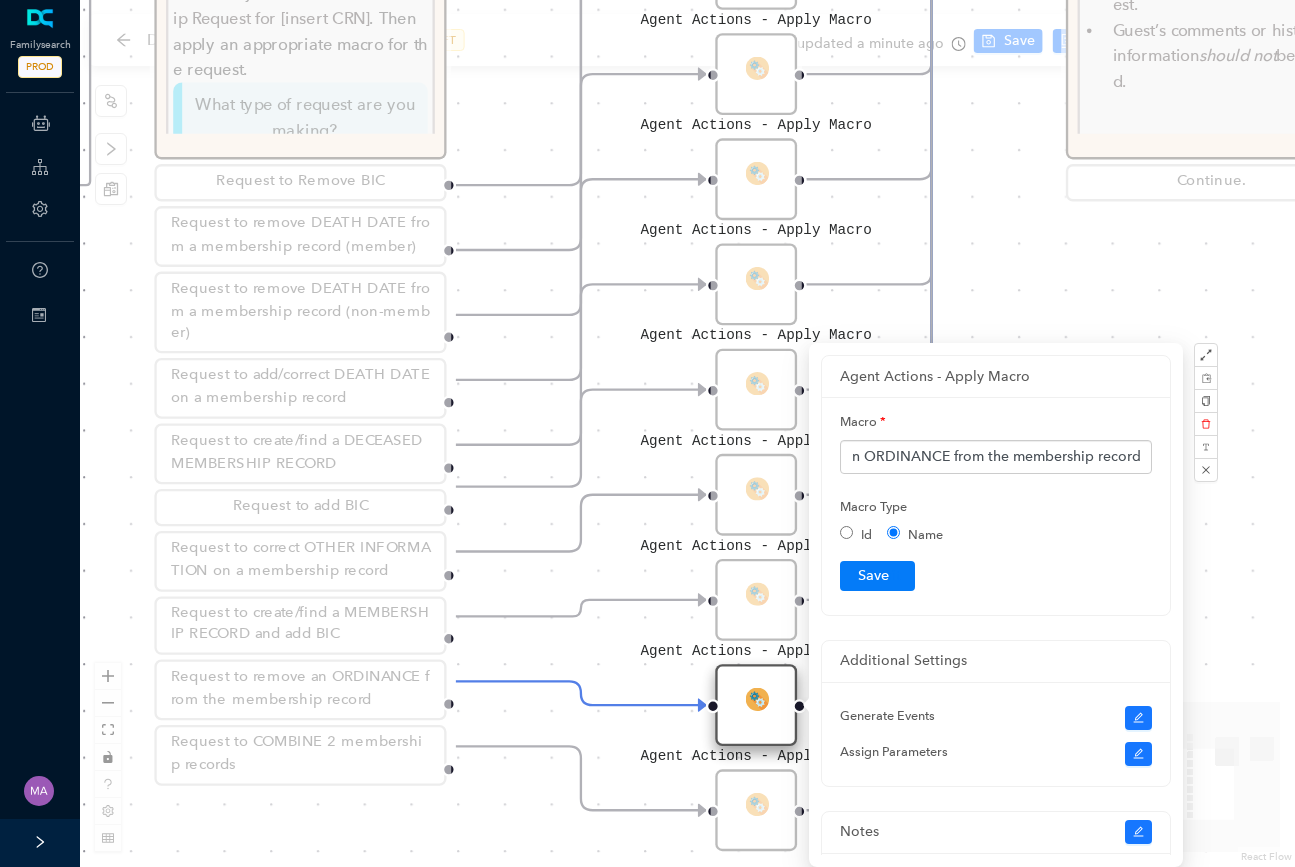 scroll, scrollTop: 0, scrollLeft: 0, axis: both 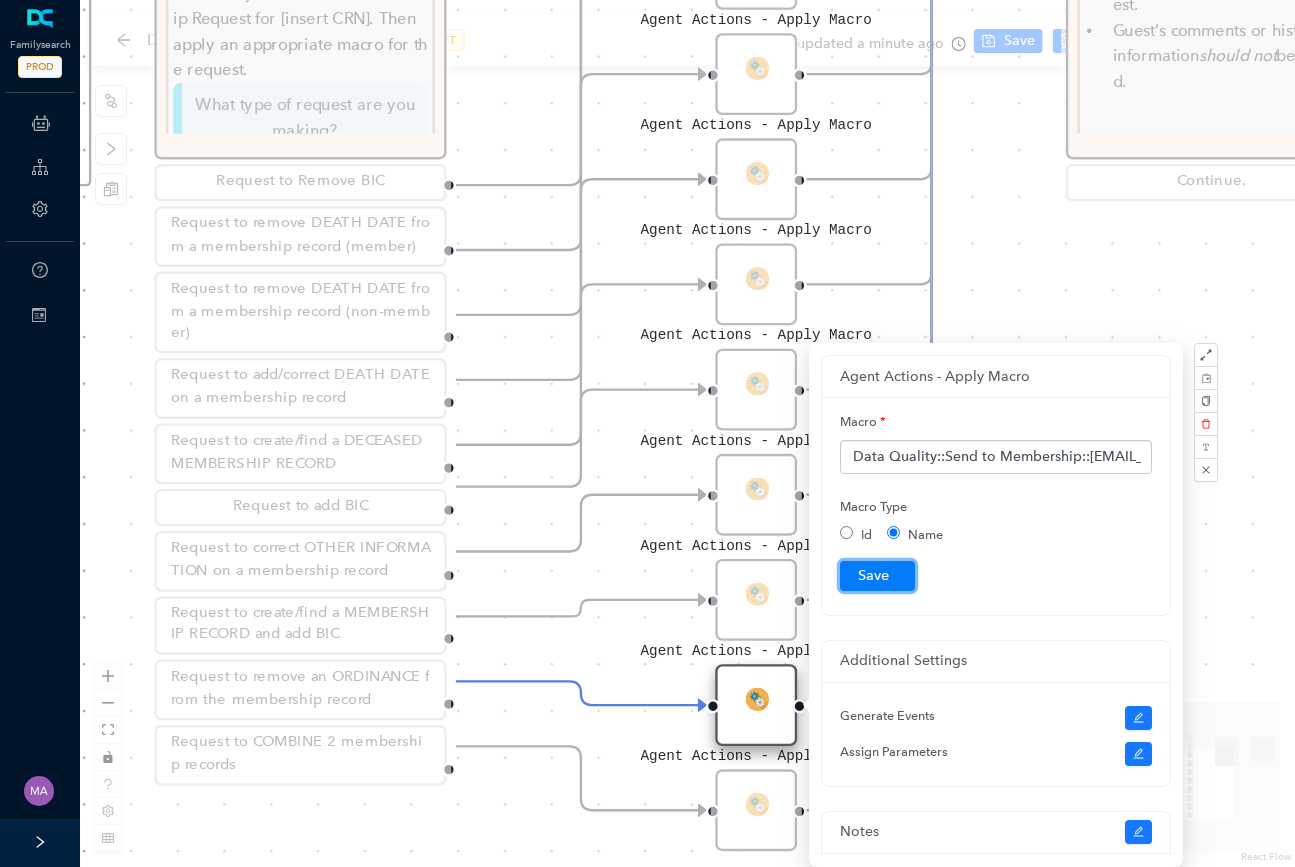click on "Submit" at bounding box center [877, 576] 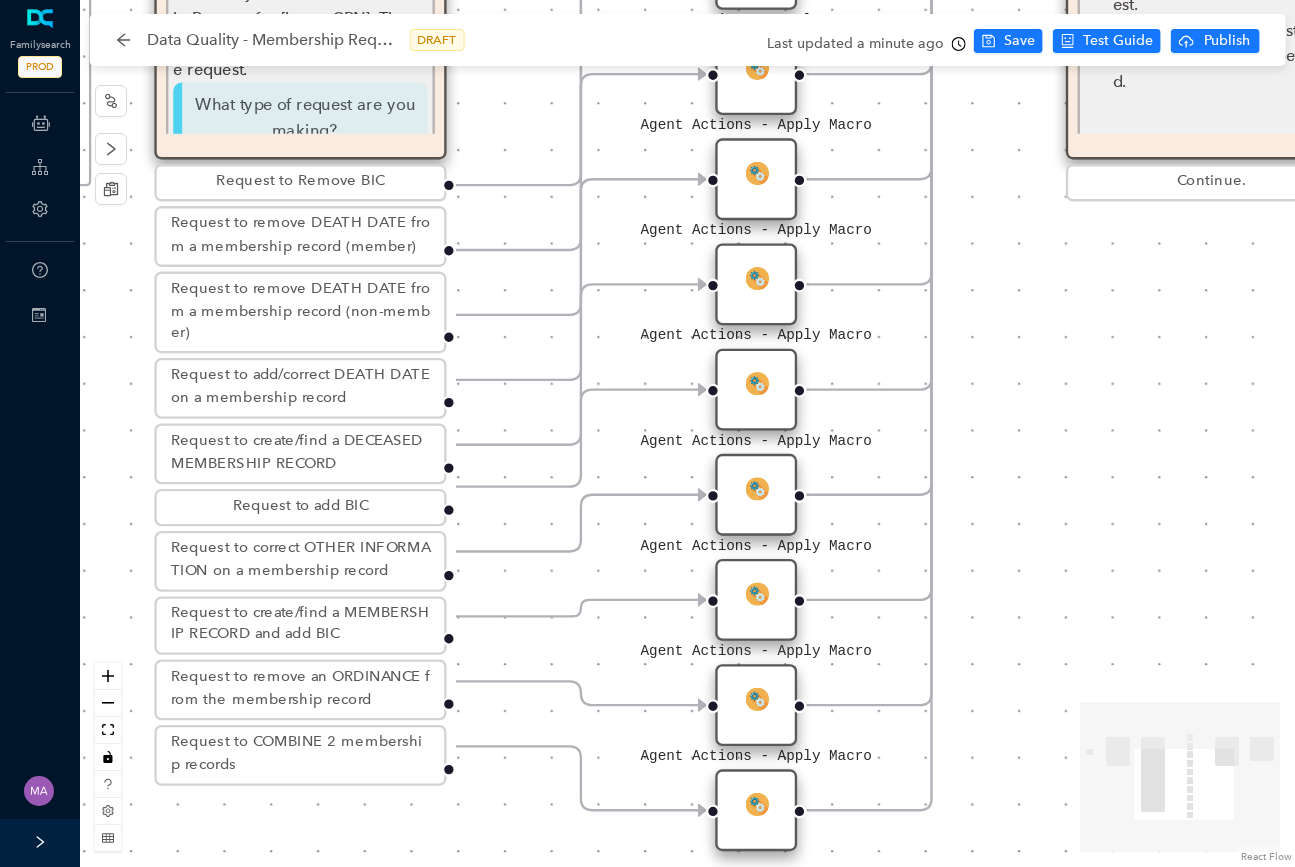 click on "Request to COMBINE 2 membership records" at bounding box center [300, 755] 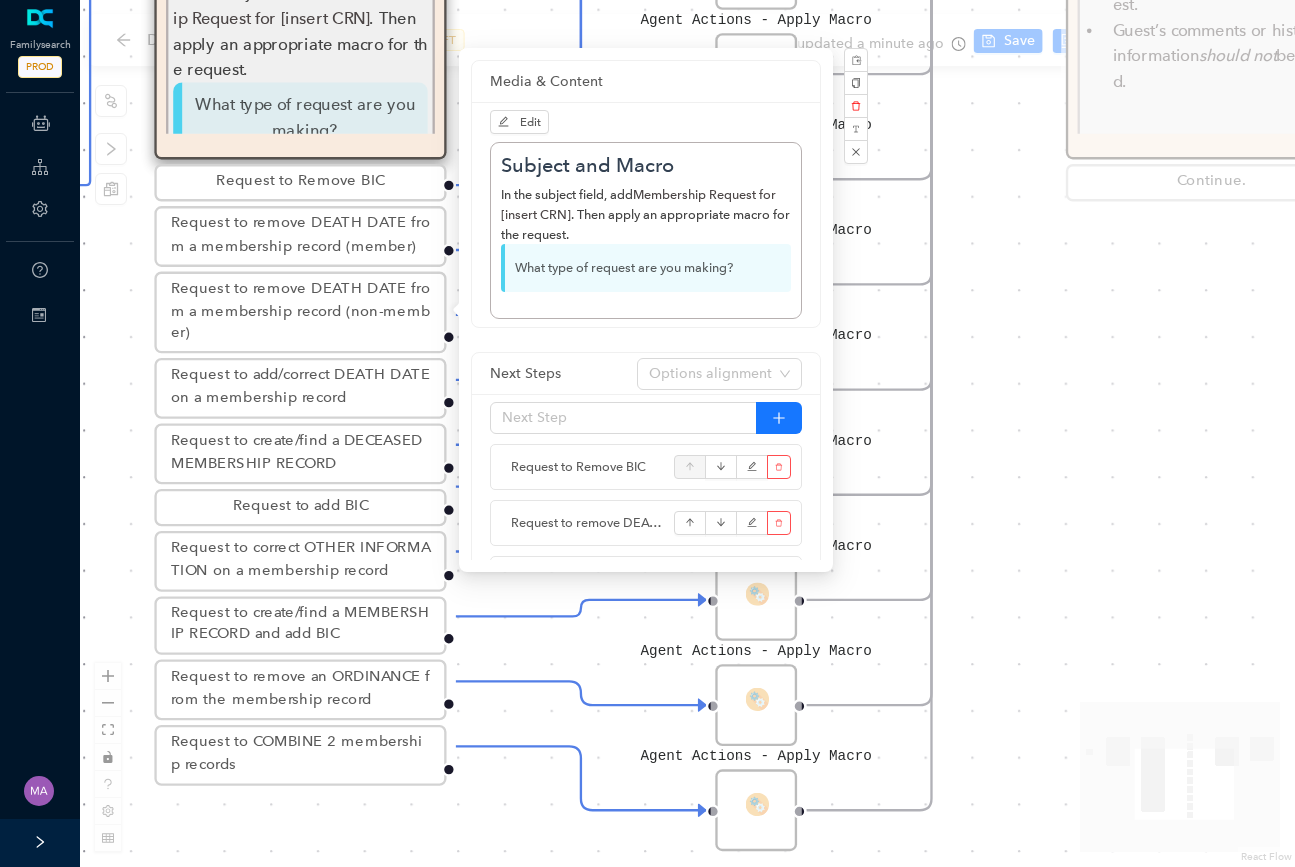 scroll, scrollTop: 753, scrollLeft: 0, axis: vertical 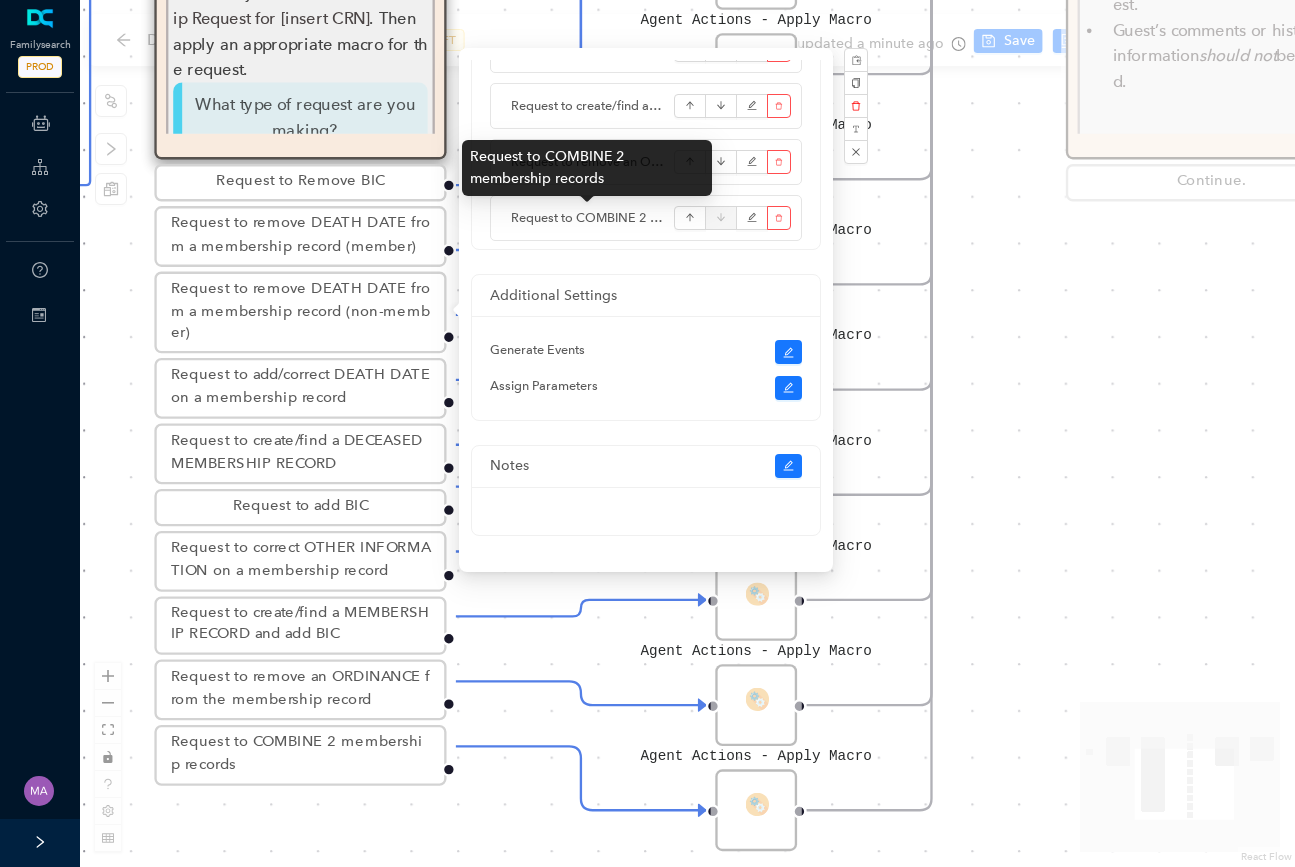 click on "Request to COMBINE 2 membership records" at bounding box center [587, 218] 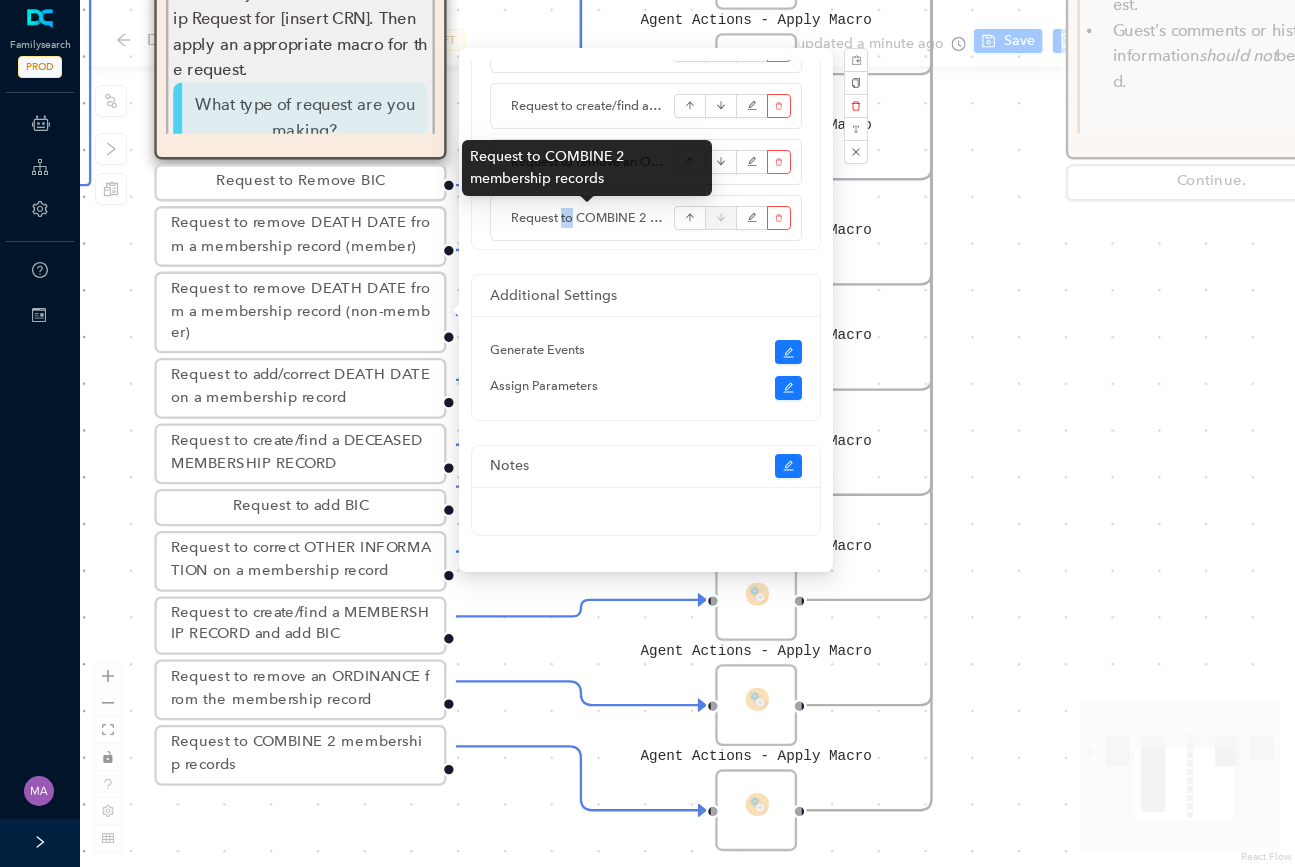 click on "Request to COMBINE 2 membership records" at bounding box center (587, 218) 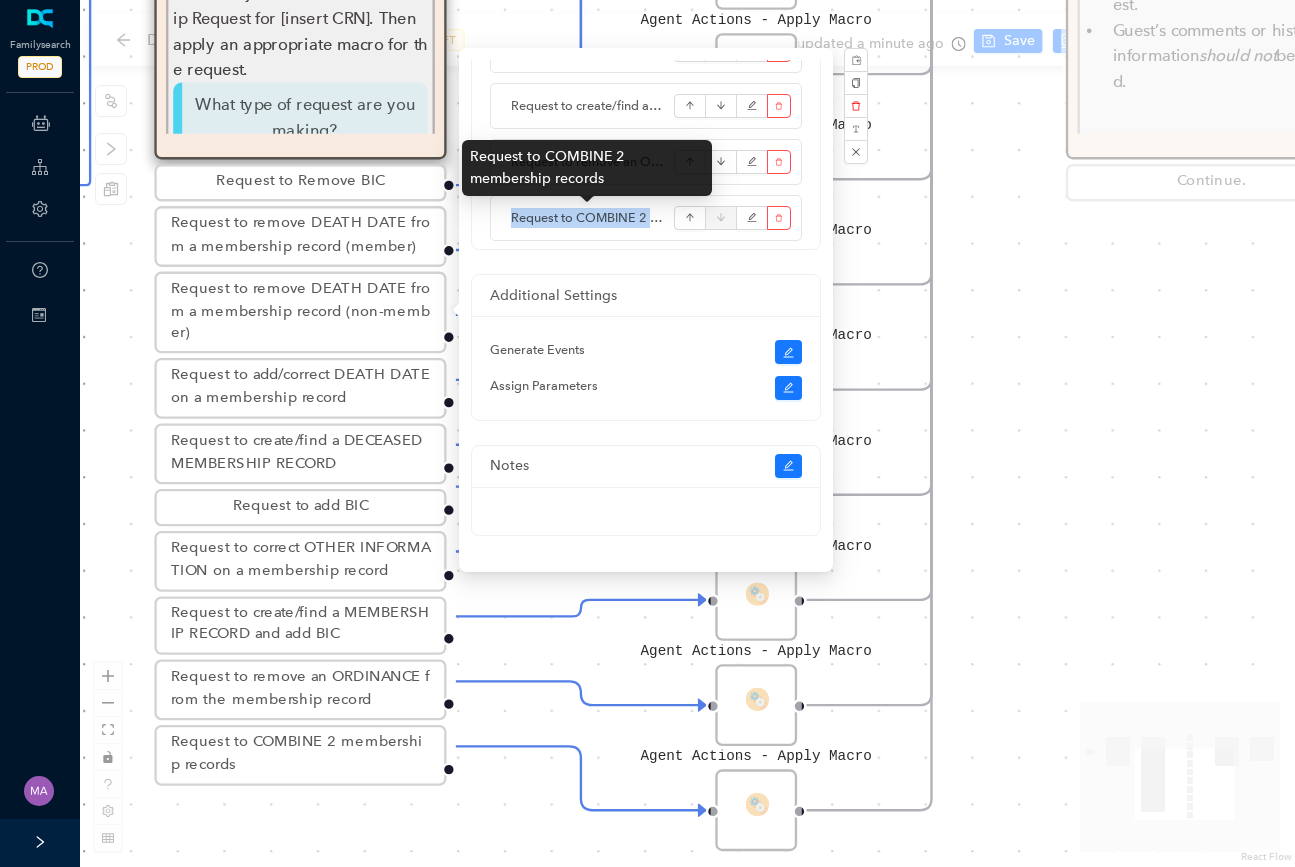 click on "Request to COMBINE 2 membership records" at bounding box center (587, 218) 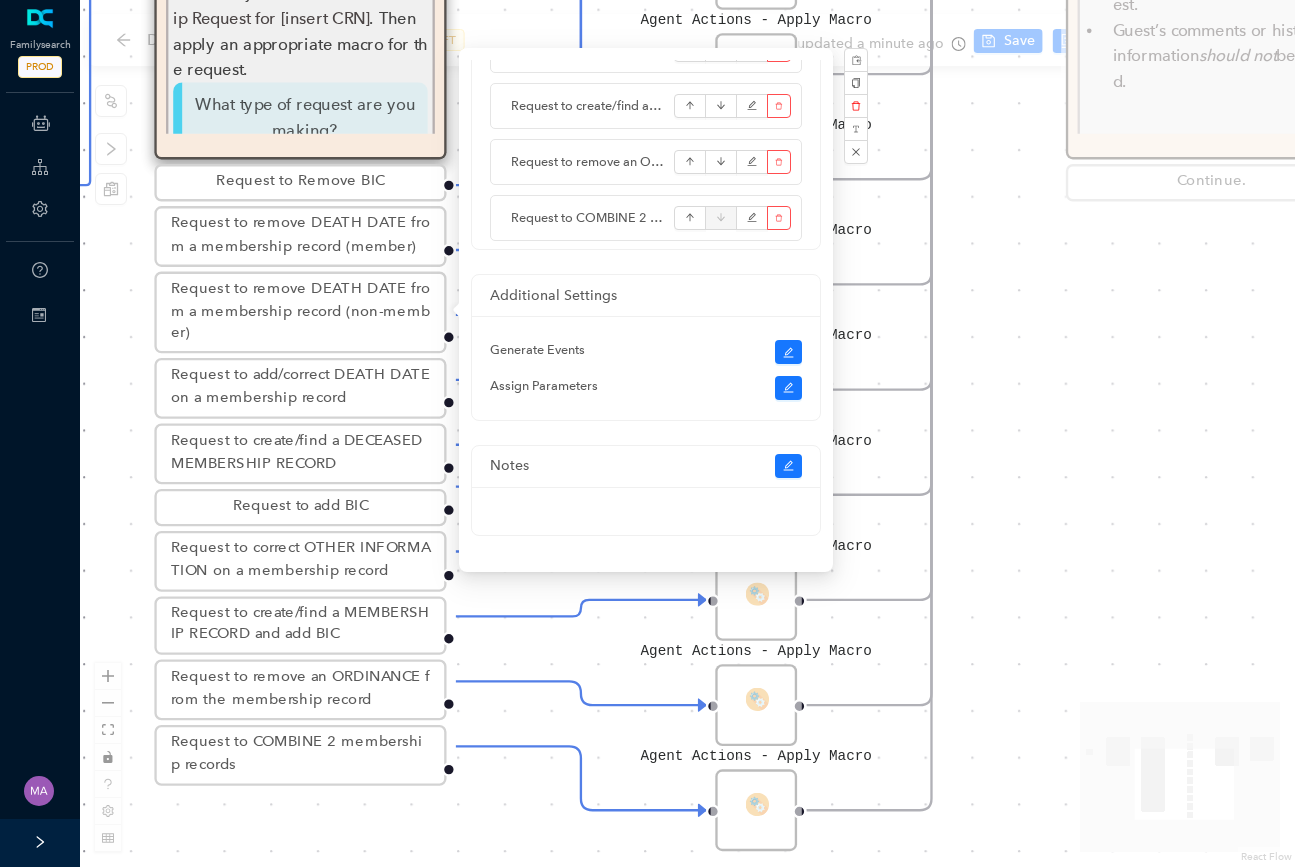 click on "Agent Actions - Apply Macro Agent Actions - Apply Macro Agent Actions - Apply Macro Agent Actions - Apply Macro Agent Actions - Apply Macro Agent Actions - Apply Macro Agent Actions - Apply Macro Agent Actions - Apply Macro Agent Actions - Apply Macro Add the needed or requested information only. Add the needed or requested information only. Add the needed or requested information only. Use only CRNs;  do not  send PIDs from FamilySearch to Membership.  Attach documents only if proof is needed to support the request.  Guest’s comments or historical information  should not  be added.    Continue. Subject and Macro Subject and Macro In the subject field, add  Membership Request for [insert CRN]
. Then apply an appropriate macro for the request.  What type of request are you making? Request to Remove BIC Request to remove DEATH DATE from a membership record (member) Request to remove DEATH DATE from a membership record (non-member) Request to add/correct DEATH DATE on a membership record  Request to add BIC" at bounding box center [687, 433] 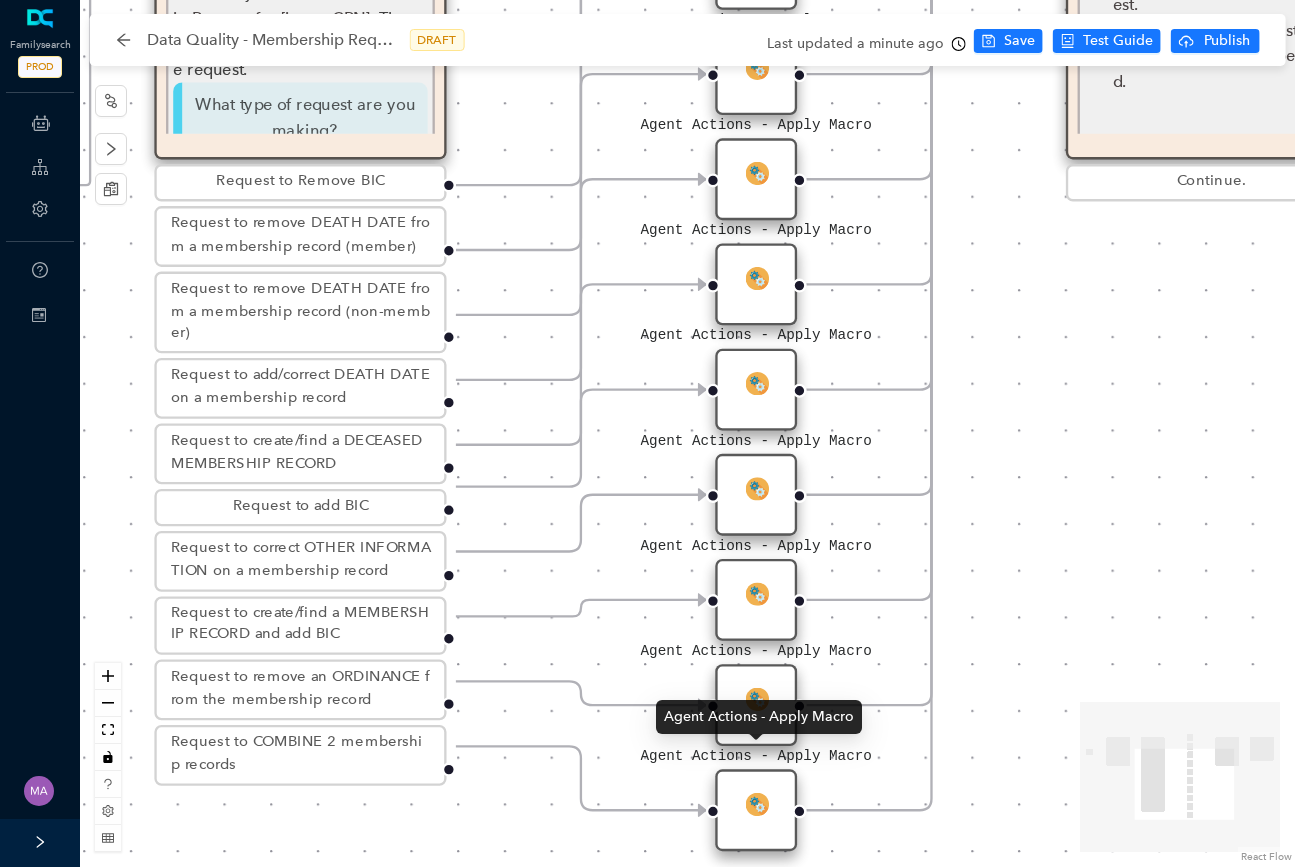 click on "Agent Actions - Apply Macro" at bounding box center (756, 810) 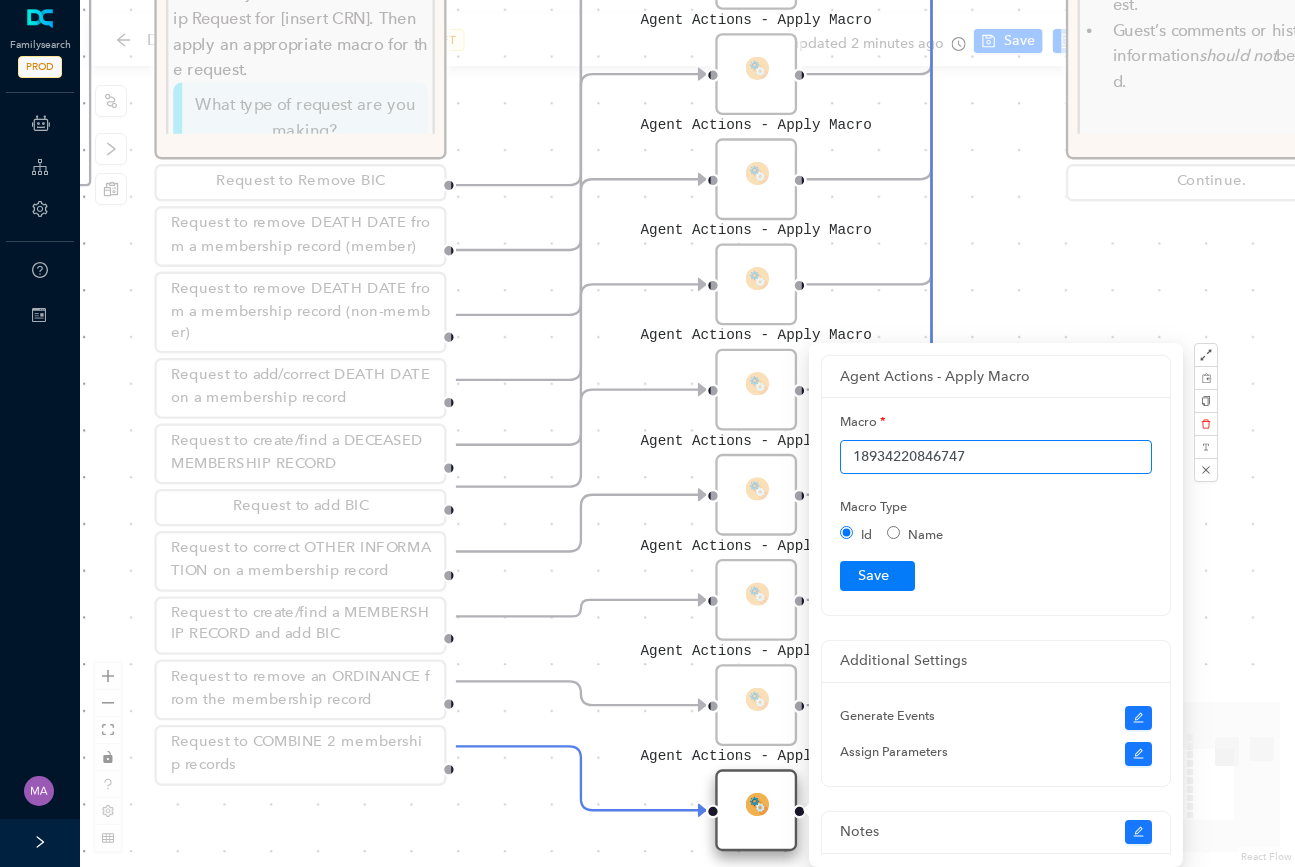 click on "18934220846747" at bounding box center [996, 457] 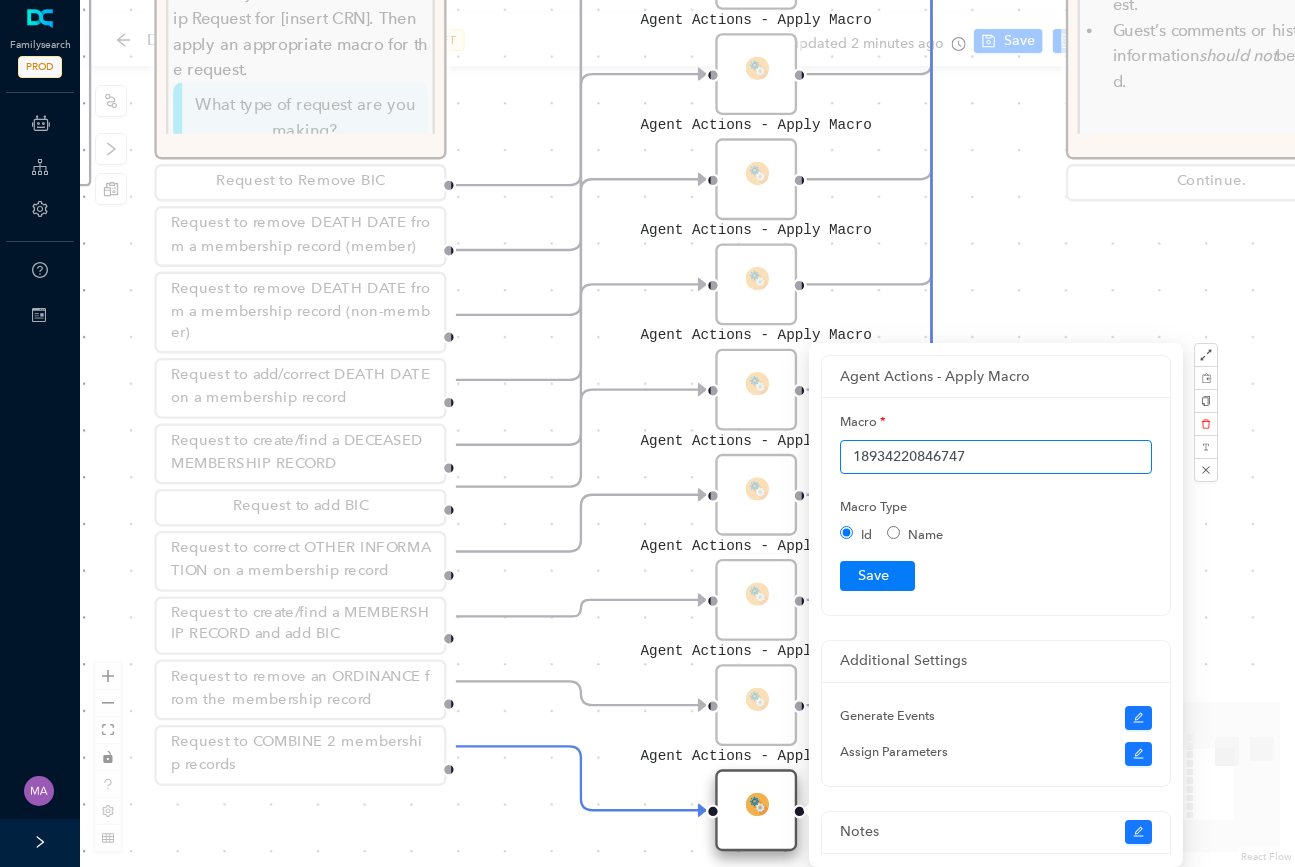 paste on "Data Quality::Send to Membership::DQ-GSC-temple@churchofjesuschrist.org::Request to COMBINE 2 membership records" 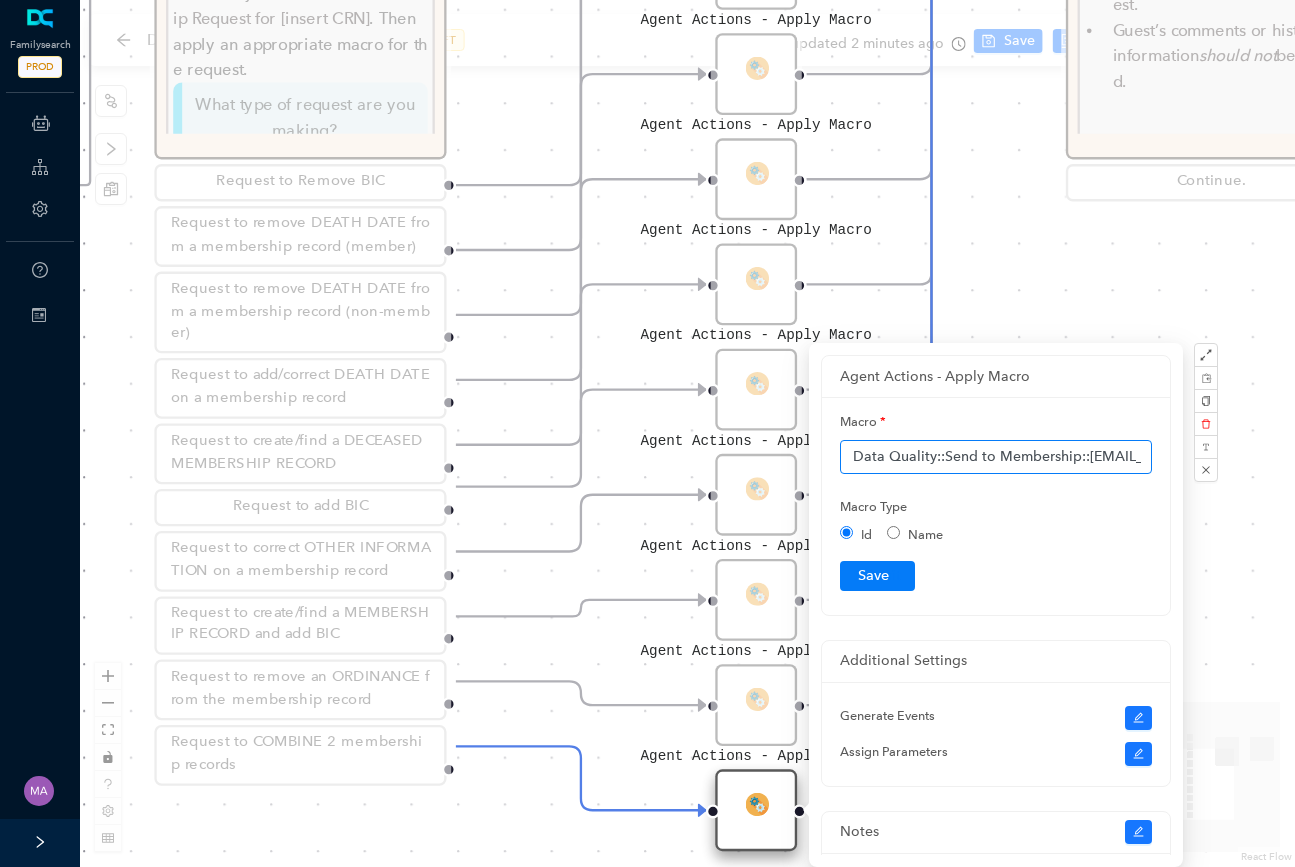 scroll, scrollTop: 0, scrollLeft: 506, axis: horizontal 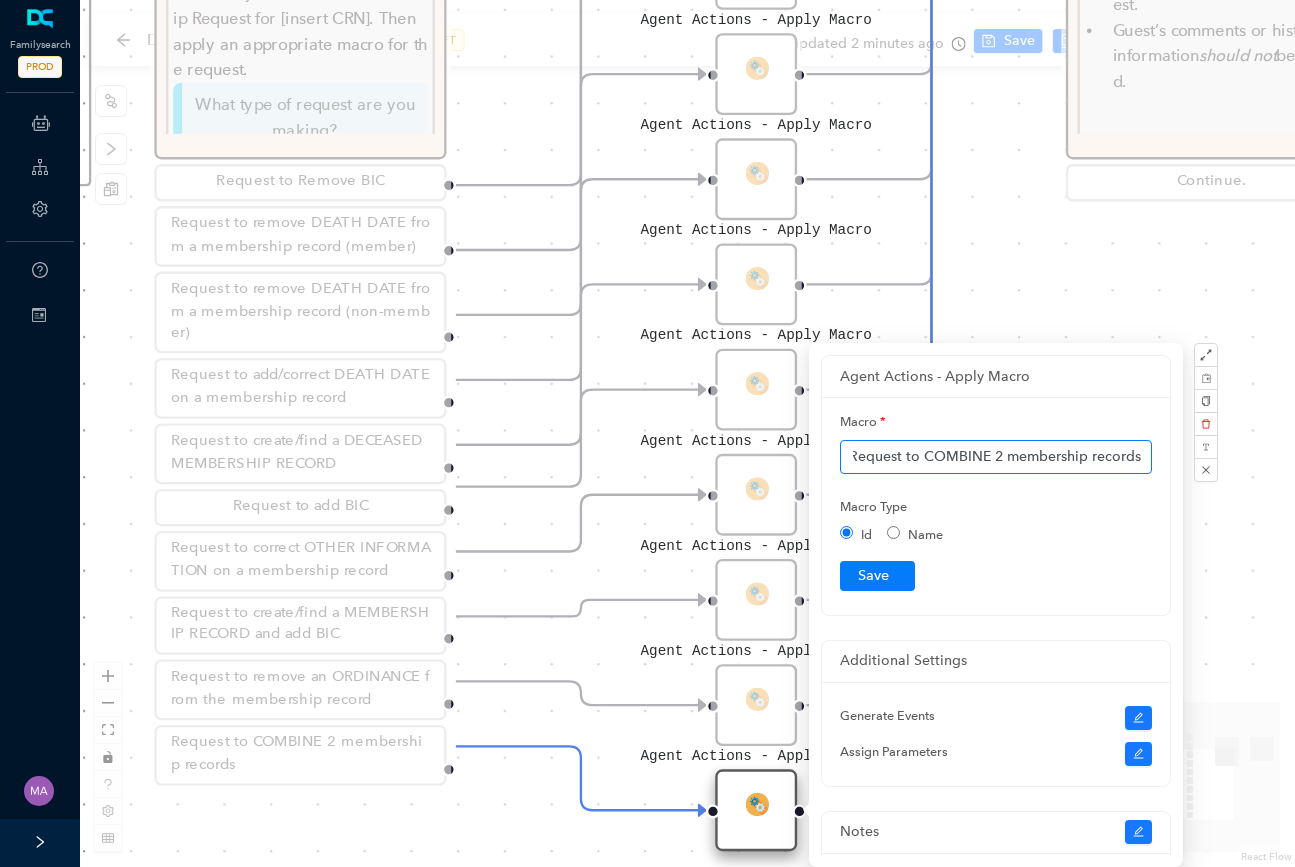 type on "Data Quality::Send to Membership::DQ-GSC-temple@churchofjesuschrist.org::Request to COMBINE 2 membership records" 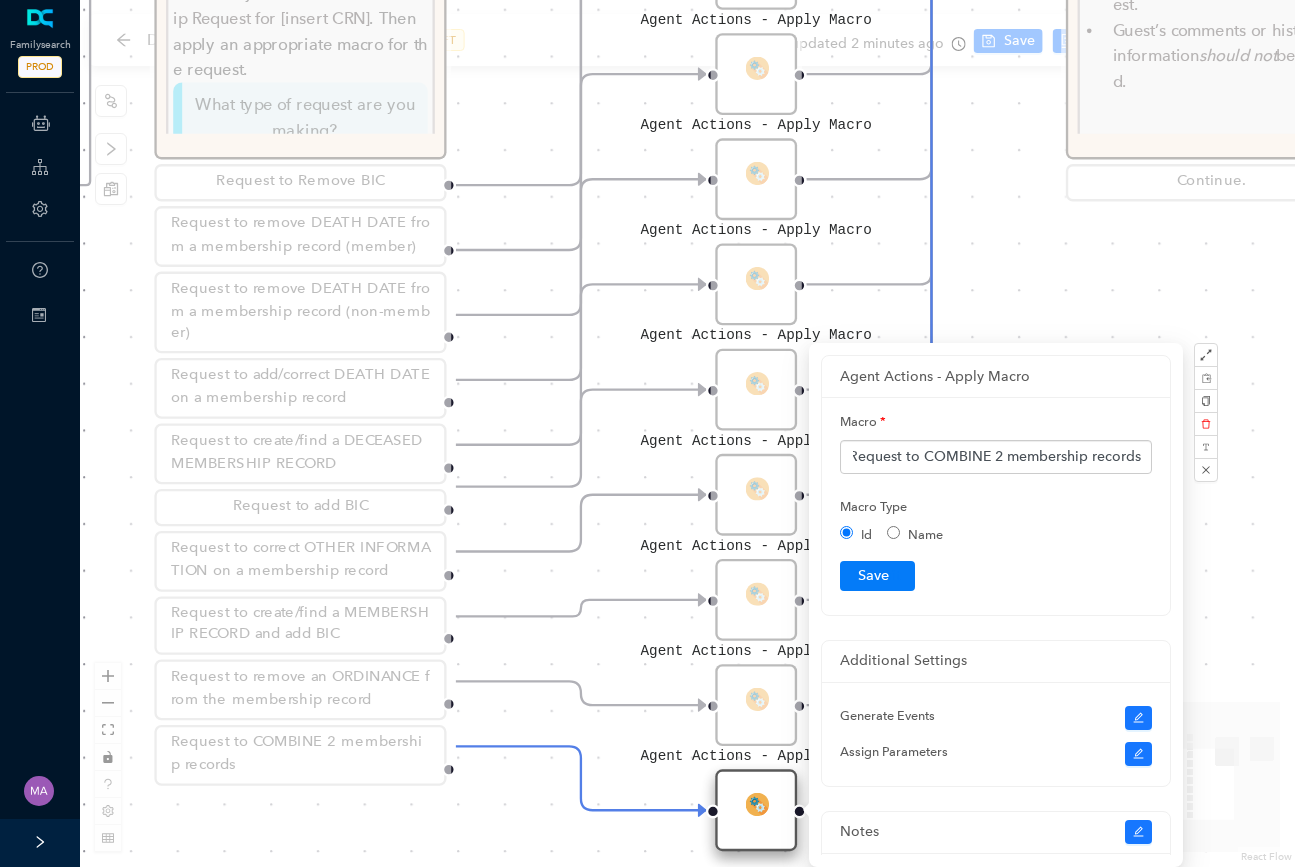 click on "Name" at bounding box center [893, 532] 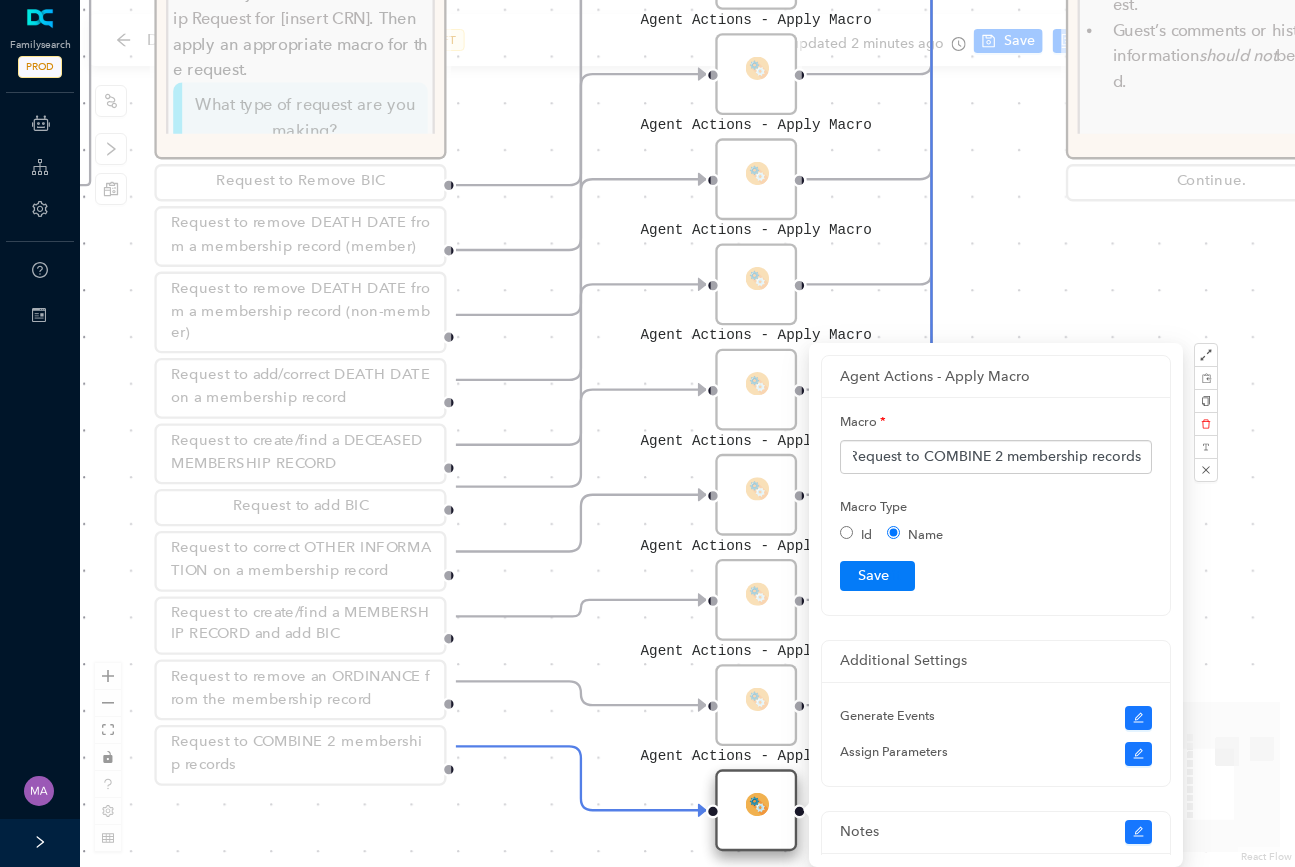 scroll, scrollTop: 0, scrollLeft: 0, axis: both 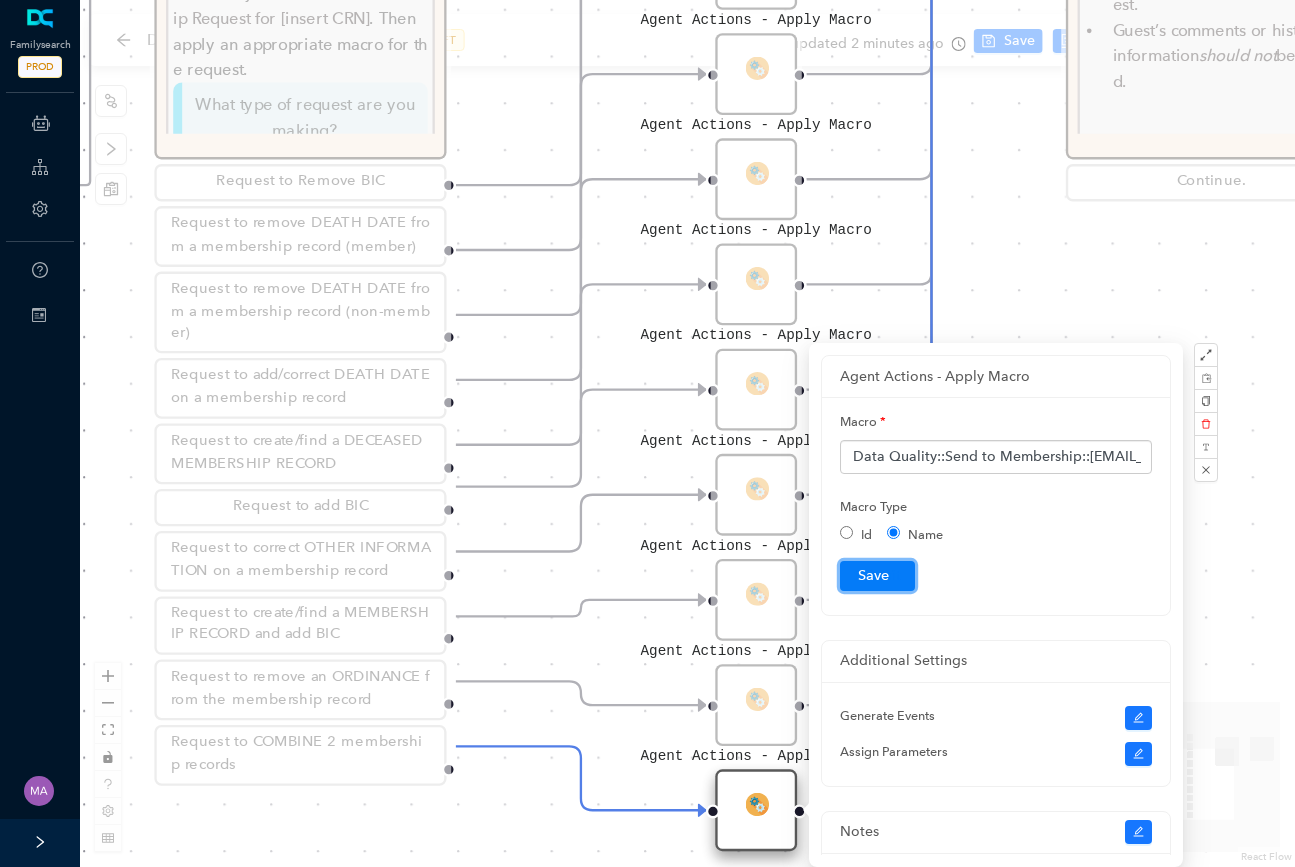 click on "Submit" at bounding box center [877, 576] 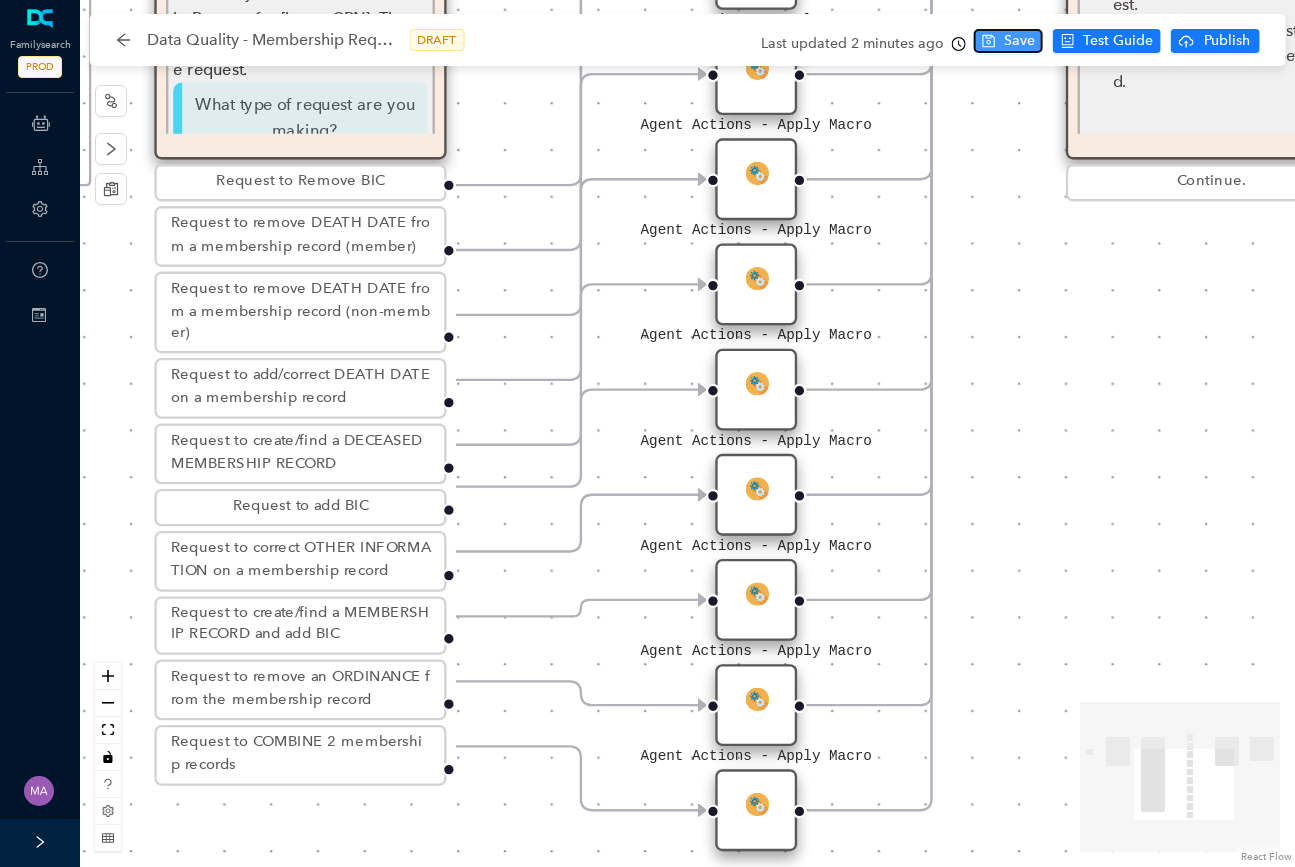 click 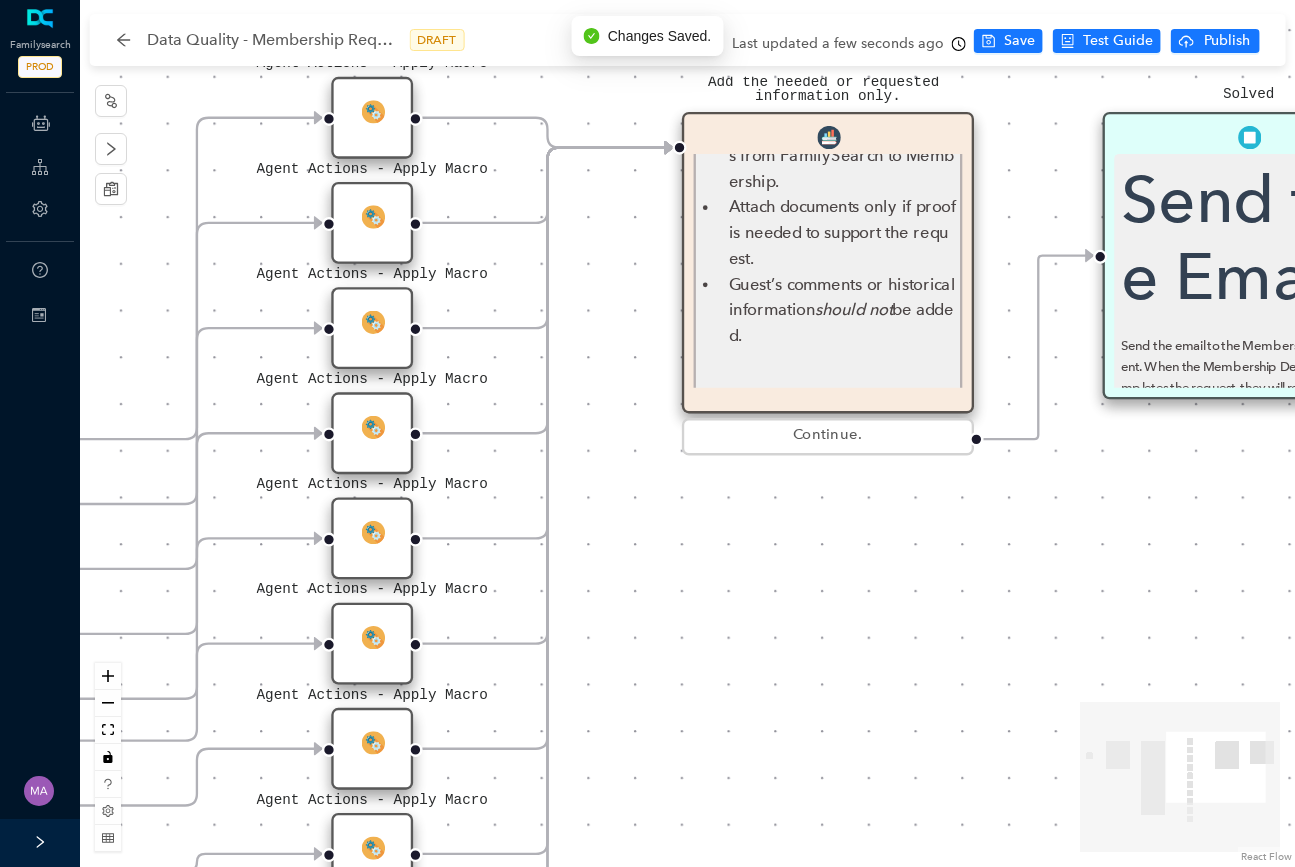 drag, startPoint x: 1053, startPoint y: 295, endPoint x: 669, endPoint y: 549, distance: 460.40417 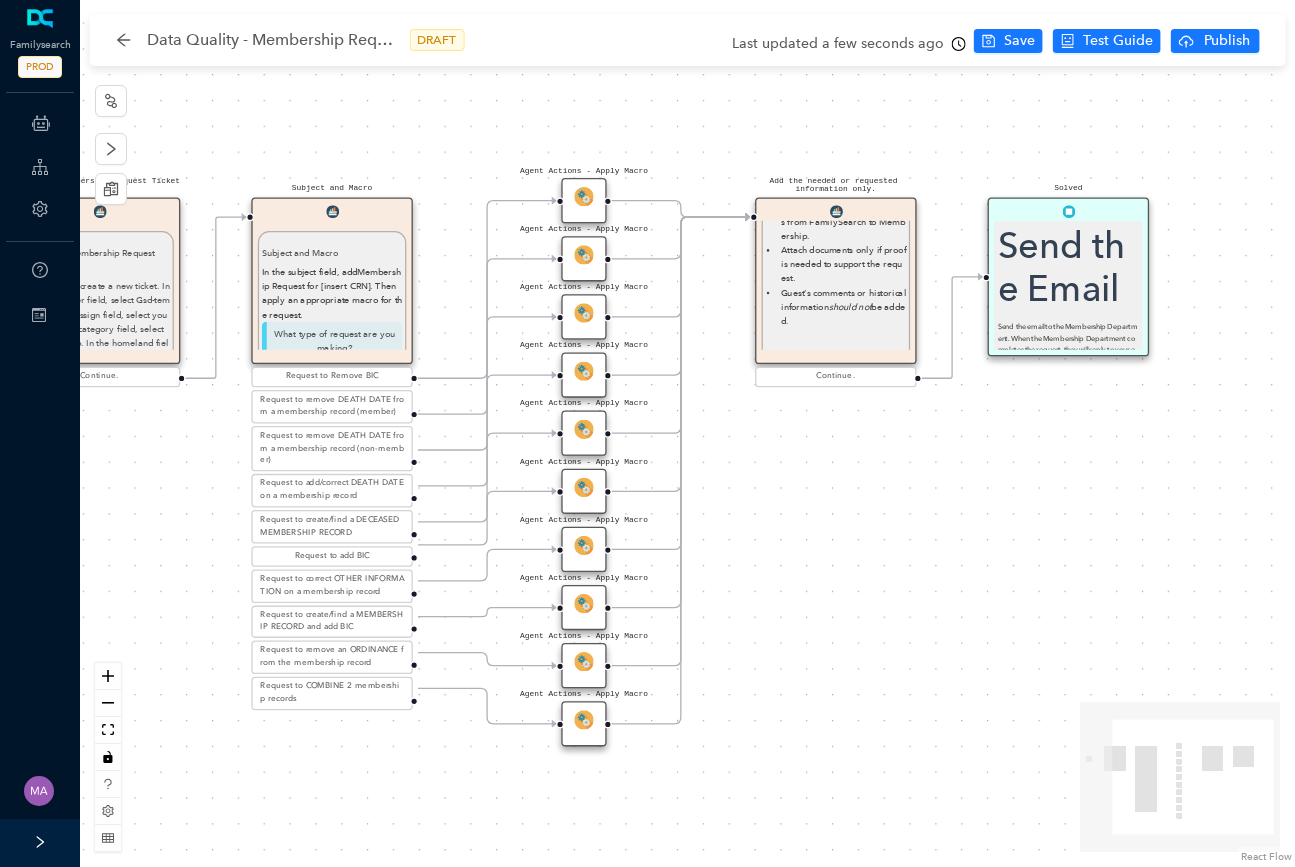 drag, startPoint x: 693, startPoint y: 594, endPoint x: 775, endPoint y: 488, distance: 134.01492 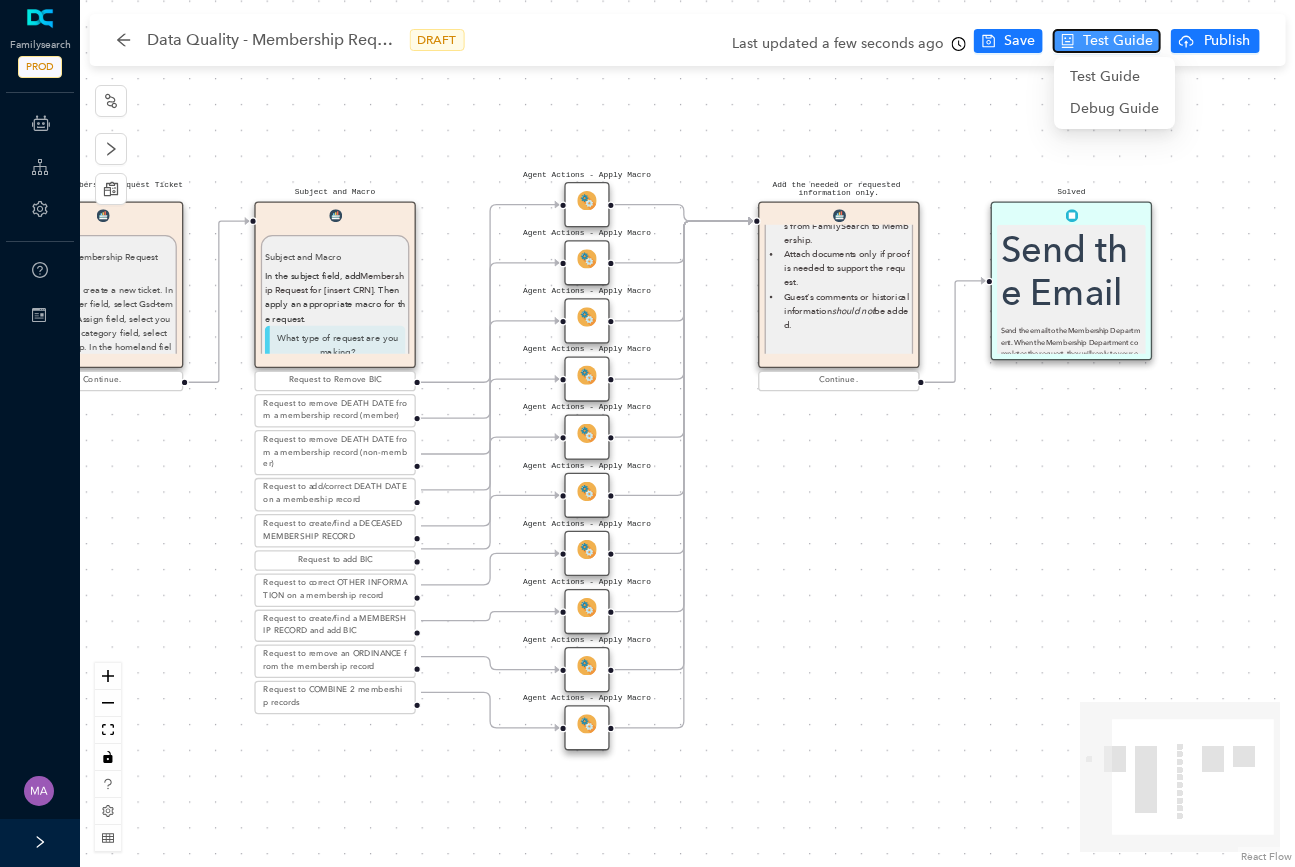 click on "Test Guide" at bounding box center [1118, 41] 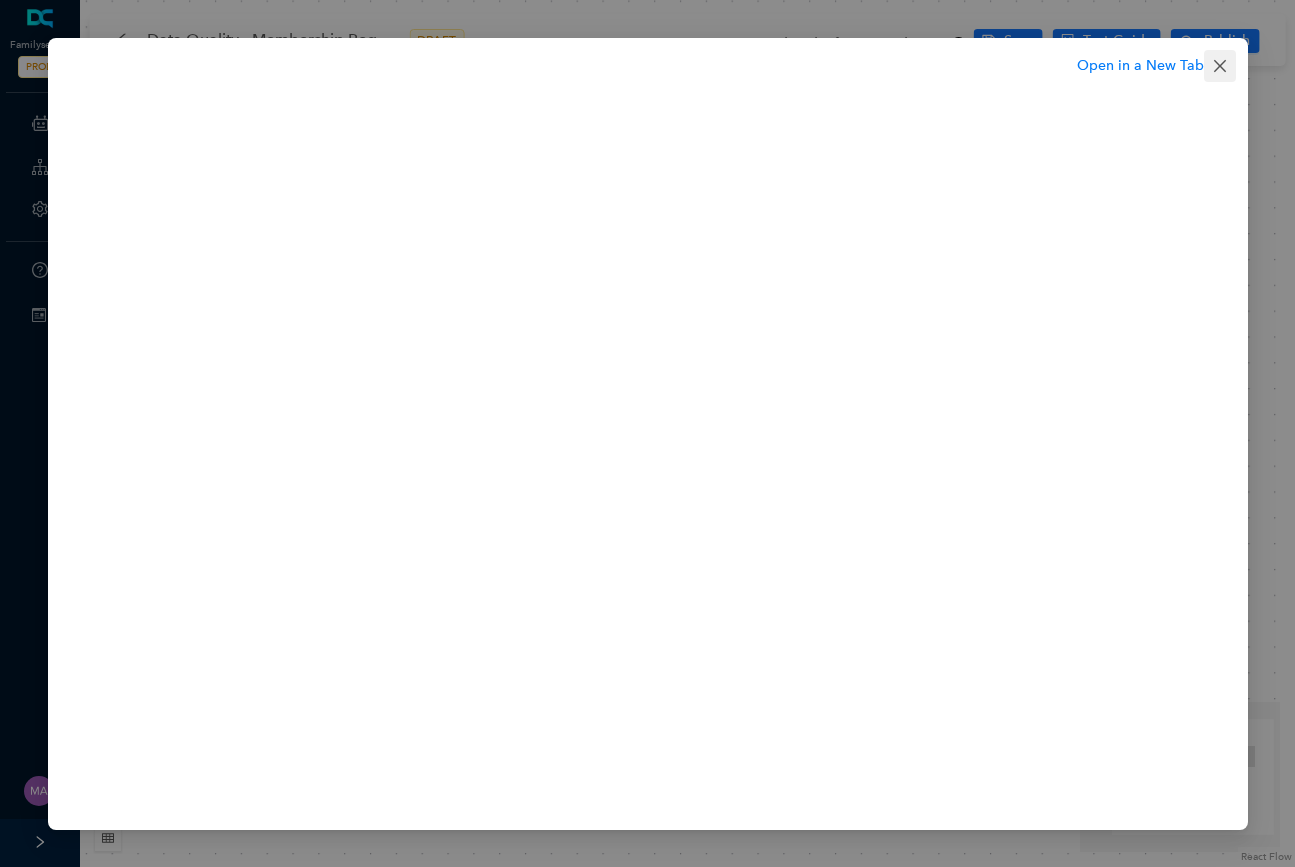 click 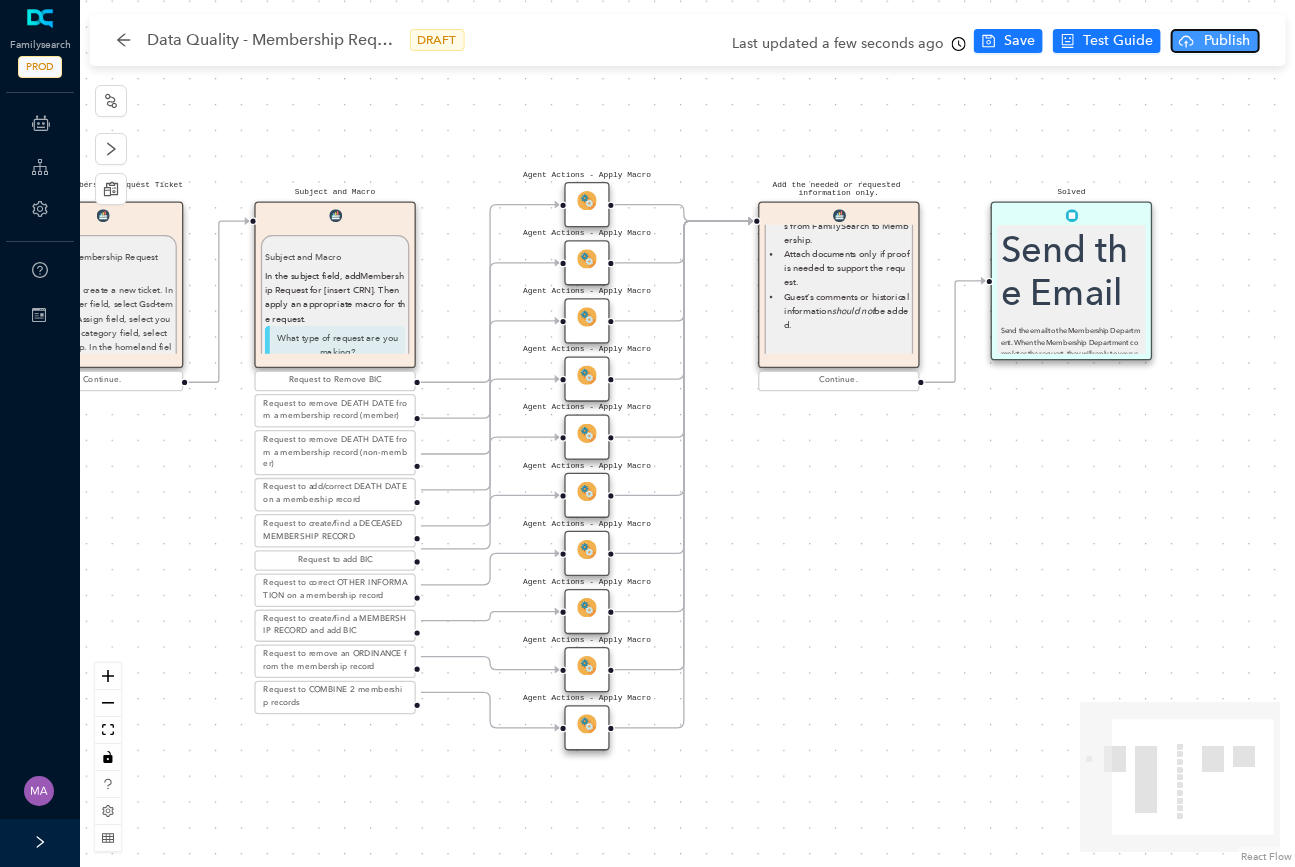 click on "Publish" at bounding box center [1227, 41] 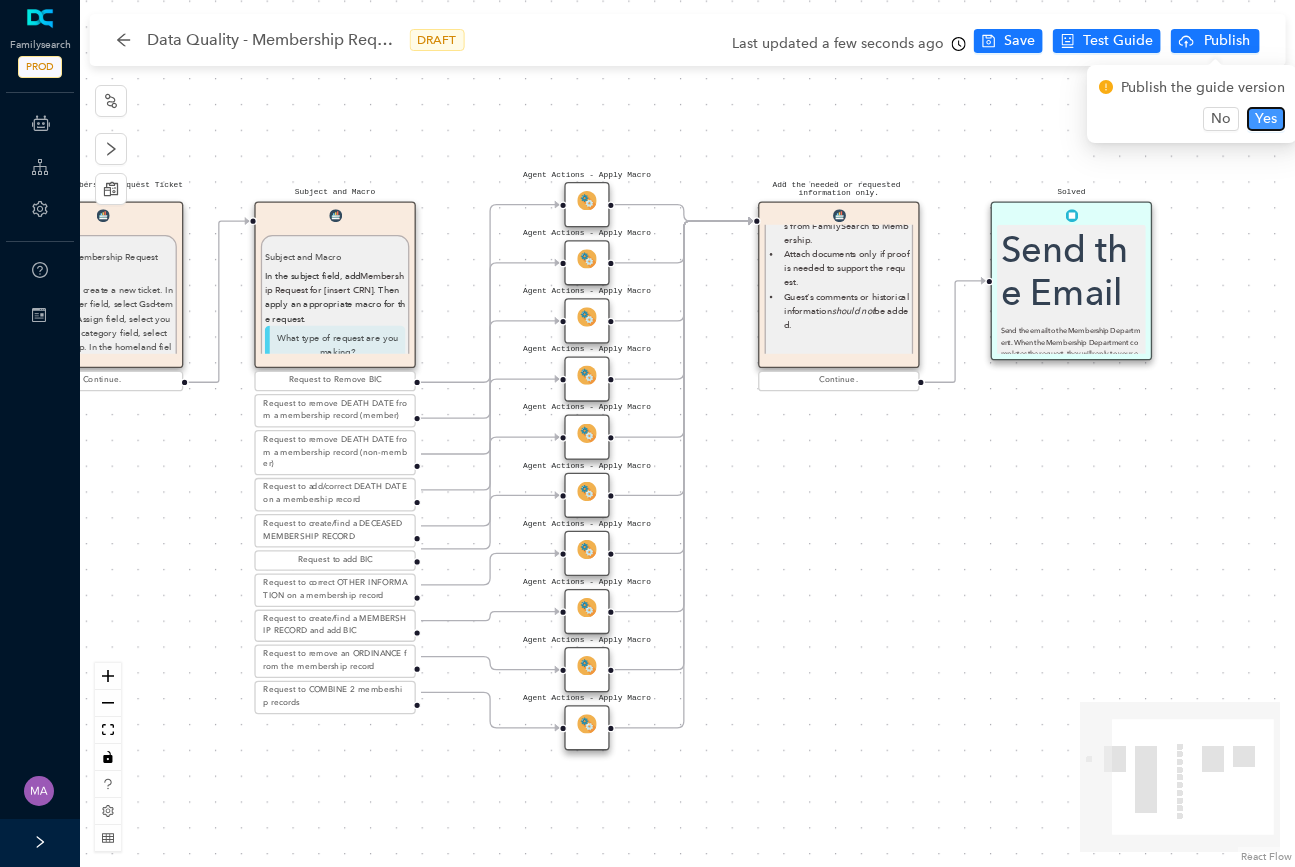 click on "Yes" at bounding box center (1266, 119) 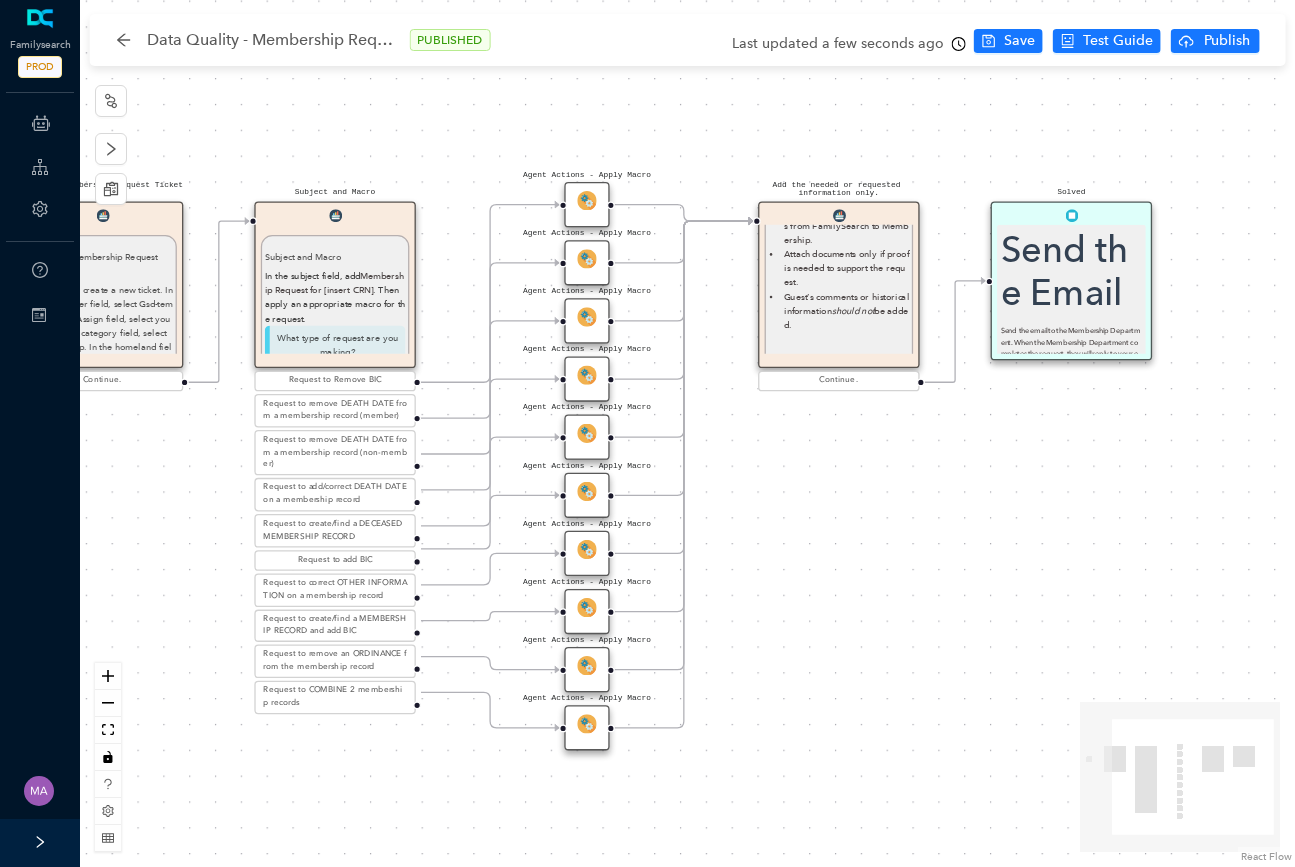 click on "Data Quality - Membership Request Process" at bounding box center [272, 40] 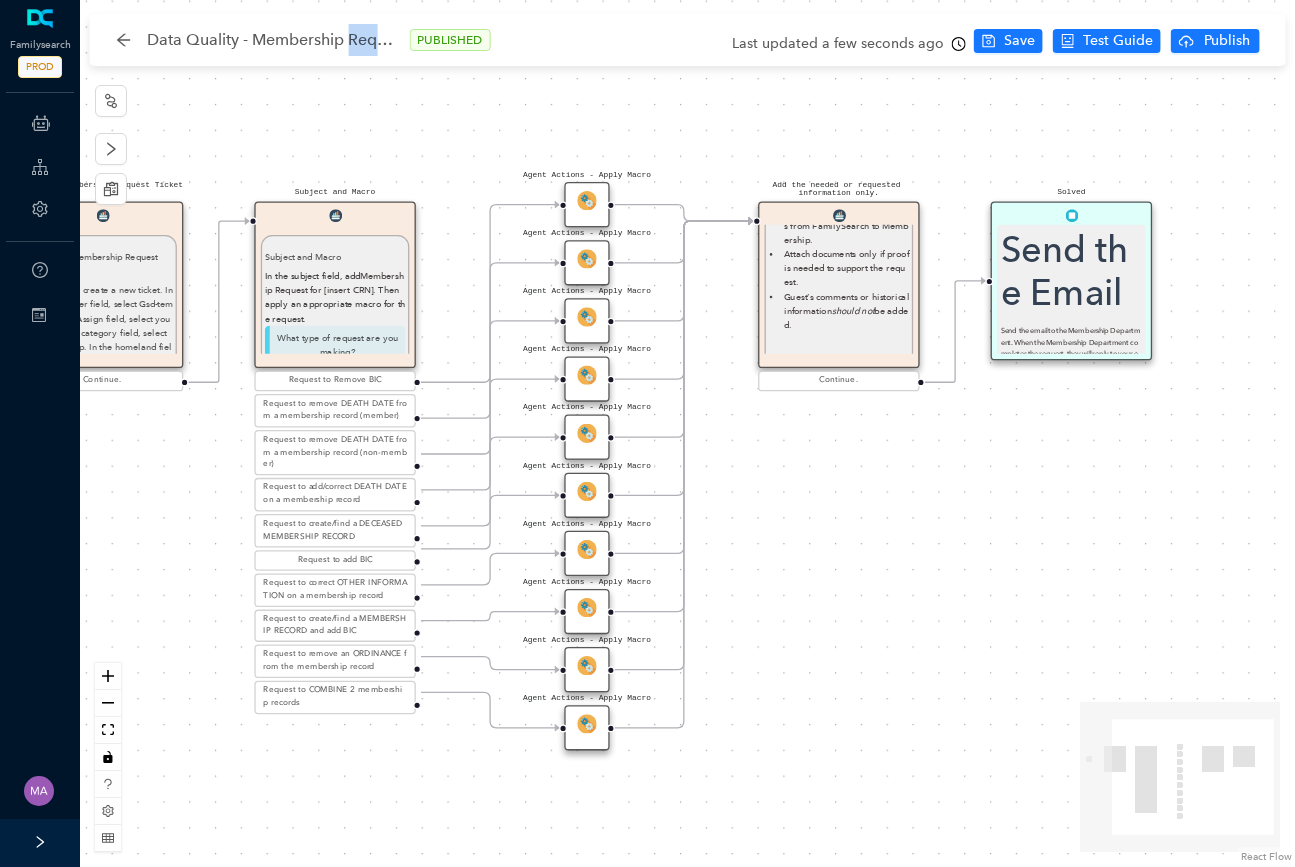 click on "Data Quality - Membership Request Process" at bounding box center (272, 40) 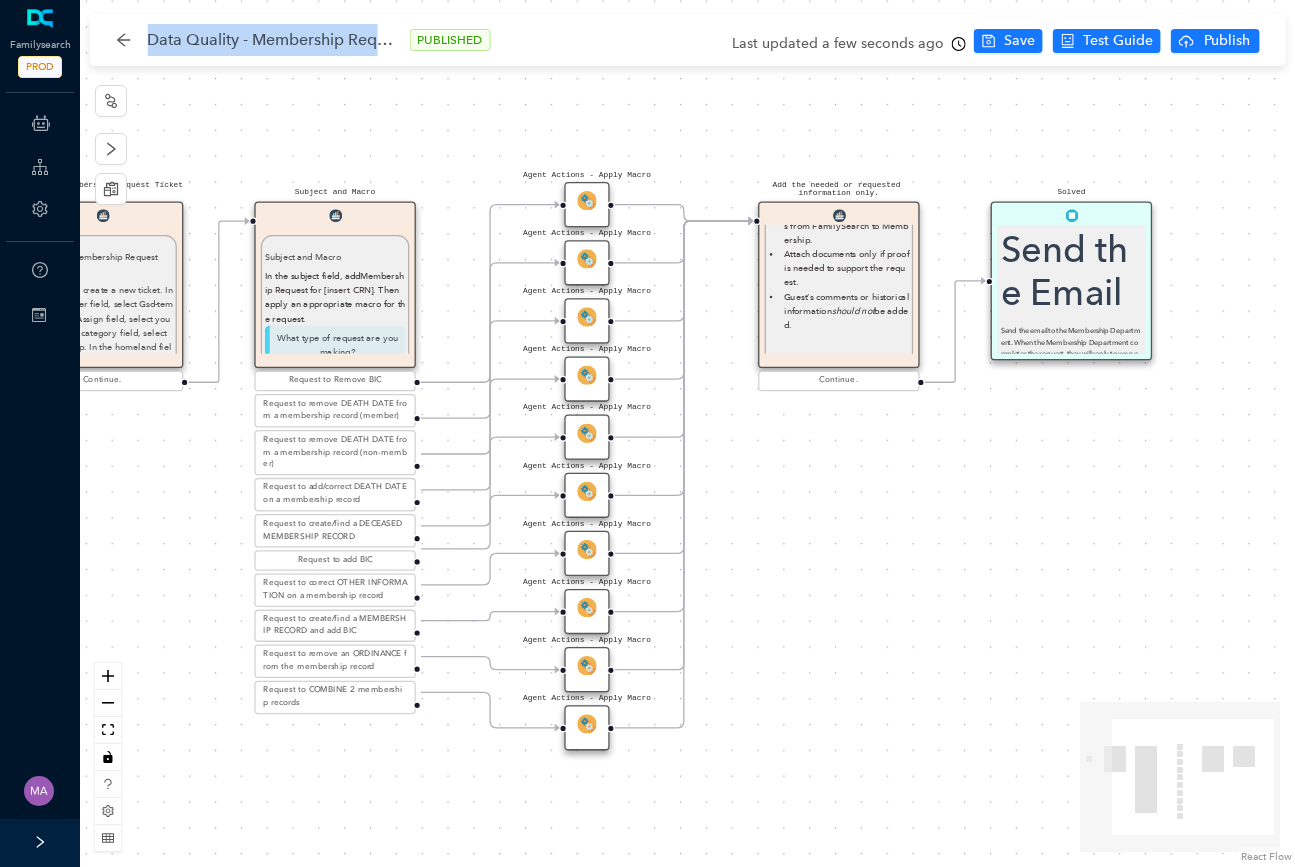 click on "Data Quality - Membership Request Process" at bounding box center (272, 40) 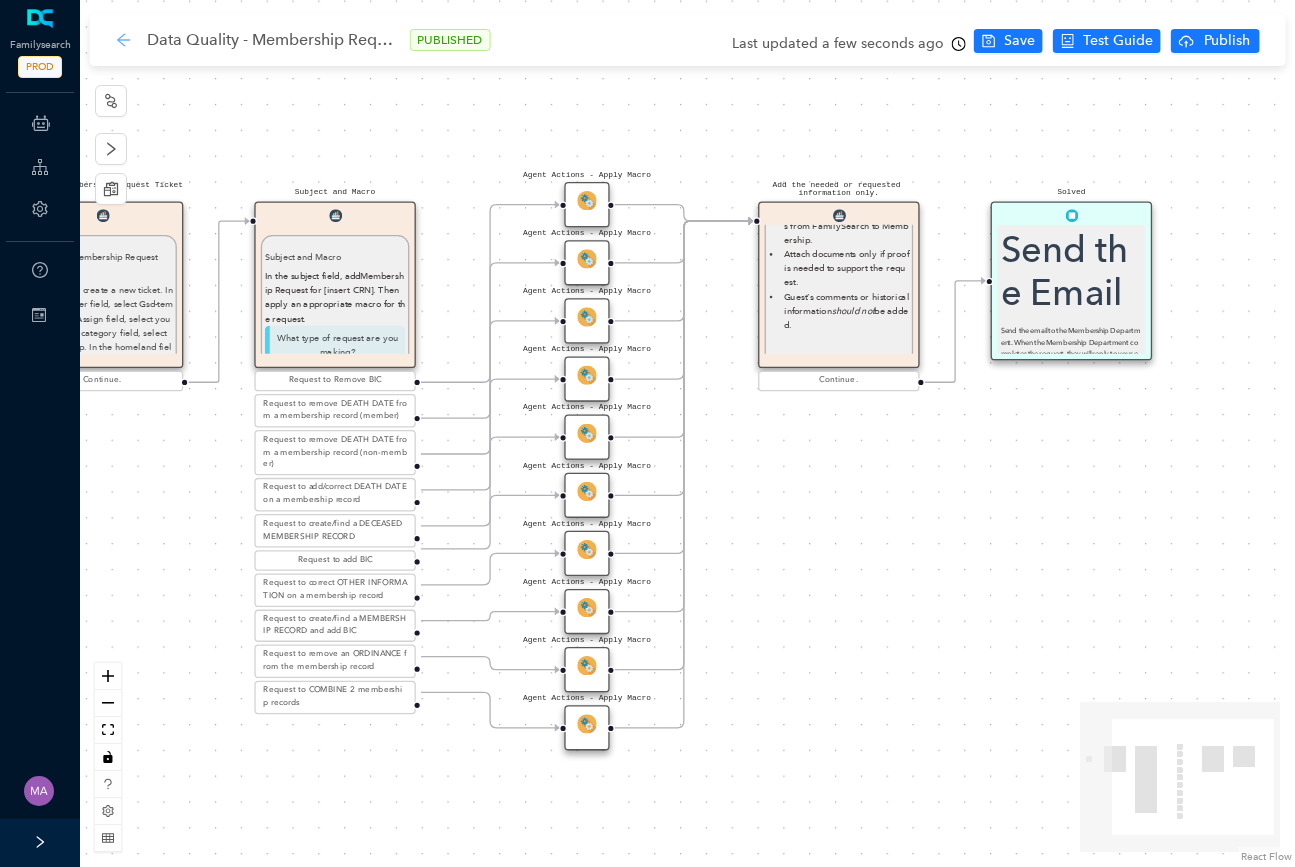 click 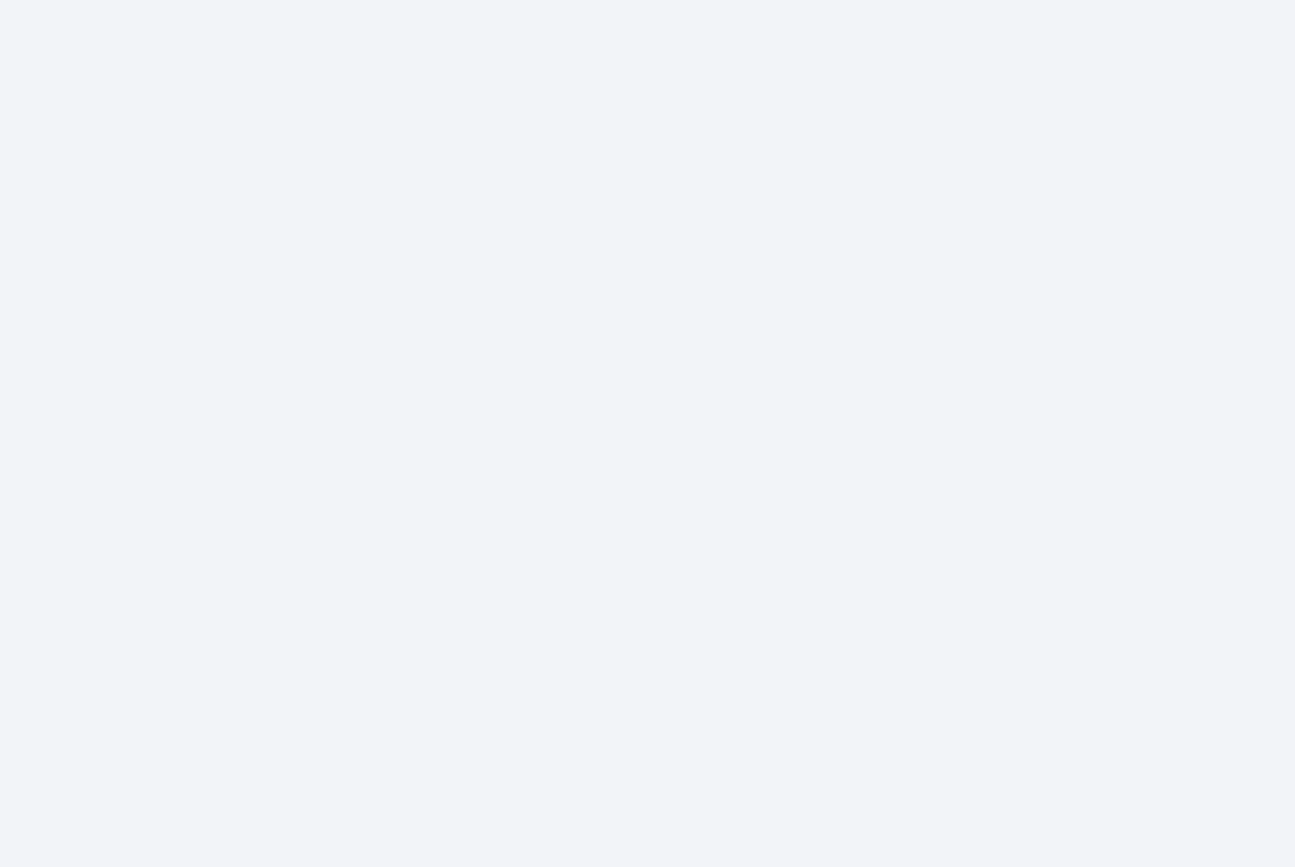 scroll, scrollTop: 0, scrollLeft: 0, axis: both 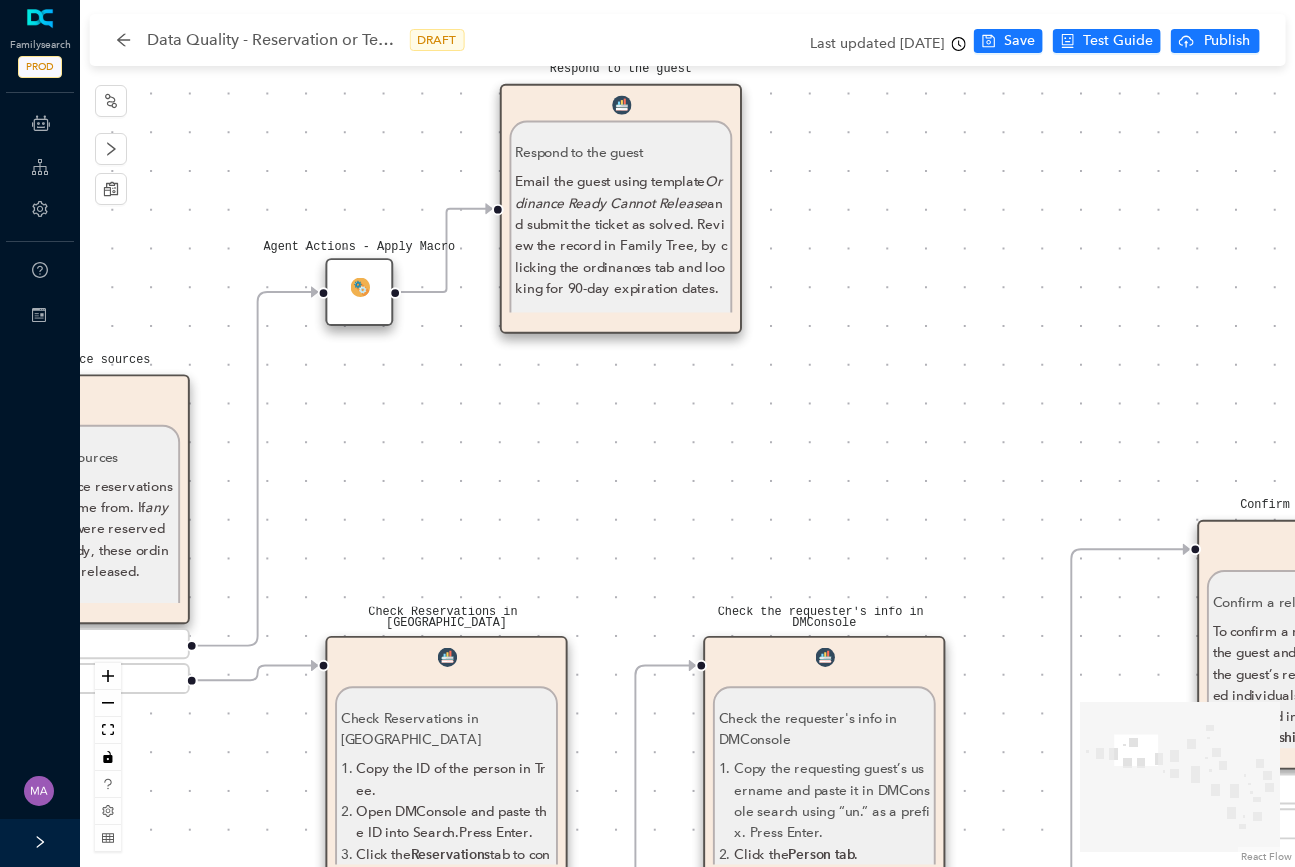 click on "Ordinance Ready Cannot Release" at bounding box center (618, 192) 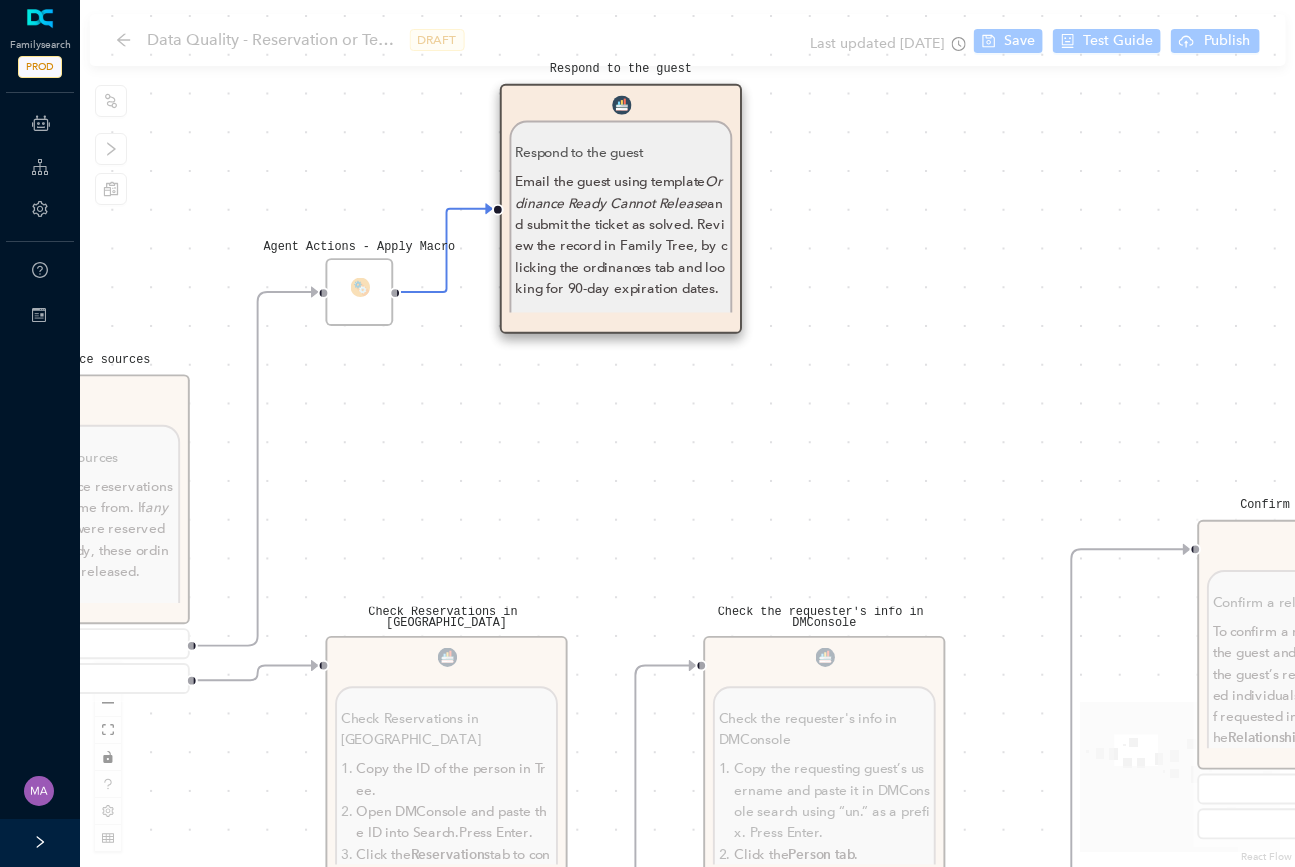 click on "Ordinance Ready Cannot Release" at bounding box center (618, 192) 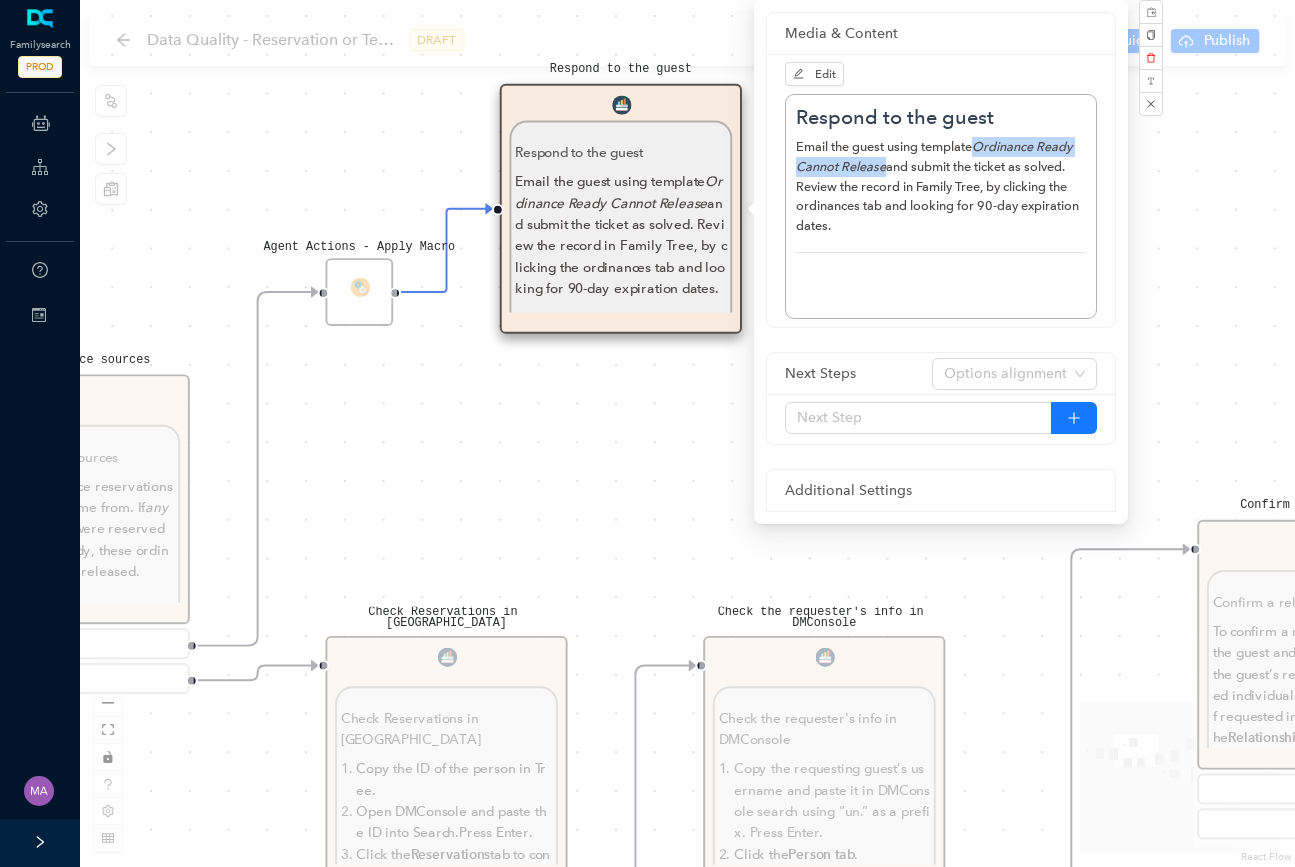 drag, startPoint x: 979, startPoint y: 145, endPoint x: 886, endPoint y: 170, distance: 96.30161 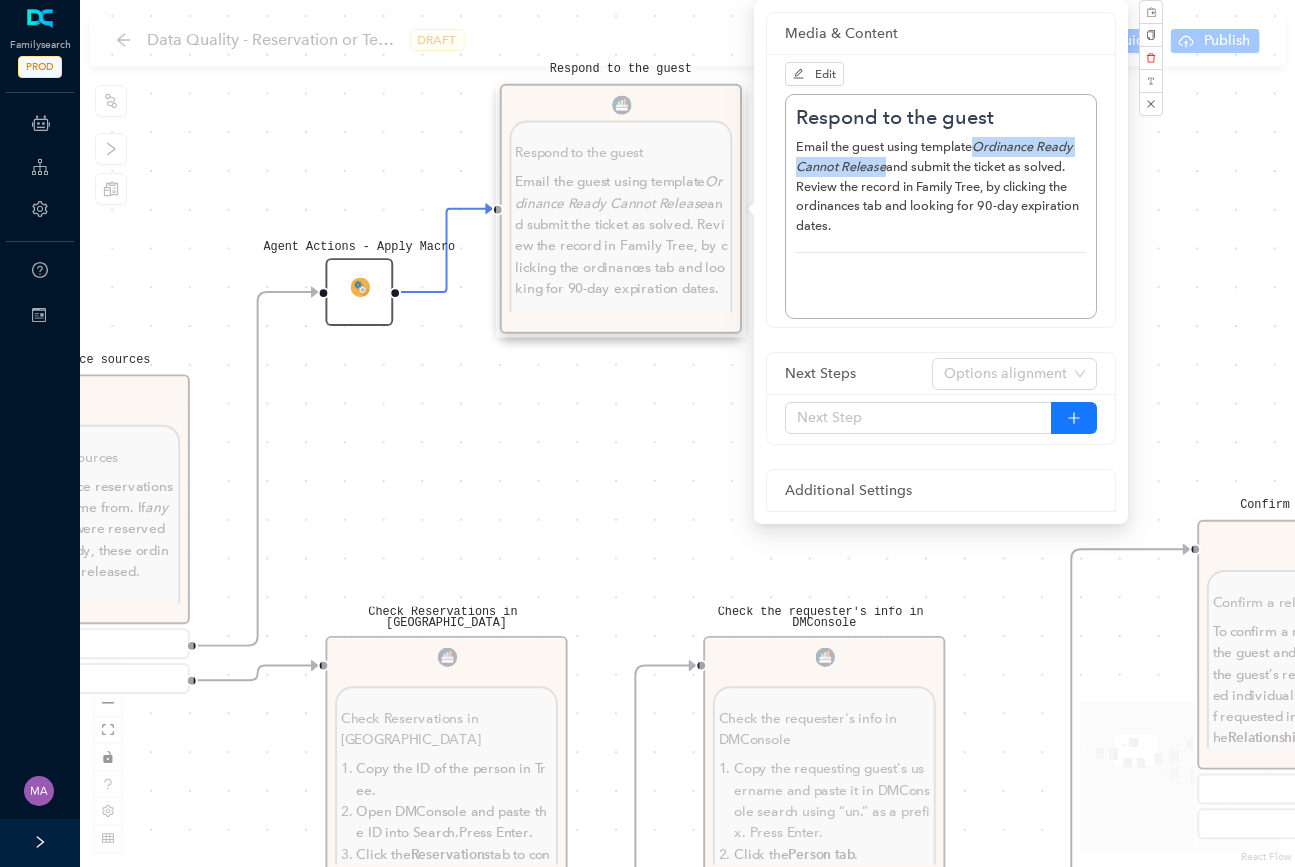 click on "Agent Actions - Apply Macro" at bounding box center [359, 292] 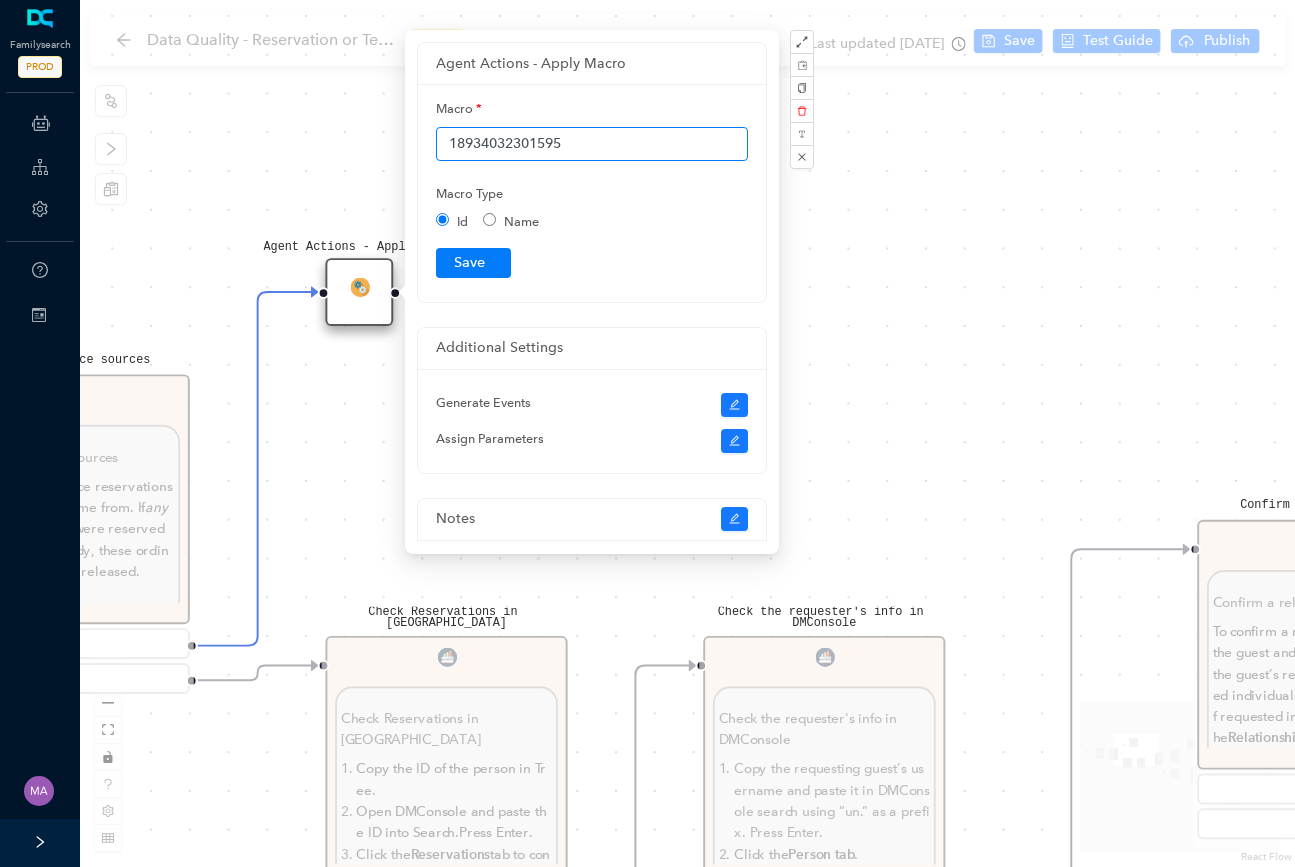 click on "18934032301595" at bounding box center (592, 144) 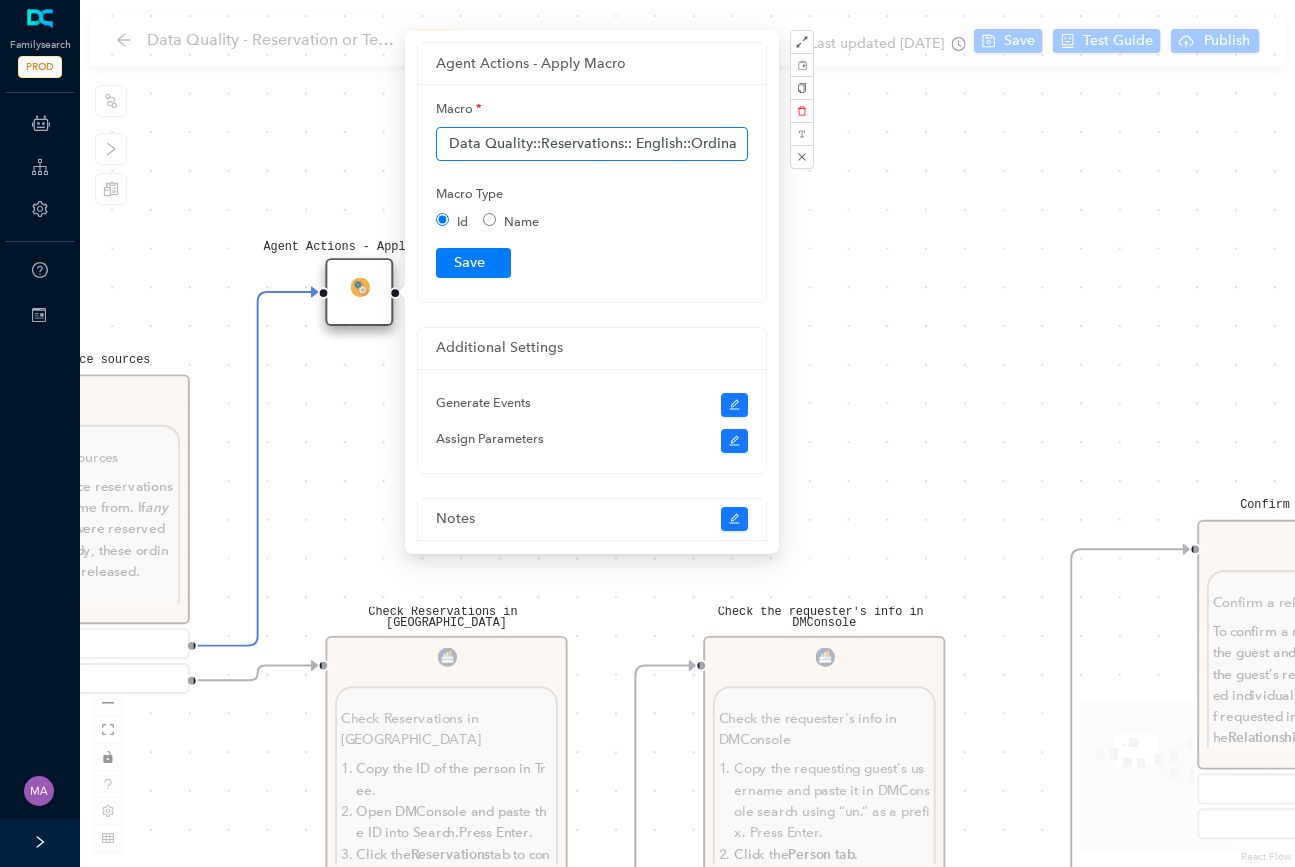 scroll, scrollTop: 0, scrollLeft: 165, axis: horizontal 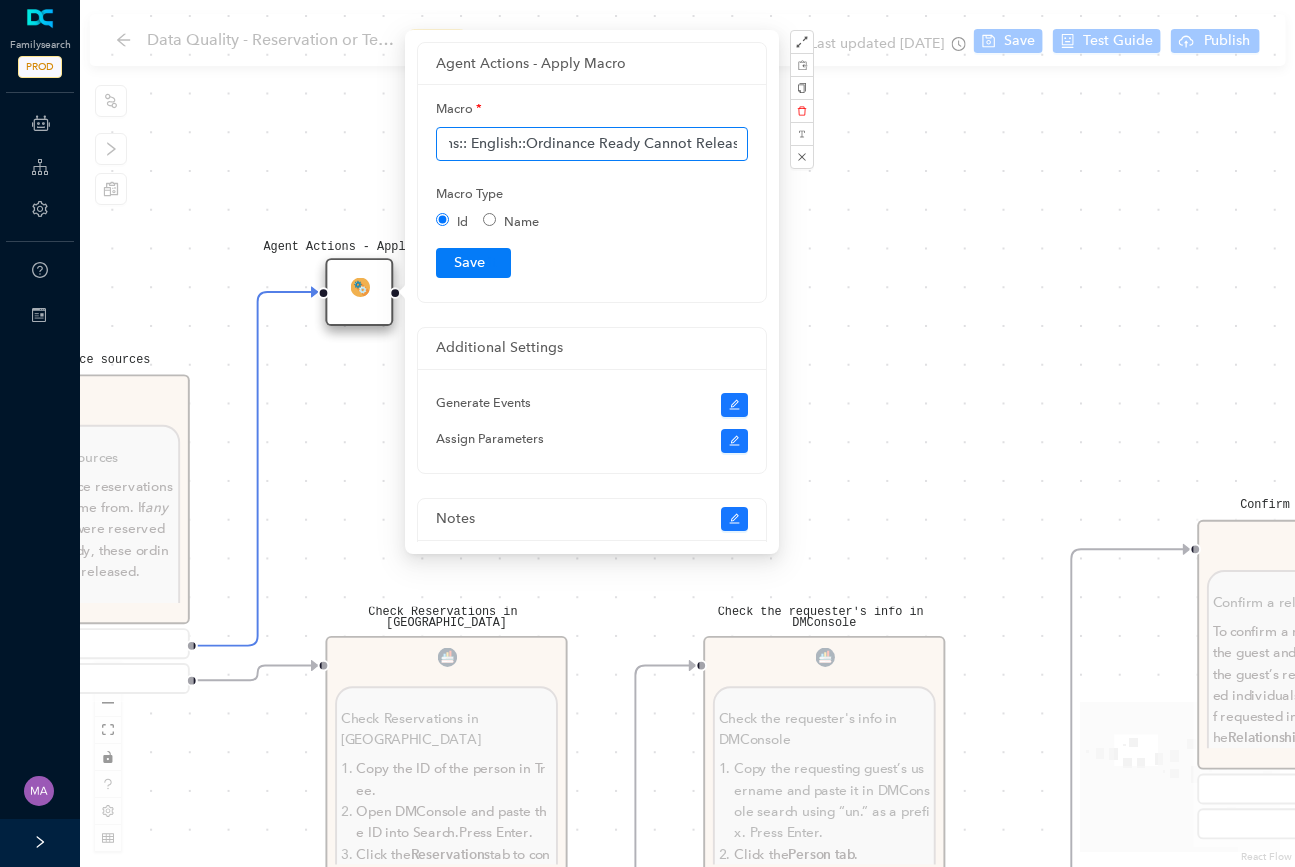 type on "Data Quality::Reservations:: English::Ordinance Ready Cannot Release" 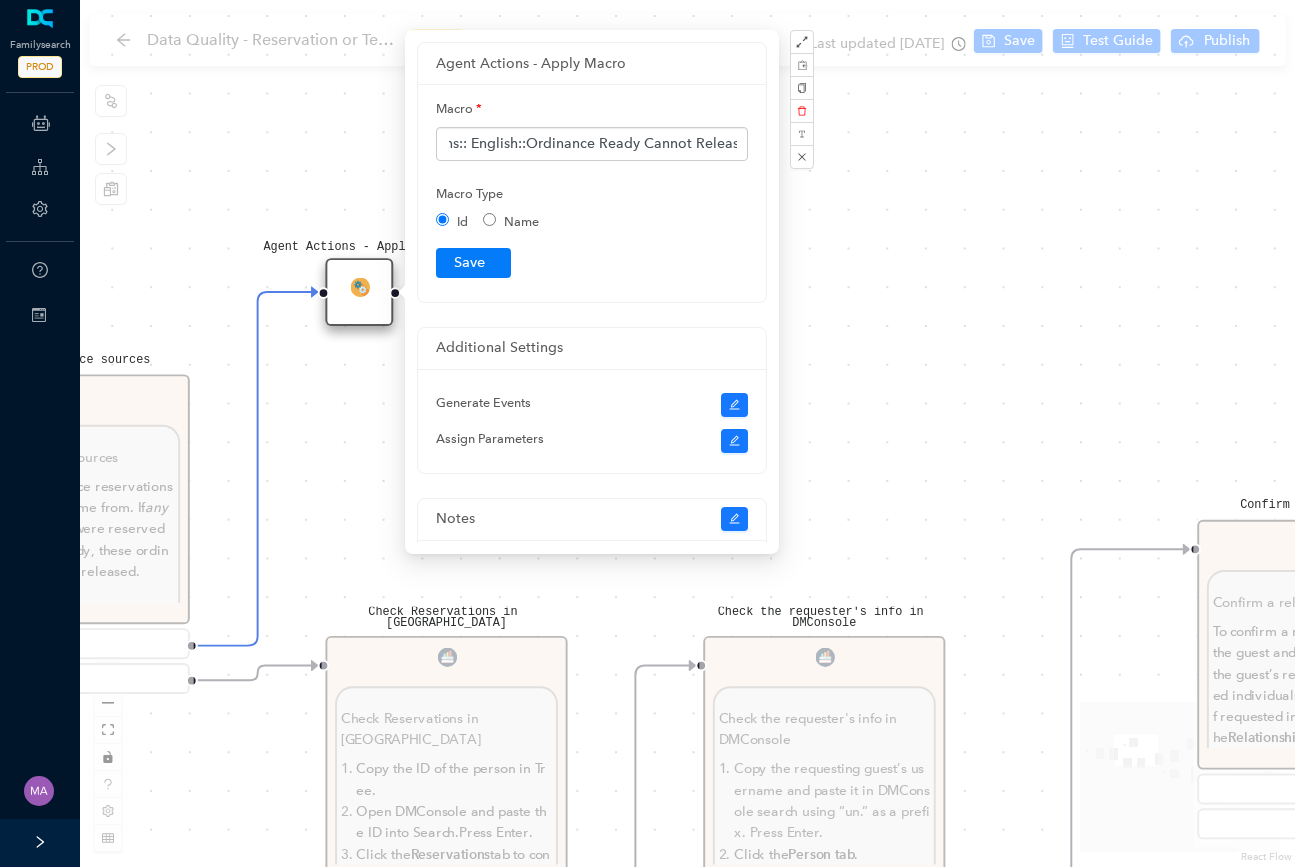 click on "Name" at bounding box center (489, 219) 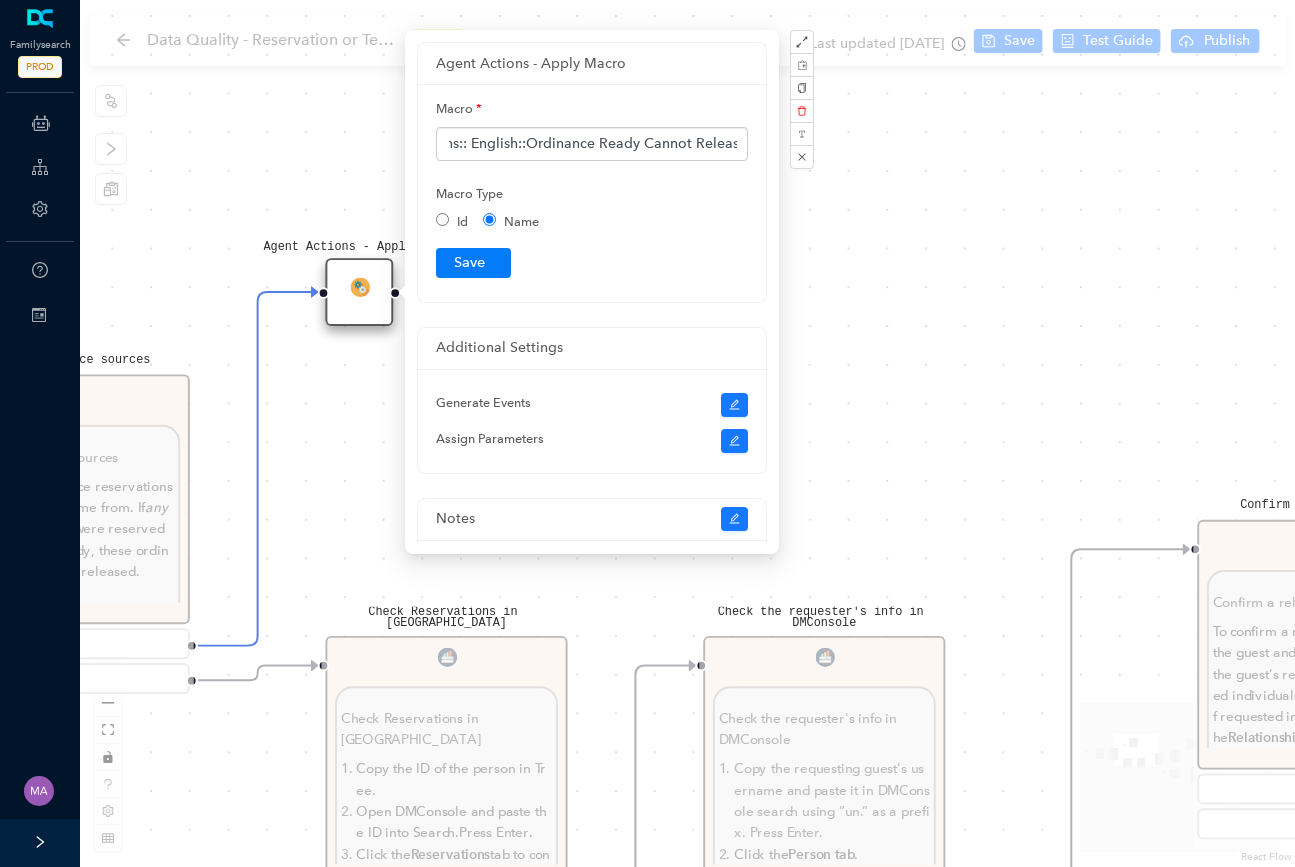scroll, scrollTop: 0, scrollLeft: 0, axis: both 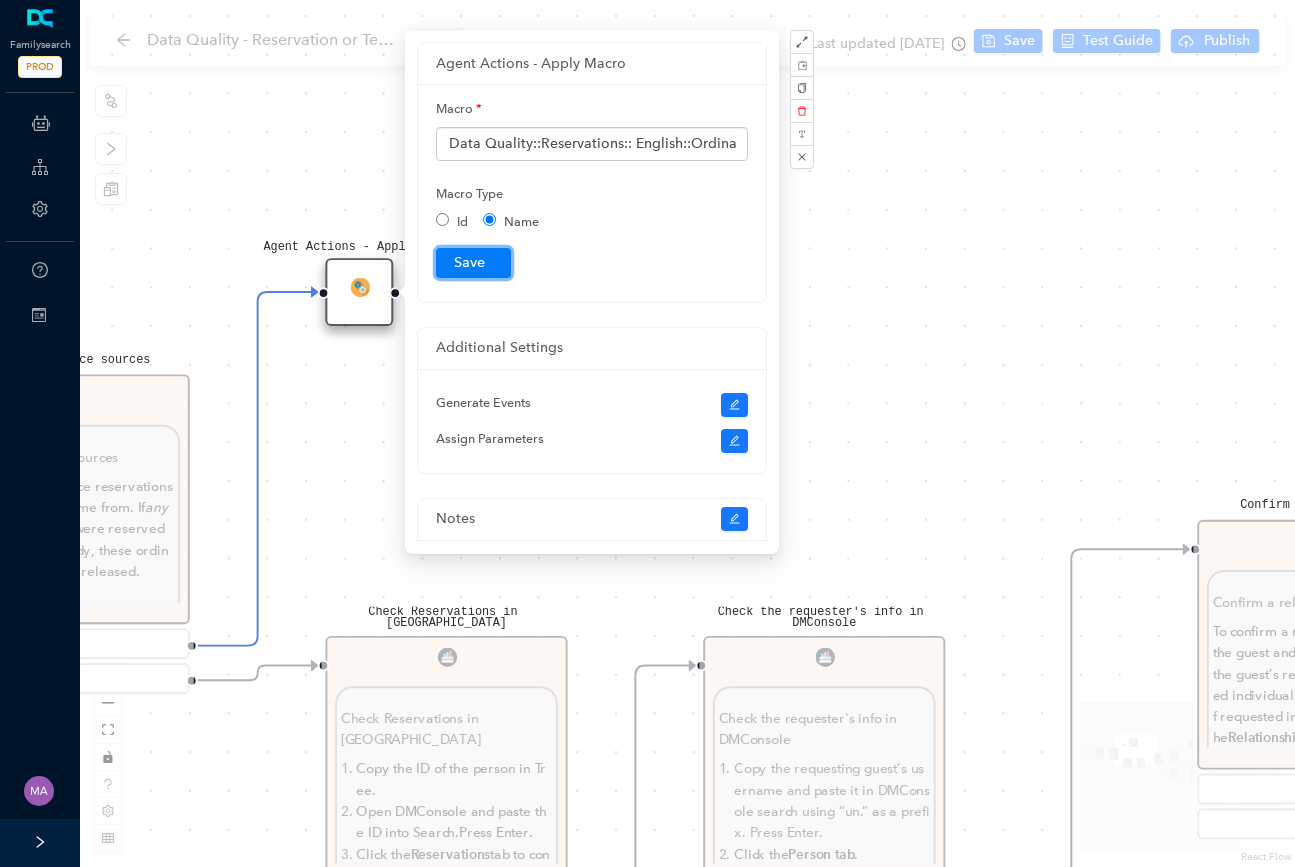 click on "Submit" at bounding box center [473, 263] 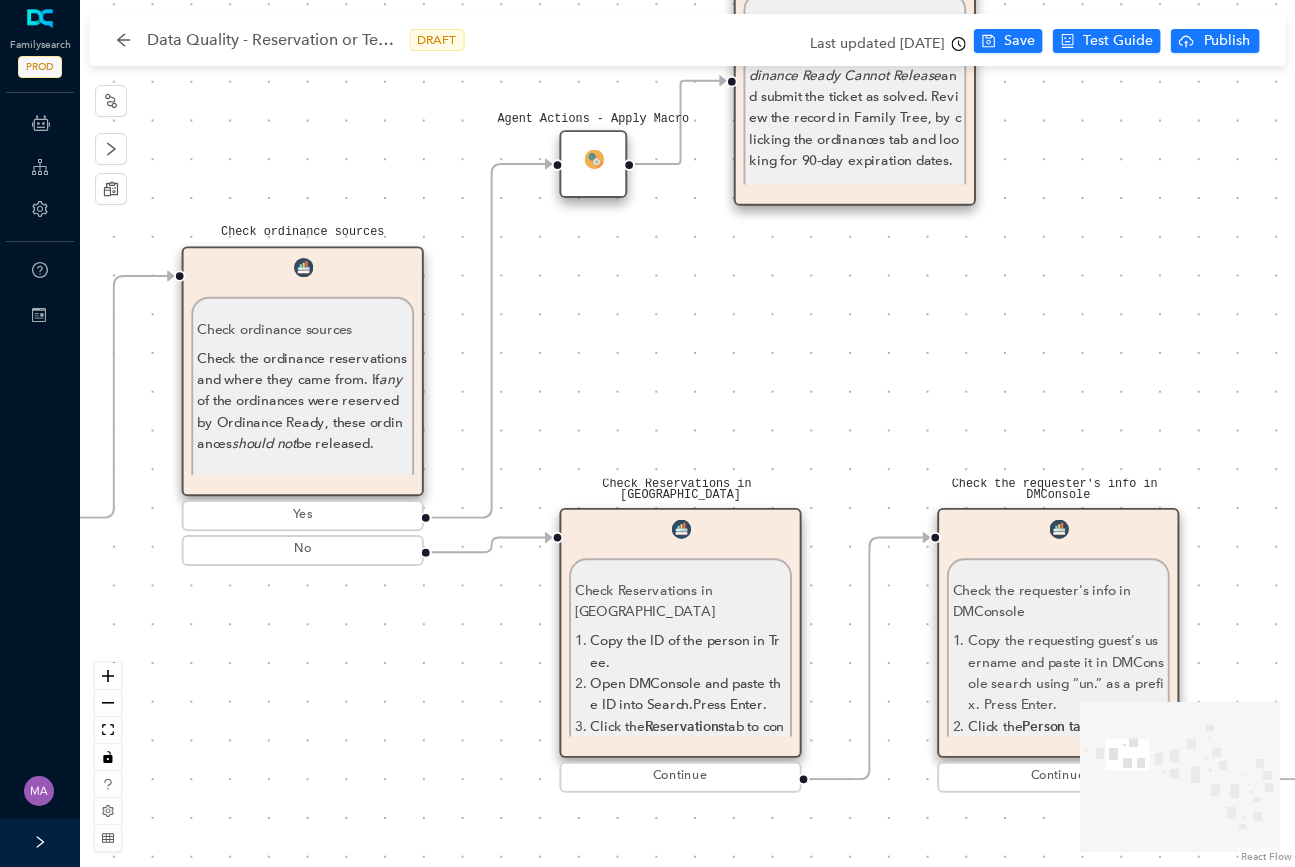 drag, startPoint x: 443, startPoint y: 370, endPoint x: 686, endPoint y: 236, distance: 277.49774 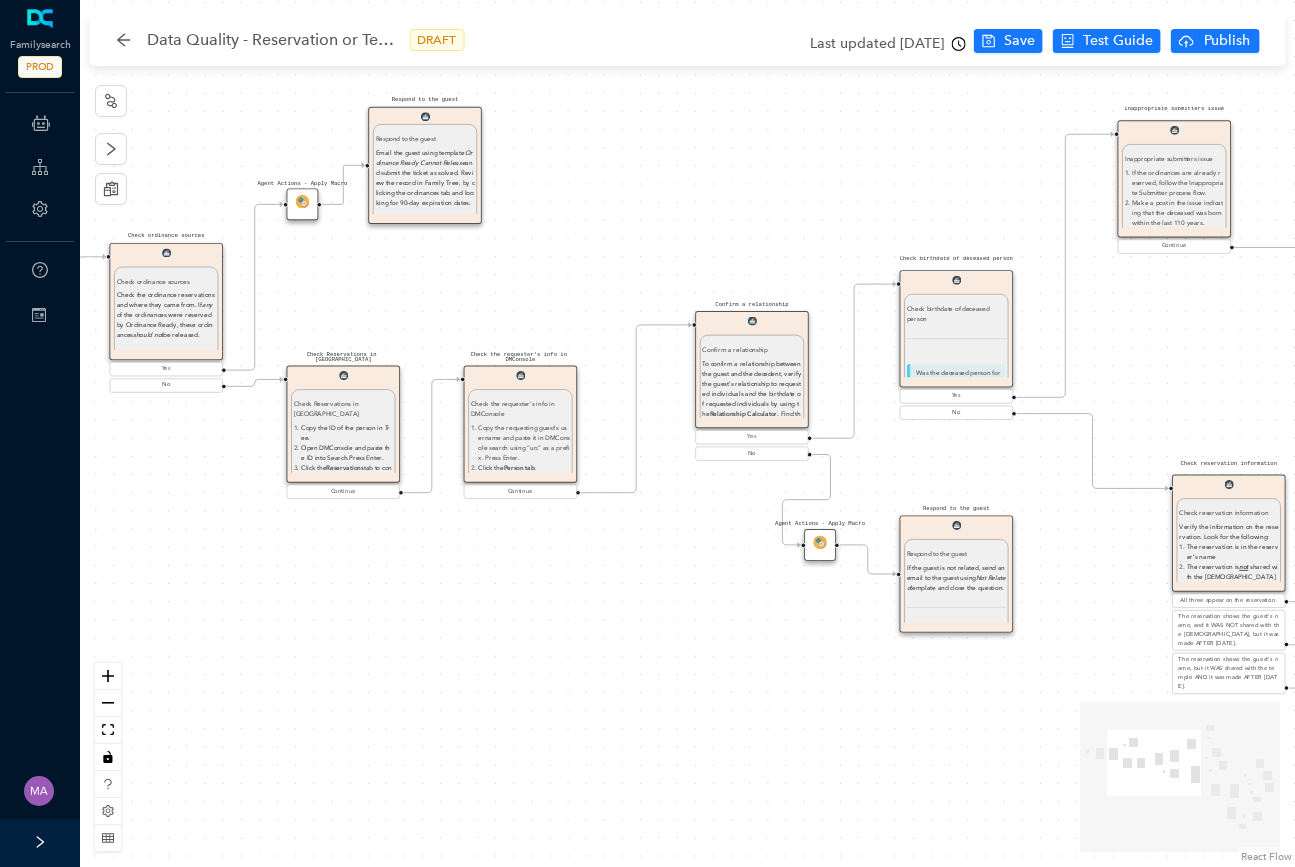 drag, startPoint x: 765, startPoint y: 275, endPoint x: 424, endPoint y: 266, distance: 341.11874 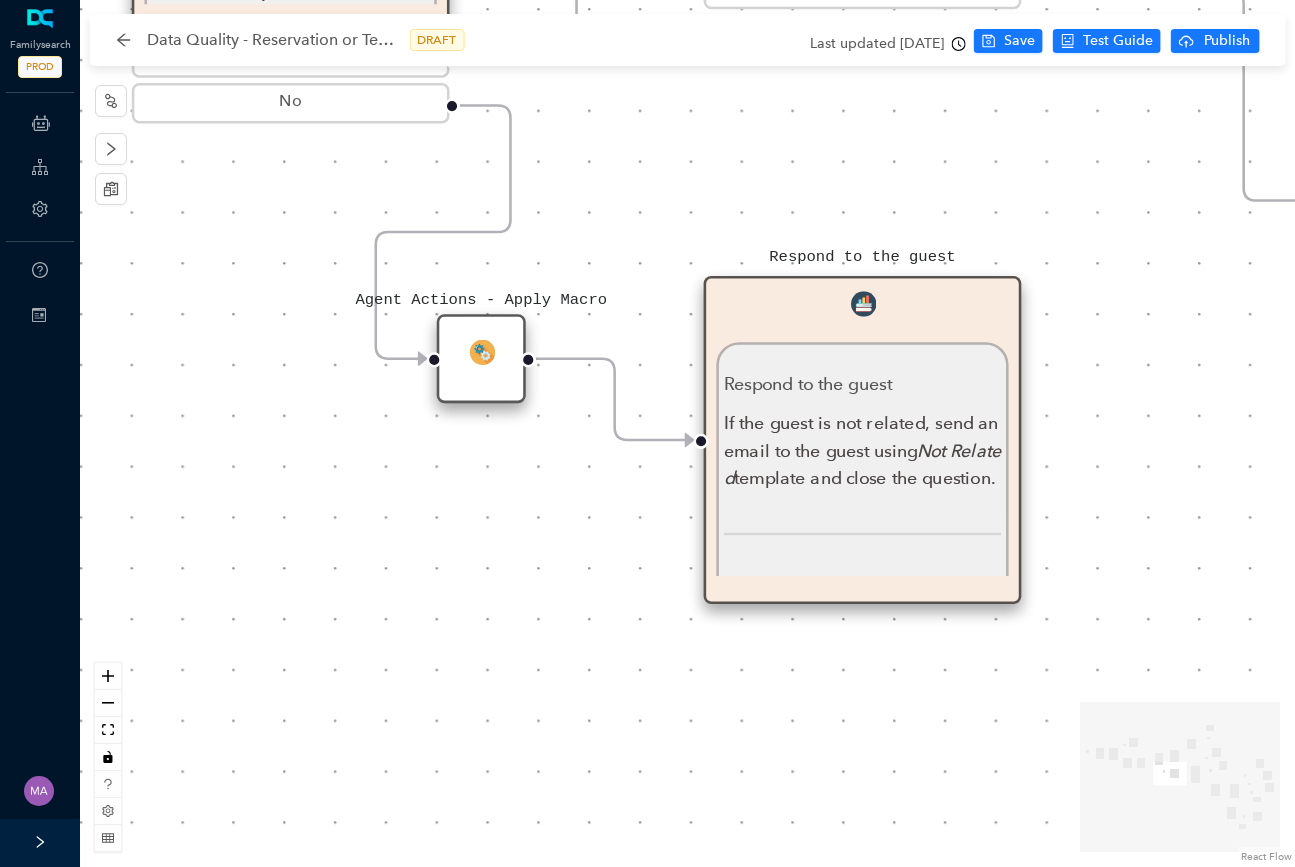 drag, startPoint x: 866, startPoint y: 575, endPoint x: 581, endPoint y: 521, distance: 290.07068 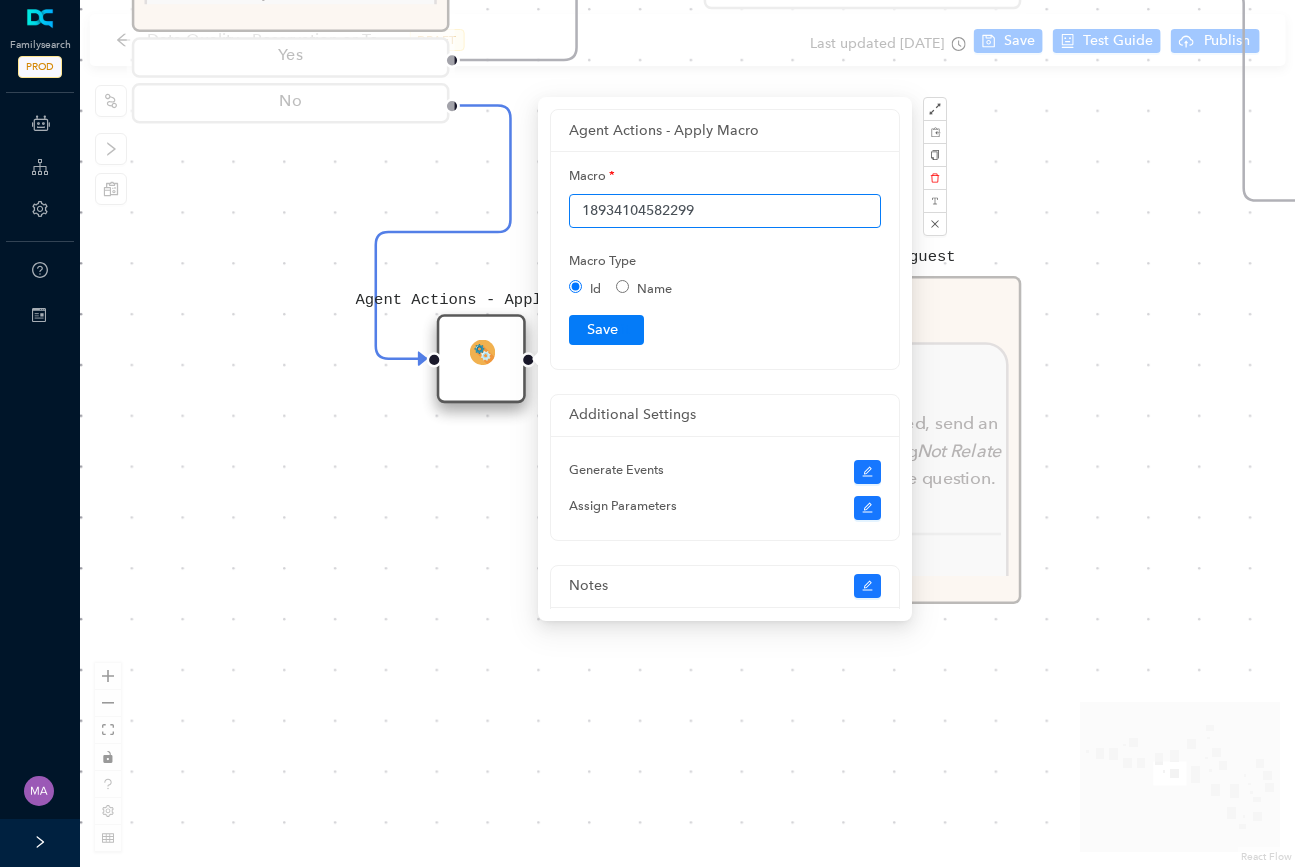 click on "18934104582299" at bounding box center [725, 211] 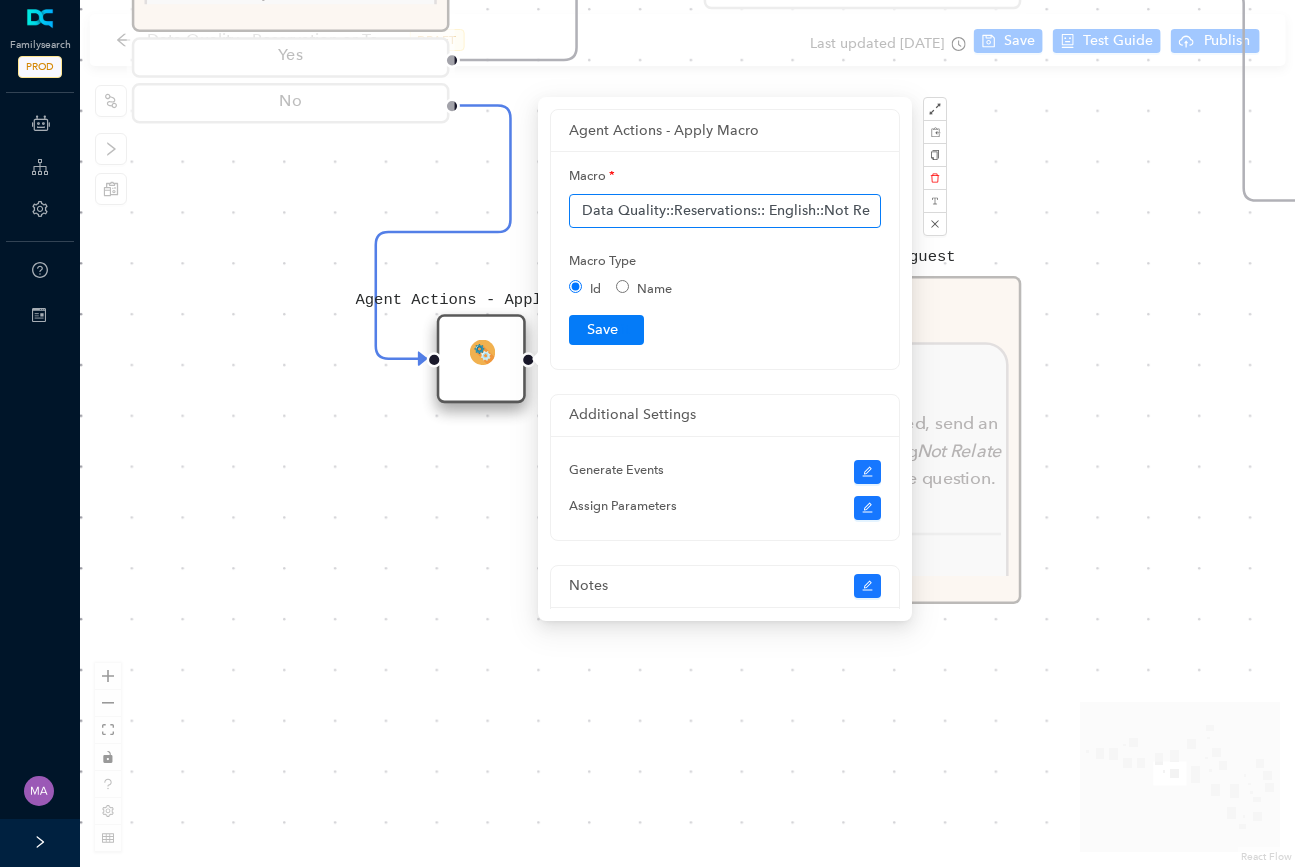 scroll, scrollTop: 0, scrollLeft: 26, axis: horizontal 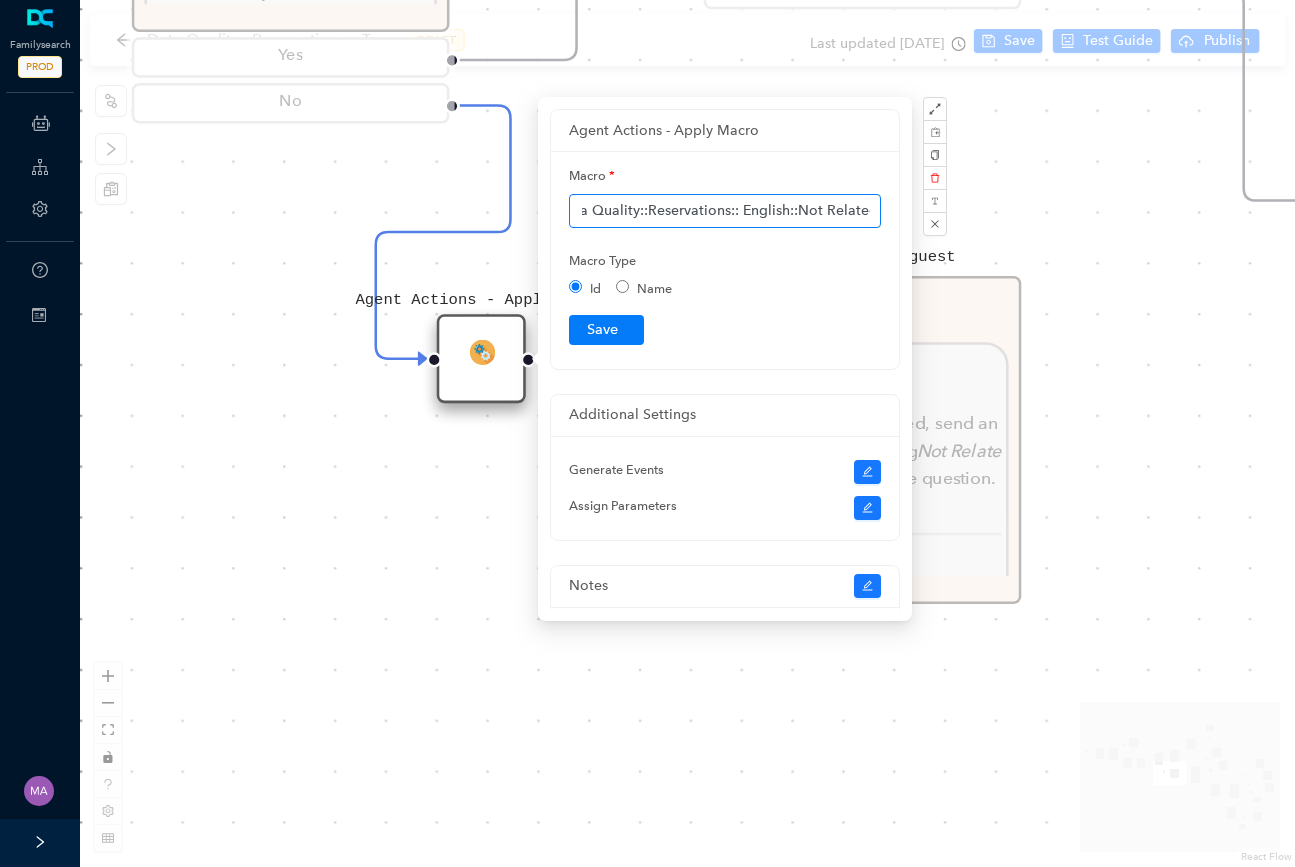 type on "Data Quality::Reservations:: English::Not Related" 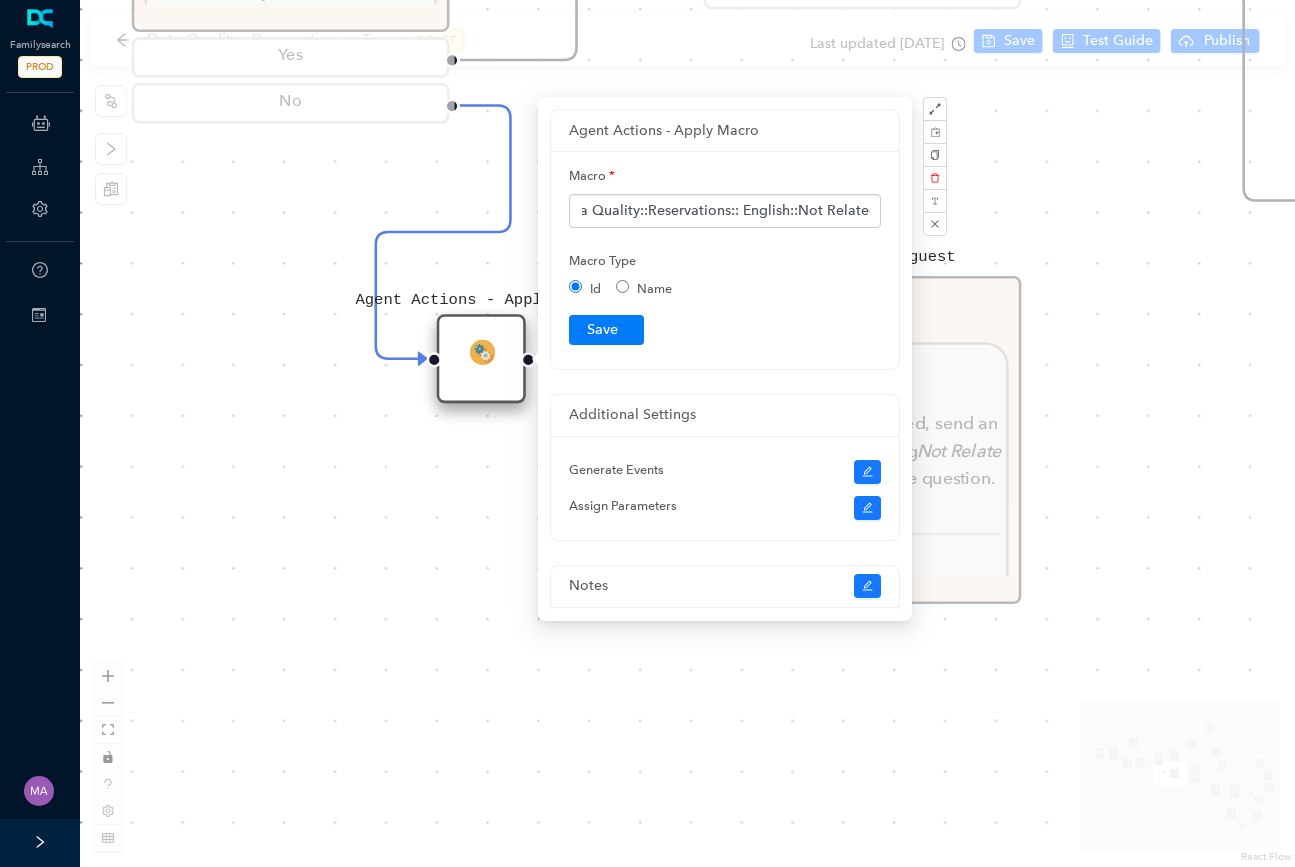 scroll, scrollTop: 0, scrollLeft: 0, axis: both 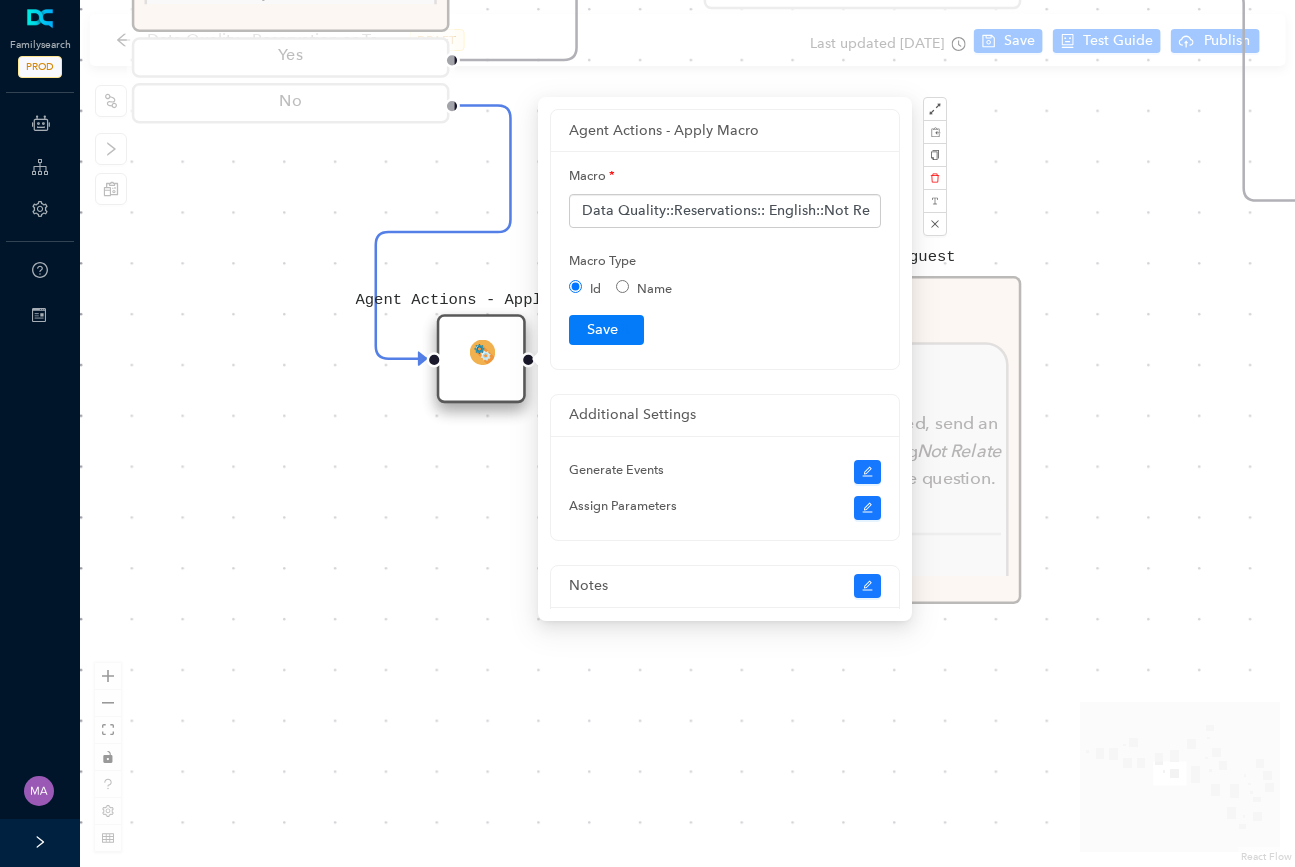 click on "Name" at bounding box center (622, 286) 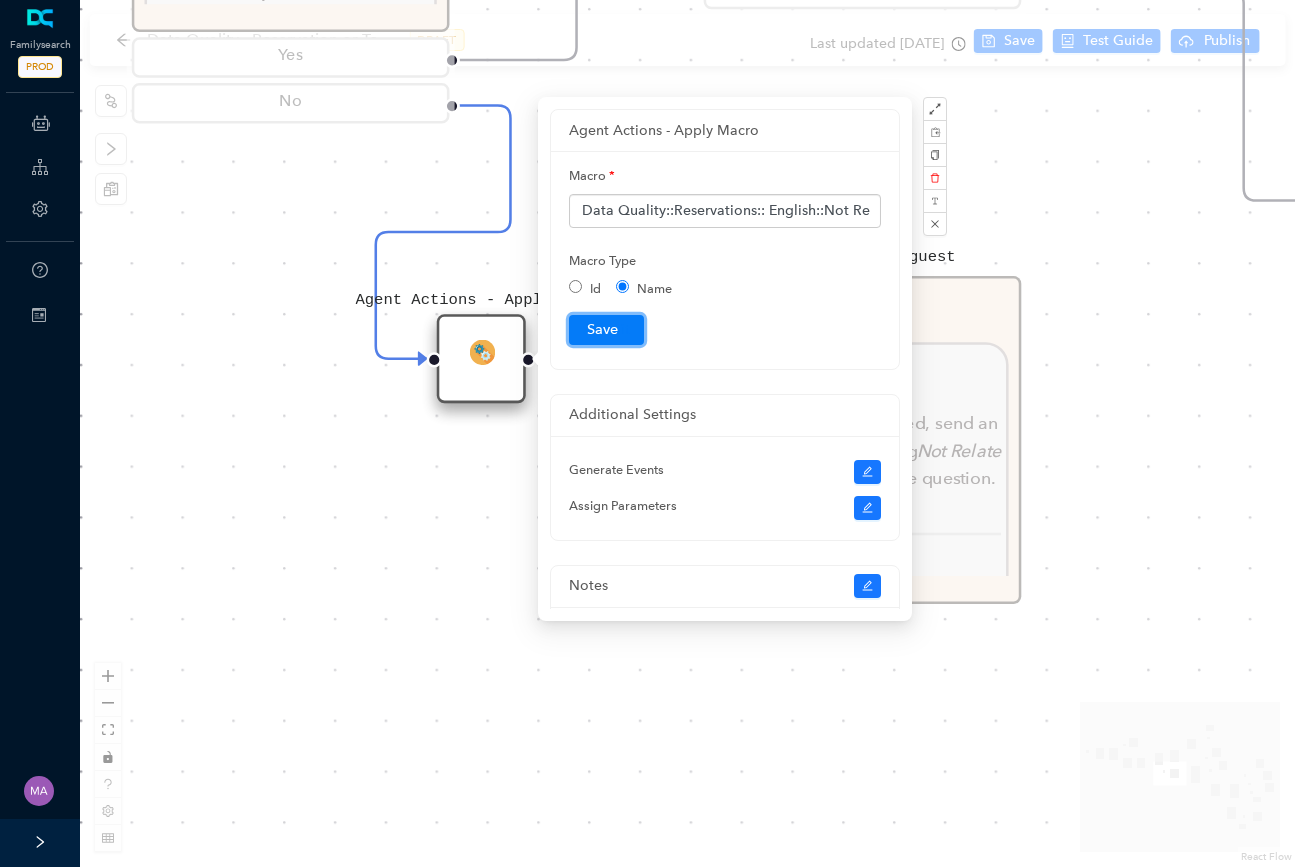 click on "Submit" at bounding box center [606, 330] 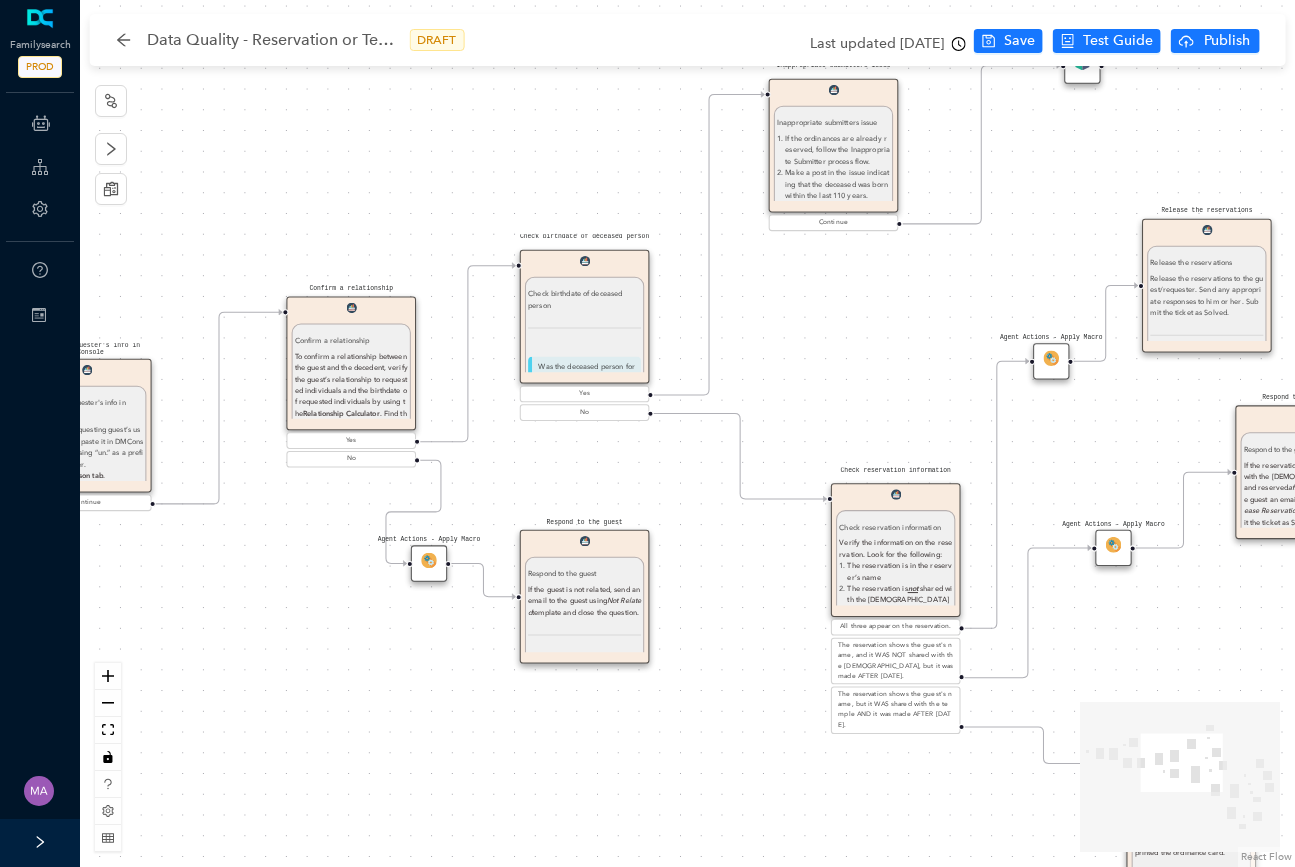 drag, startPoint x: 640, startPoint y: 270, endPoint x: 507, endPoint y: 494, distance: 260.50912 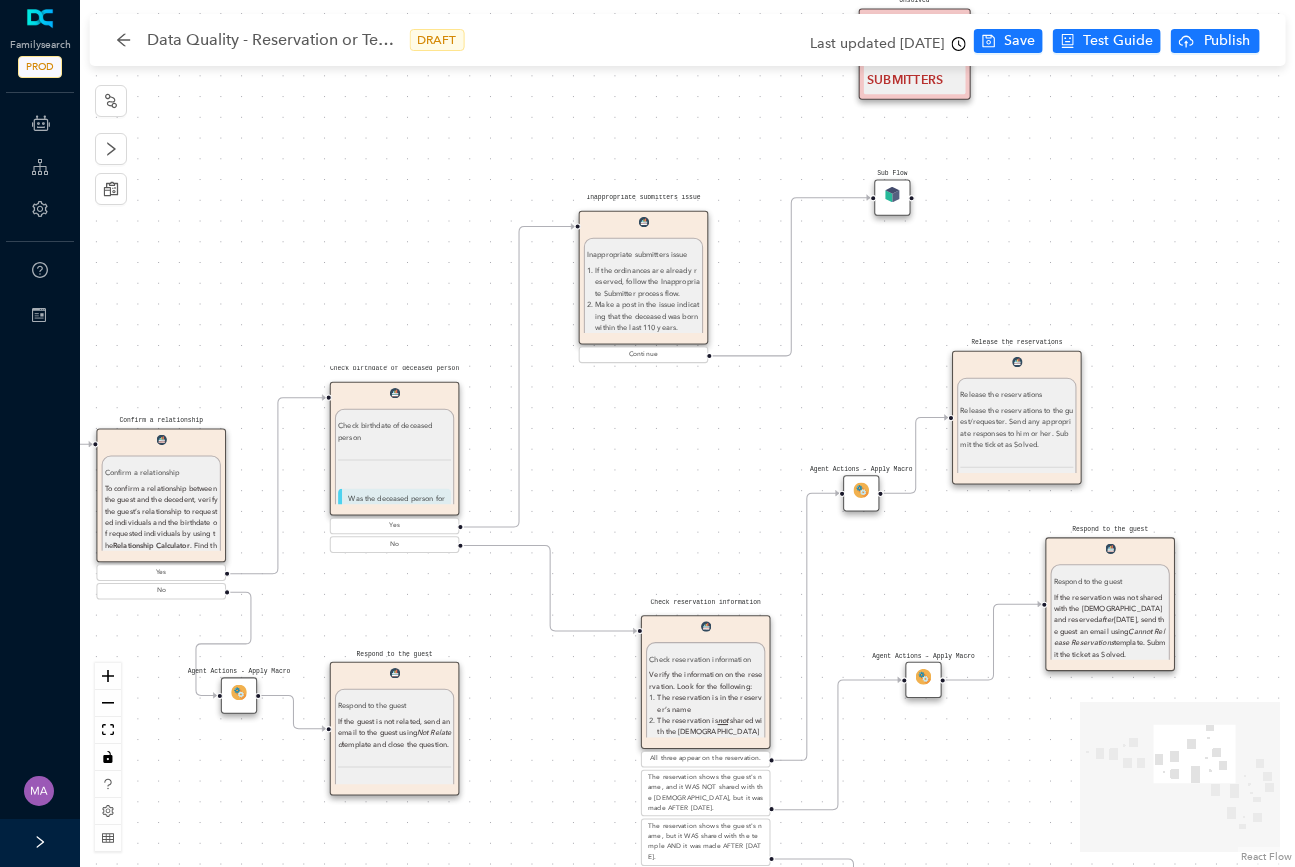 drag, startPoint x: 823, startPoint y: 365, endPoint x: 537, endPoint y: 534, distance: 332.20023 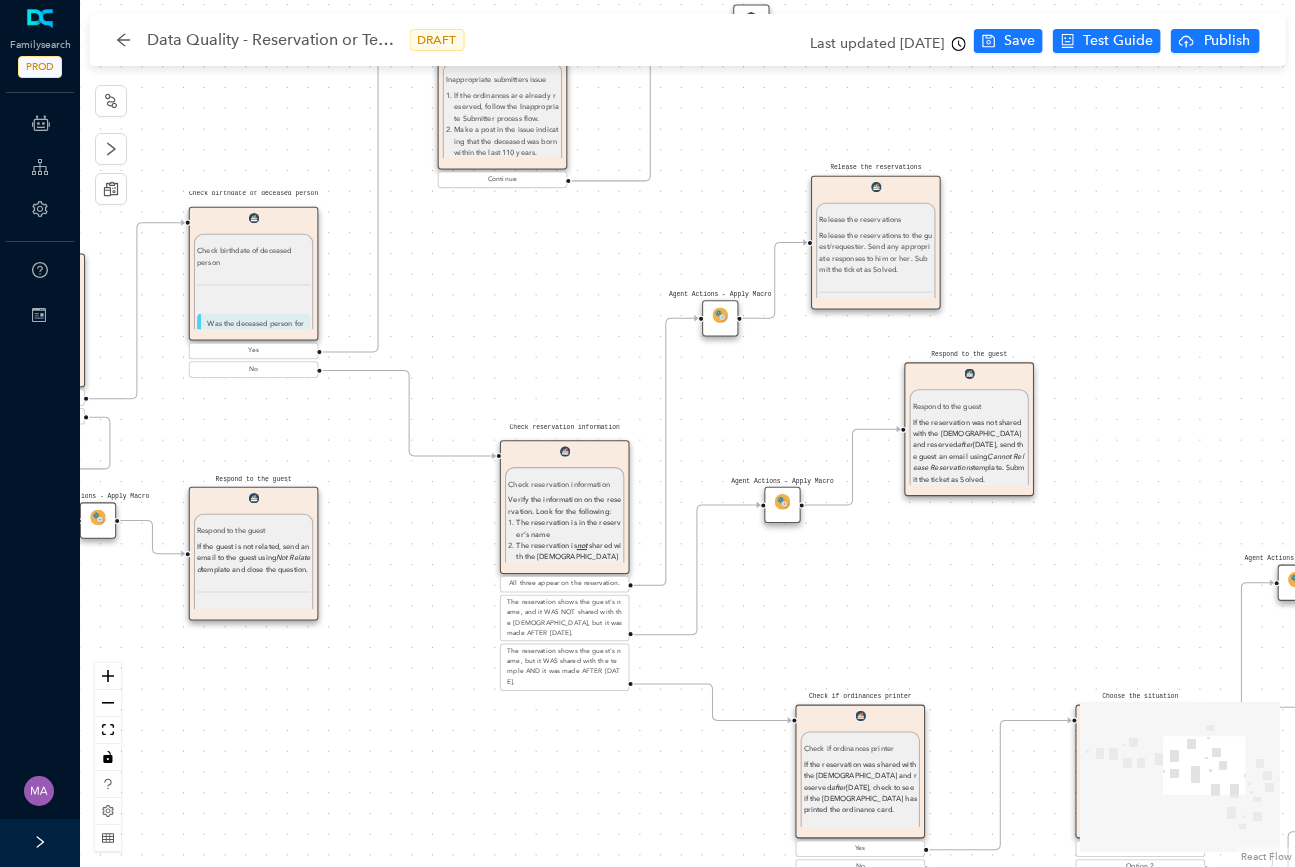 drag, startPoint x: 766, startPoint y: 358, endPoint x: 721, endPoint y: 145, distance: 217.70163 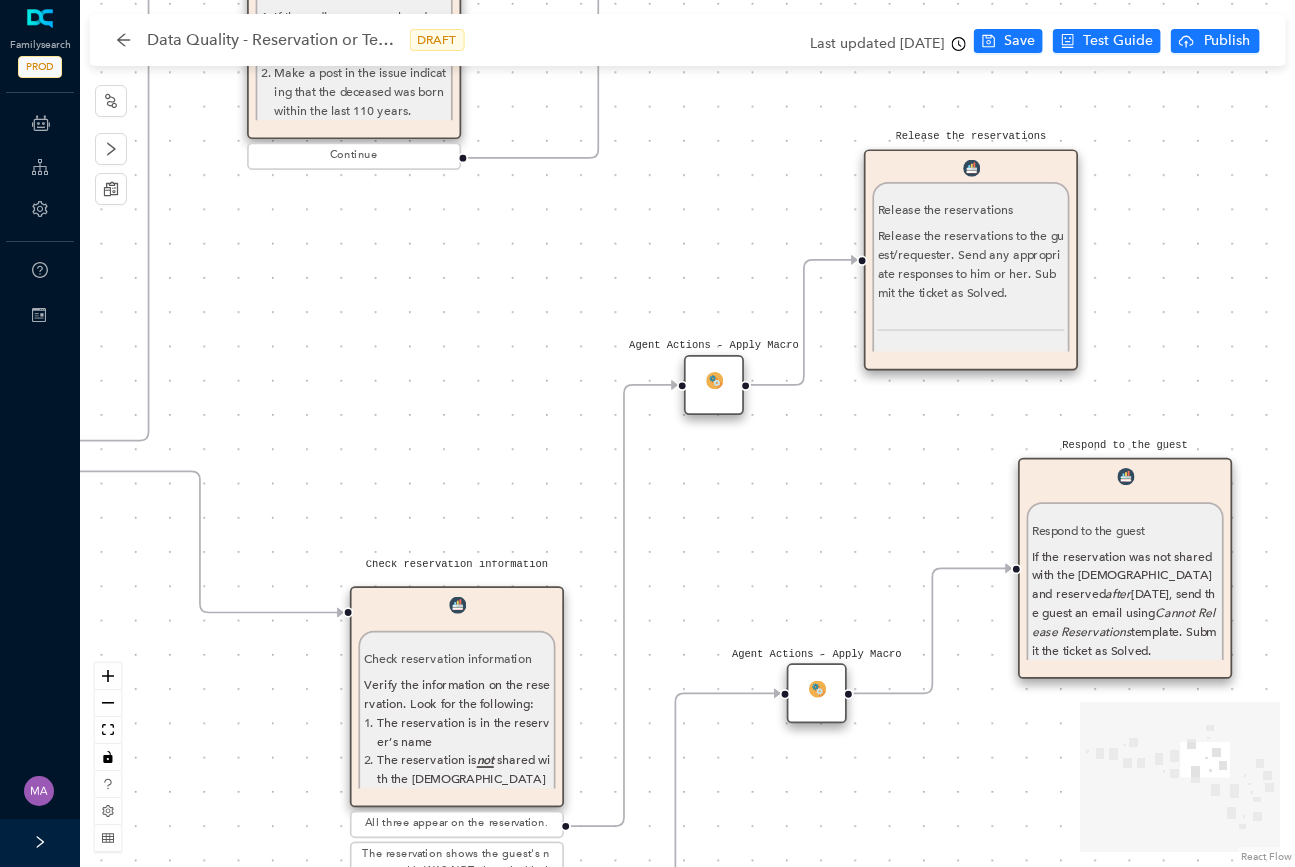 scroll, scrollTop: 0, scrollLeft: 0, axis: both 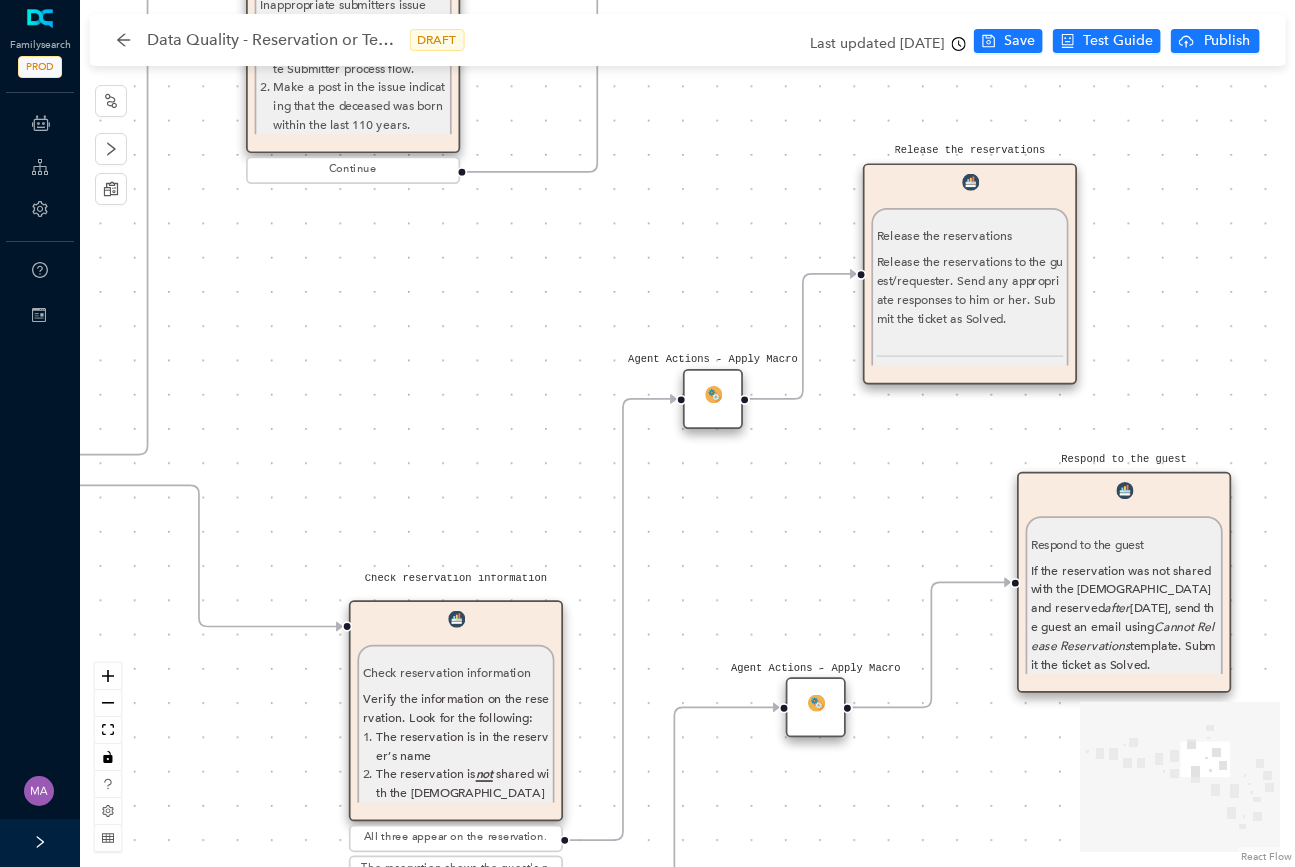 drag, startPoint x: 920, startPoint y: 398, endPoint x: 919, endPoint y: 412, distance: 14.035668 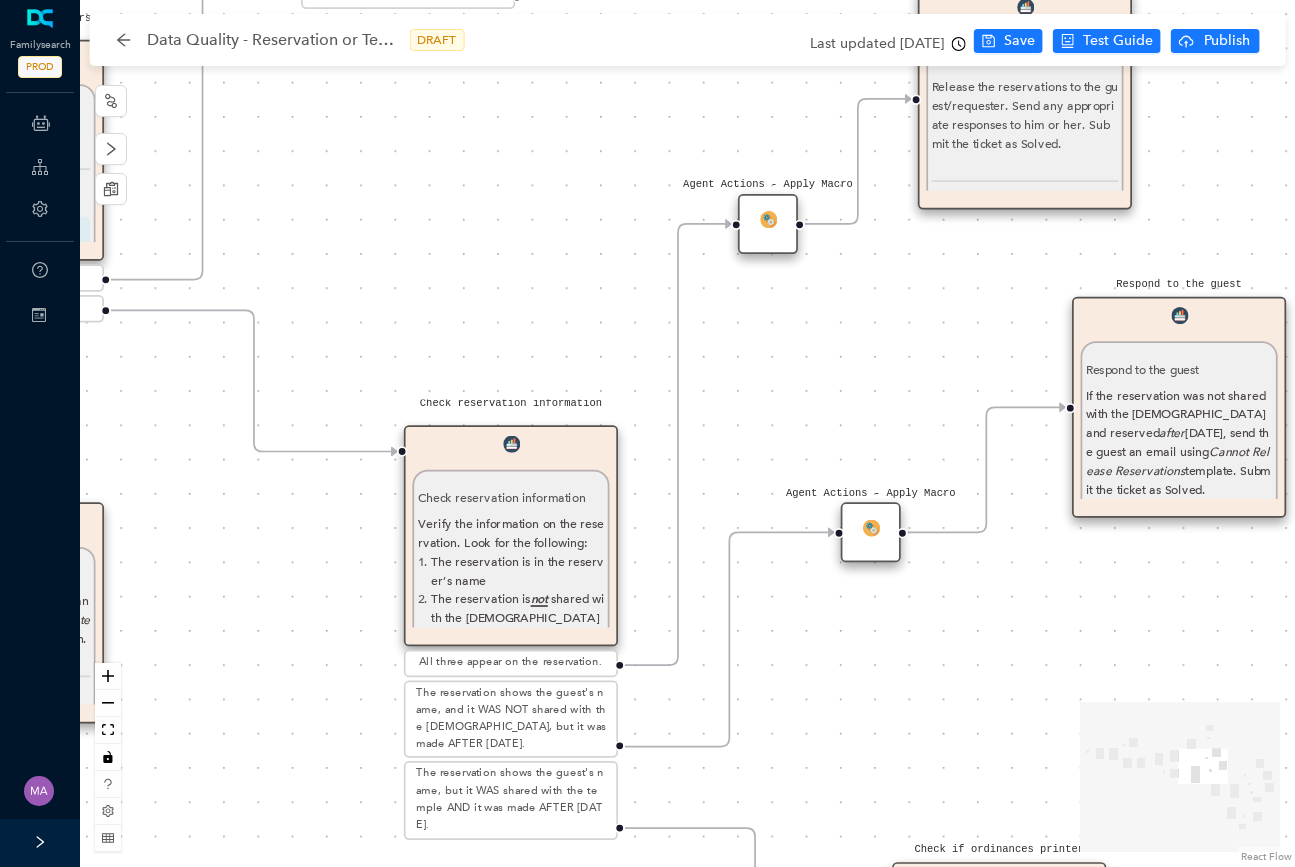 drag, startPoint x: 312, startPoint y: 568, endPoint x: 375, endPoint y: 380, distance: 198.27505 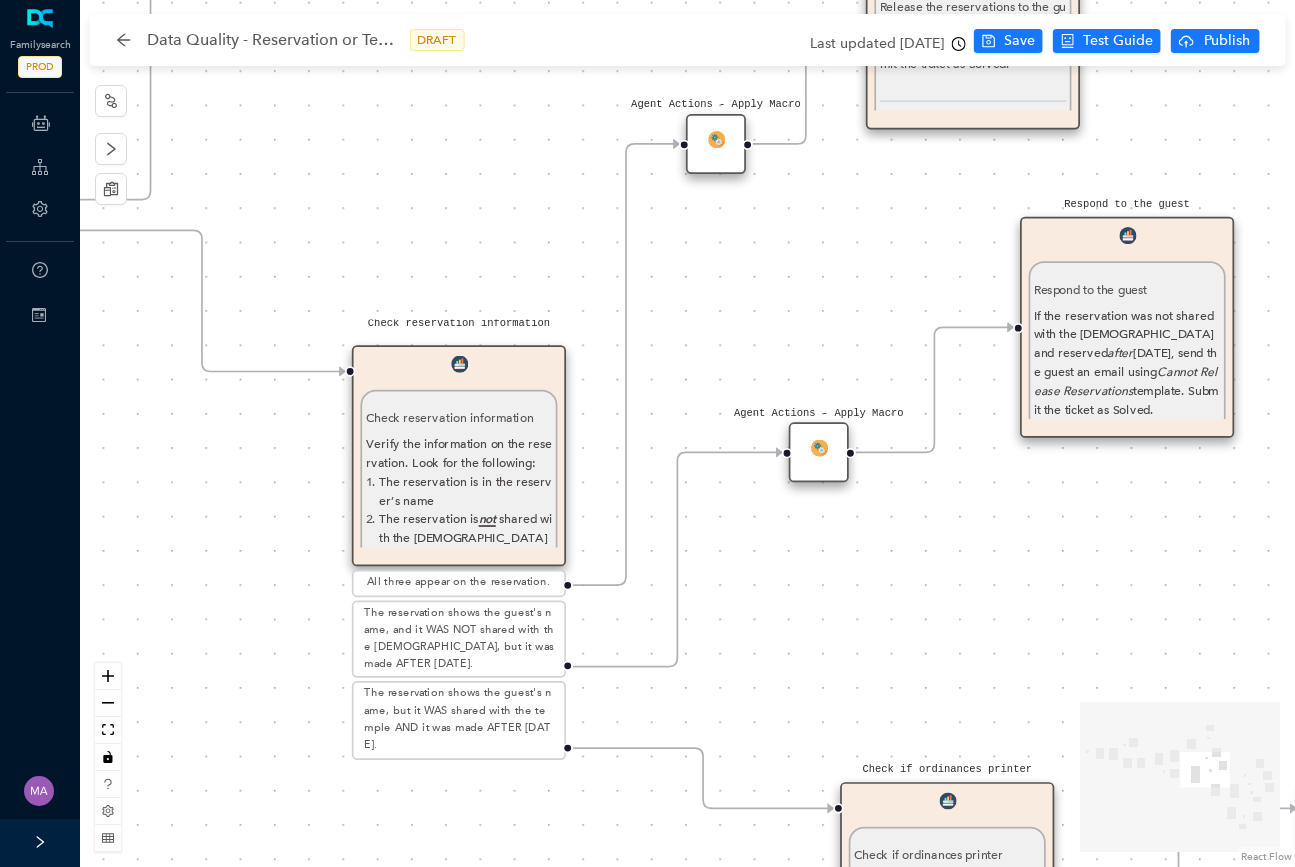 drag, startPoint x: 316, startPoint y: 515, endPoint x: 257, endPoint y: 447, distance: 90.02777 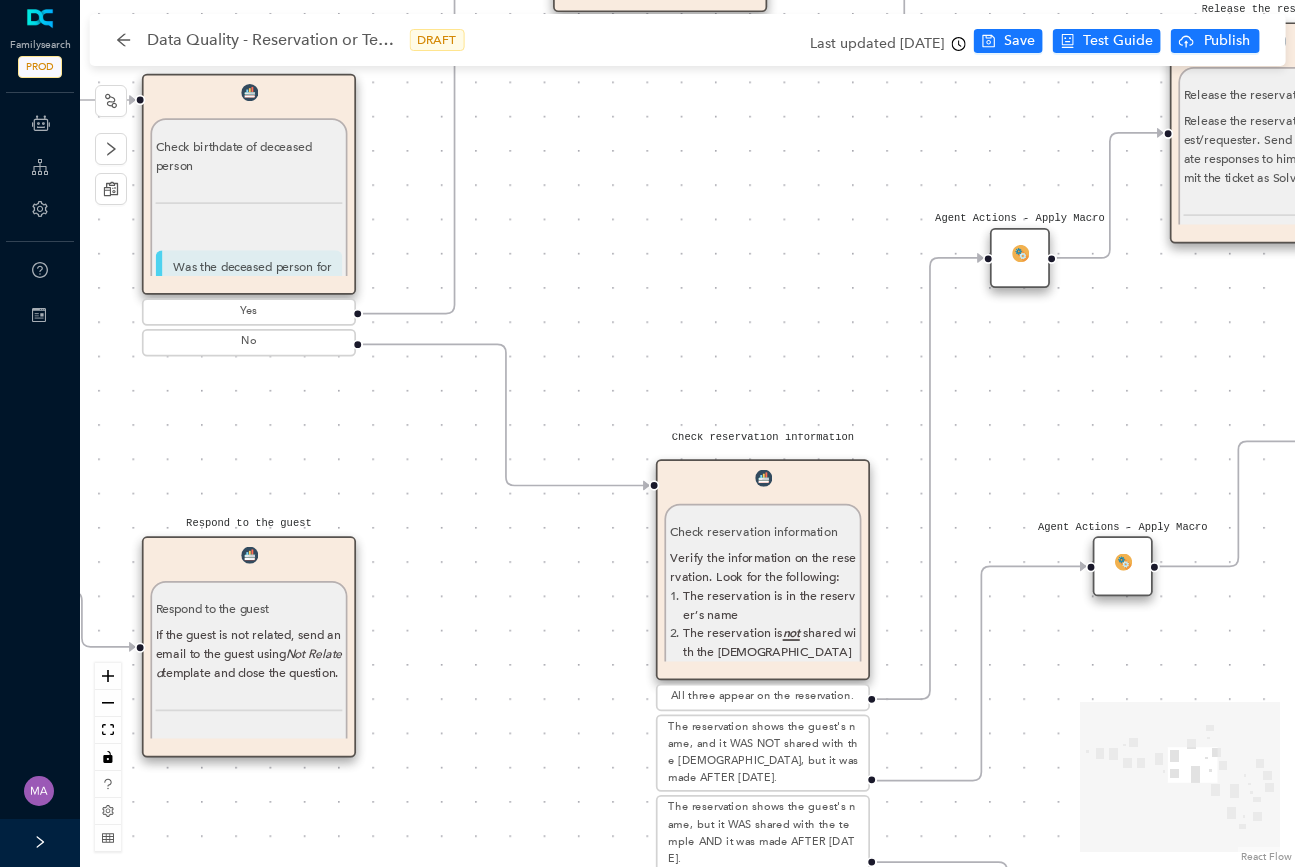 drag, startPoint x: 314, startPoint y: 262, endPoint x: 617, endPoint y: 377, distance: 324.0895 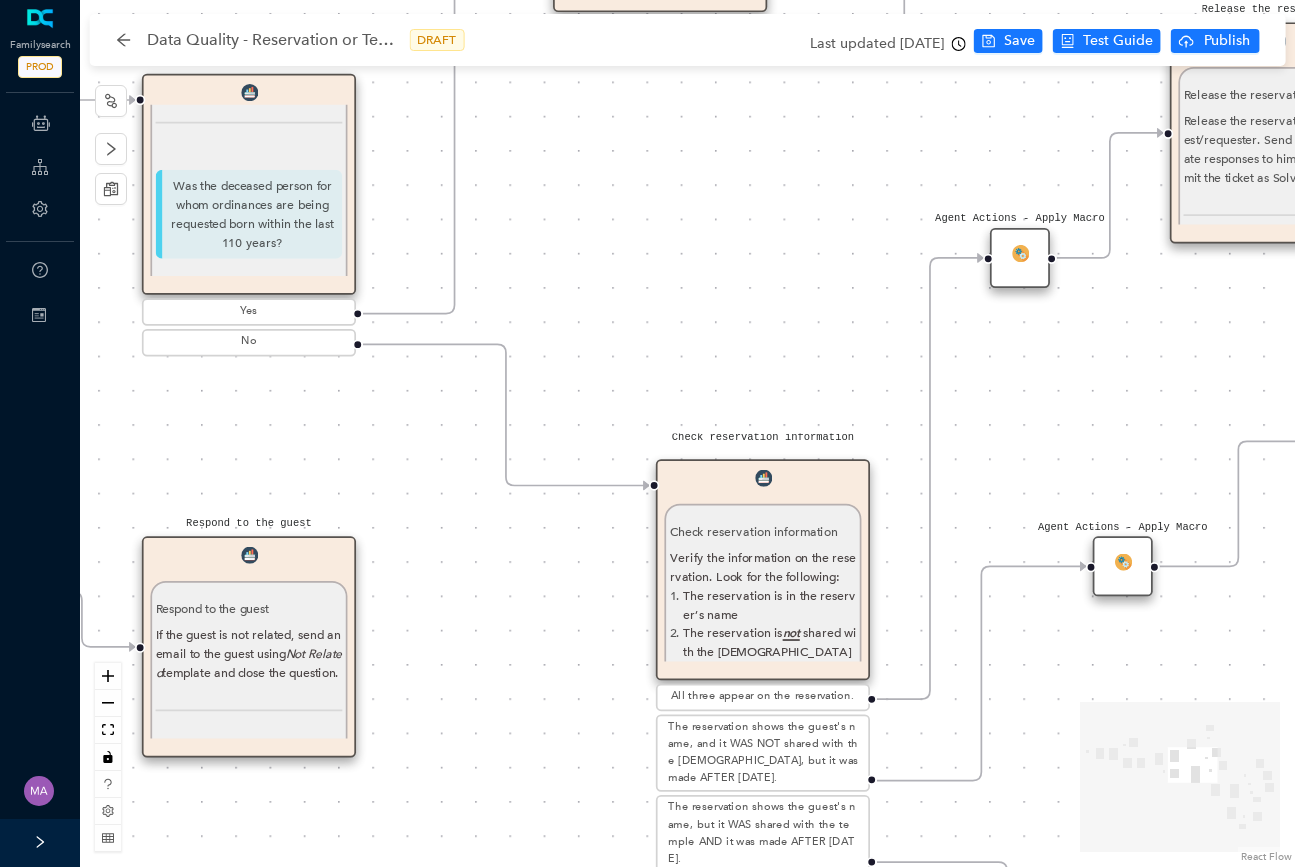 scroll, scrollTop: 54, scrollLeft: 0, axis: vertical 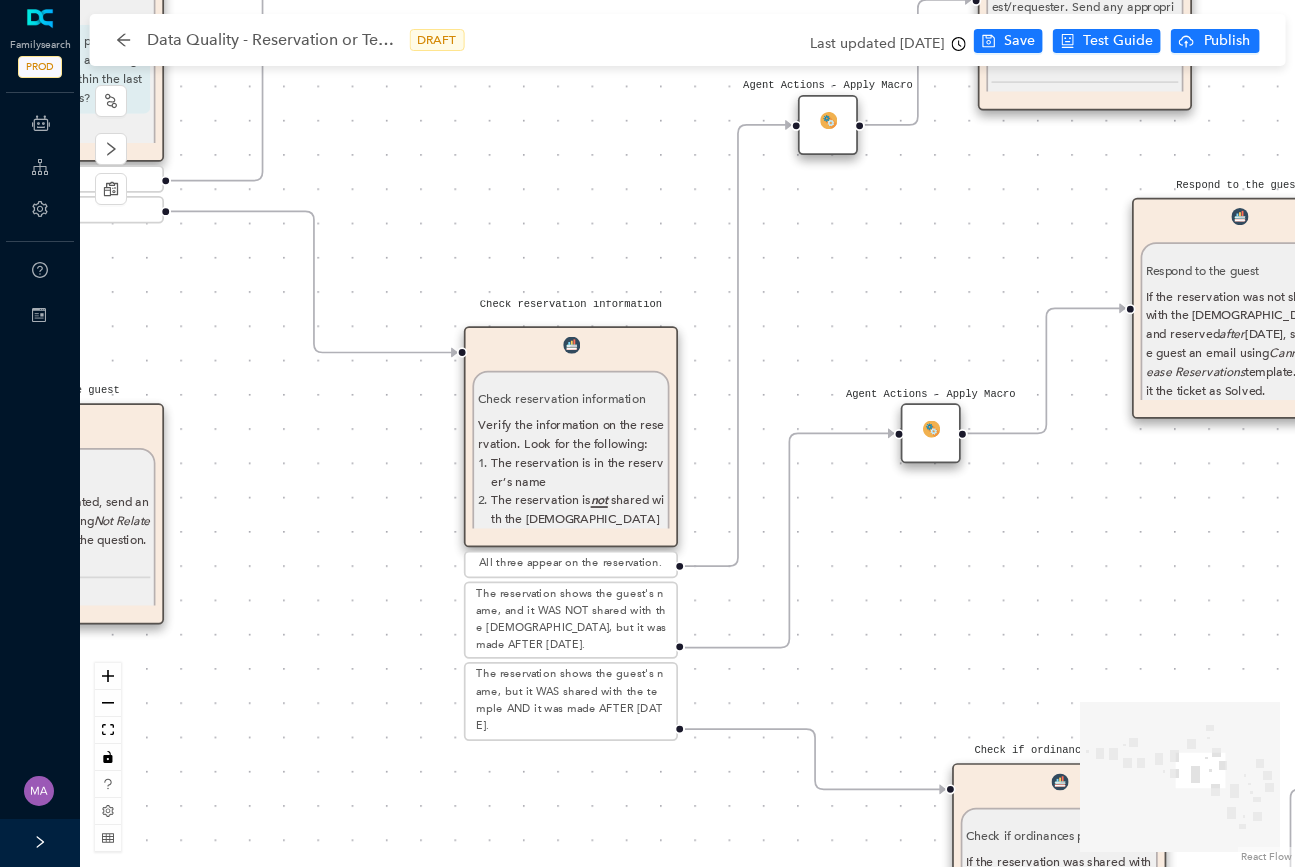 drag, startPoint x: 675, startPoint y: 350, endPoint x: 437, endPoint y: 170, distance: 298.4024 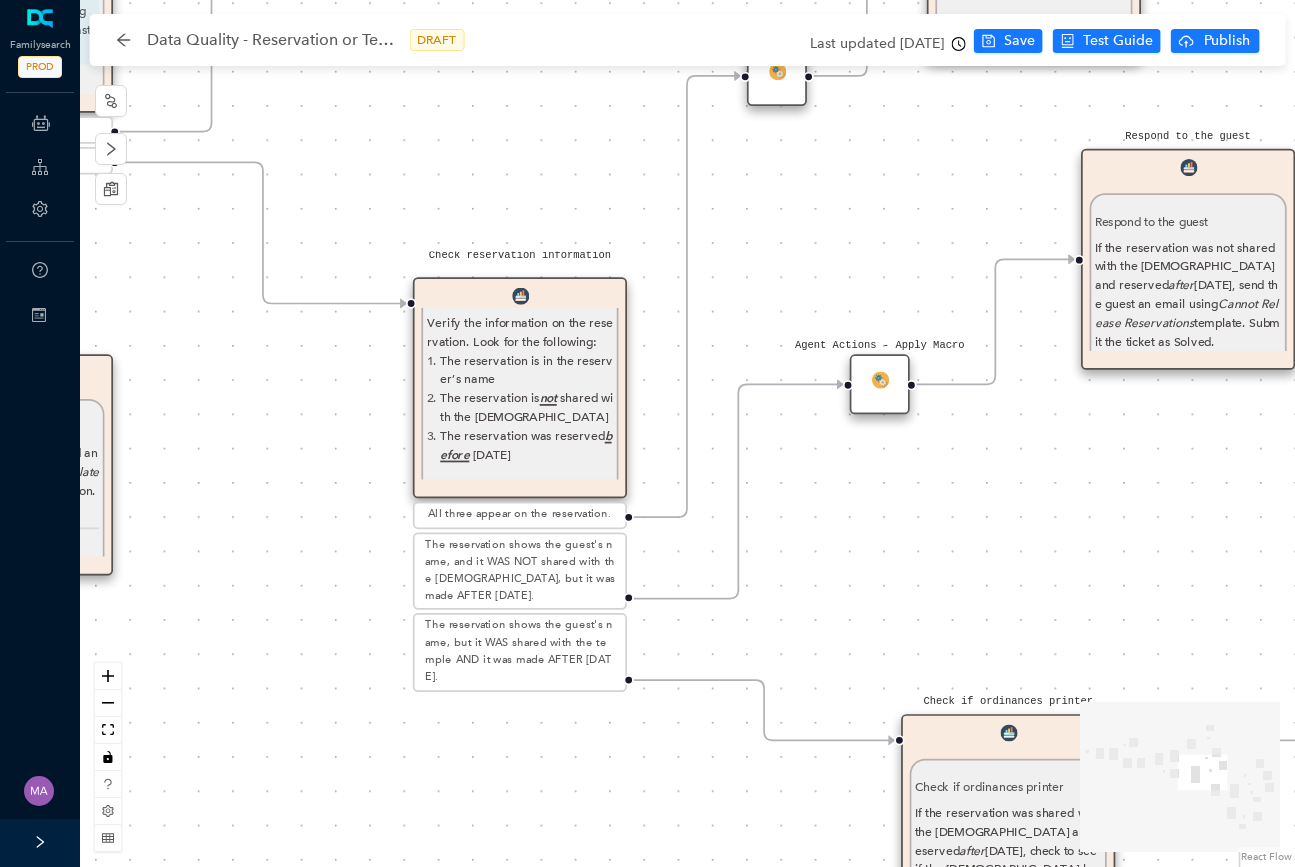 scroll, scrollTop: 36, scrollLeft: 0, axis: vertical 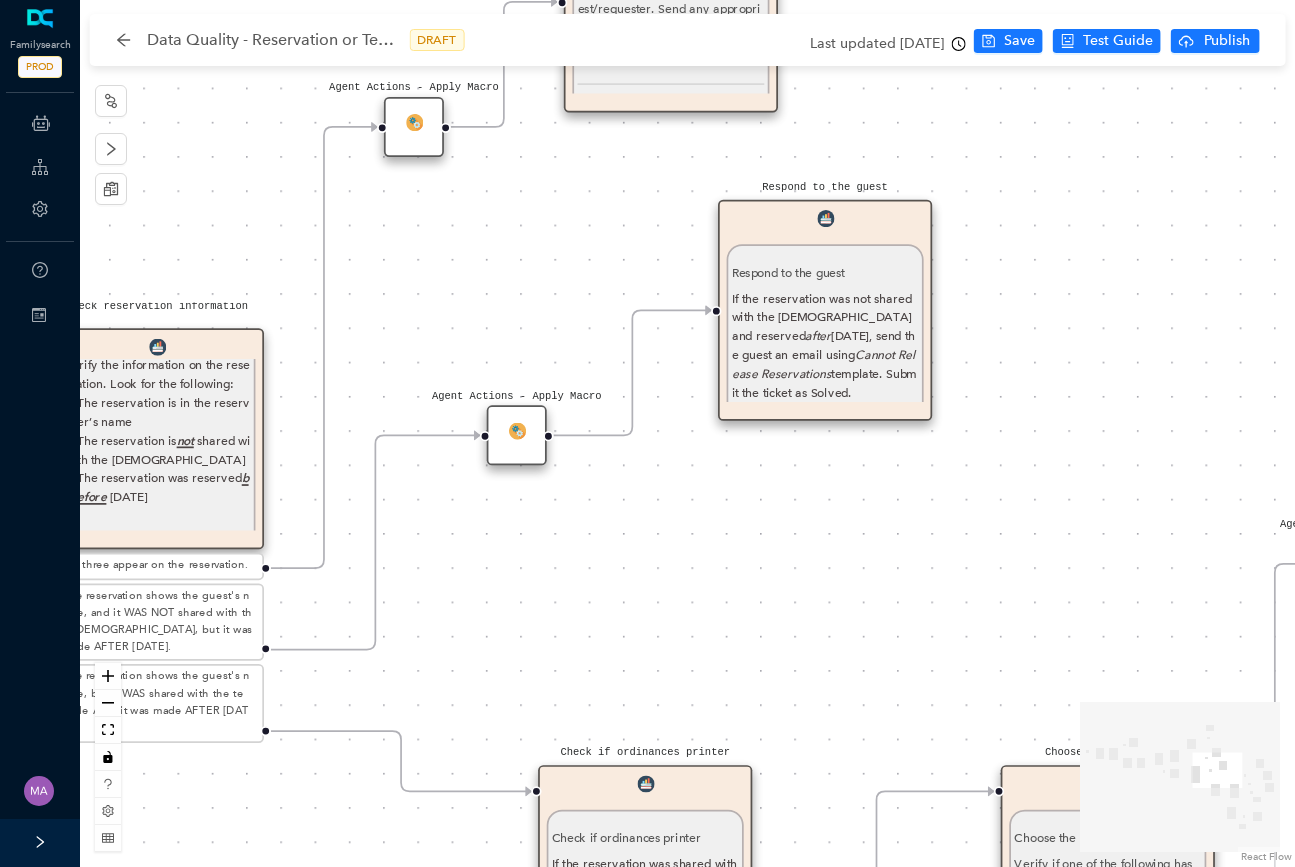 drag, startPoint x: 1151, startPoint y: 432, endPoint x: 787, endPoint y: 483, distance: 367.55545 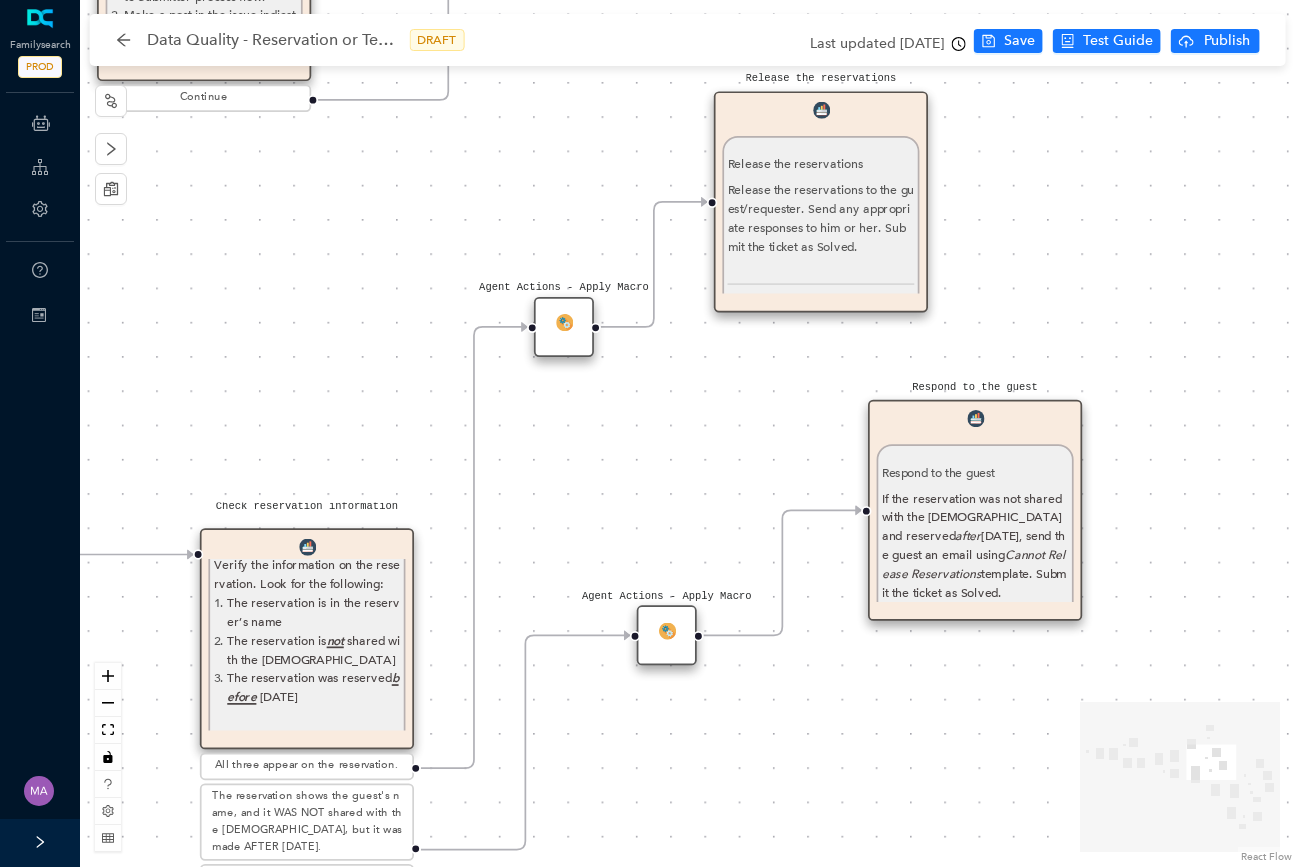 drag, startPoint x: 603, startPoint y: 302, endPoint x: 754, endPoint y: 493, distance: 243.47896 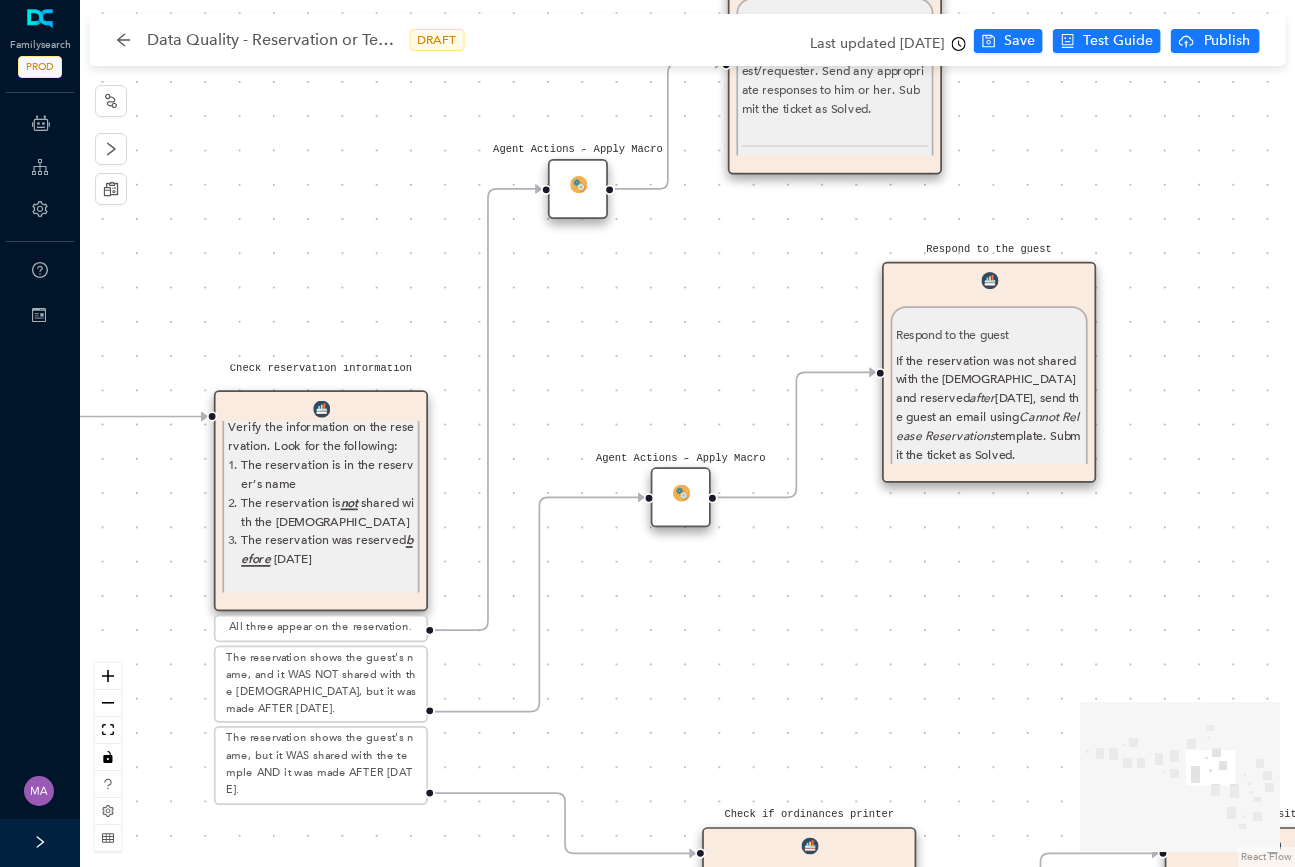 drag, startPoint x: 754, startPoint y: 493, endPoint x: 768, endPoint y: 355, distance: 138.70833 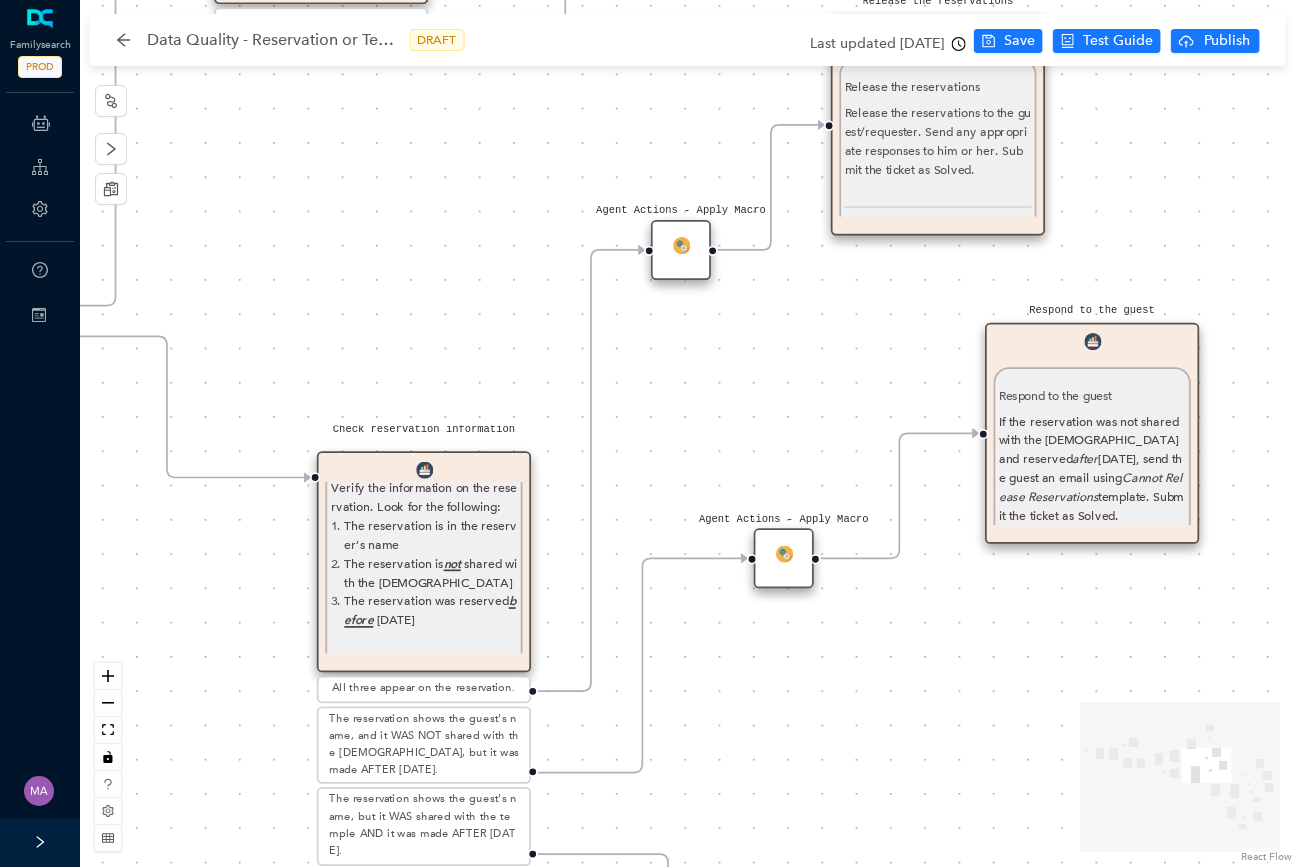 drag, startPoint x: 402, startPoint y: 230, endPoint x: 528, endPoint y: 263, distance: 130.24976 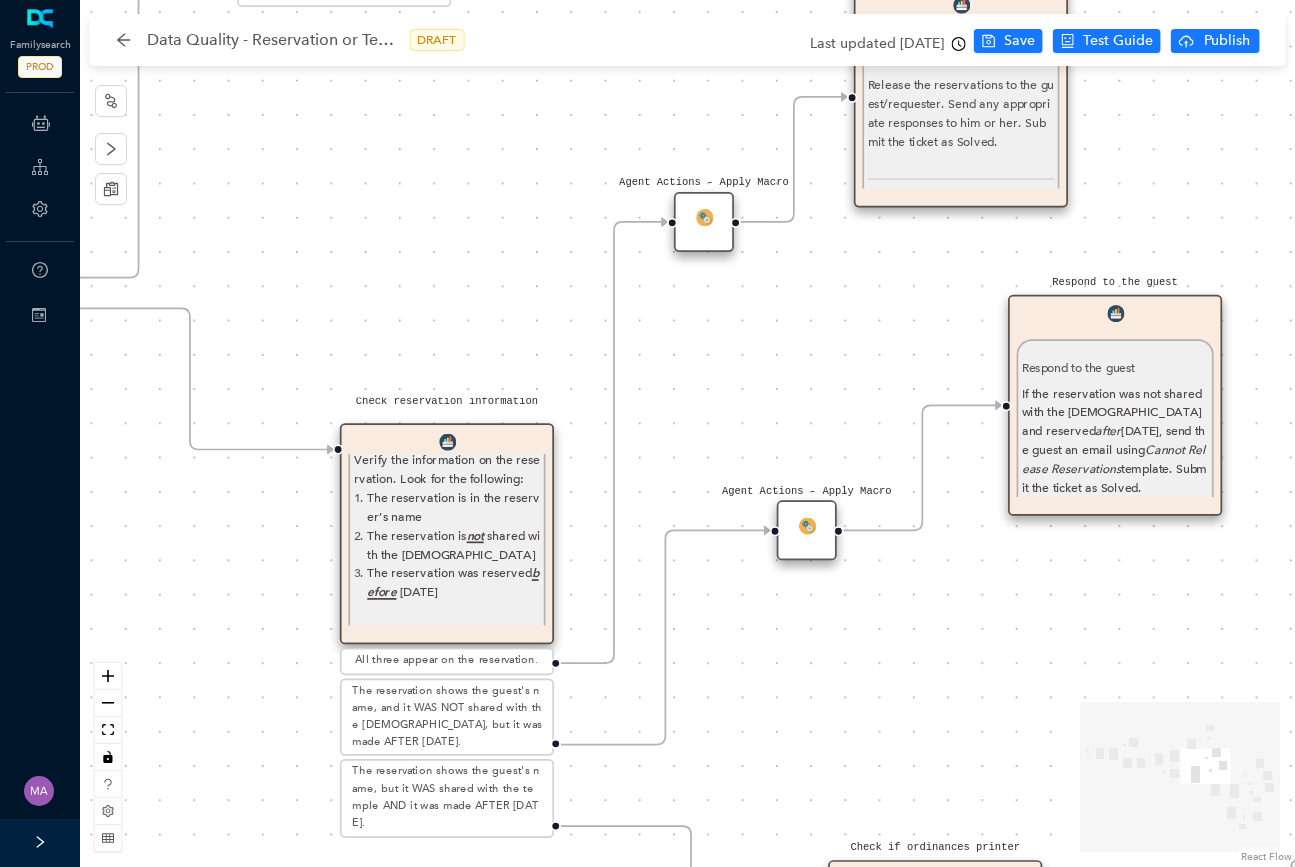 click on "Agent Actions - Apply Macro Unsolved ESCALATE TO SUPERVISOR? Agent Actions - Apply Macro Agent Actions - Apply Macro Start Read the ticket info Read the ticket info Read the information provided by the guest on the ticket for reservation or temple inventory. If needed, email the guest for additional information.
If you don't need additional information, click Continue to move to the next step. Continue Check ordinance sources Check ordinance sources Check the ordinance reservations and where they came from. If  any  of the ordinances were reserved by Ordinance Ready, these ordinances  should not  be released.  Were any of the ordinances reserved from Ordinances Ready? Yes No Respond to the guest Respond to the guest Email the guest using template  Ordinance Ready Cannot Release  and submit the ticket as solved. R eview the record in Family Tree, by clicking the ordinances tab and looking for 90-day expiration dates.
Agent Actions - Apply Macro Check Reservations in MConsole Check Reservations in MConsole" at bounding box center [687, 433] 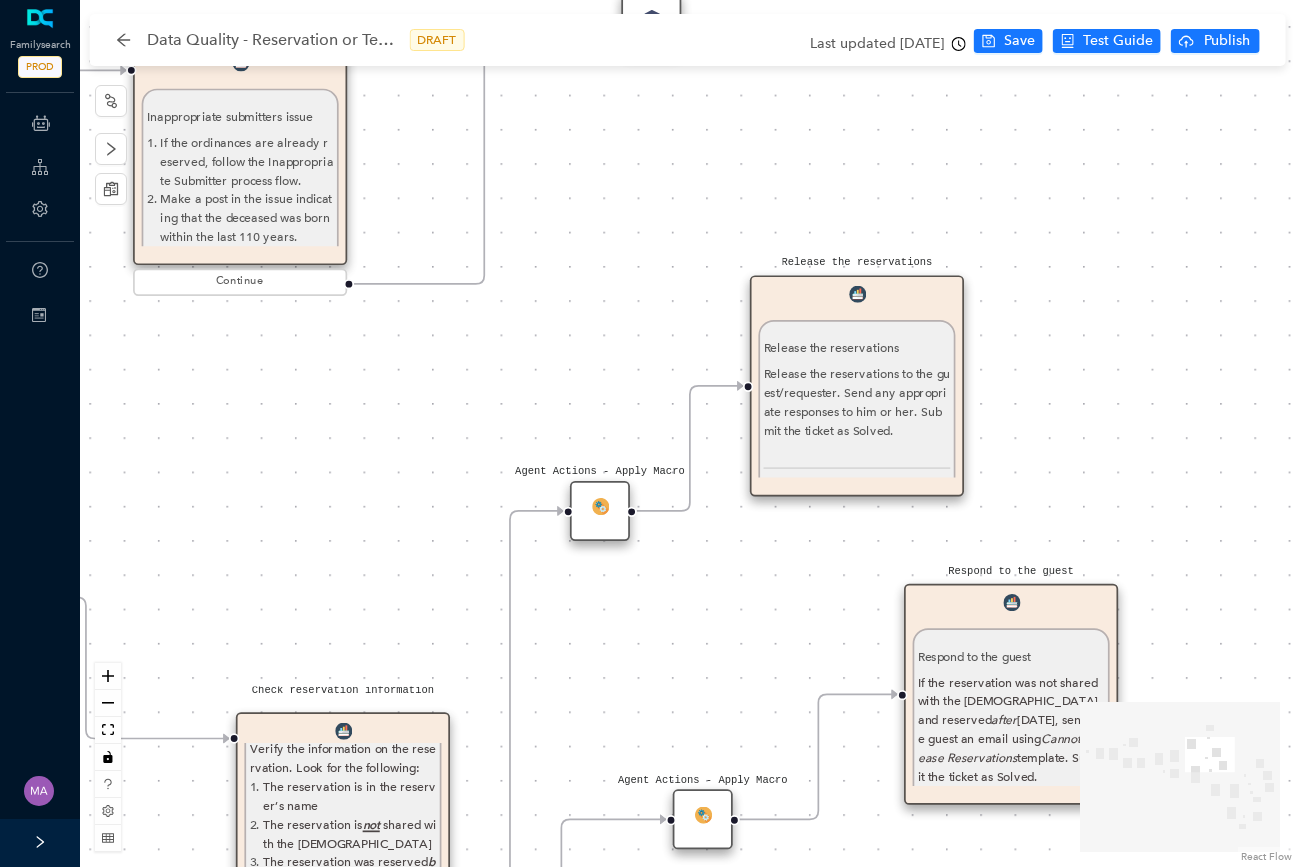 drag, startPoint x: 852, startPoint y: 280, endPoint x: 748, endPoint y: 569, distance: 307.14328 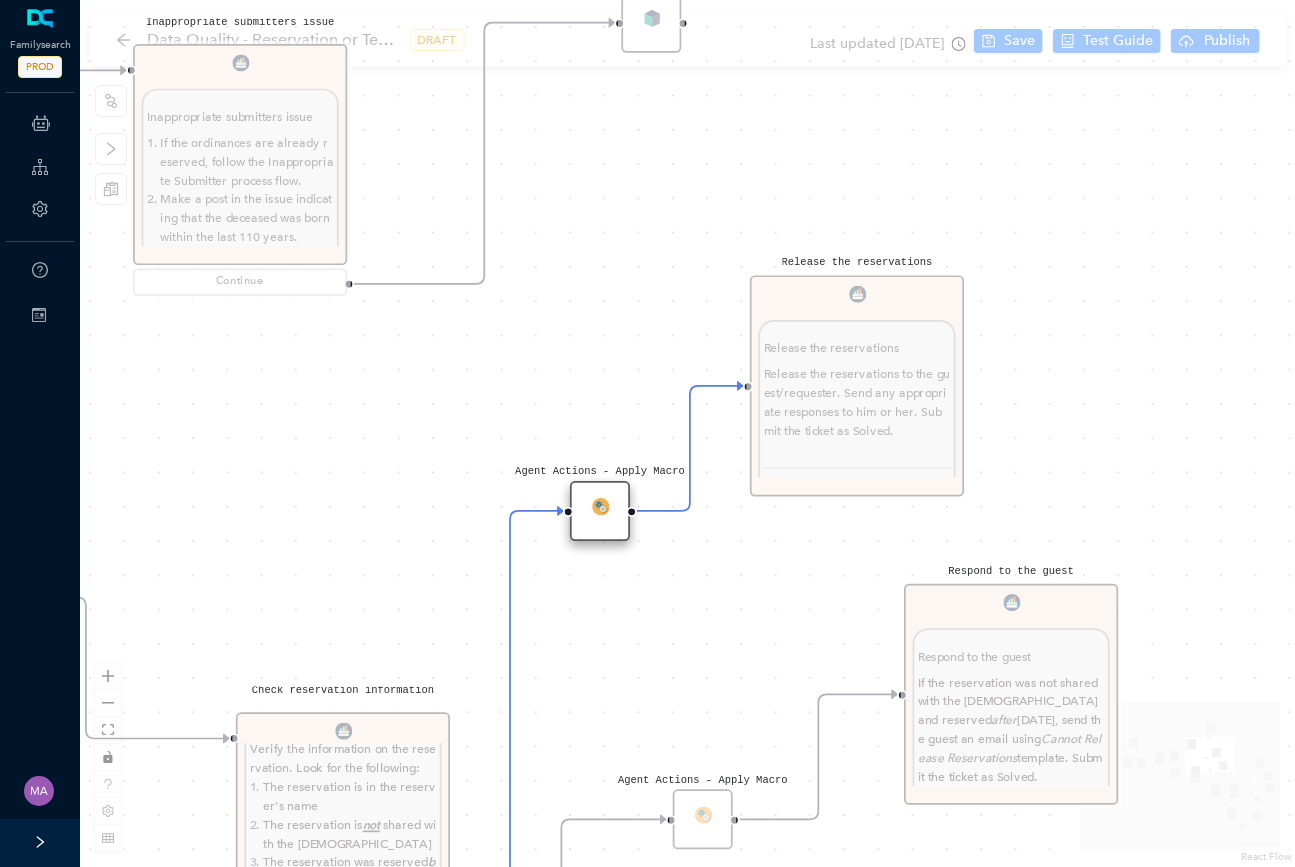 click at bounding box center [599, 505] 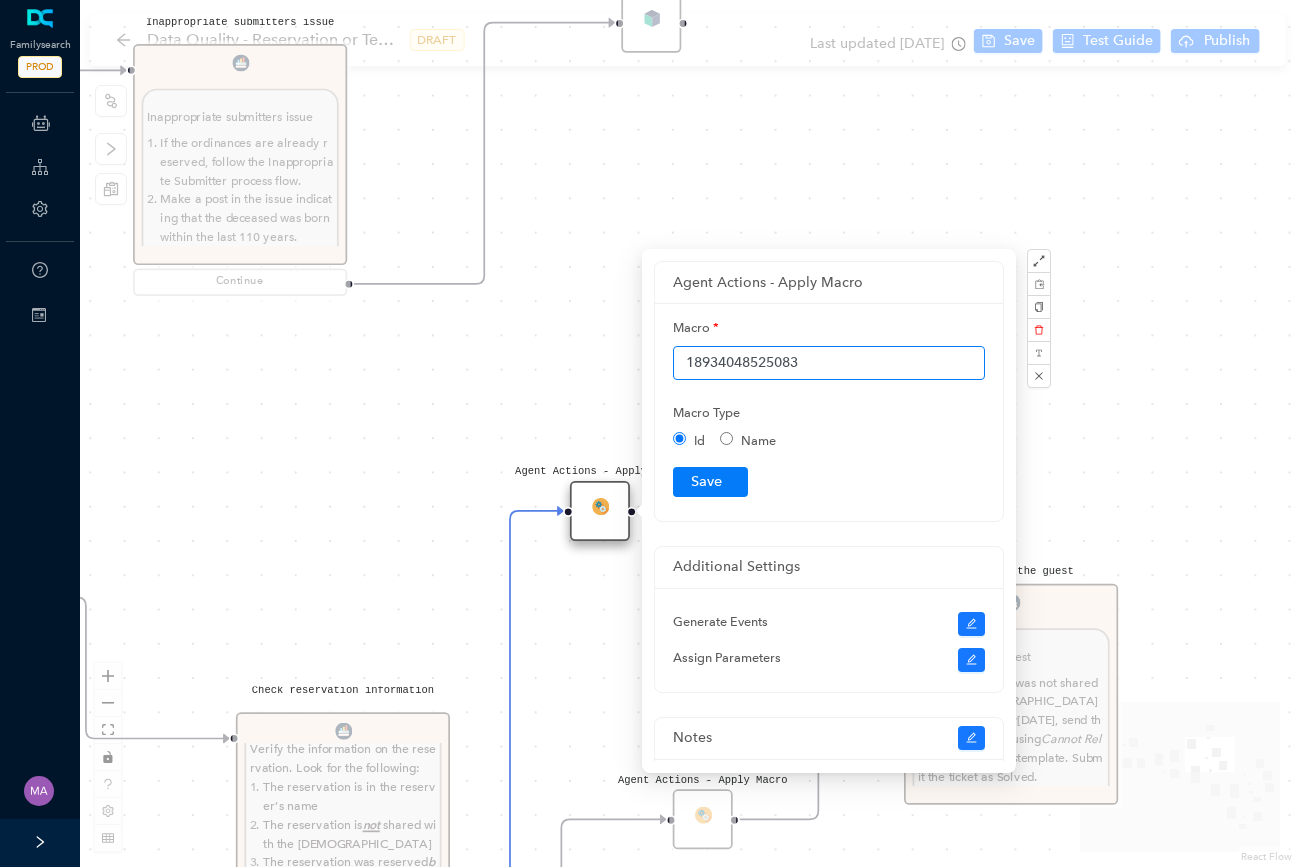 click on "18934048525083" at bounding box center [829, 363] 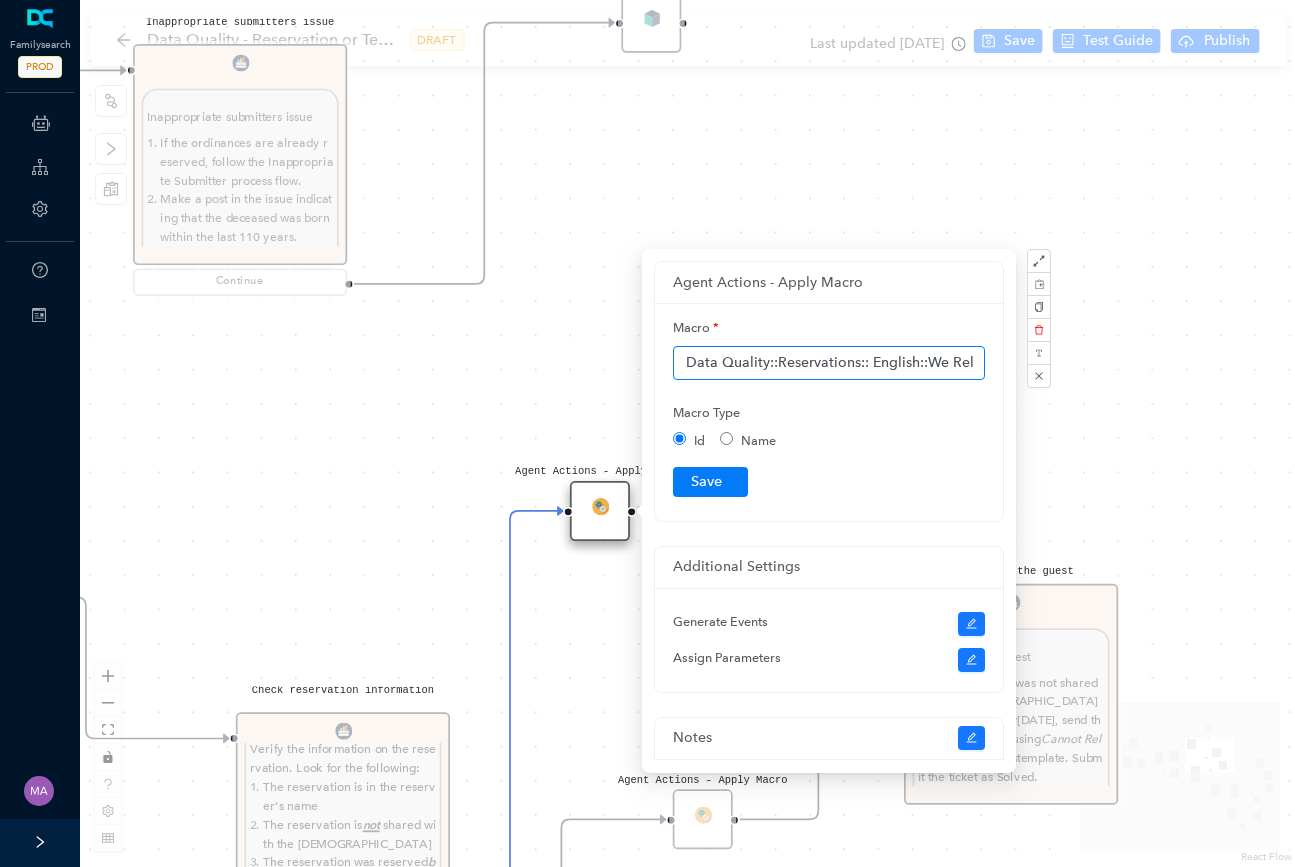 scroll, scrollTop: 0, scrollLeft: 136, axis: horizontal 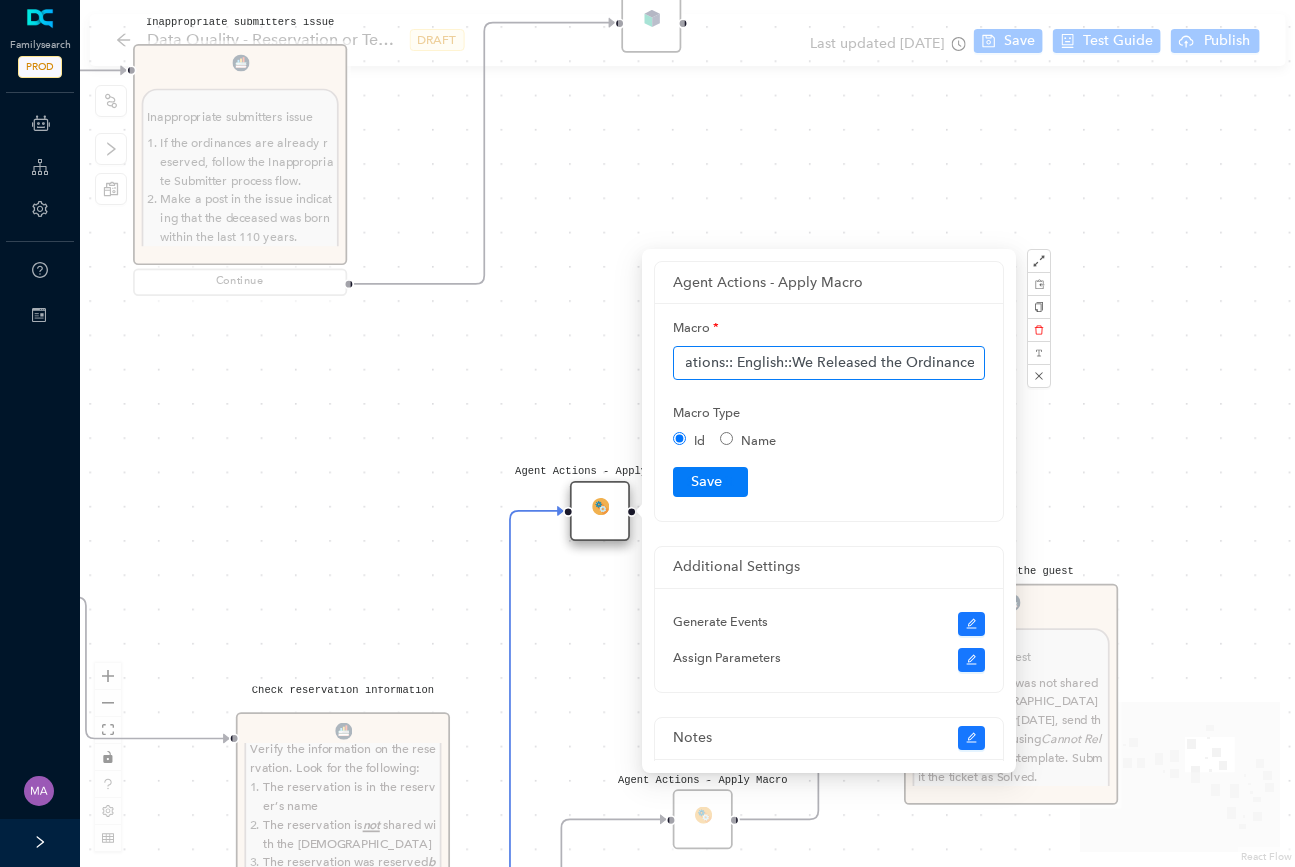 type on "Data Quality::Reservations:: English::We Released the Ordinances" 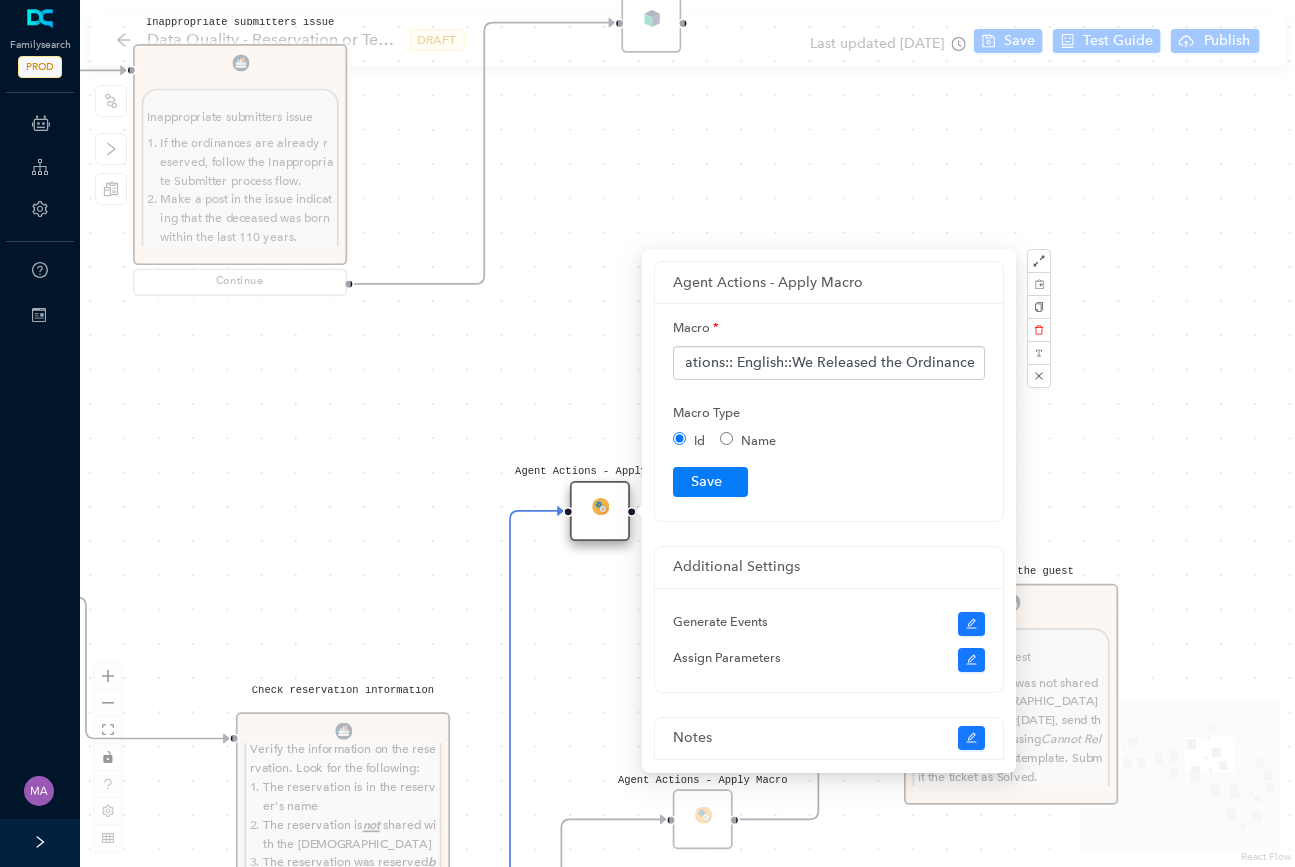 click on "Name" at bounding box center (726, 438) 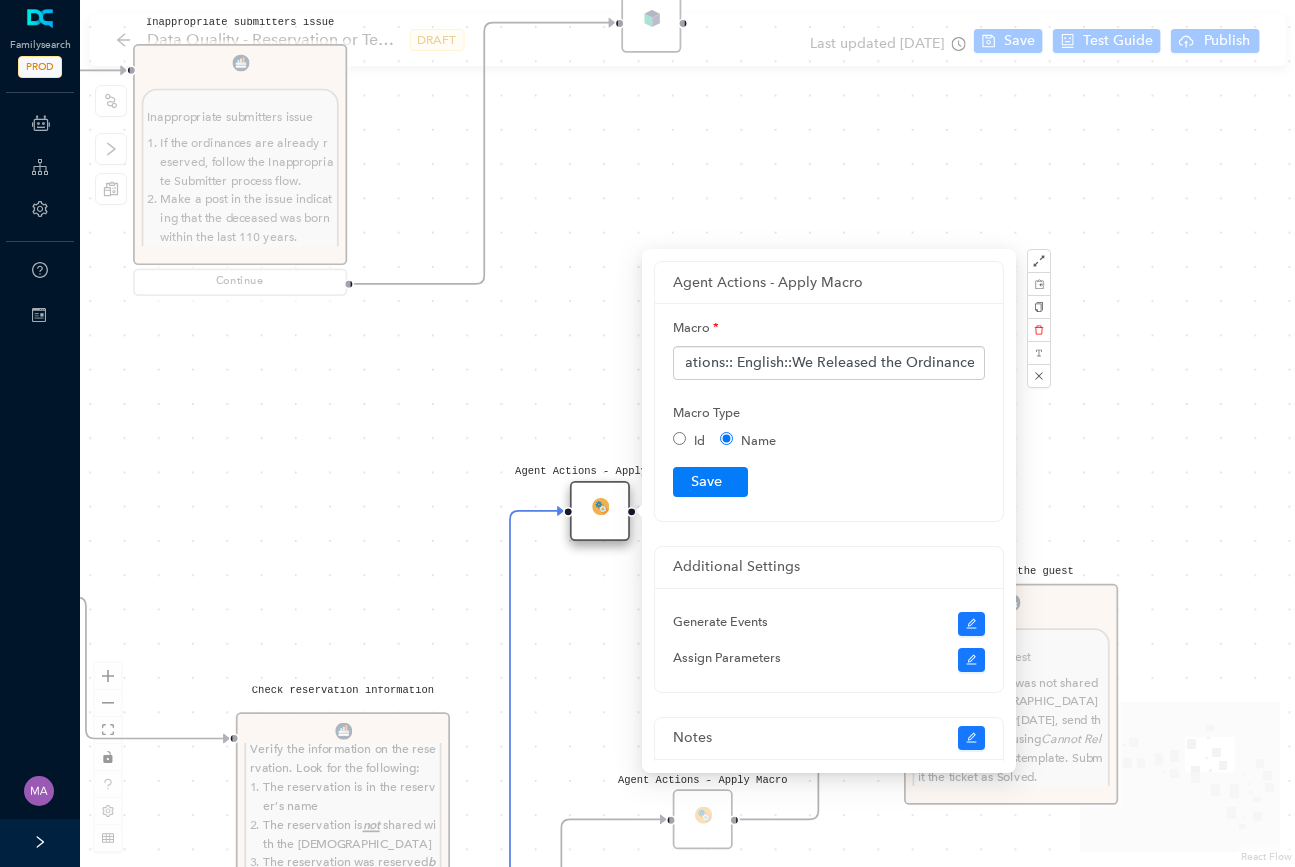 scroll, scrollTop: 0, scrollLeft: 0, axis: both 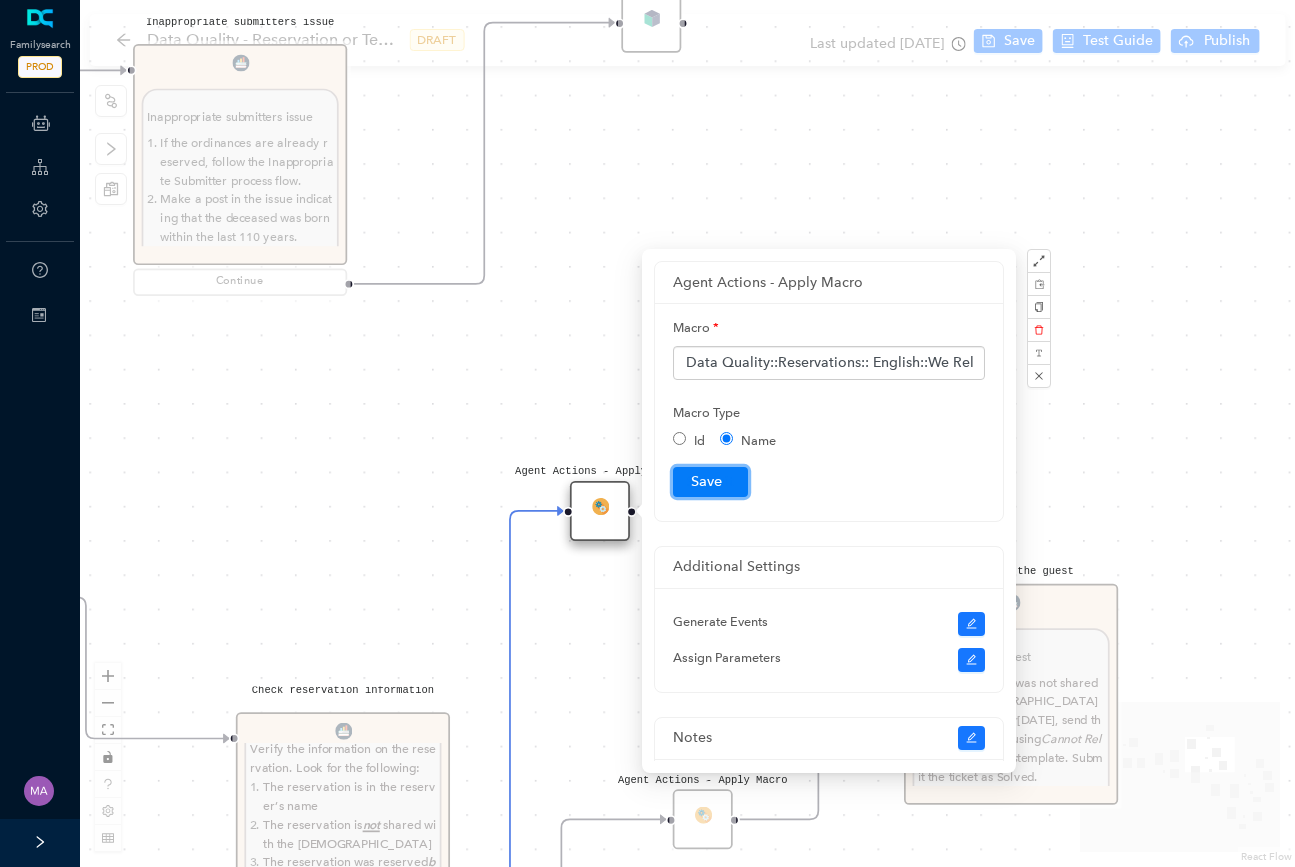 click on "Submit" at bounding box center (710, 482) 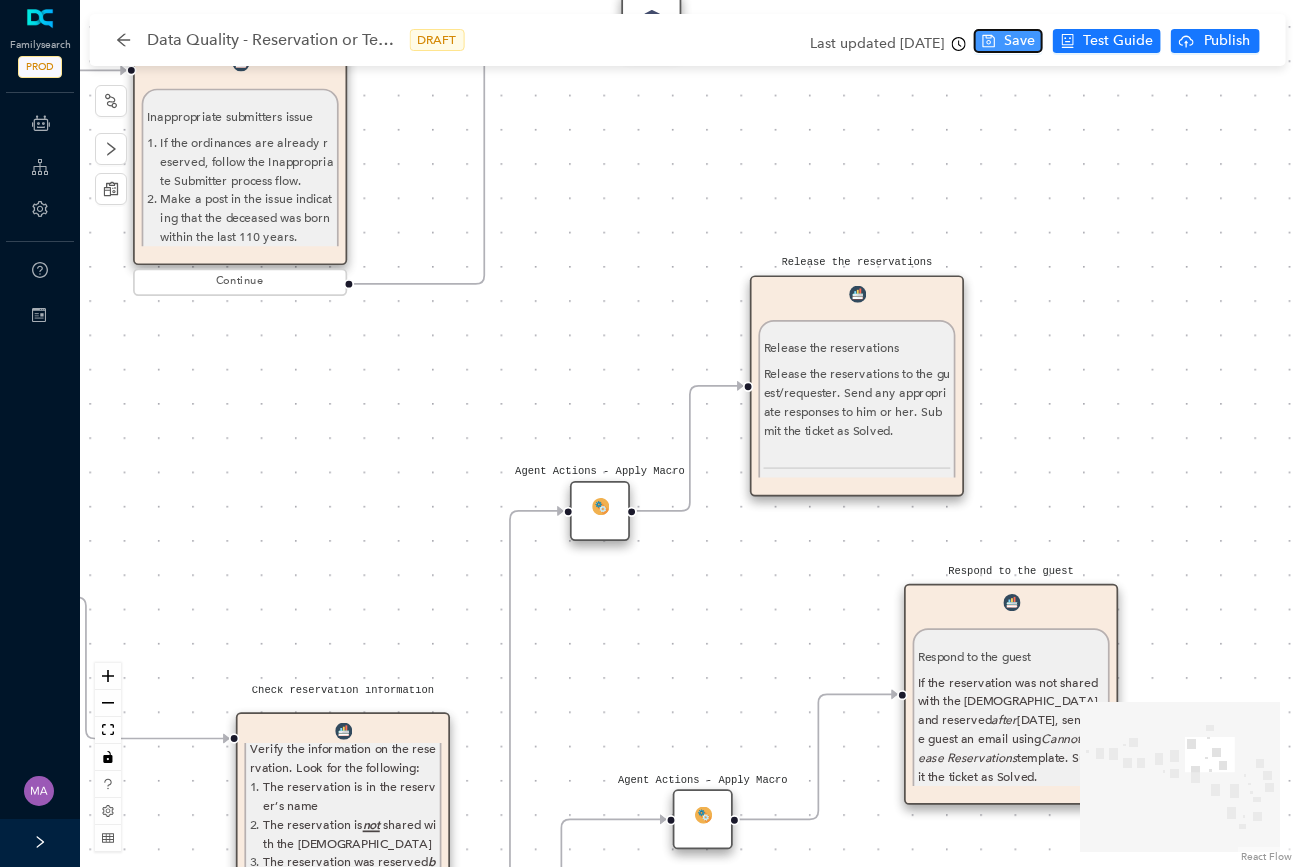 click 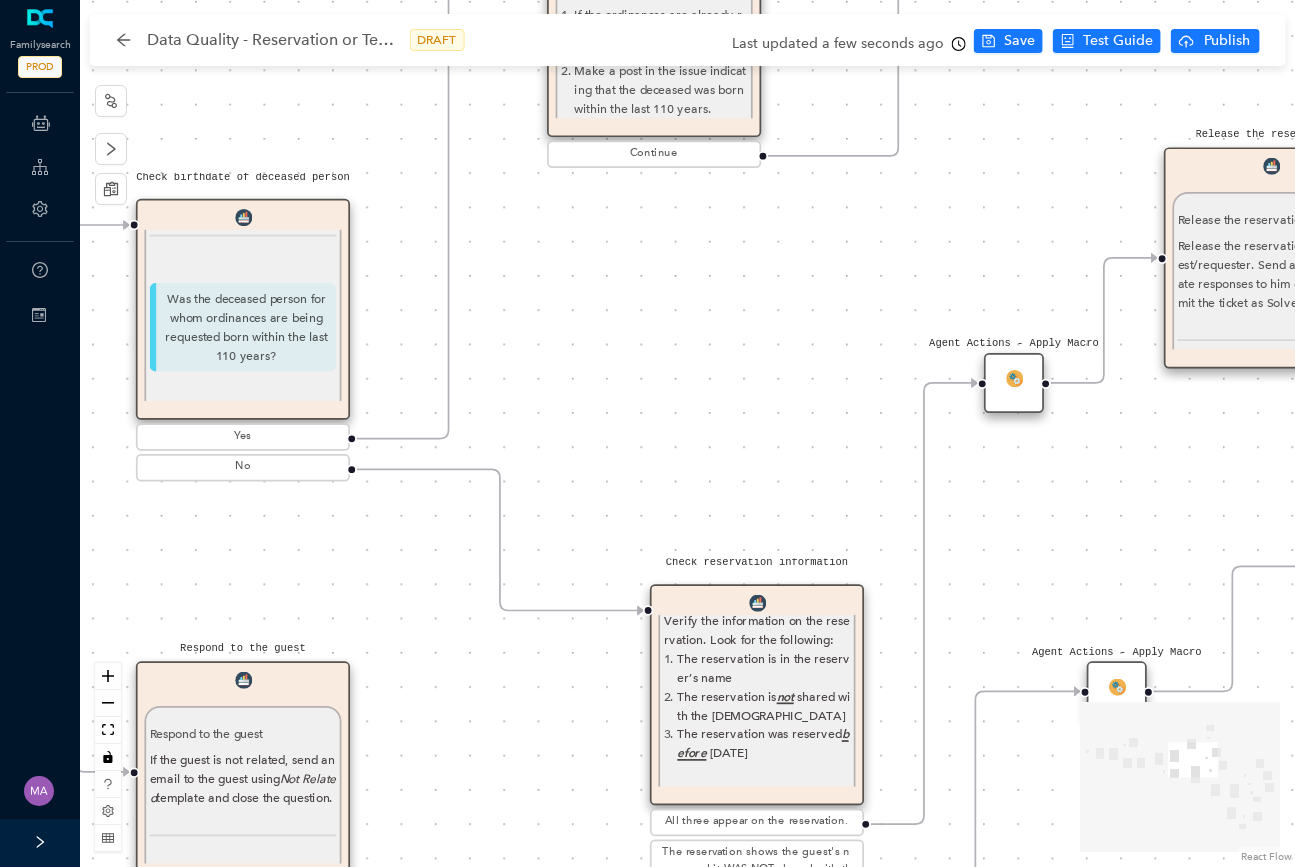 drag, startPoint x: 615, startPoint y: 353, endPoint x: 1044, endPoint y: 173, distance: 465.2322 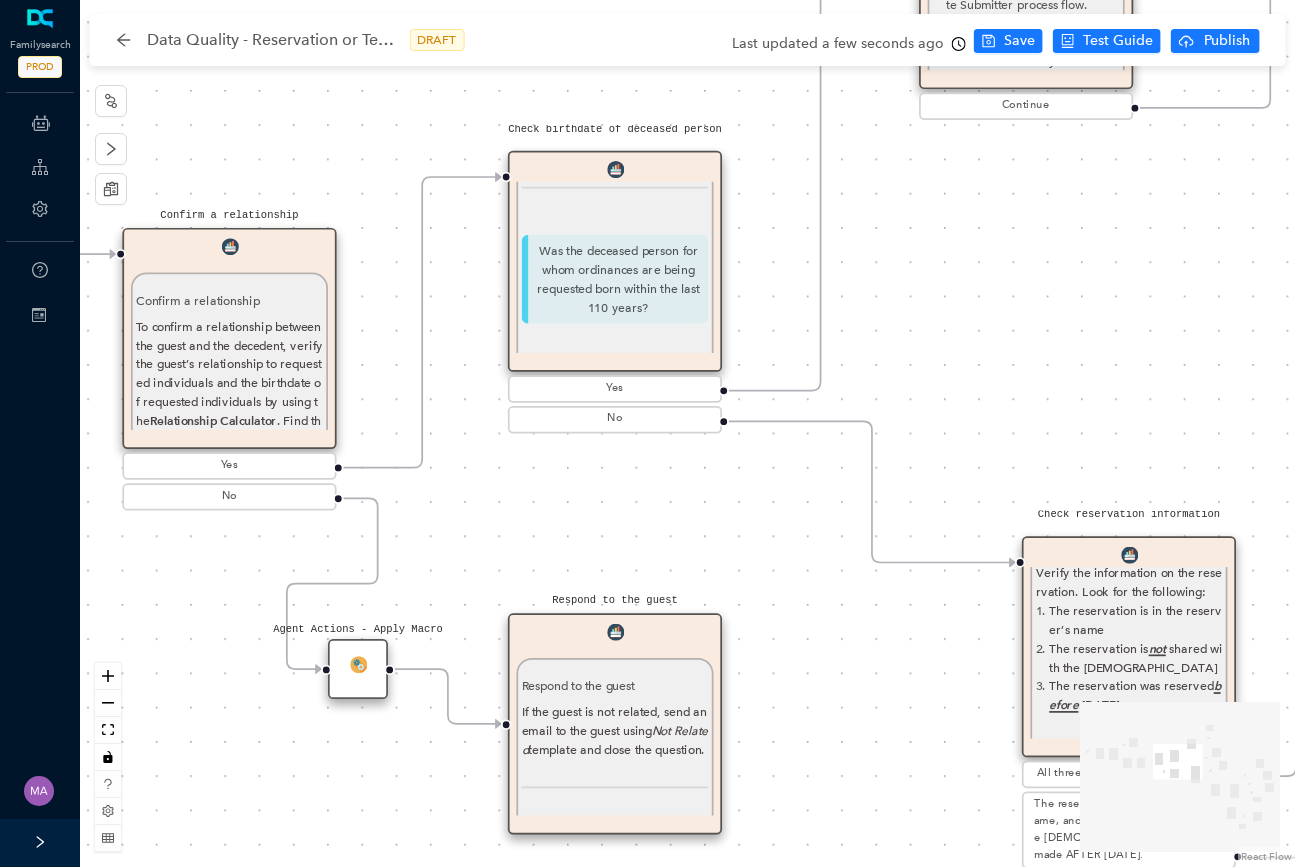 drag, startPoint x: 661, startPoint y: 276, endPoint x: 899, endPoint y: 332, distance: 244.49948 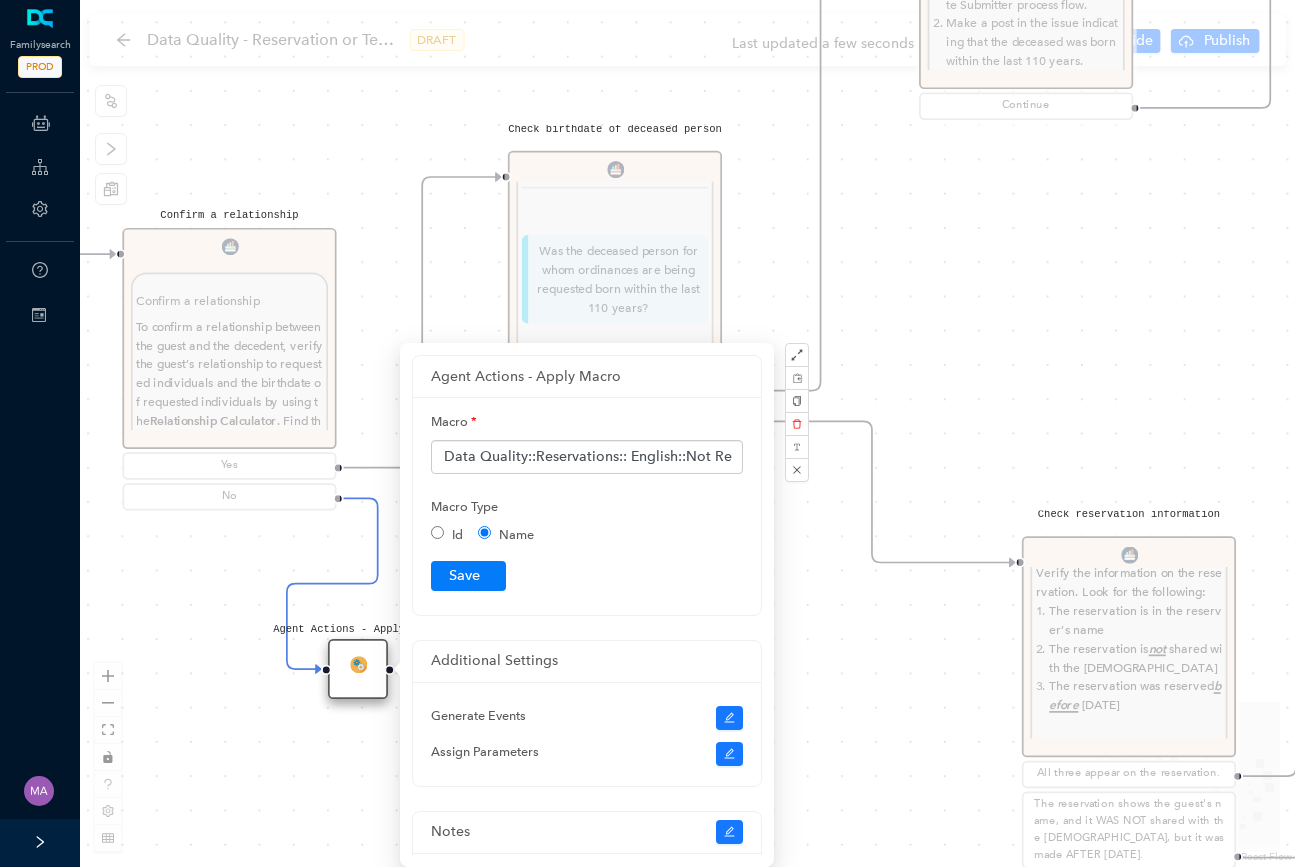 click on "Agent Actions - Apply Macro Unsolved ESCALATE TO SUPERVISOR? Agent Actions - Apply Macro Agent Actions - Apply Macro Start Read the ticket info Read the ticket info Read the information provided by the guest on the ticket for reservation or temple inventory. If needed, email the guest for additional information.
If you don't need additional information, click Continue to move to the next step. Continue Check ordinance sources Check ordinance sources Check the ordinance reservations and where they came from. If  any  of the ordinances were reserved by Ordinance Ready, these ordinances  should not  be released.  Were any of the ordinances reserved from Ordinances Ready? Yes No Respond to the guest Respond to the guest Email the guest using template  Ordinance Ready Cannot Release  and submit the ticket as solved. R eview the record in Family Tree, by clicking the ordinances tab and looking for 90-day expiration dates.
Agent Actions - Apply Macro Check Reservations in MConsole Check Reservations in MConsole" at bounding box center (687, 433) 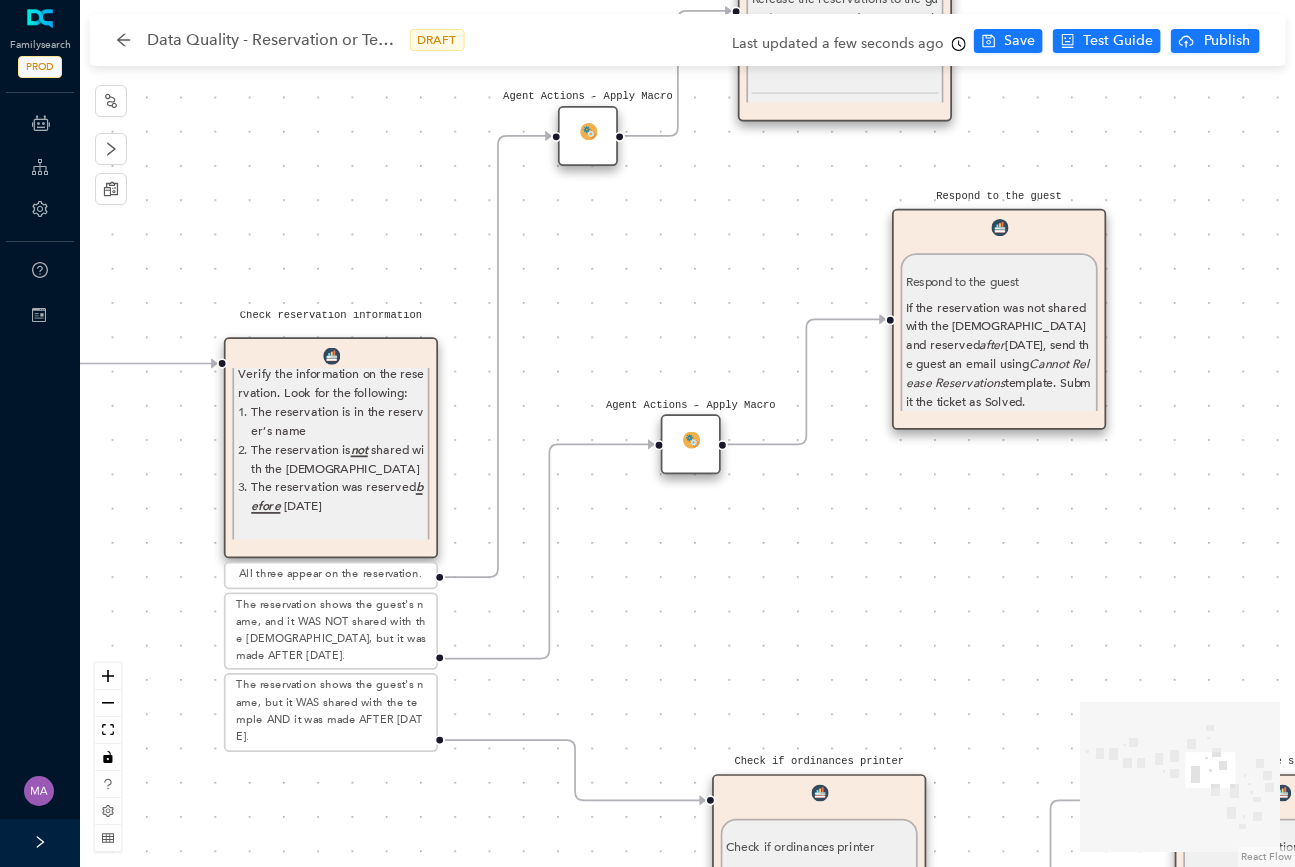 drag, startPoint x: 1056, startPoint y: 353, endPoint x: 258, endPoint y: 154, distance: 822.4385 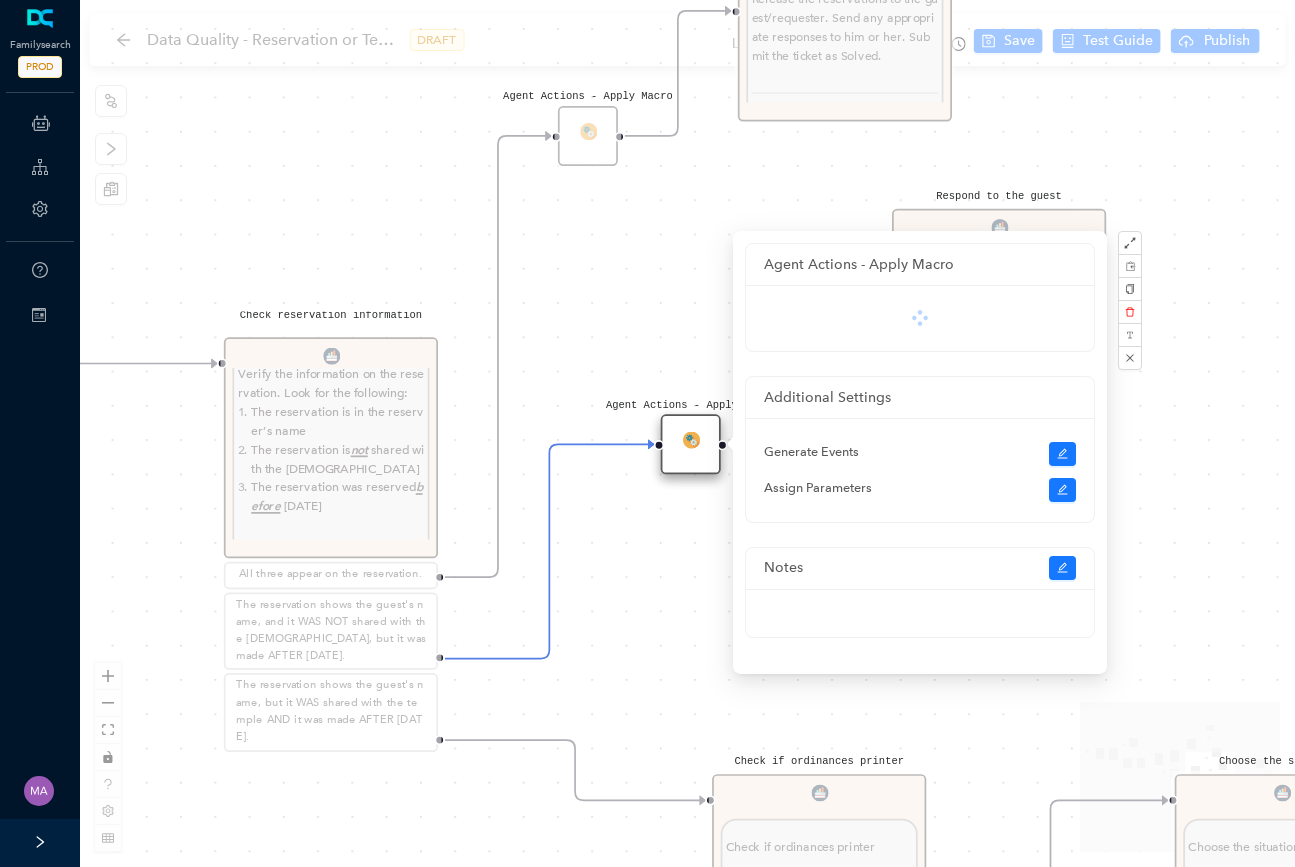 click on "Agent Actions - Apply Macro" at bounding box center (691, 444) 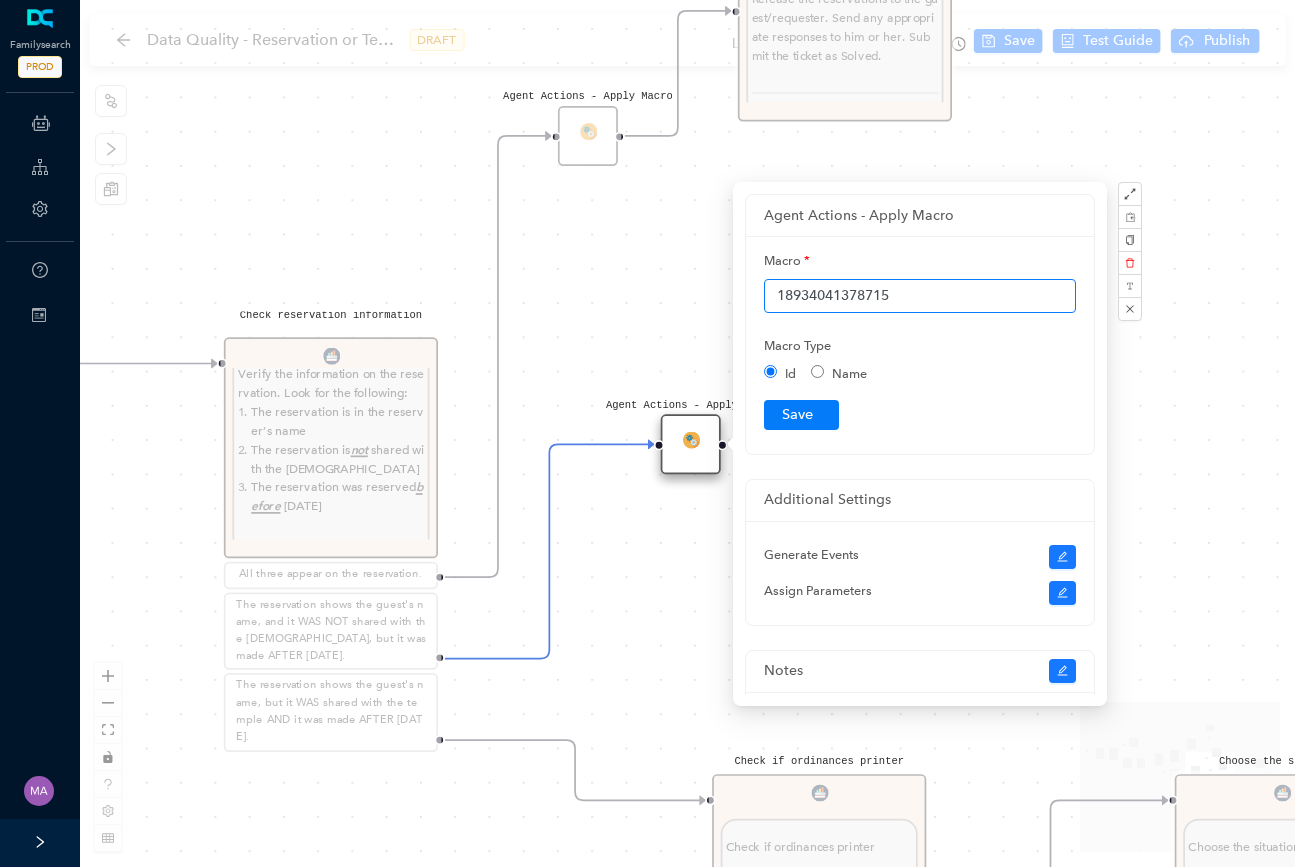 click on "18934041378715" at bounding box center [920, 296] 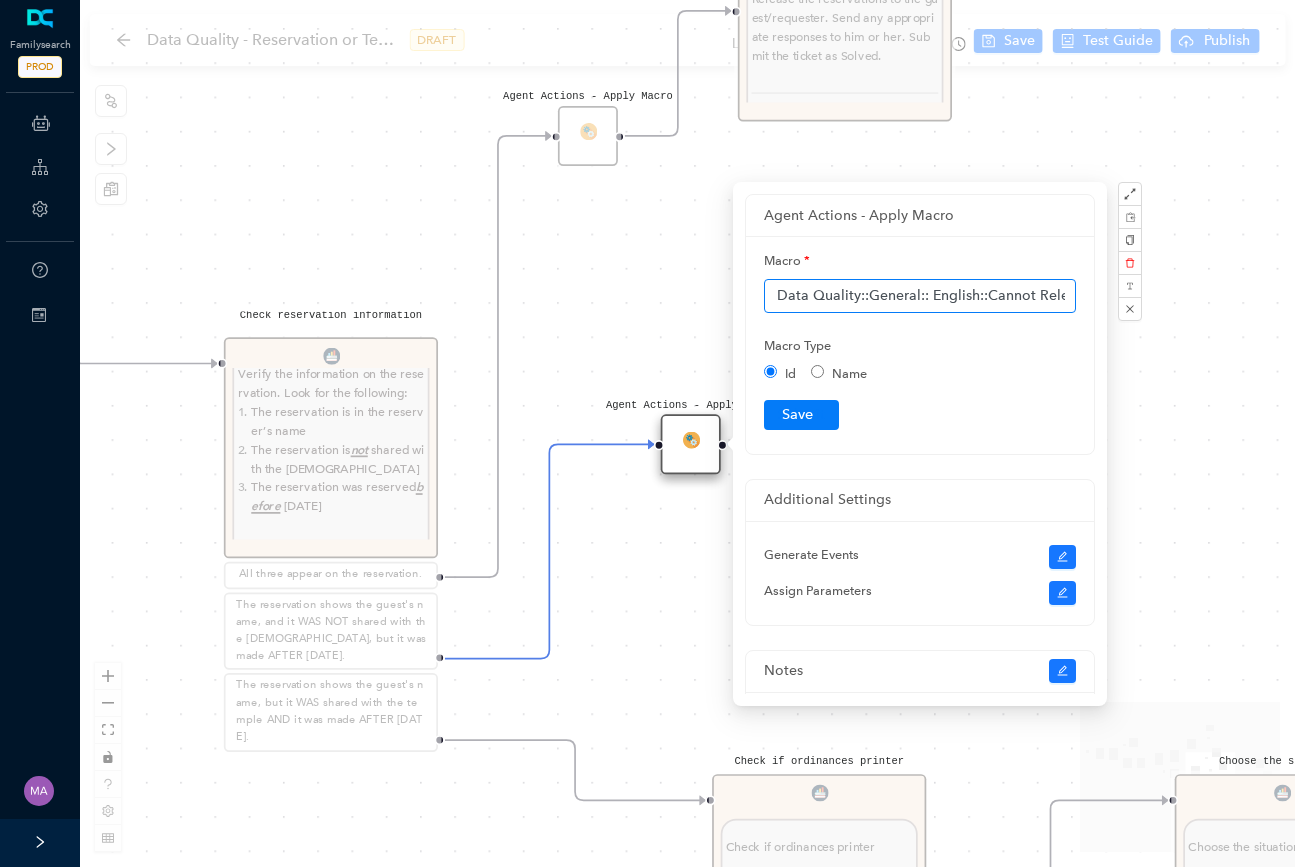 scroll, scrollTop: 0, scrollLeft: 105, axis: horizontal 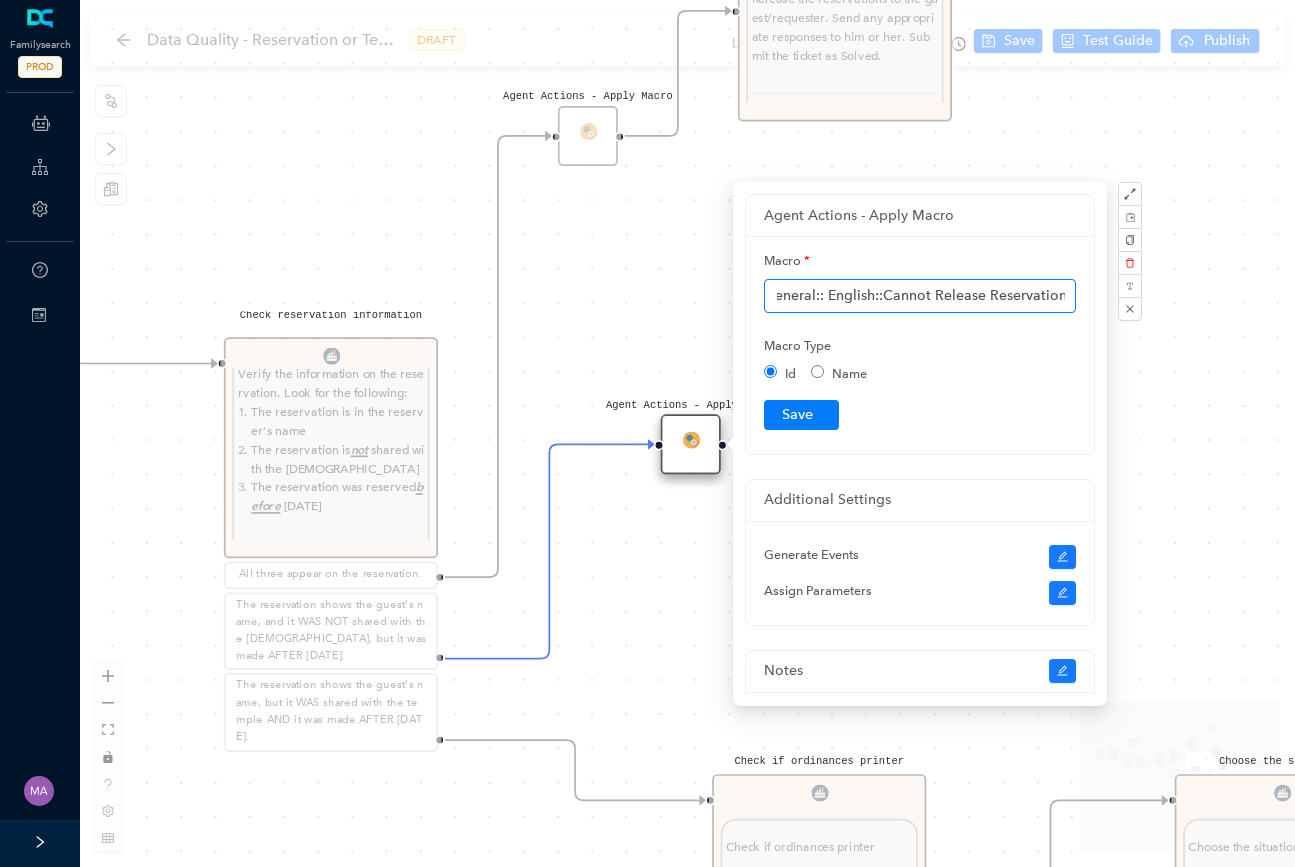 type on "Data Quality::General:: English::Cannot Release Reservations" 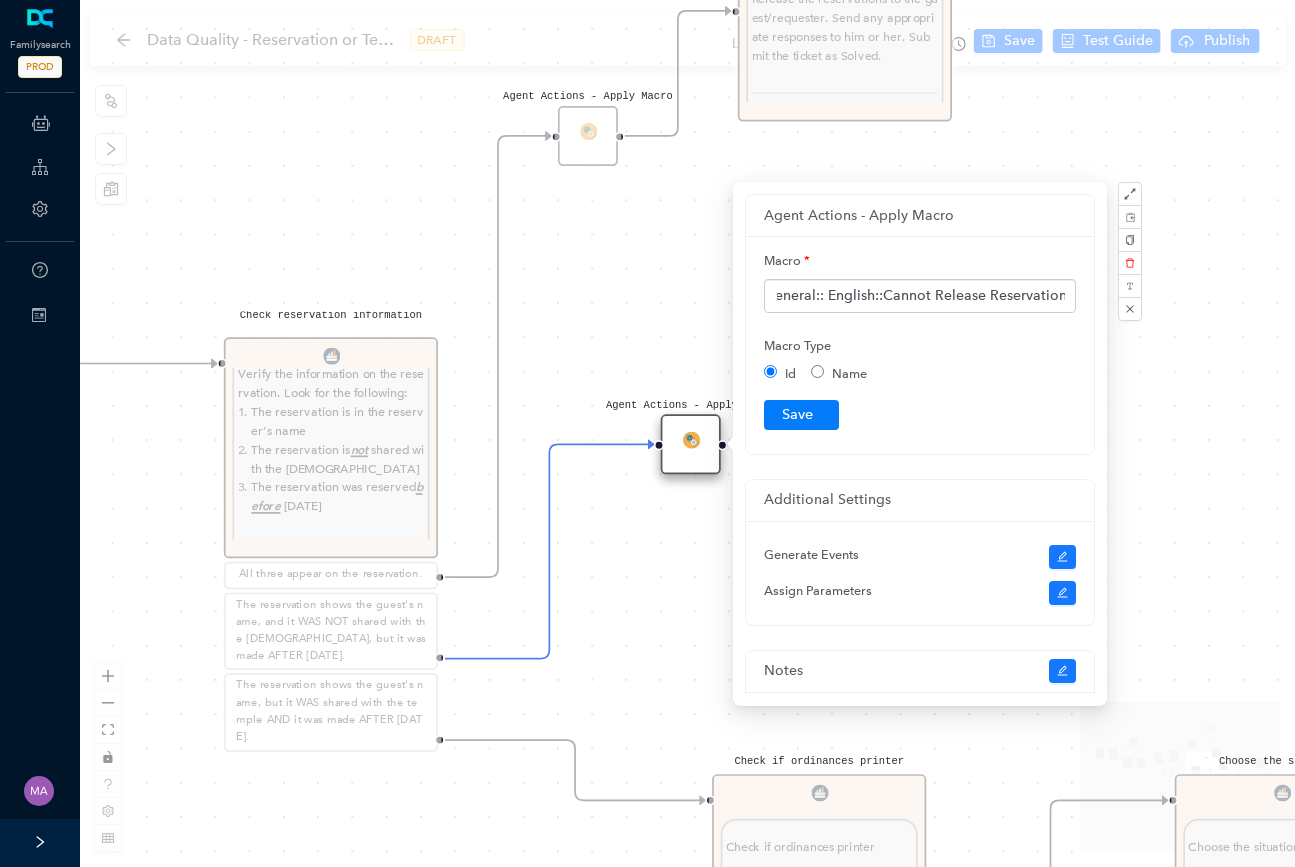 click on "Macro
Data Quality::General:: English::Cannot Release Reservations
Macro Type
Id
Name
Submit" at bounding box center (920, 337) 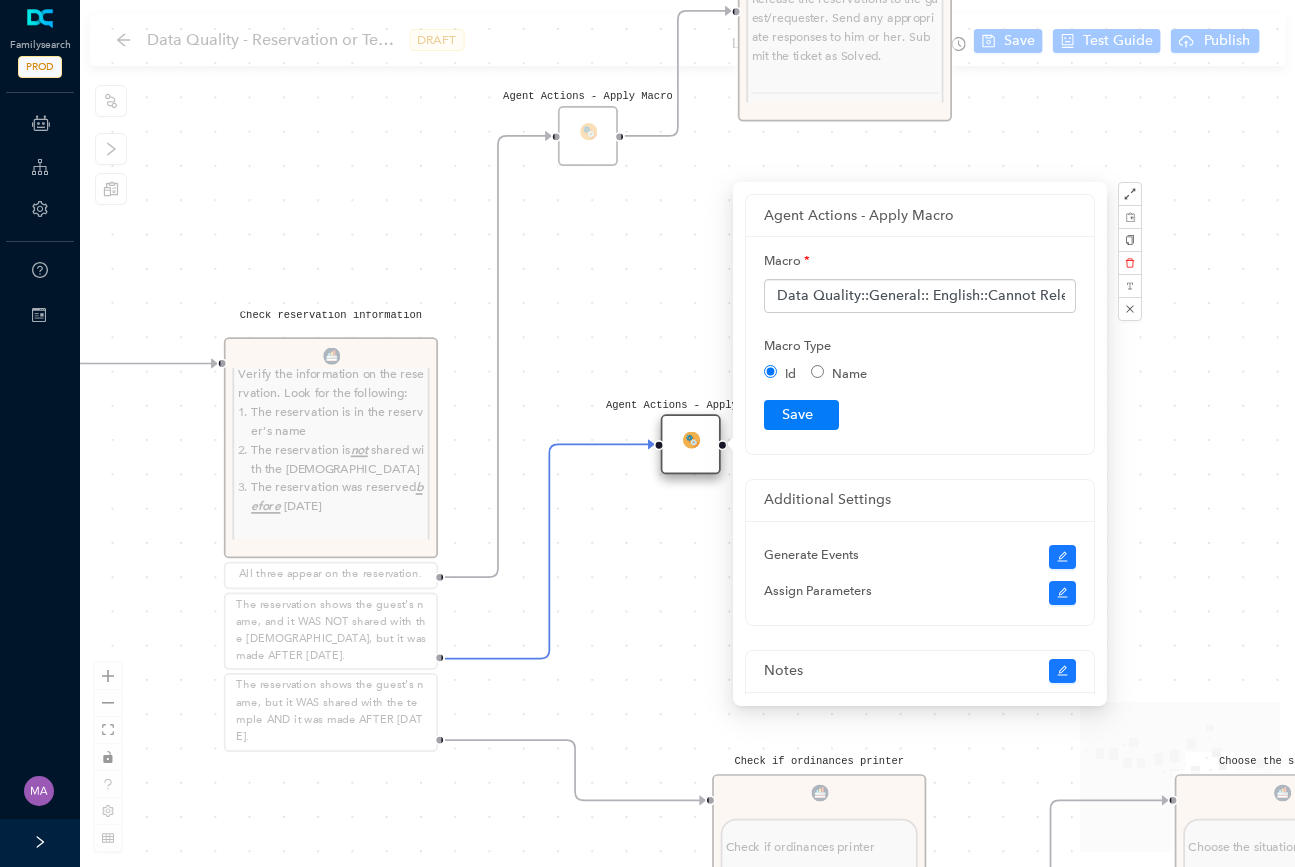 click on "Name" at bounding box center [817, 371] 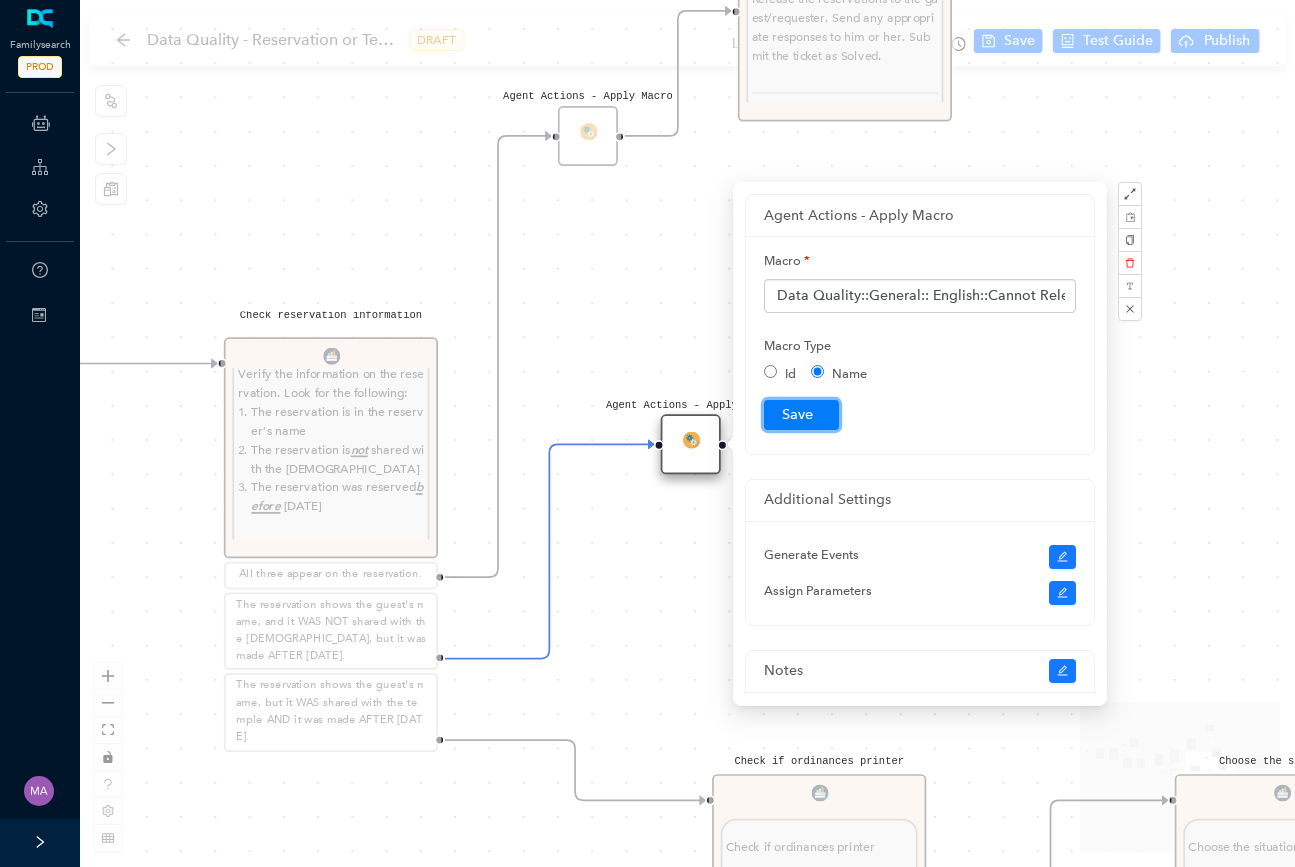 click on "Submit" at bounding box center (801, 415) 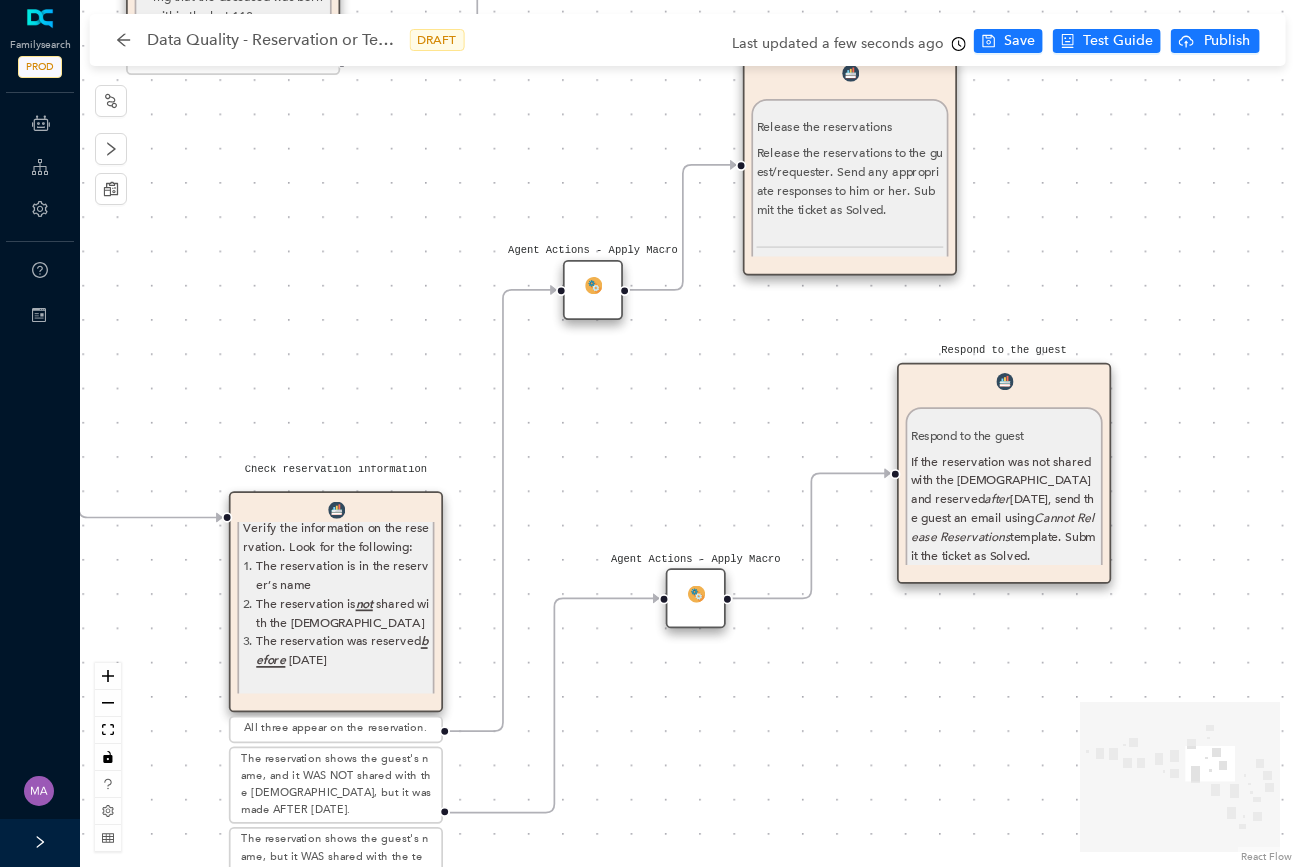 drag, startPoint x: 707, startPoint y: 225, endPoint x: 717, endPoint y: 366, distance: 141.35417 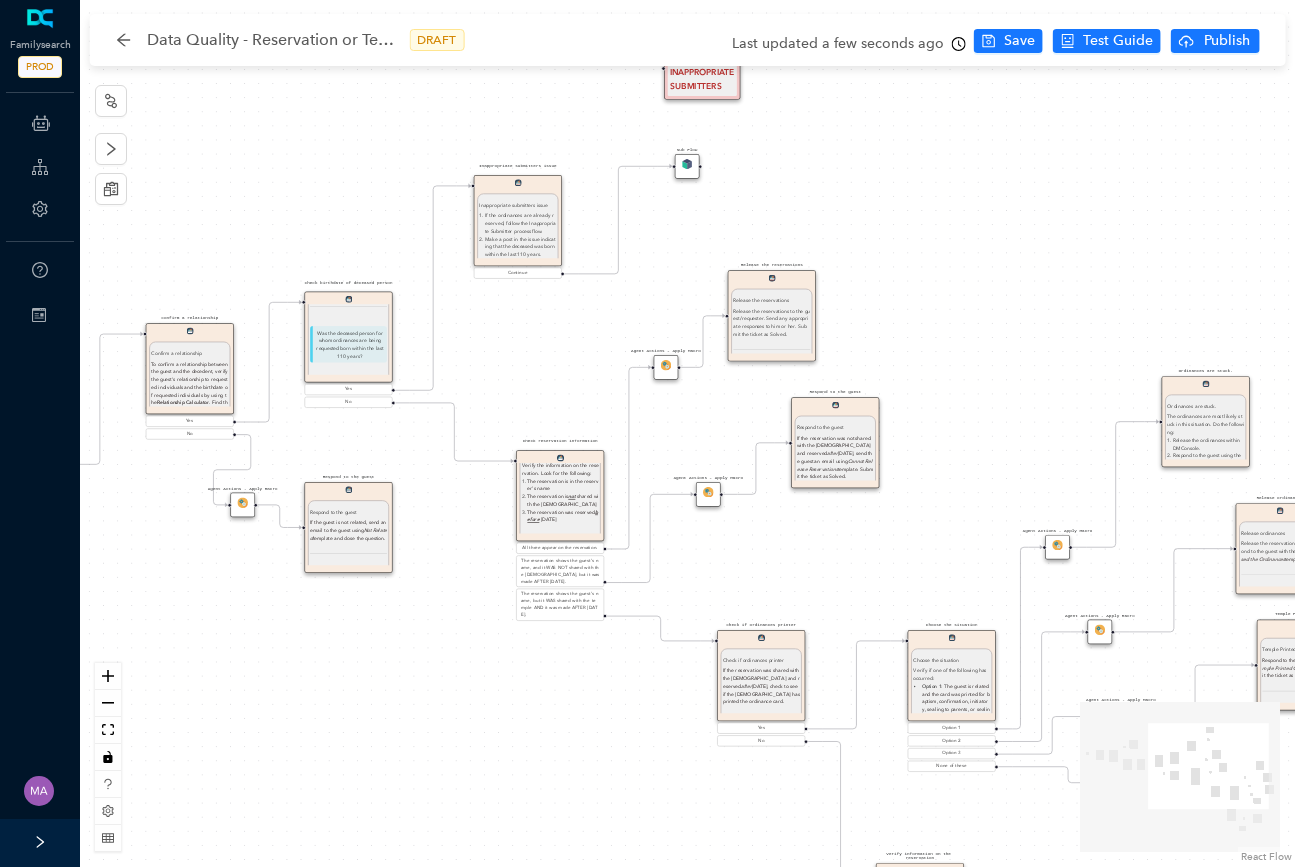 drag, startPoint x: 579, startPoint y: 303, endPoint x: 395, endPoint y: 267, distance: 187.48866 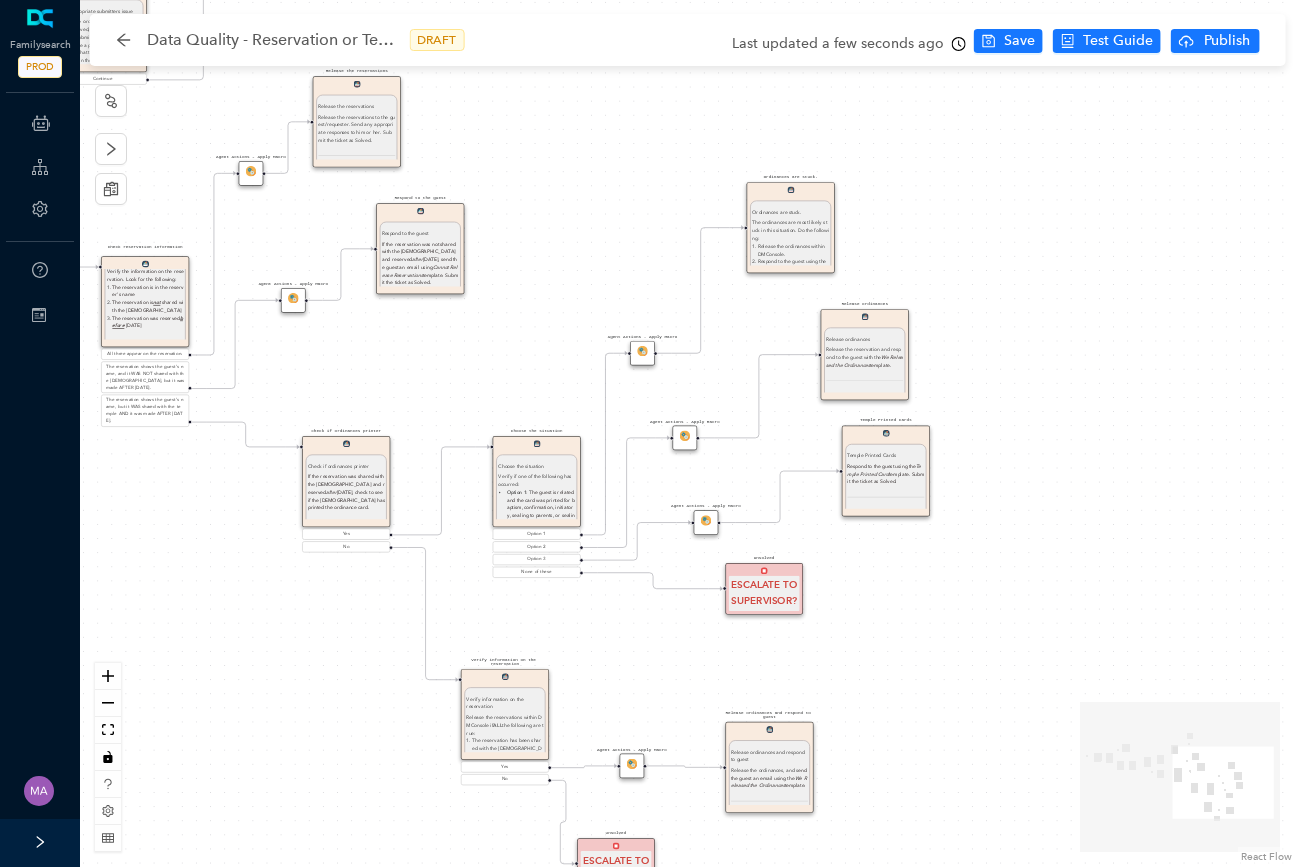 drag, startPoint x: 750, startPoint y: 285, endPoint x: 513, endPoint y: 165, distance: 265.64825 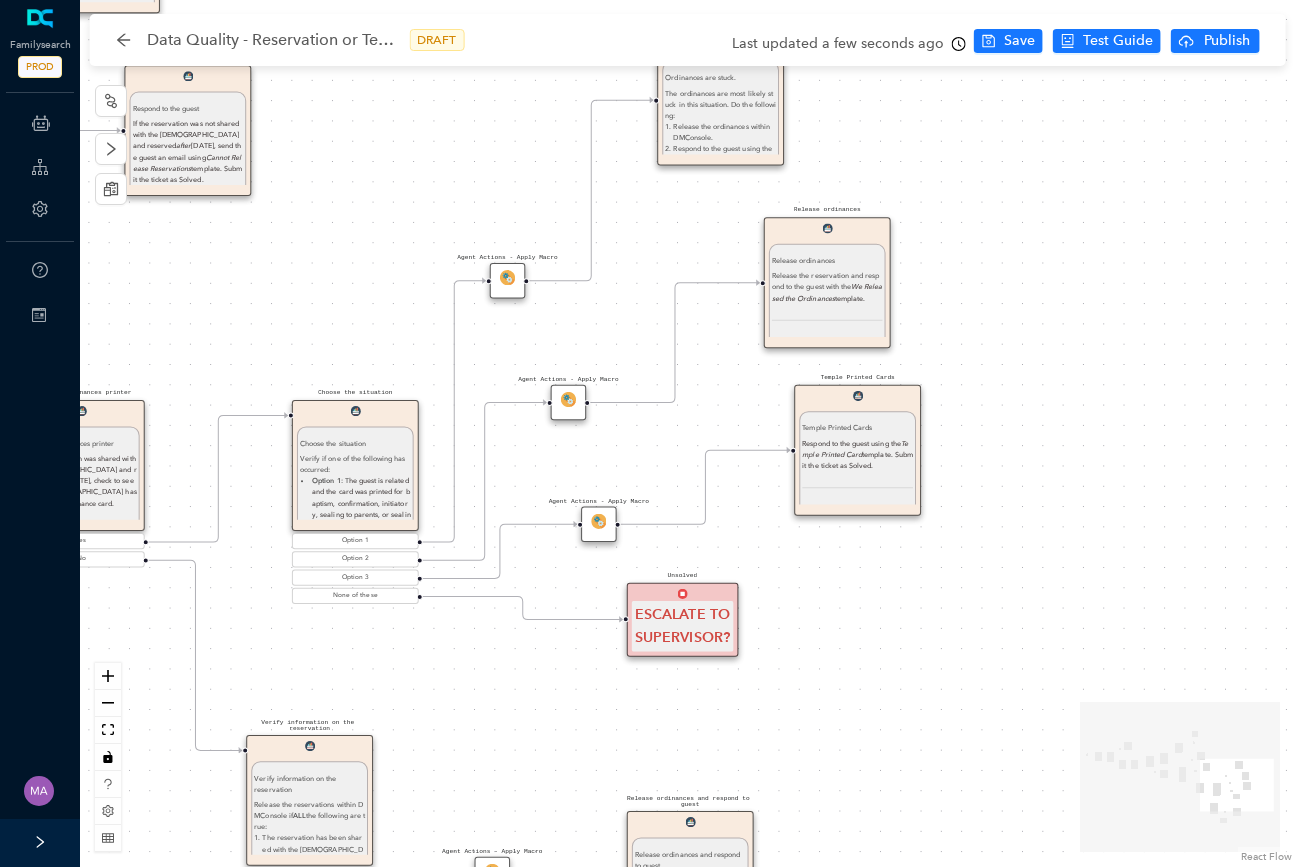drag, startPoint x: 524, startPoint y: 184, endPoint x: 333, endPoint y: 20, distance: 251.7479 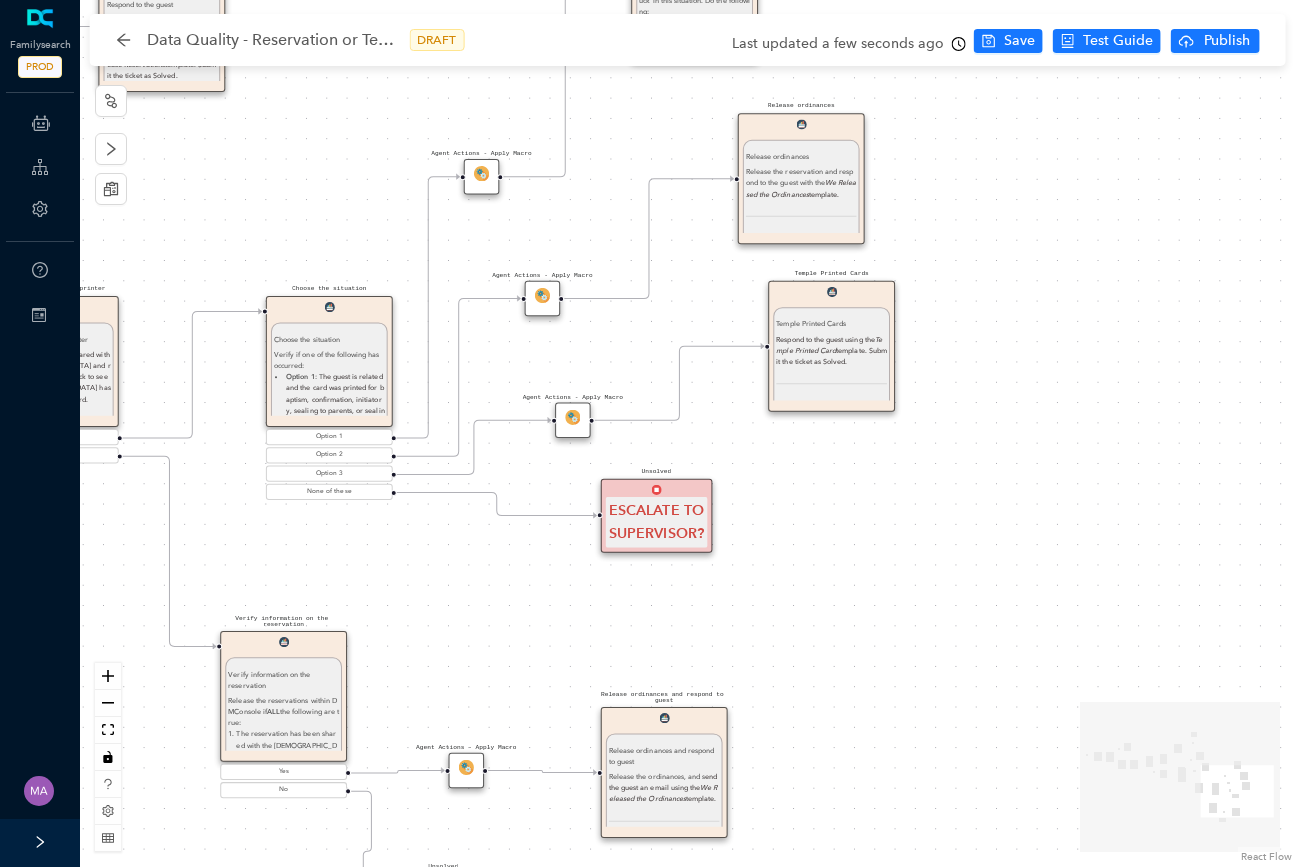 drag, startPoint x: 330, startPoint y: 221, endPoint x: 302, endPoint y: 120, distance: 104.80935 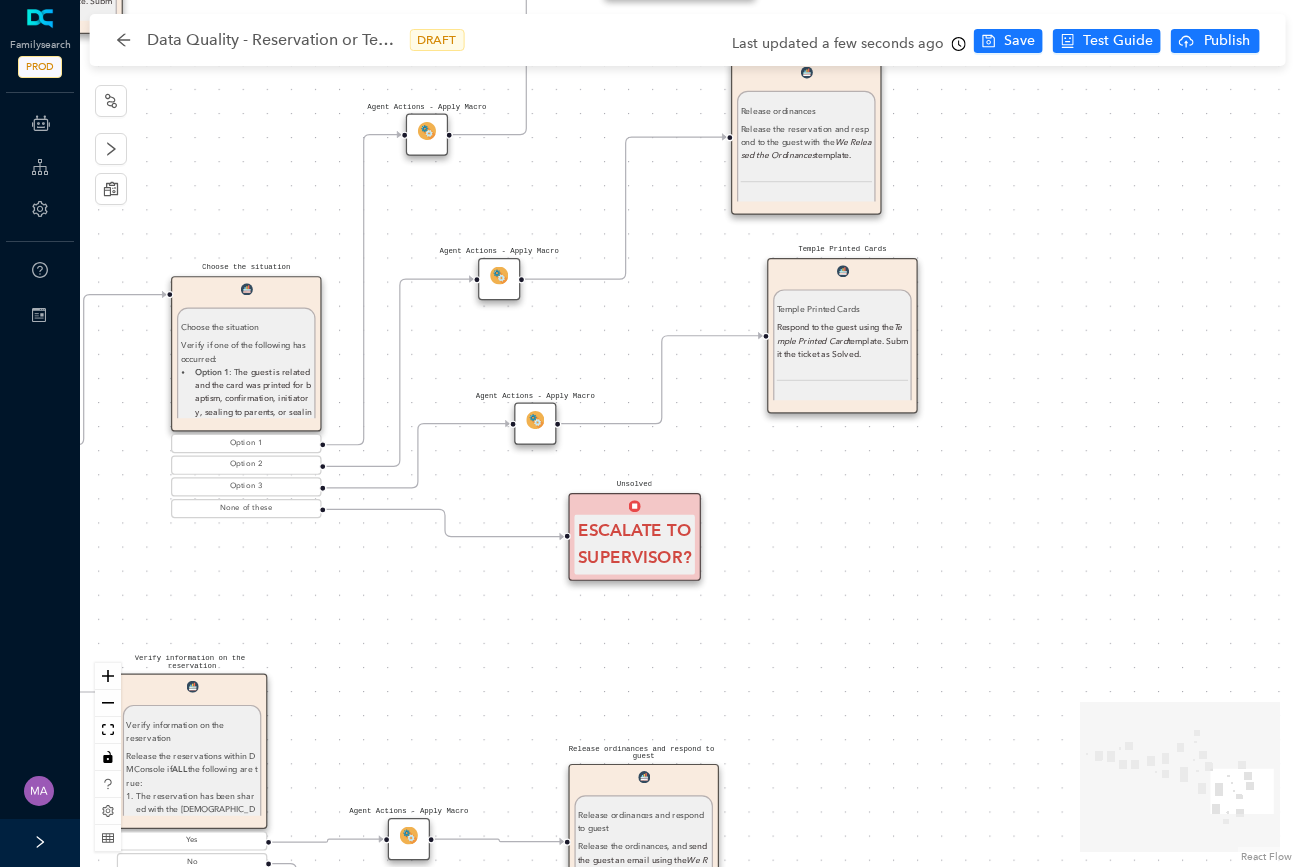 drag, startPoint x: 326, startPoint y: 164, endPoint x: 245, endPoint y: 116, distance: 94.15413 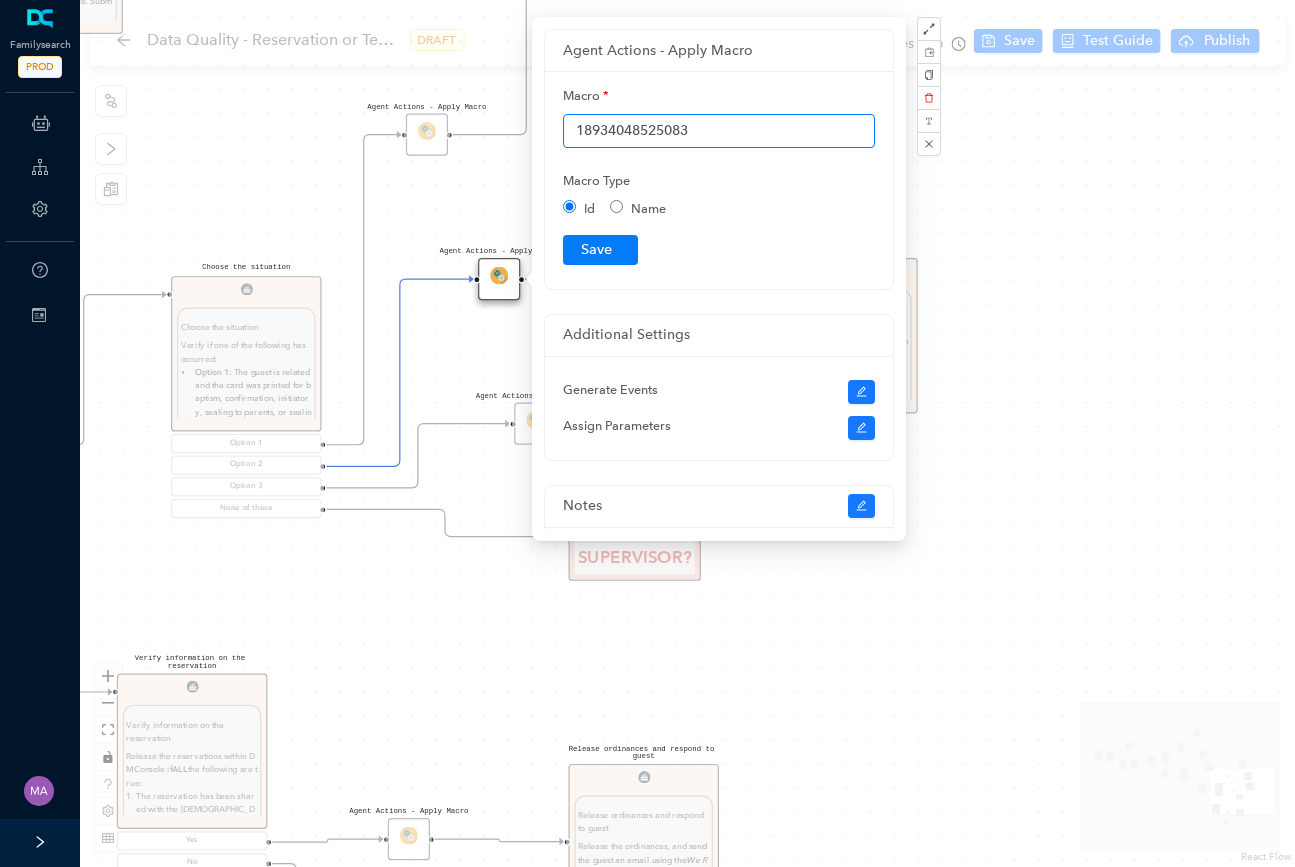 click on "18934048525083" at bounding box center (719, 131) 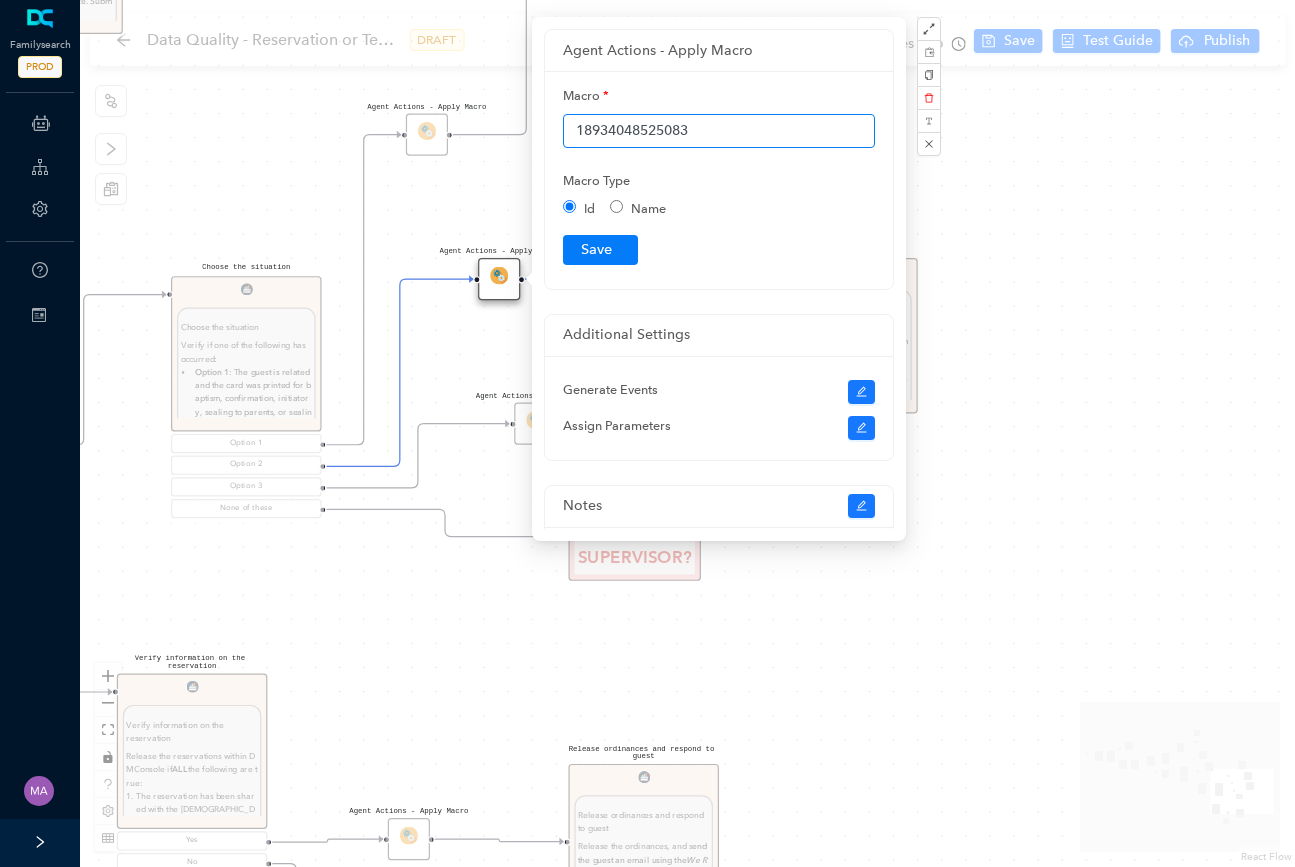 paste on "Data Quality::Reservations:: English::We Released the Ordinances" 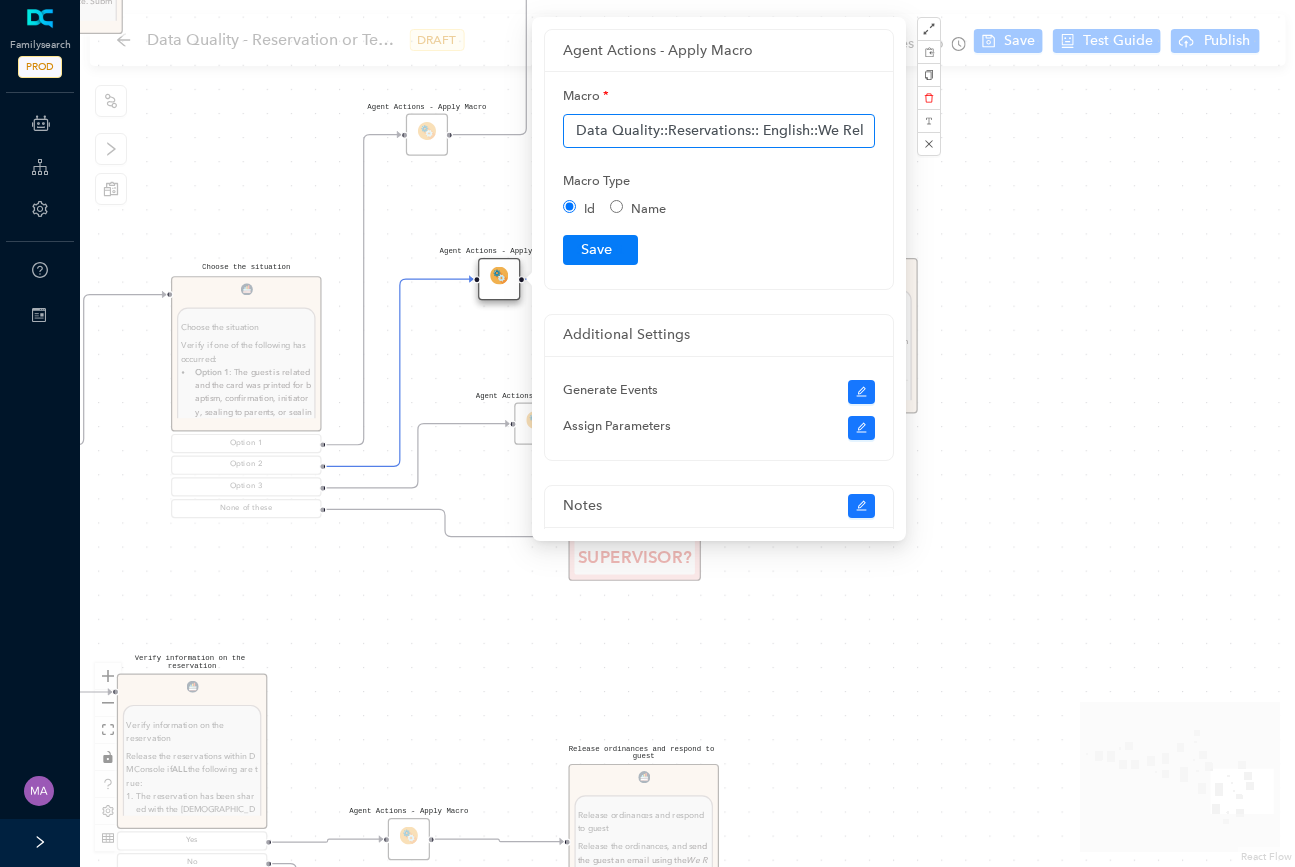 scroll, scrollTop: 0, scrollLeft: 136, axis: horizontal 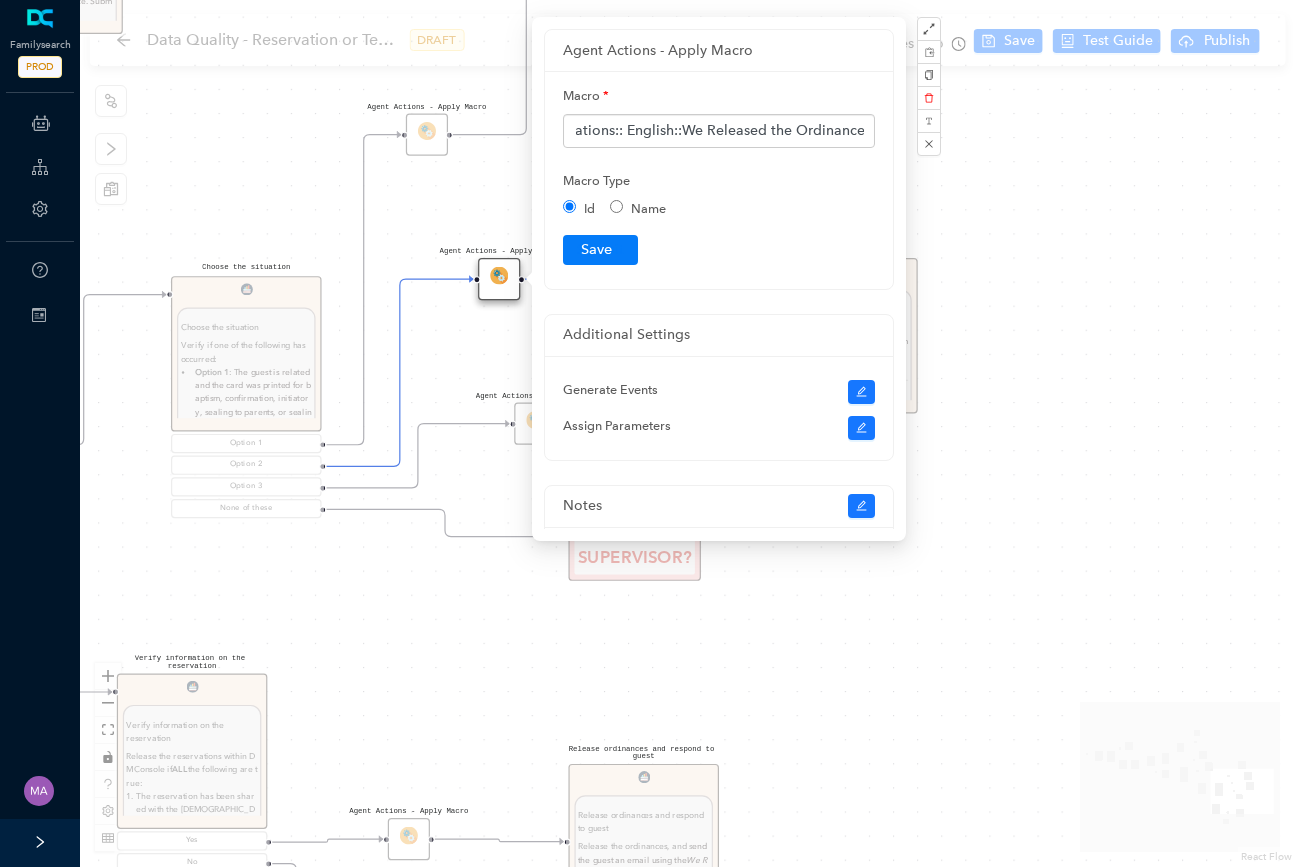 click on "Agent Actions - Apply Macro Unsolved ESCALATE TO SUPERVISOR? Agent Actions - Apply Macro Agent Actions - Apply Macro Start Read the ticket info Read the ticket info Read the information provided by the guest on the ticket for reservation or temple inventory. If needed, email the guest for additional information.
If you don't need additional information, click Continue to move to the next step. Continue Check ordinance sources Check ordinance sources Check the ordinance reservations and where they came from. If  any  of the ordinances were reserved by Ordinance Ready, these ordinances  should not  be released.  Were any of the ordinances reserved from Ordinances Ready? Yes No Respond to the guest Respond to the guest Email the guest using template  Ordinance Ready Cannot Release  and submit the ticket as solved. R eview the record in Family Tree, by clicking the ordinances tab and looking for 90-day expiration dates.
Agent Actions - Apply Macro Check Reservations in MConsole Check Reservations in MConsole" at bounding box center [687, 433] 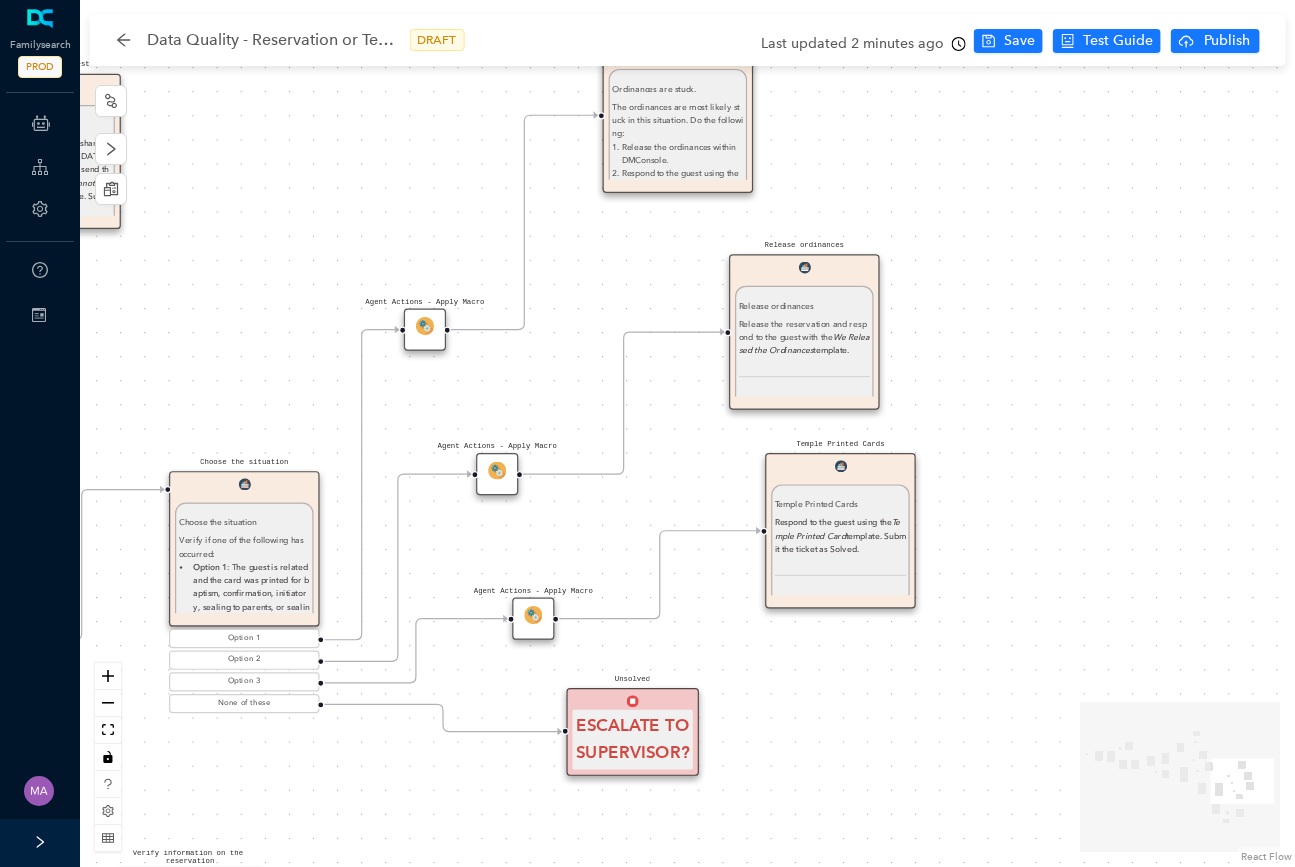 drag, startPoint x: 512, startPoint y: 172, endPoint x: 506, endPoint y: 377, distance: 205.08778 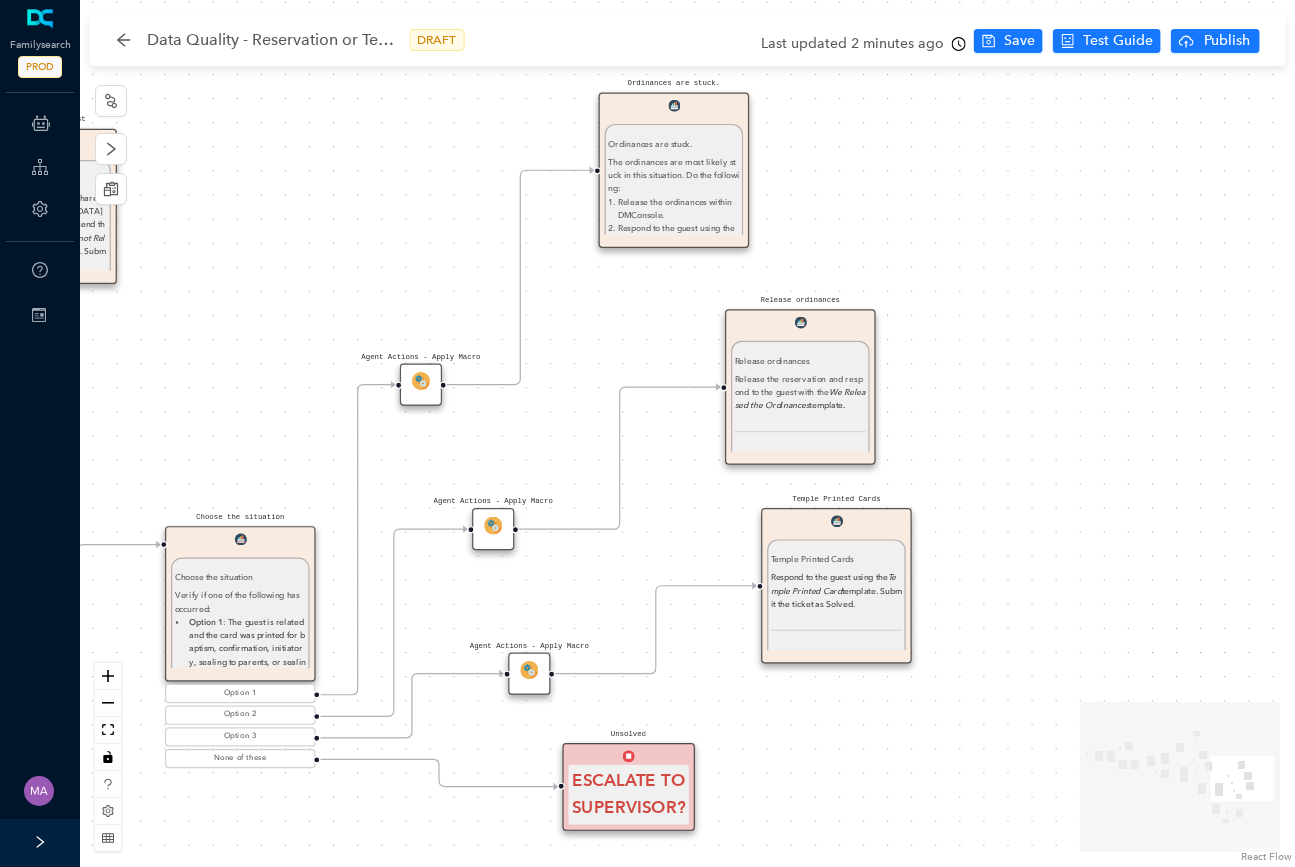 drag, startPoint x: 433, startPoint y: 223, endPoint x: 433, endPoint y: 268, distance: 45 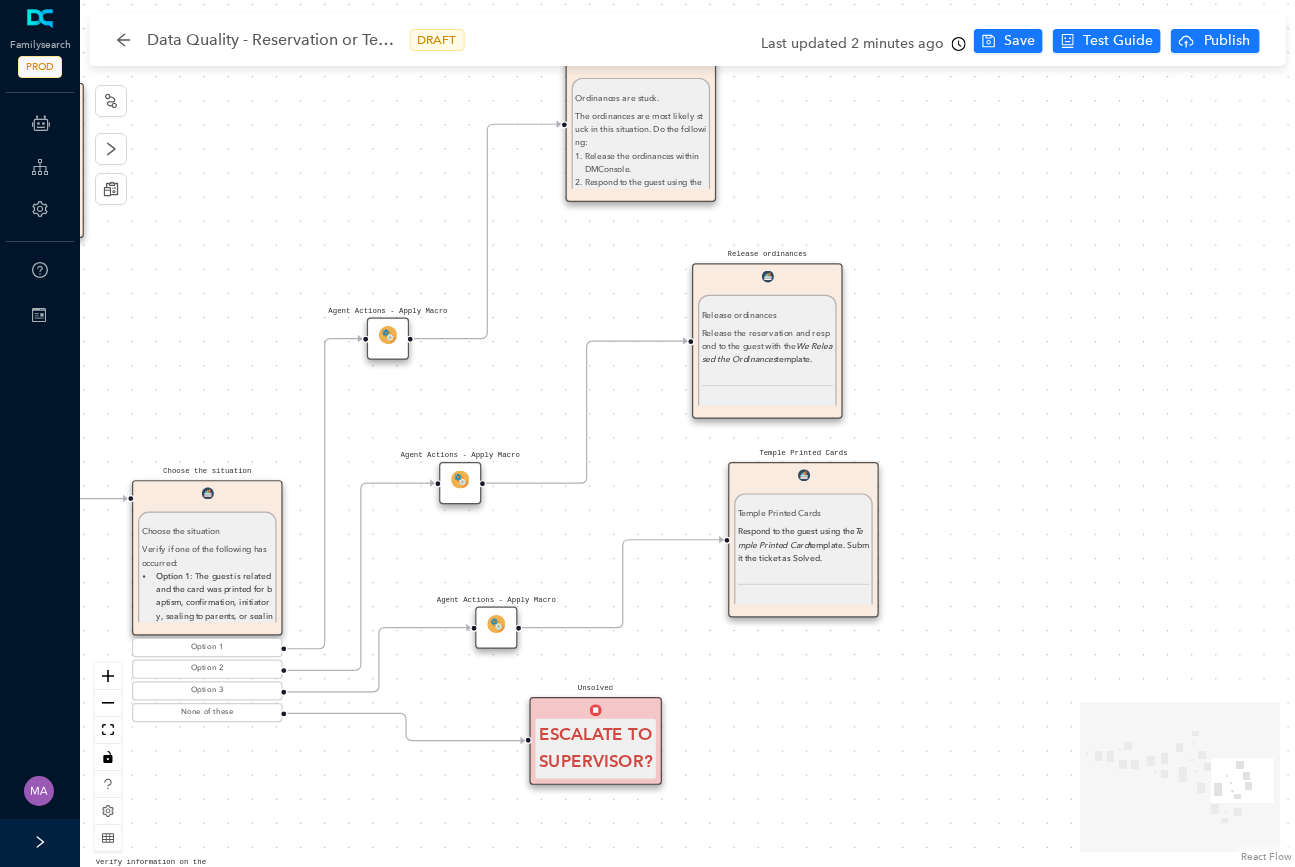 drag, startPoint x: 542, startPoint y: 358, endPoint x: 509, endPoint y: 312, distance: 56.61272 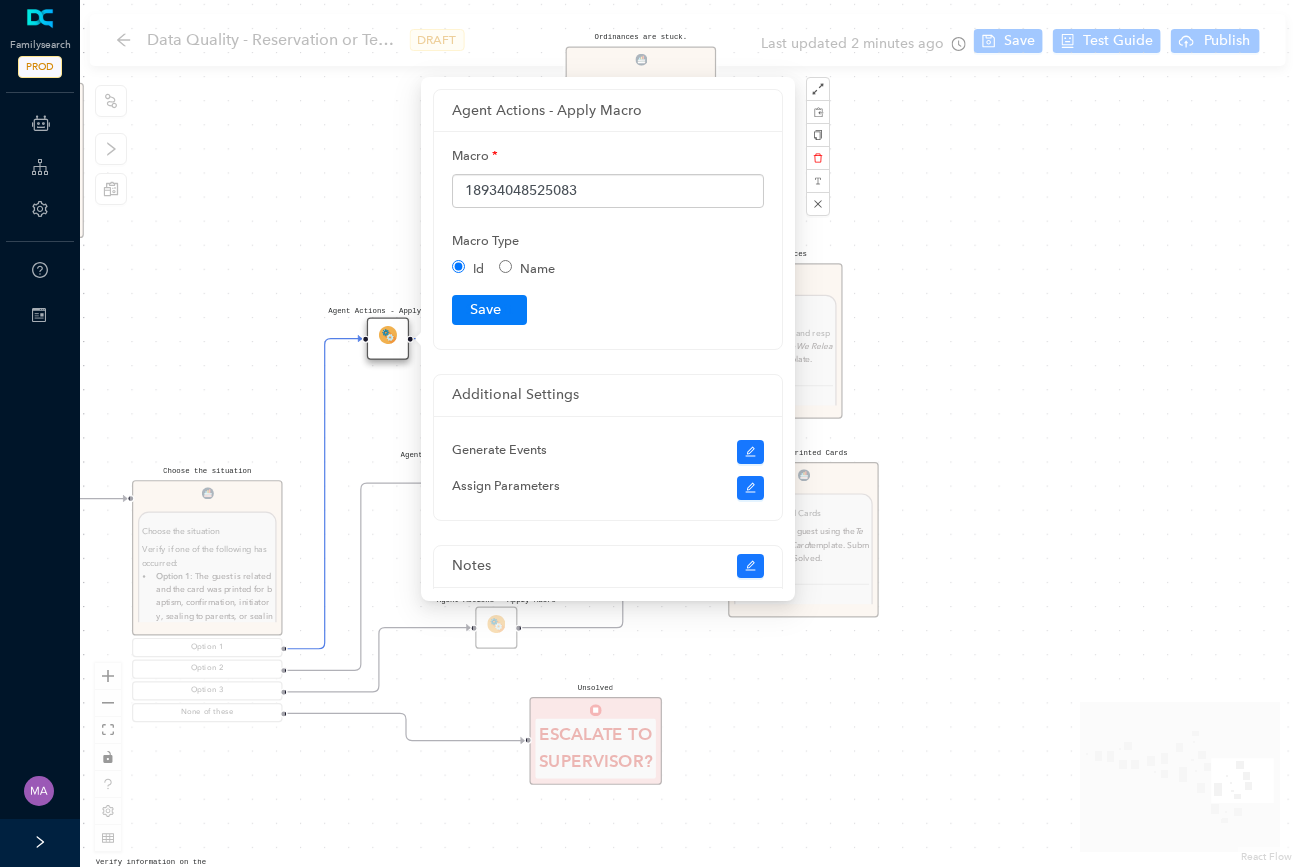 click on "Agent Actions - Apply Macro Unsolved ESCALATE TO SUPERVISOR? Agent Actions - Apply Macro Agent Actions - Apply Macro Start Read the ticket info Read the ticket info Read the information provided by the guest on the ticket for reservation or temple inventory. If needed, email the guest for additional information.
If you don't need additional information, click Continue to move to the next step. Continue Check ordinance sources Check ordinance sources Check the ordinance reservations and where they came from. If  any  of the ordinances were reserved by Ordinance Ready, these ordinances  should not  be released.  Were any of the ordinances reserved from Ordinances Ready? Yes No Respond to the guest Respond to the guest Email the guest using template  Ordinance Ready Cannot Release  and submit the ticket as solved. R eview the record in Family Tree, by clicking the ordinances tab and looking for 90-day expiration dates.
Agent Actions - Apply Macro Check Reservations in MConsole Check Reservations in MConsole" at bounding box center (687, 433) 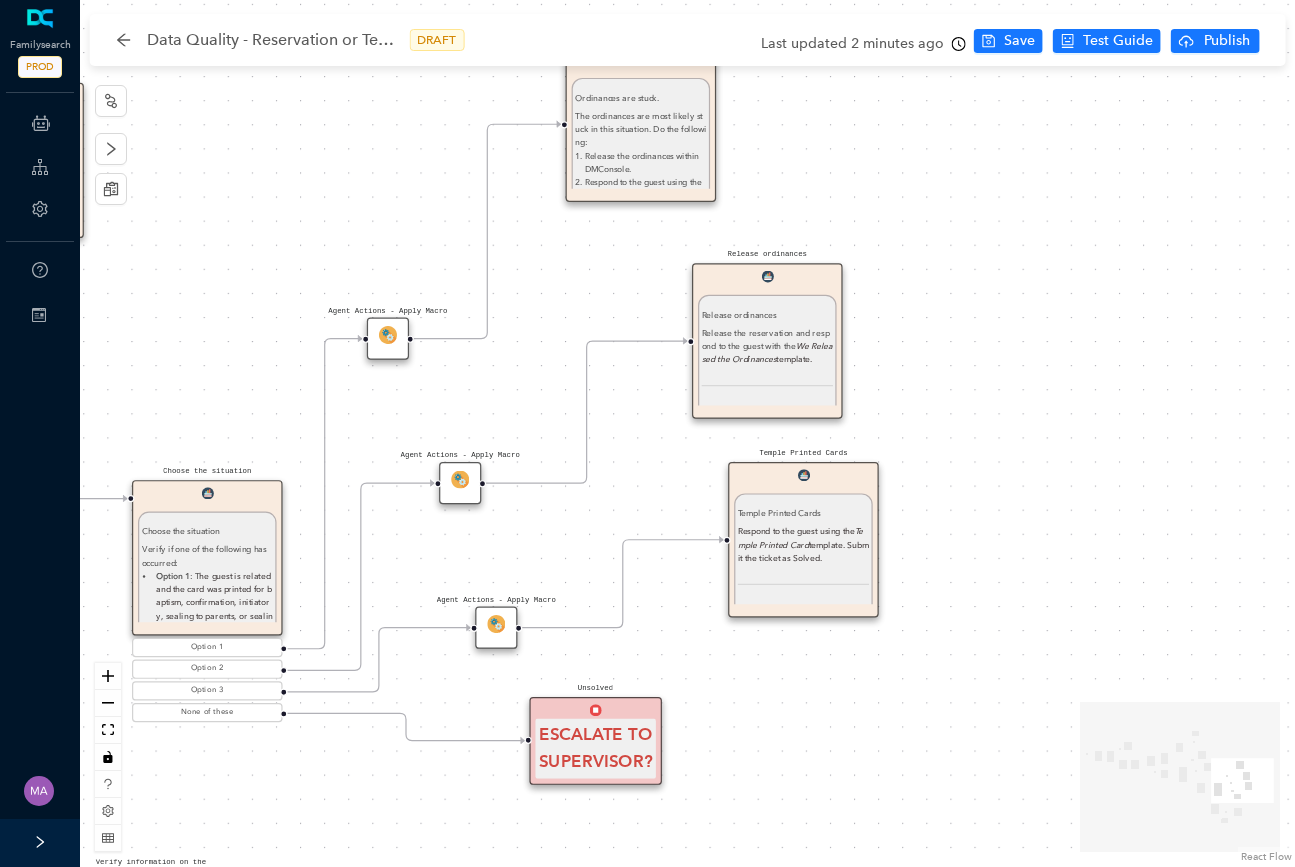 click at bounding box center (460, 480) 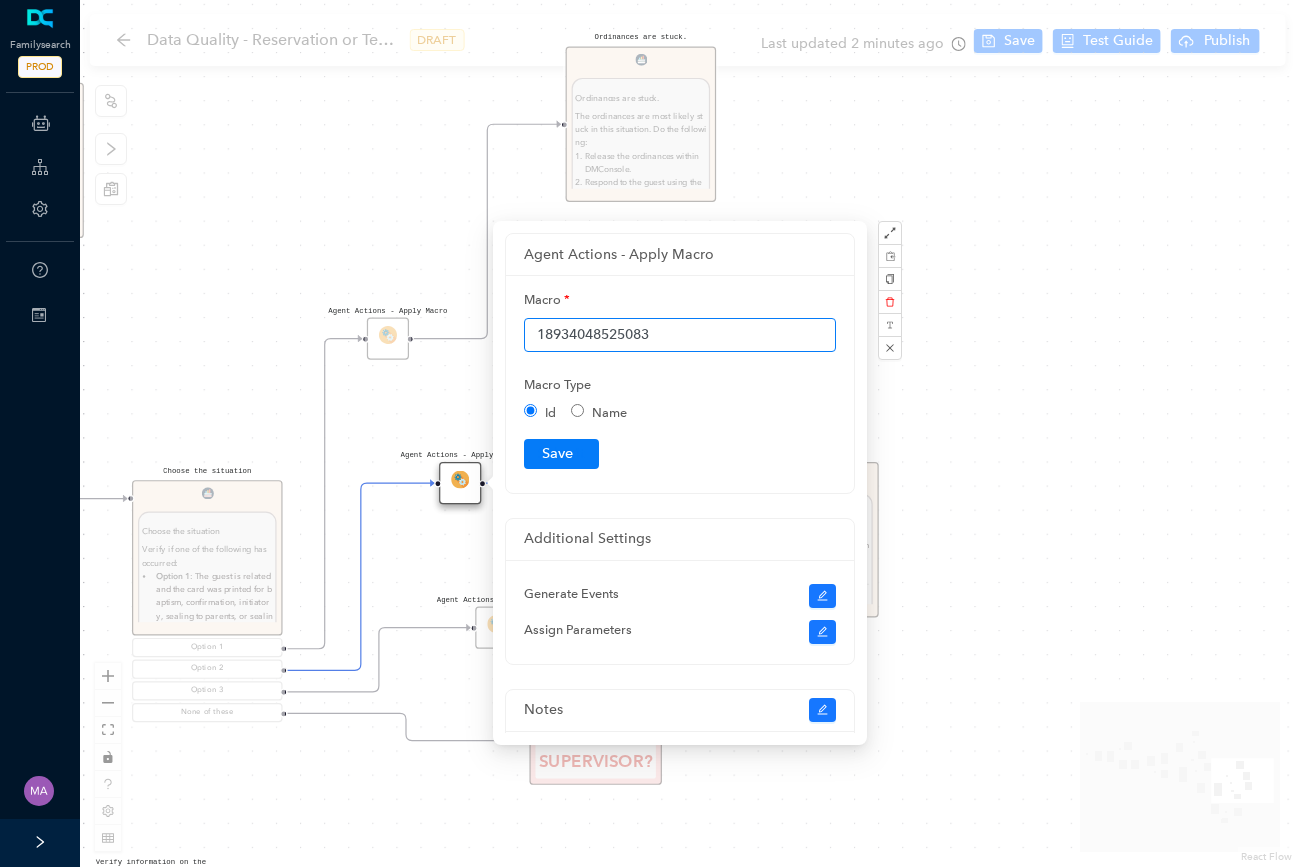 click on "18934048525083" at bounding box center (680, 335) 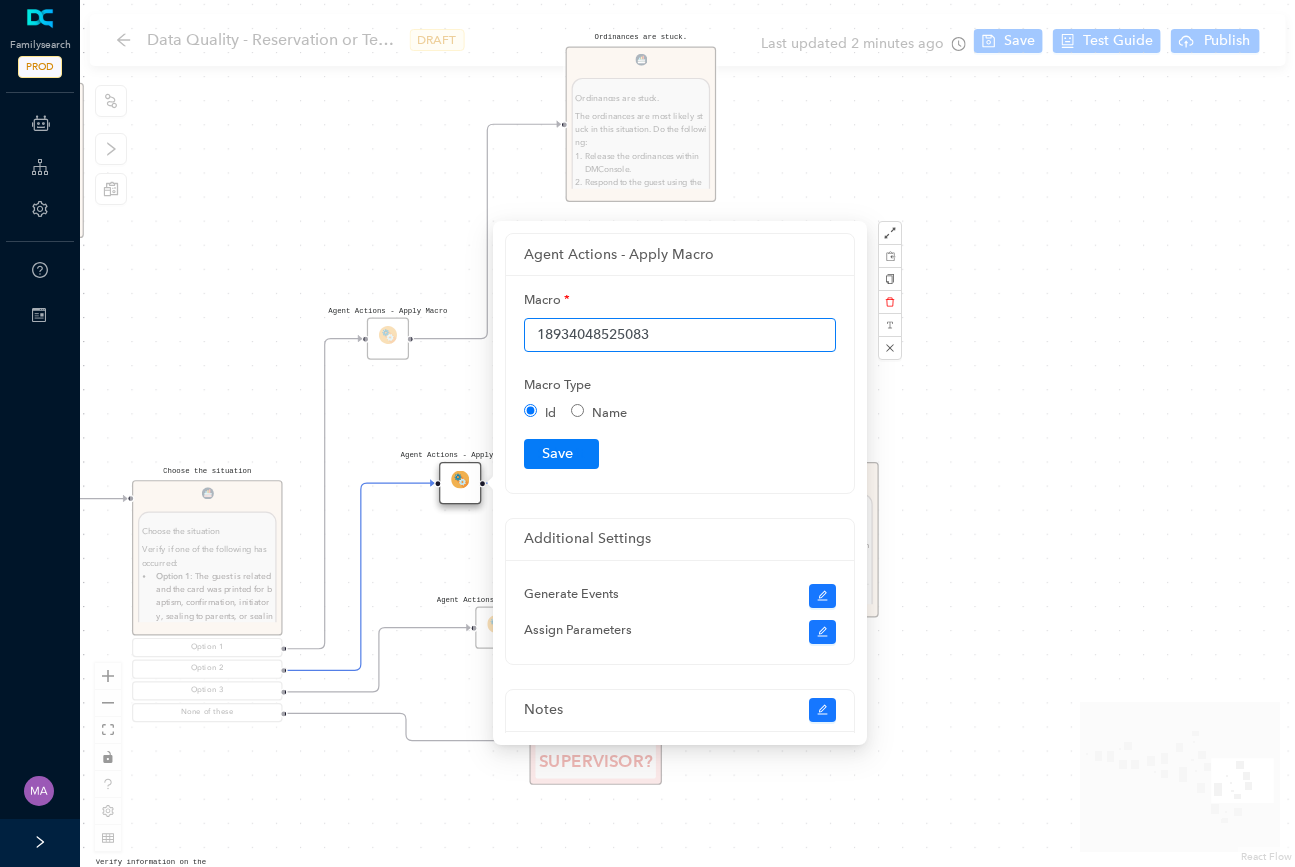 paste on "Data Quality::Reservations:: English::We Released the Ordinances" 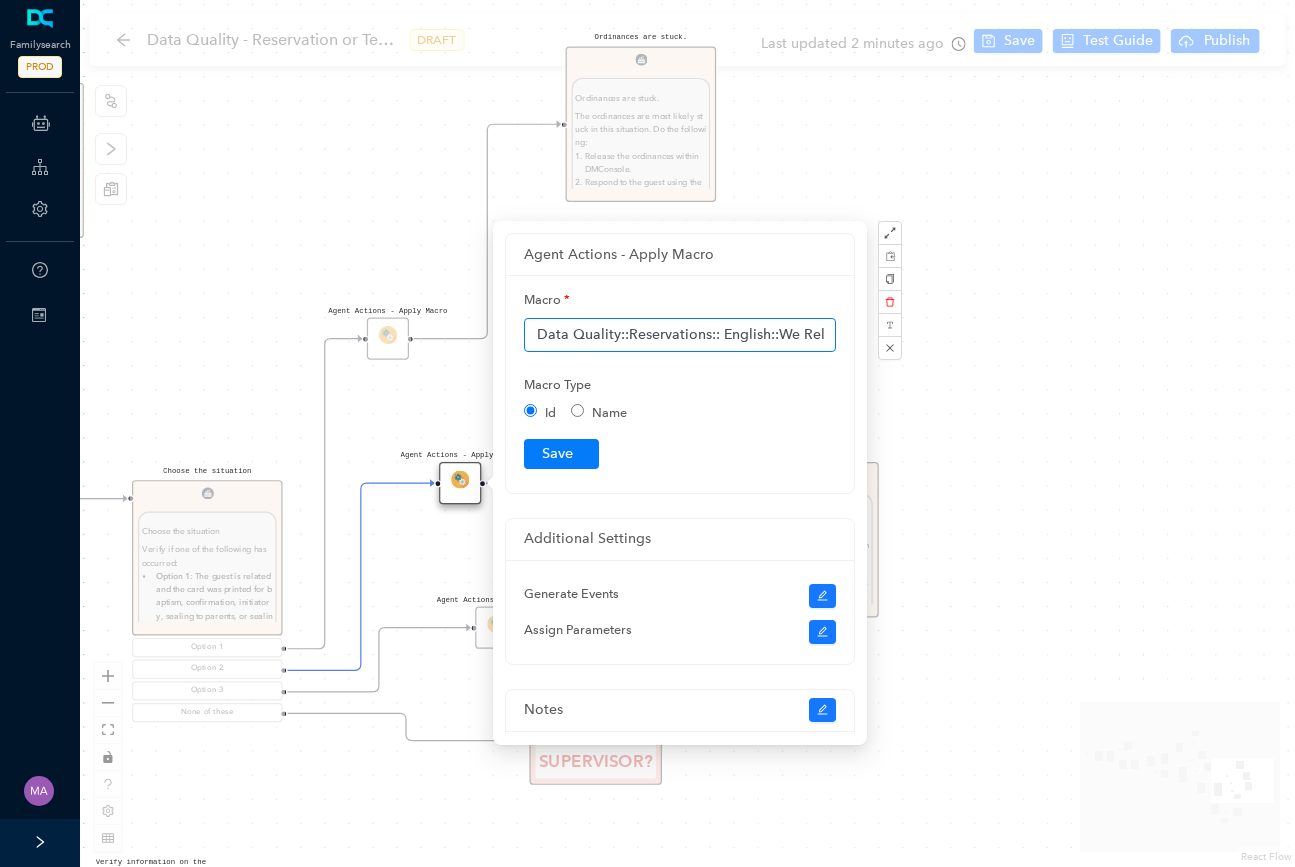 scroll, scrollTop: 0, scrollLeft: 136, axis: horizontal 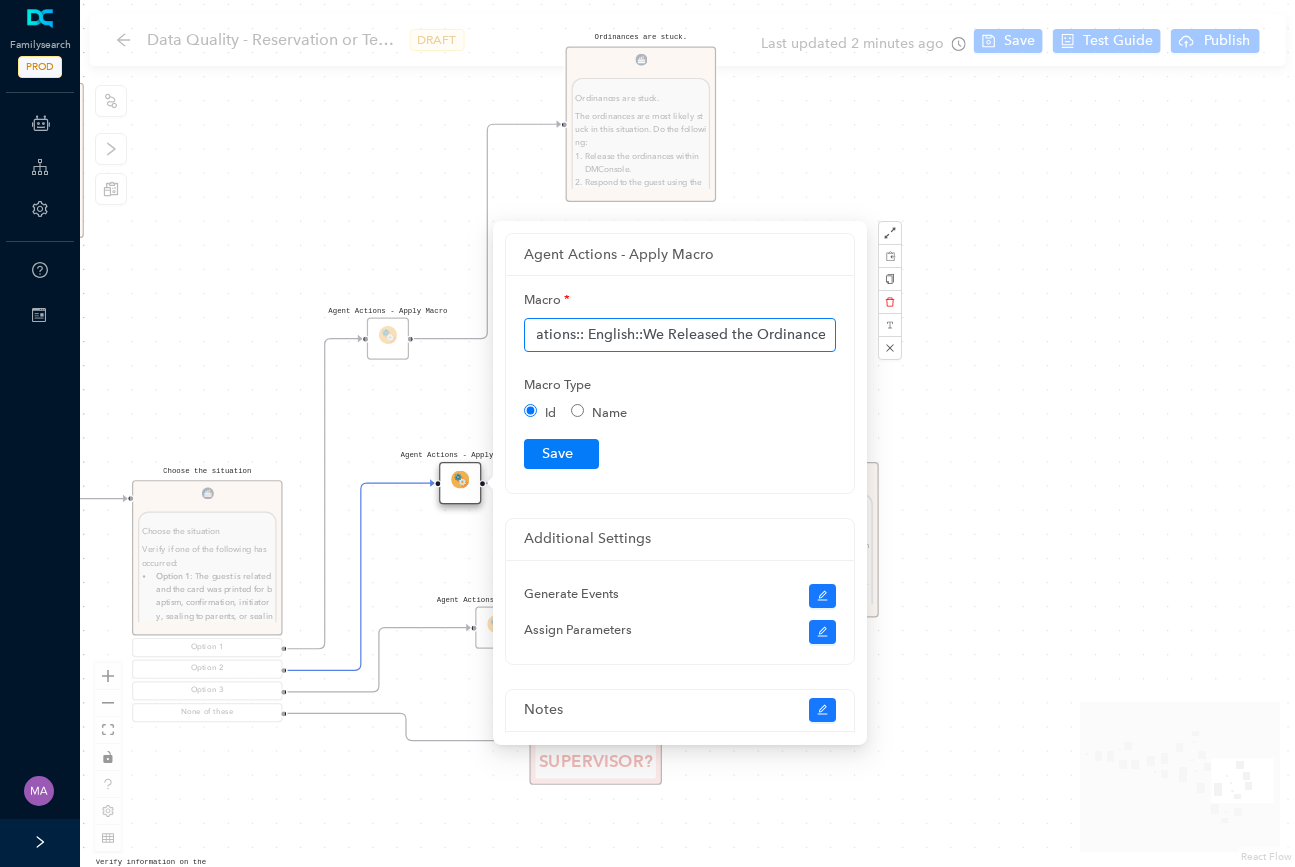 type on "Data Quality::Reservations:: English::We Released the Ordinances" 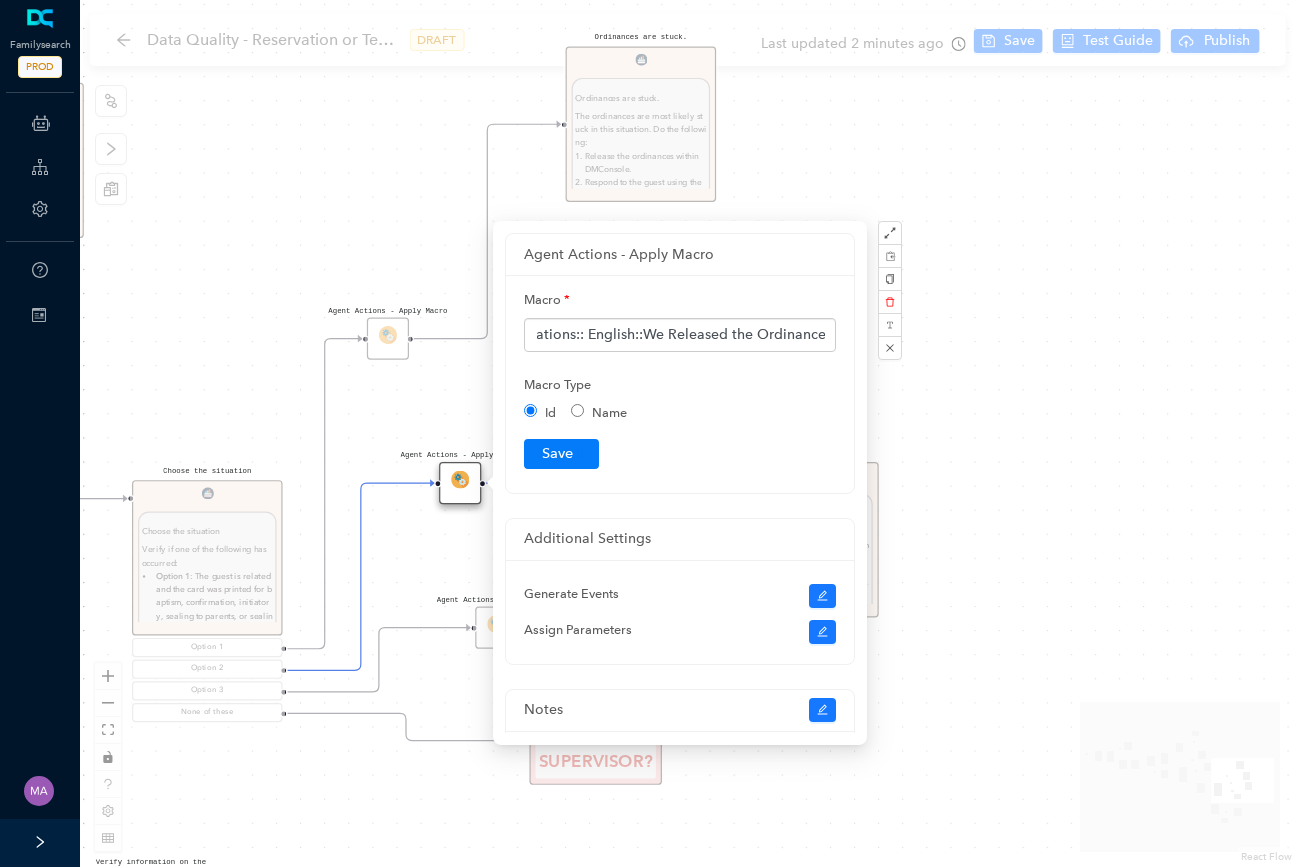 click on "Name" at bounding box center (577, 410) 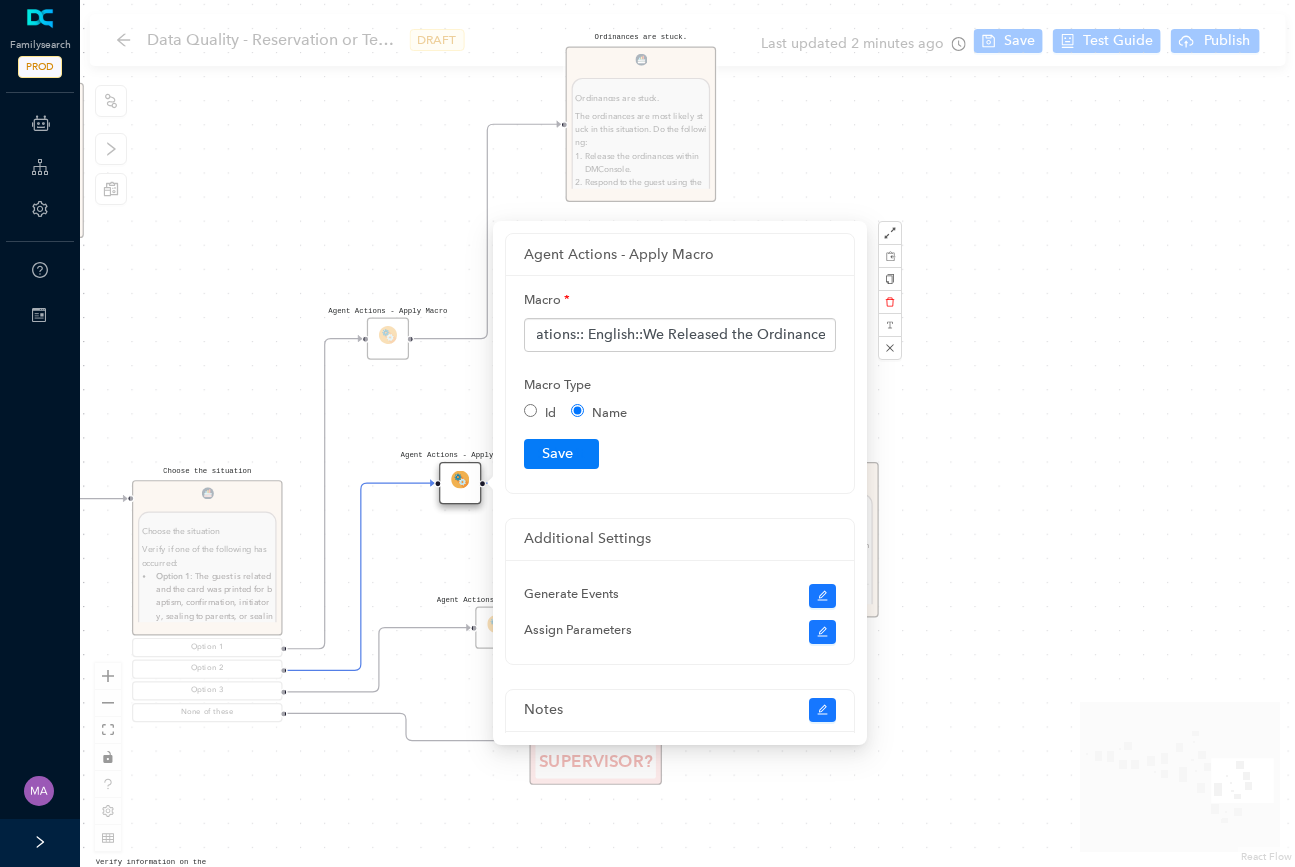 scroll, scrollTop: 0, scrollLeft: 0, axis: both 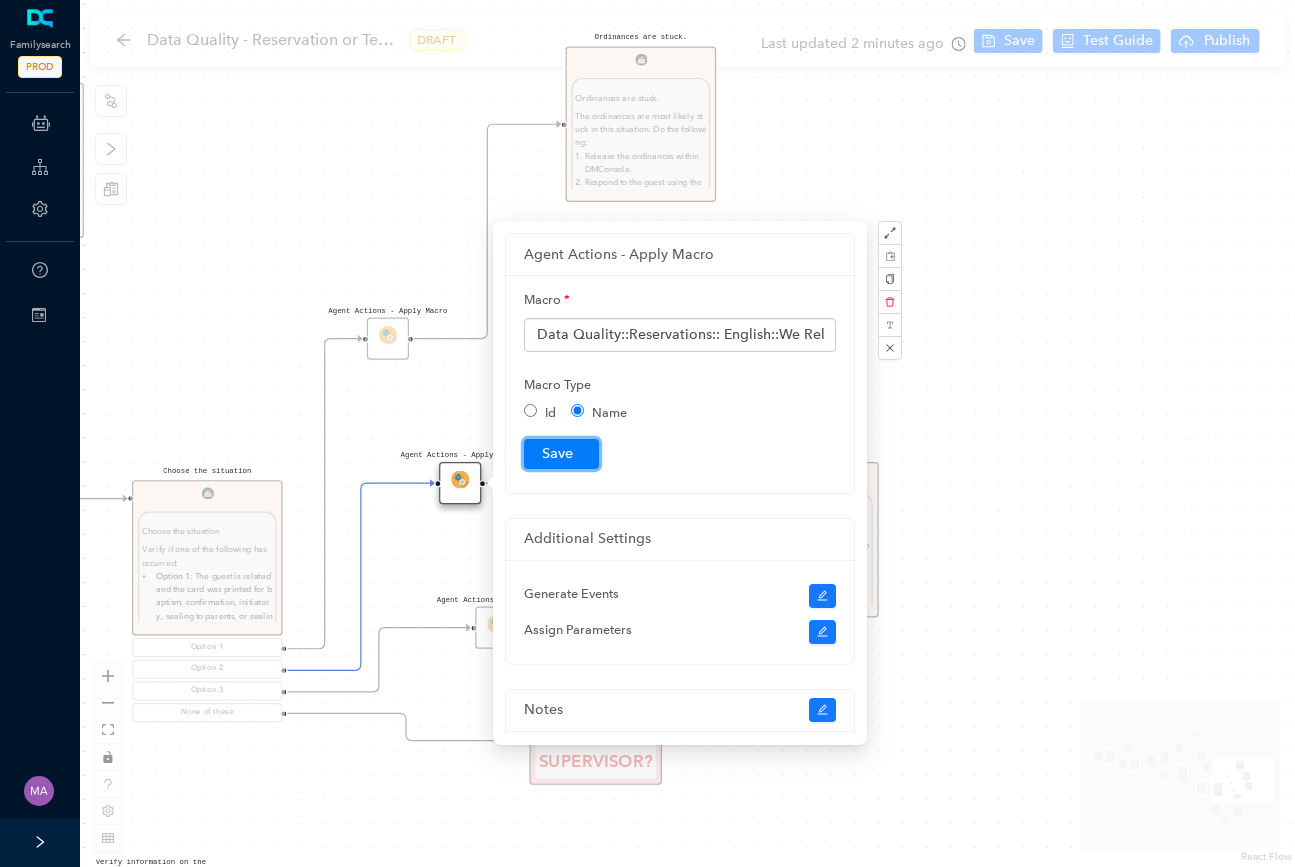 click on "Submit" at bounding box center [561, 454] 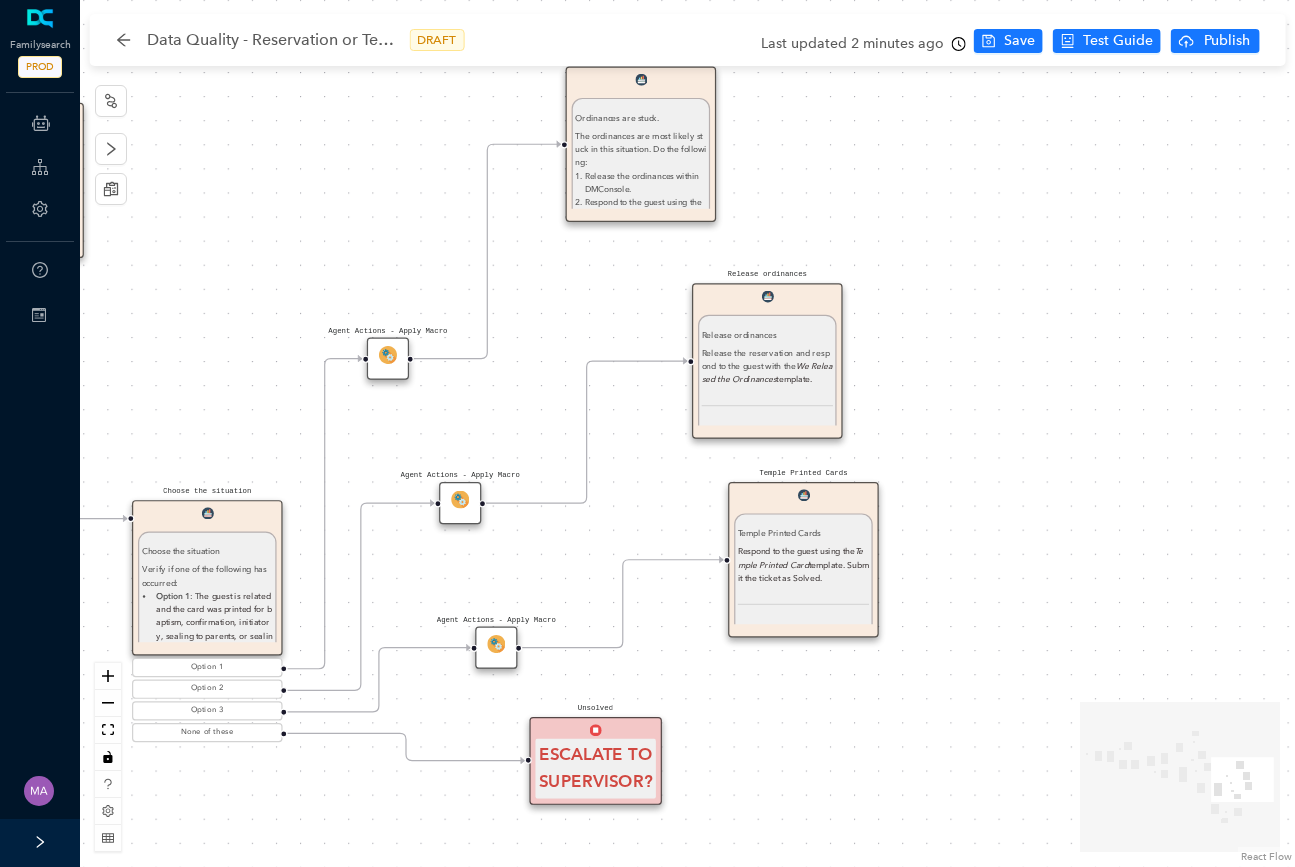 drag, startPoint x: 531, startPoint y: 185, endPoint x: 531, endPoint y: 205, distance: 20 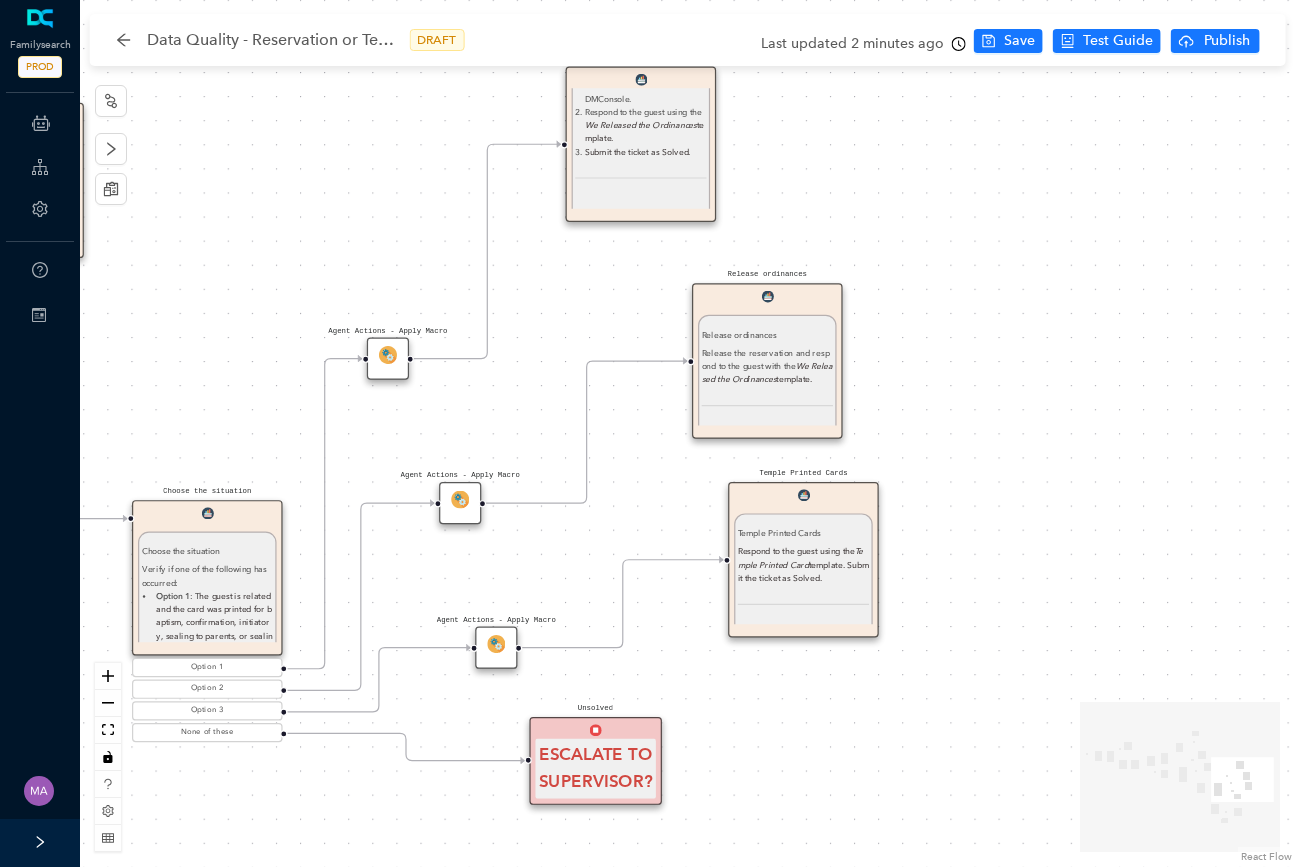 scroll, scrollTop: 76, scrollLeft: 0, axis: vertical 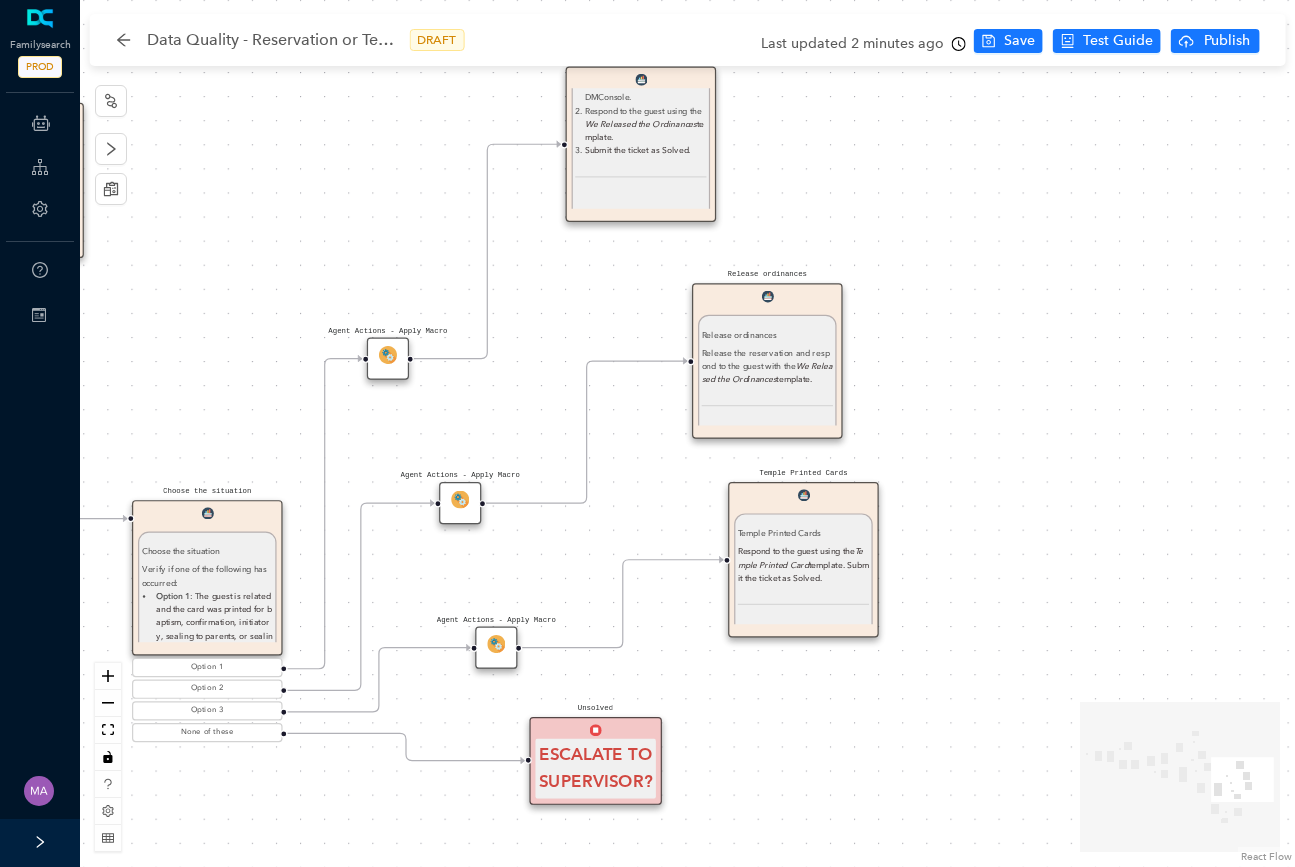 click at bounding box center (388, 355) 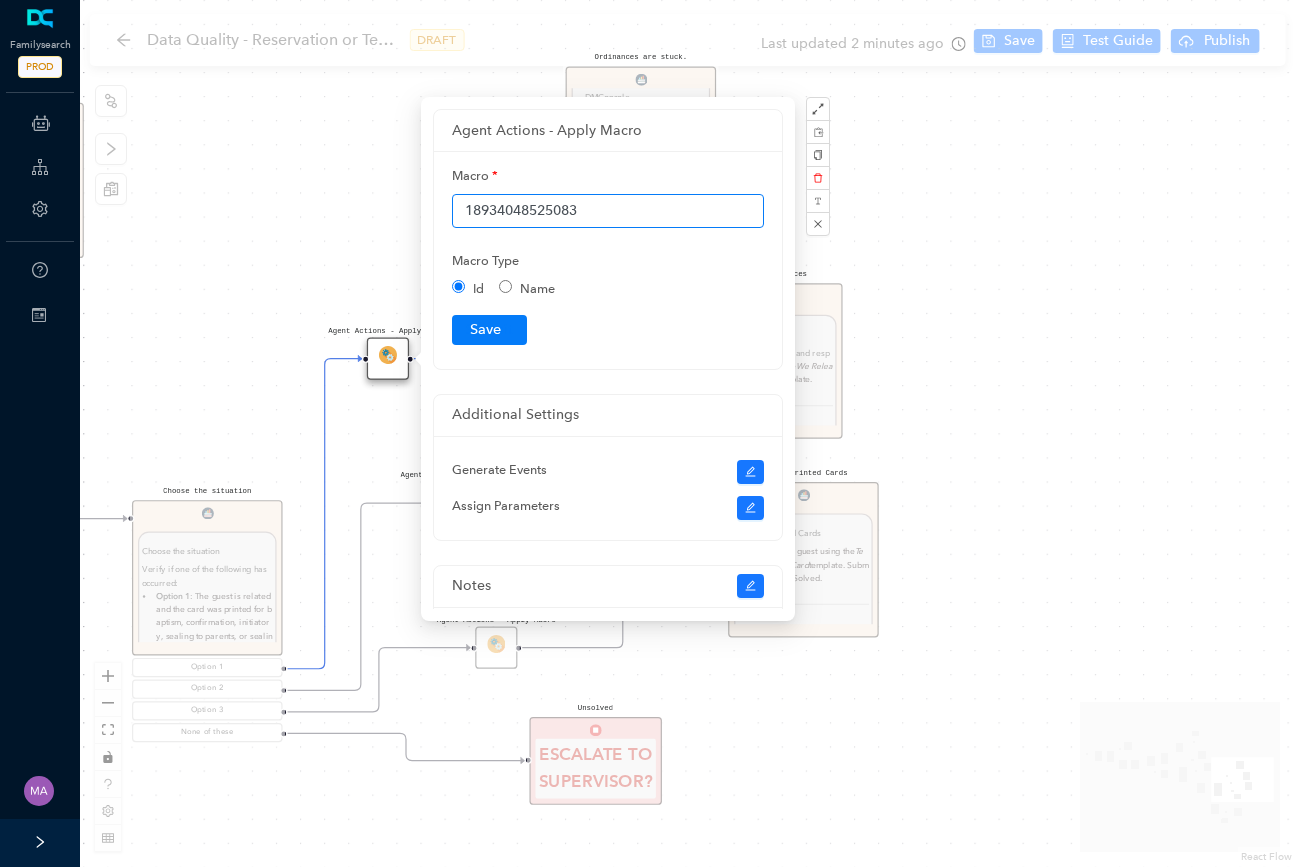 click on "18934048525083" at bounding box center [608, 211] 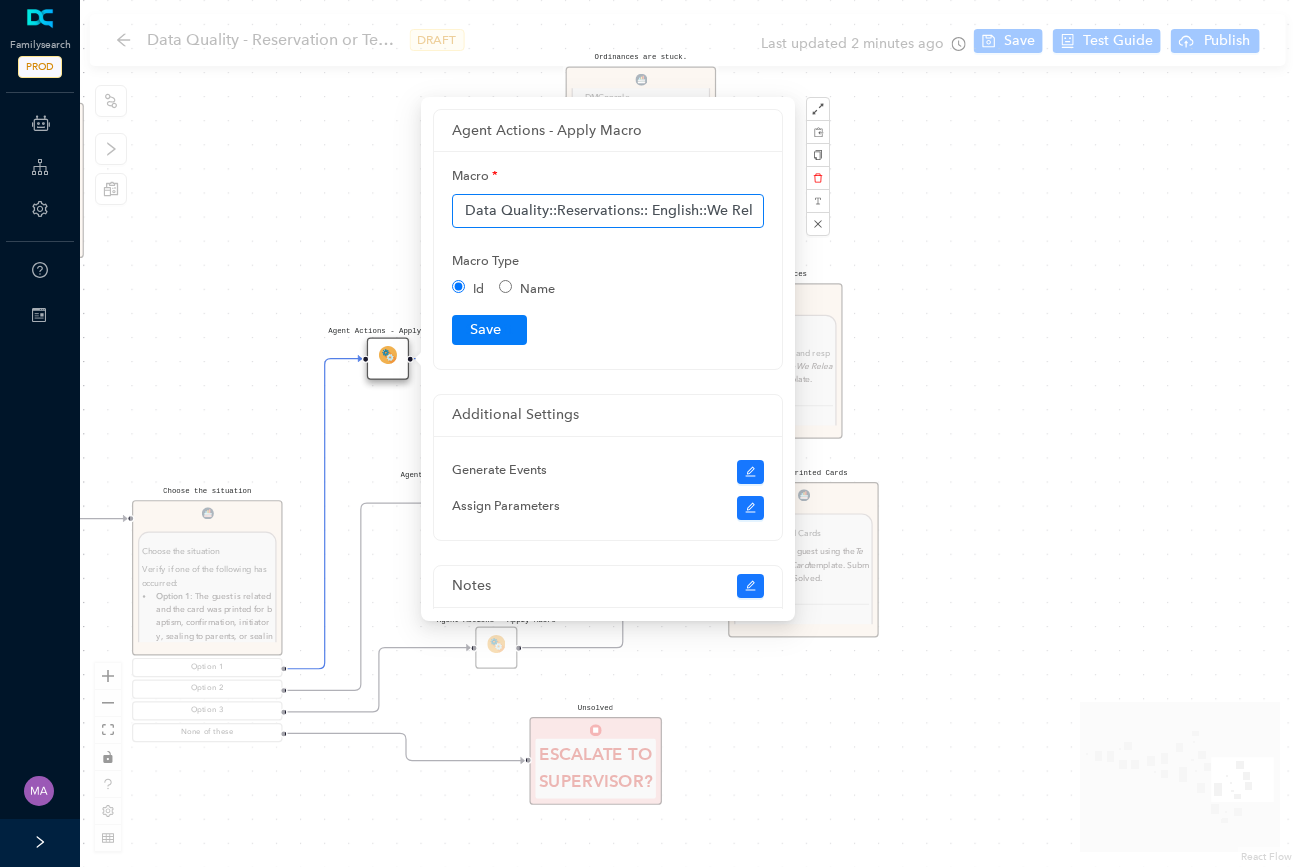 scroll, scrollTop: 0, scrollLeft: 136, axis: horizontal 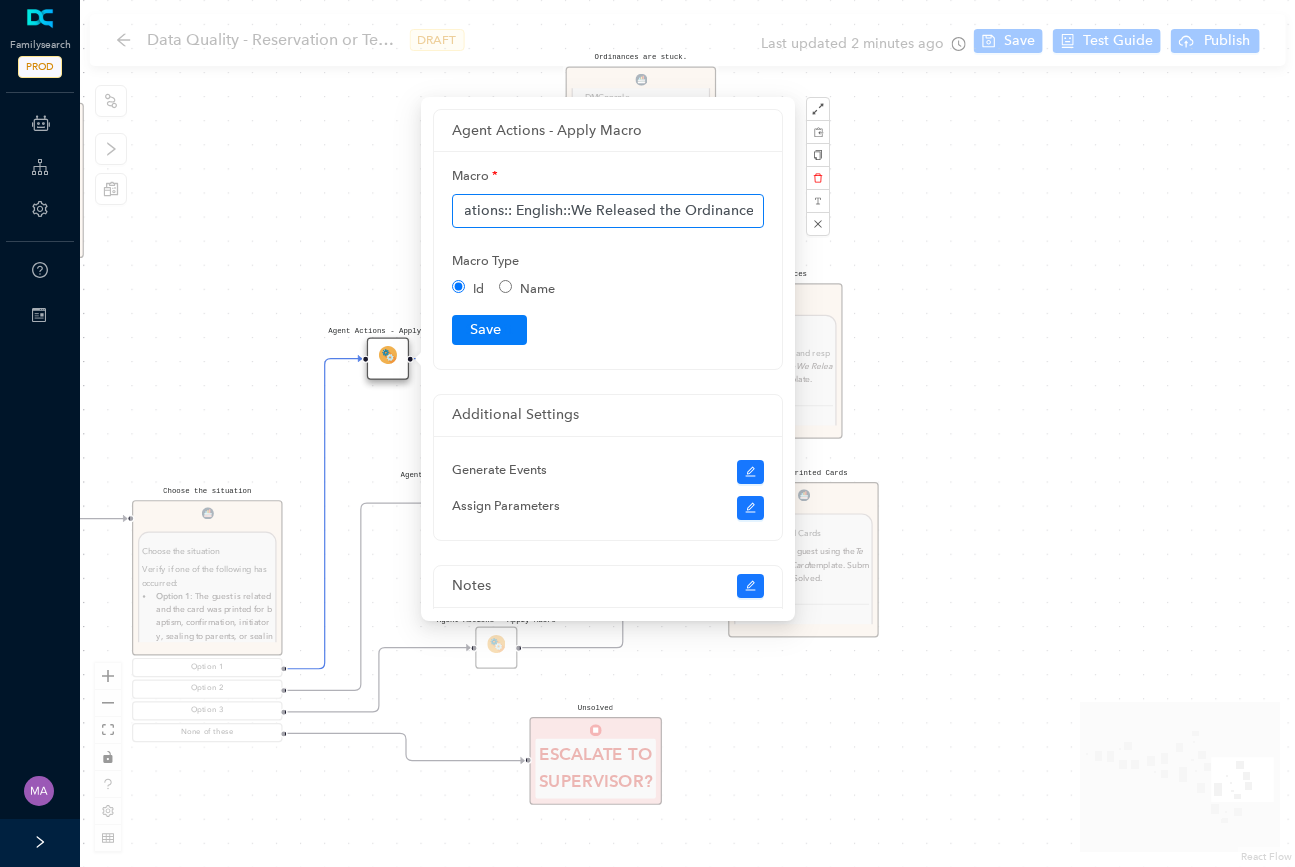 type on "Data Quality::Reservations:: English::We Released the Ordinances" 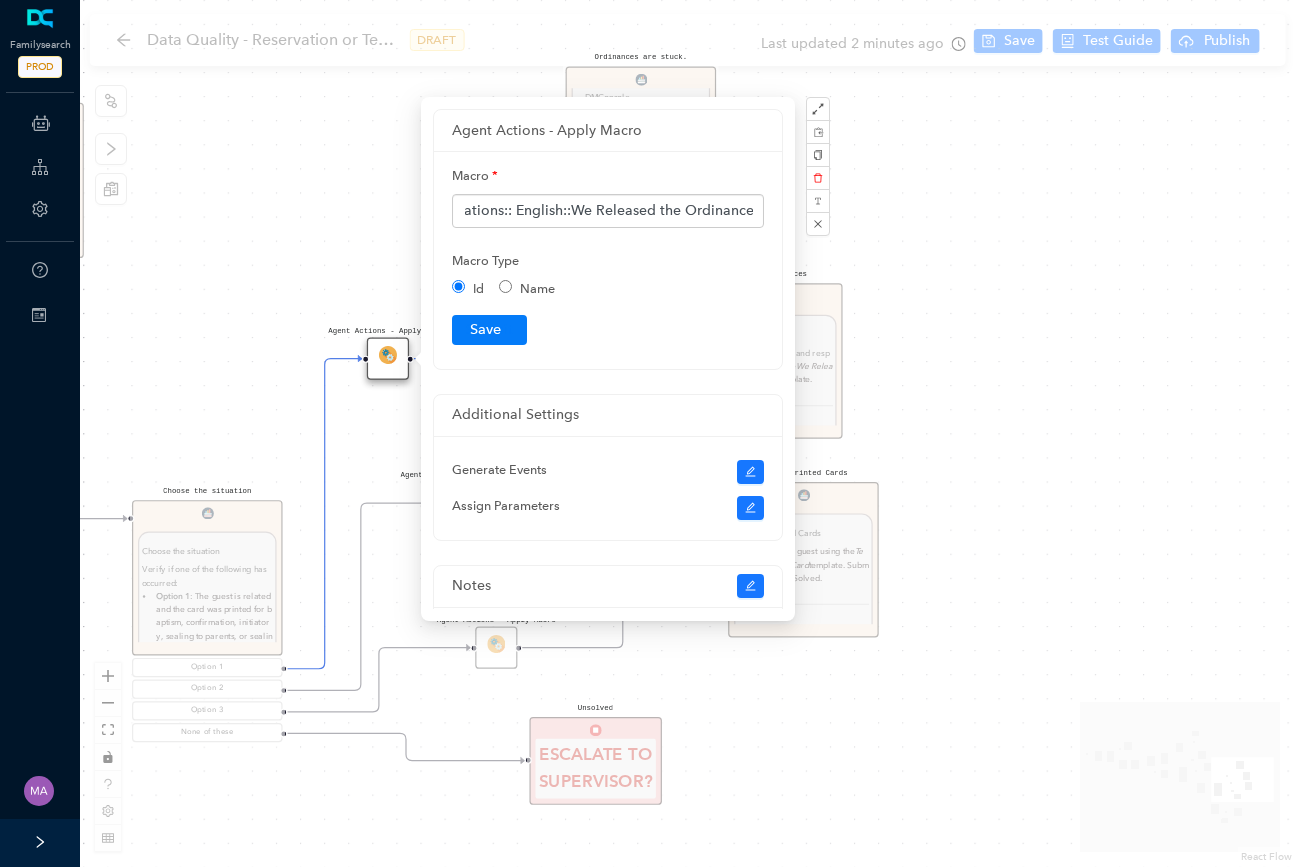 click on "Name" at bounding box center [505, 286] 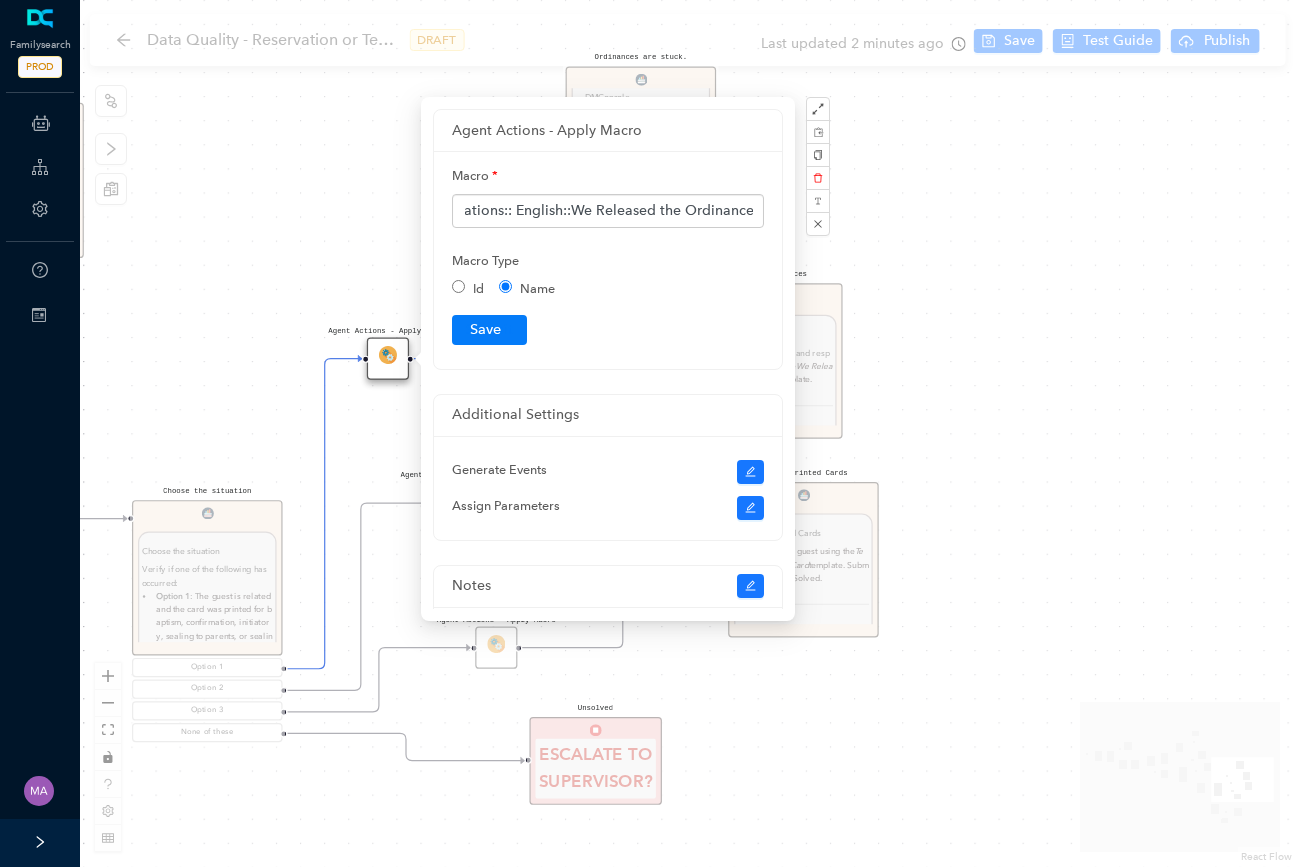 scroll, scrollTop: 0, scrollLeft: 0, axis: both 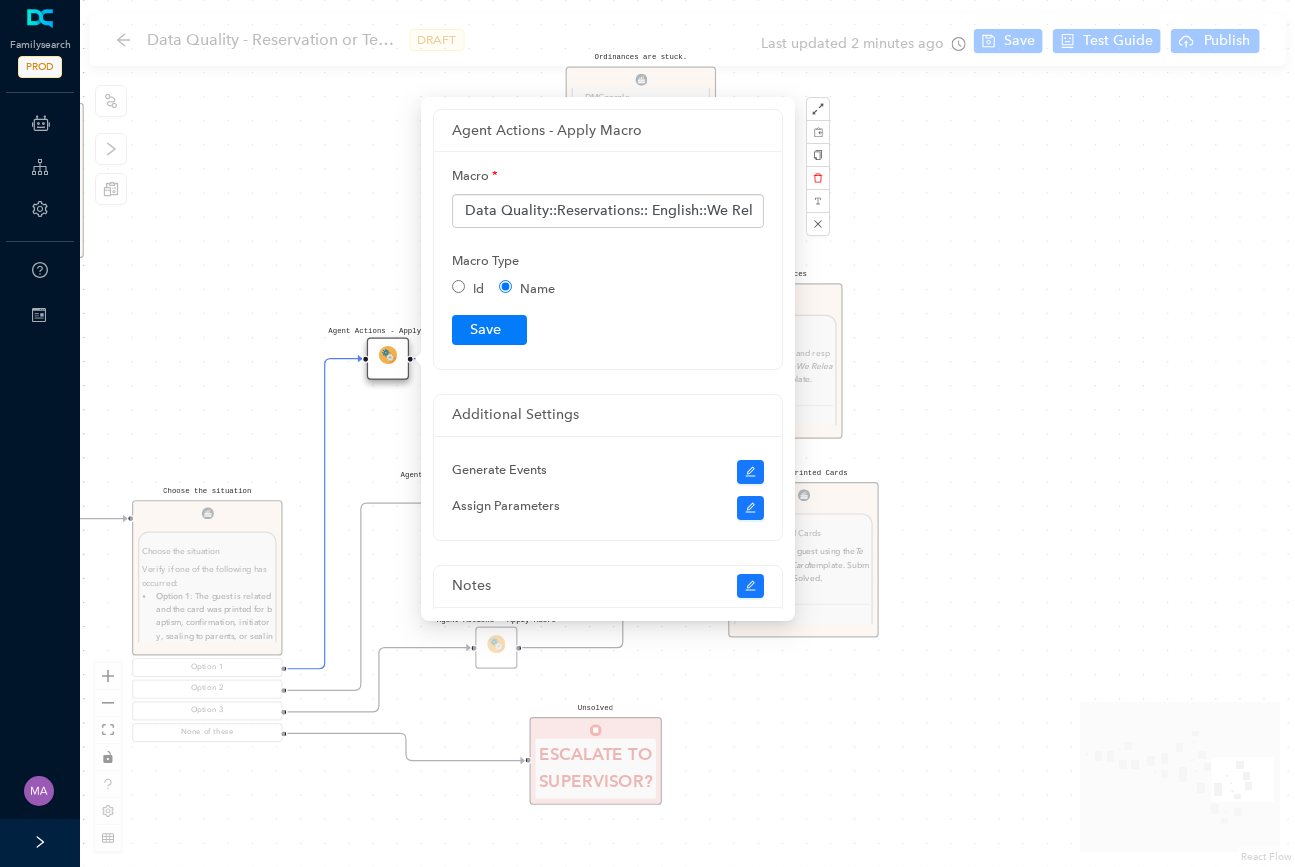 click on "Macro
Data Quality::Reservations:: English::We Released the Ordinances
Macro Type
Id
Name
Submit" at bounding box center (608, 252) 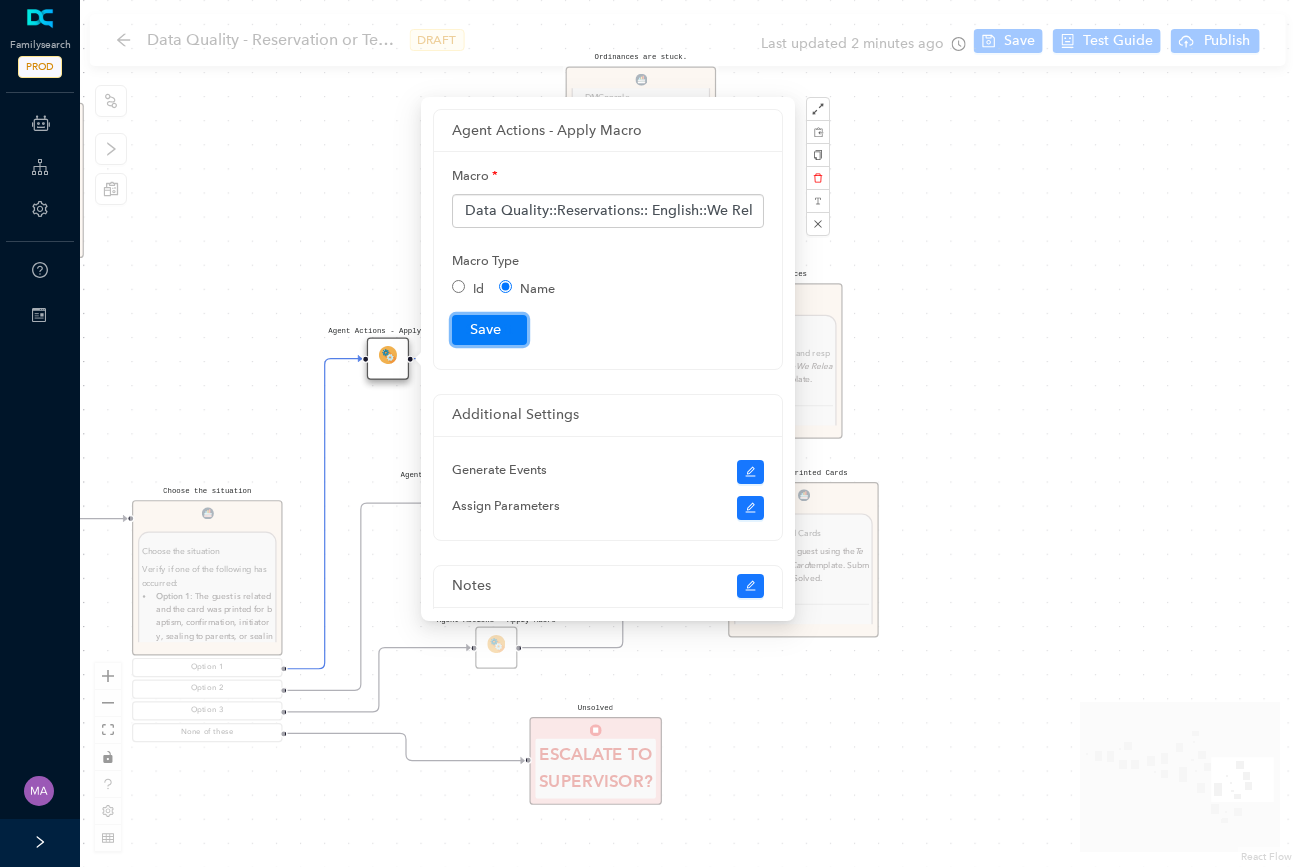 click on "Submit" at bounding box center [489, 330] 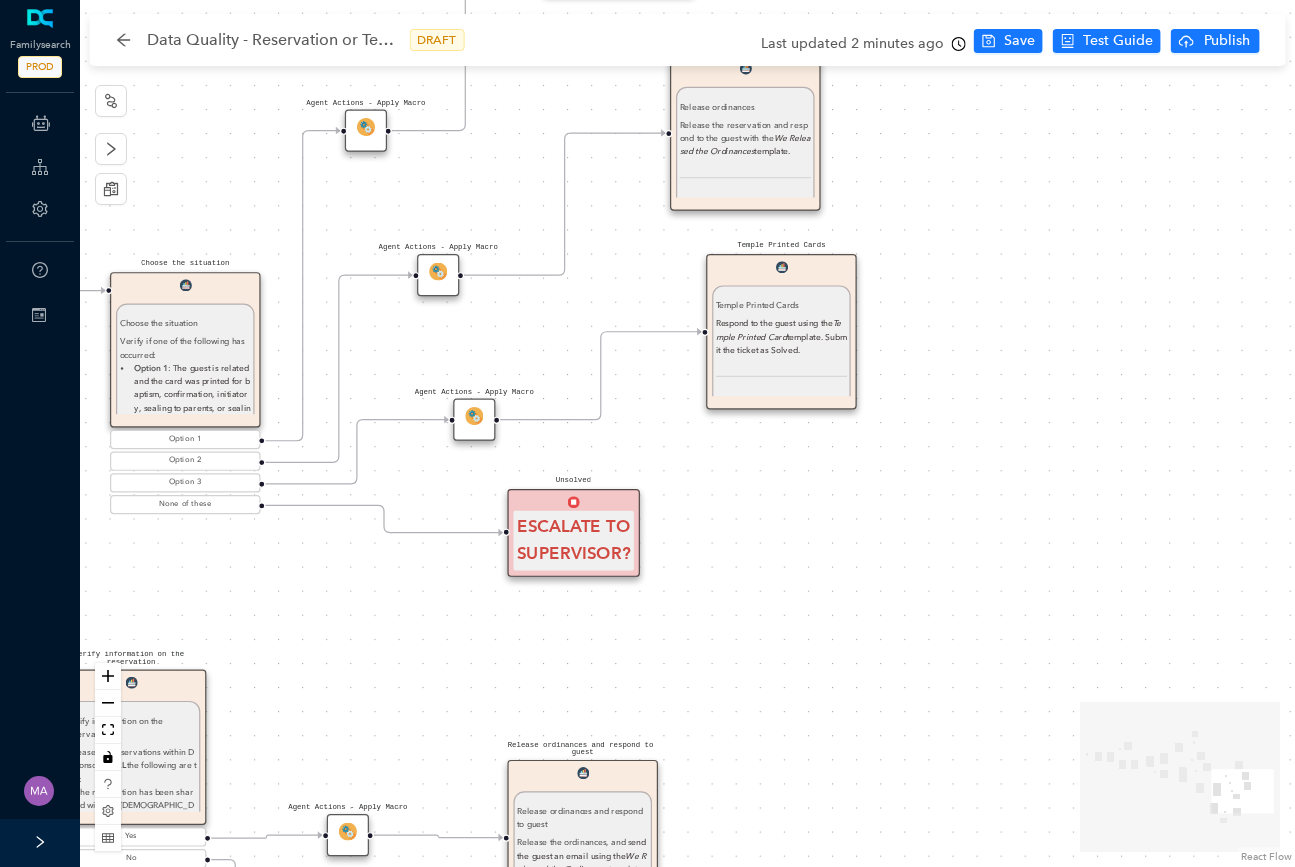drag, startPoint x: 562, startPoint y: 377, endPoint x: 539, endPoint y: 140, distance: 238.11342 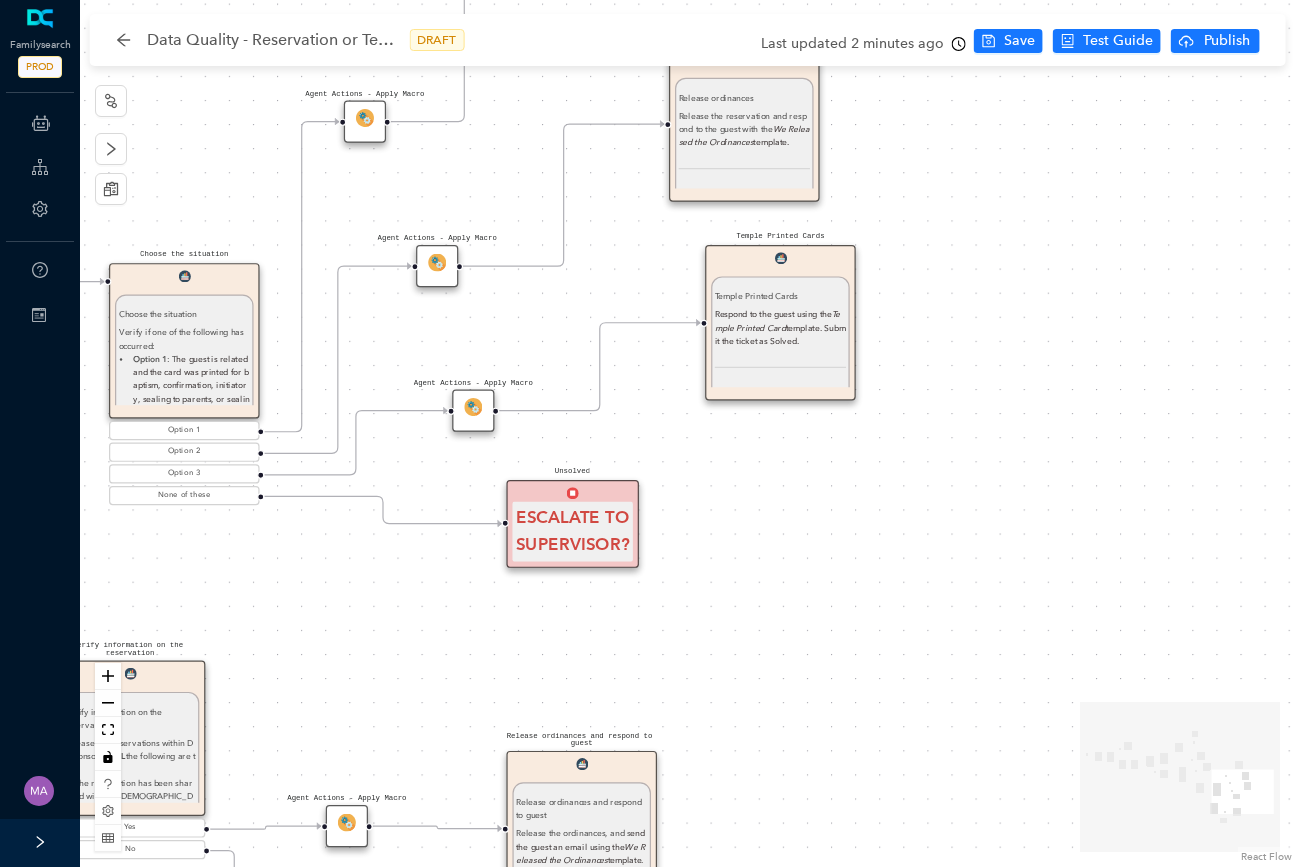 click on "Agent Actions - Apply Macro" at bounding box center [473, 411] 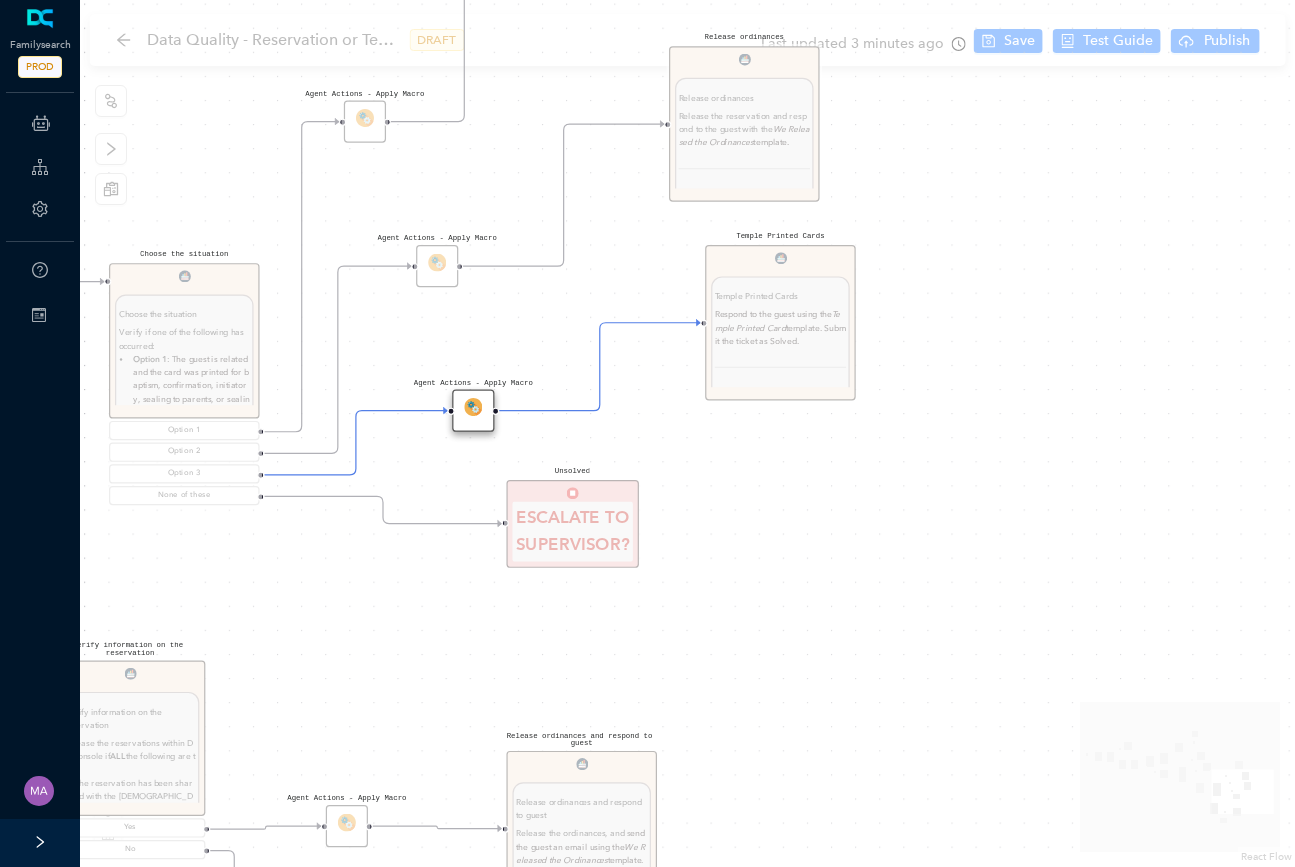 click on "Agent Actions - Apply Macro" at bounding box center [473, 411] 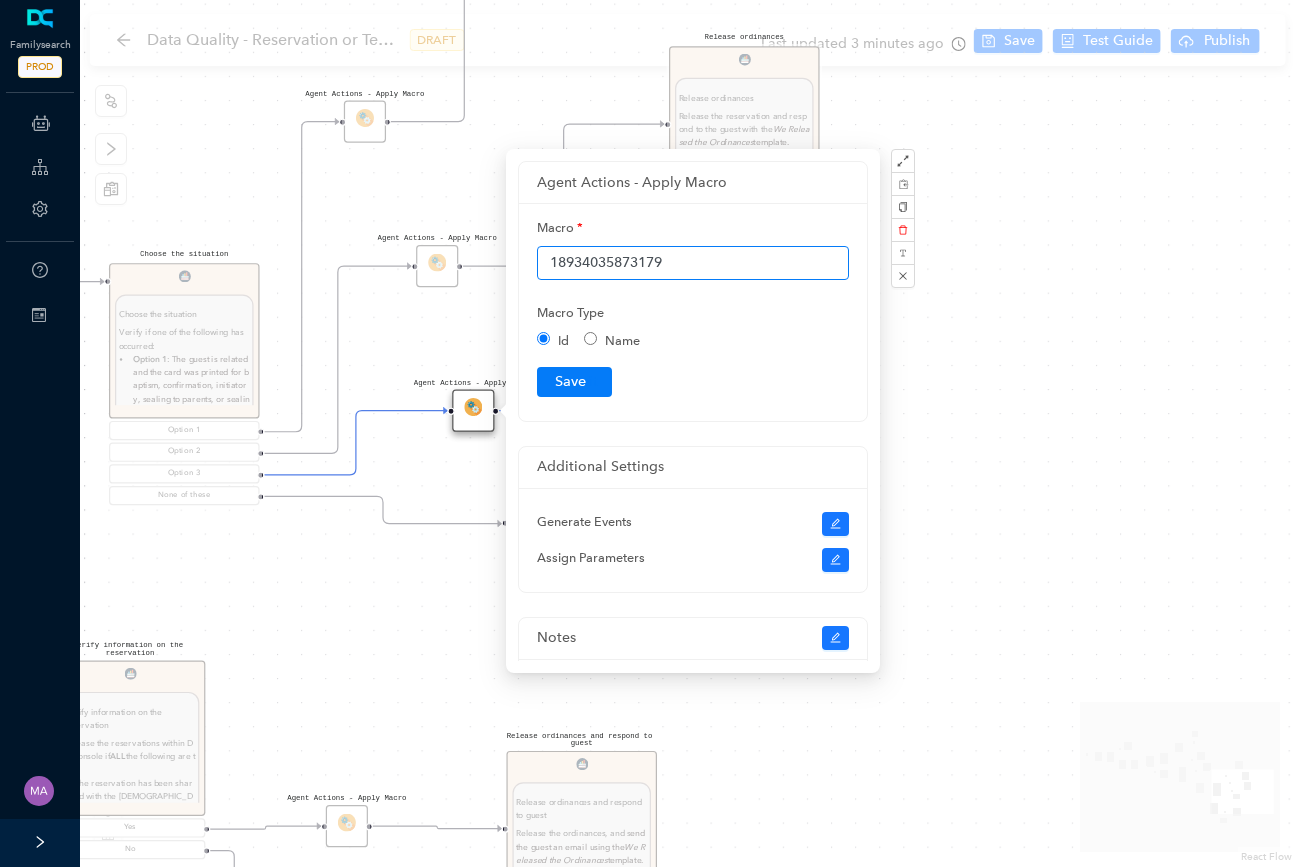 click on "18934035873179" at bounding box center [693, 263] 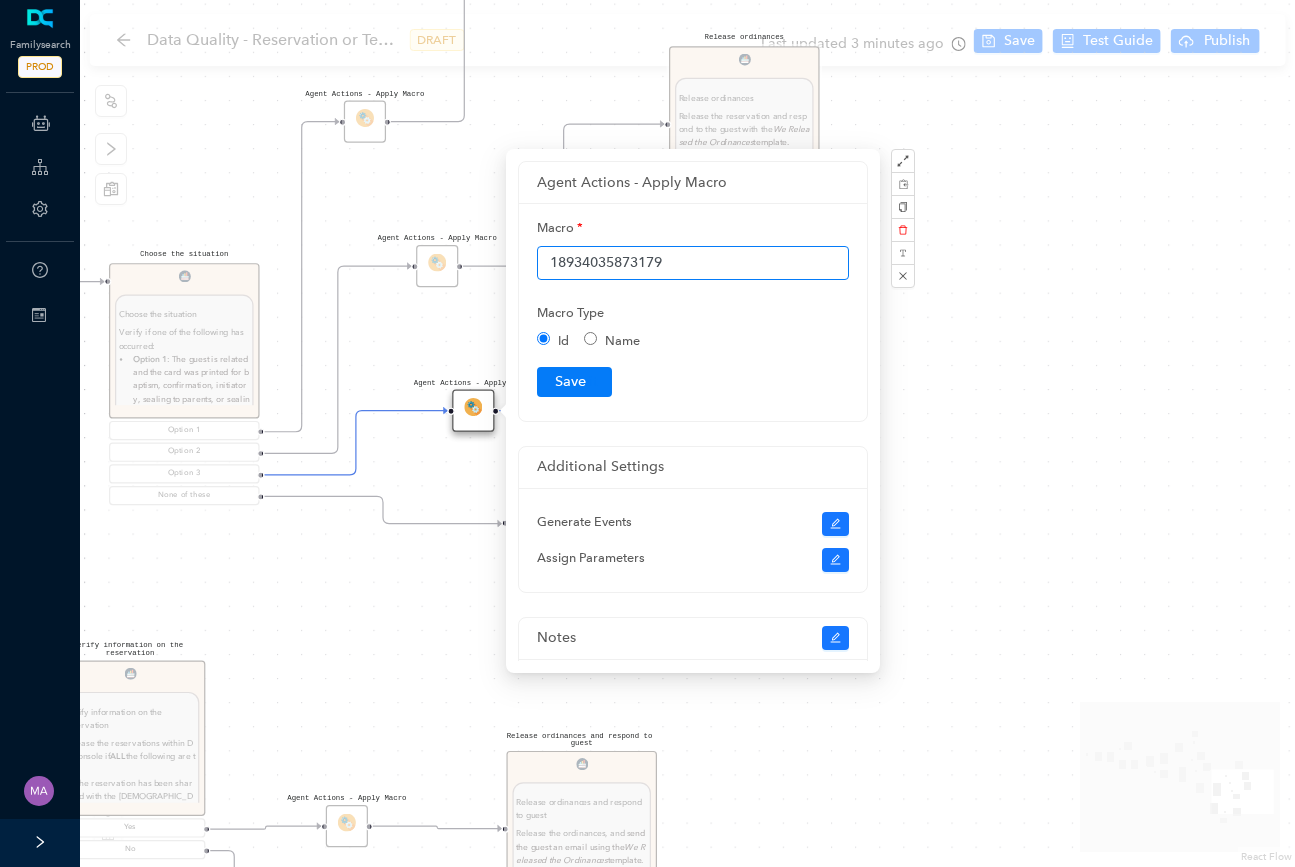 paste on "Data Quality::Reservations:: English::Temple Printed Card" 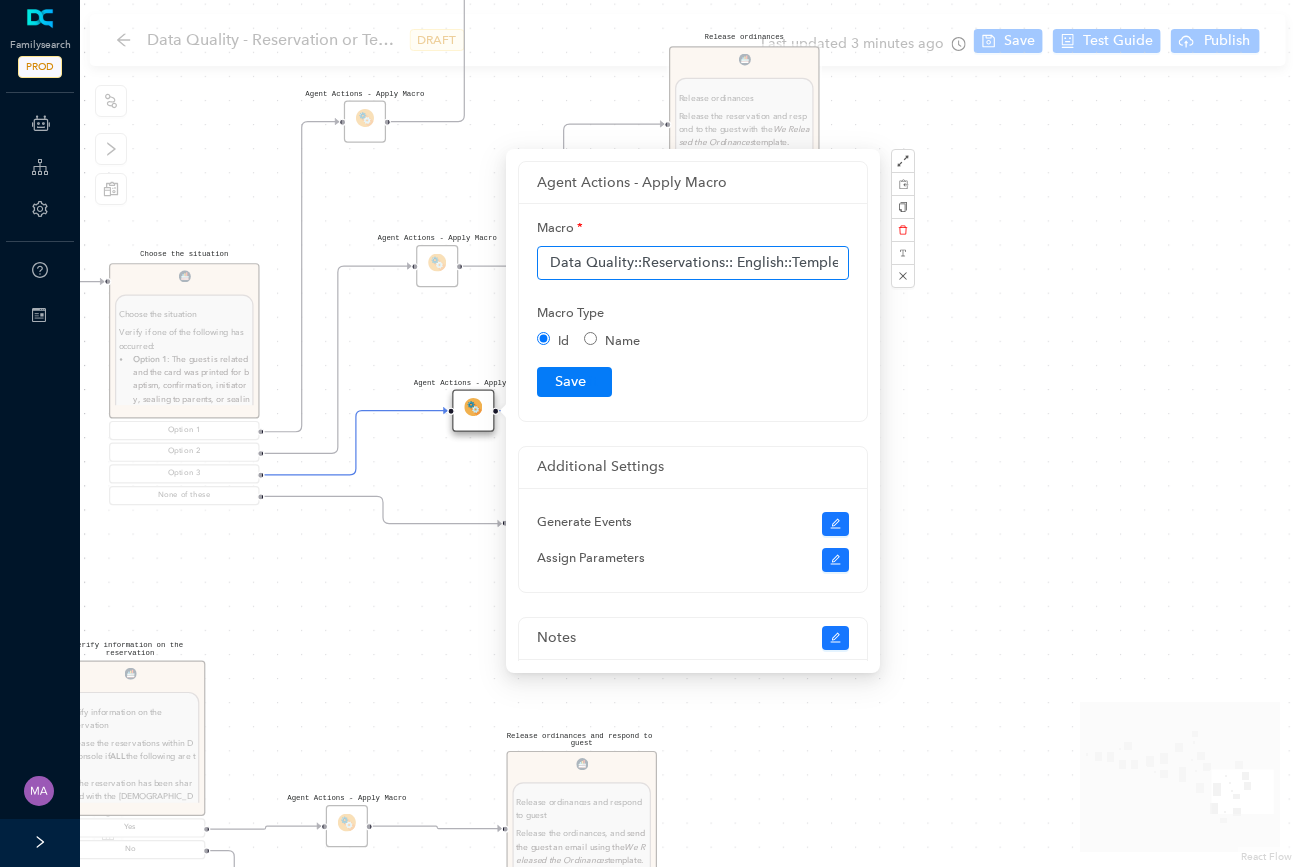 scroll, scrollTop: 0, scrollLeft: 82, axis: horizontal 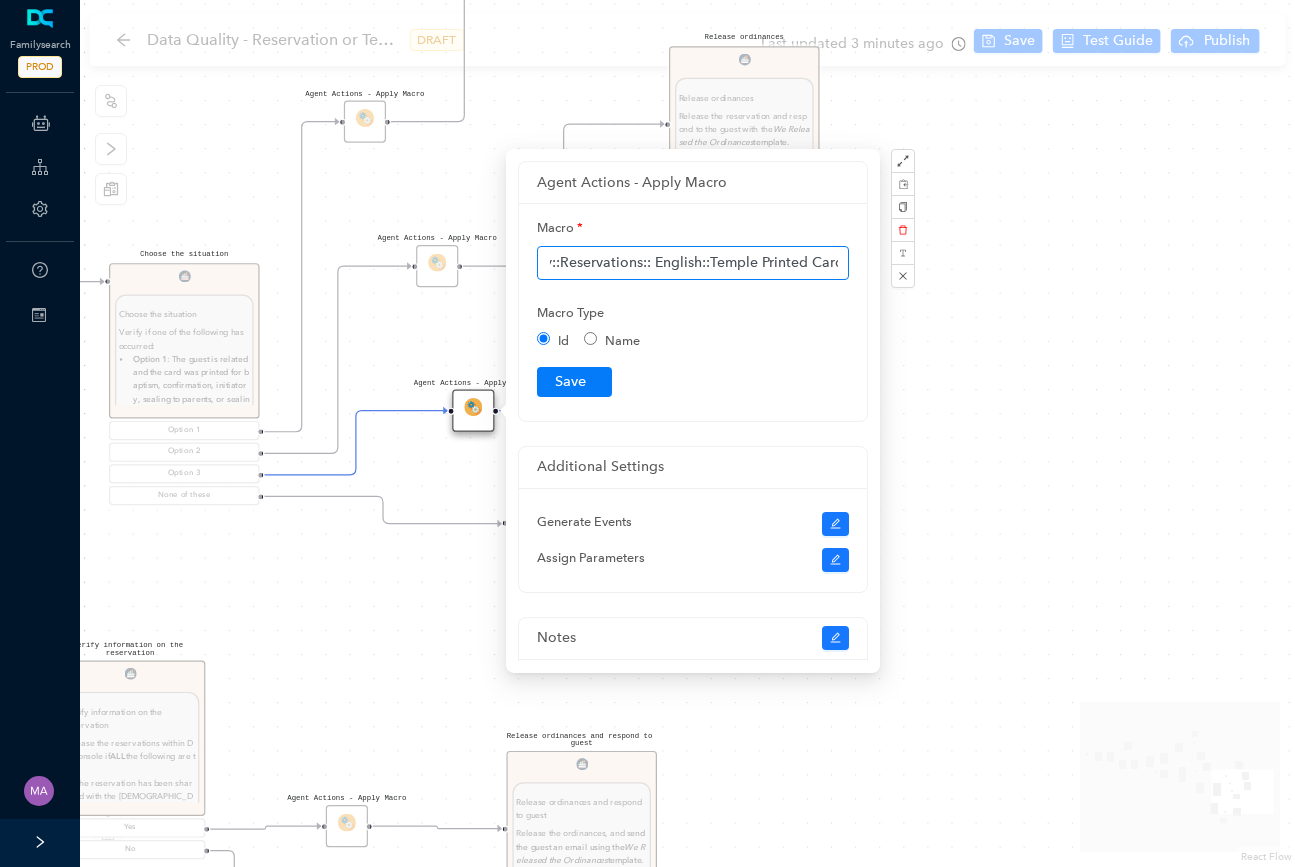 type on "Data Quality::Reservations:: English::Temple Printed Card" 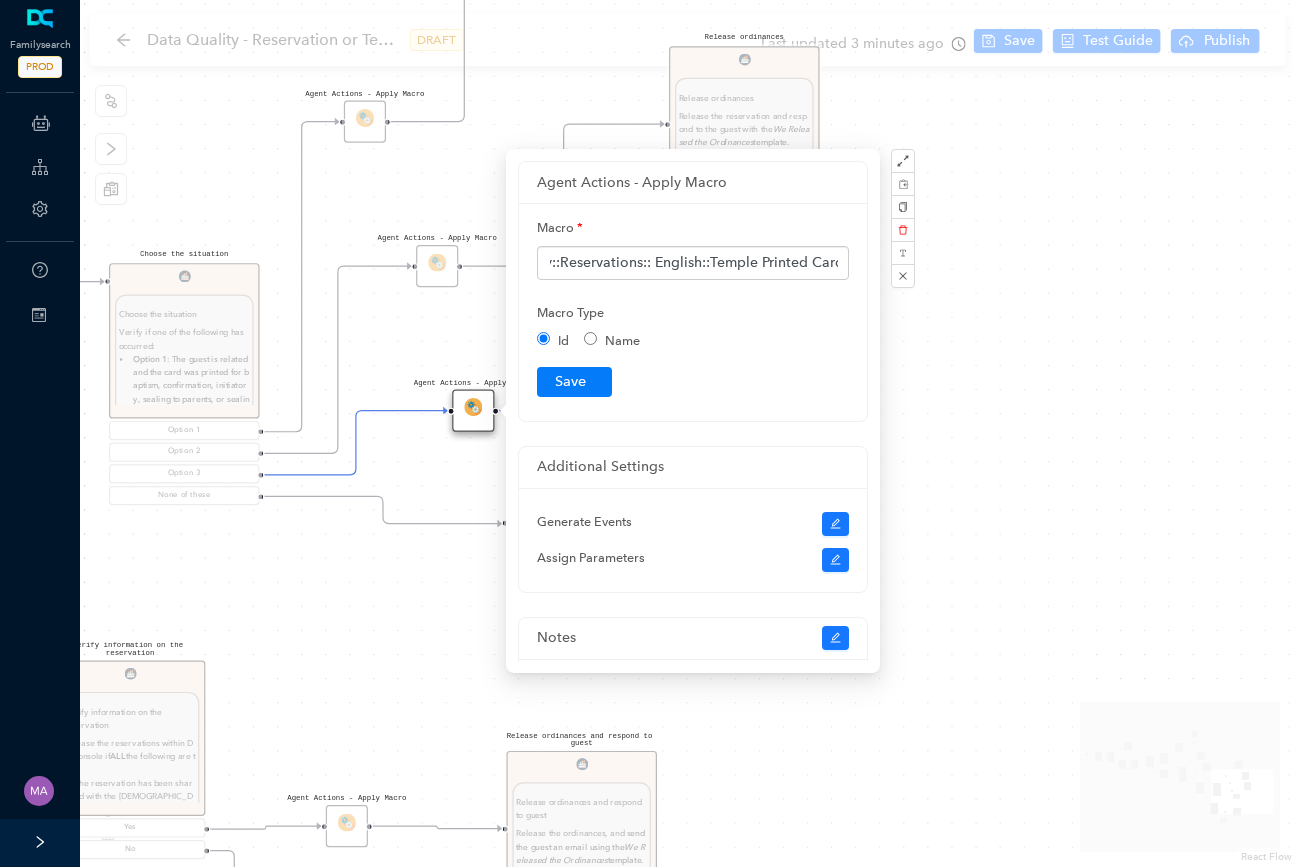 click on "Name" at bounding box center [590, 338] 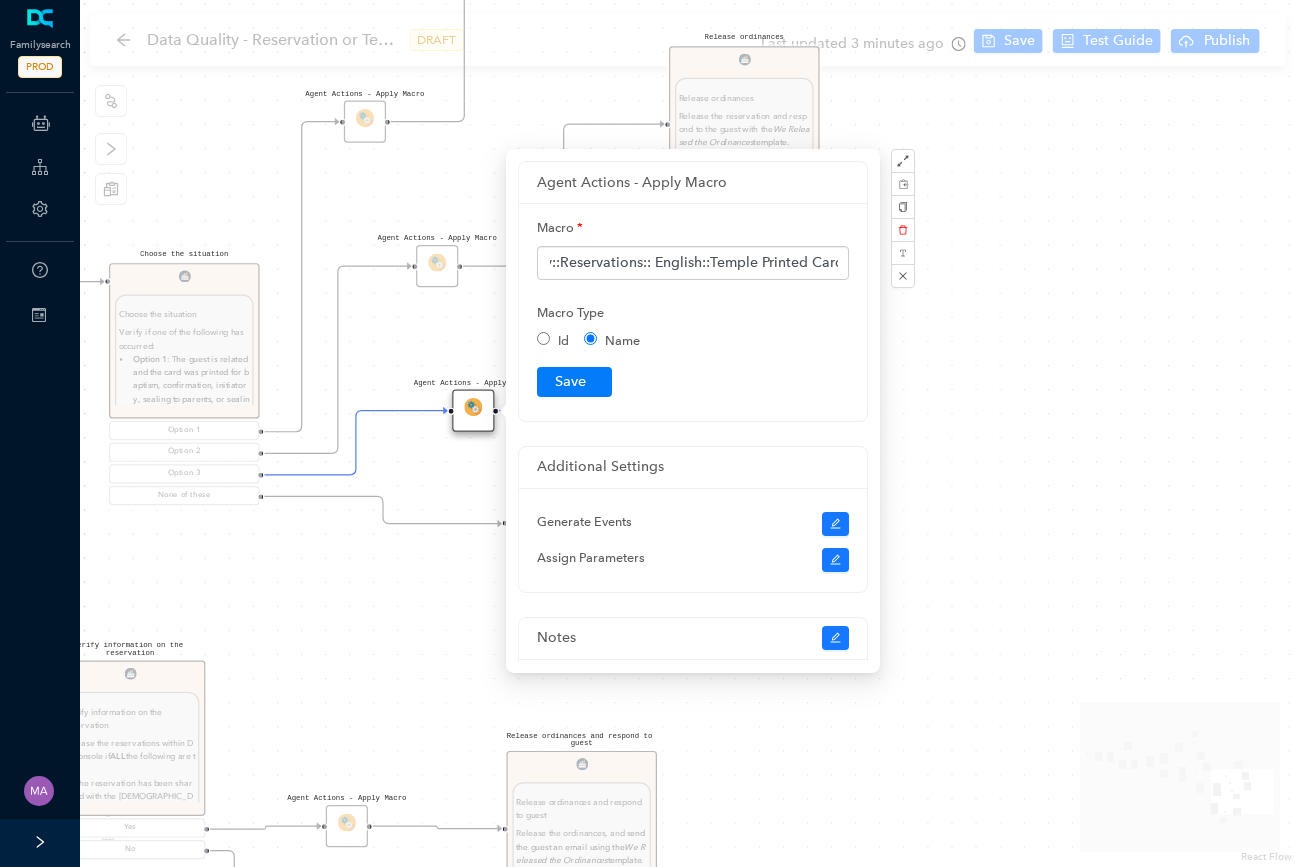 scroll, scrollTop: 0, scrollLeft: 0, axis: both 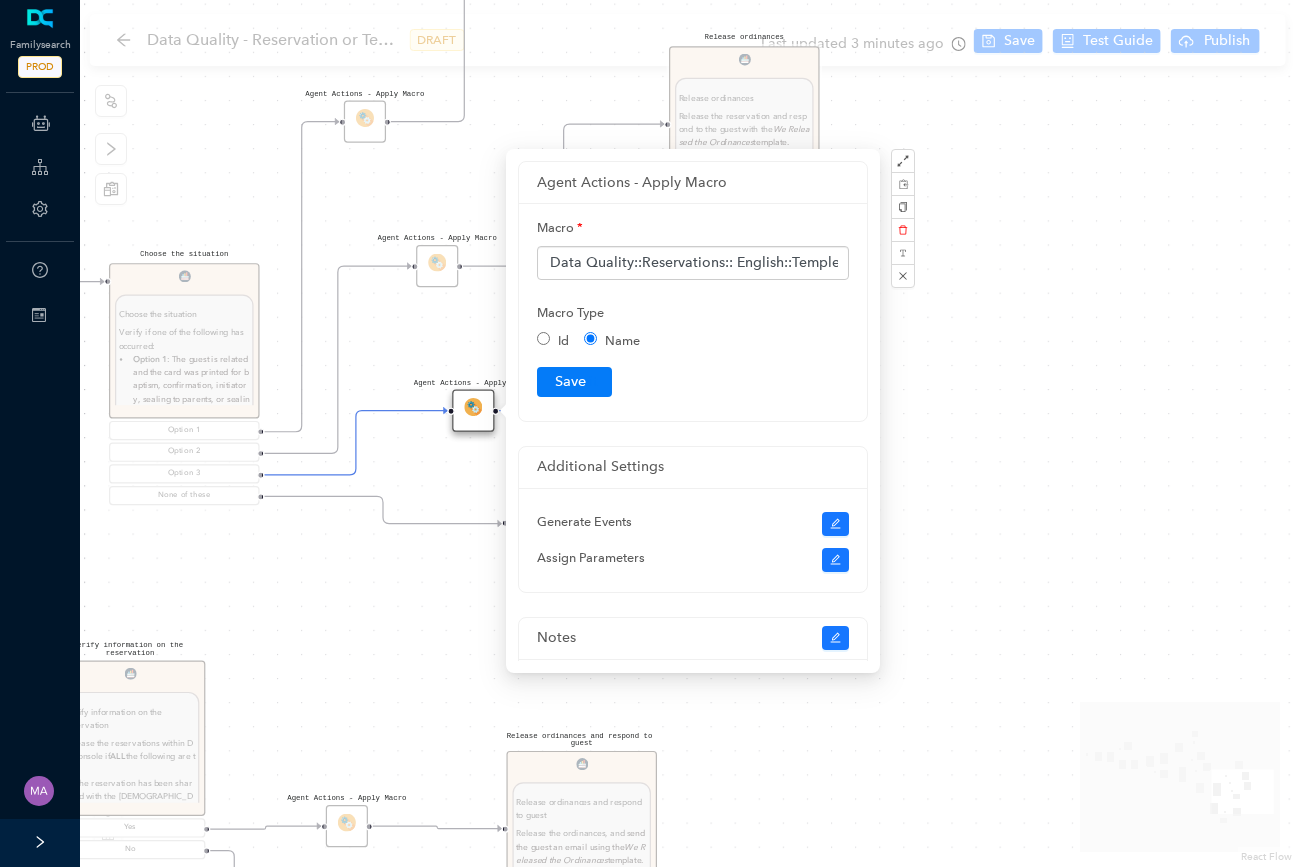 click on "Macro
Data Quality::Reservations:: English::Temple Printed Card
Macro Type
Id
Name
Submit" at bounding box center (693, 312) 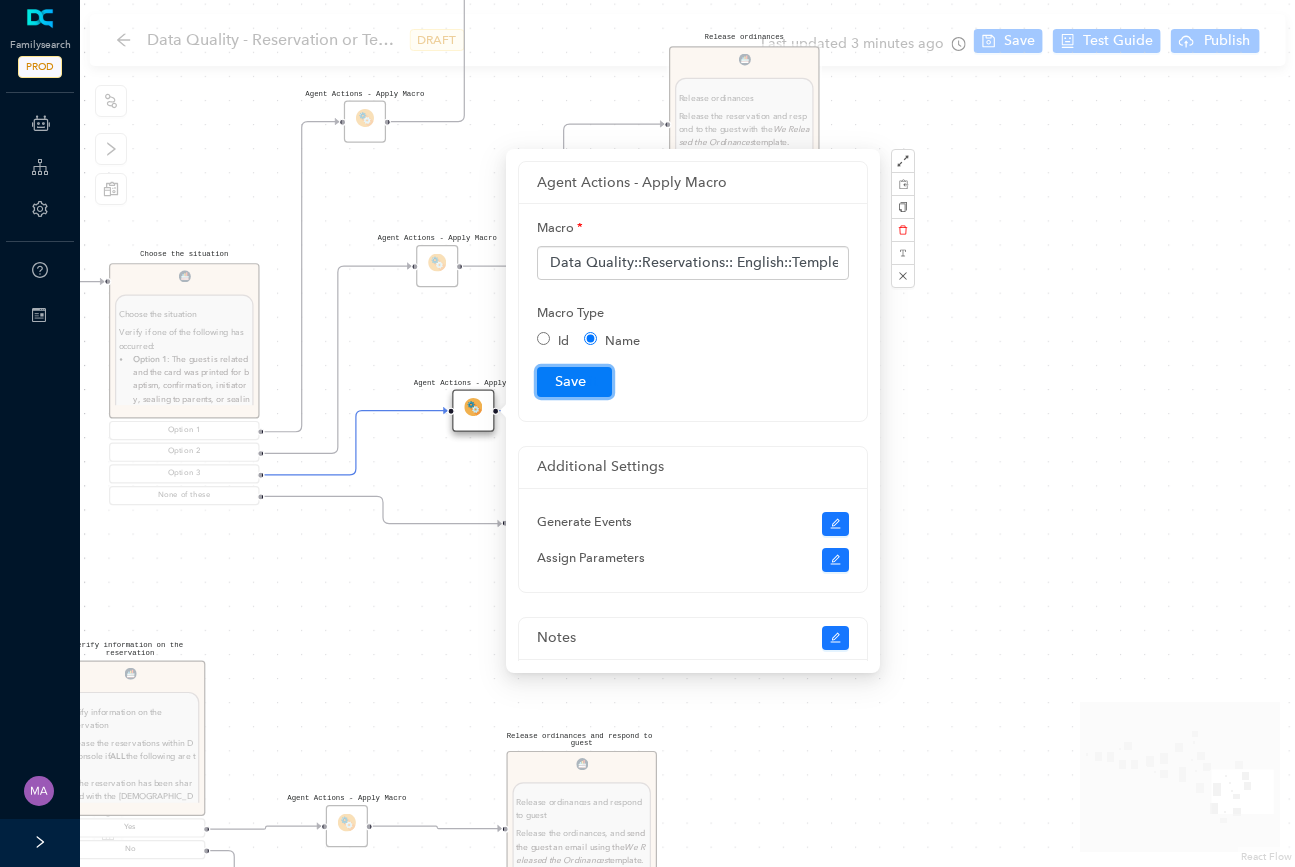 click on "Submit" at bounding box center (574, 382) 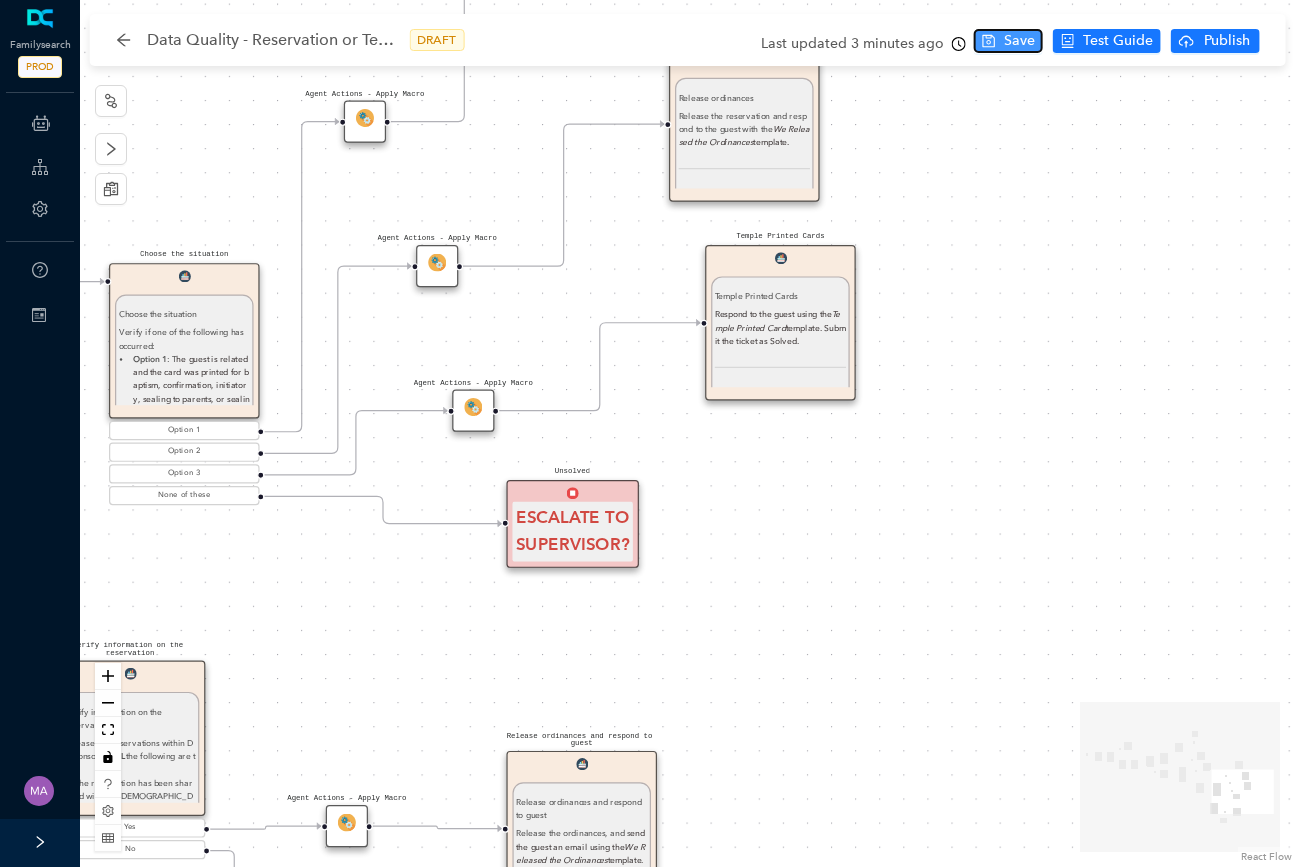 click on "Save" at bounding box center [1008, 41] 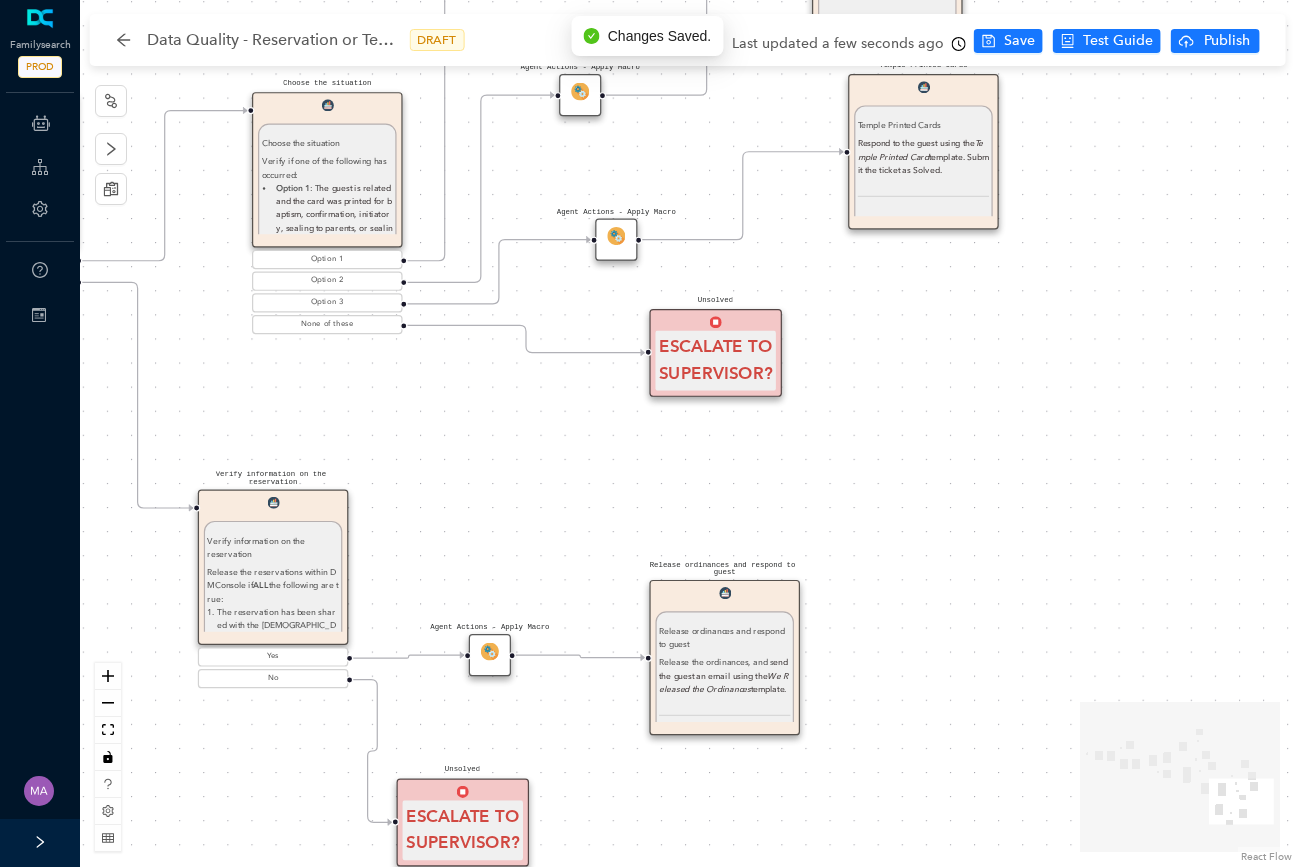 drag, startPoint x: 848, startPoint y: 506, endPoint x: 1007, endPoint y: 313, distance: 250.06 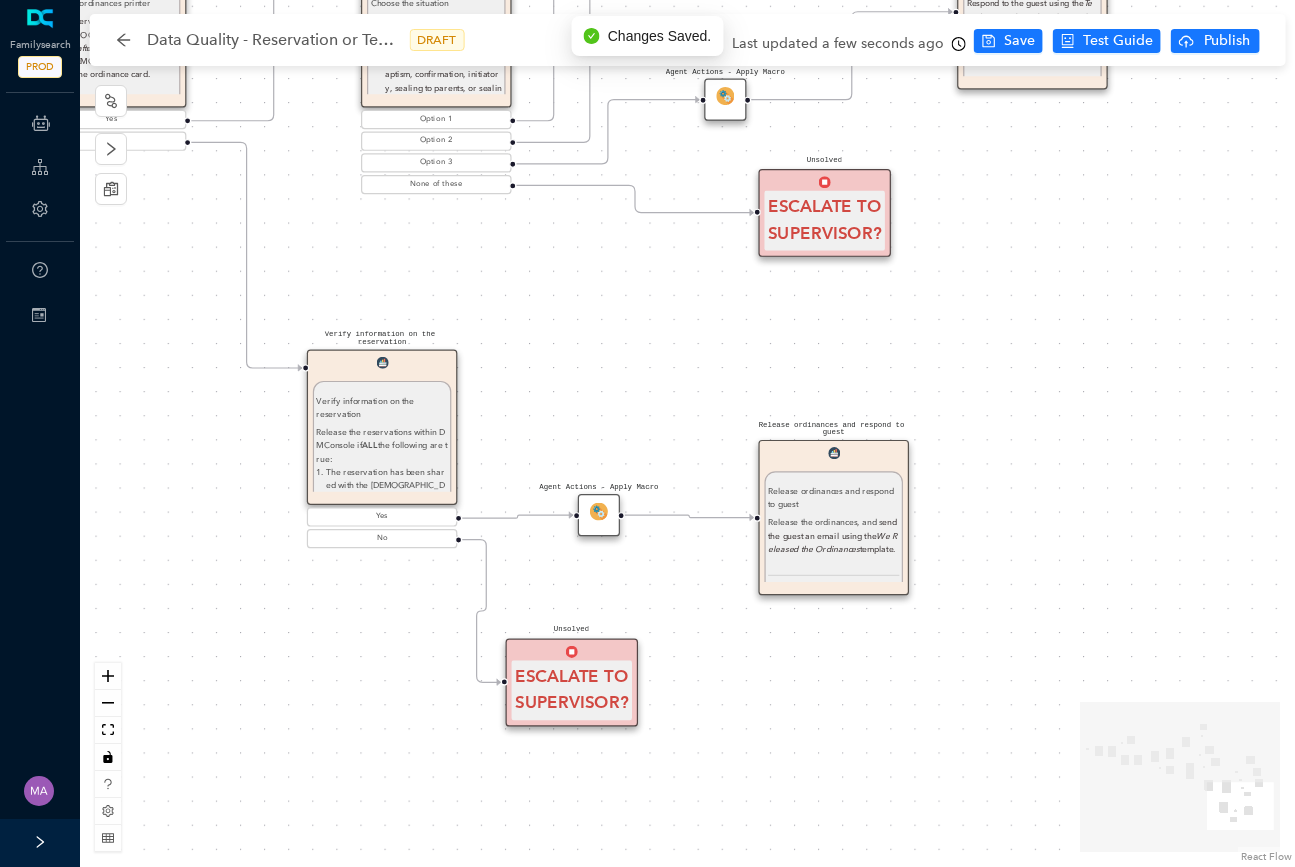 drag, startPoint x: 770, startPoint y: 397, endPoint x: 867, endPoint y: 273, distance: 157.43253 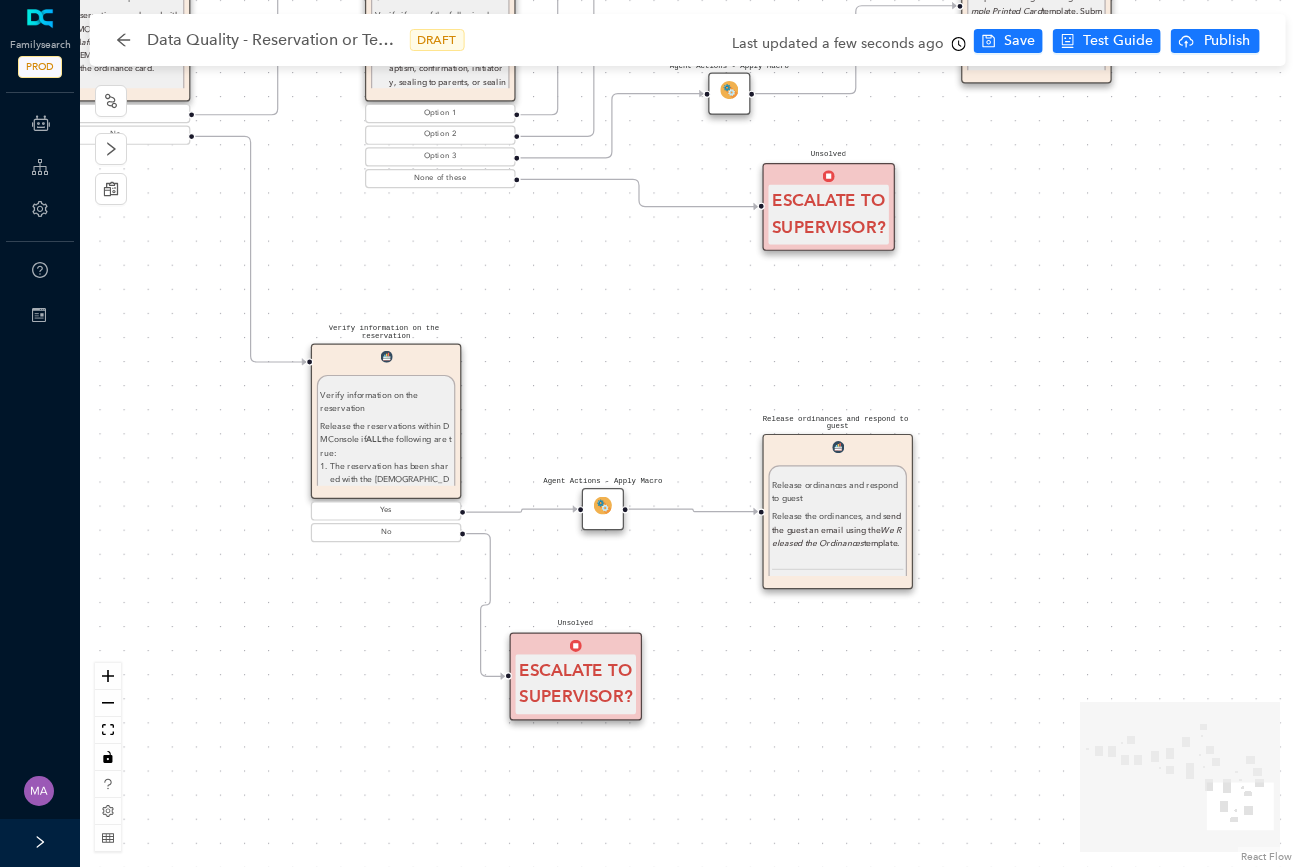 click at bounding box center [603, 506] 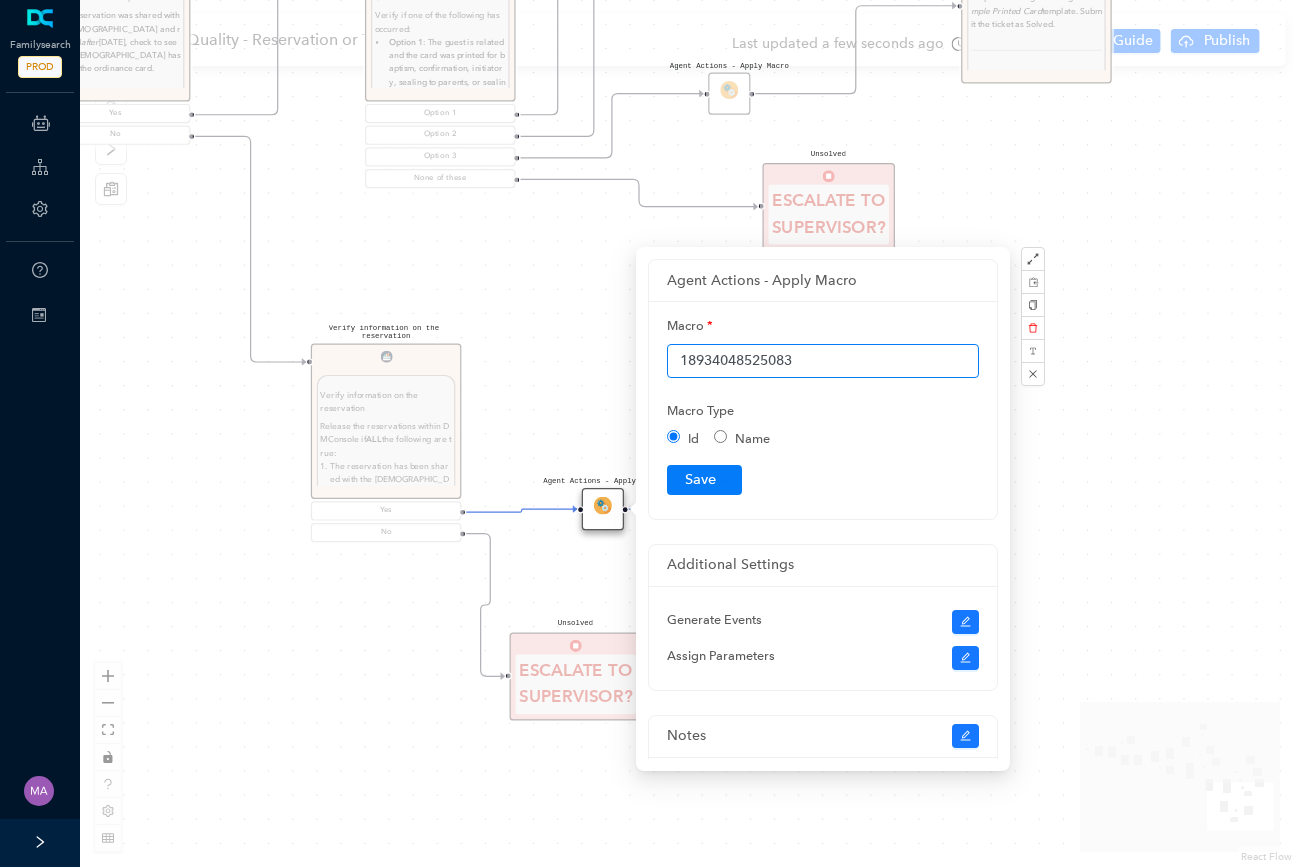 click on "18934048525083" at bounding box center [823, 361] 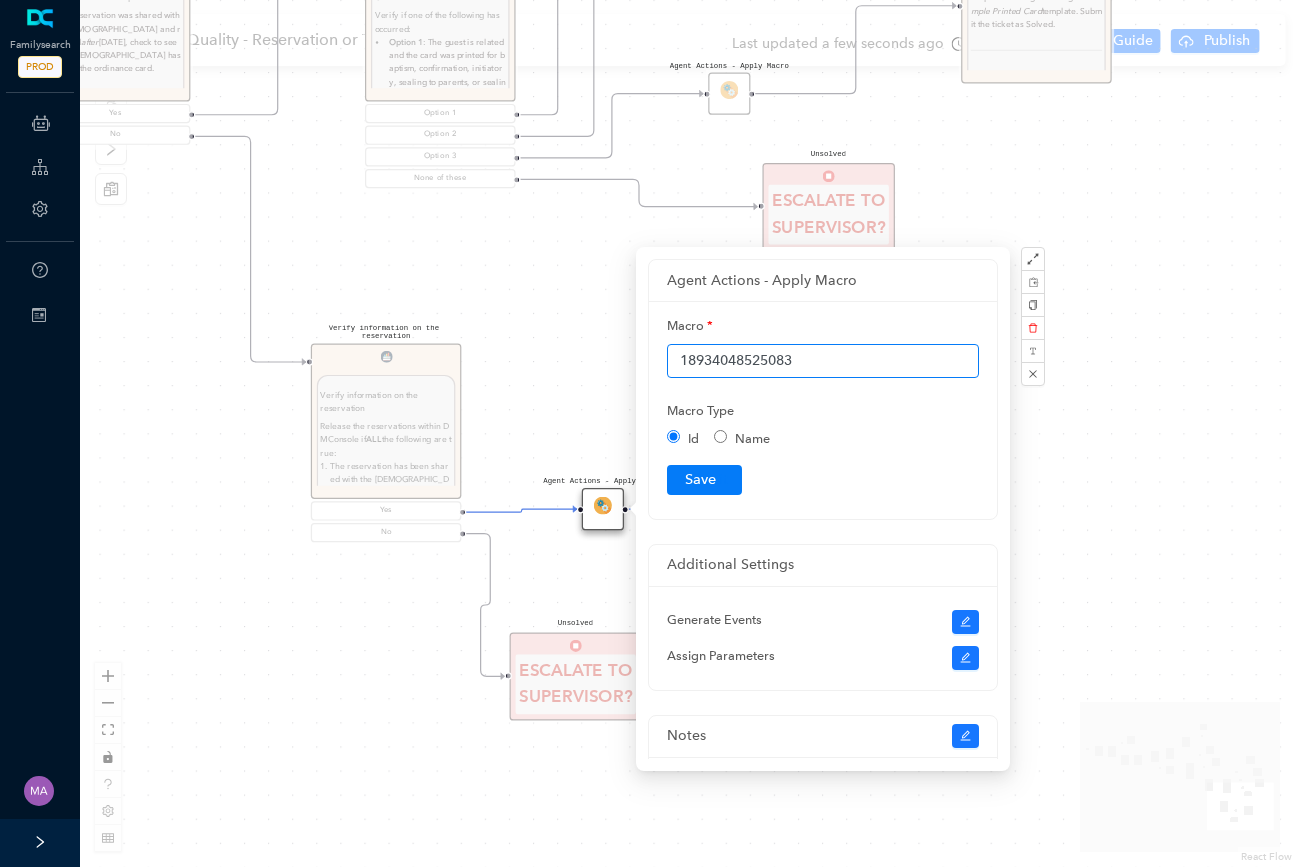 paste on "Data Quality::Reservations:: English::We Released the Ordinances" 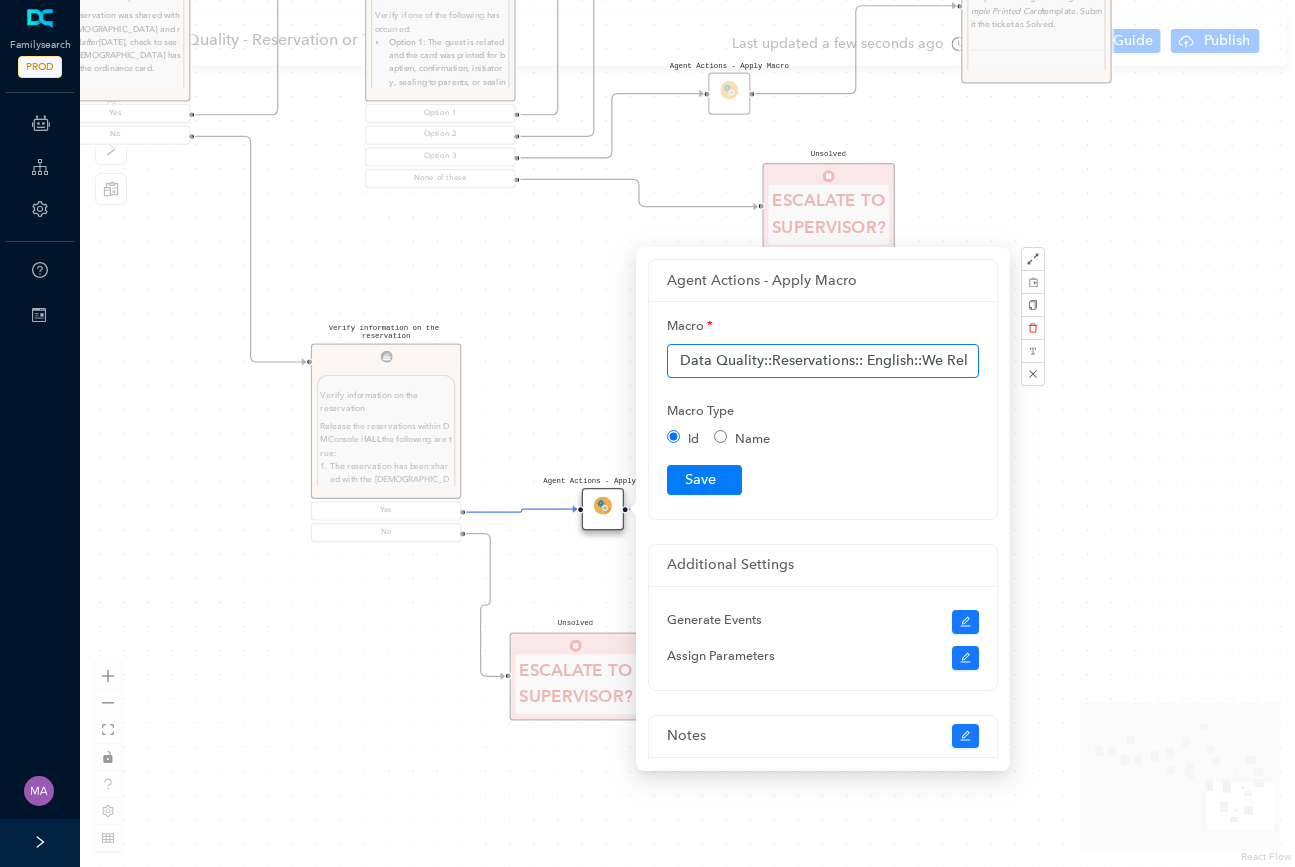 scroll, scrollTop: 0, scrollLeft: 136, axis: horizontal 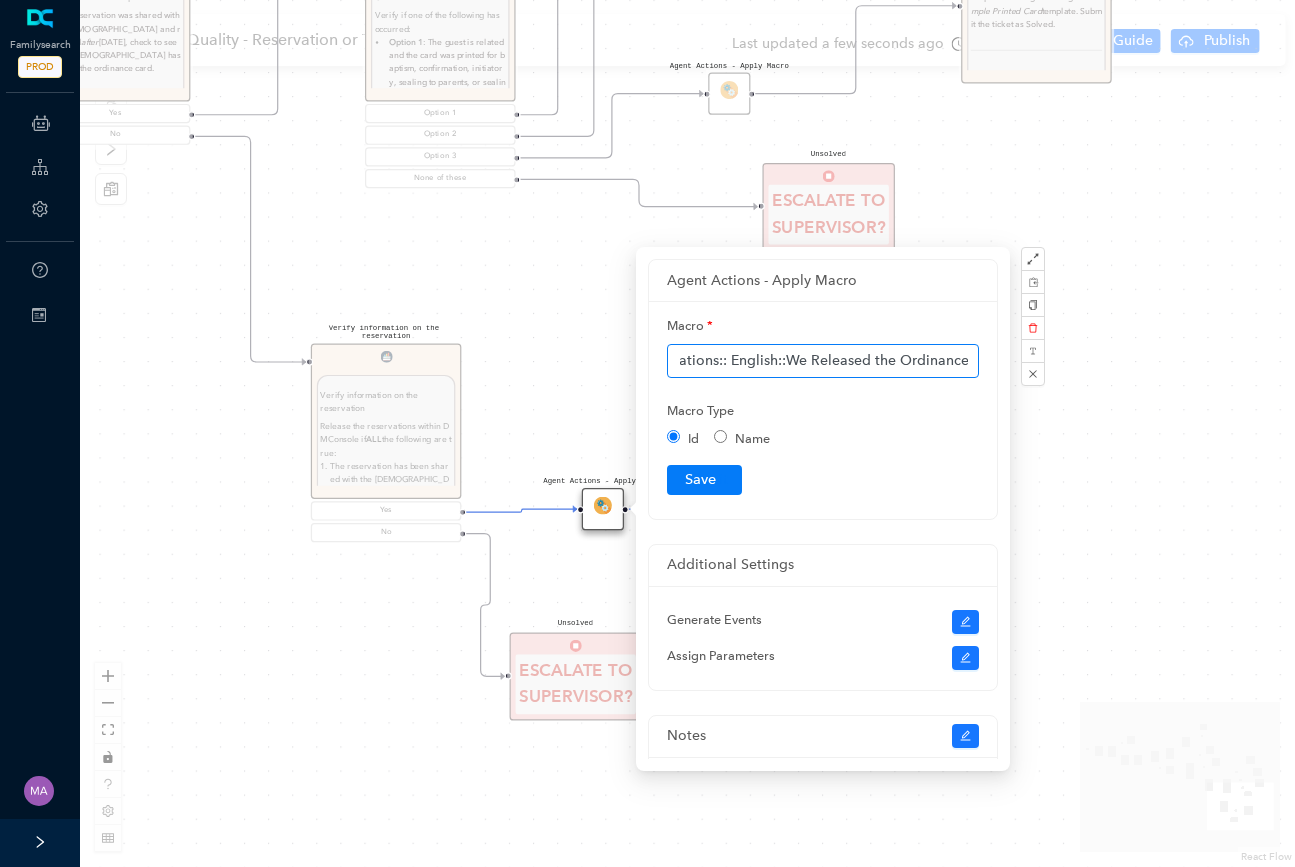 type on "Data Quality::Reservations:: English::We Released the Ordinances" 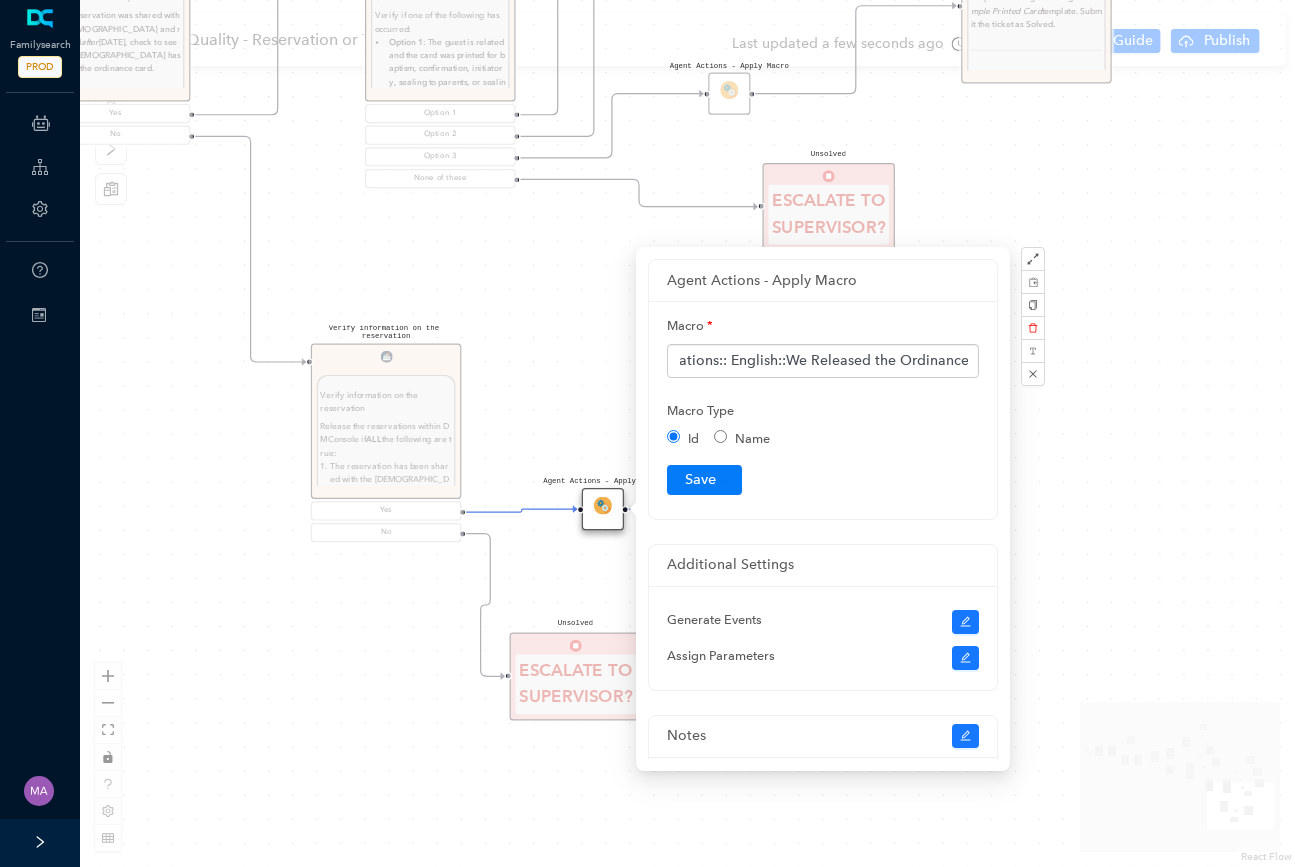 click on "Name" at bounding box center (720, 436) 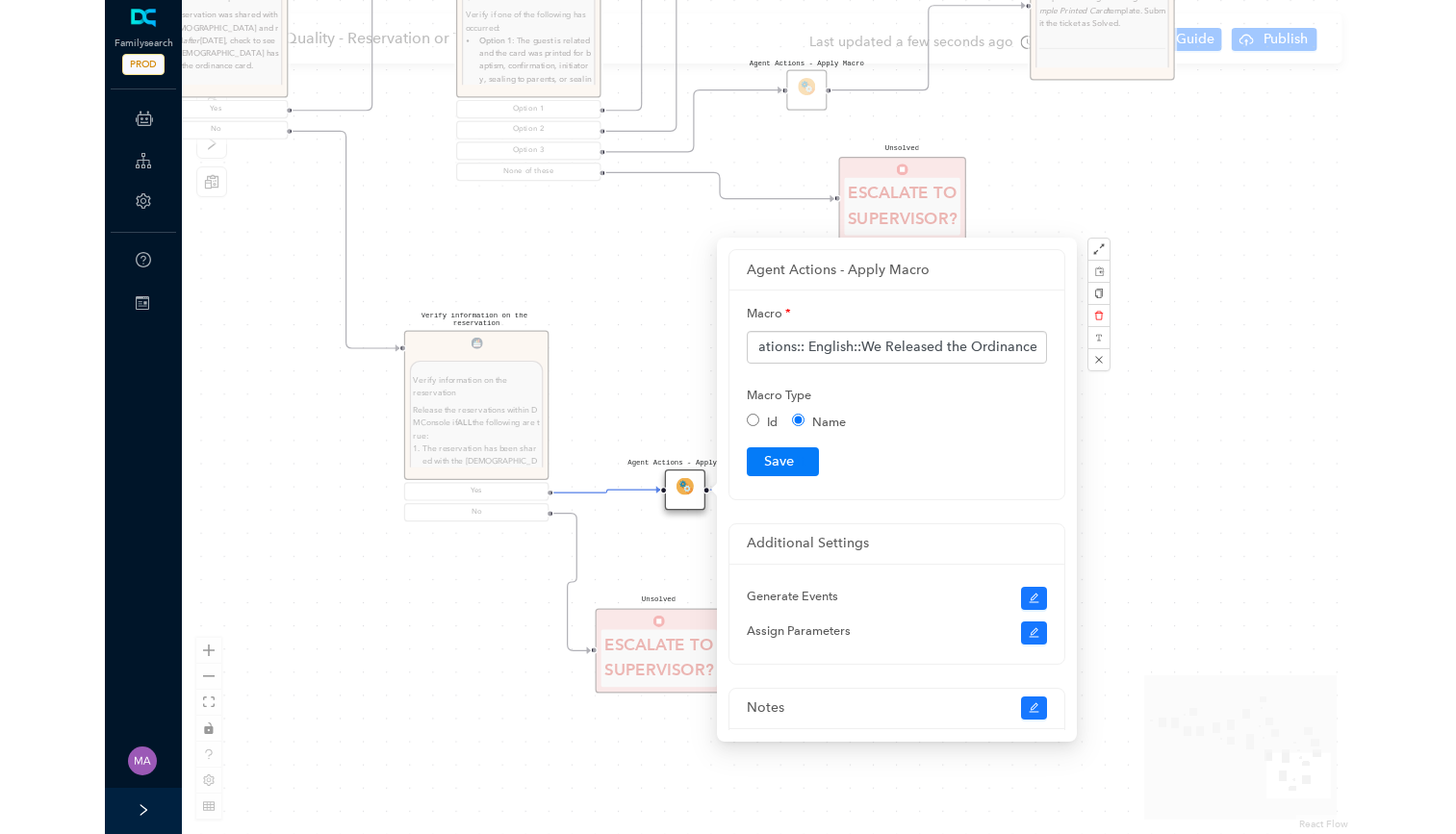 scroll, scrollTop: 0, scrollLeft: 0, axis: both 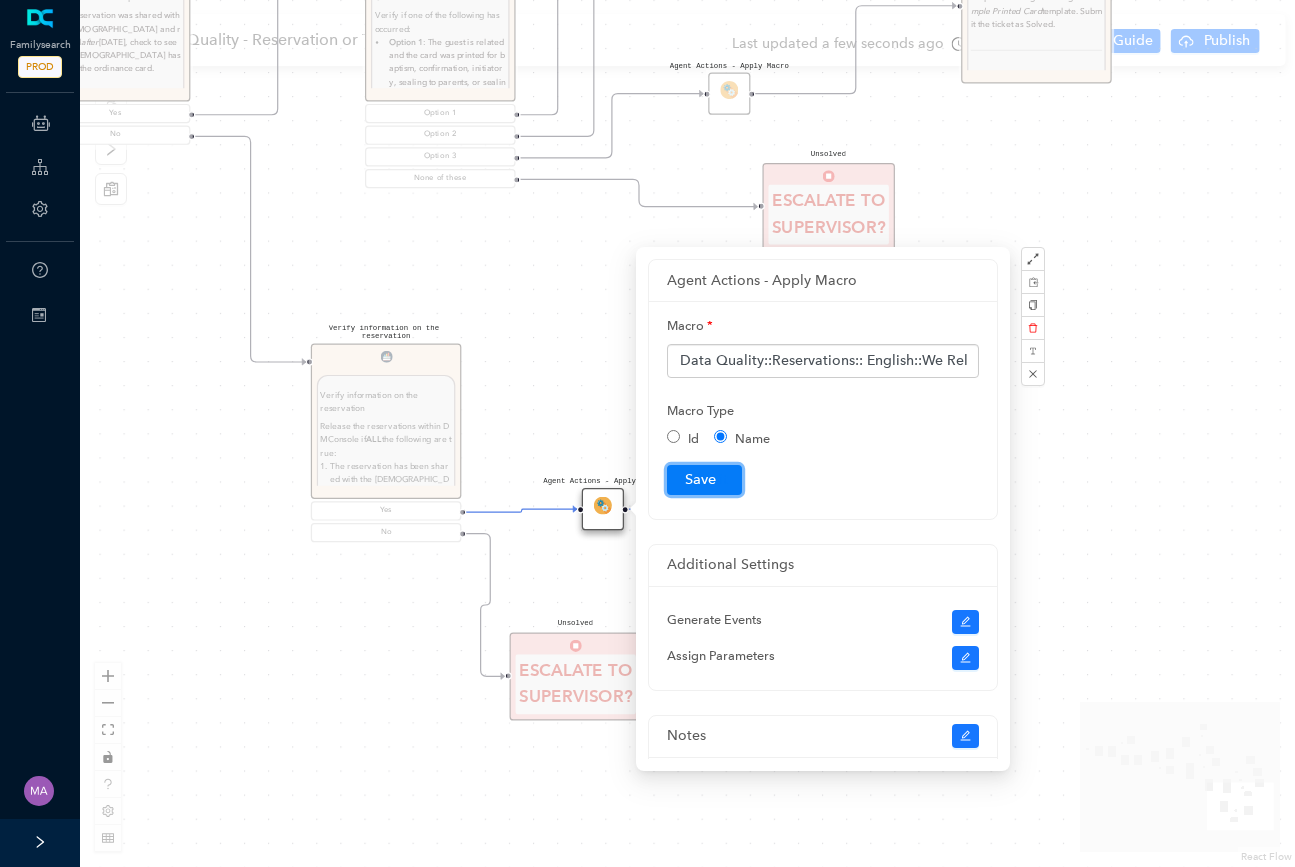 click on "Submit" at bounding box center [704, 480] 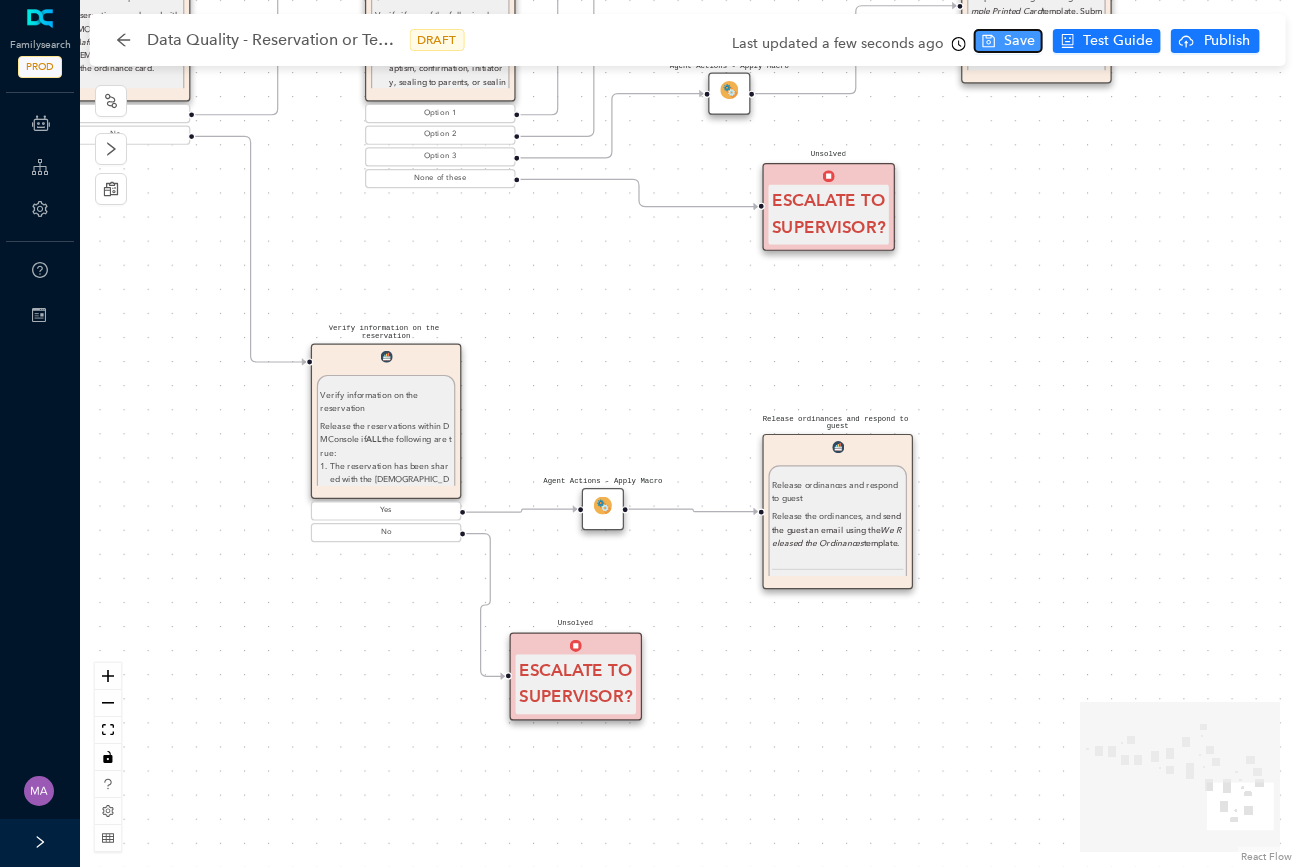 click on "Save" at bounding box center (1019, 41) 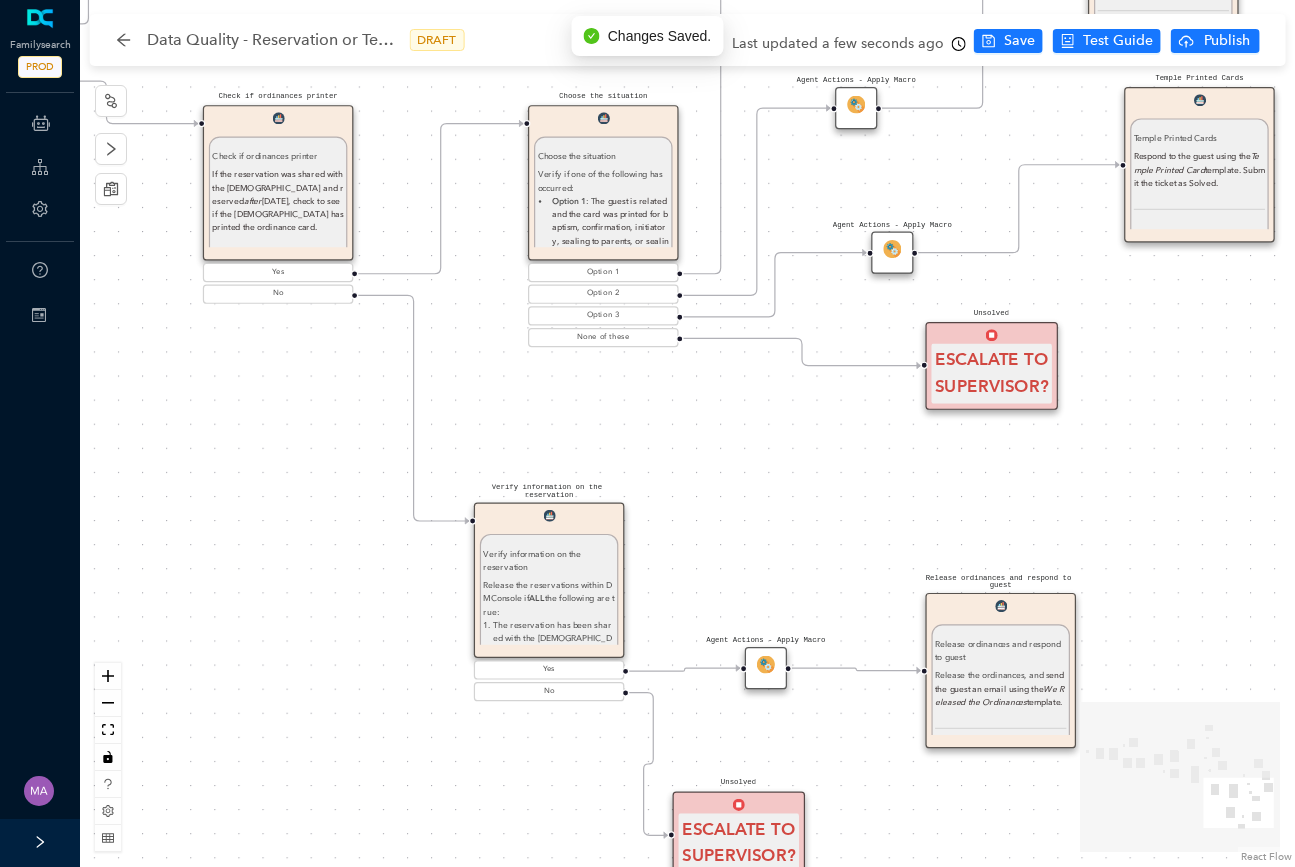 drag, startPoint x: 939, startPoint y: 329, endPoint x: 1102, endPoint y: 488, distance: 227.70595 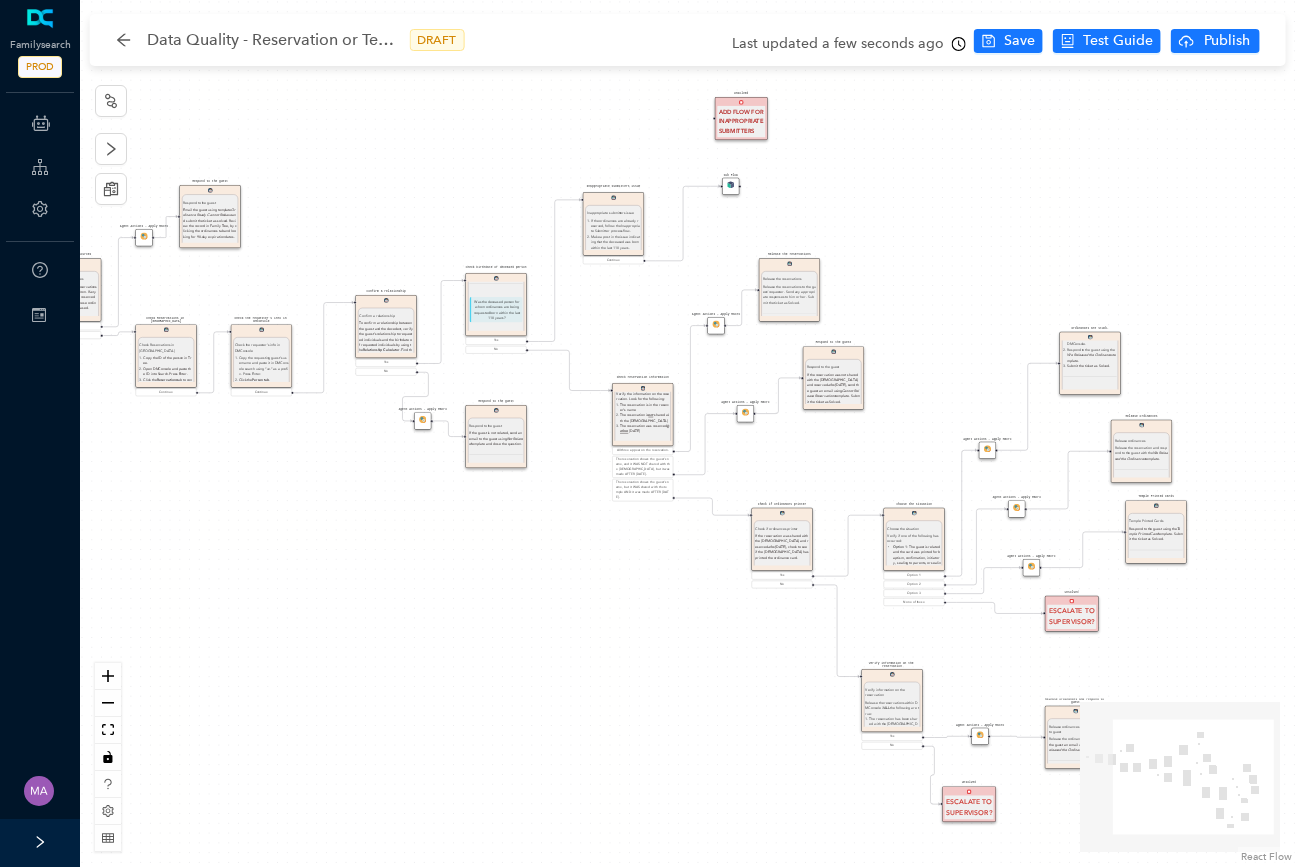 drag, startPoint x: 284, startPoint y: 450, endPoint x: 612, endPoint y: 681, distance: 401.1795 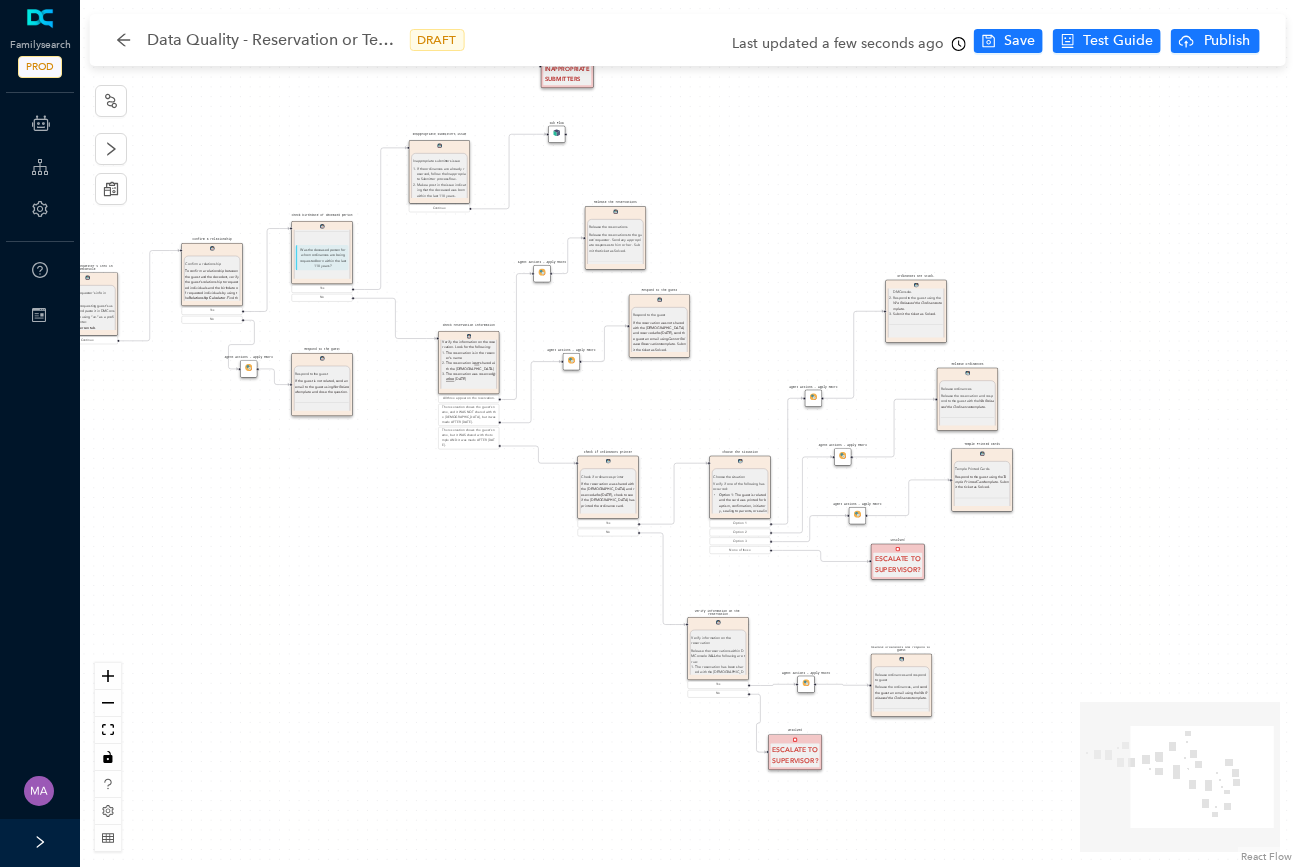 drag, startPoint x: 448, startPoint y: 611, endPoint x: 249, endPoint y: 553, distance: 207.28 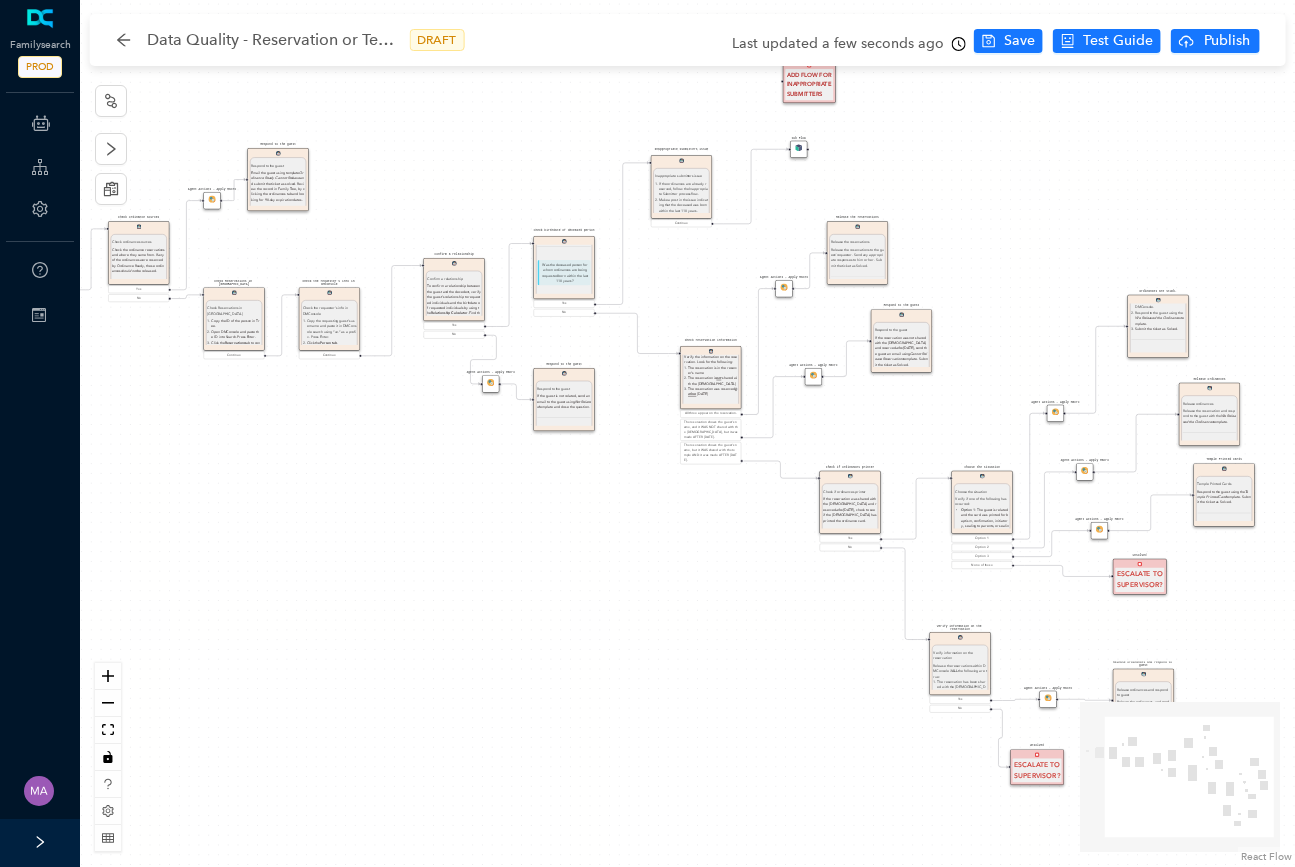 drag, startPoint x: 249, startPoint y: 553, endPoint x: 534, endPoint y: 575, distance: 285.84787 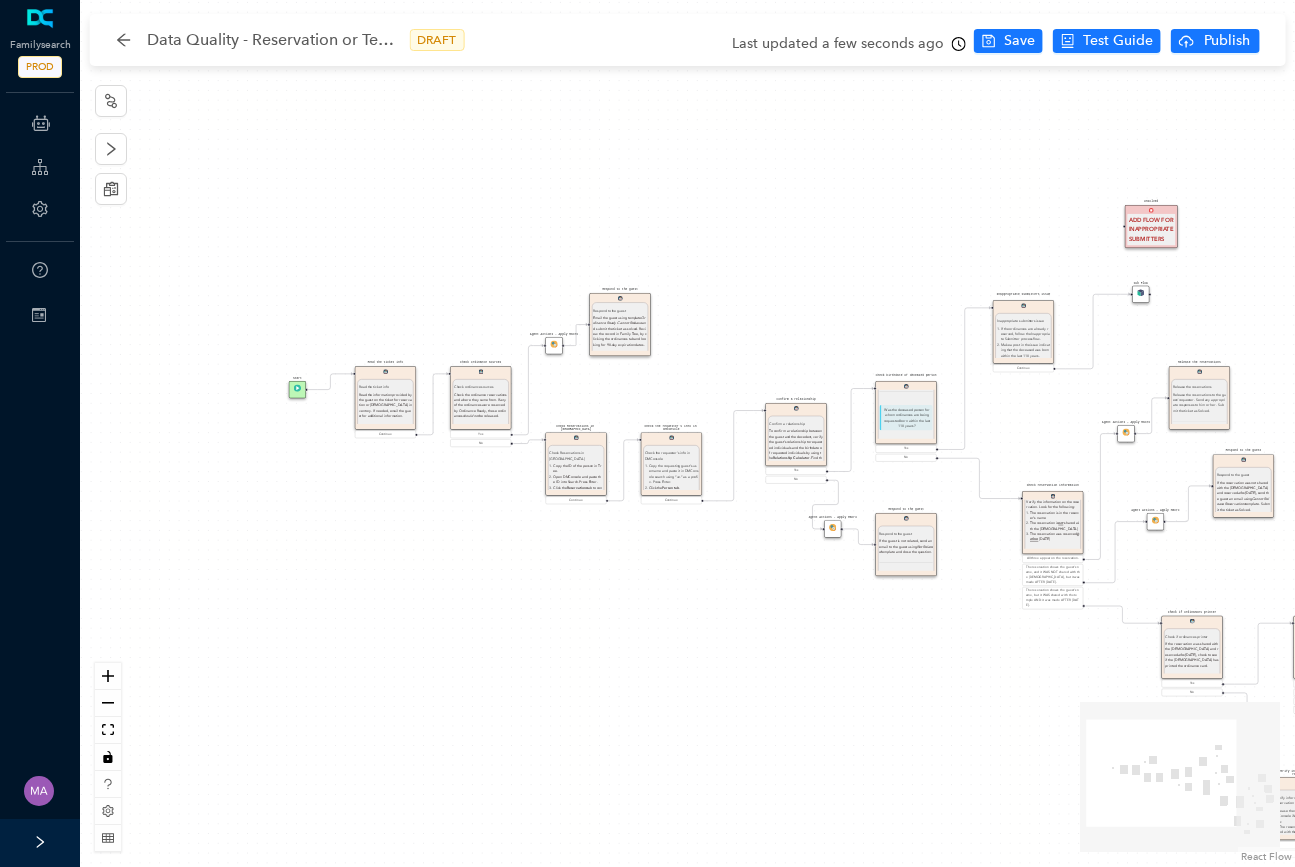 drag, startPoint x: 527, startPoint y: 572, endPoint x: 852, endPoint y: 718, distance: 356.2878 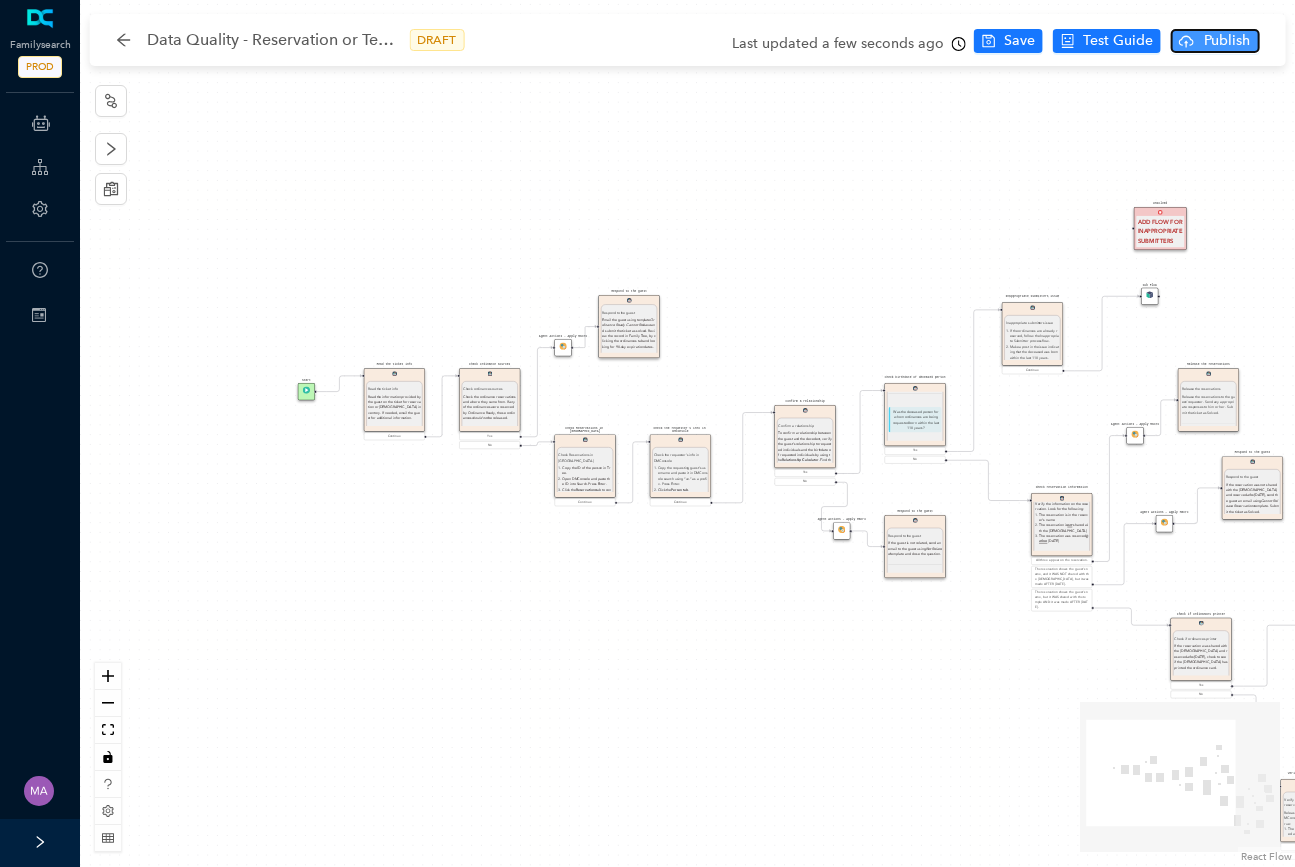click on "Publish" at bounding box center (1227, 41) 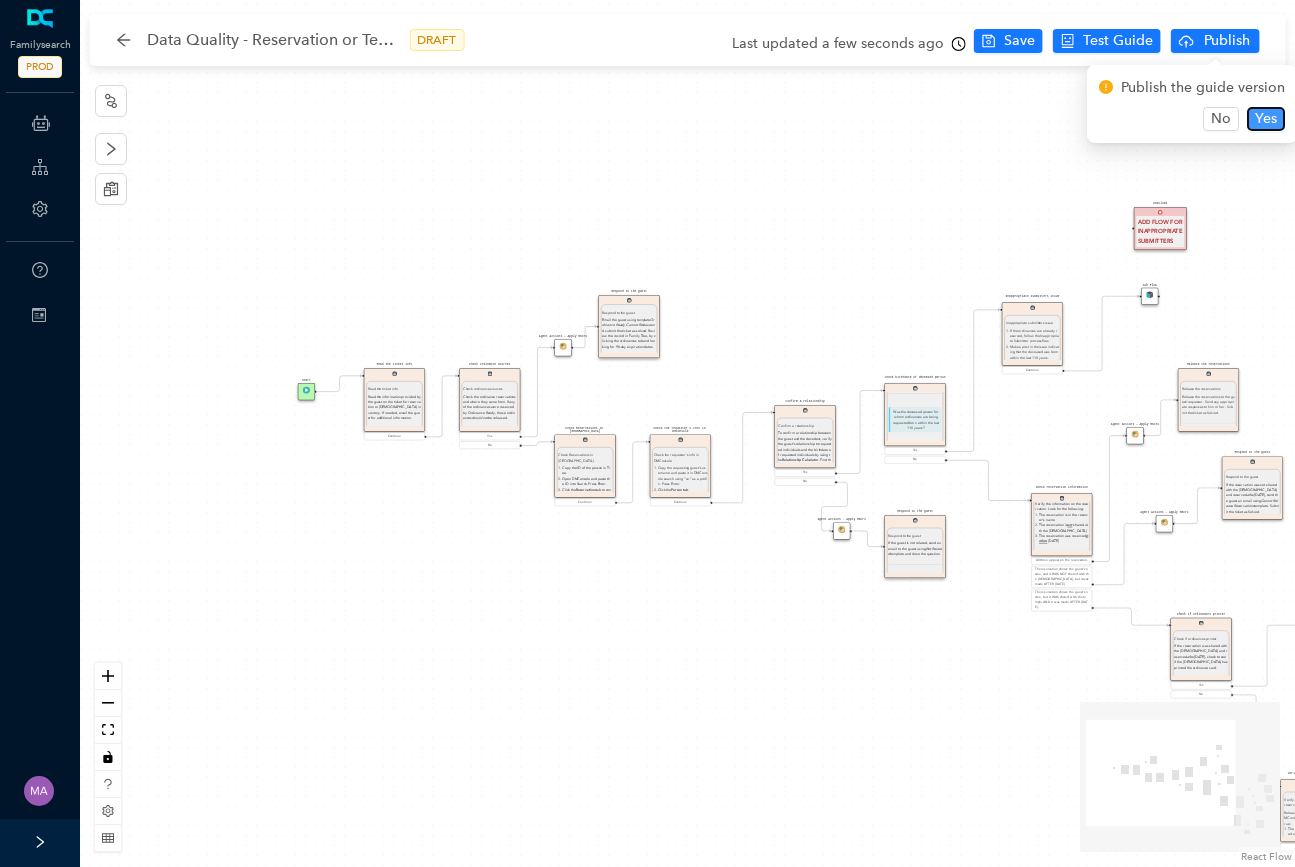 click on "Yes" at bounding box center [1266, 119] 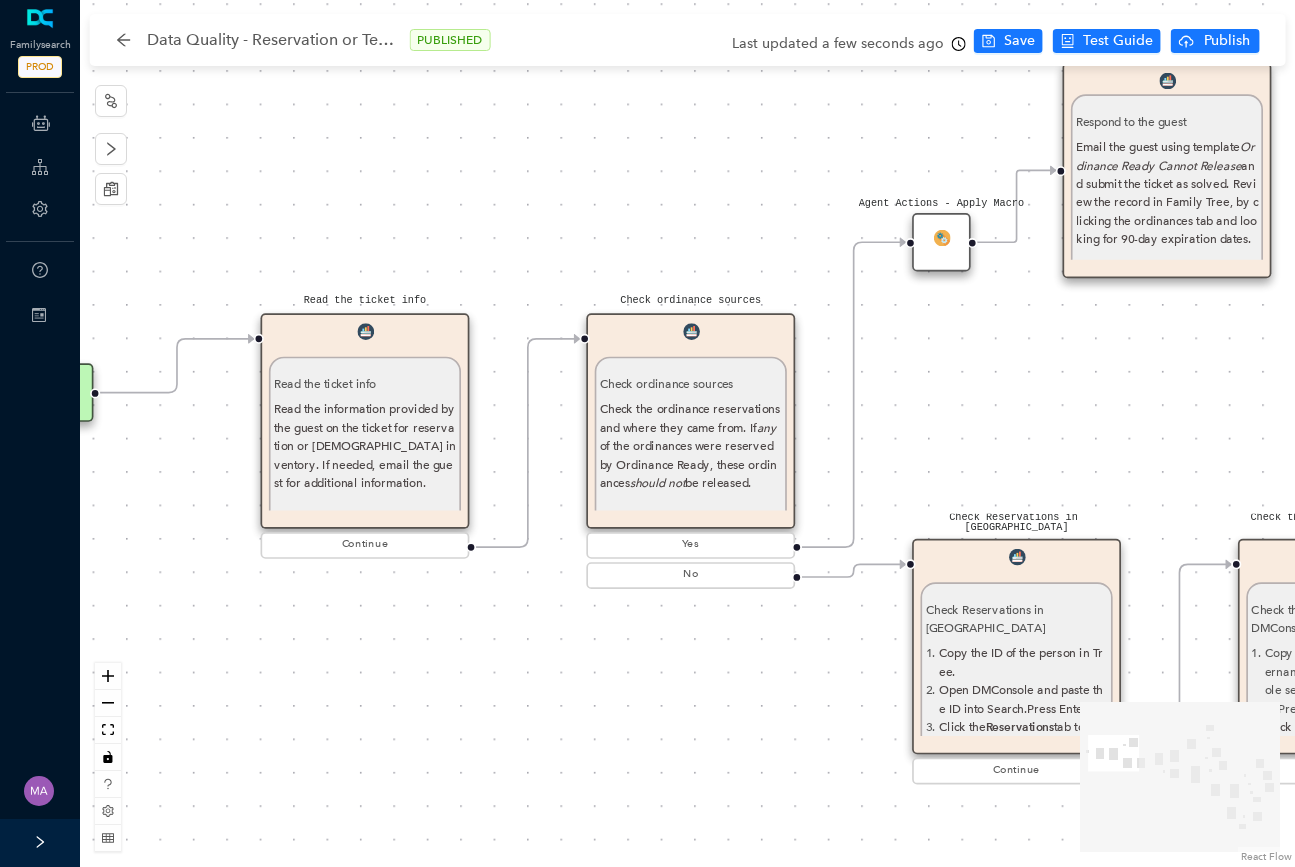 drag, startPoint x: 404, startPoint y: 327, endPoint x: 375, endPoint y: 167, distance: 162.60689 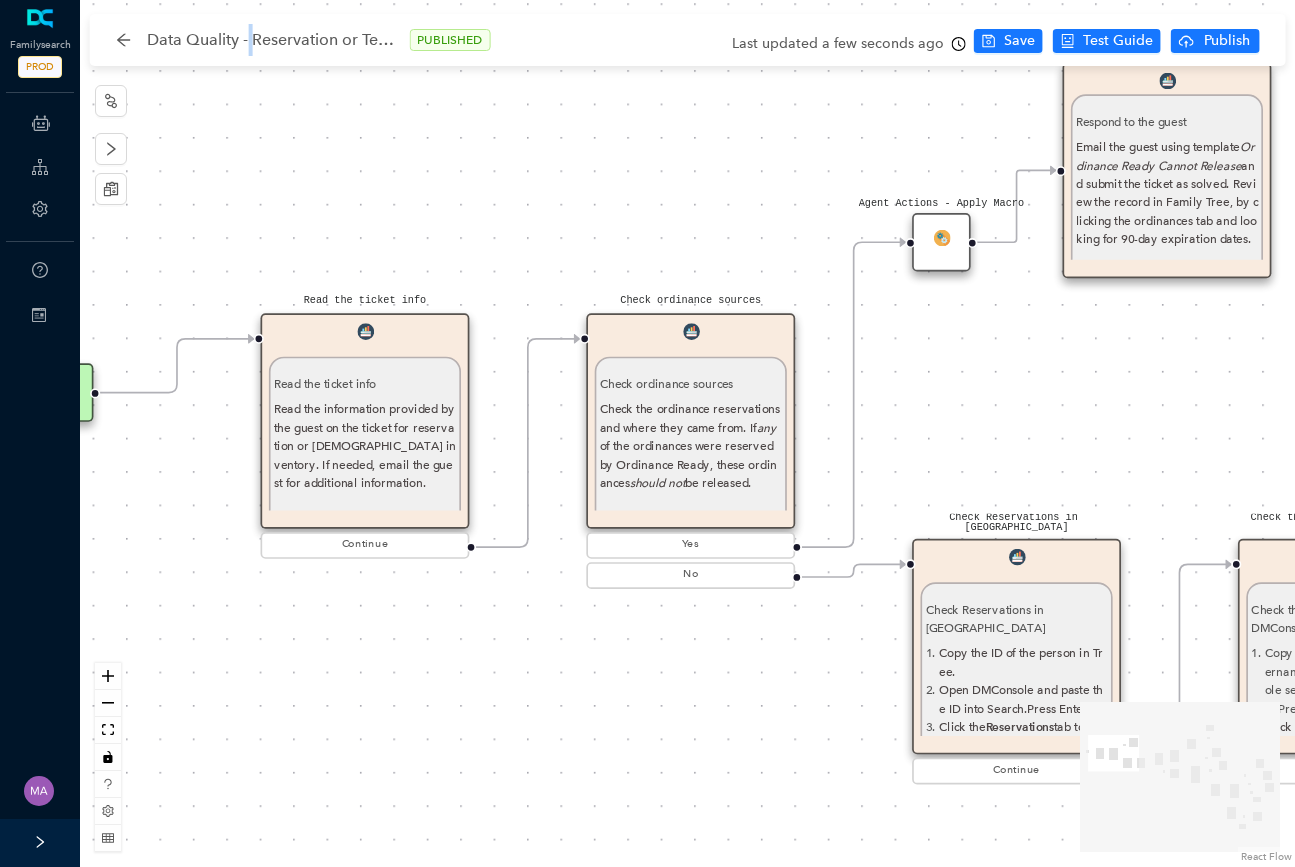 click on "Data Quality - Reservation or Temple Inventory" at bounding box center [272, 40] 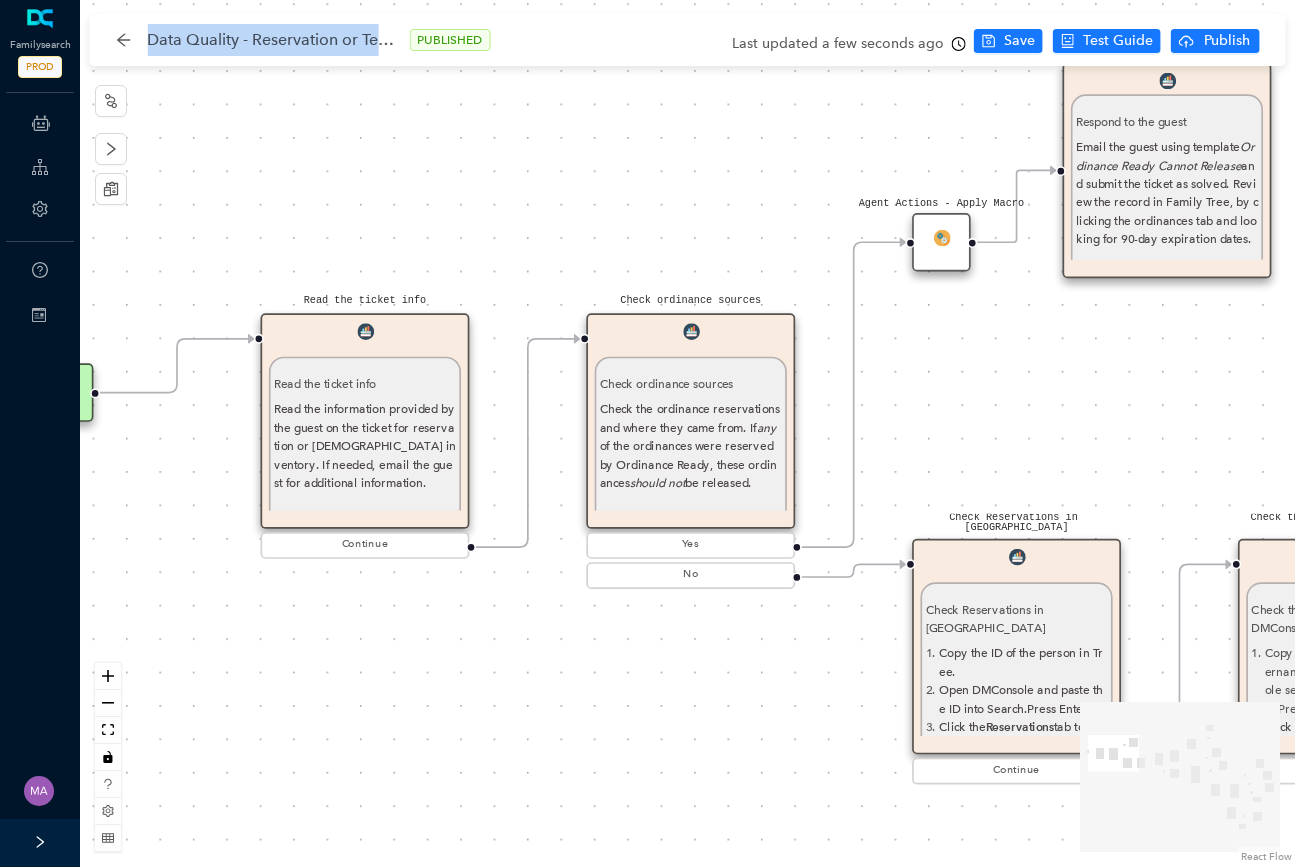 click on "Data Quality - Reservation or Temple Inventory" at bounding box center (272, 40) 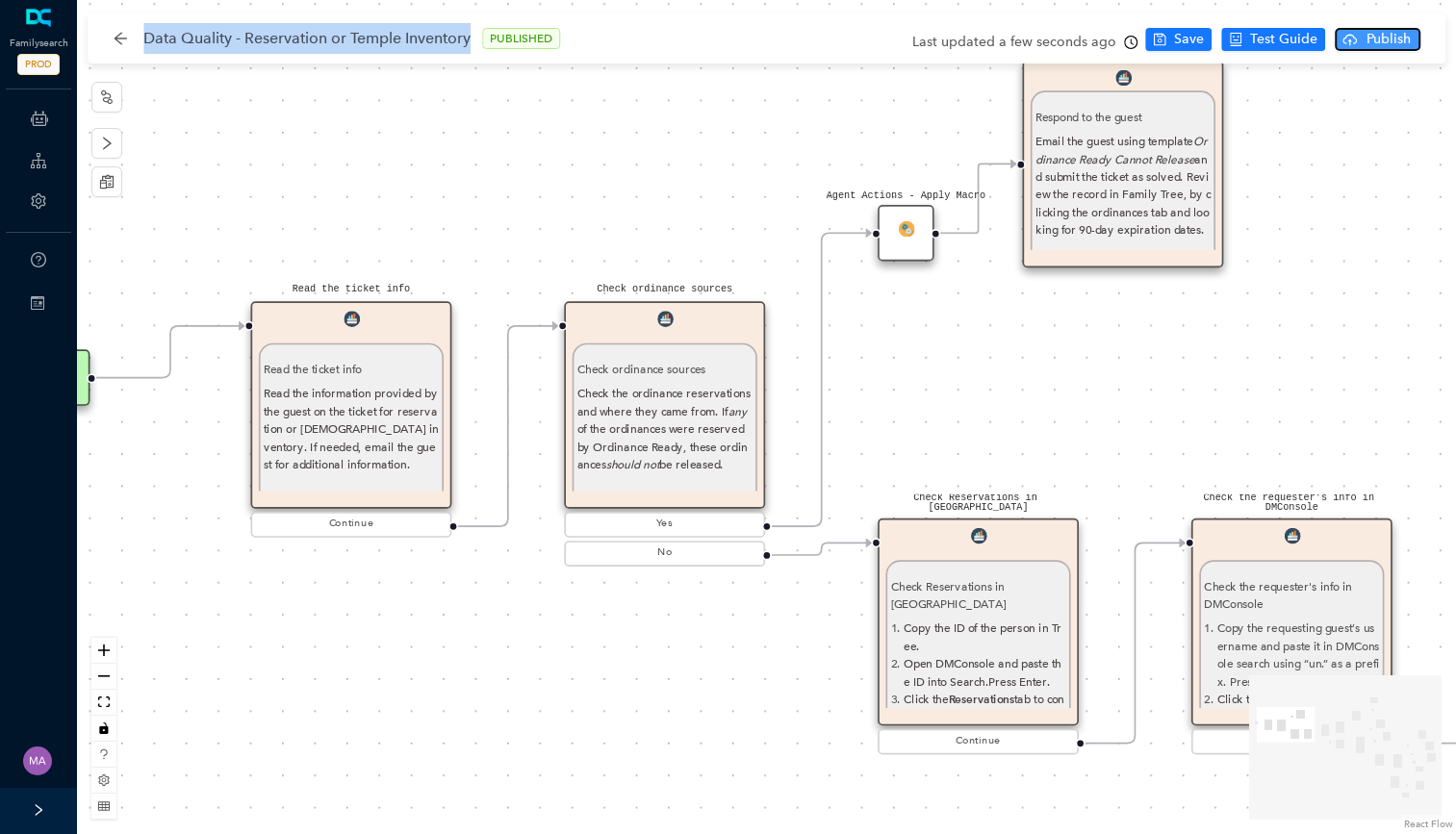 click on "Publish" at bounding box center [1389, 39] 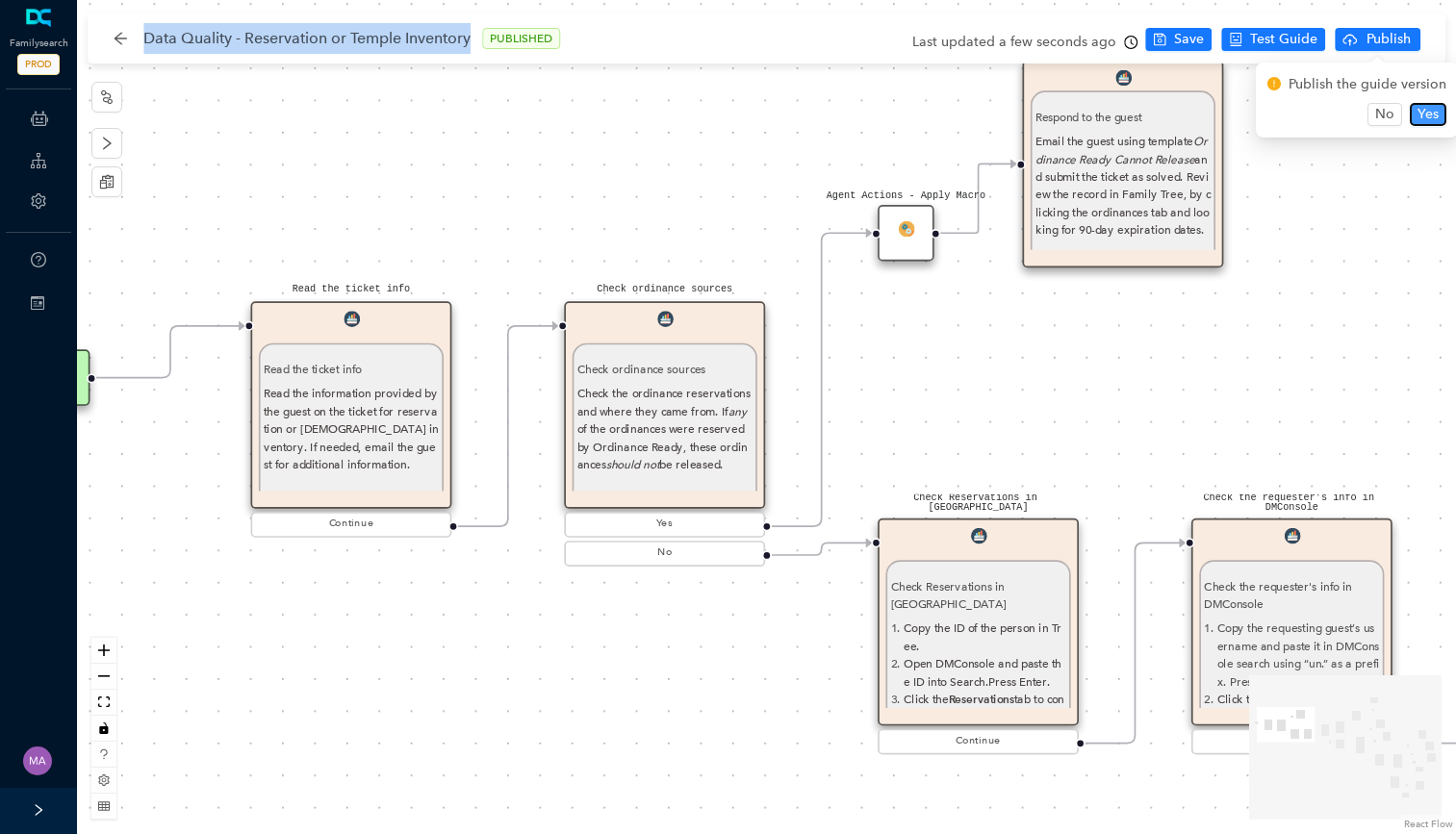 click on "Yes" at bounding box center (1428, 114) 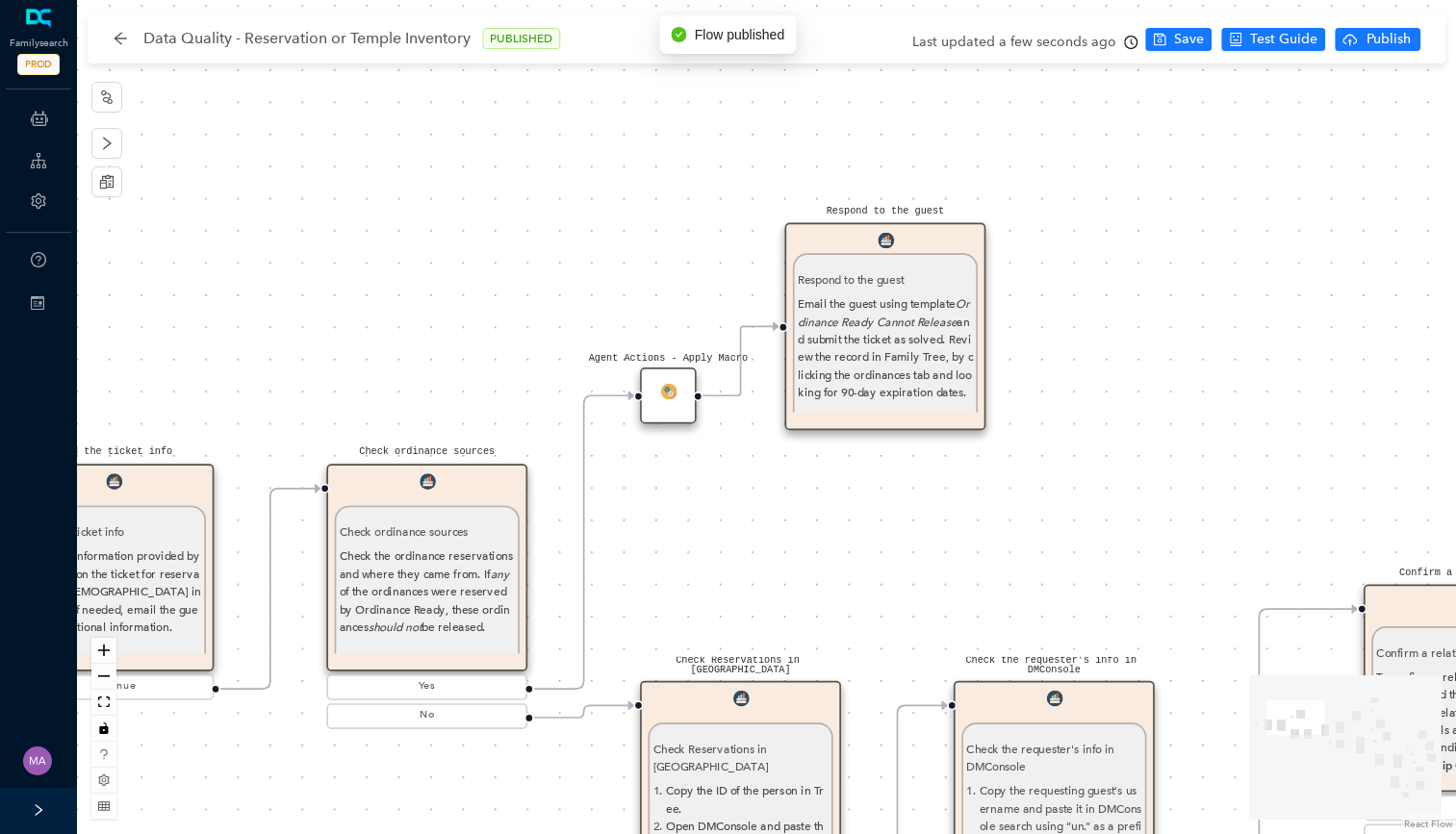drag, startPoint x: 1369, startPoint y: 170, endPoint x: 1010, endPoint y: 251, distance: 368.02446 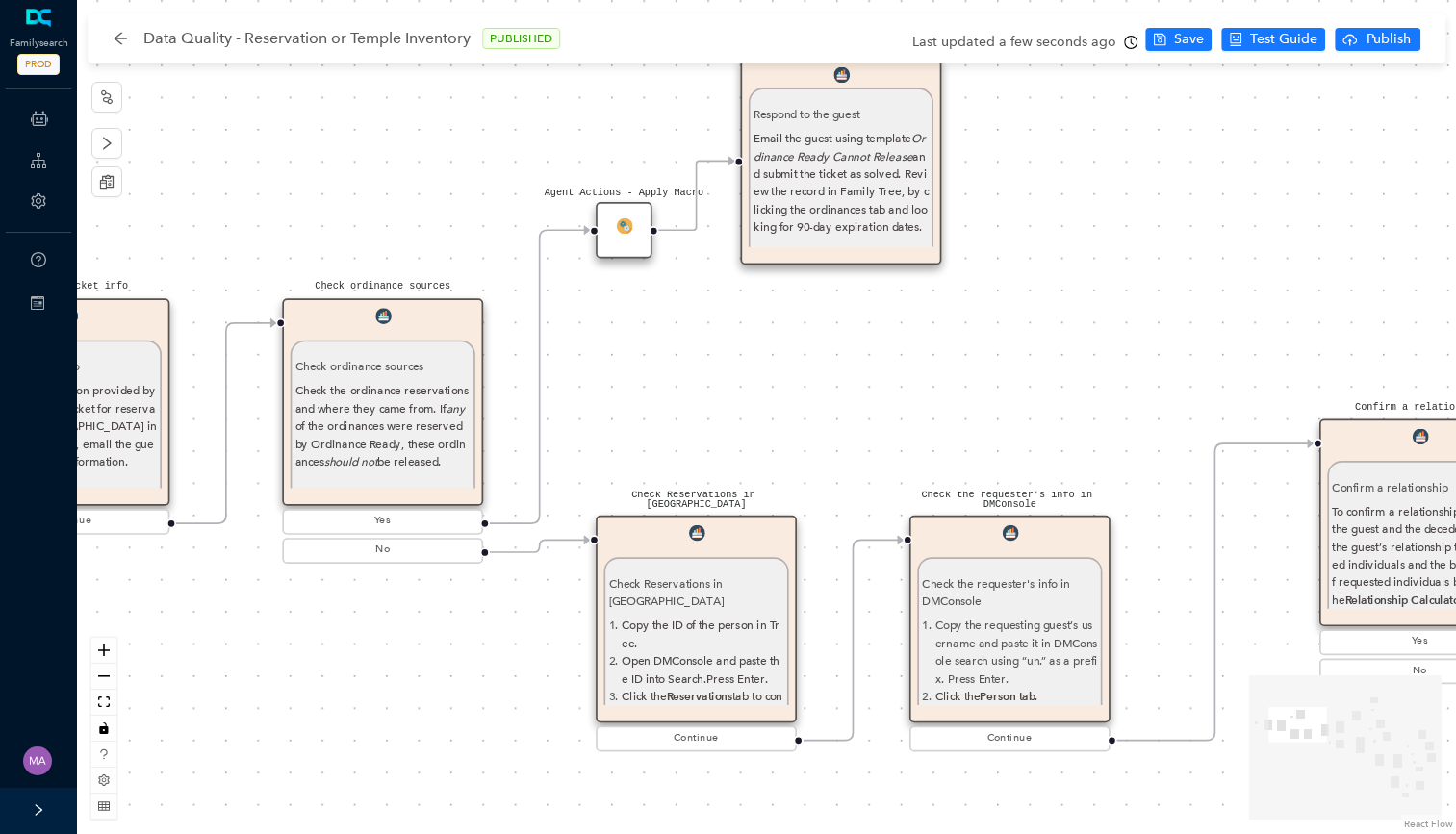 drag, startPoint x: 1113, startPoint y: 256, endPoint x: 1190, endPoint y: 144, distance: 135.91541 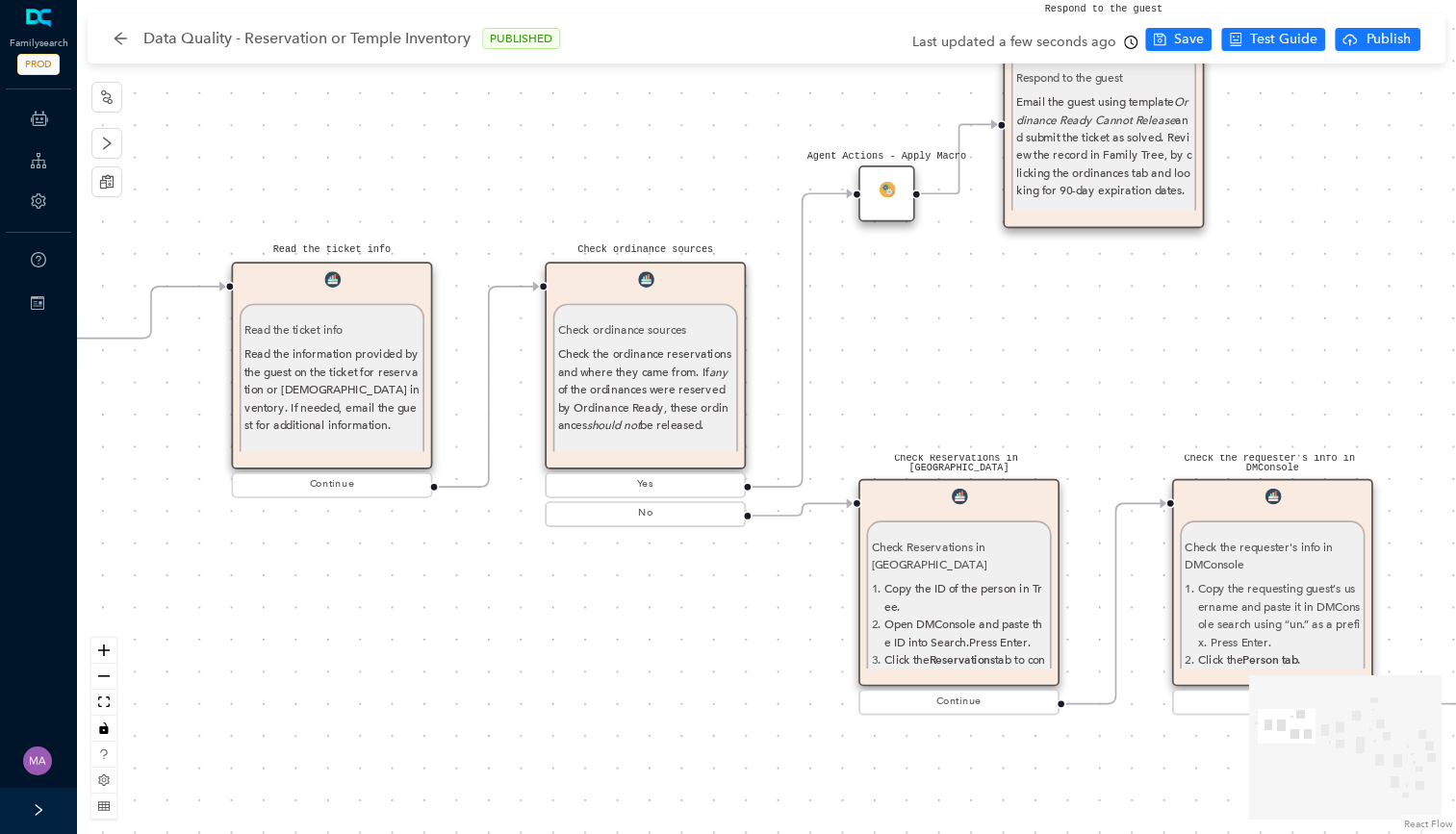 drag, startPoint x: 794, startPoint y: 384, endPoint x: 1057, endPoint y: 375, distance: 263.15395 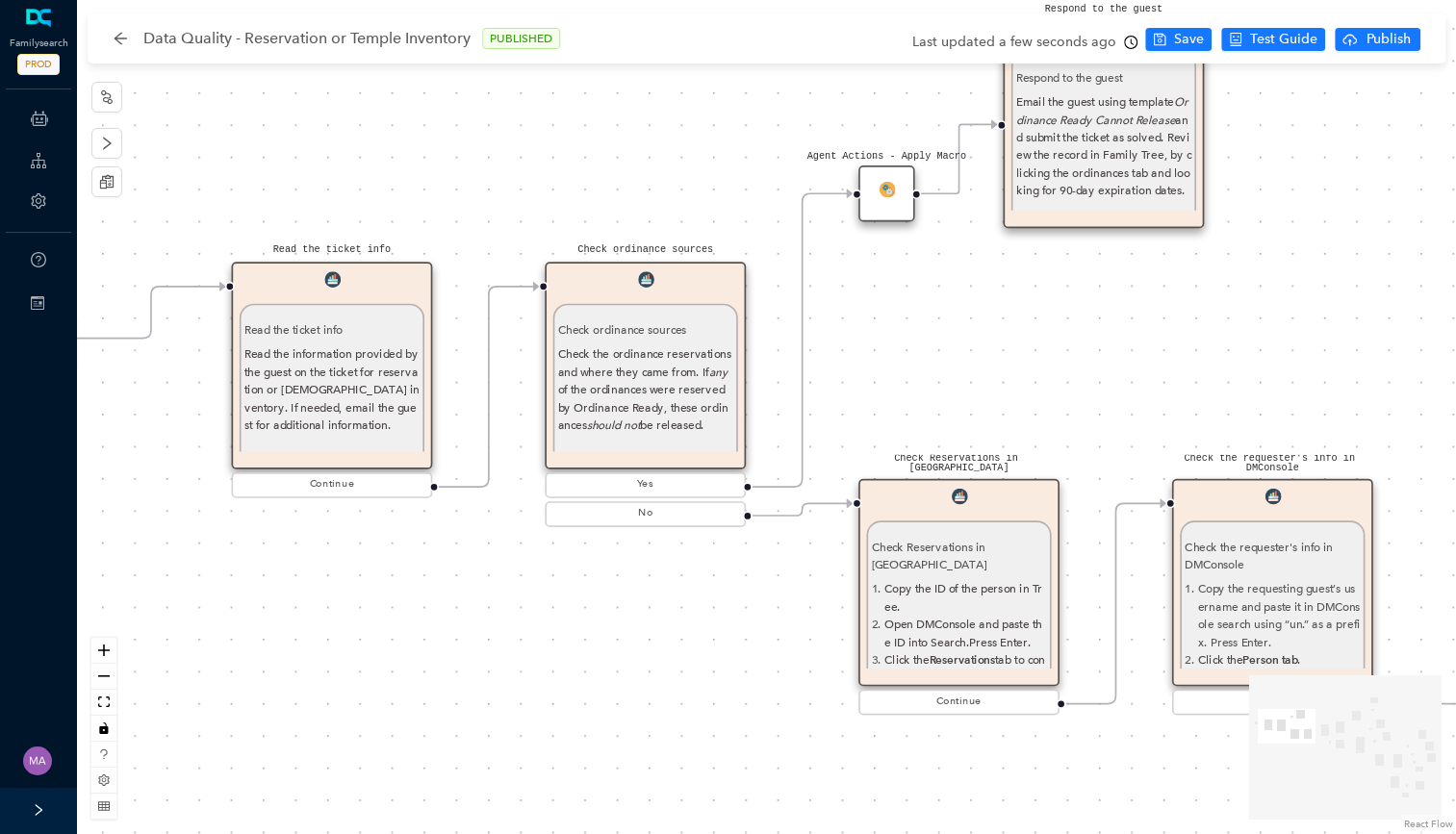 scroll, scrollTop: 7, scrollLeft: 0, axis: vertical 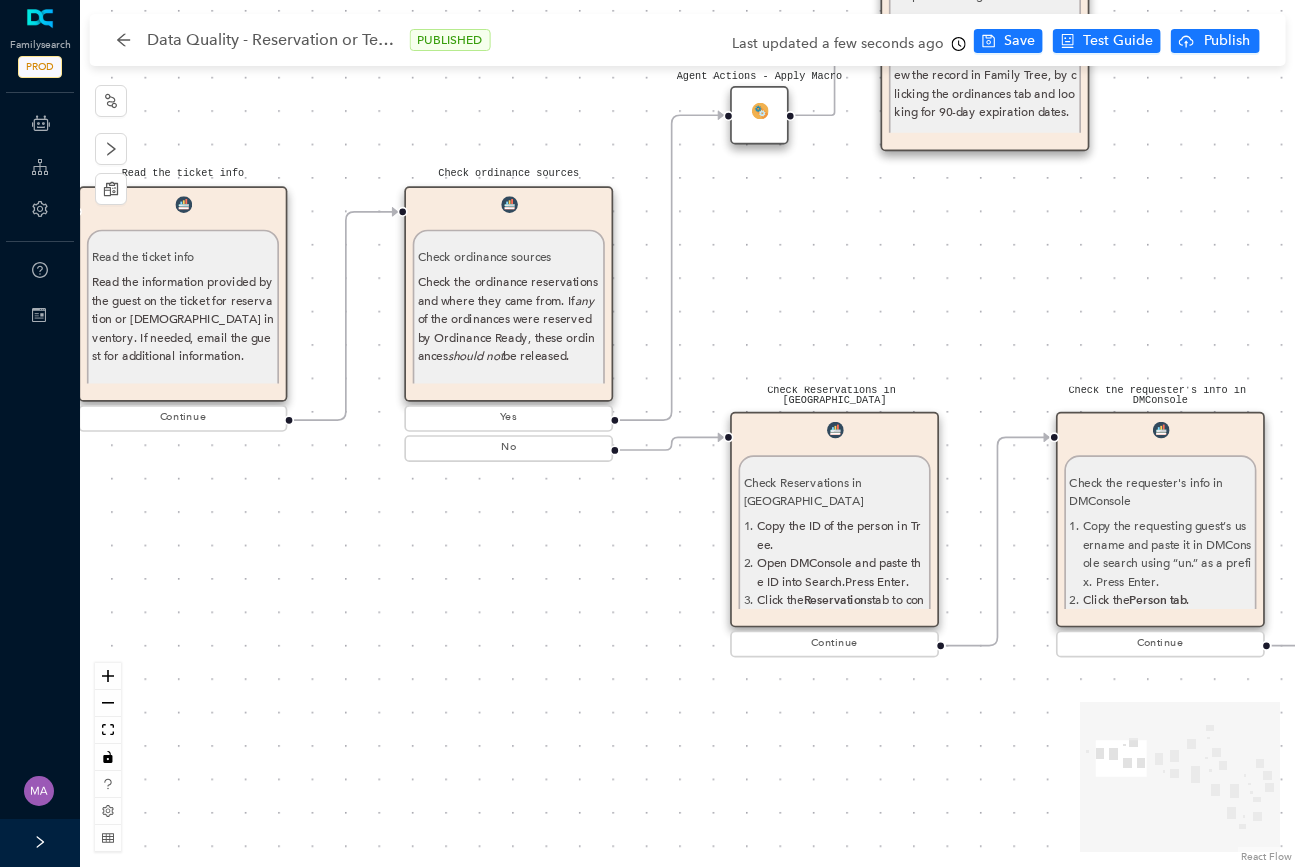 drag, startPoint x: 1074, startPoint y: 339, endPoint x: 912, endPoint y: 253, distance: 183.41211 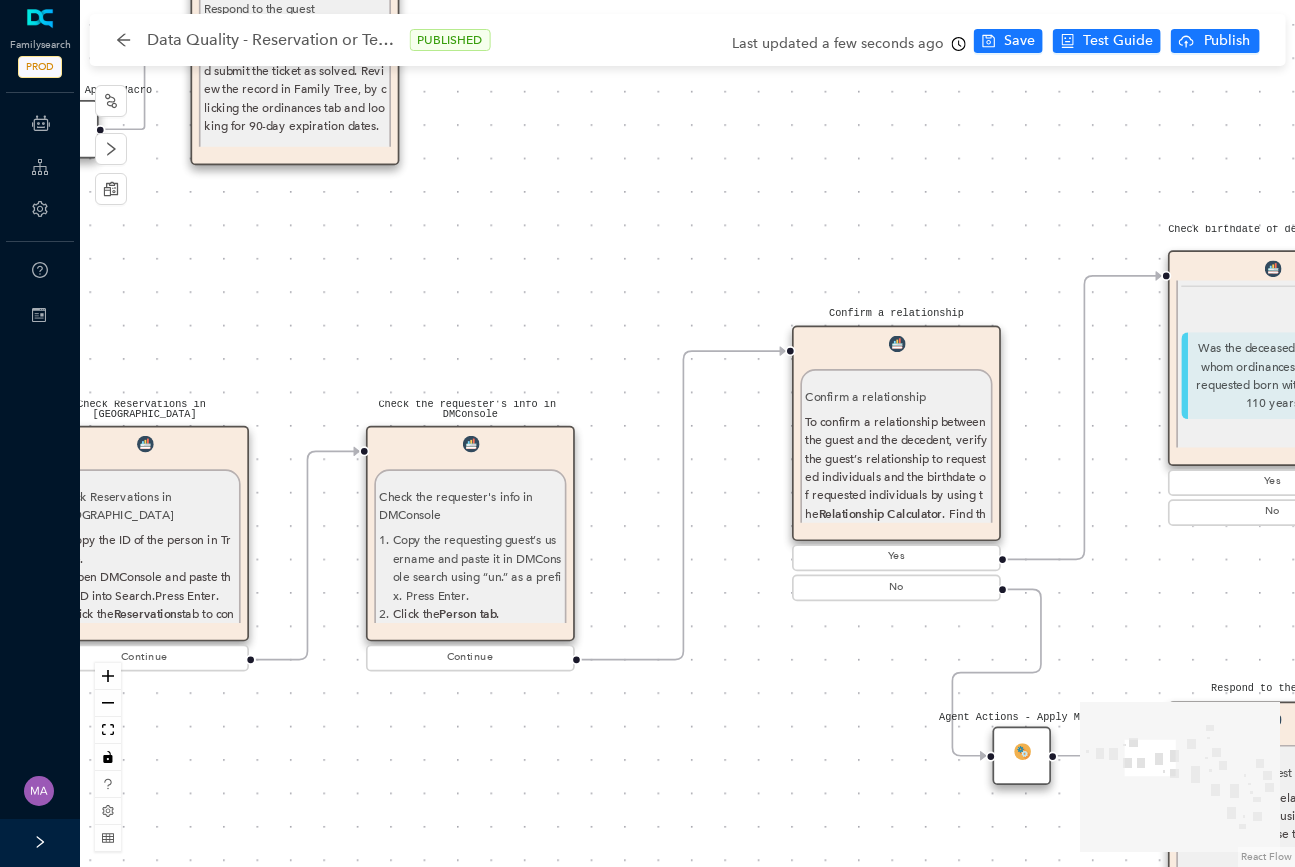 drag, startPoint x: 1085, startPoint y: 339, endPoint x: 395, endPoint y: 353, distance: 690.142 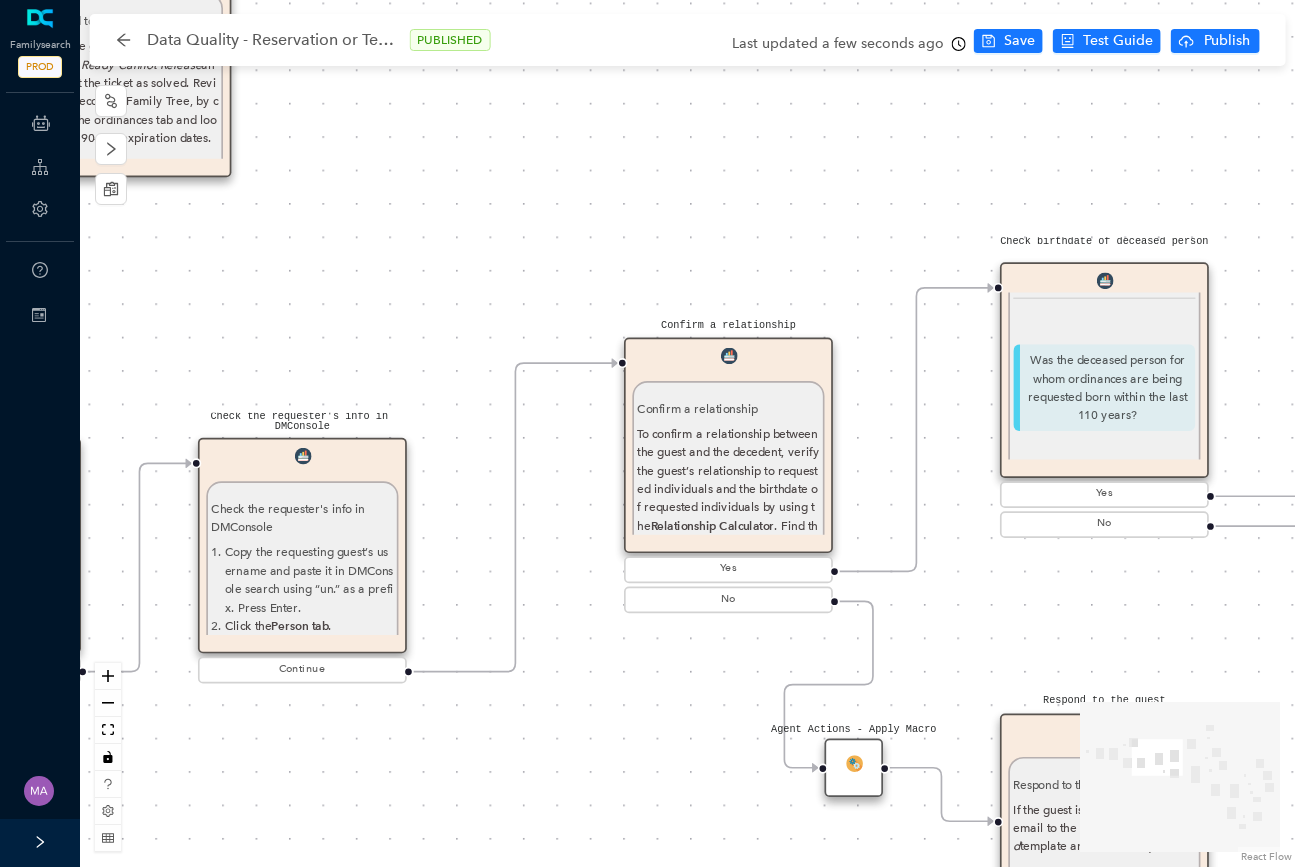 drag, startPoint x: 600, startPoint y: 328, endPoint x: 432, endPoint y: 340, distance: 168.42802 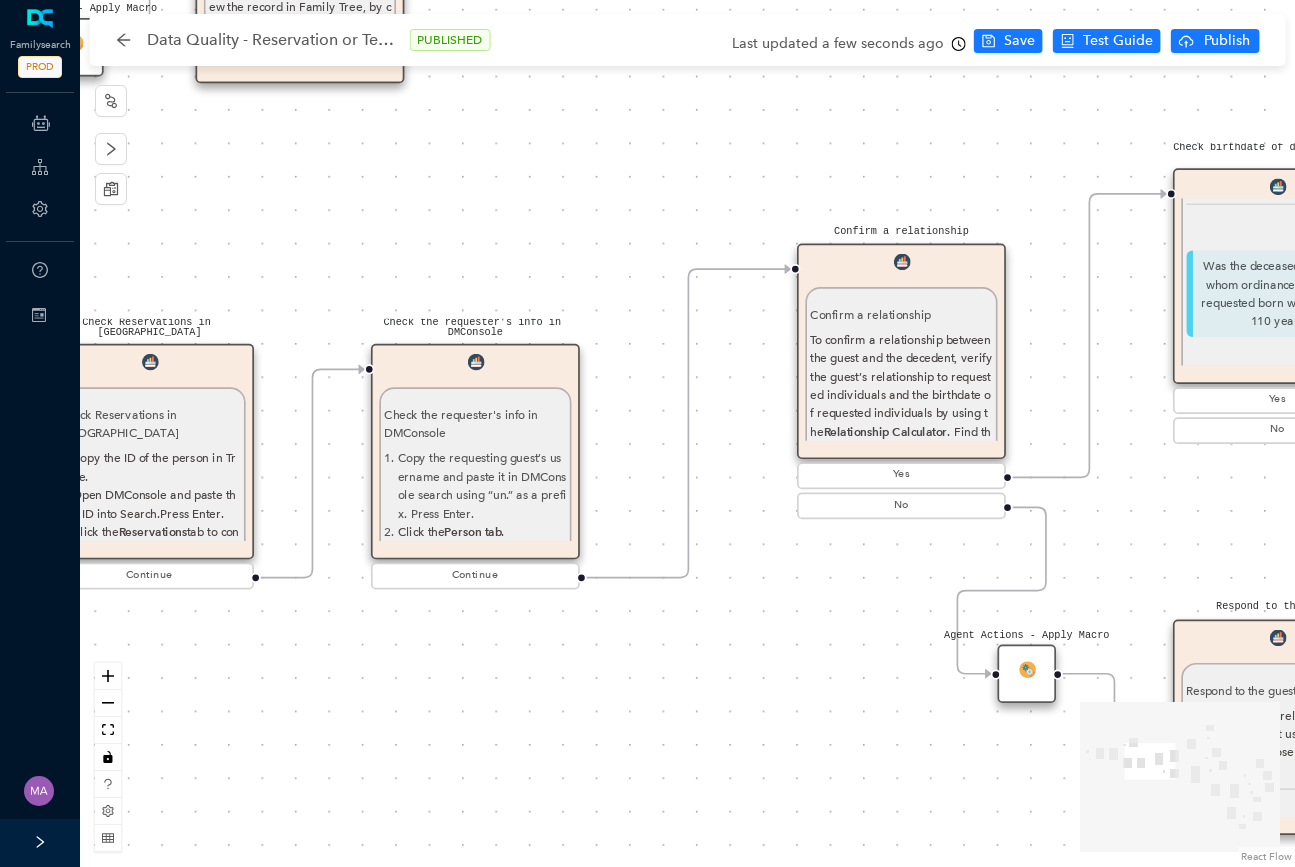 drag, startPoint x: 792, startPoint y: 235, endPoint x: 966, endPoint y: 140, distance: 198.2448 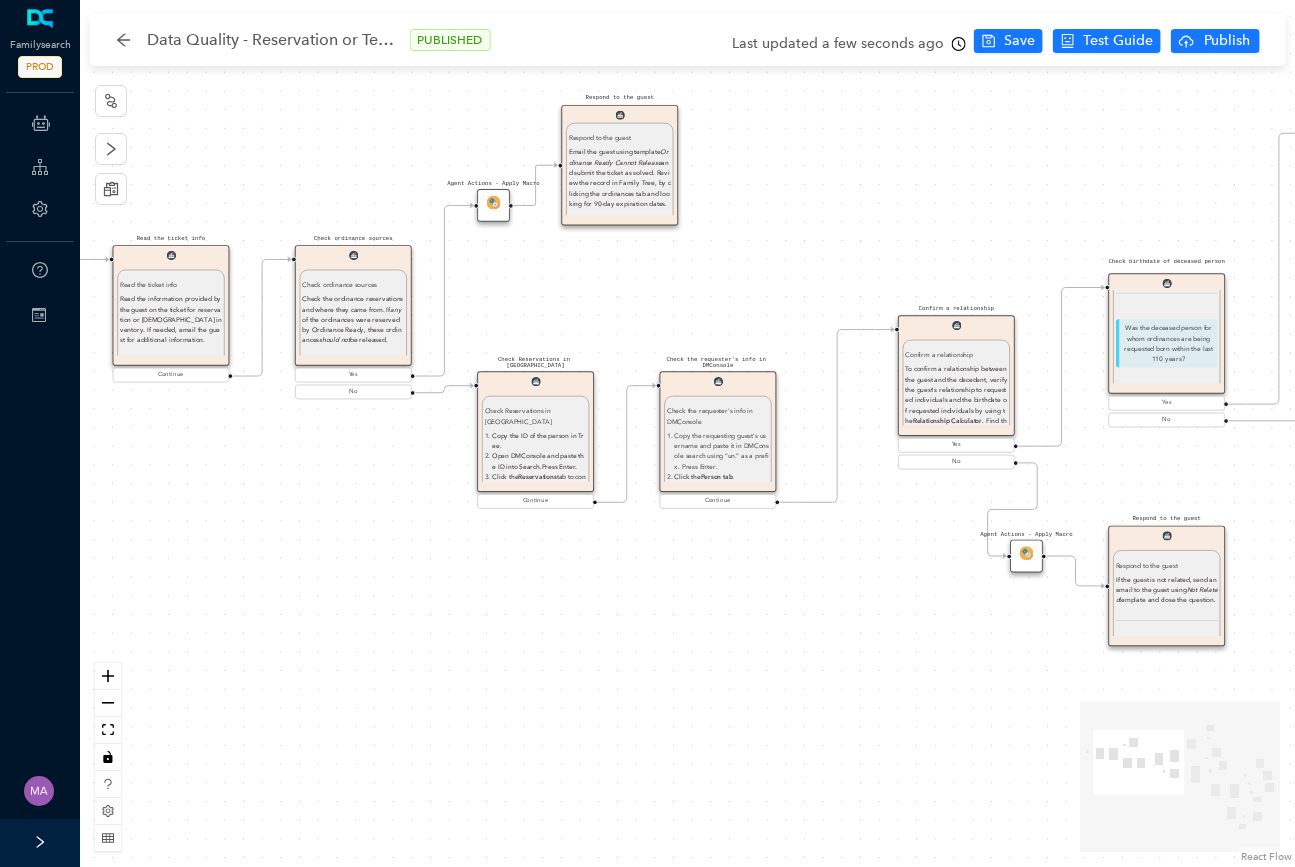 drag, startPoint x: 702, startPoint y: 219, endPoint x: 875, endPoint y: 288, distance: 186.25252 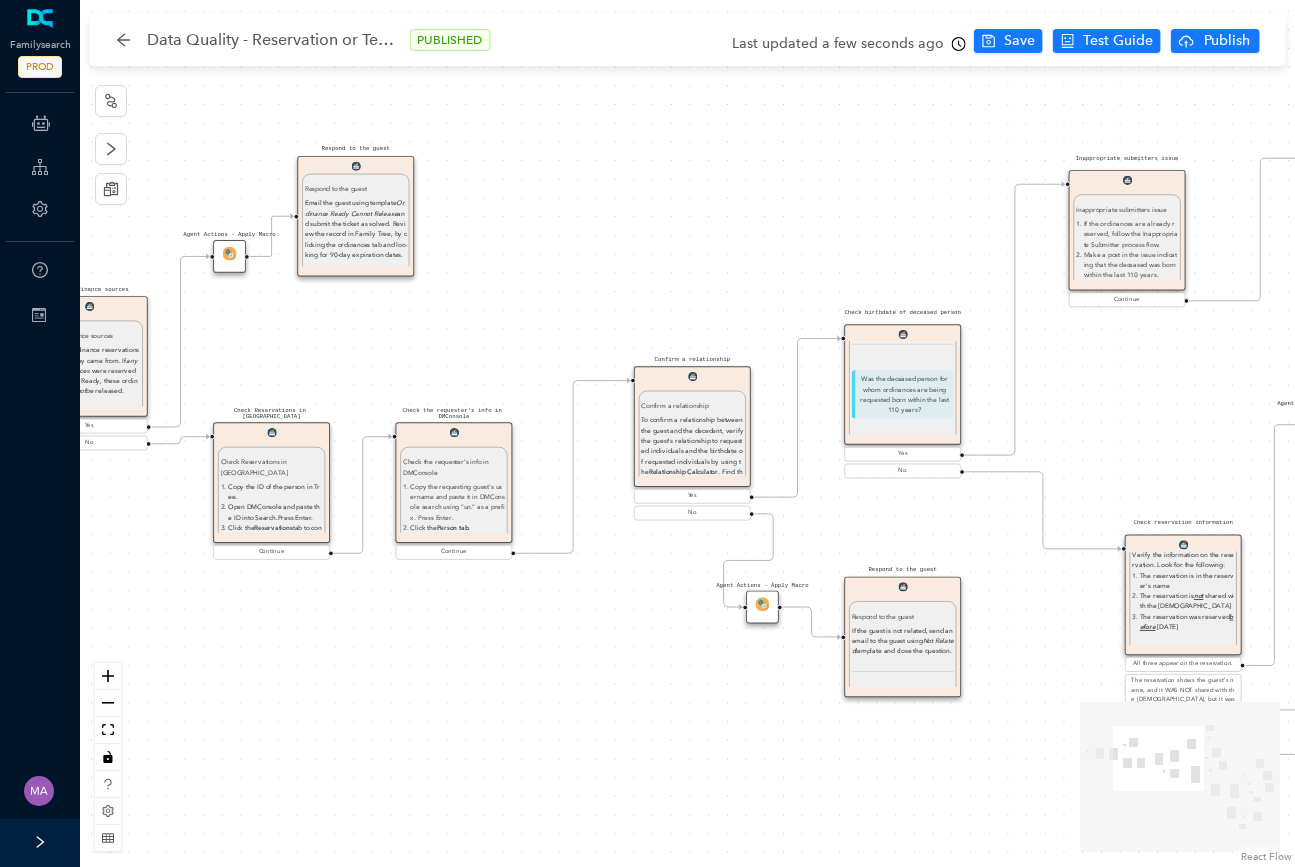 drag, startPoint x: 1002, startPoint y: 218, endPoint x: 738, endPoint y: 269, distance: 268.881 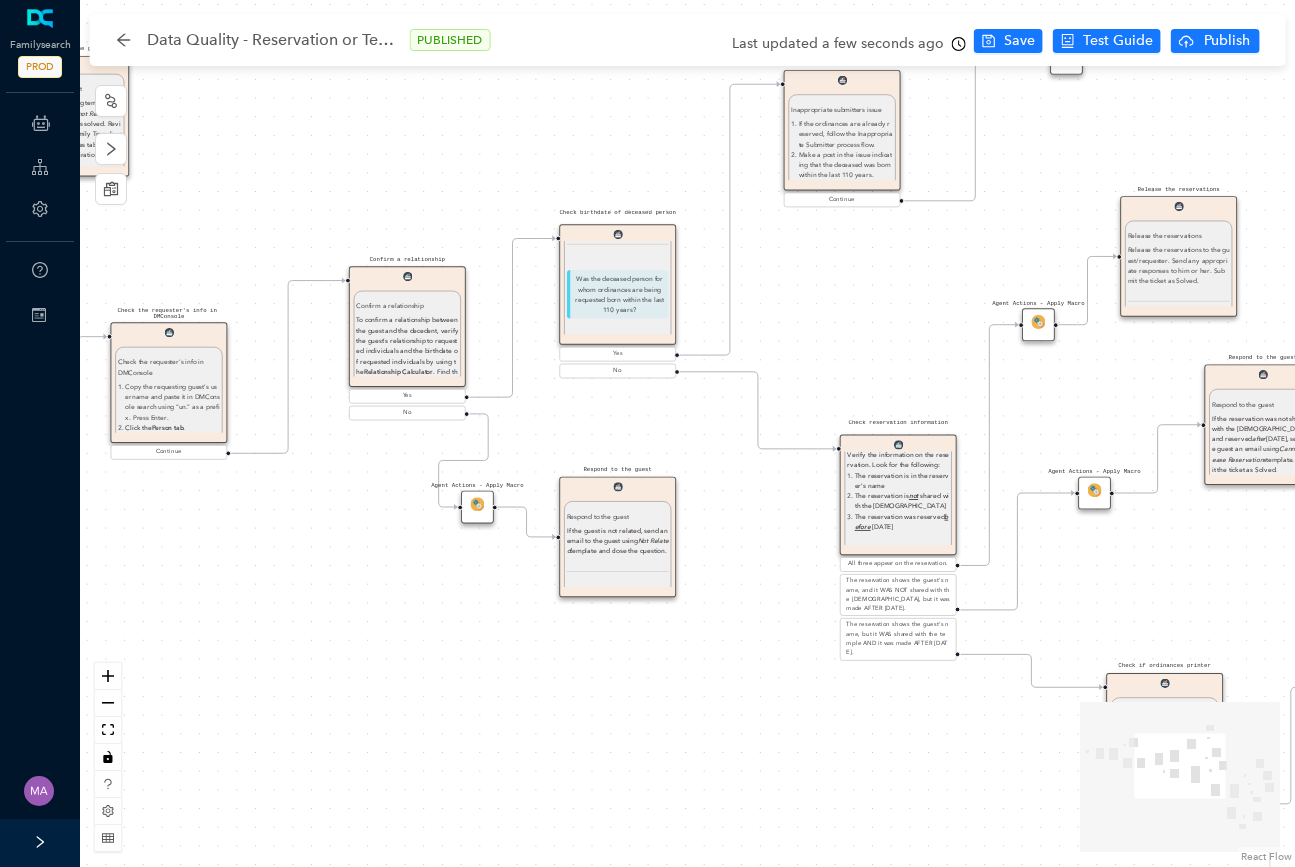 drag, startPoint x: 1115, startPoint y: 349, endPoint x: 832, endPoint y: 245, distance: 301.50455 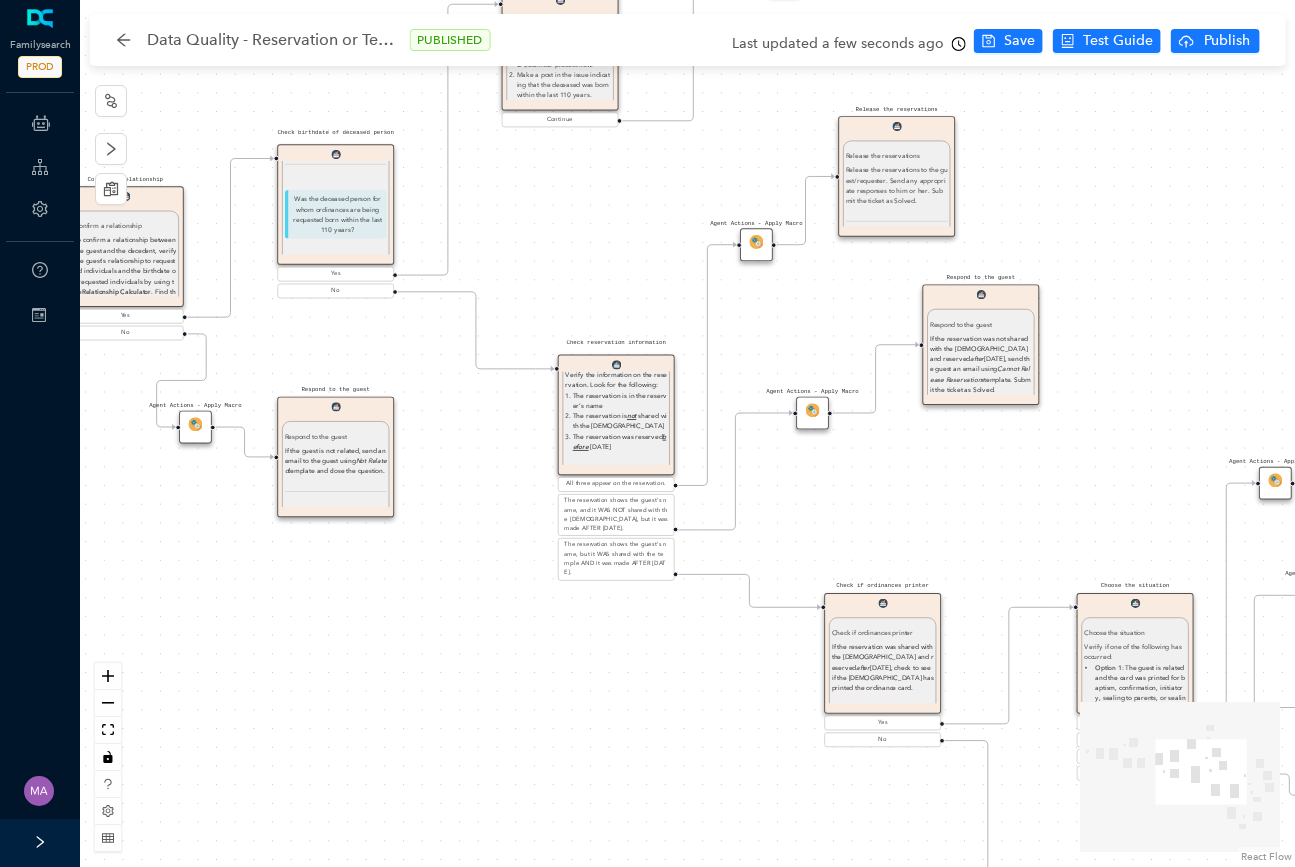 drag, startPoint x: 891, startPoint y: 376, endPoint x: 612, endPoint y: 298, distance: 289.69812 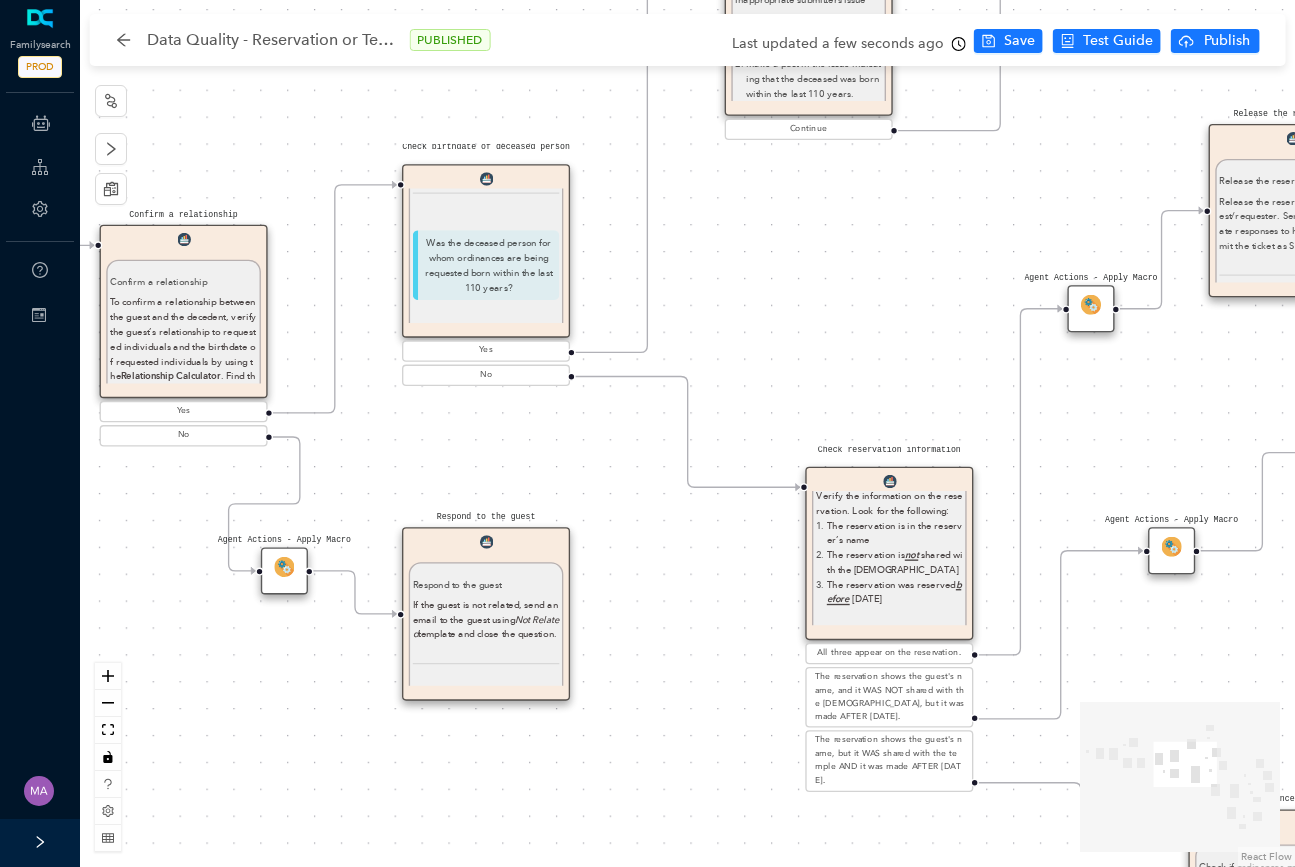 drag, startPoint x: 585, startPoint y: 208, endPoint x: 810, endPoint y: 256, distance: 230.06303 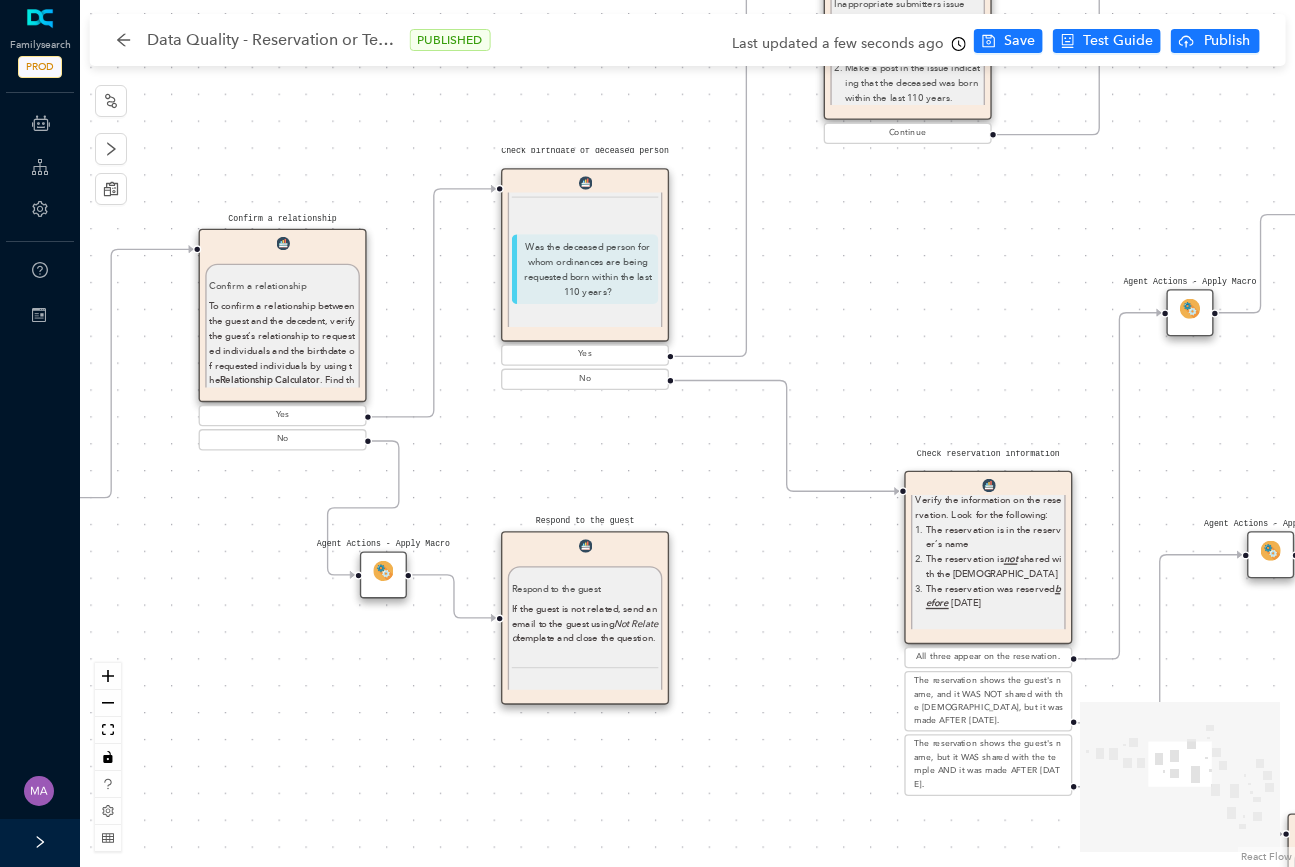 drag, startPoint x: 810, startPoint y: 256, endPoint x: 909, endPoint y: 260, distance: 99.08077 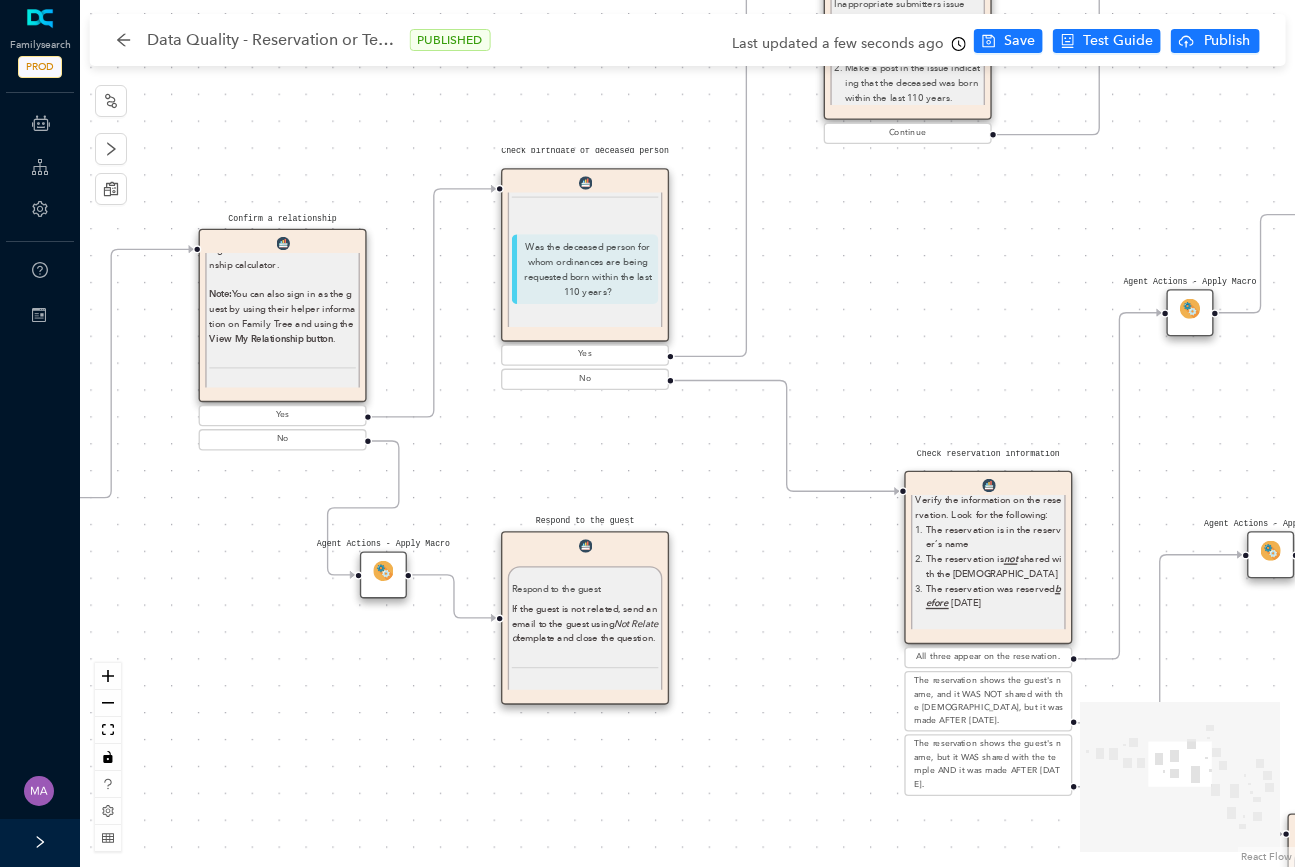 scroll, scrollTop: 189, scrollLeft: 0, axis: vertical 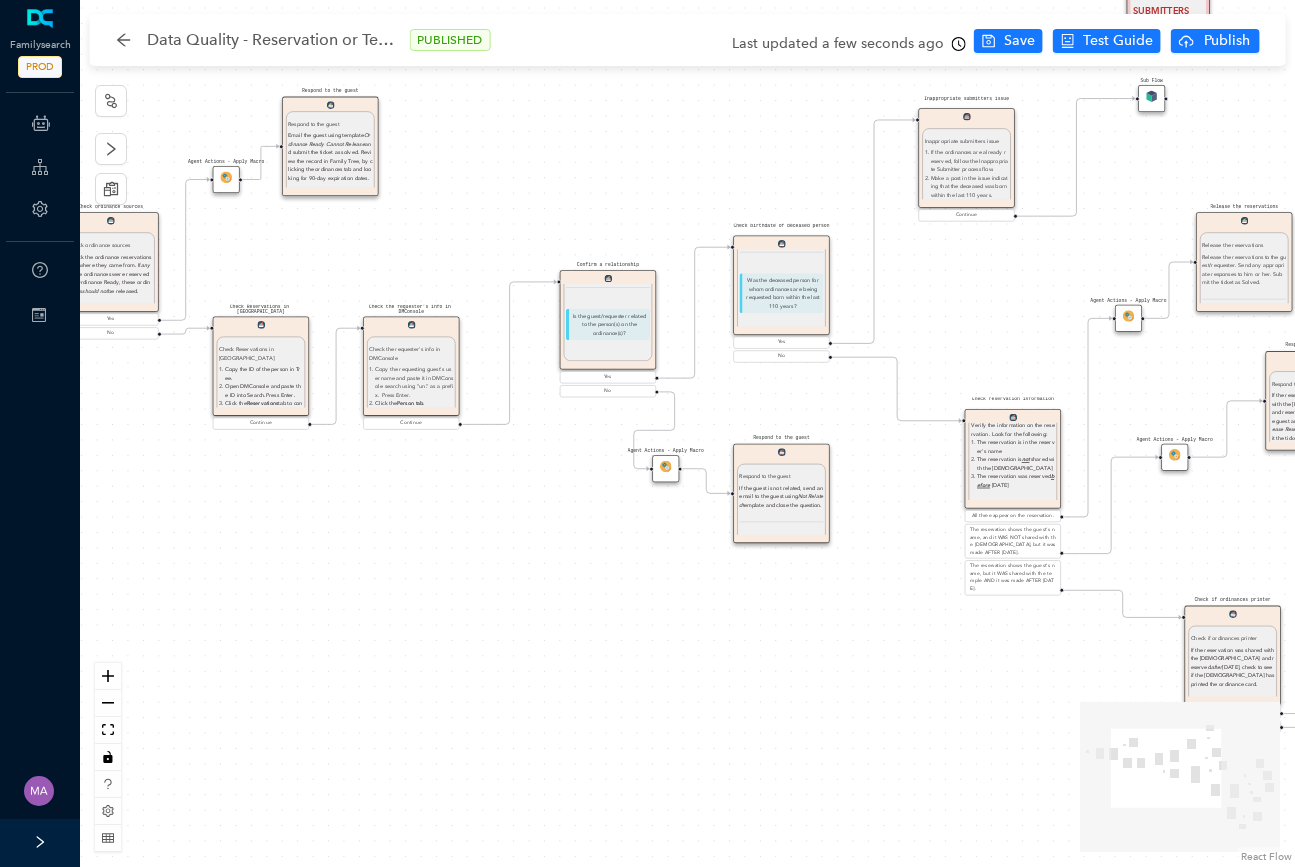 drag, startPoint x: 298, startPoint y: 528, endPoint x: 548, endPoint y: 487, distance: 253.33969 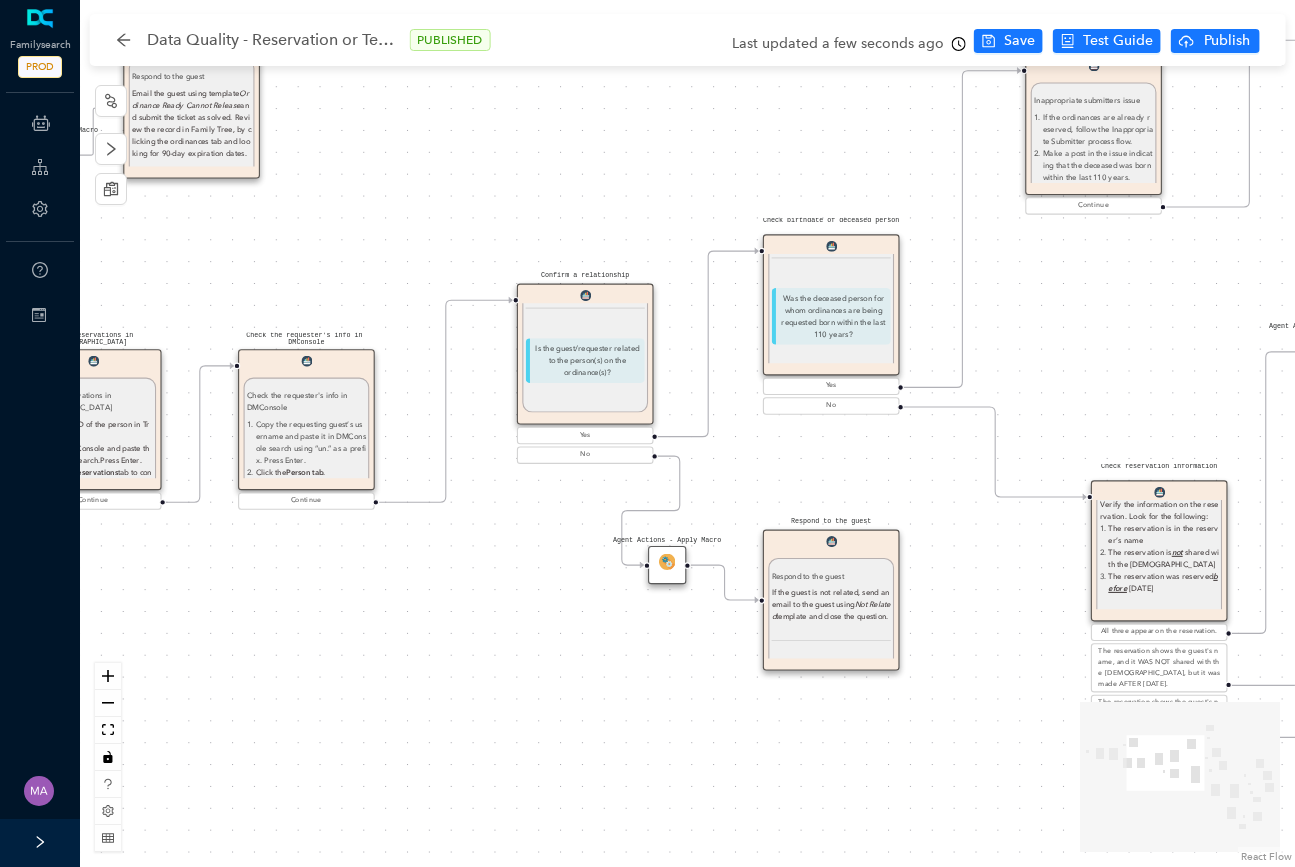 click on "Agent Actions - Apply Macro Unsolved ESCALATE TO SUPERVISOR? Agent Actions - Apply Macro Agent Actions - Apply Macro Start Read the ticket info Read the ticket info Read the information provided by the guest on the ticket for reservation or temple inventory. If needed, email the guest for additional information.
If you don't need additional information, click Continue to move to the next step. Continue Check ordinance sources Check ordinance sources Check the ordinance reservations and where they came from. If  any  of the ordinances were reserved by Ordinance Ready, these ordinances  should not  be released.  Were any of the ordinances reserved from Ordinances Ready? Yes No Respond to the guest Respond to the guest Email the guest using template  Ordinance Ready Cannot Release  and submit the ticket as solved. R eview the record in Family Tree, by clicking the ordinances tab and looking for 90-day expiration dates.
Agent Actions - Apply Macro Check Reservations in MConsole Check Reservations in MConsole" at bounding box center [687, 433] 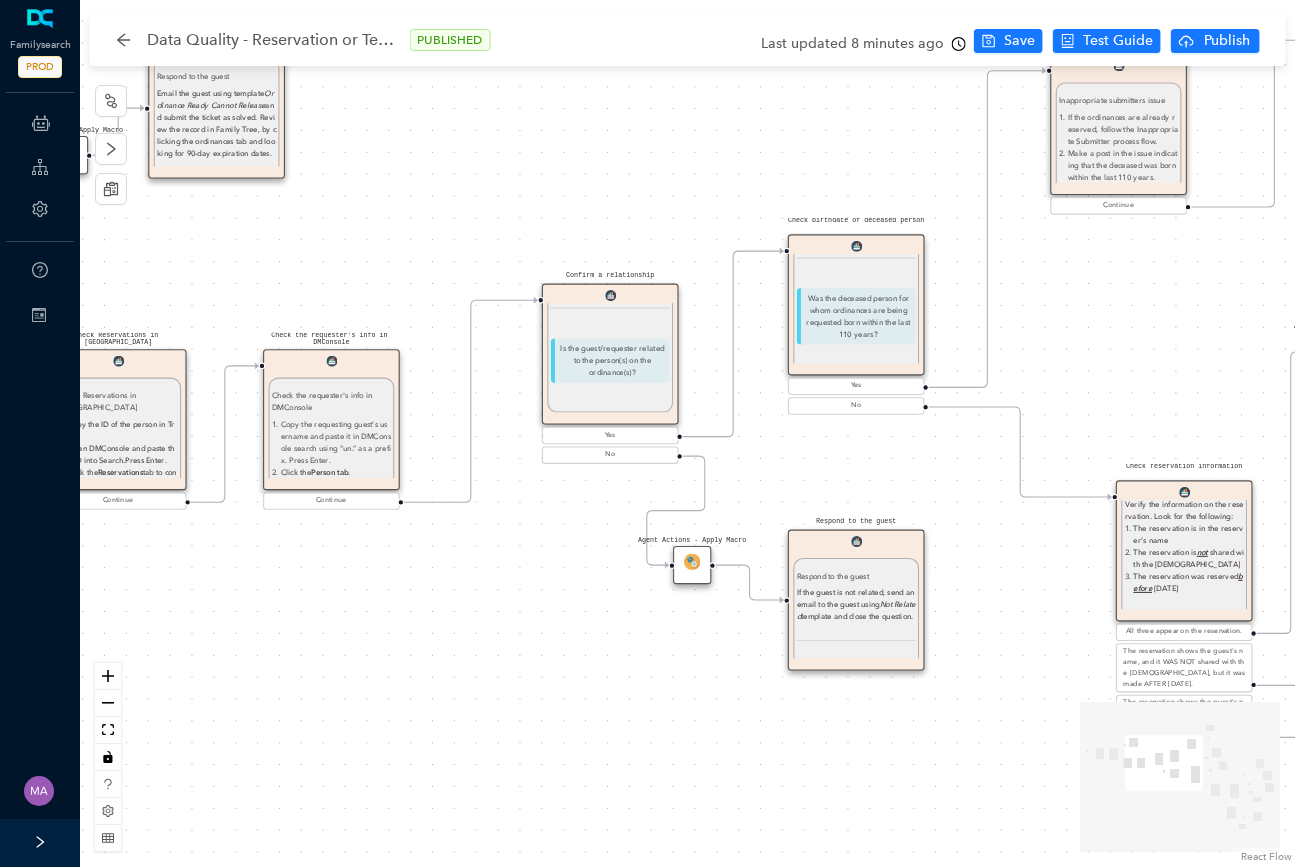 click on "Agent Actions - Apply Macro Unsolved ESCALATE TO SUPERVISOR? Agent Actions - Apply Macro Agent Actions - Apply Macro Start Read the ticket info Read the ticket info Read the information provided by the guest on the ticket for reservation or temple inventory. If needed, email the guest for additional information.
If you don't need additional information, click Continue to move to the next step. Continue Check ordinance sources Check ordinance sources Check the ordinance reservations and where they came from. If  any  of the ordinances were reserved by Ordinance Ready, these ordinances  should not  be released.  Were any of the ordinances reserved from Ordinances Ready? Yes No Respond to the guest Respond to the guest Email the guest using template  Ordinance Ready Cannot Release  and submit the ticket as solved. R eview the record in Family Tree, by clicking the ordinances tab and looking for 90-day expiration dates.
Agent Actions - Apply Macro Check Reservations in MConsole Check Reservations in MConsole" at bounding box center [687, 433] 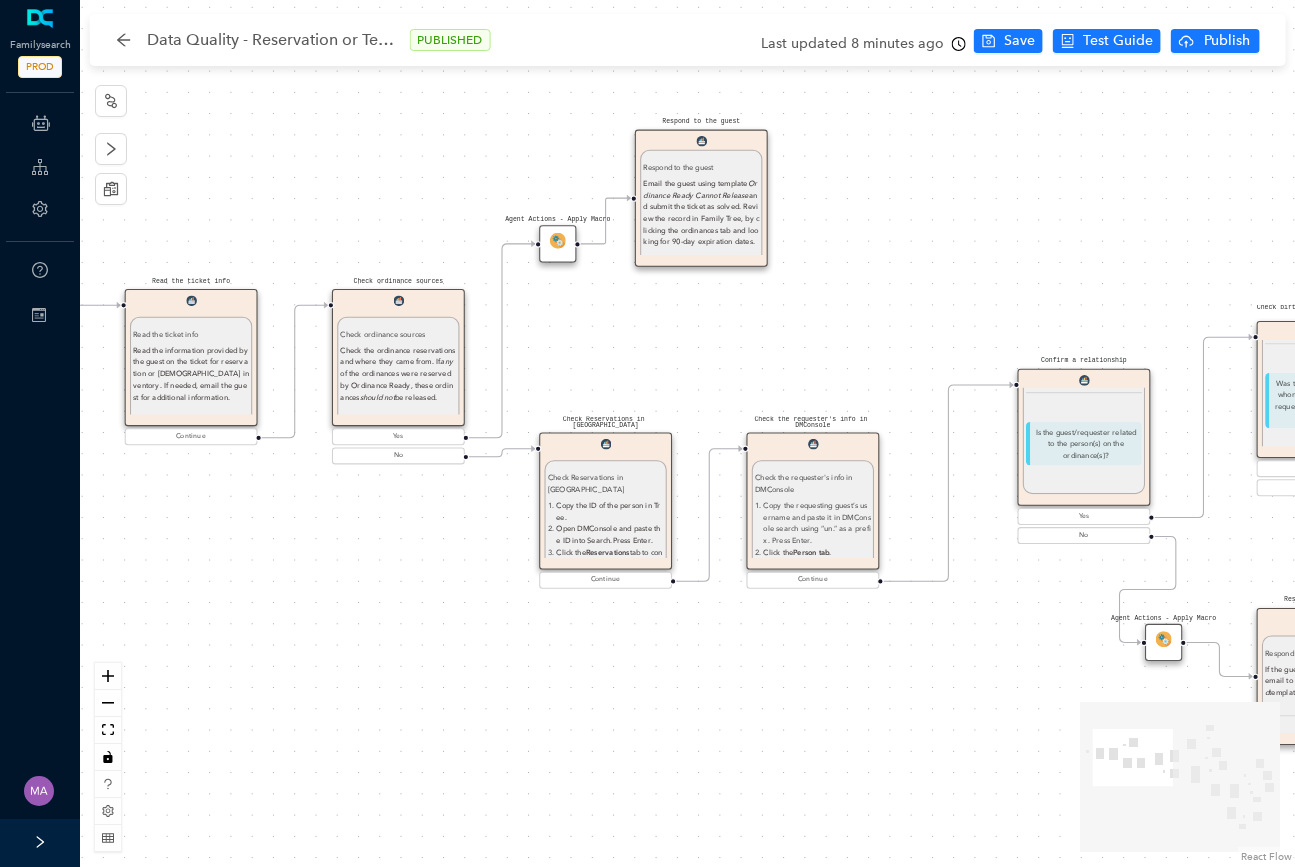 drag, startPoint x: 786, startPoint y: 489, endPoint x: 1313, endPoint y: 574, distance: 533.81085 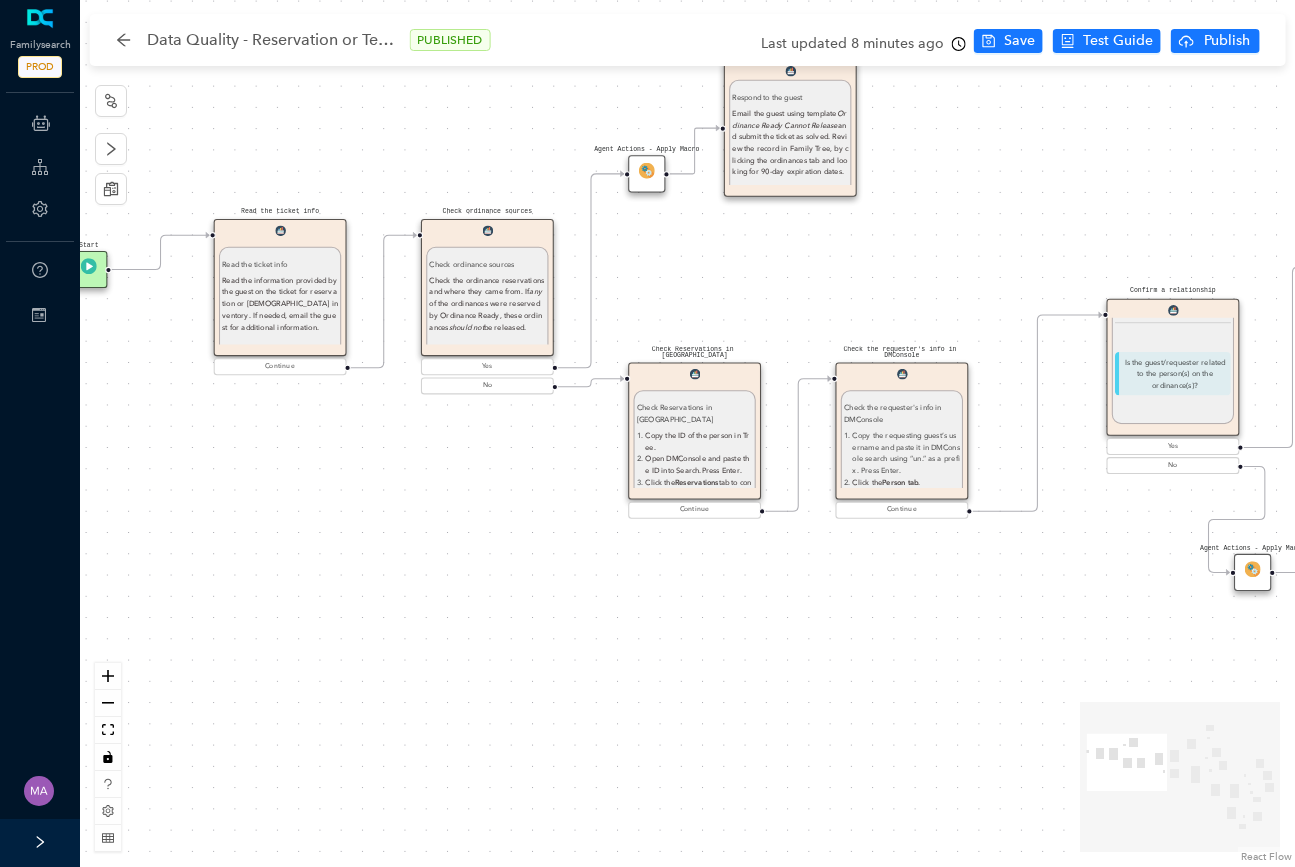 drag, startPoint x: 957, startPoint y: 658, endPoint x: 943, endPoint y: 555, distance: 103.947105 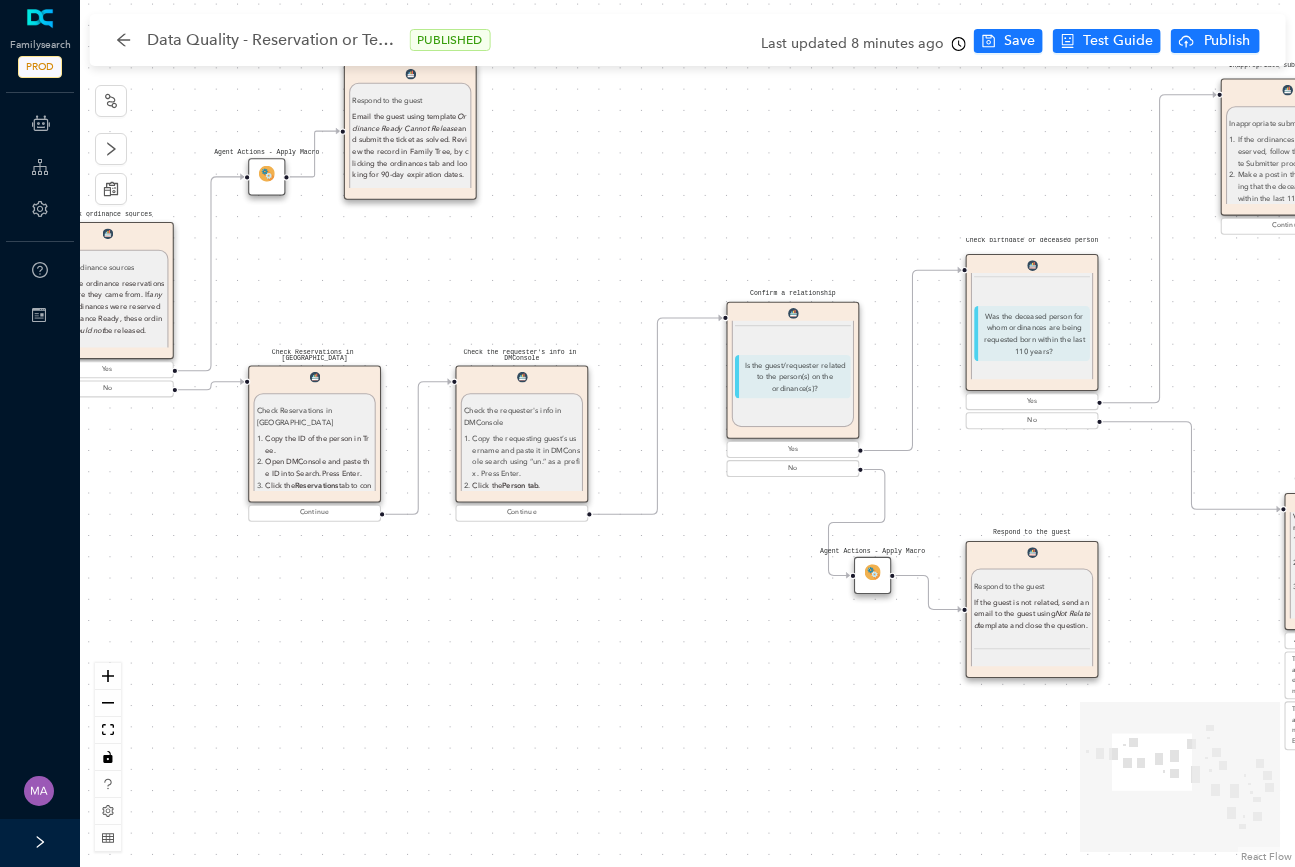 drag, startPoint x: 857, startPoint y: 554, endPoint x: 580, endPoint y: 586, distance: 278.84225 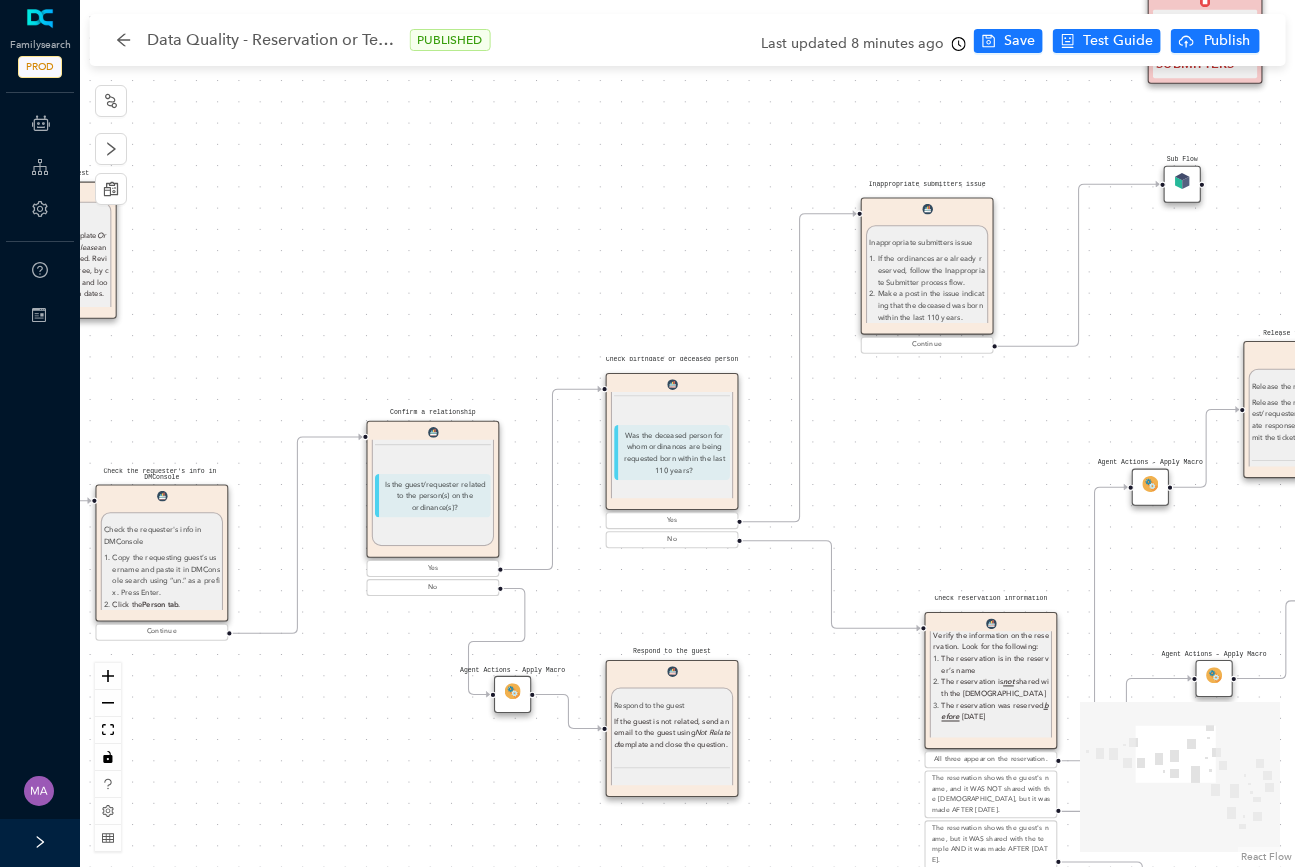 drag, startPoint x: 984, startPoint y: 482, endPoint x: 625, endPoint y: 603, distance: 378.843 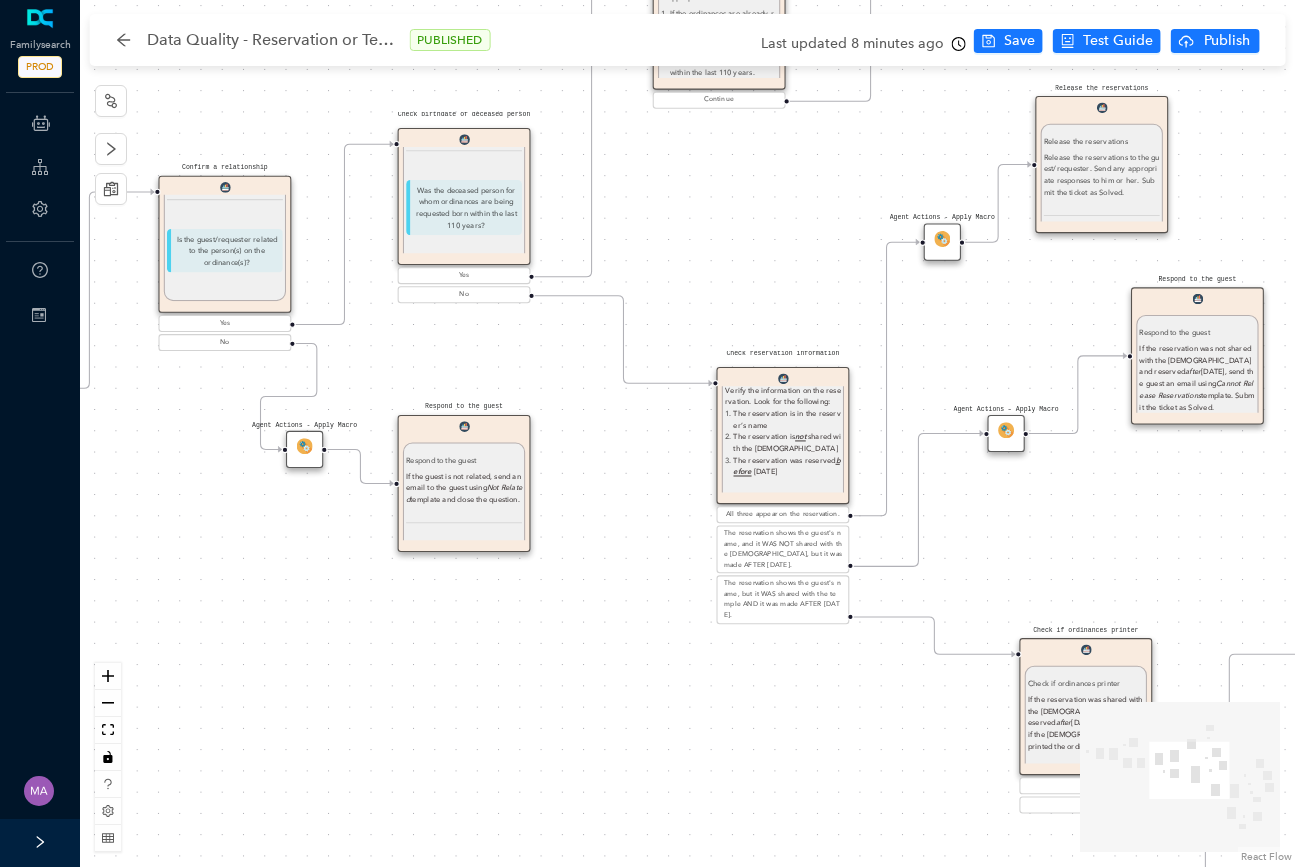 drag, startPoint x: 919, startPoint y: 467, endPoint x: 741, endPoint y: 222, distance: 302.83493 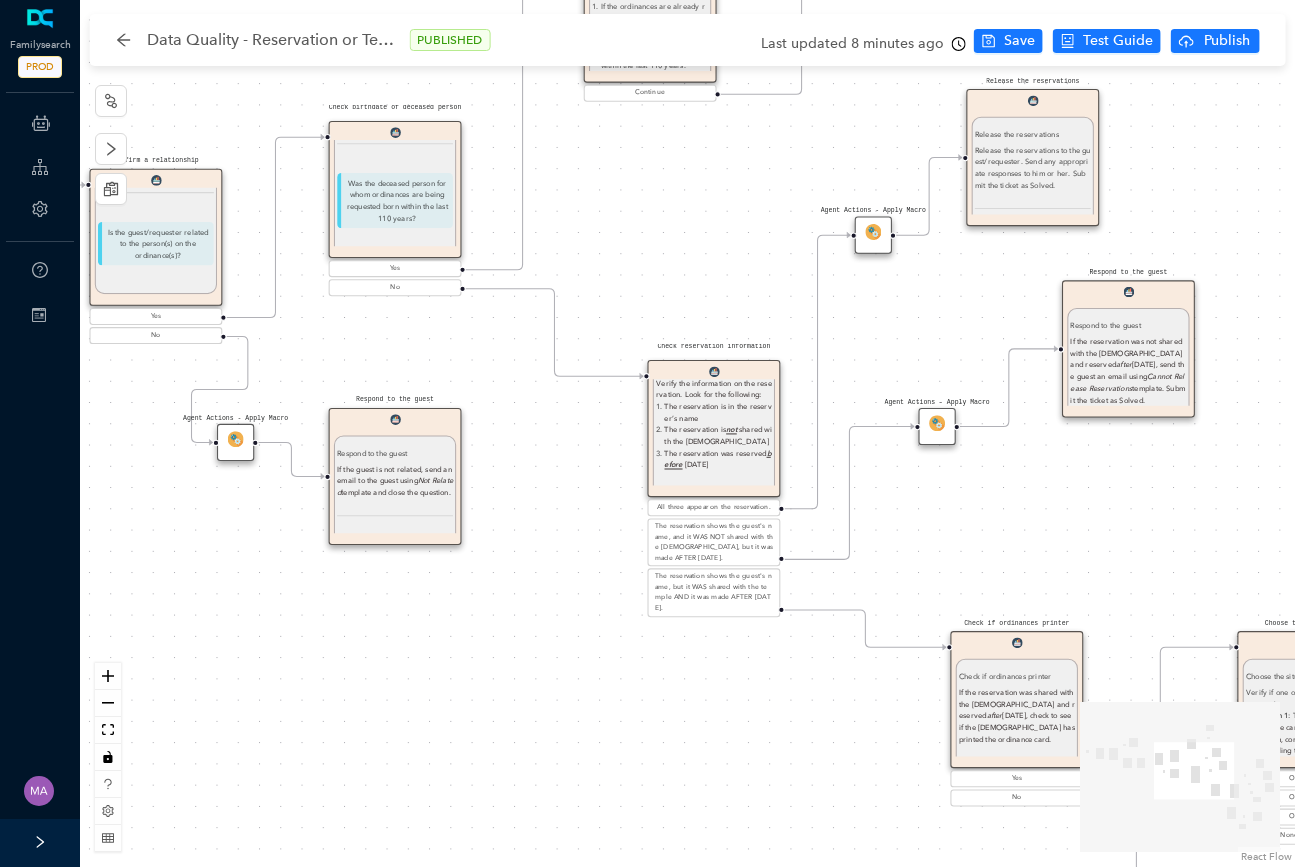 drag, startPoint x: 741, startPoint y: 222, endPoint x: 672, endPoint y: 215, distance: 69.354164 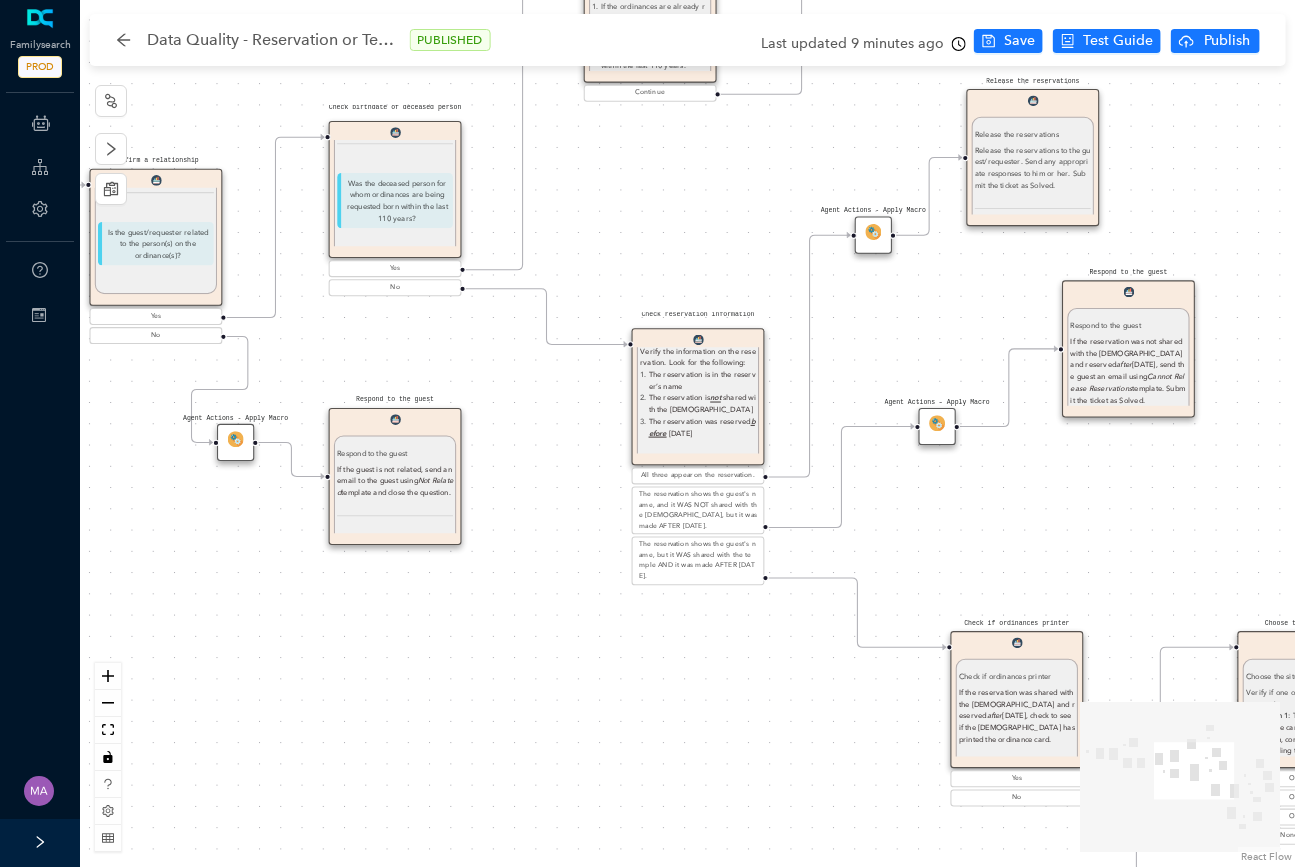 drag, startPoint x: 692, startPoint y: 616, endPoint x: 669, endPoint y: 585, distance: 38.600517 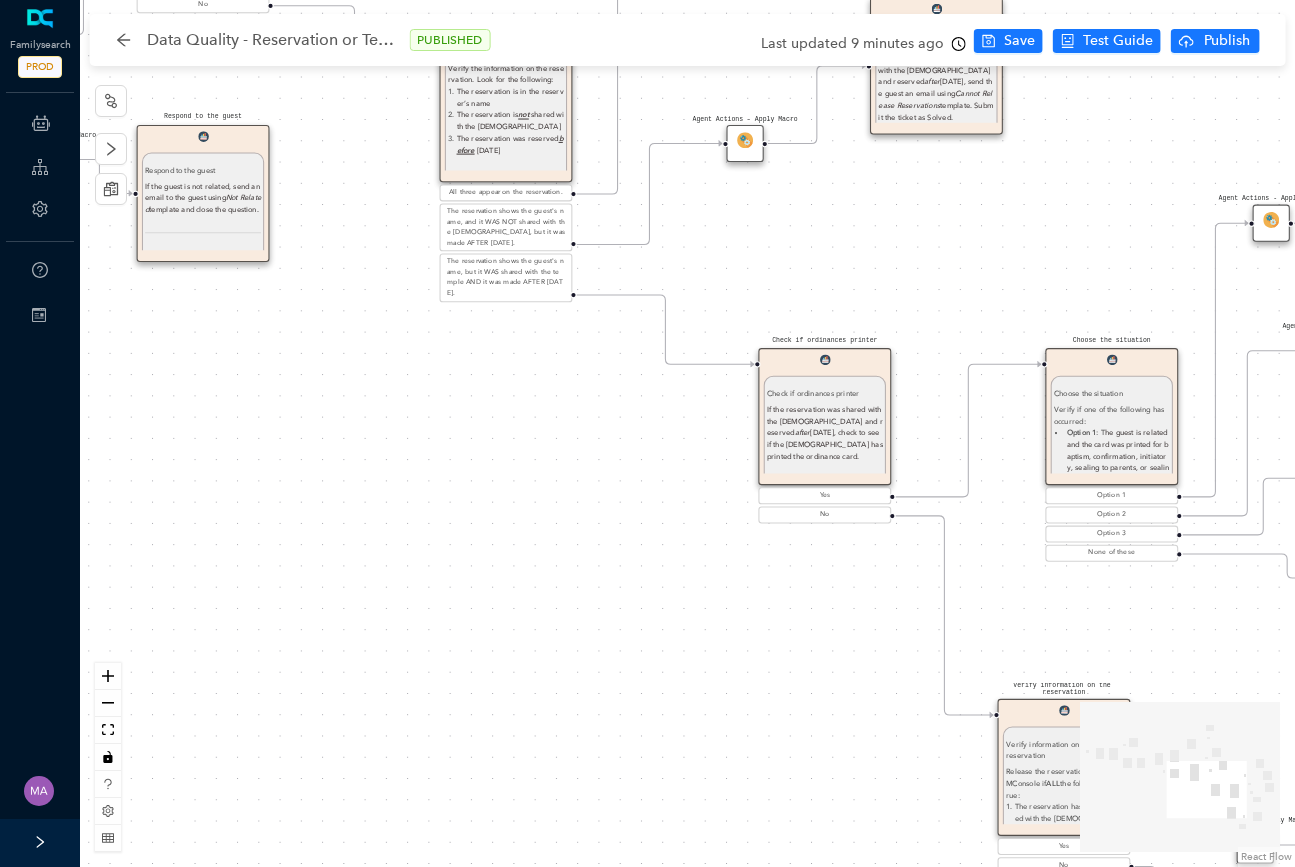 drag, startPoint x: 490, startPoint y: 672, endPoint x: 298, endPoint y: 388, distance: 342.8119 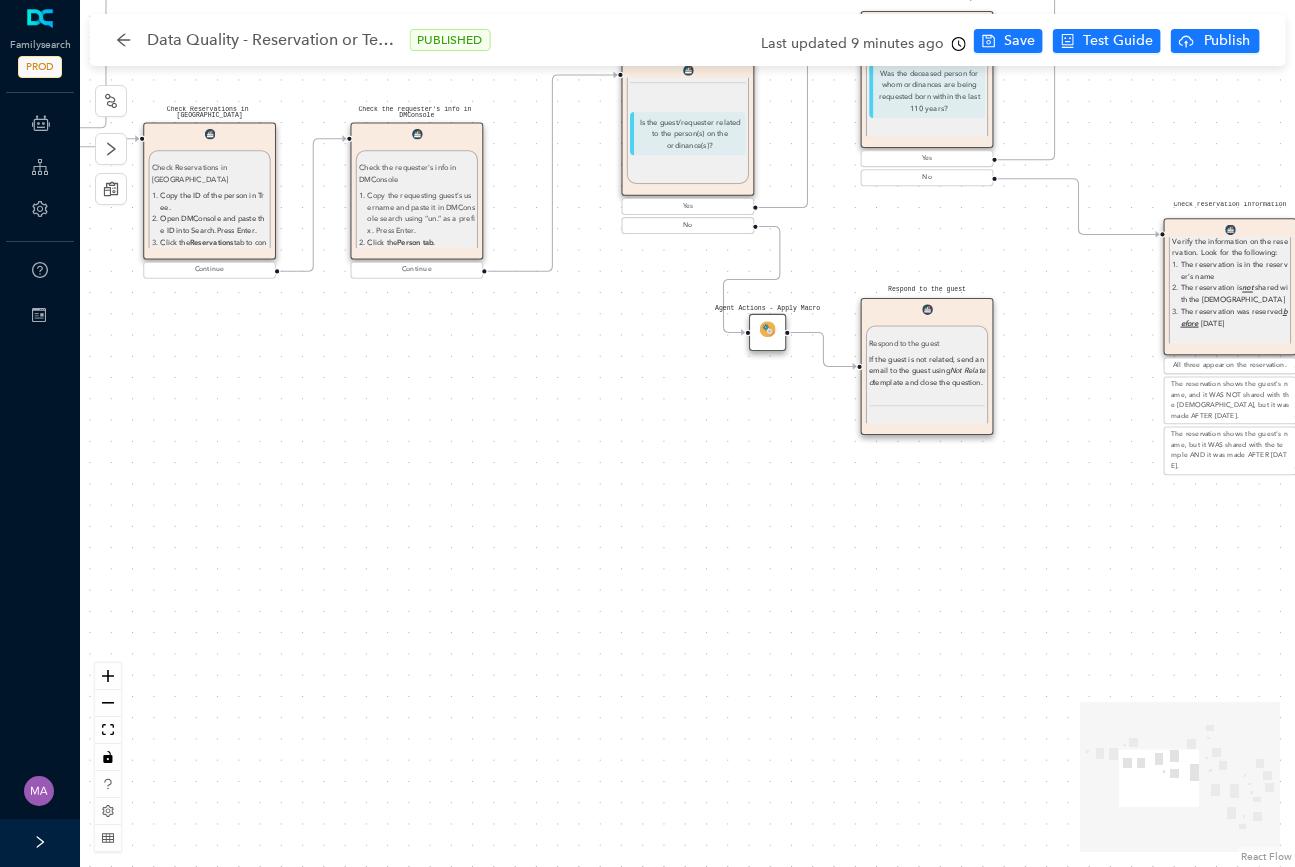 drag, startPoint x: 463, startPoint y: 513, endPoint x: 1182, endPoint y: 705, distance: 744.1942 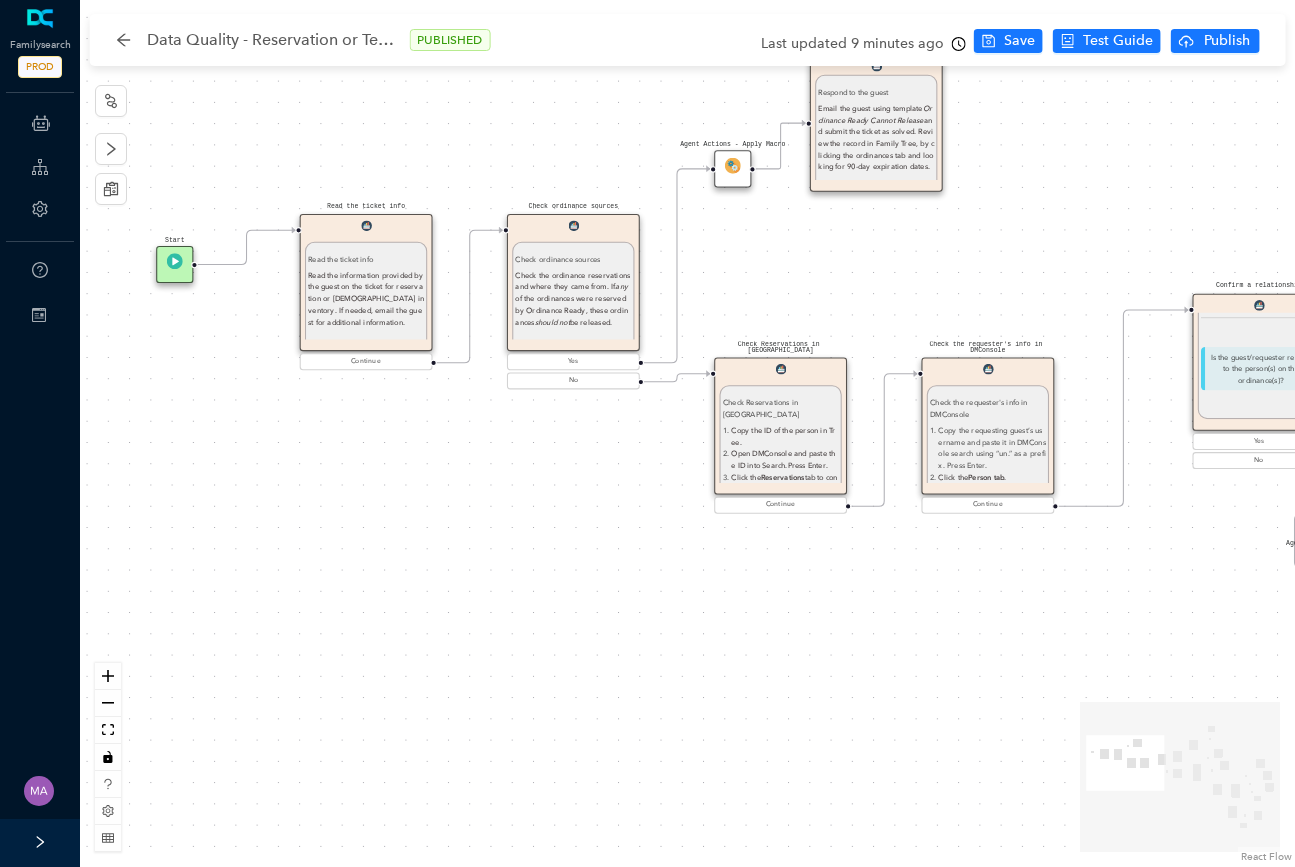 drag, startPoint x: 451, startPoint y: 591, endPoint x: 1025, endPoint y: 830, distance: 621.7692 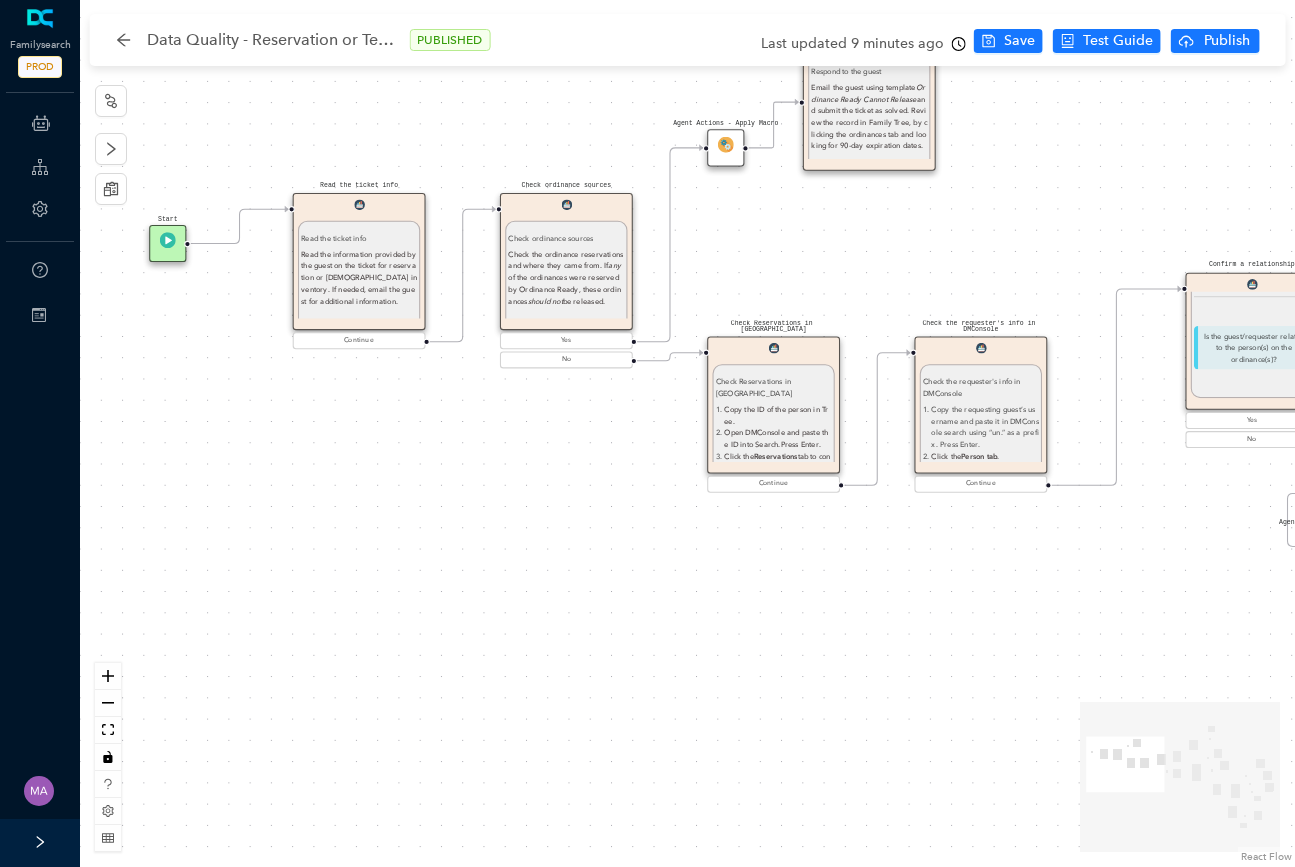 drag, startPoint x: 510, startPoint y: 643, endPoint x: 507, endPoint y: 601, distance: 42.107006 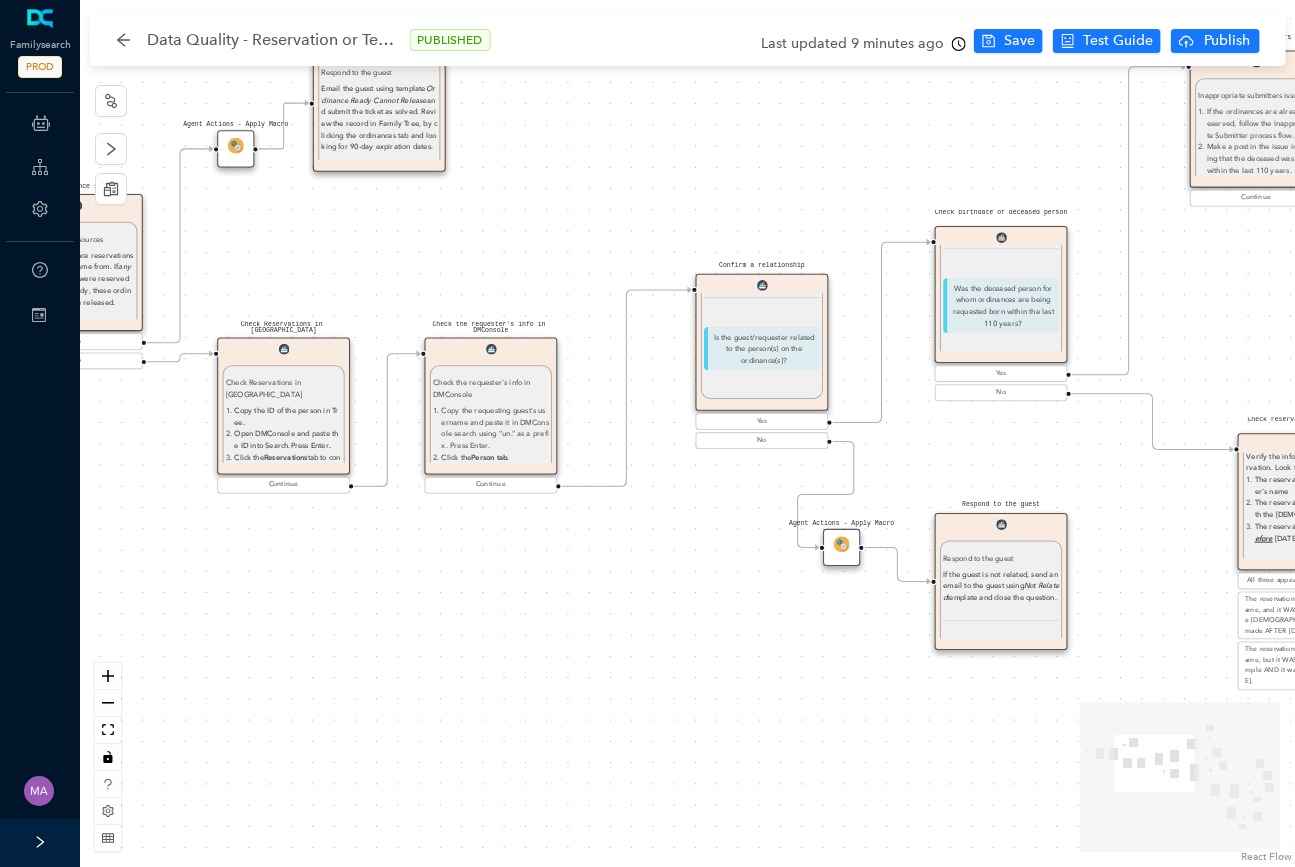 drag, startPoint x: 1028, startPoint y: 638, endPoint x: 537, endPoint y: 639, distance: 491.001 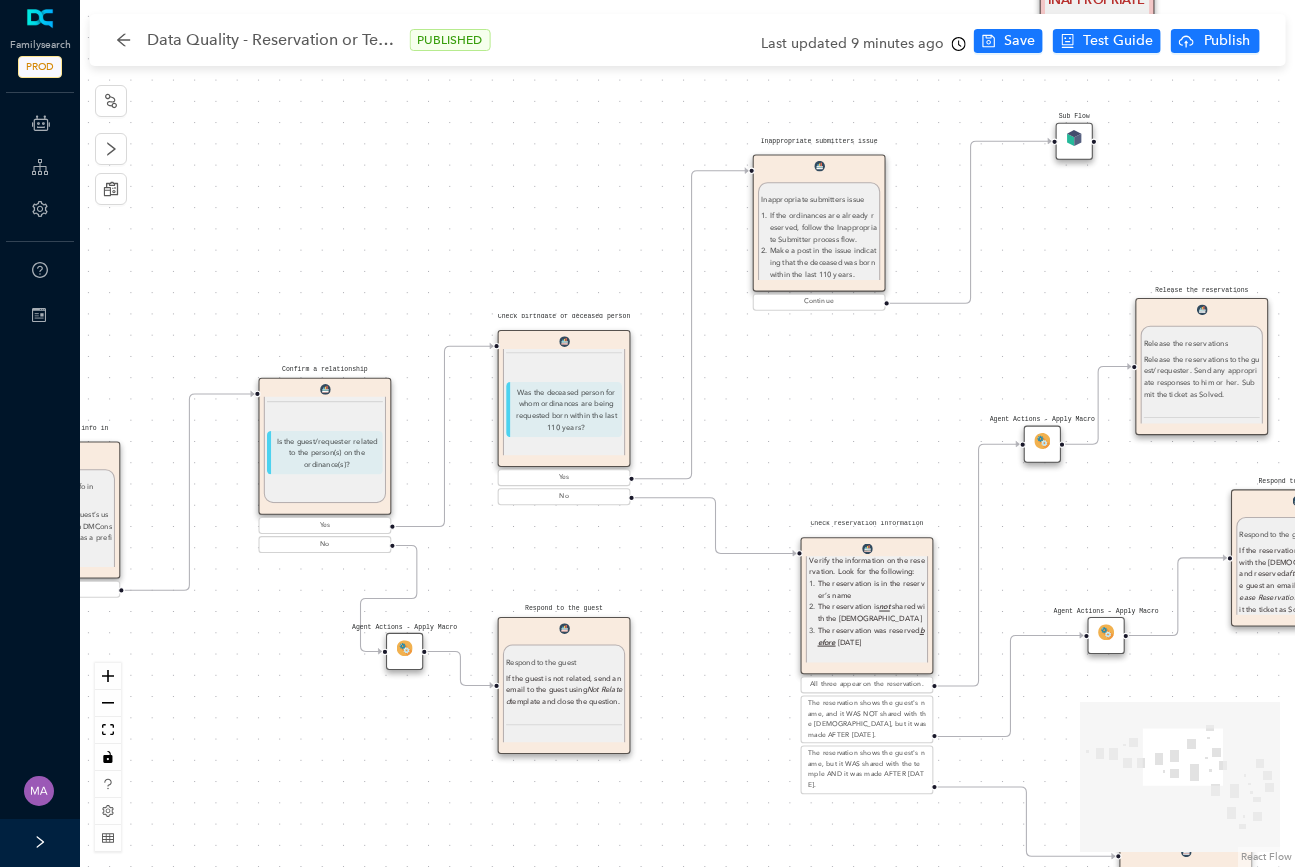 drag, startPoint x: 1076, startPoint y: 473, endPoint x: 636, endPoint y: 556, distance: 447.75998 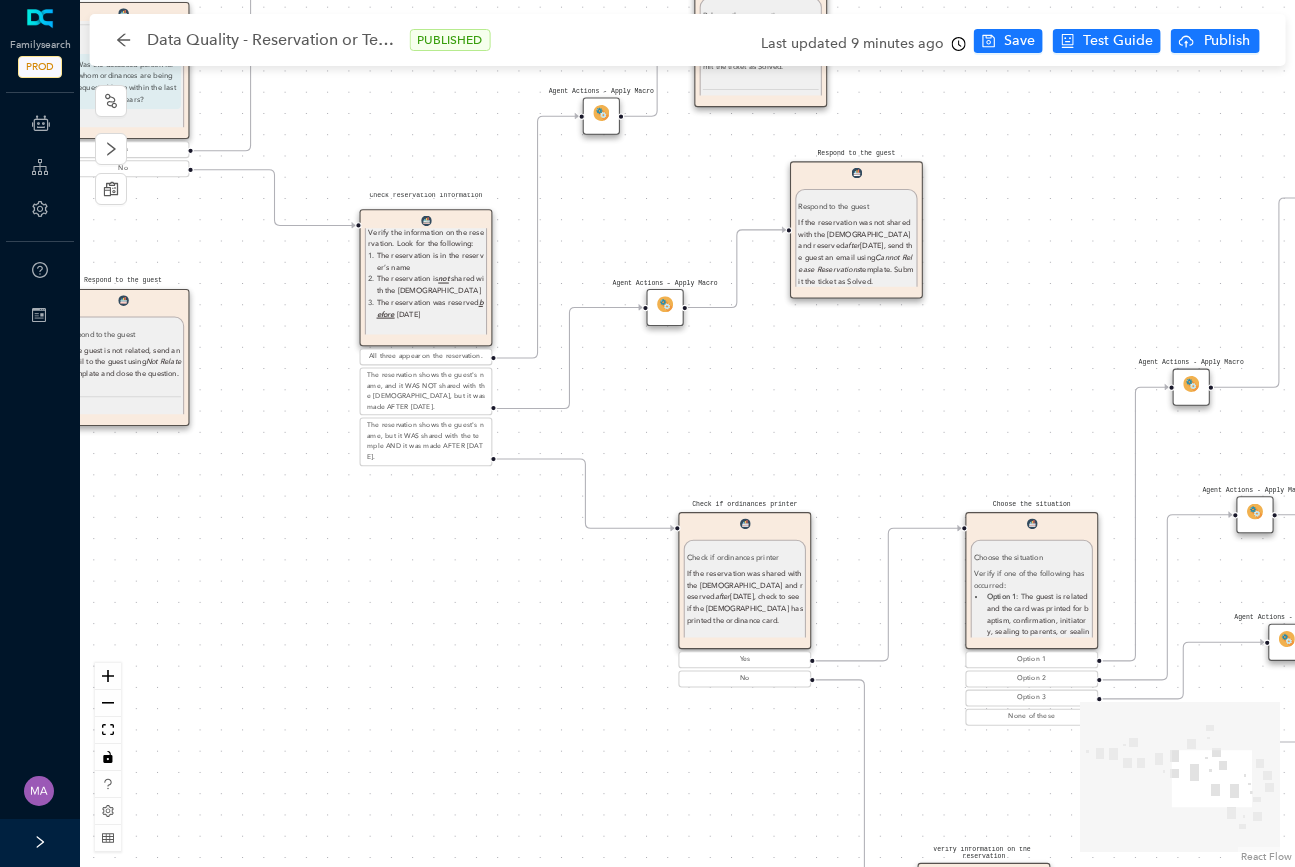 drag, startPoint x: 761, startPoint y: 386, endPoint x: 323, endPoint y: 79, distance: 534.87665 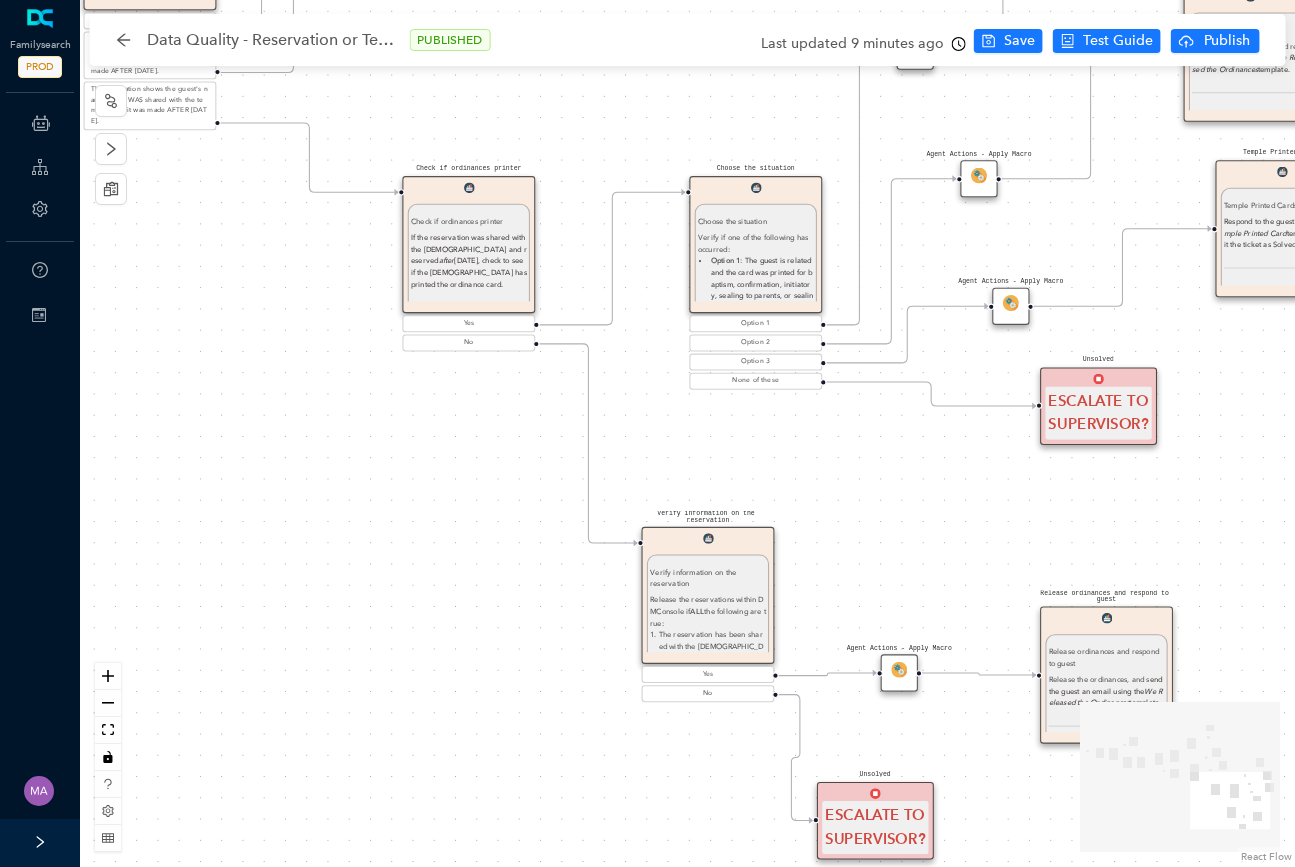 drag, startPoint x: 830, startPoint y: 463, endPoint x: 553, endPoint y: 127, distance: 435.45953 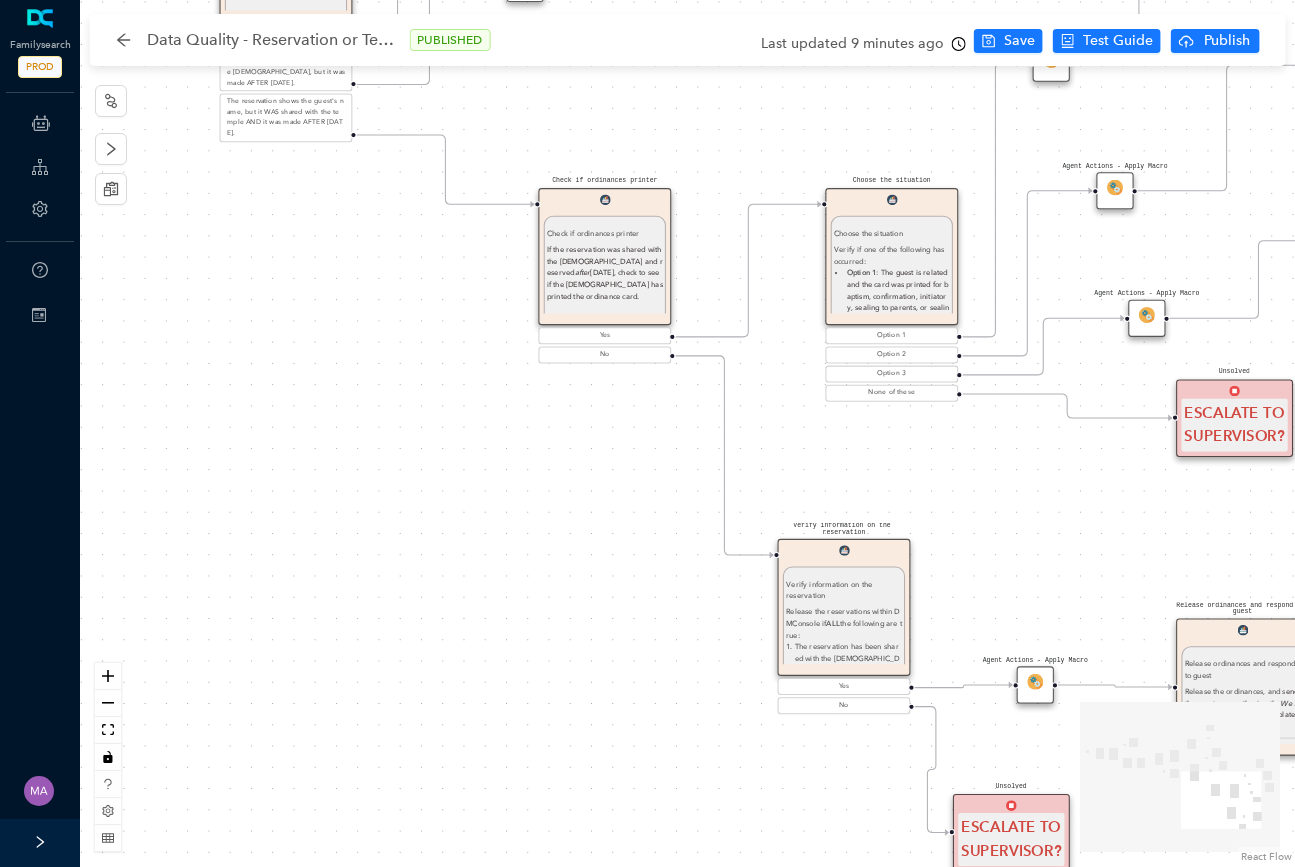 drag, startPoint x: 936, startPoint y: 514, endPoint x: 1072, endPoint y: 526, distance: 136.52838 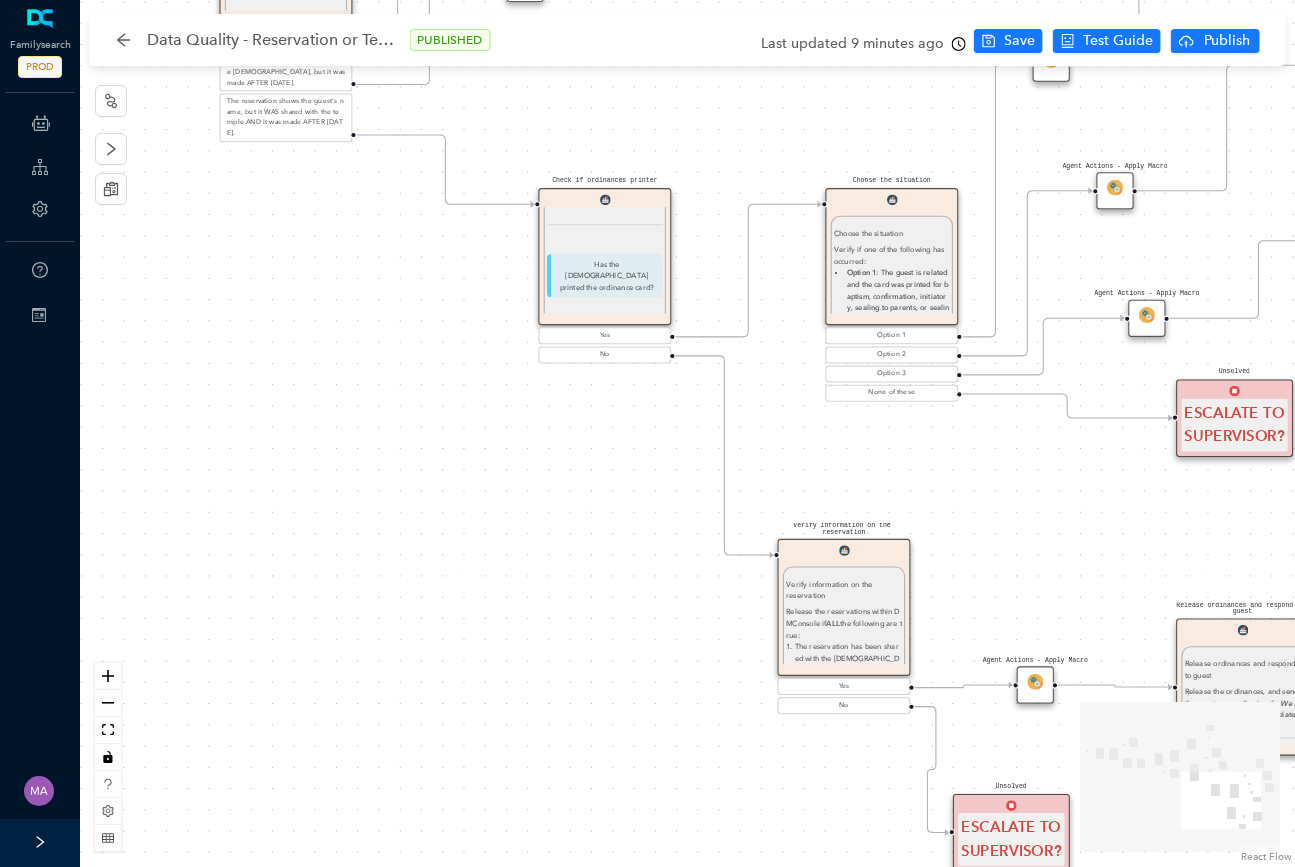 scroll, scrollTop: 78, scrollLeft: 0, axis: vertical 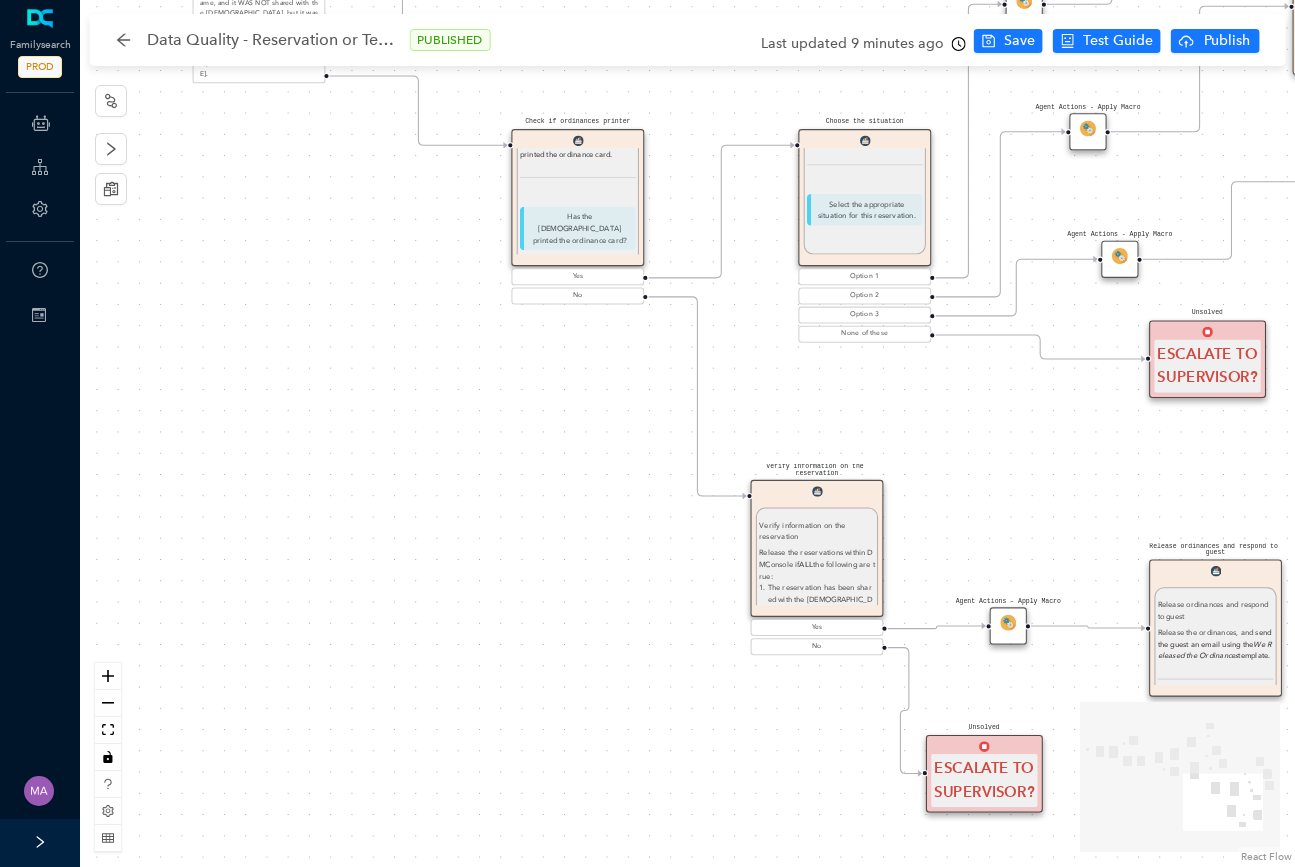 drag, startPoint x: 937, startPoint y: 445, endPoint x: 910, endPoint y: 386, distance: 64.884514 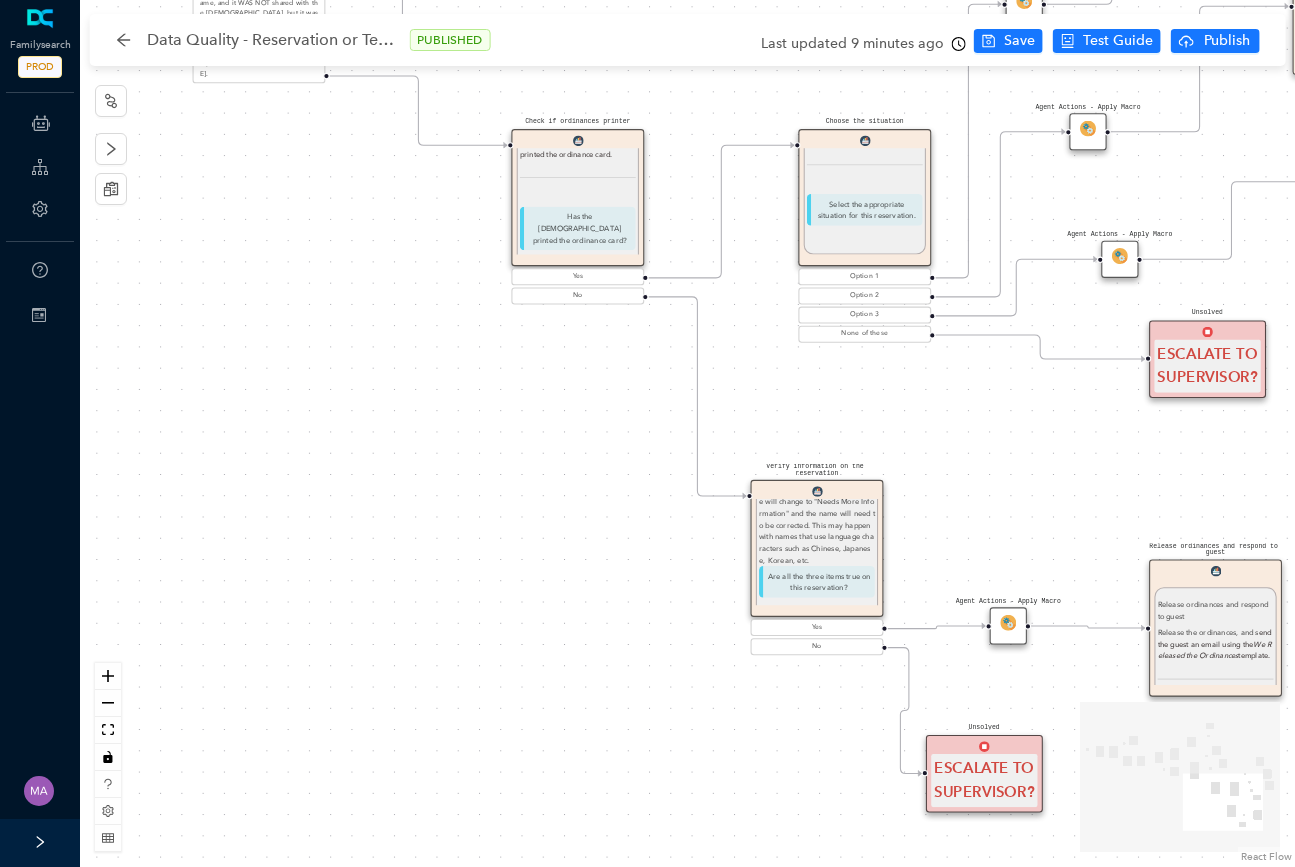scroll, scrollTop: 238, scrollLeft: 0, axis: vertical 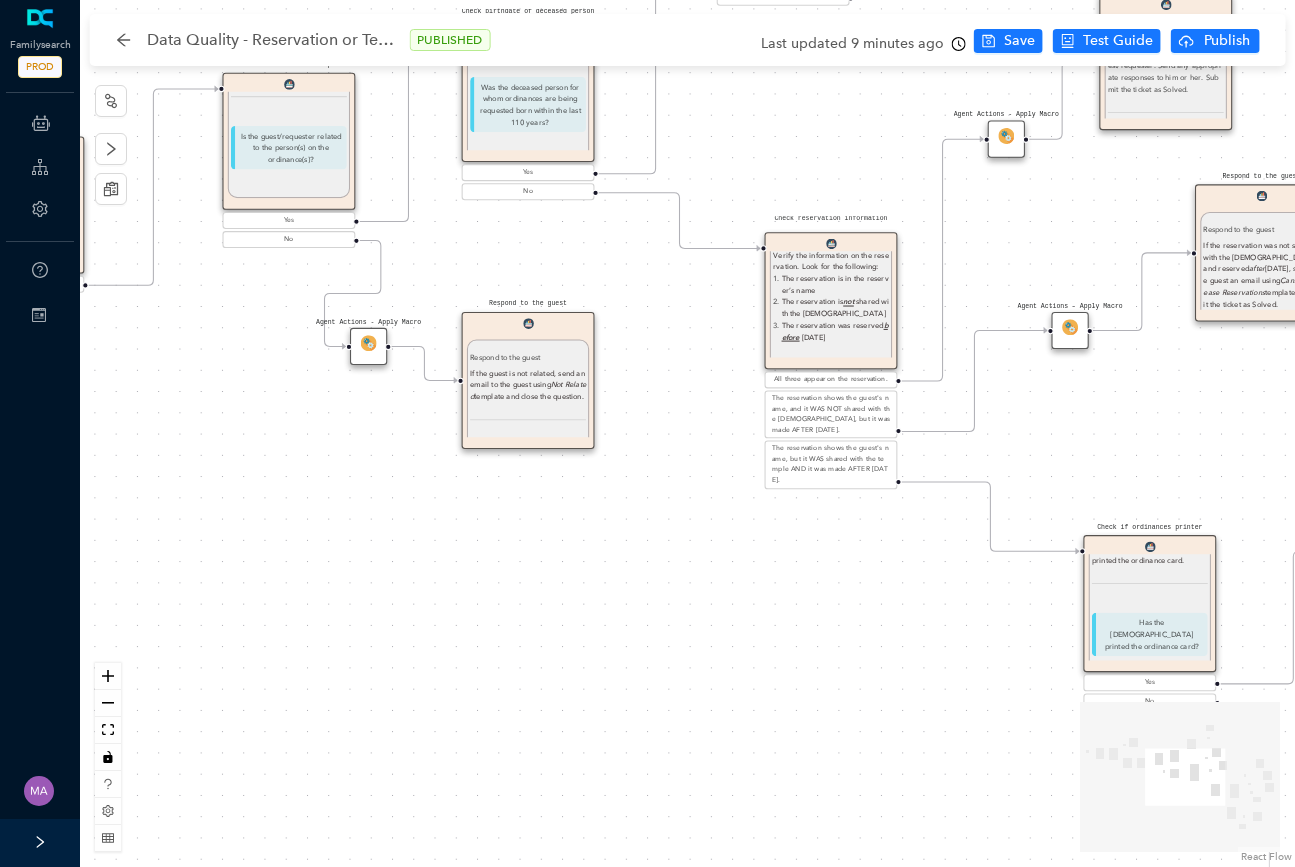 drag, startPoint x: 577, startPoint y: 462, endPoint x: 1035, endPoint y: 822, distance: 582.54956 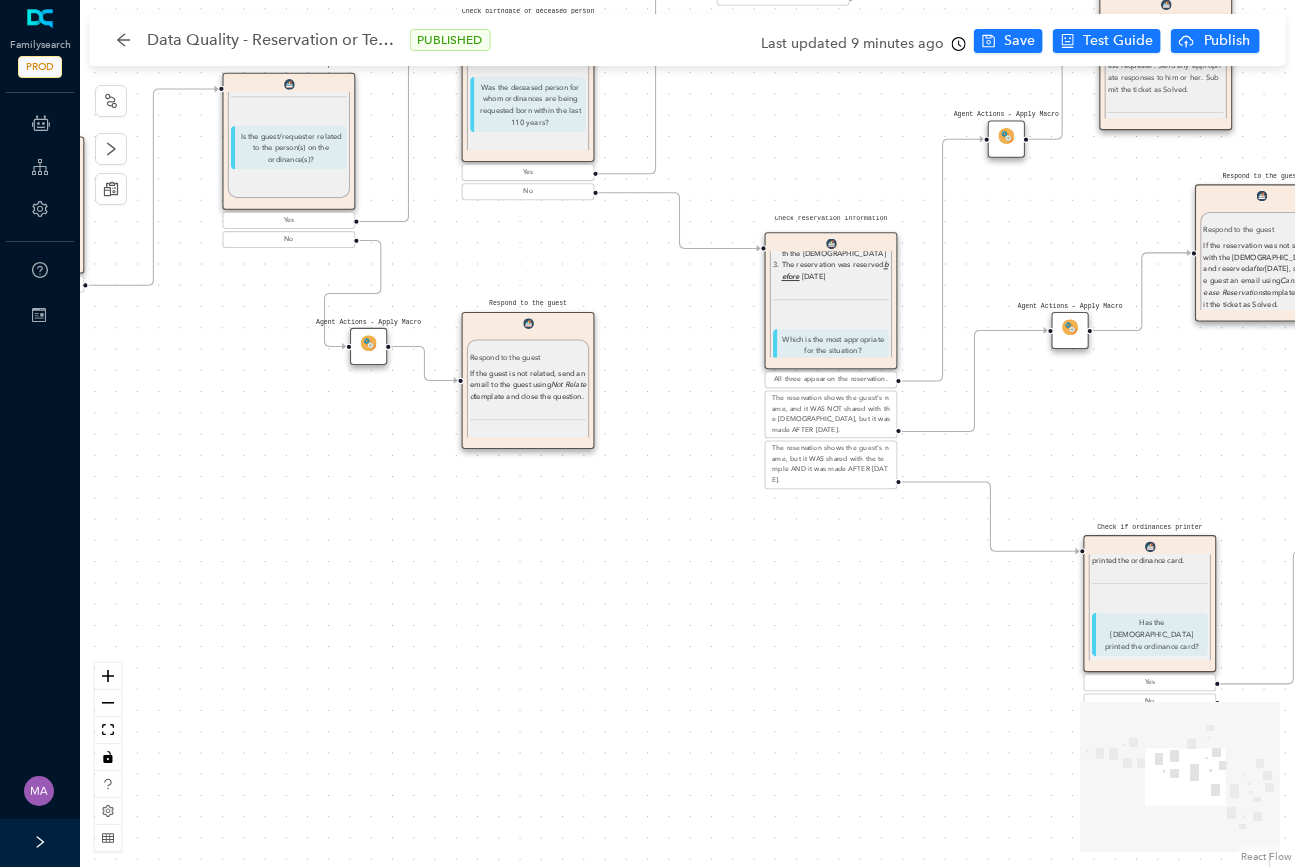 scroll, scrollTop: 121, scrollLeft: 0, axis: vertical 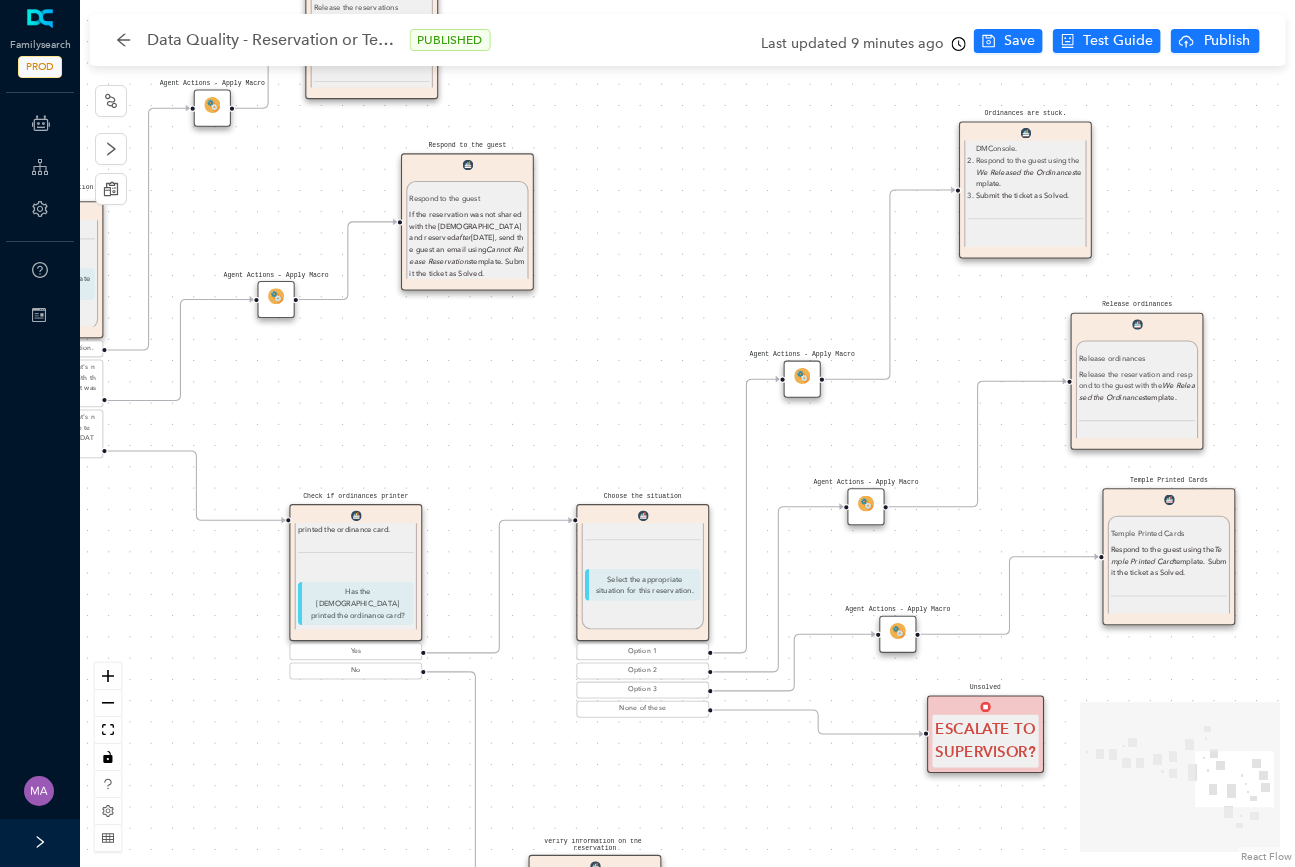 drag, startPoint x: 1046, startPoint y: 420, endPoint x: 281, endPoint y: 369, distance: 766.6981 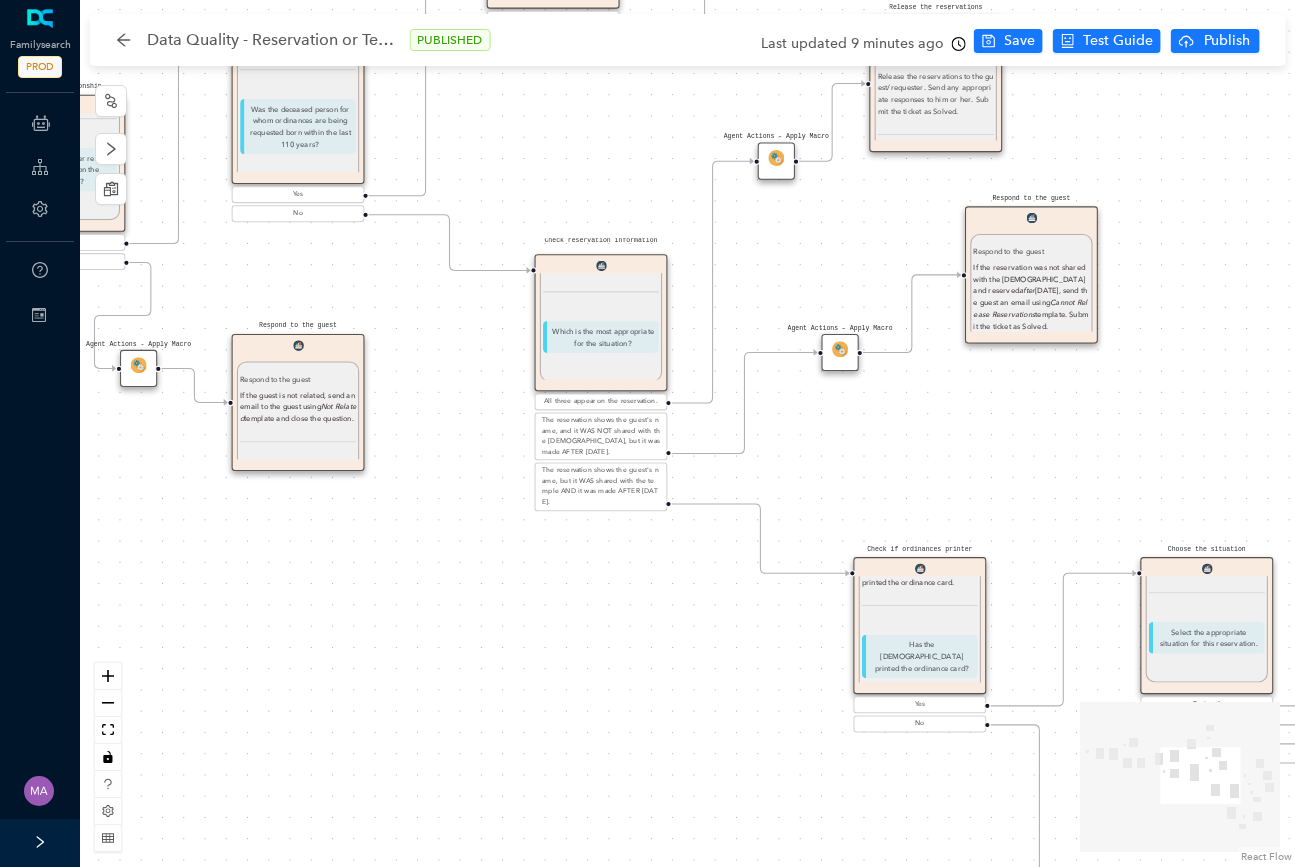 drag, startPoint x: 636, startPoint y: 364, endPoint x: 1200, endPoint y: 417, distance: 566.4848 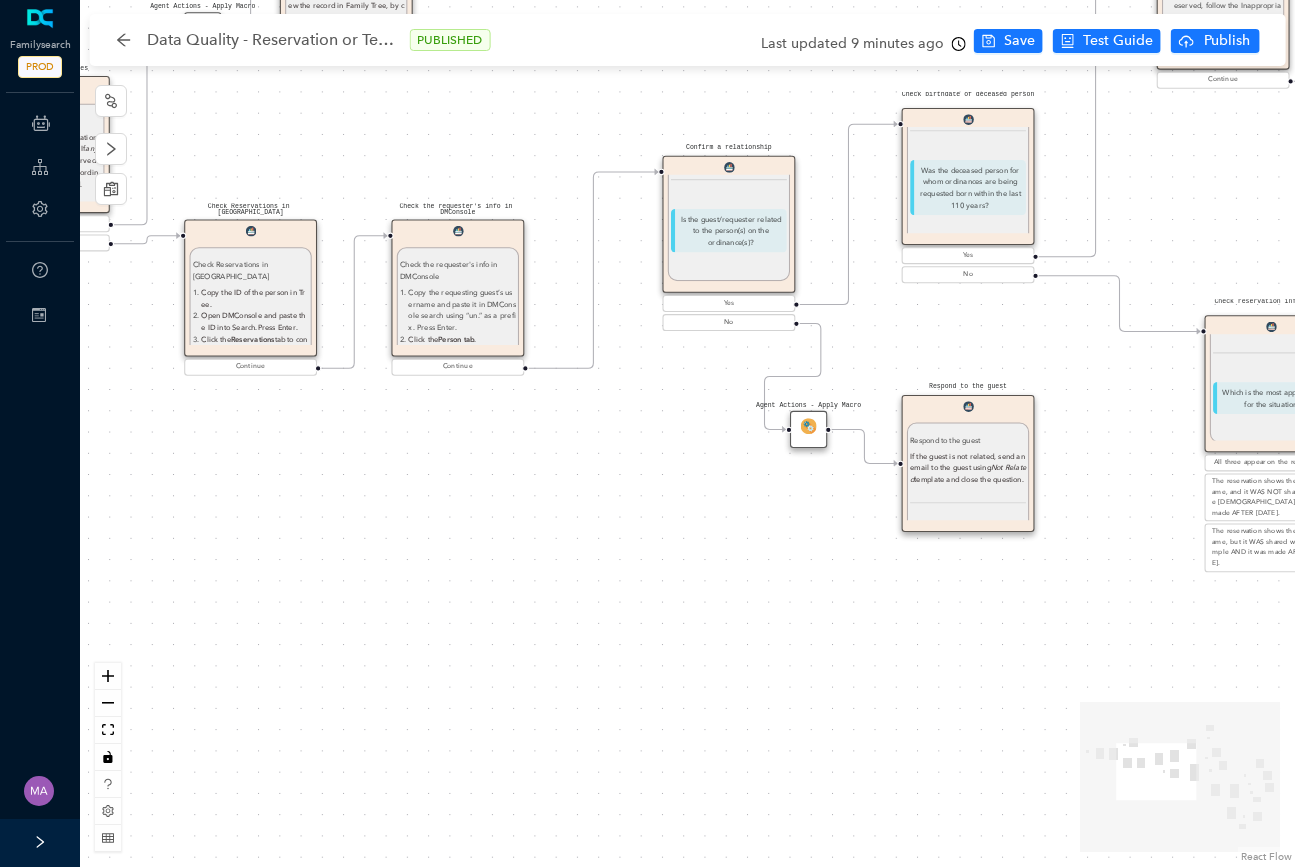 drag, startPoint x: 362, startPoint y: 546, endPoint x: 1032, endPoint y: 607, distance: 672.7711 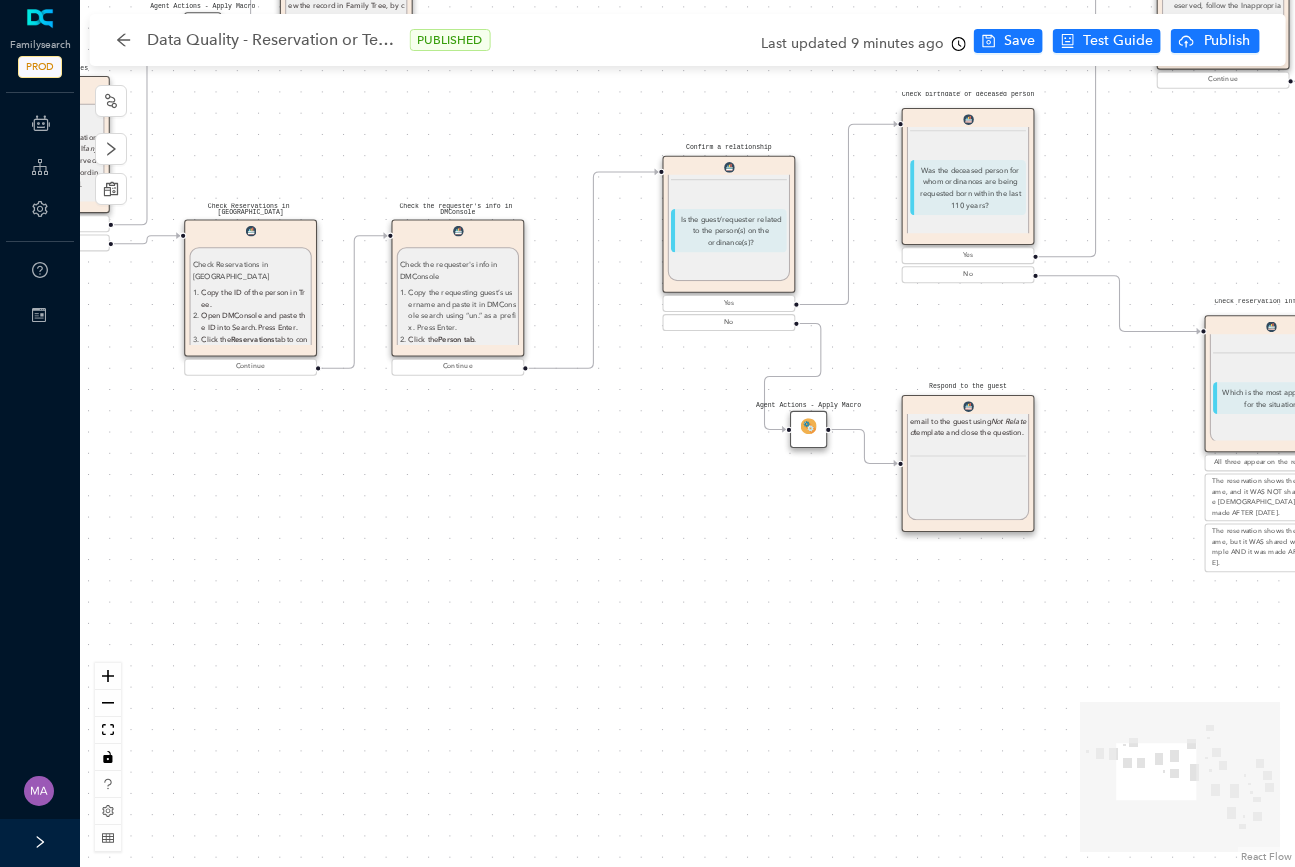 scroll, scrollTop: 0, scrollLeft: 0, axis: both 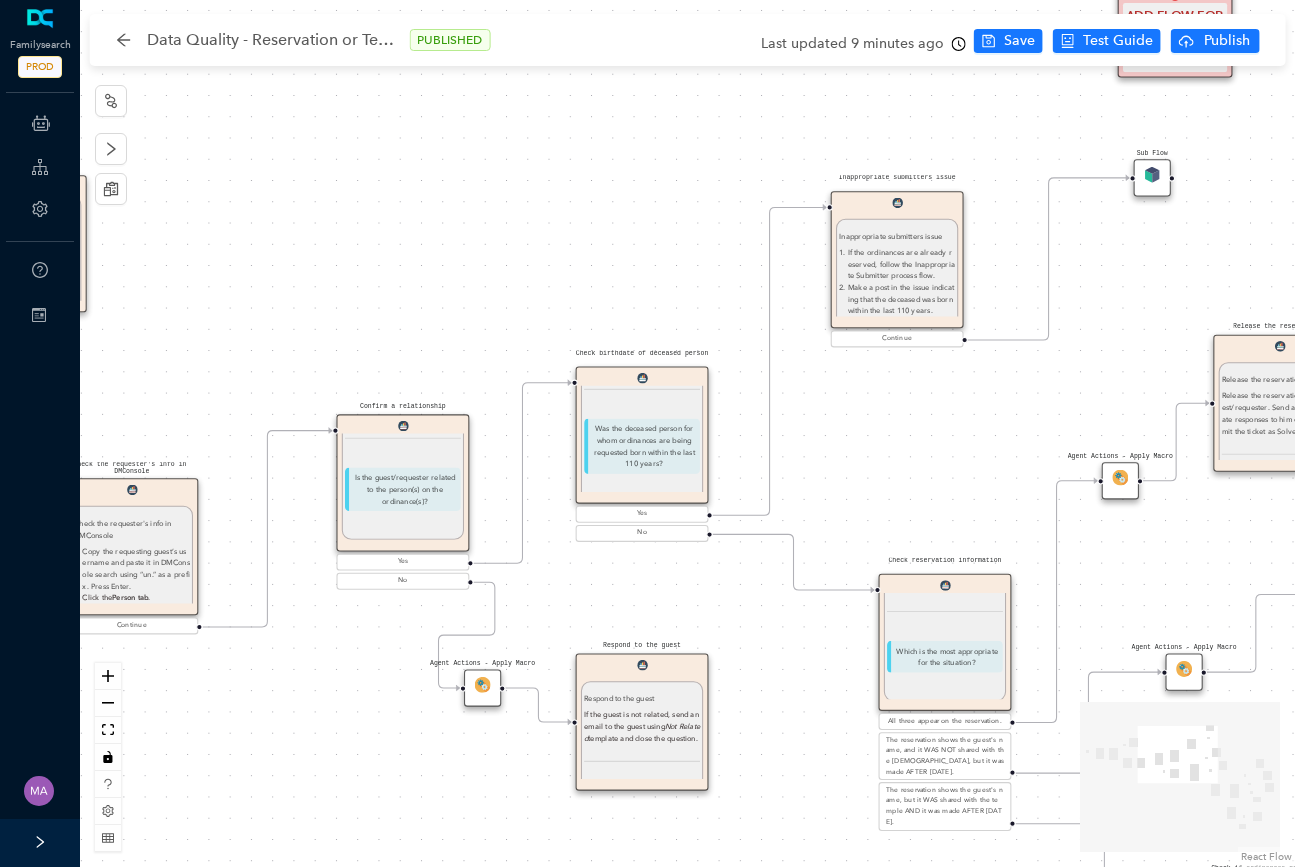 drag, startPoint x: 1173, startPoint y: 249, endPoint x: 847, endPoint y: 479, distance: 398.96866 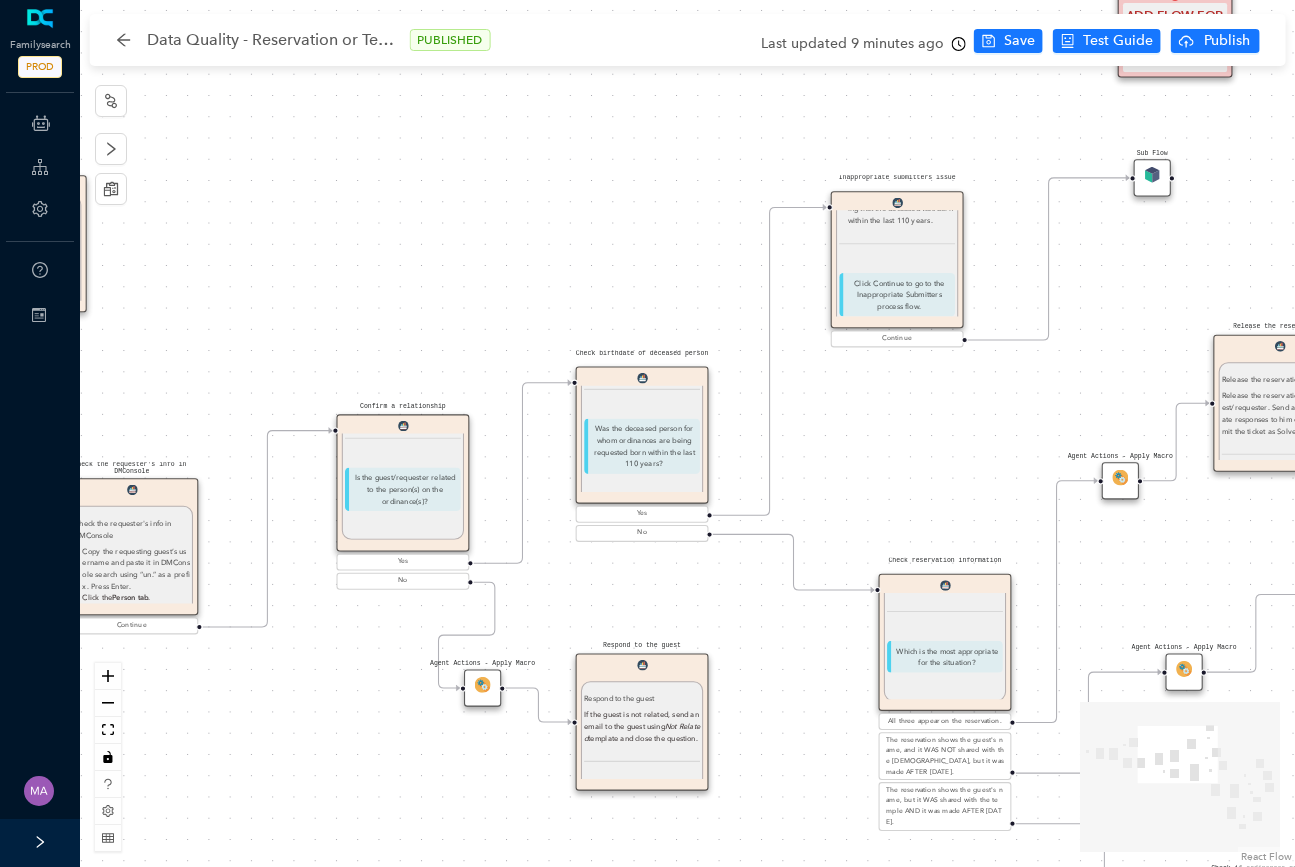 scroll, scrollTop: 112, scrollLeft: 0, axis: vertical 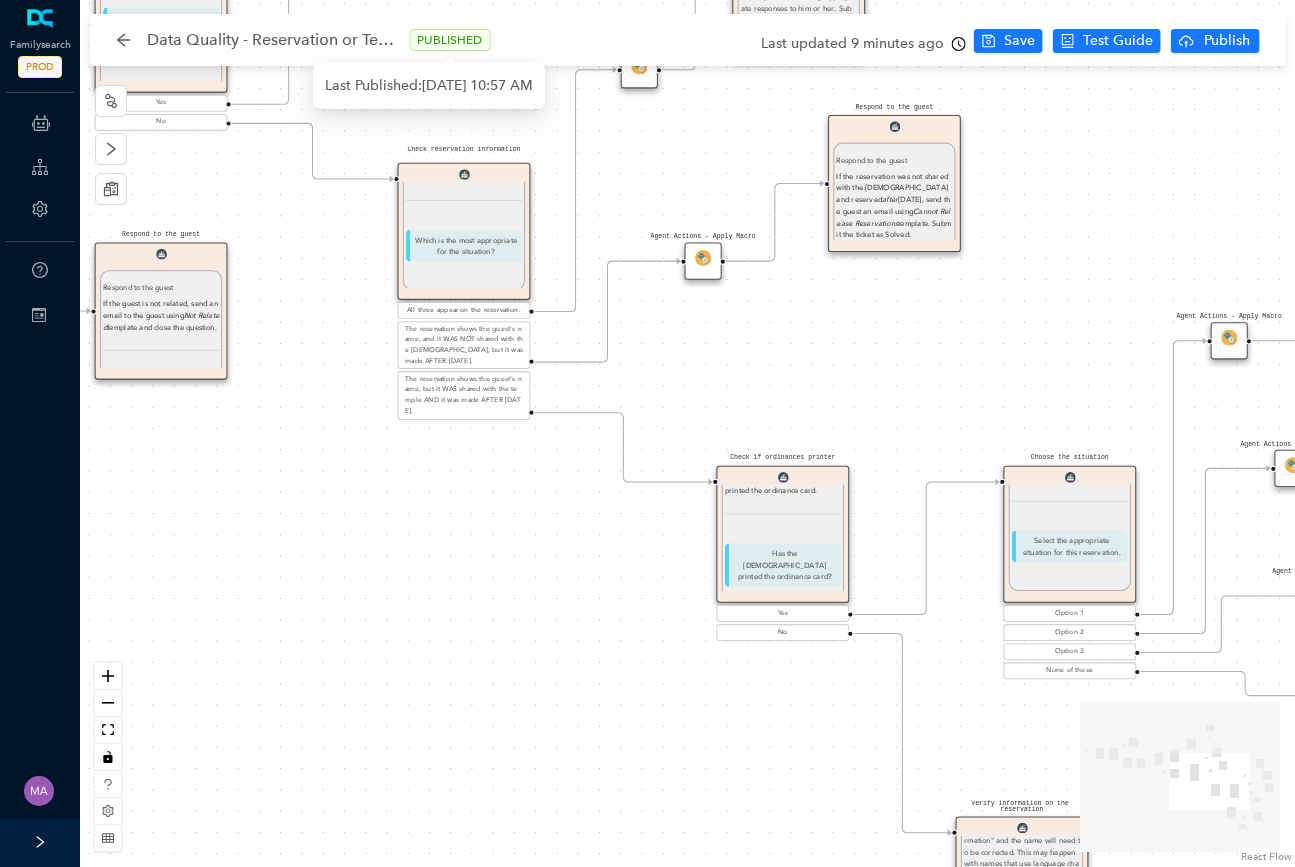 drag, startPoint x: 904, startPoint y: 434, endPoint x: 421, endPoint y: 20, distance: 636.14856 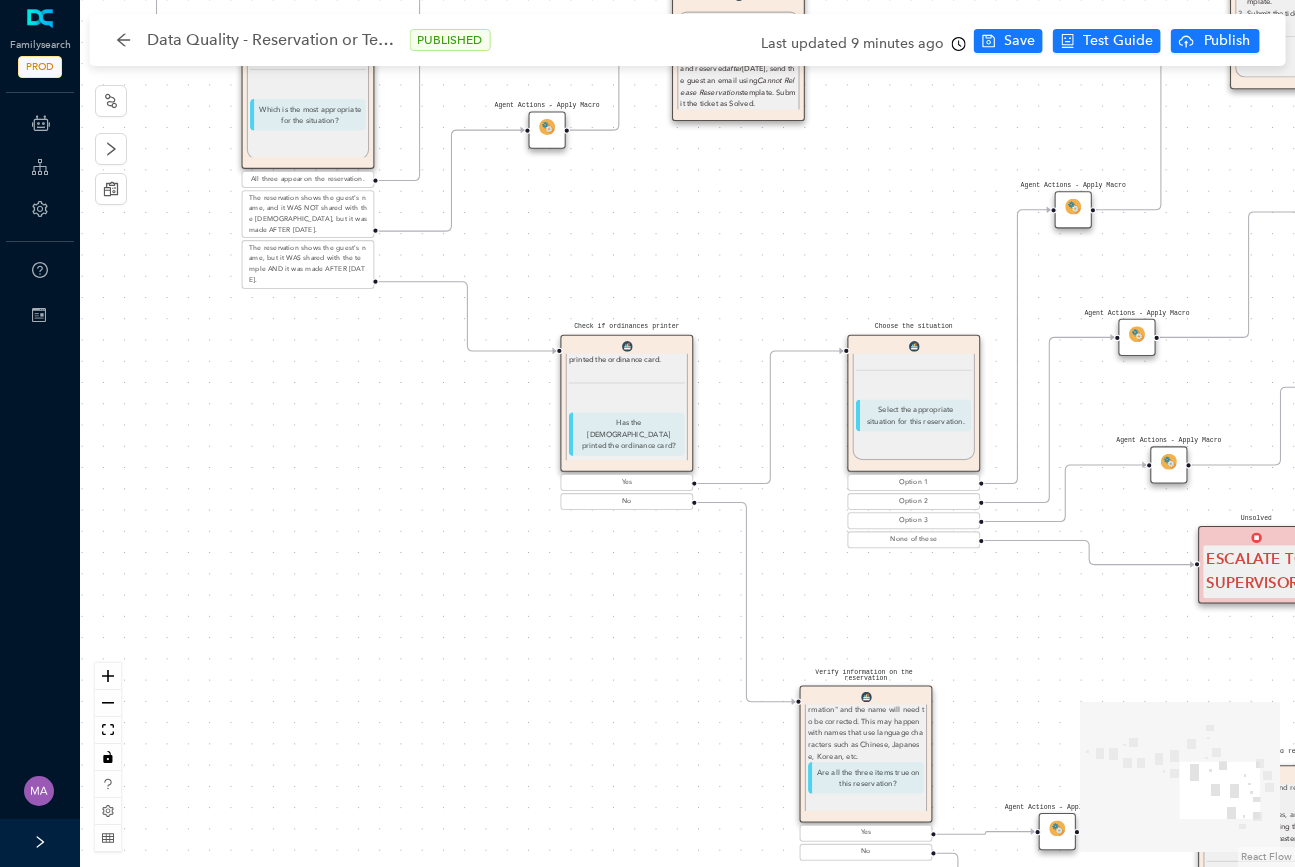 drag, startPoint x: 806, startPoint y: 386, endPoint x: 650, endPoint y: 256, distance: 203.0665 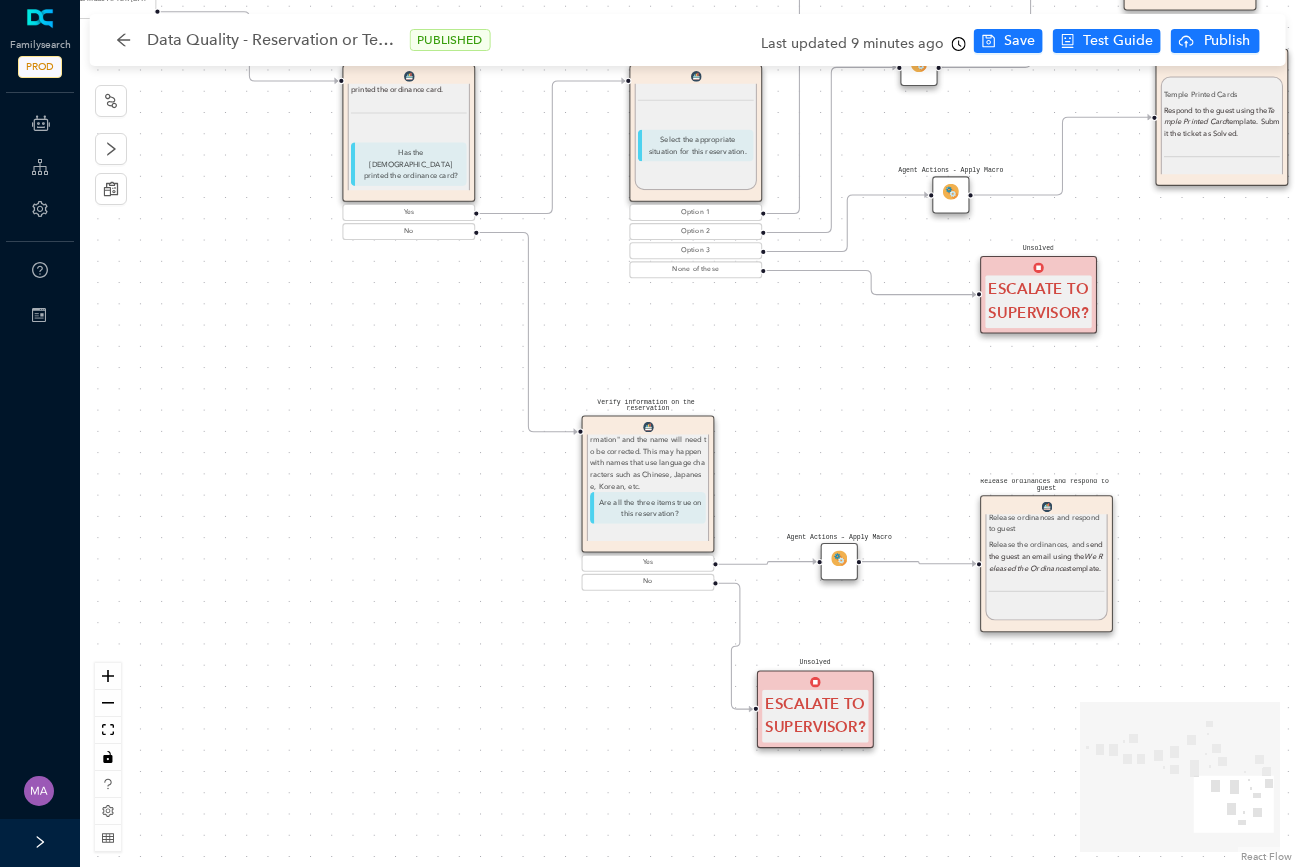 drag, startPoint x: 641, startPoint y: 678, endPoint x: 426, endPoint y: 411, distance: 342.80316 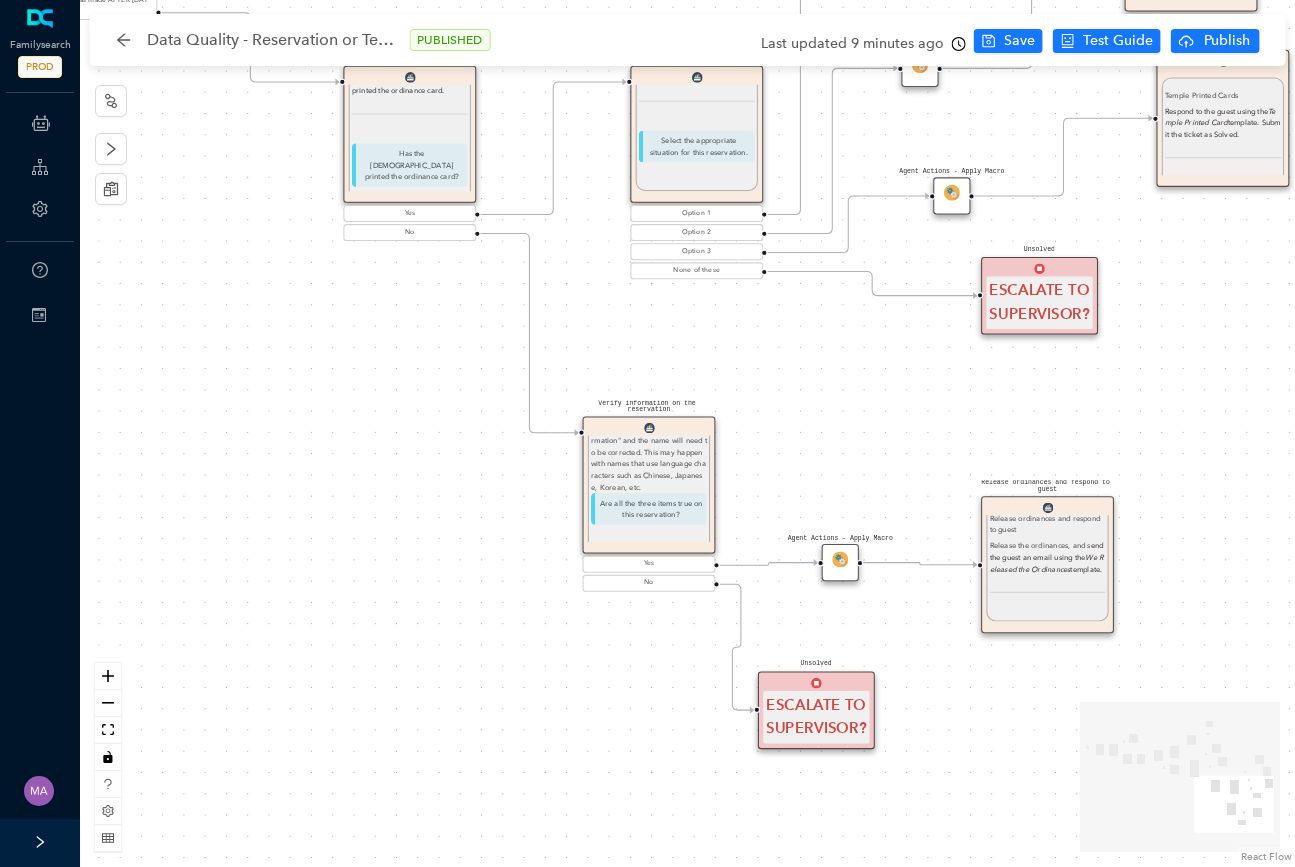 scroll, scrollTop: 223, scrollLeft: 0, axis: vertical 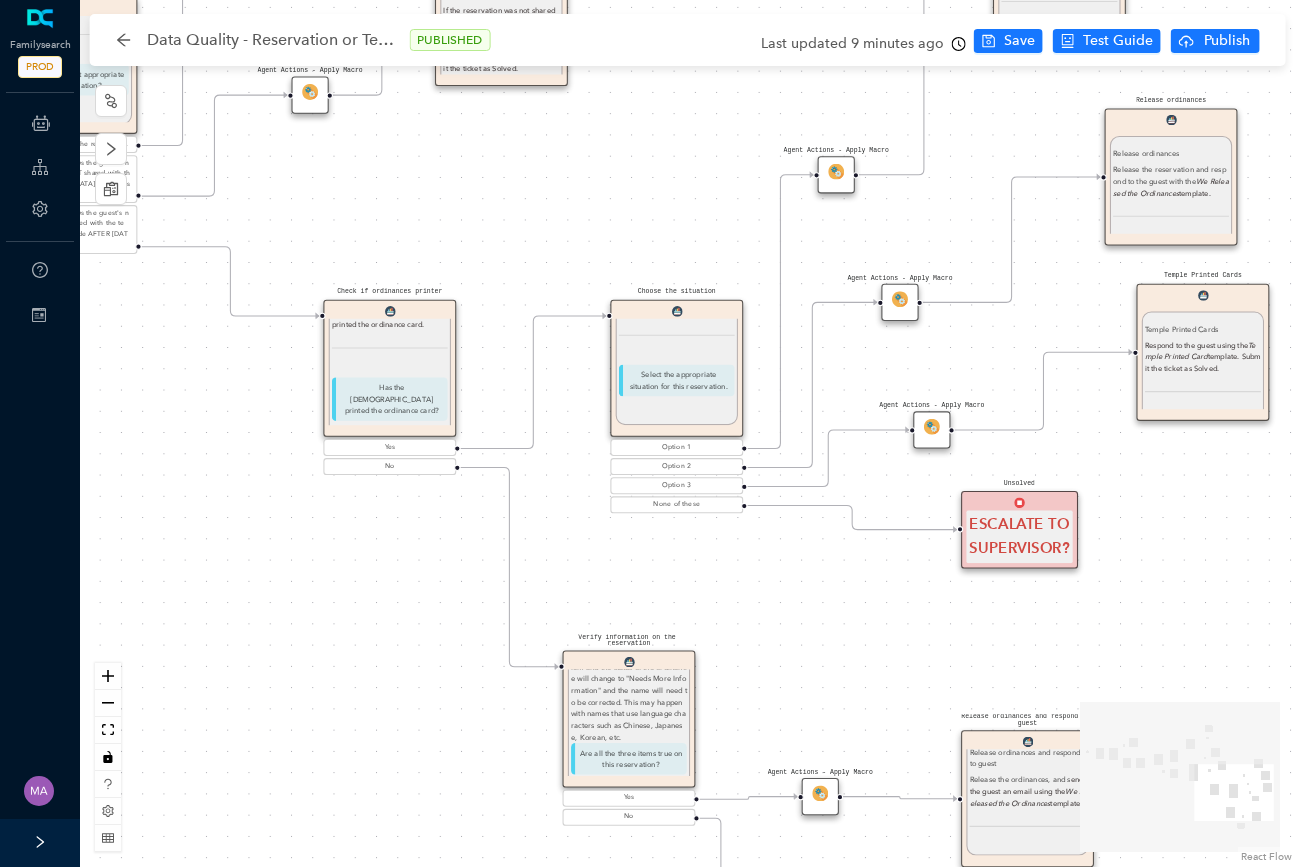drag, startPoint x: 792, startPoint y: 390, endPoint x: 772, endPoint y: 624, distance: 234.85315 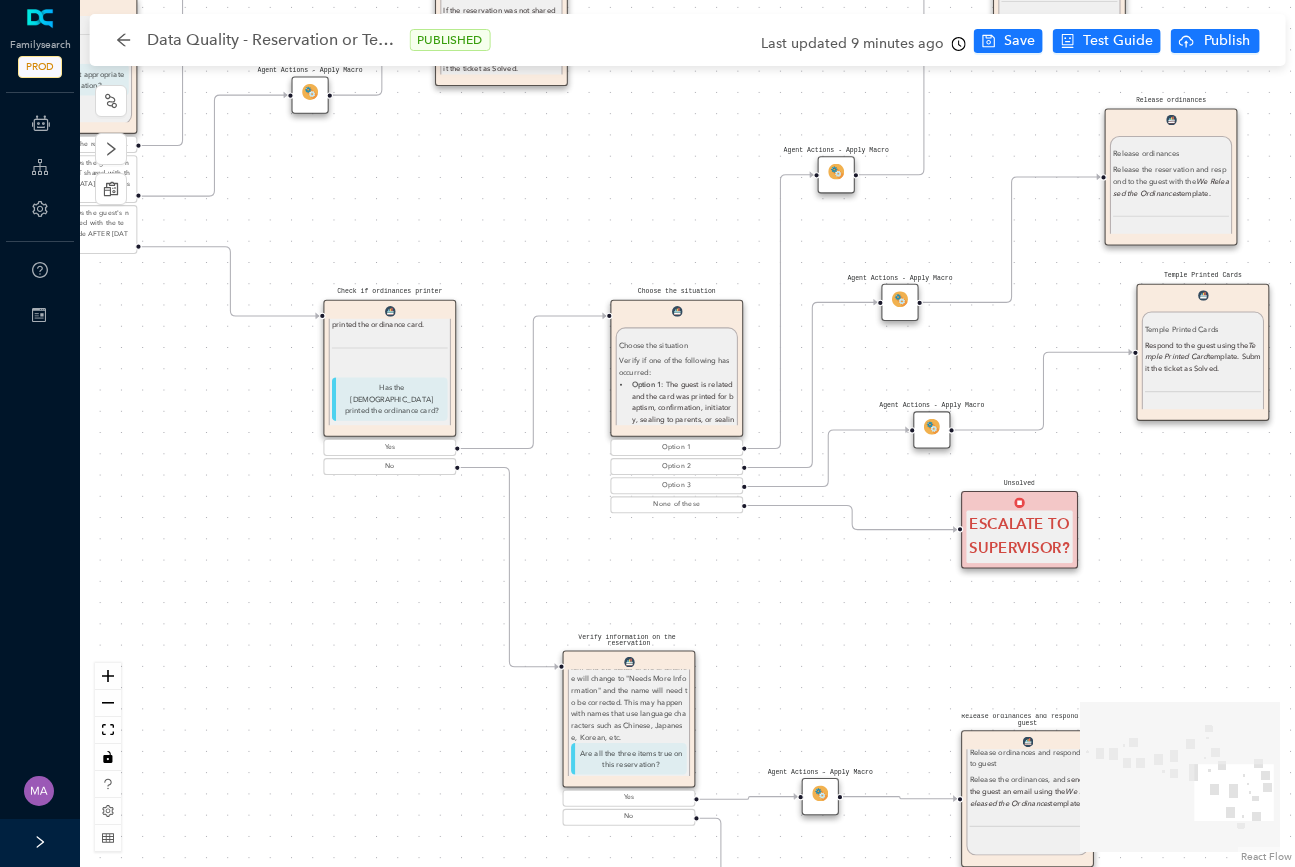 scroll, scrollTop: 233, scrollLeft: 0, axis: vertical 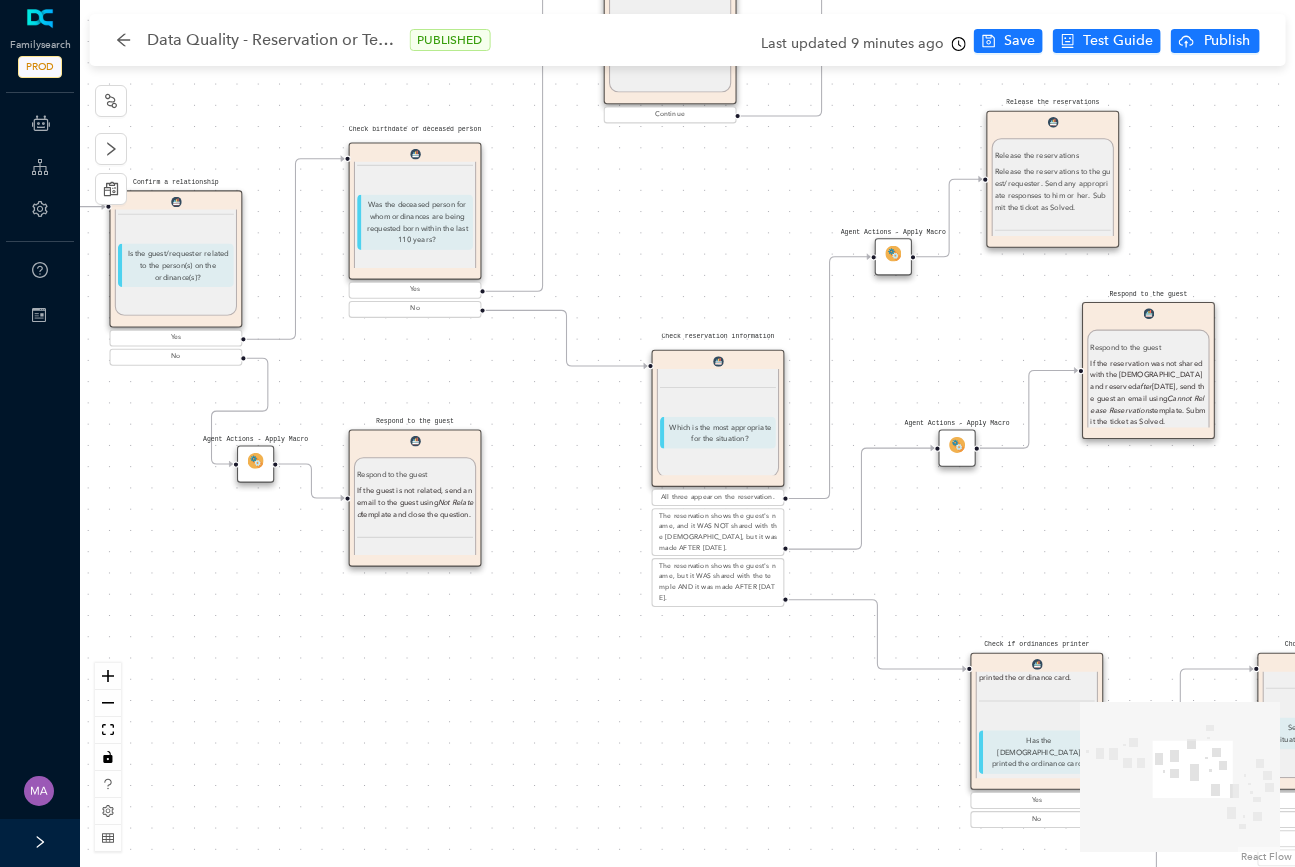 drag, startPoint x: 672, startPoint y: 250, endPoint x: 1342, endPoint y: 613, distance: 762.0164 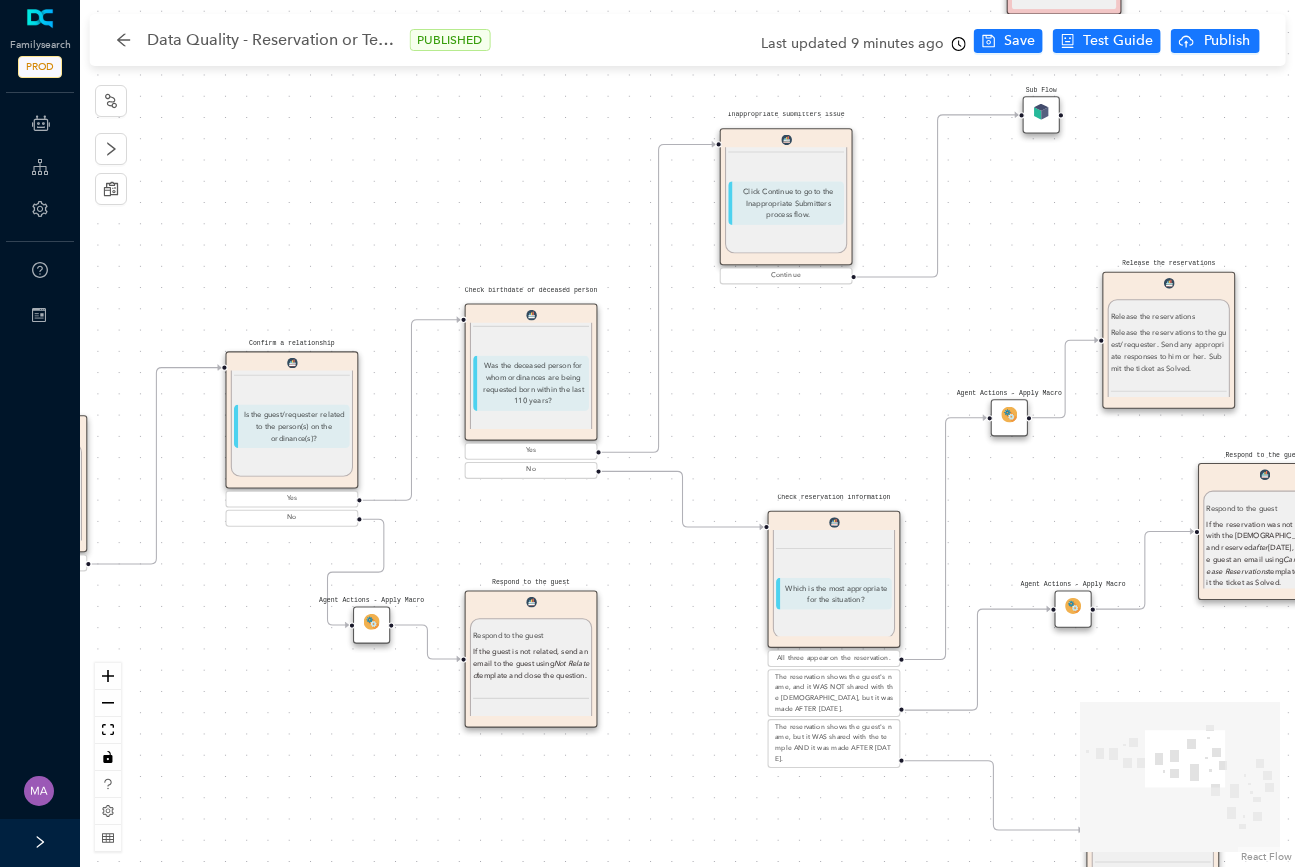 drag, startPoint x: 623, startPoint y: 252, endPoint x: 721, endPoint y: 403, distance: 180.01389 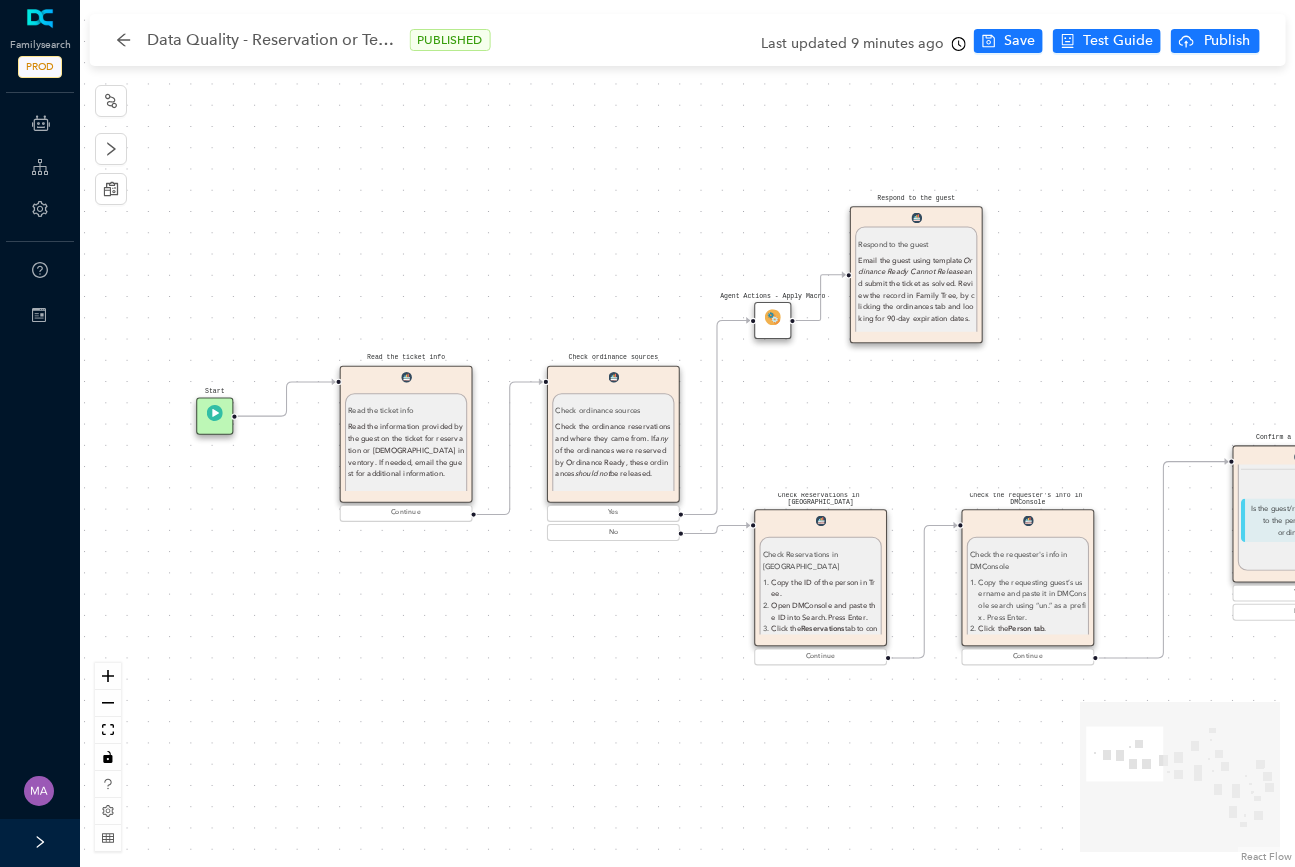 drag, startPoint x: 440, startPoint y: 200, endPoint x: 1447, endPoint y: 294, distance: 1011.37775 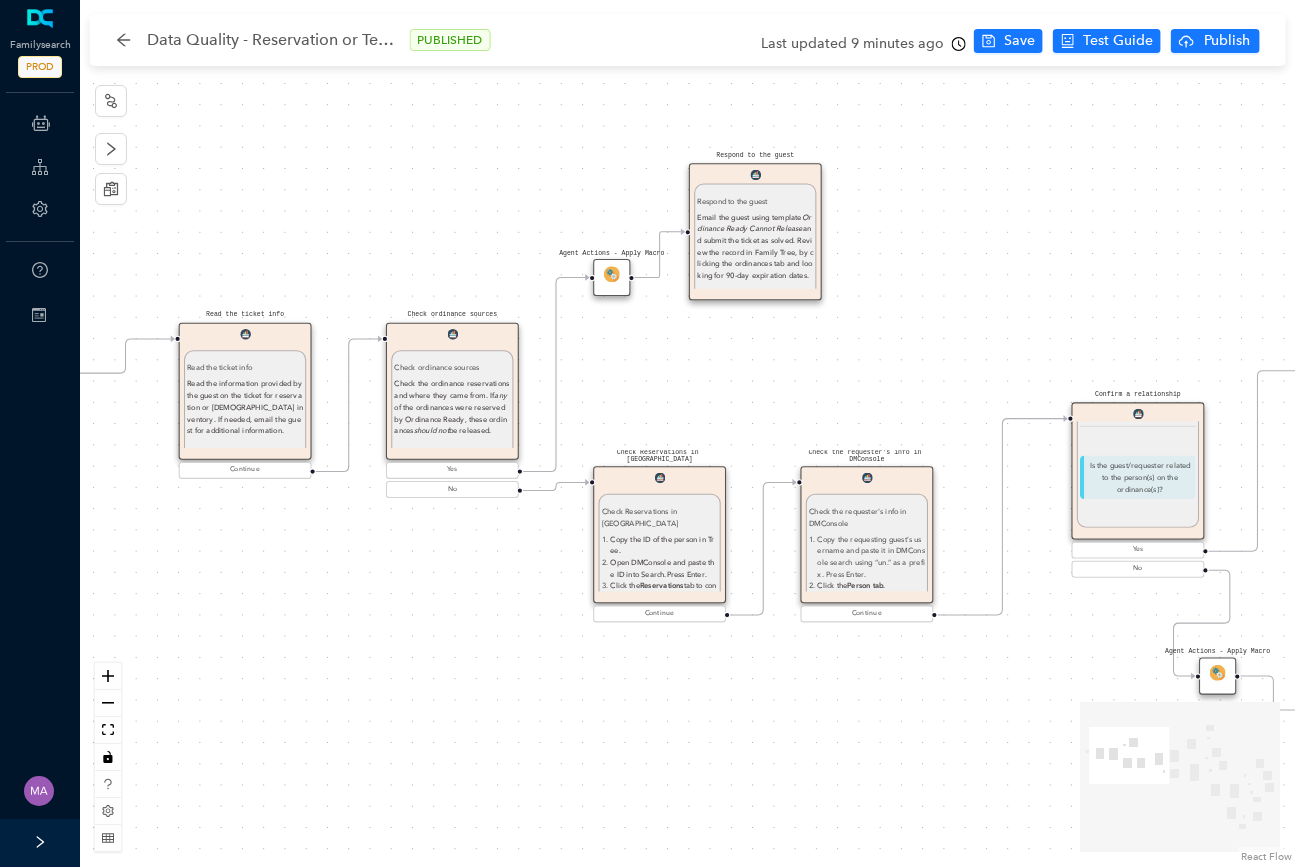 drag, startPoint x: 649, startPoint y: 214, endPoint x: 415, endPoint y: 164, distance: 239.28226 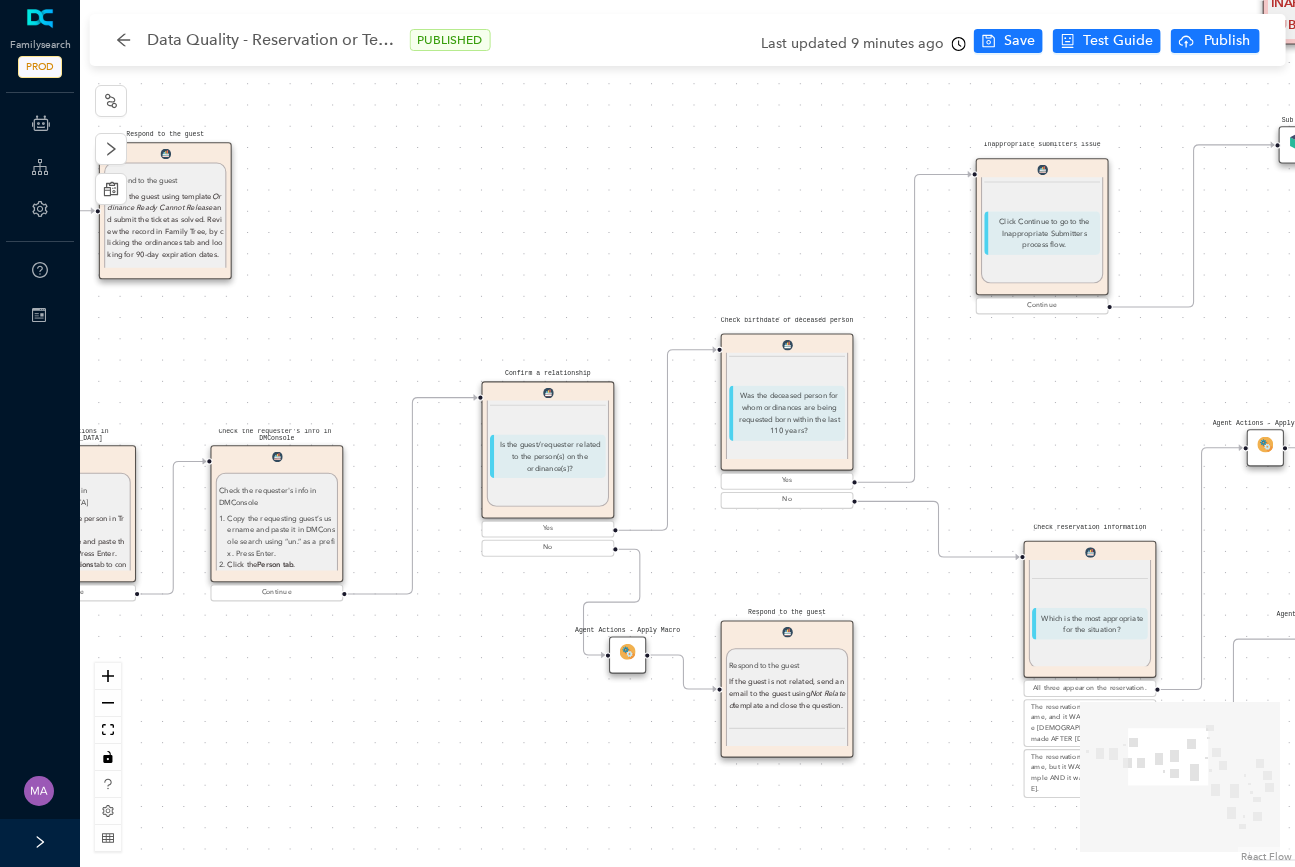drag, startPoint x: 961, startPoint y: 260, endPoint x: 402, endPoint y: 239, distance: 559.3943 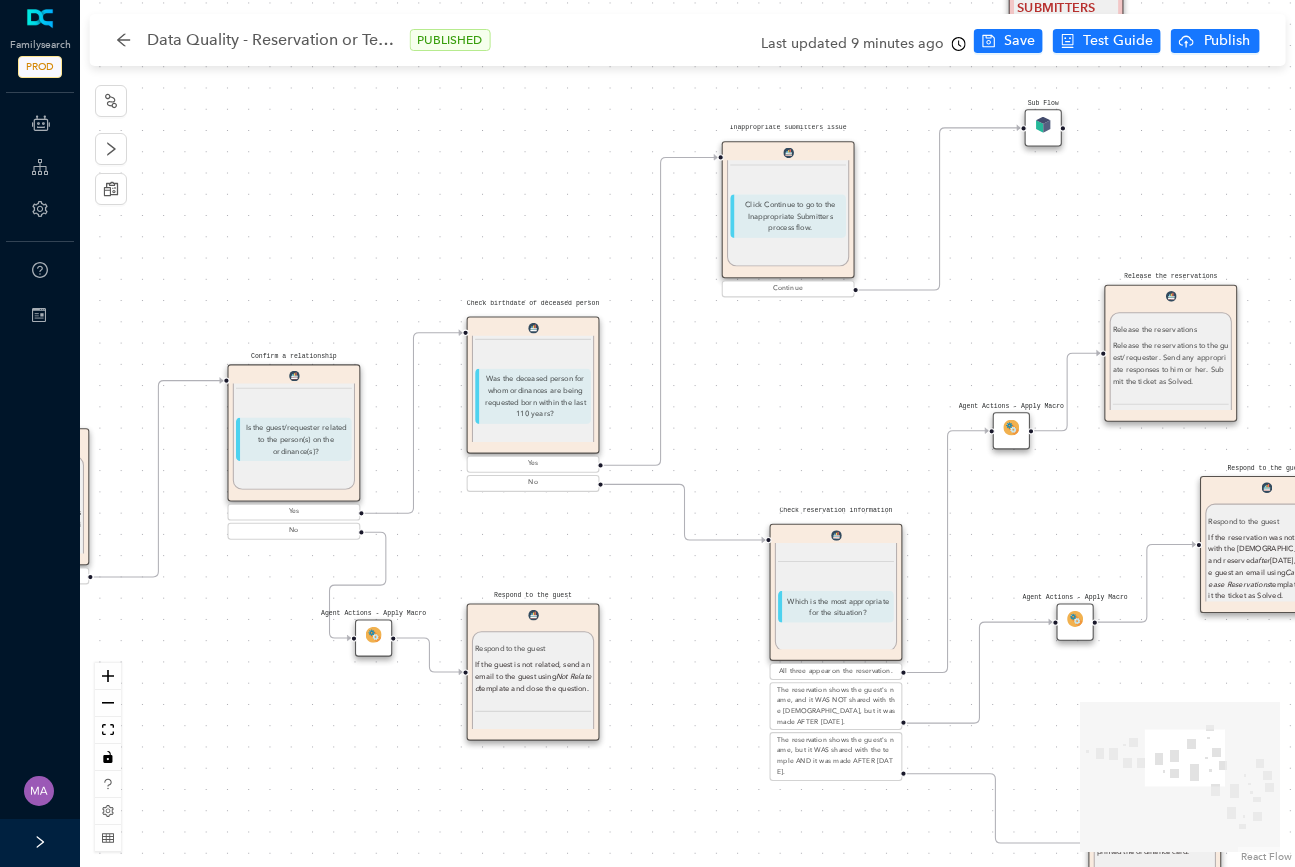 drag, startPoint x: 705, startPoint y: 247, endPoint x: 451, endPoint y: 230, distance: 254.56827 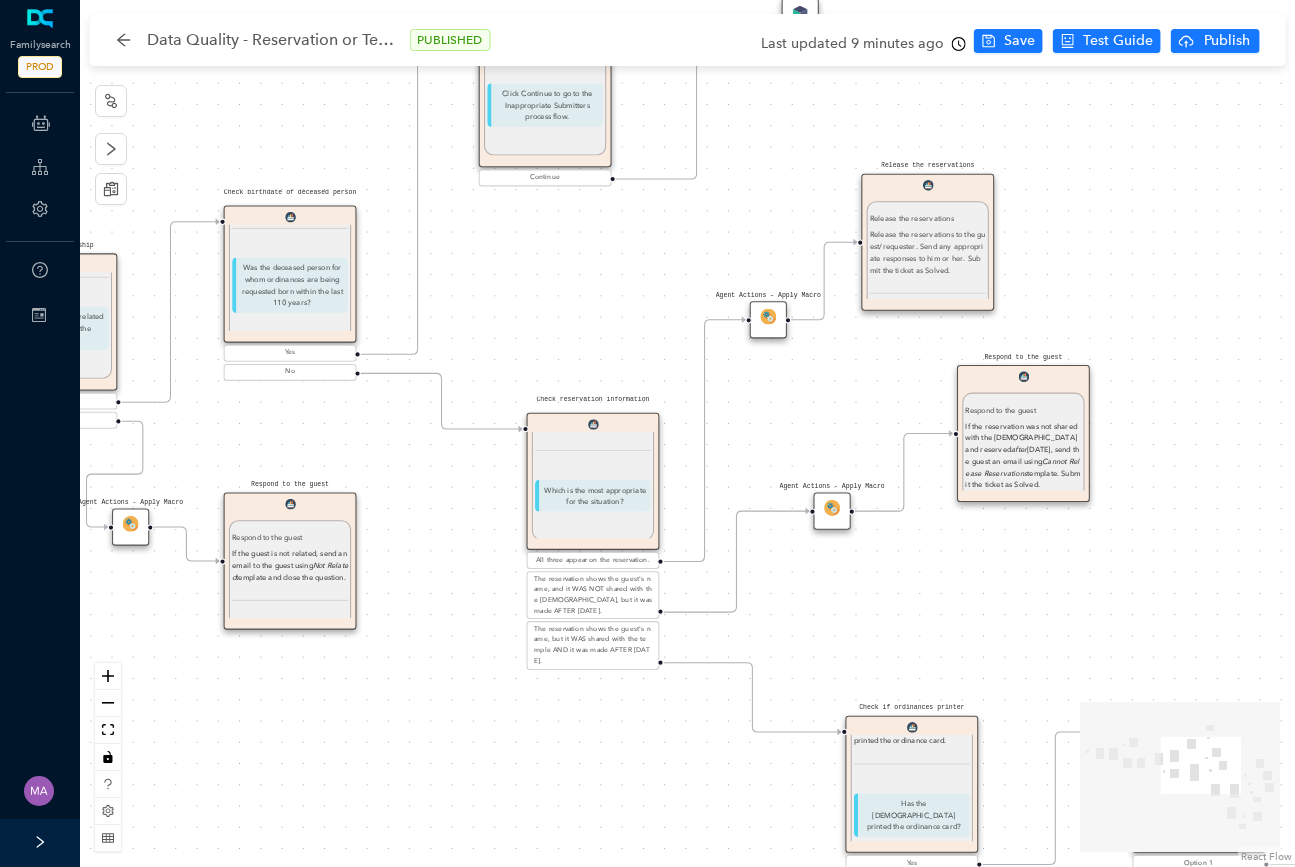drag, startPoint x: 769, startPoint y: 410, endPoint x: 525, endPoint y: 299, distance: 268.06155 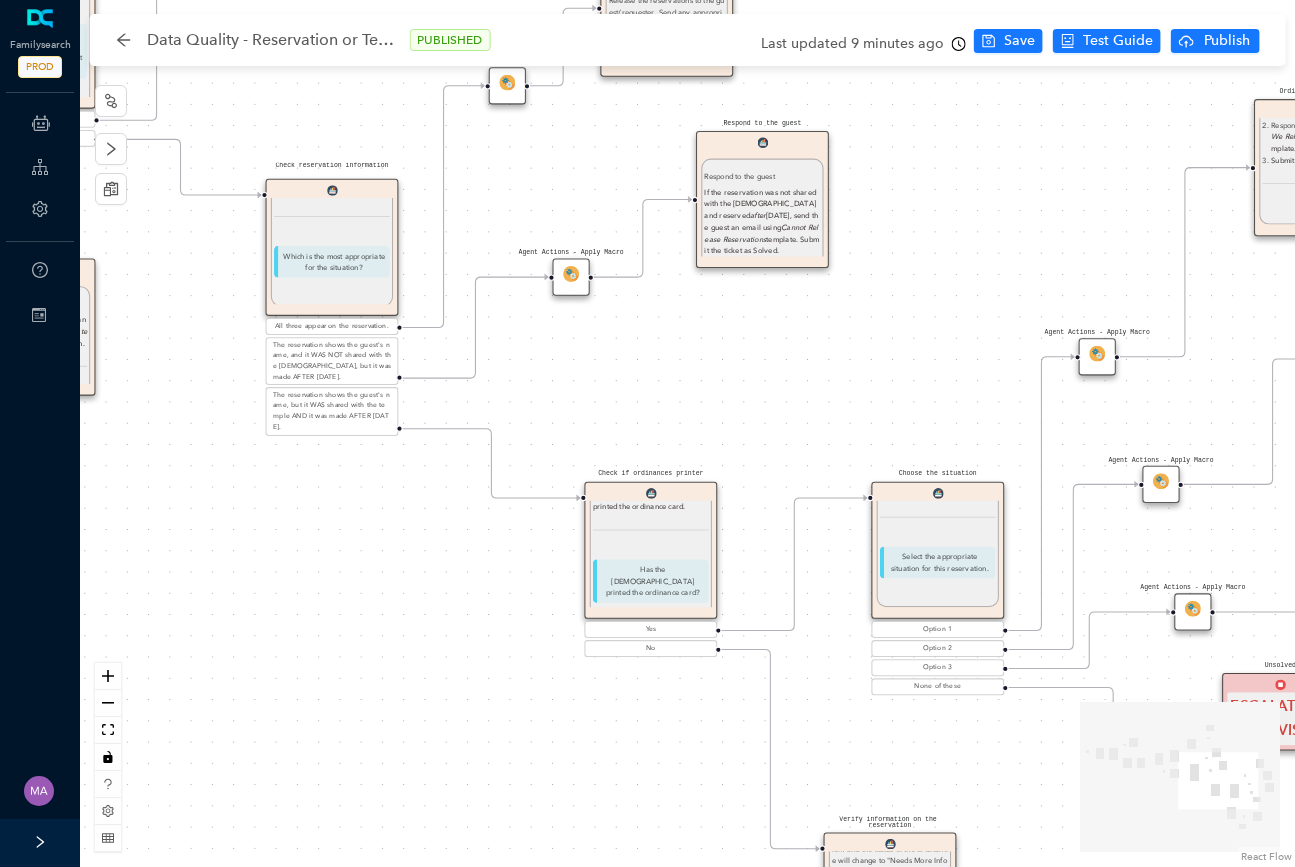 drag, startPoint x: 859, startPoint y: 620, endPoint x: 598, endPoint y: 386, distance: 350.53815 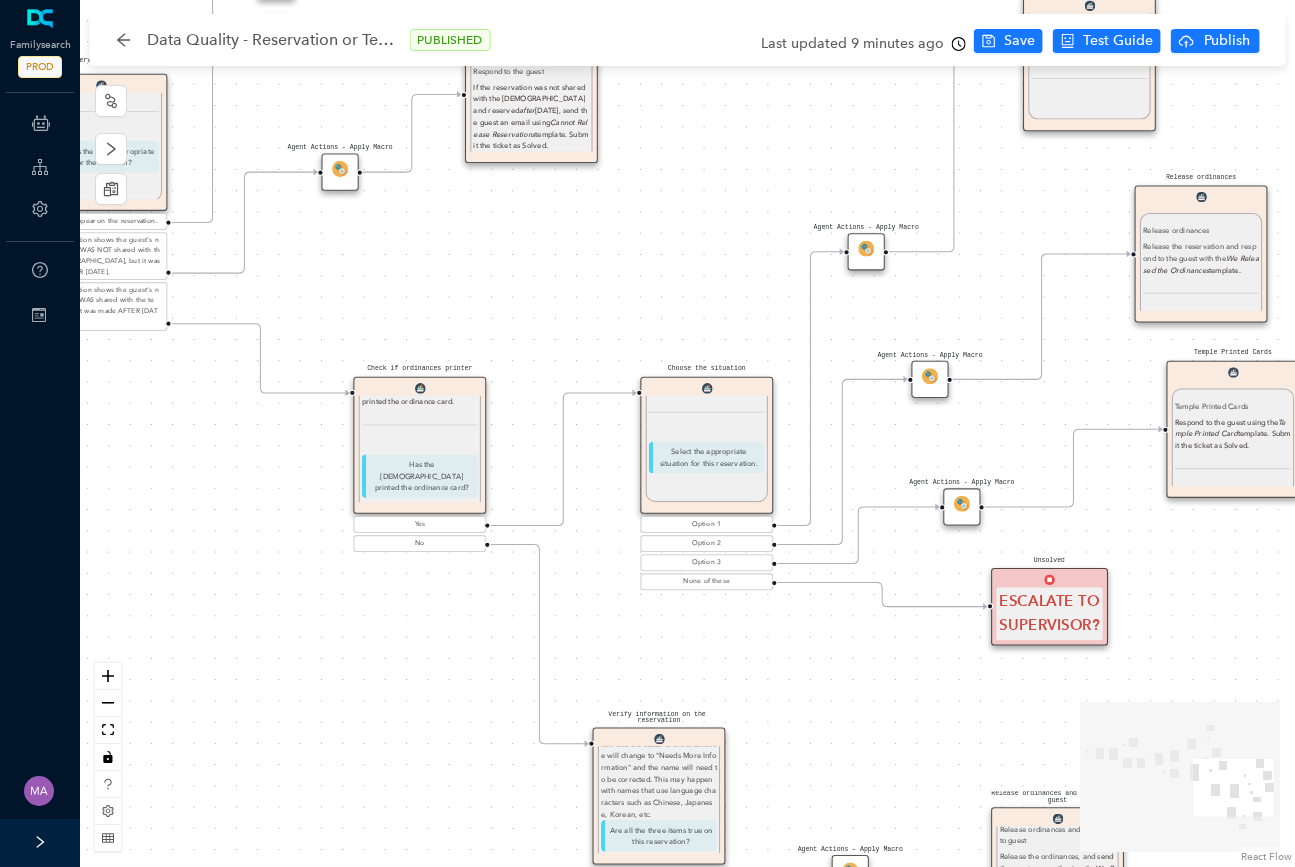 drag, startPoint x: 572, startPoint y: 695, endPoint x: 341, endPoint y: 590, distance: 253.74397 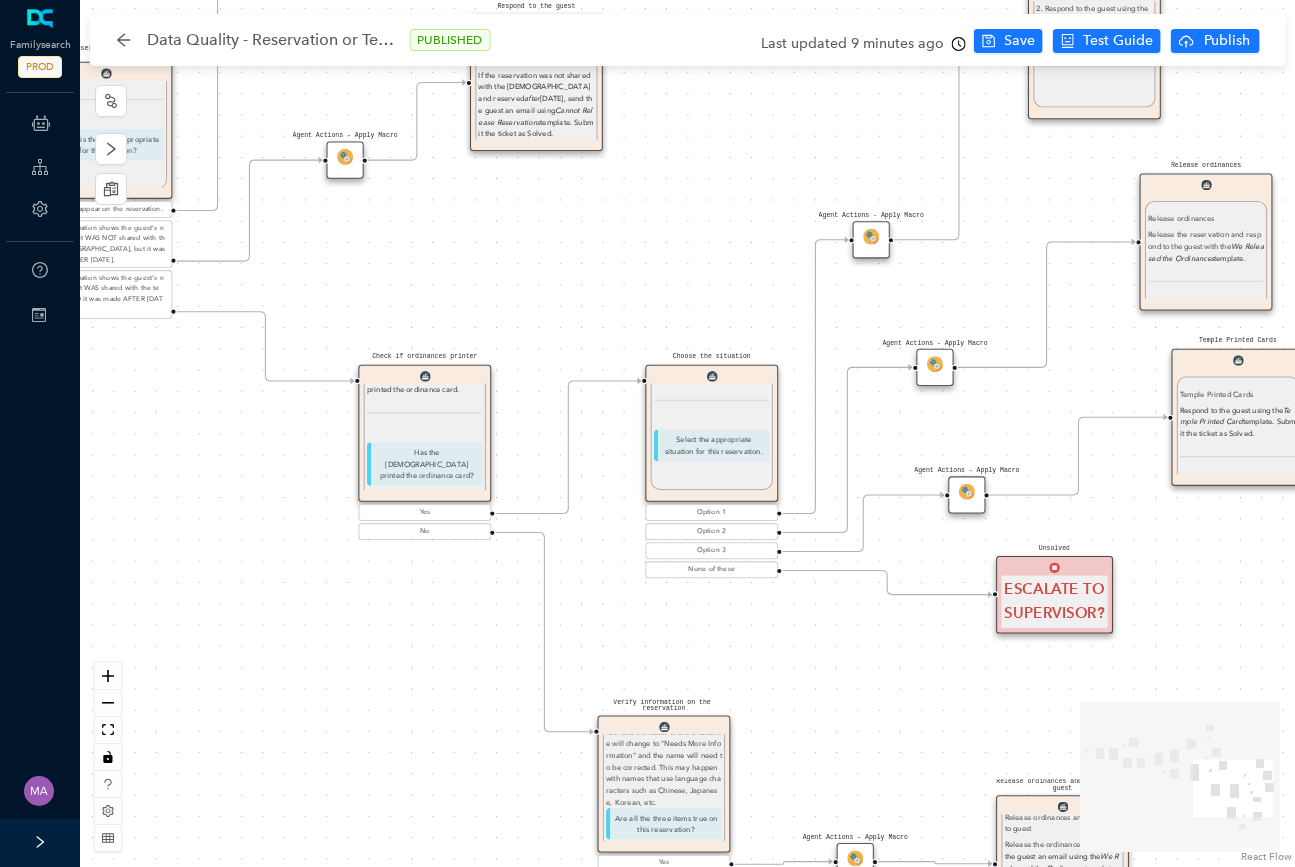 drag, startPoint x: 804, startPoint y: 744, endPoint x: 809, endPoint y: 732, distance: 13 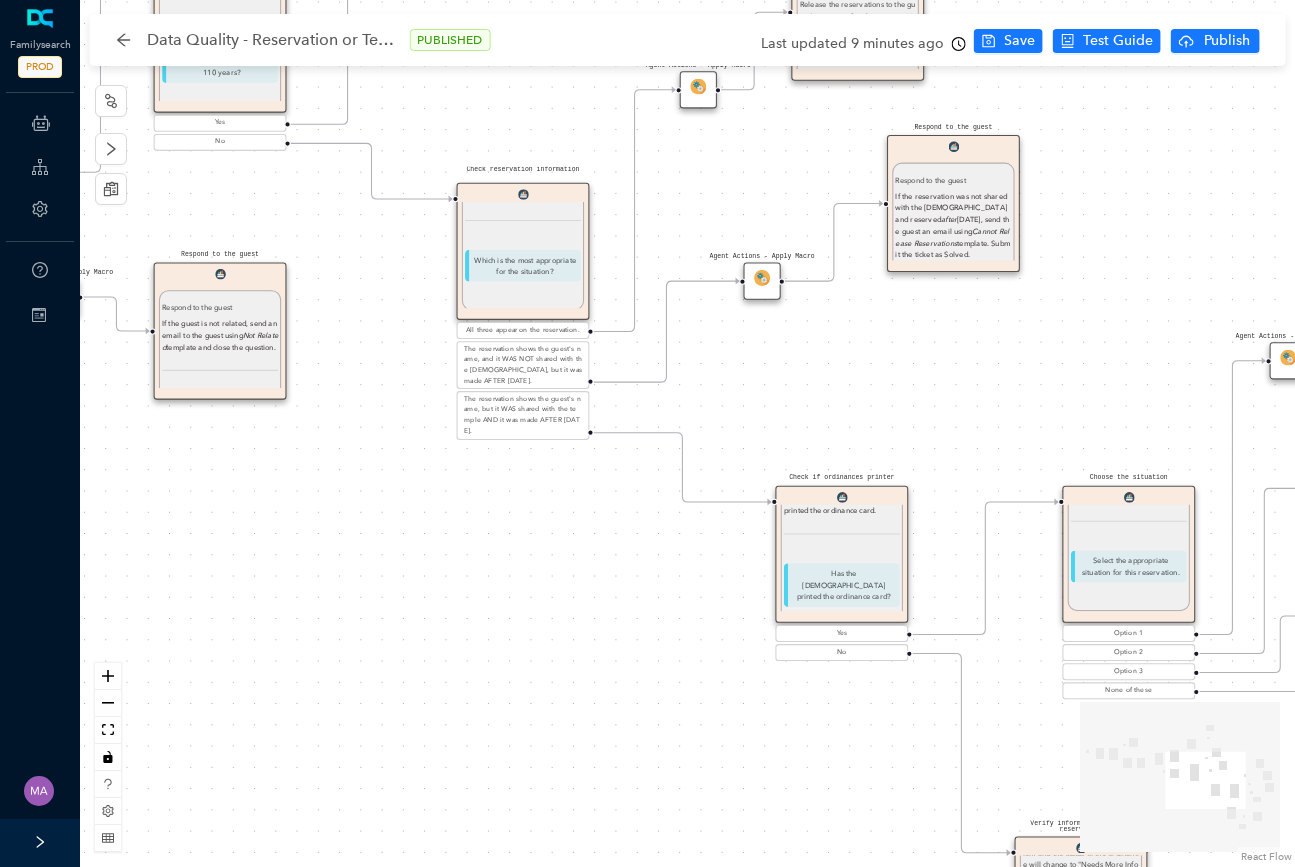 drag, startPoint x: 249, startPoint y: 511, endPoint x: 661, endPoint y: 632, distance: 429.40076 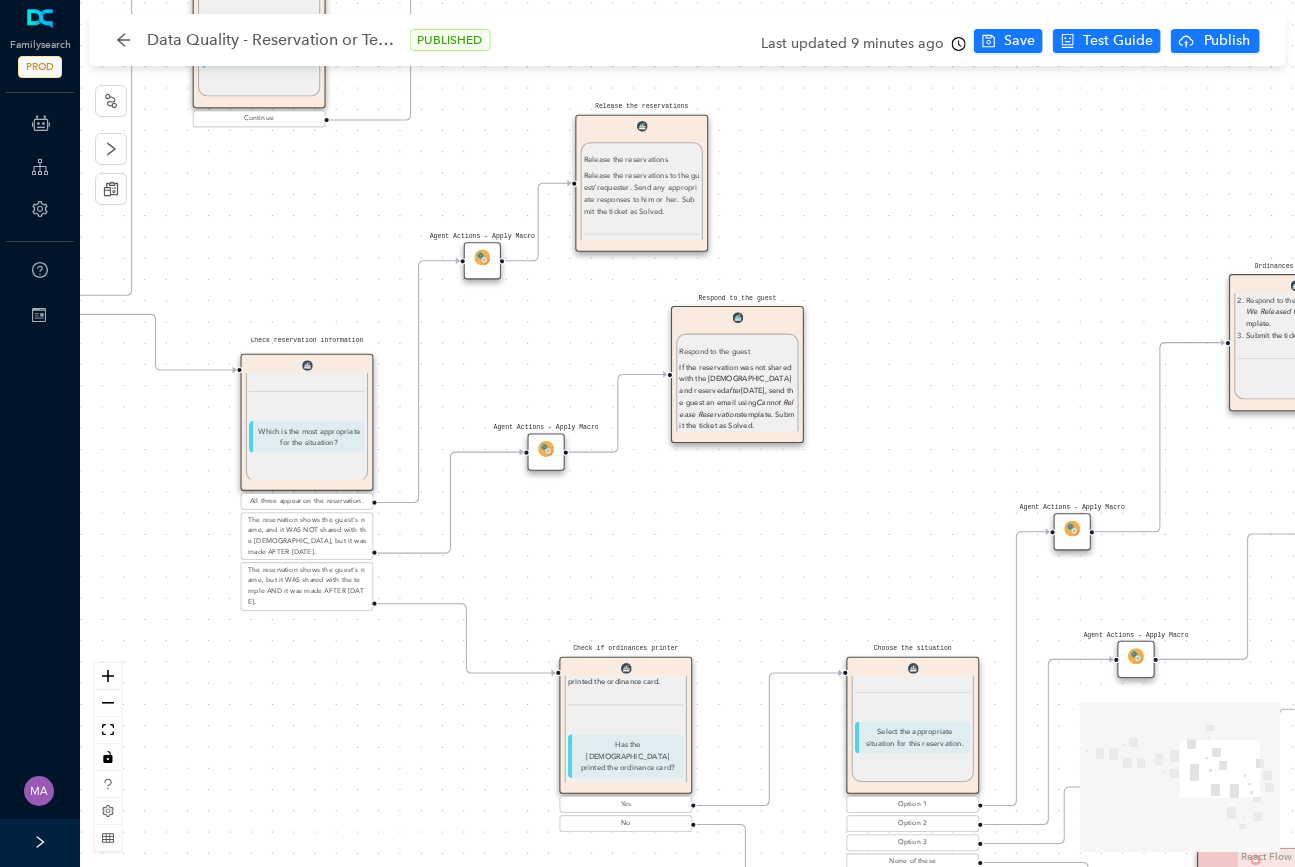 drag, startPoint x: 475, startPoint y: 530, endPoint x: 255, endPoint y: 700, distance: 278.02878 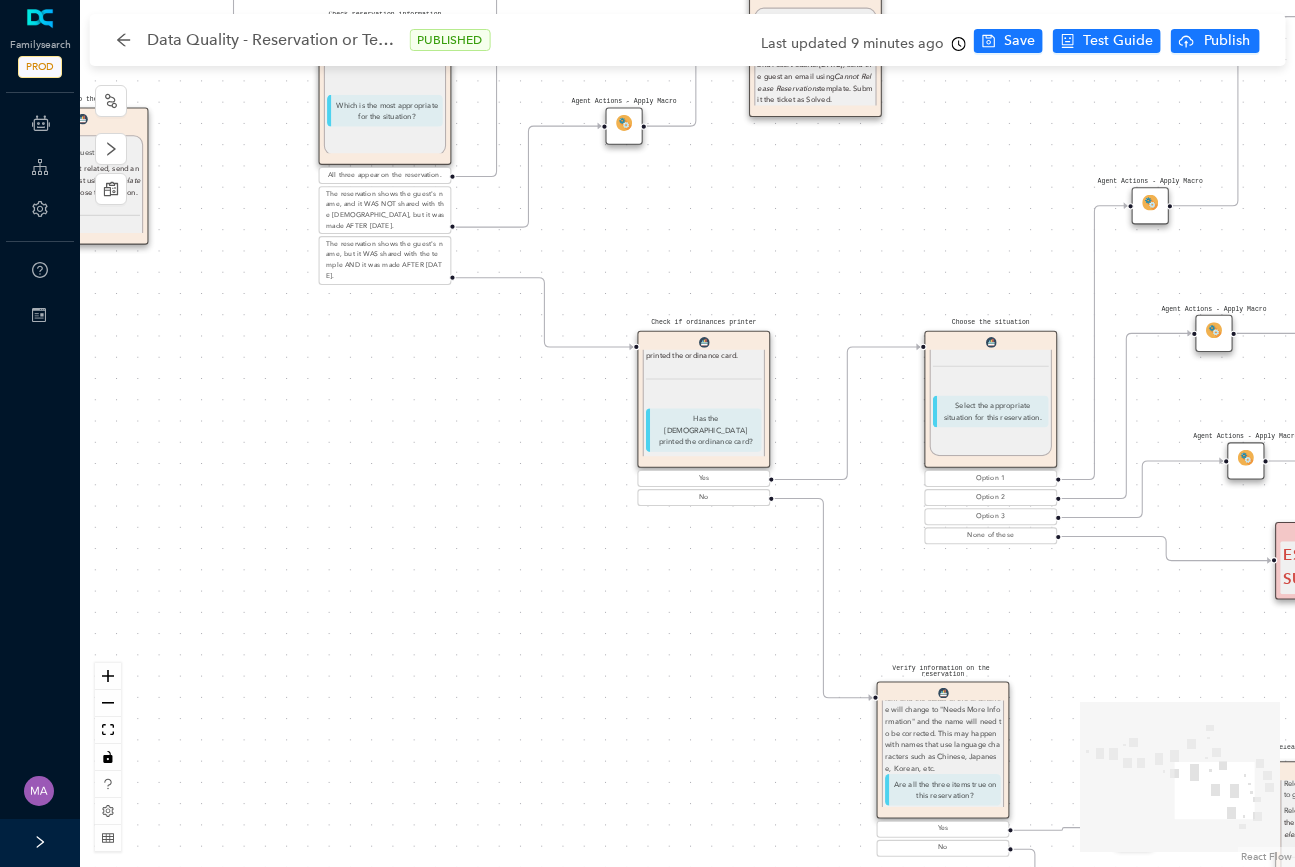 drag, startPoint x: 607, startPoint y: 596, endPoint x: 697, endPoint y: 271, distance: 337.23138 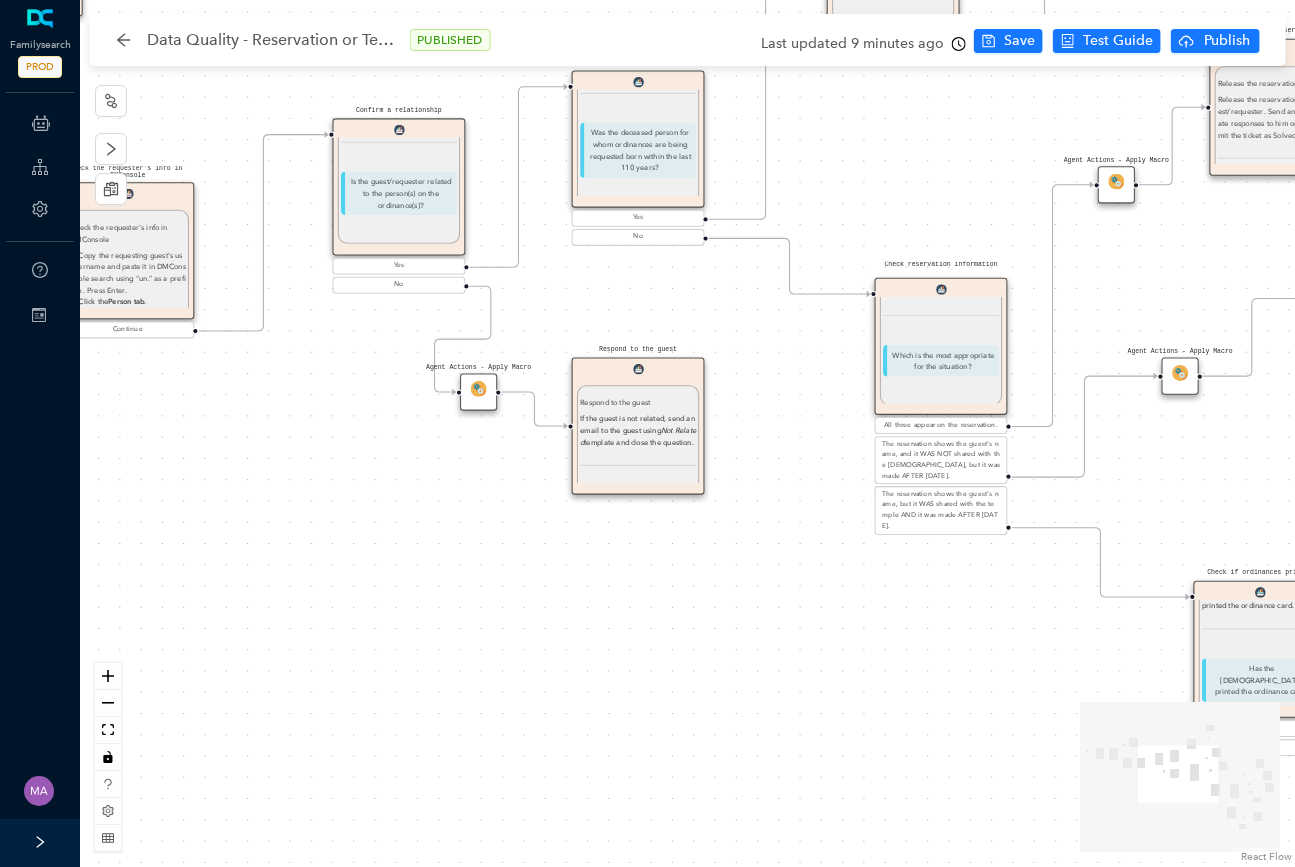 drag, startPoint x: 343, startPoint y: 485, endPoint x: 891, endPoint y: 735, distance: 602.33215 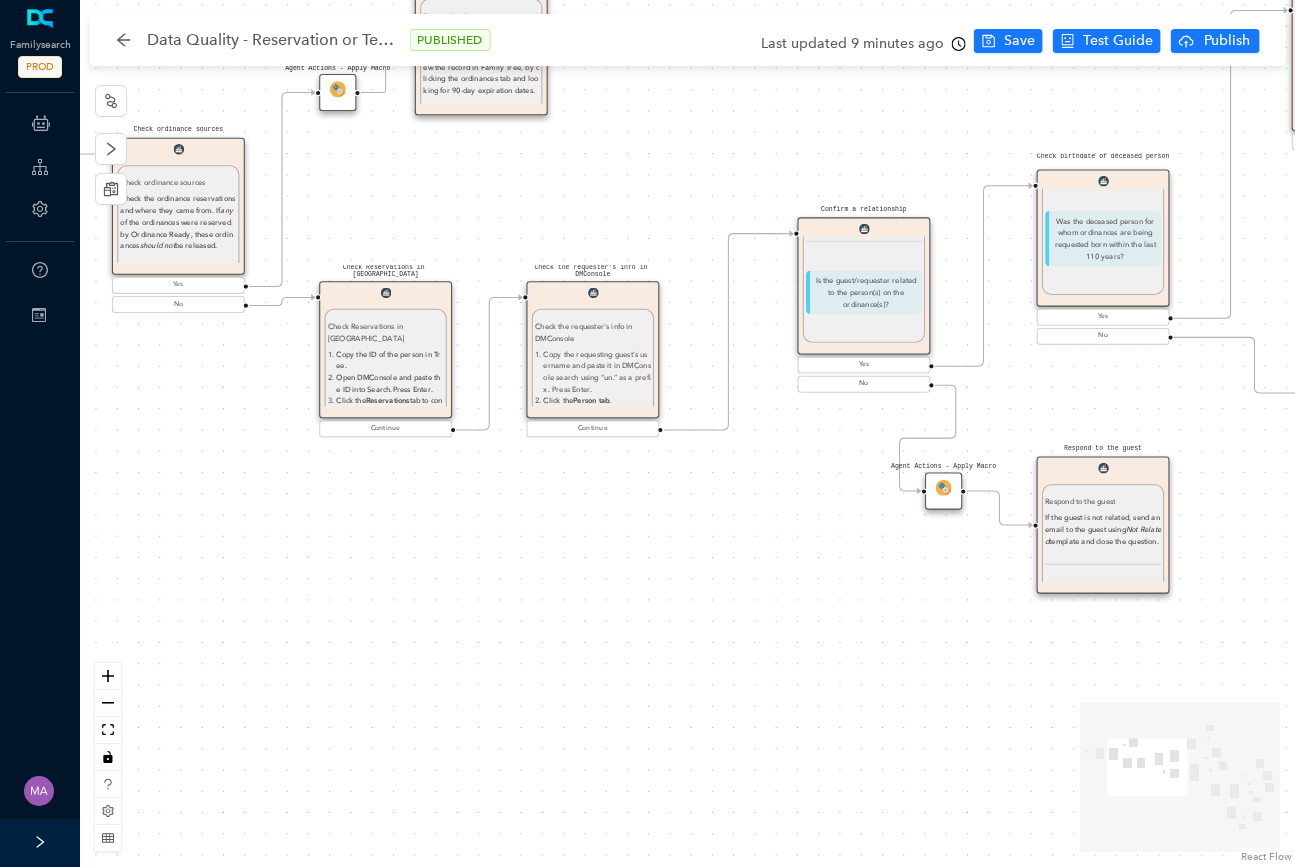 drag, startPoint x: 380, startPoint y: 415, endPoint x: 846, endPoint y: 515, distance: 476.60886 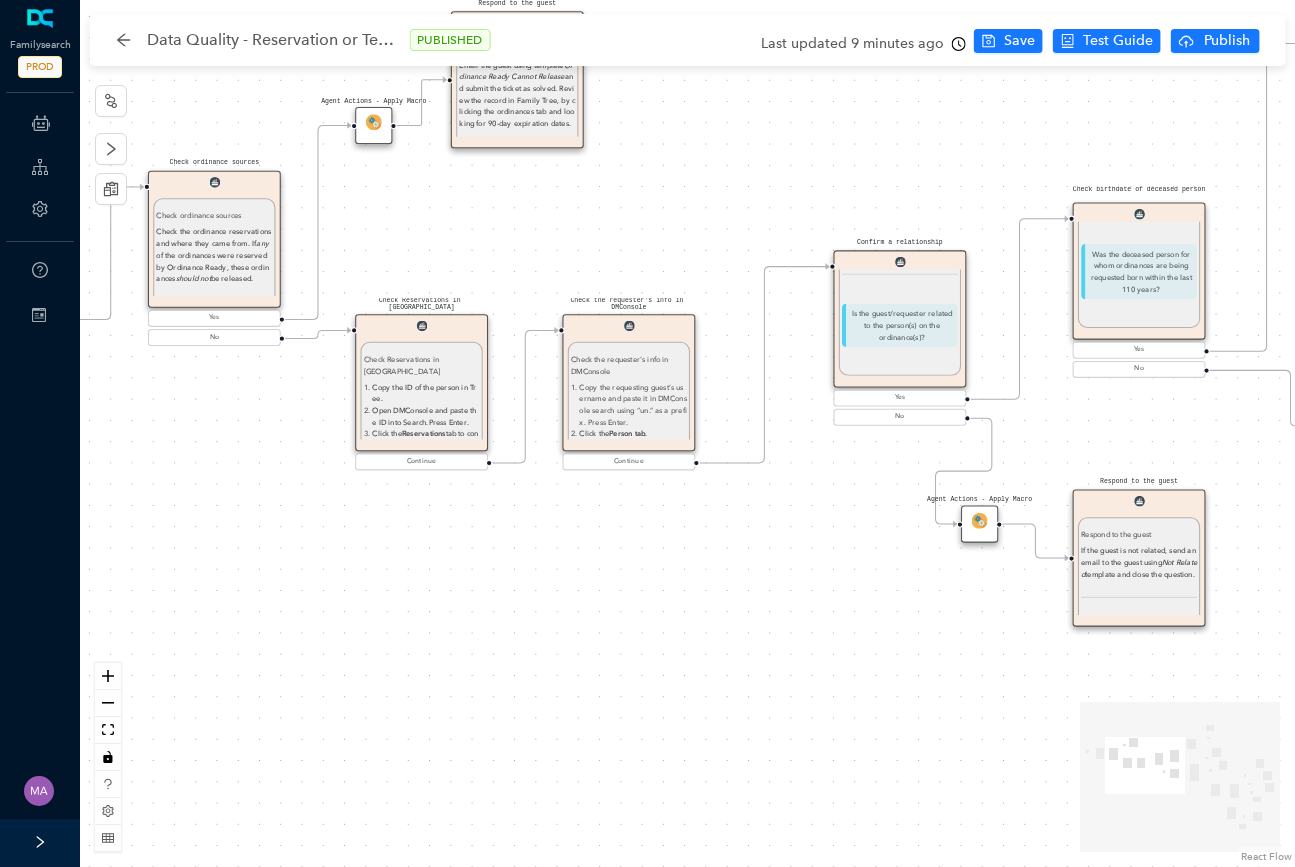 drag, startPoint x: 335, startPoint y: 487, endPoint x: 132, endPoint y: 448, distance: 206.71236 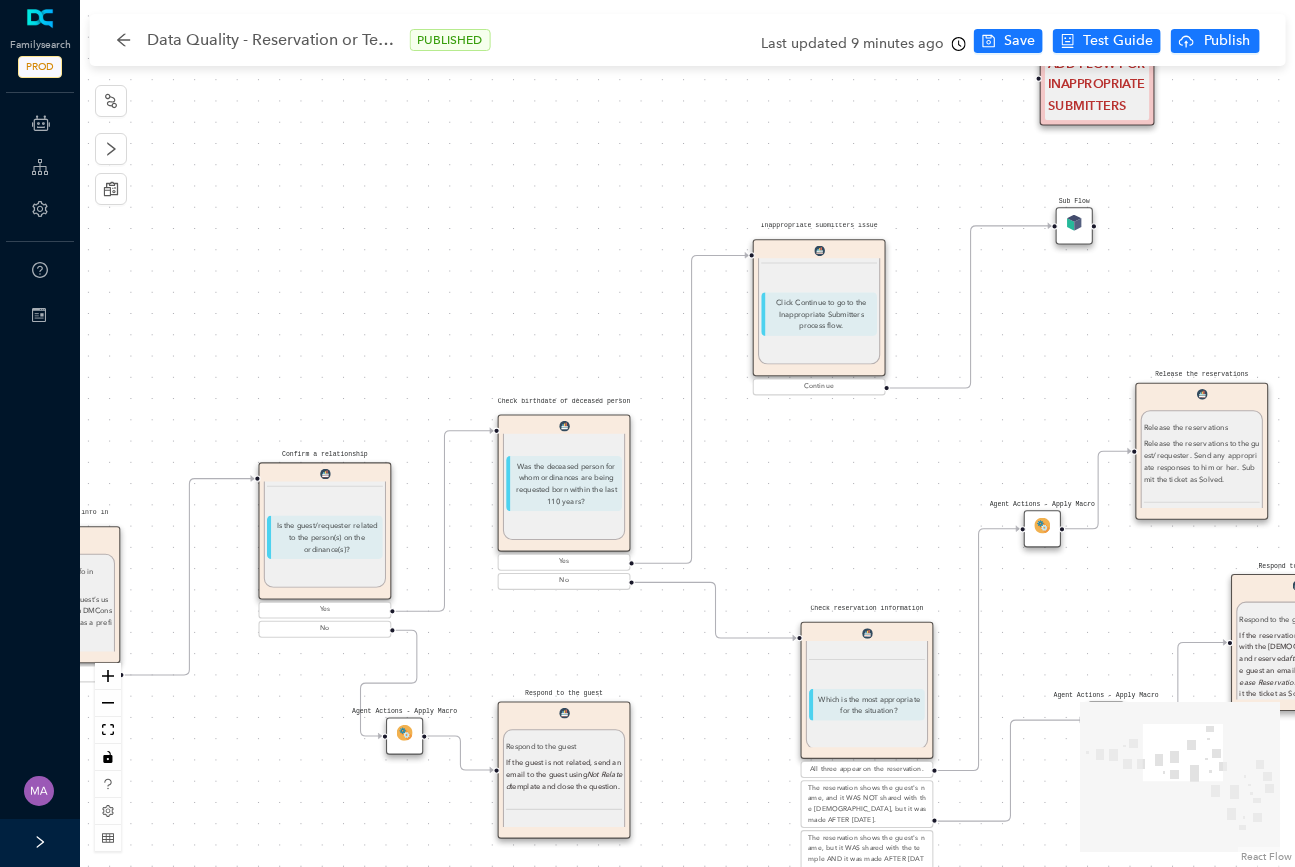 drag, startPoint x: 974, startPoint y: 380, endPoint x: 635, endPoint y: 664, distance: 442.24088 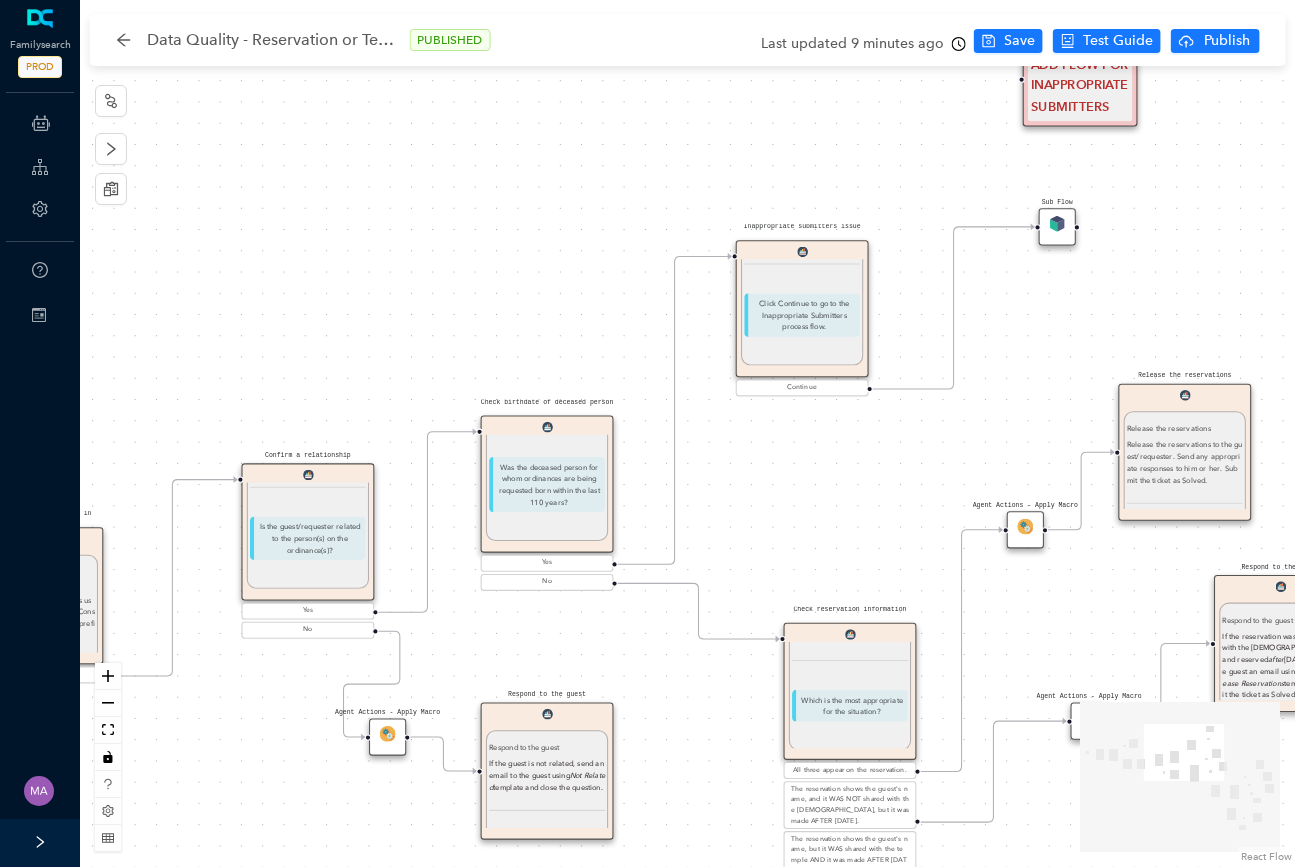 drag, startPoint x: 1066, startPoint y: 411, endPoint x: 582, endPoint y: 344, distance: 488.6154 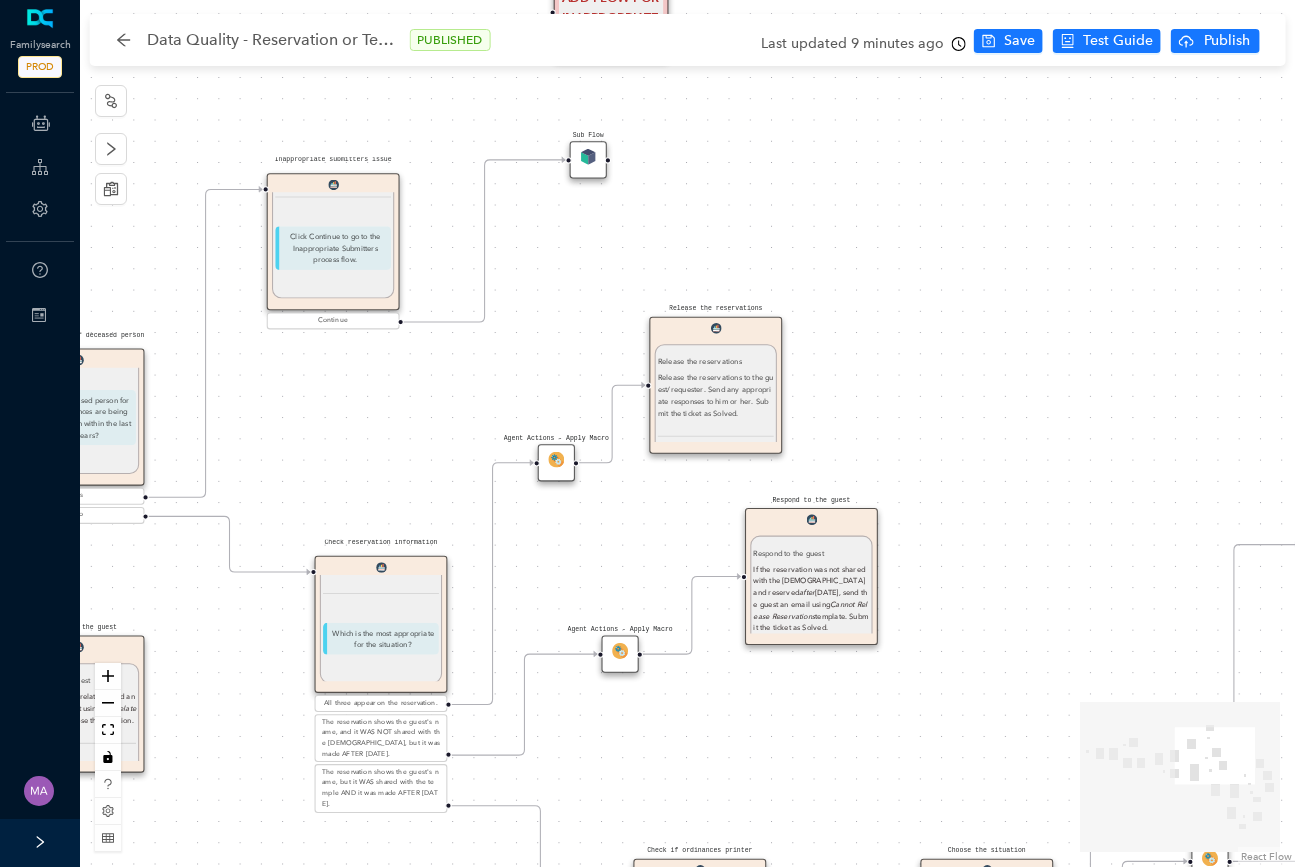 scroll, scrollTop: 33, scrollLeft: 0, axis: vertical 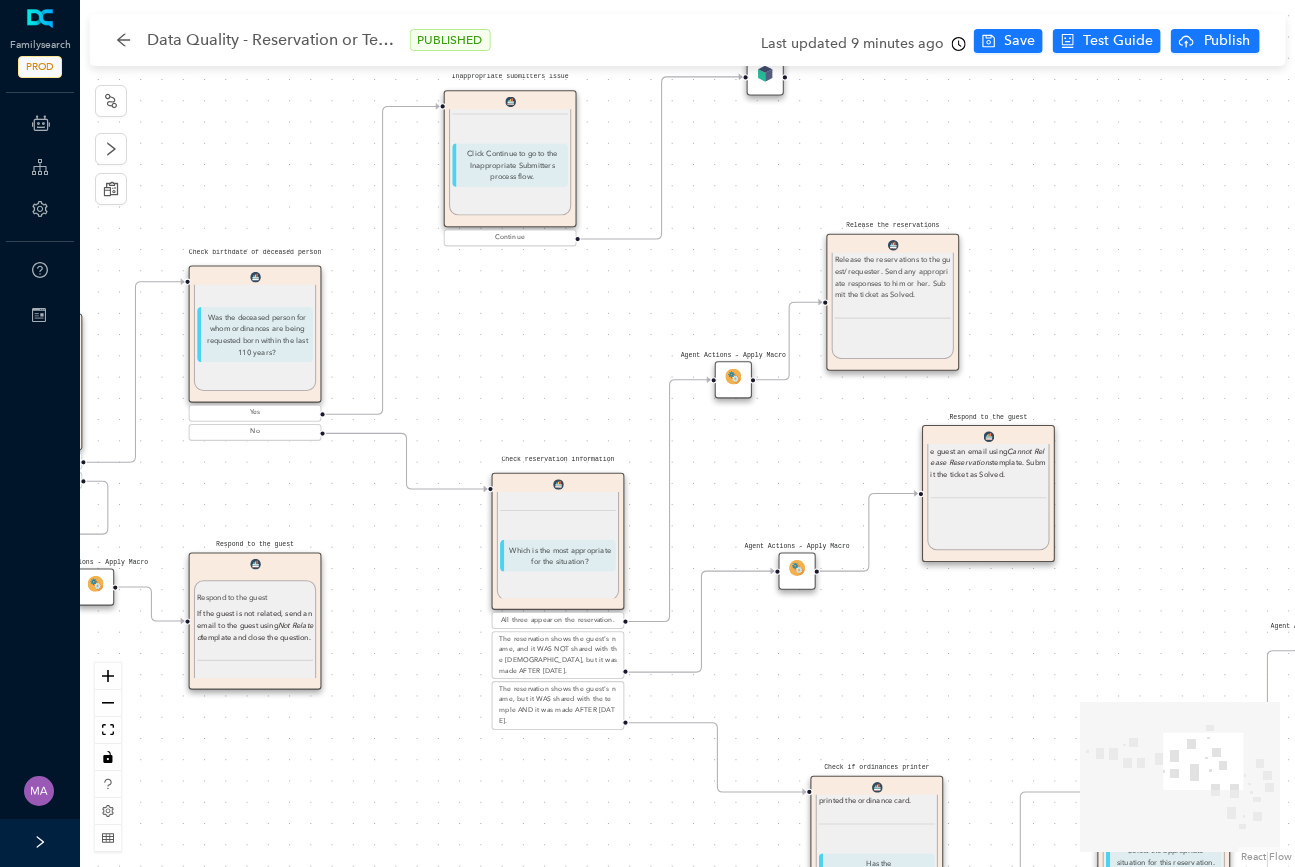 drag, startPoint x: 560, startPoint y: 564, endPoint x: 842, endPoint y: 477, distance: 295.11523 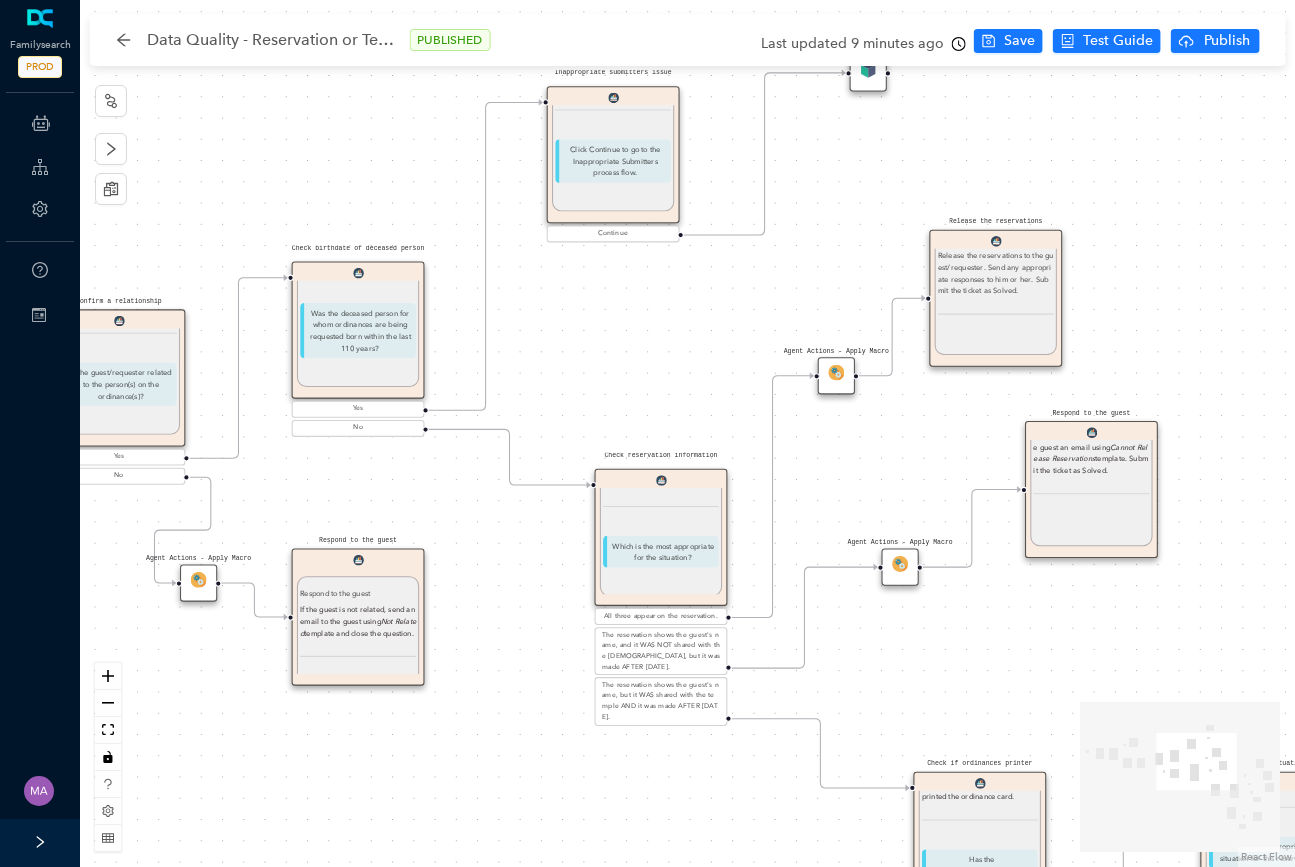 scroll, scrollTop: 123, scrollLeft: 0, axis: vertical 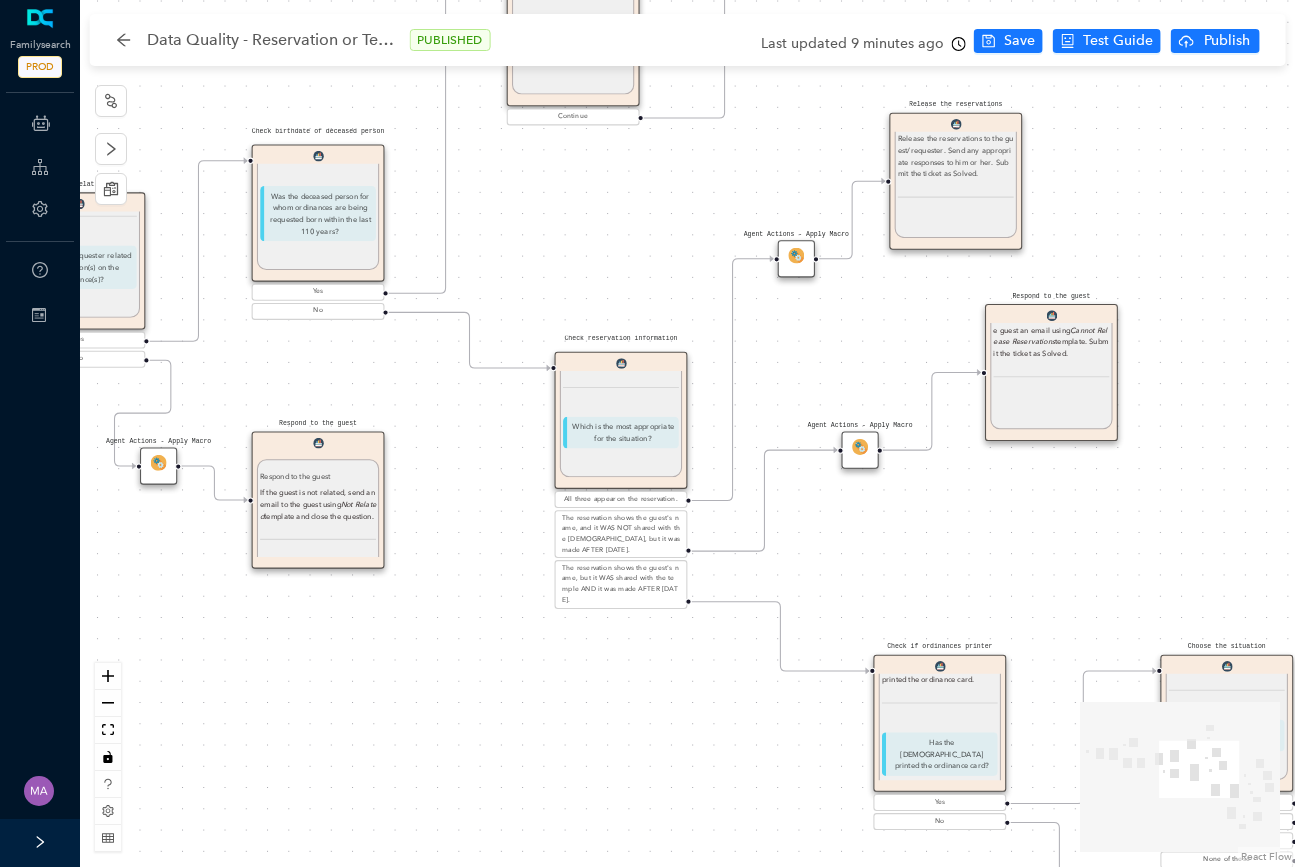 drag, startPoint x: 892, startPoint y: 701, endPoint x: 847, endPoint y: 513, distance: 193.31064 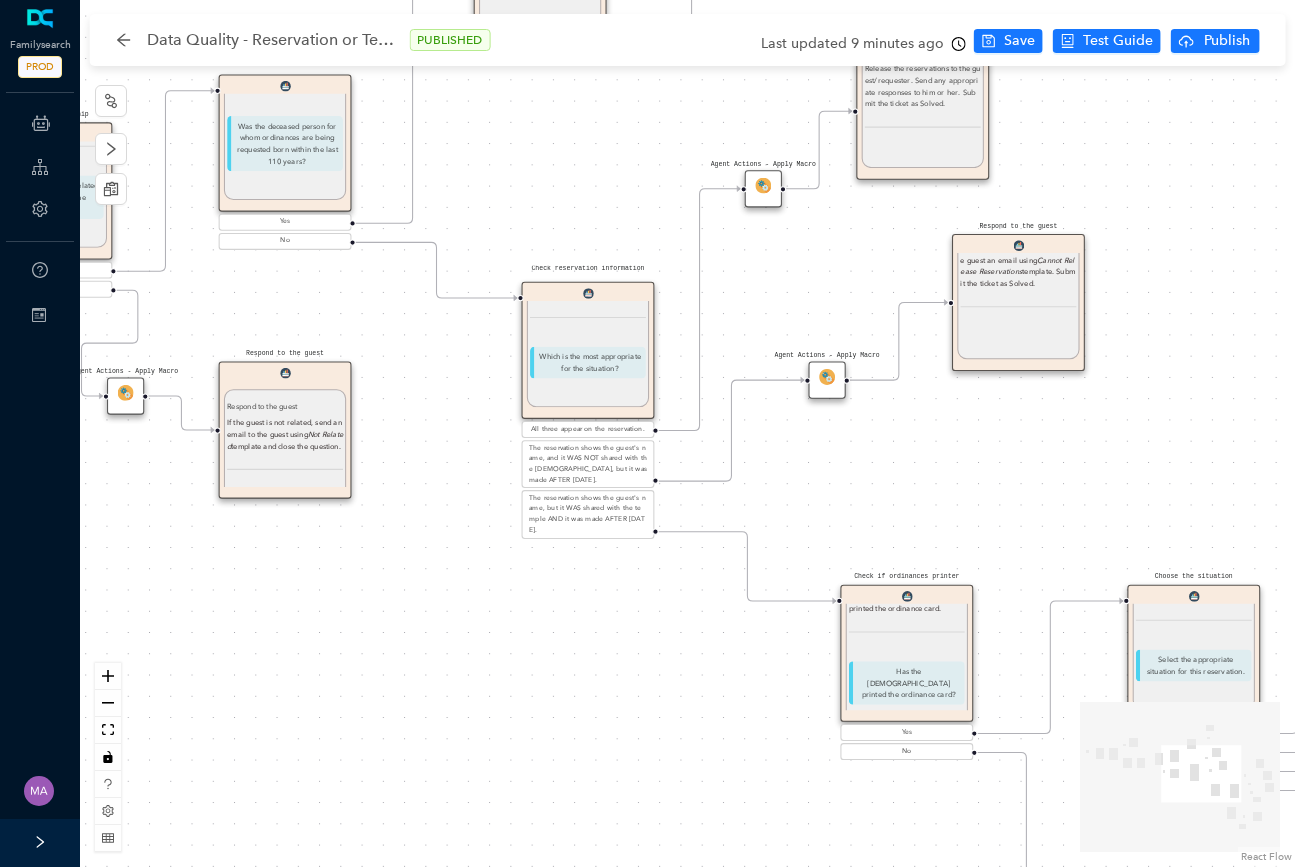 drag, startPoint x: 754, startPoint y: 684, endPoint x: 496, endPoint y: 464, distance: 339.06342 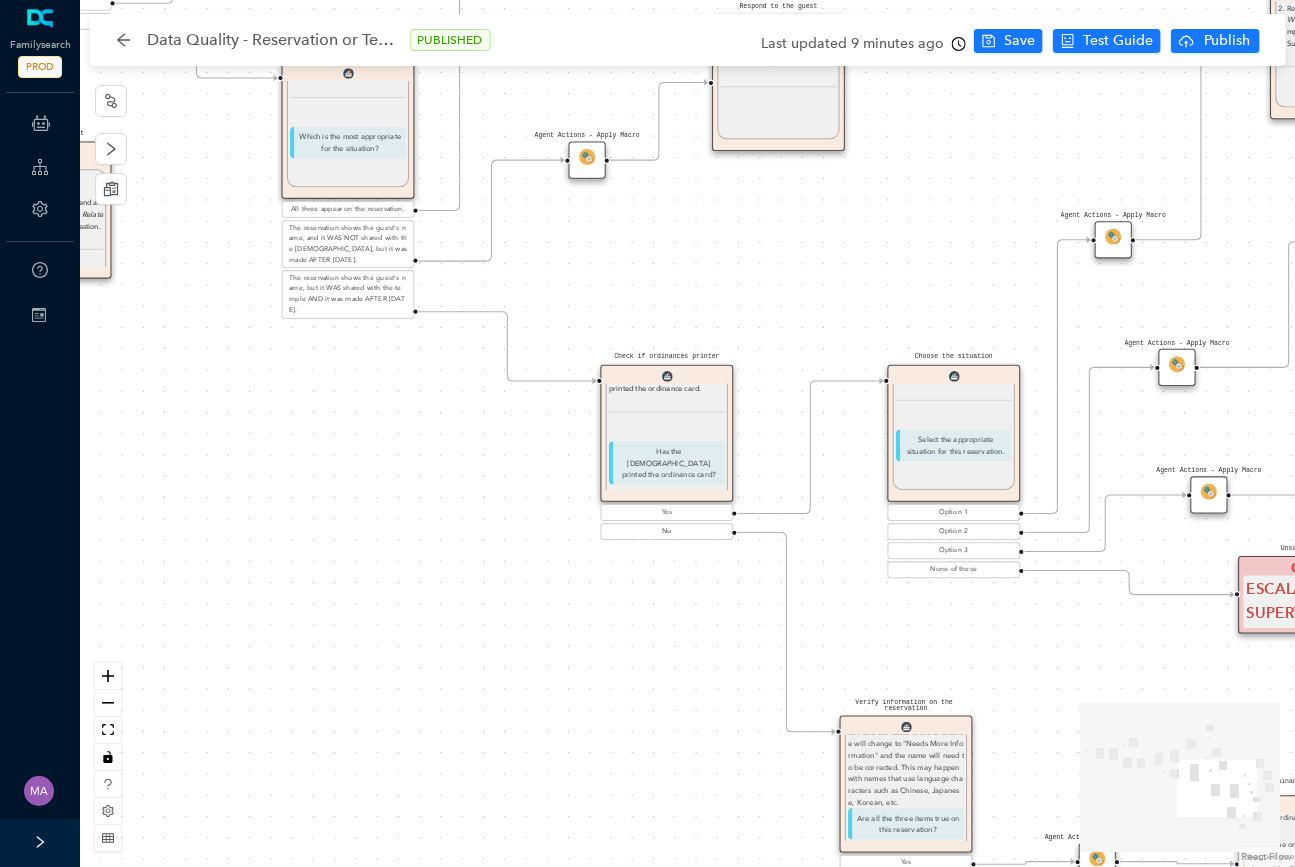 scroll, scrollTop: 79, scrollLeft: 0, axis: vertical 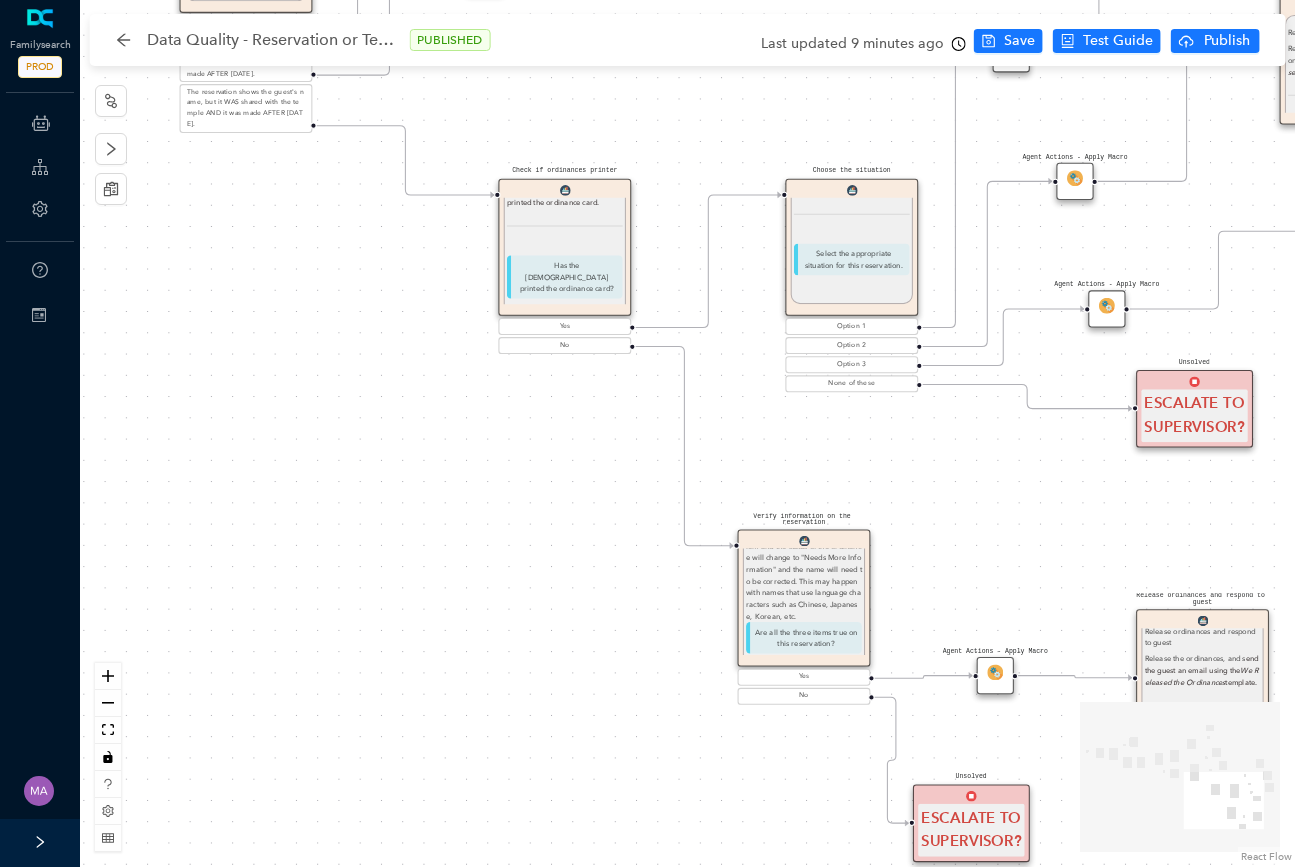 drag, startPoint x: 848, startPoint y: 654, endPoint x: 698, endPoint y: 390, distance: 303.63794 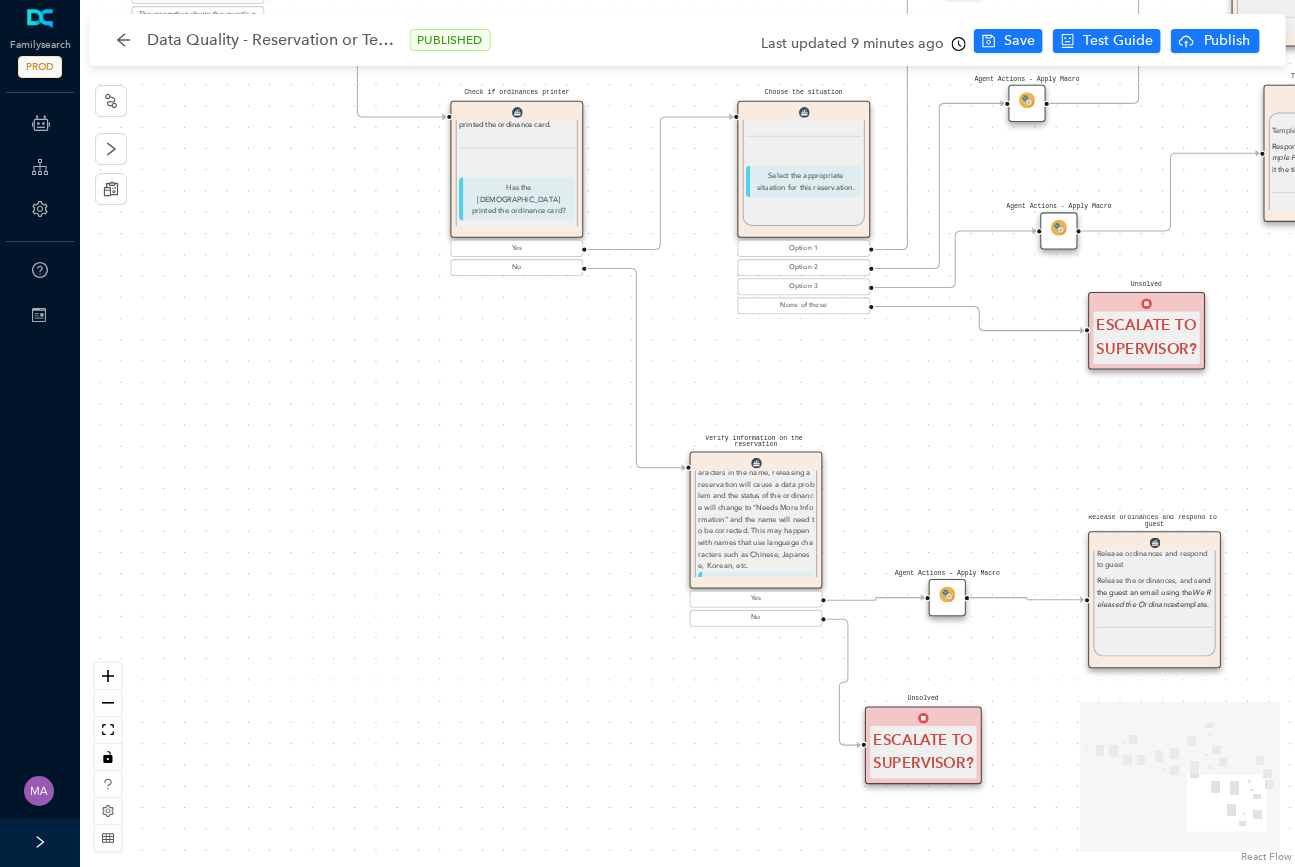 scroll, scrollTop: 238, scrollLeft: 0, axis: vertical 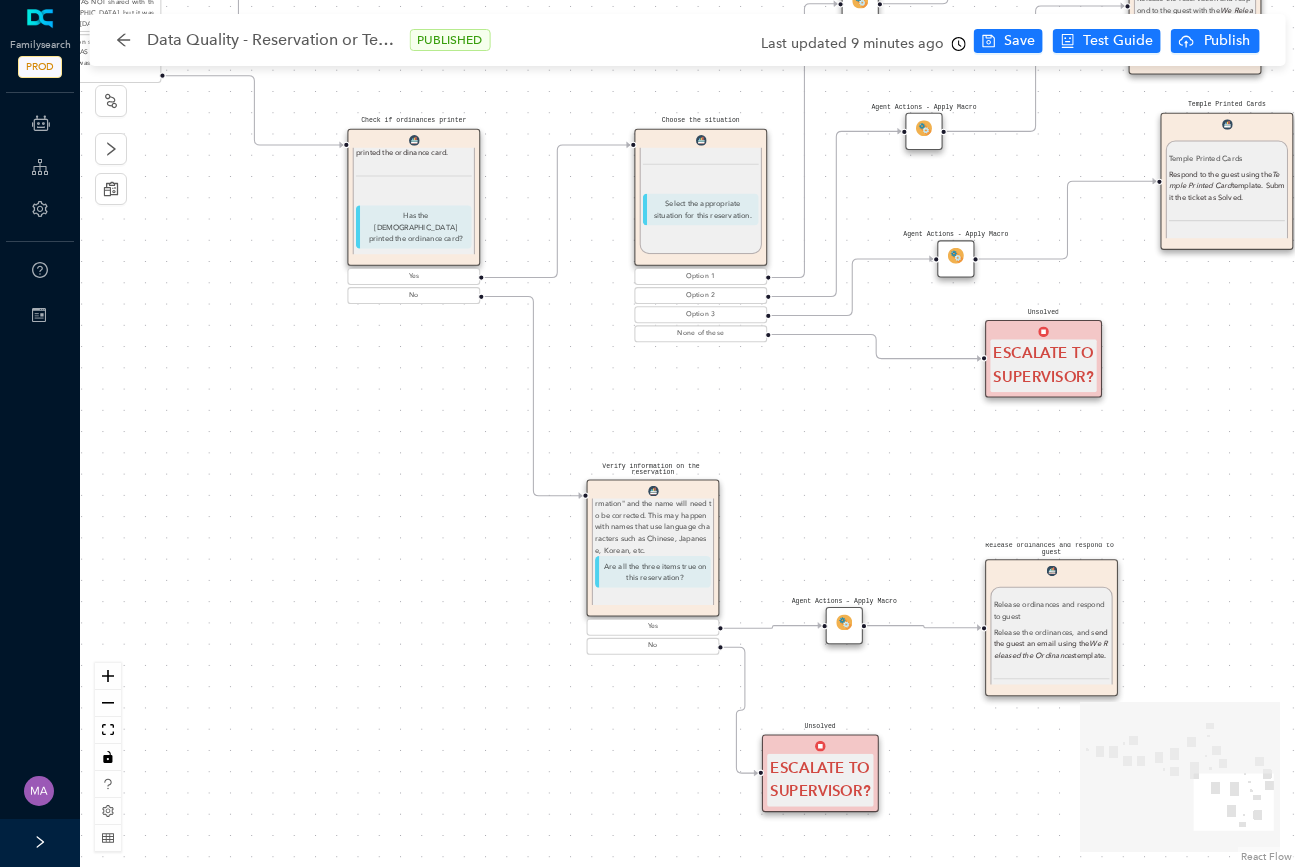 drag, startPoint x: 1047, startPoint y: 423, endPoint x: 554, endPoint y: 613, distance: 528.3455 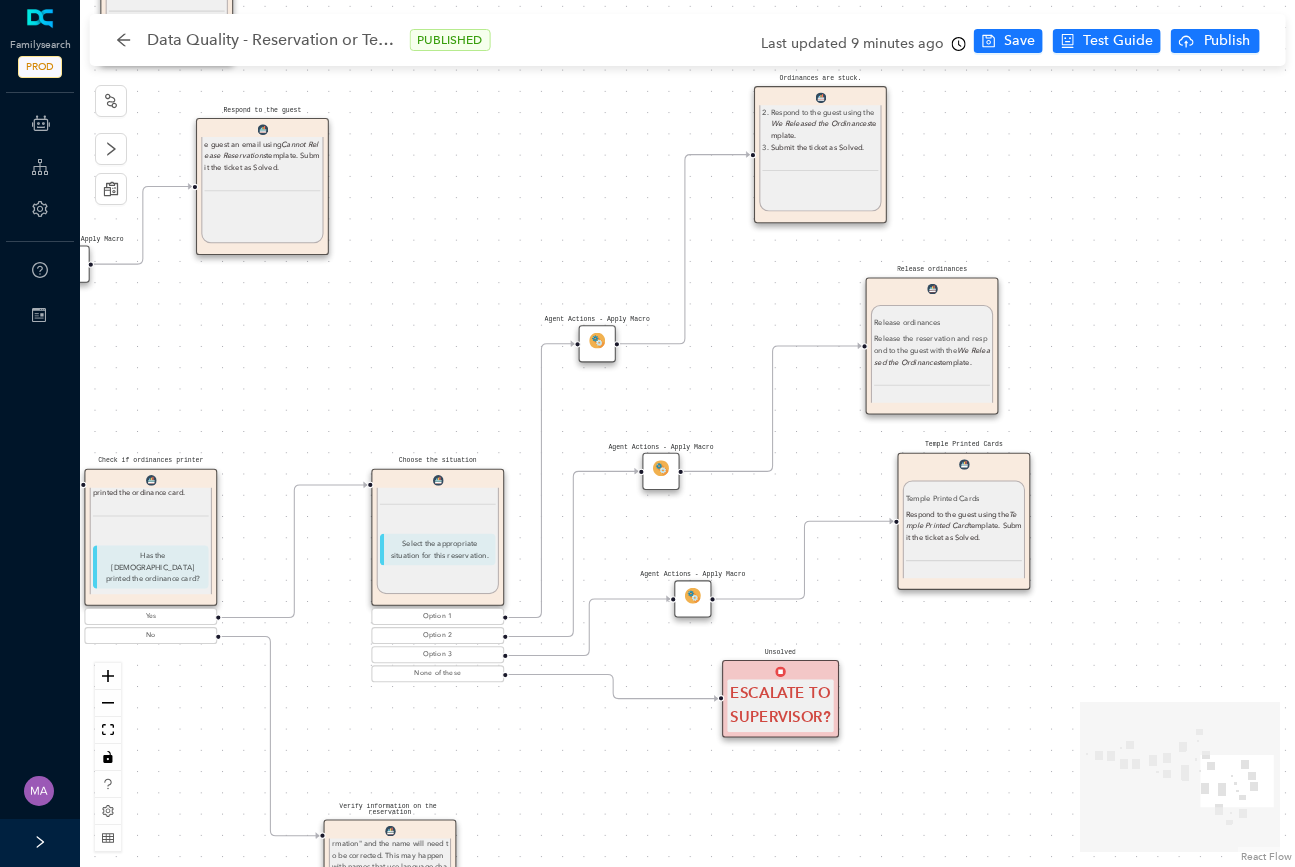 drag, startPoint x: 803, startPoint y: 481, endPoint x: 507, endPoint y: 276, distance: 360.05695 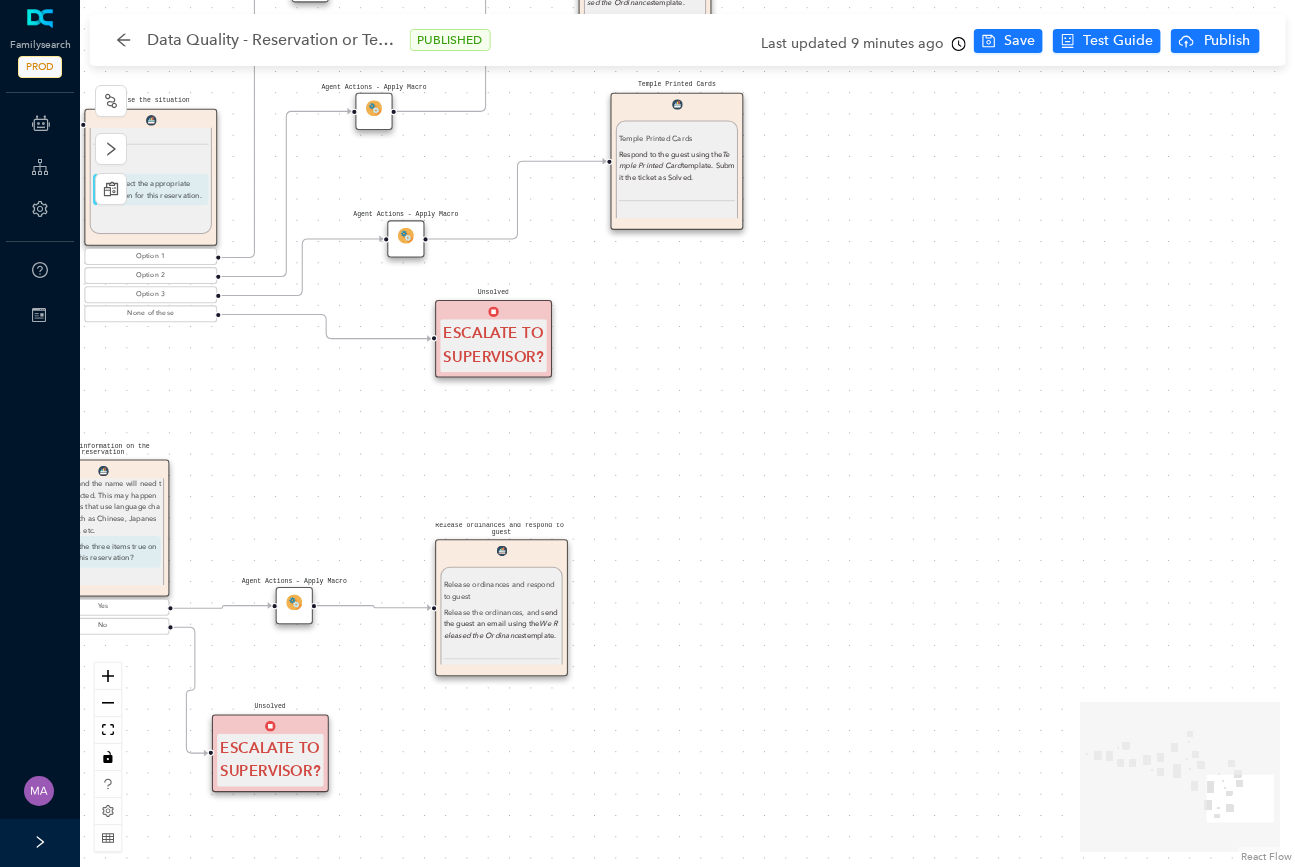 drag, startPoint x: 682, startPoint y: 357, endPoint x: 1455, endPoint y: 617, distance: 815.5544 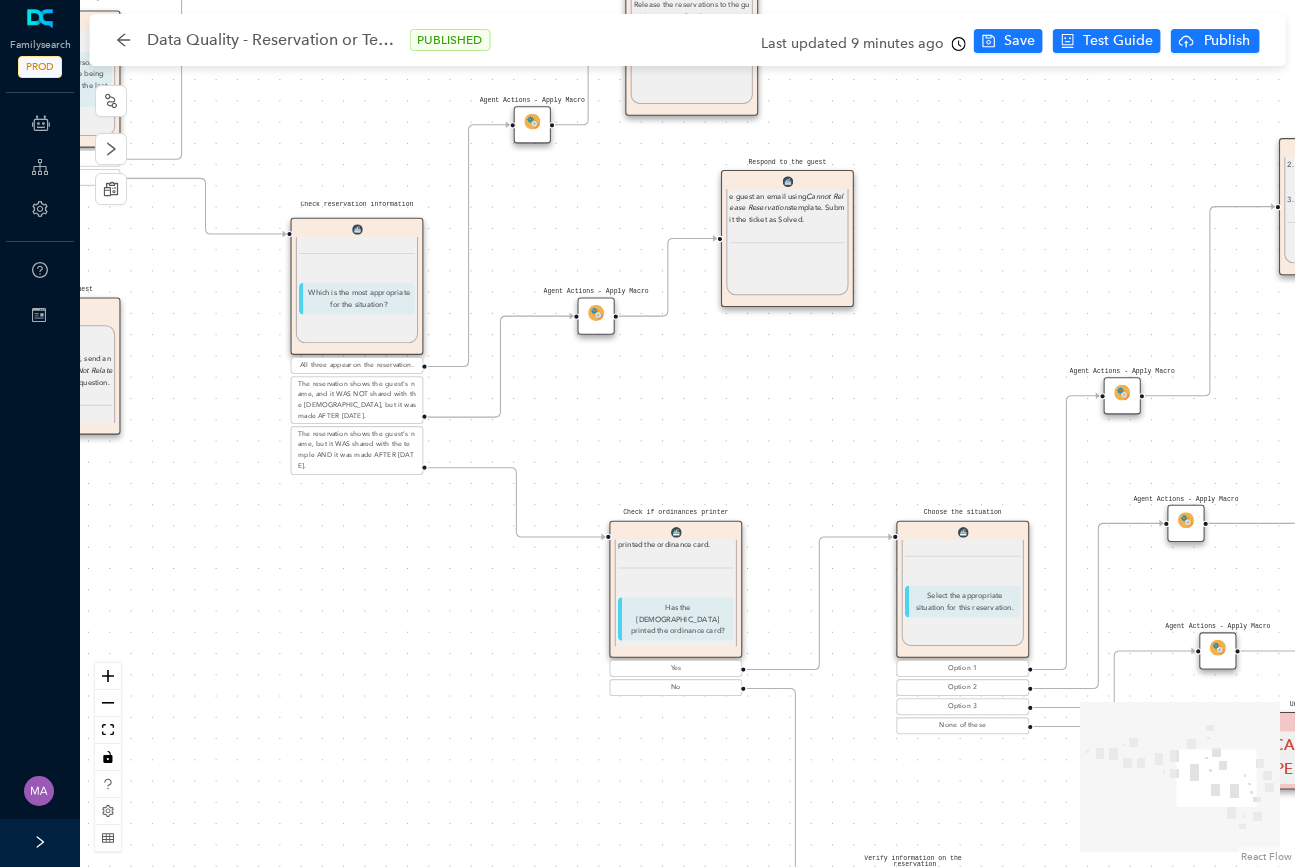 drag, startPoint x: 523, startPoint y: 603, endPoint x: 699, endPoint y: 780, distance: 249.6097 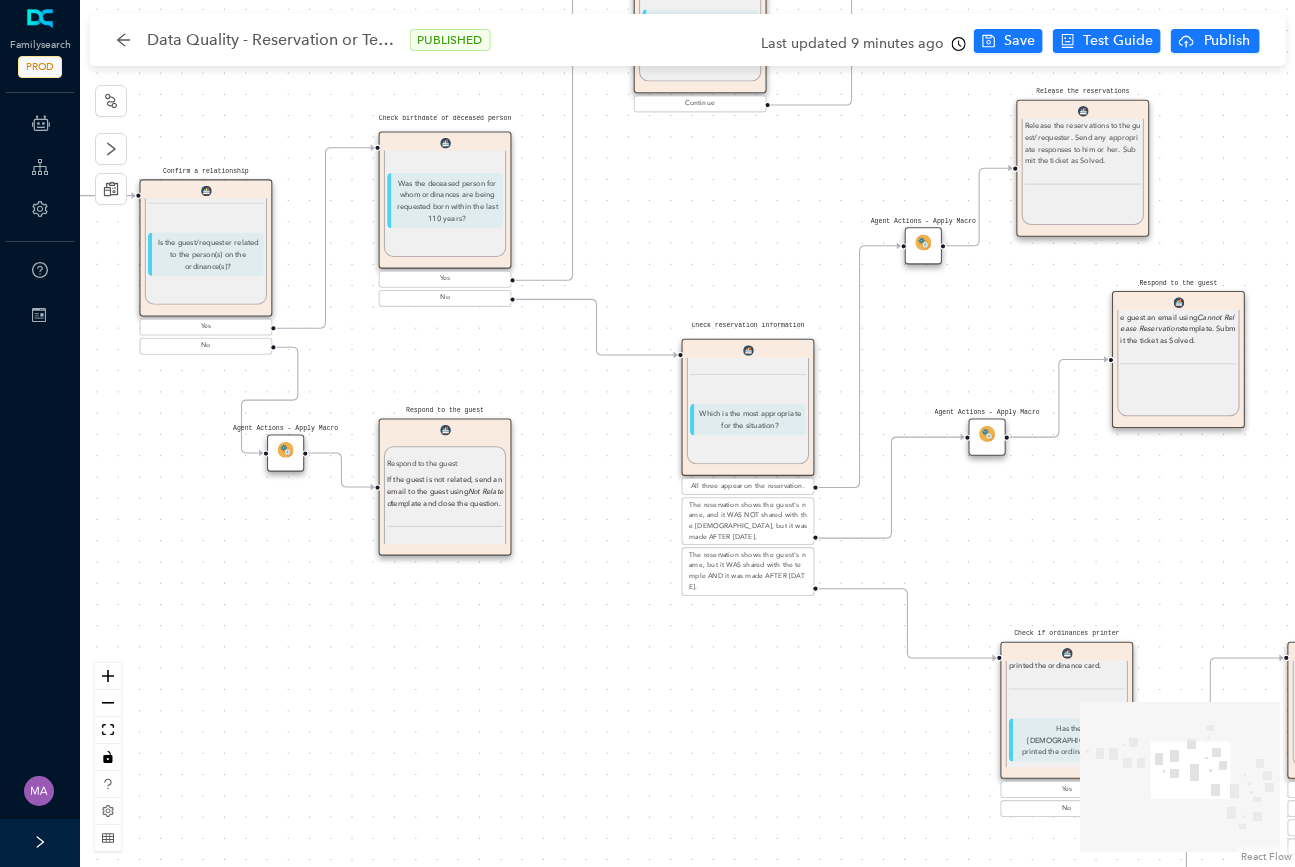 drag, startPoint x: 332, startPoint y: 624, endPoint x: 729, endPoint y: 743, distance: 414.45145 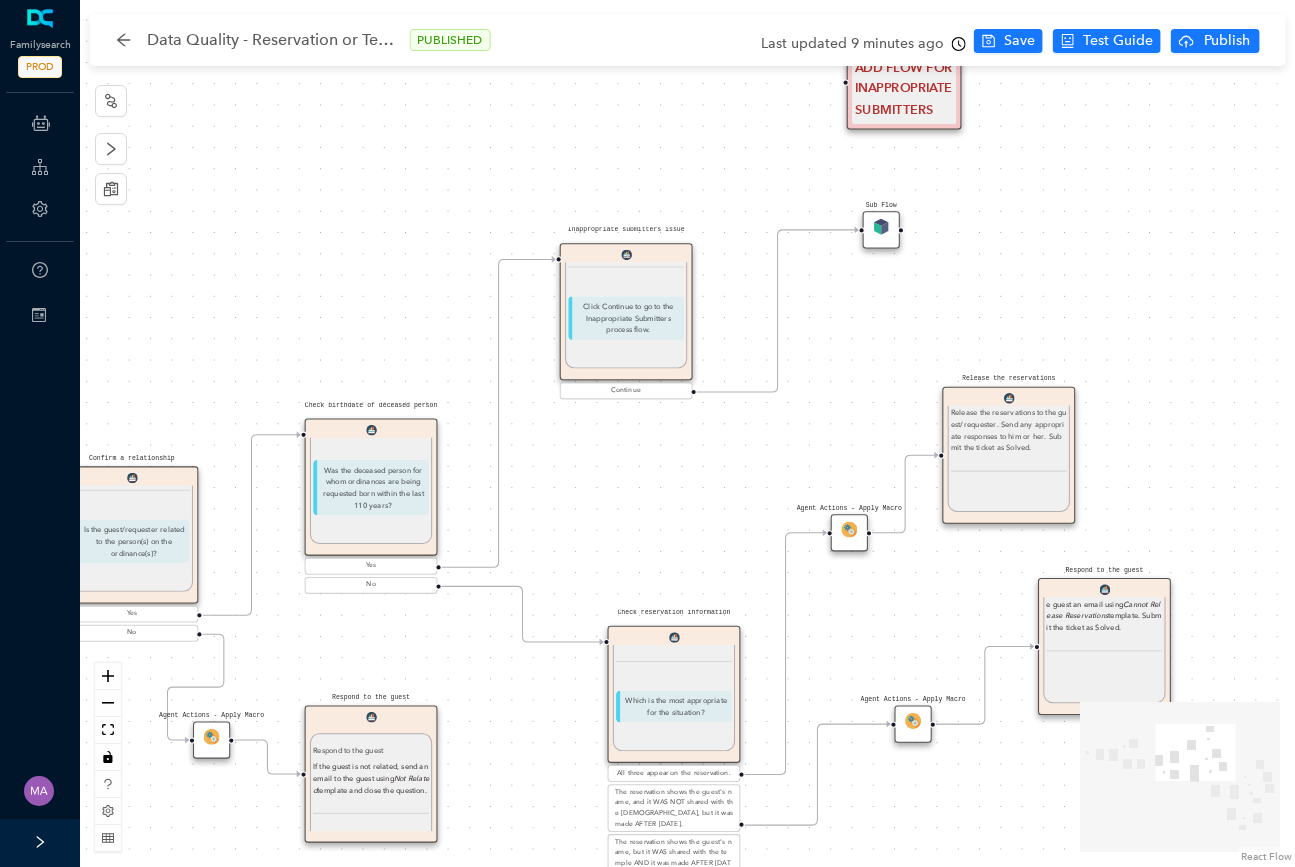 drag, startPoint x: 633, startPoint y: 571, endPoint x: 552, endPoint y: 858, distance: 298.21133 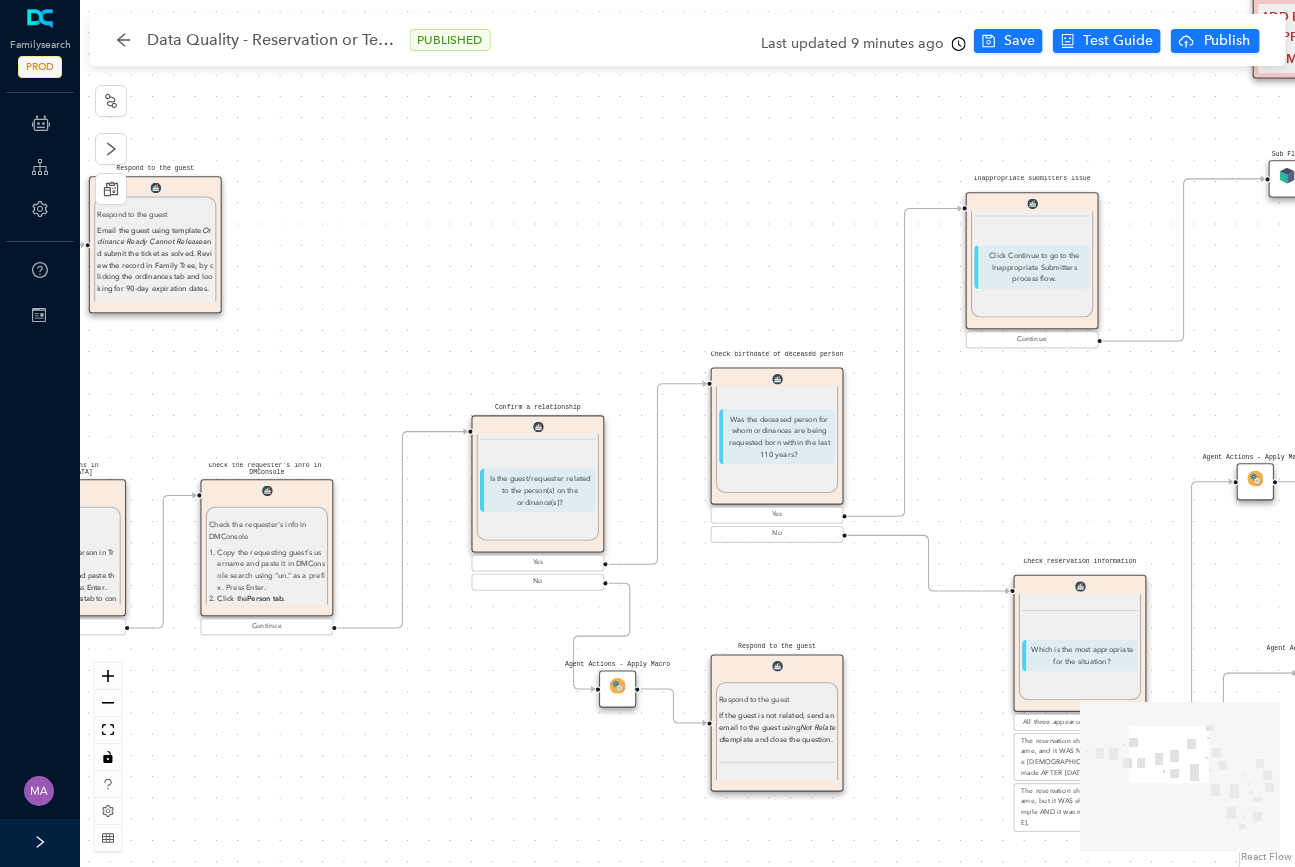 drag, startPoint x: 259, startPoint y: 381, endPoint x: 665, endPoint y: 330, distance: 409.19067 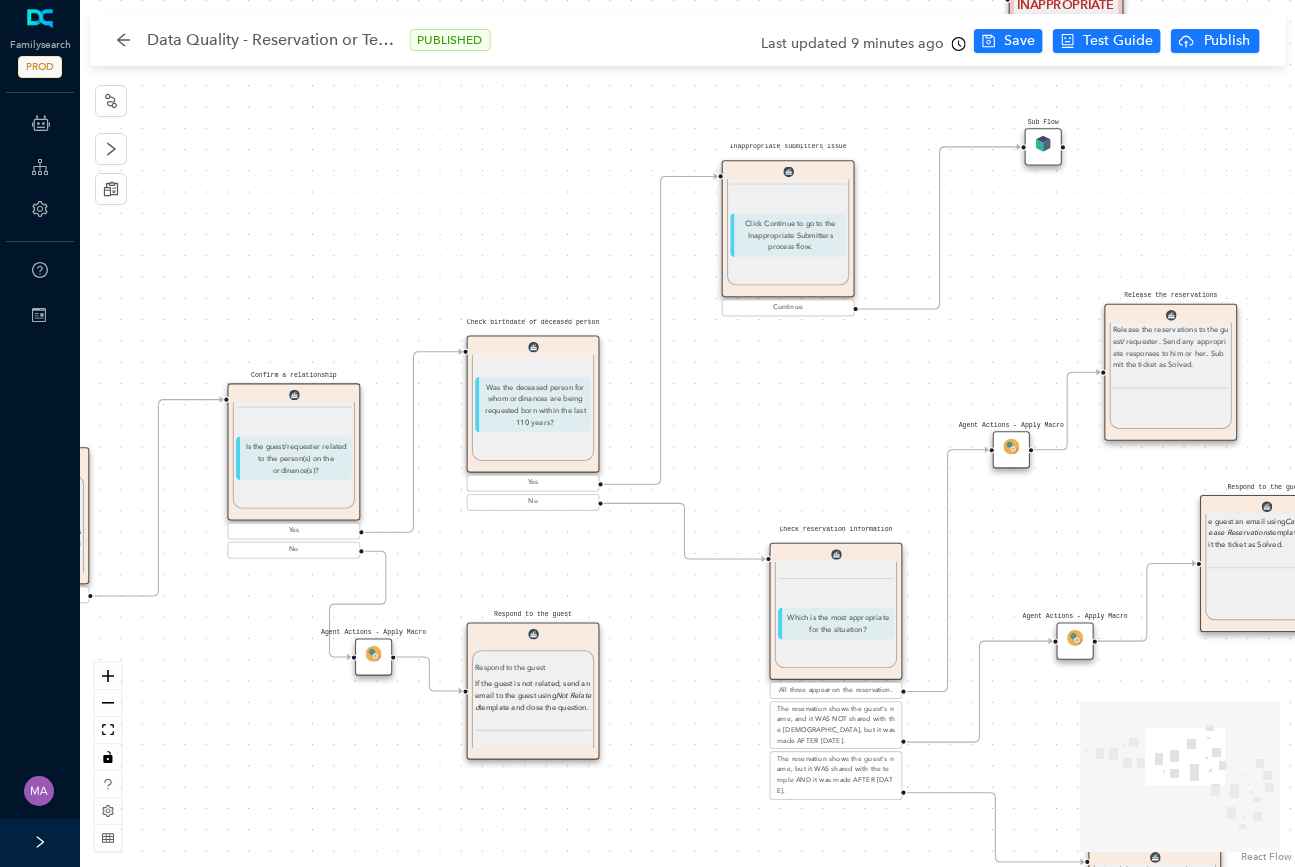 drag, startPoint x: 988, startPoint y: 460, endPoint x: 744, endPoint y: 428, distance: 246.08942 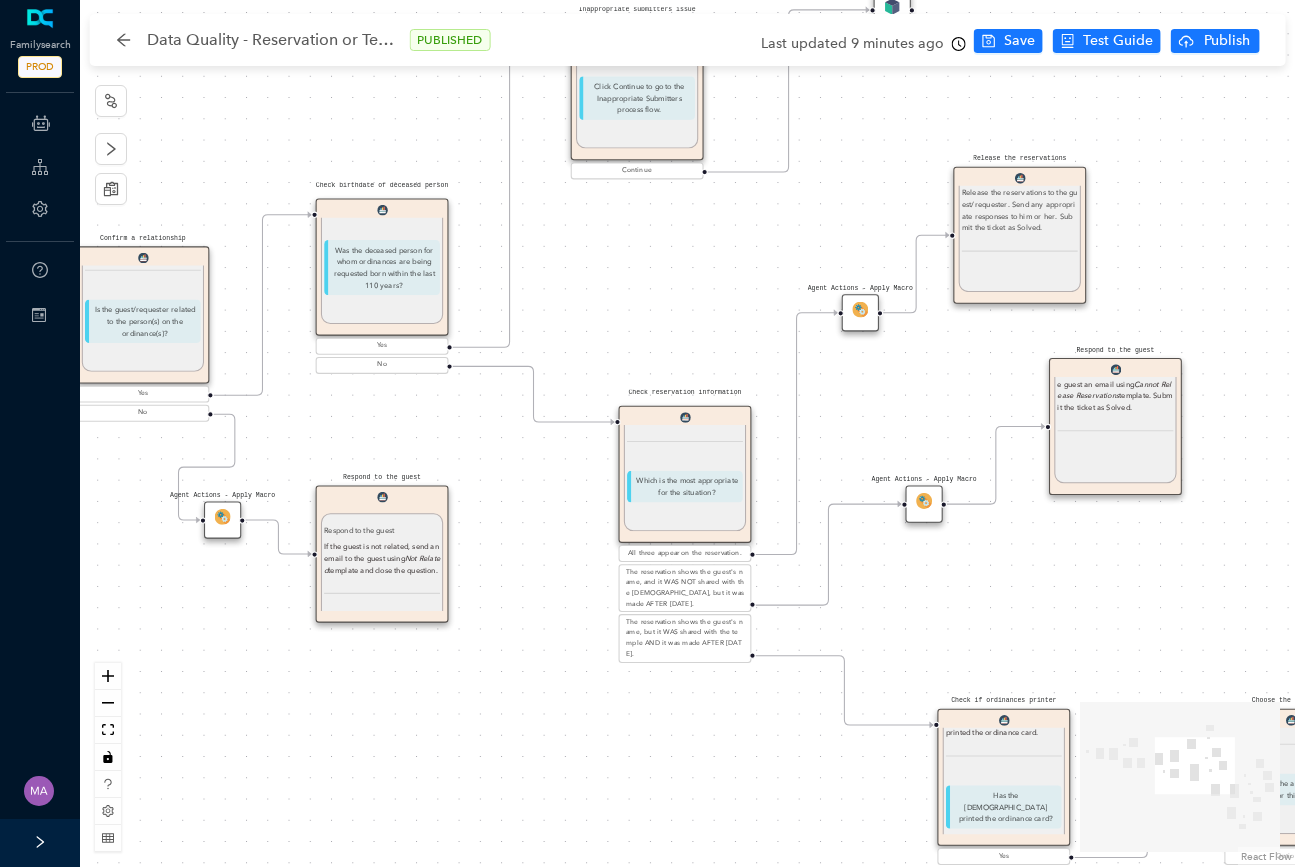 drag, startPoint x: 764, startPoint y: 366, endPoint x: 608, endPoint y: 201, distance: 227.07048 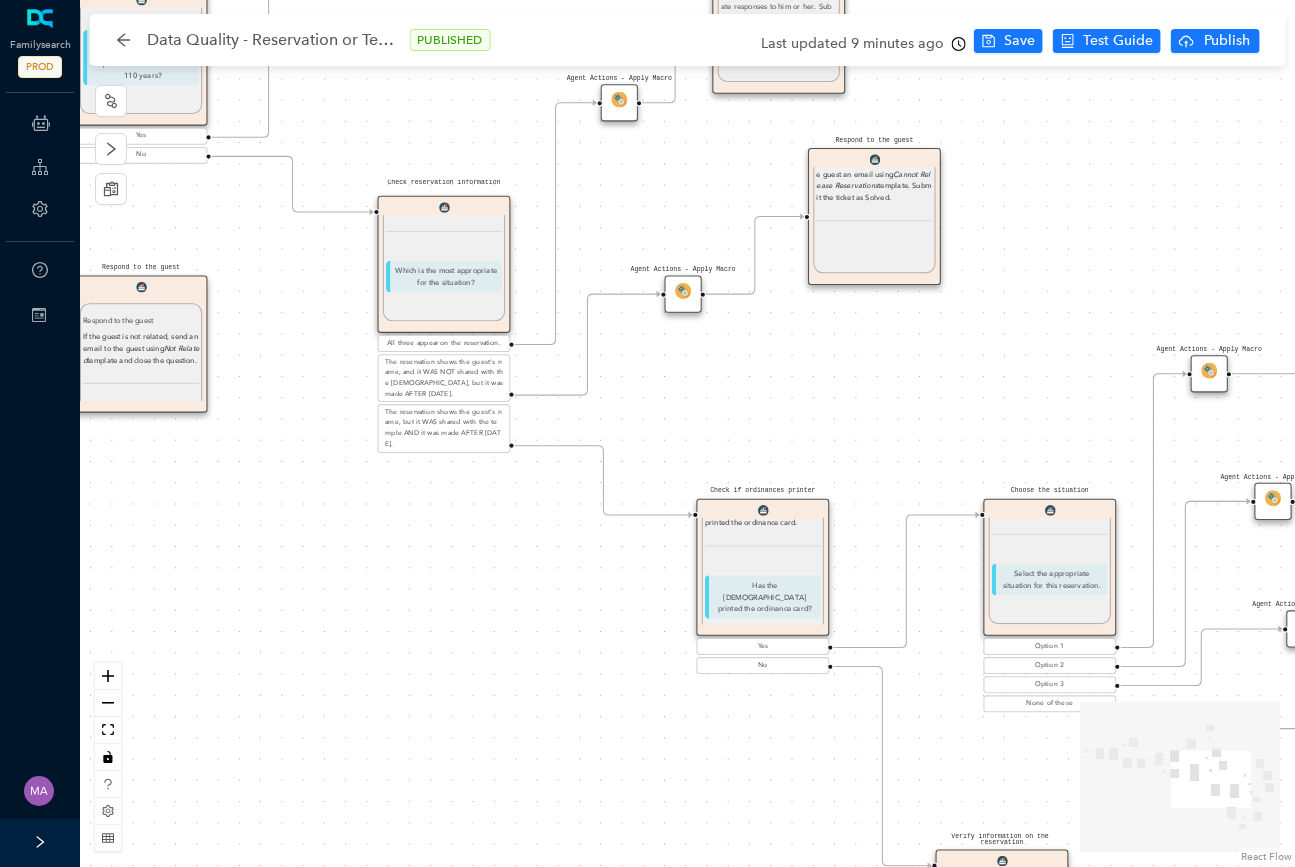 drag, startPoint x: 918, startPoint y: 603, endPoint x: 682, endPoint y: 420, distance: 298.63858 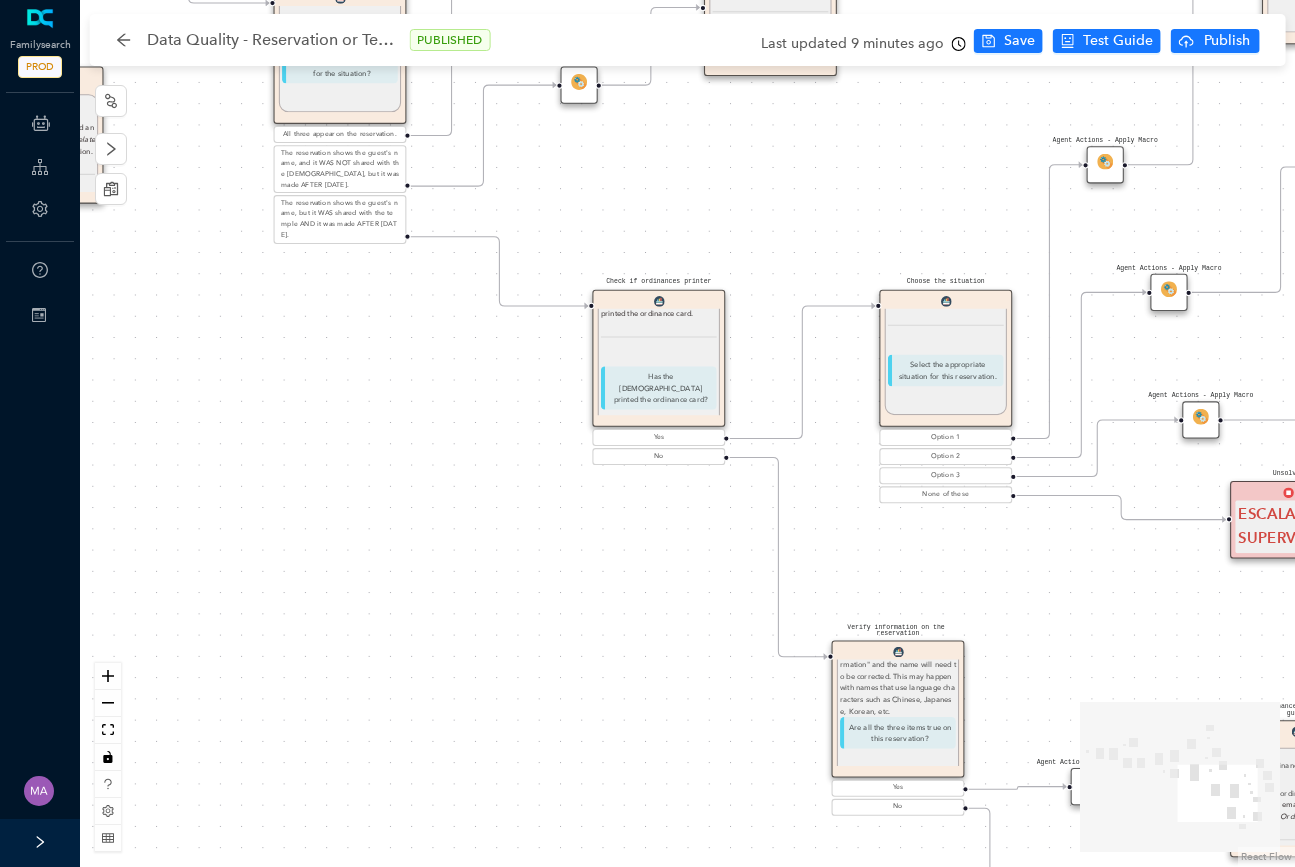 drag, startPoint x: 921, startPoint y: 472, endPoint x: 782, endPoint y: 204, distance: 301.9023 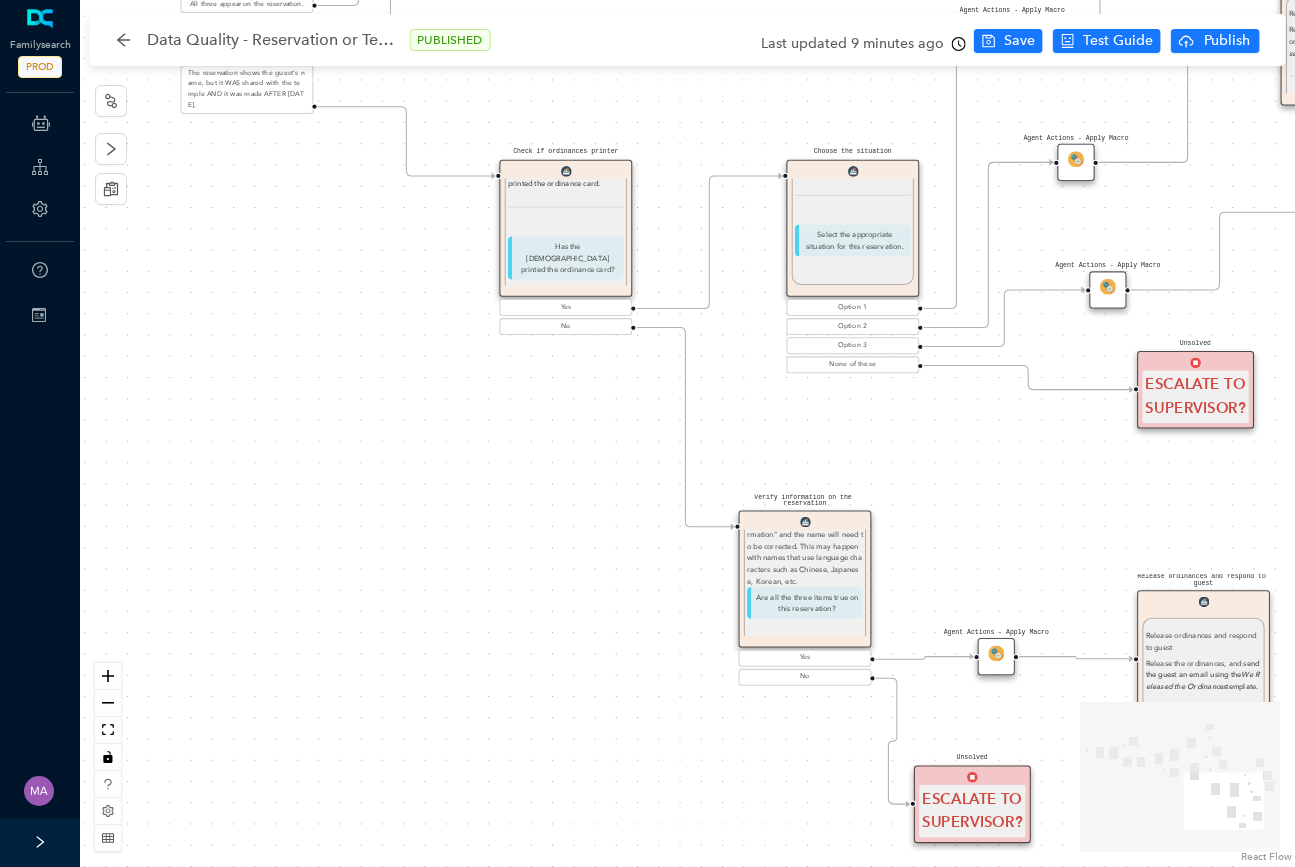 drag, startPoint x: 669, startPoint y: 579, endPoint x: 611, endPoint y: 508, distance: 91.67879 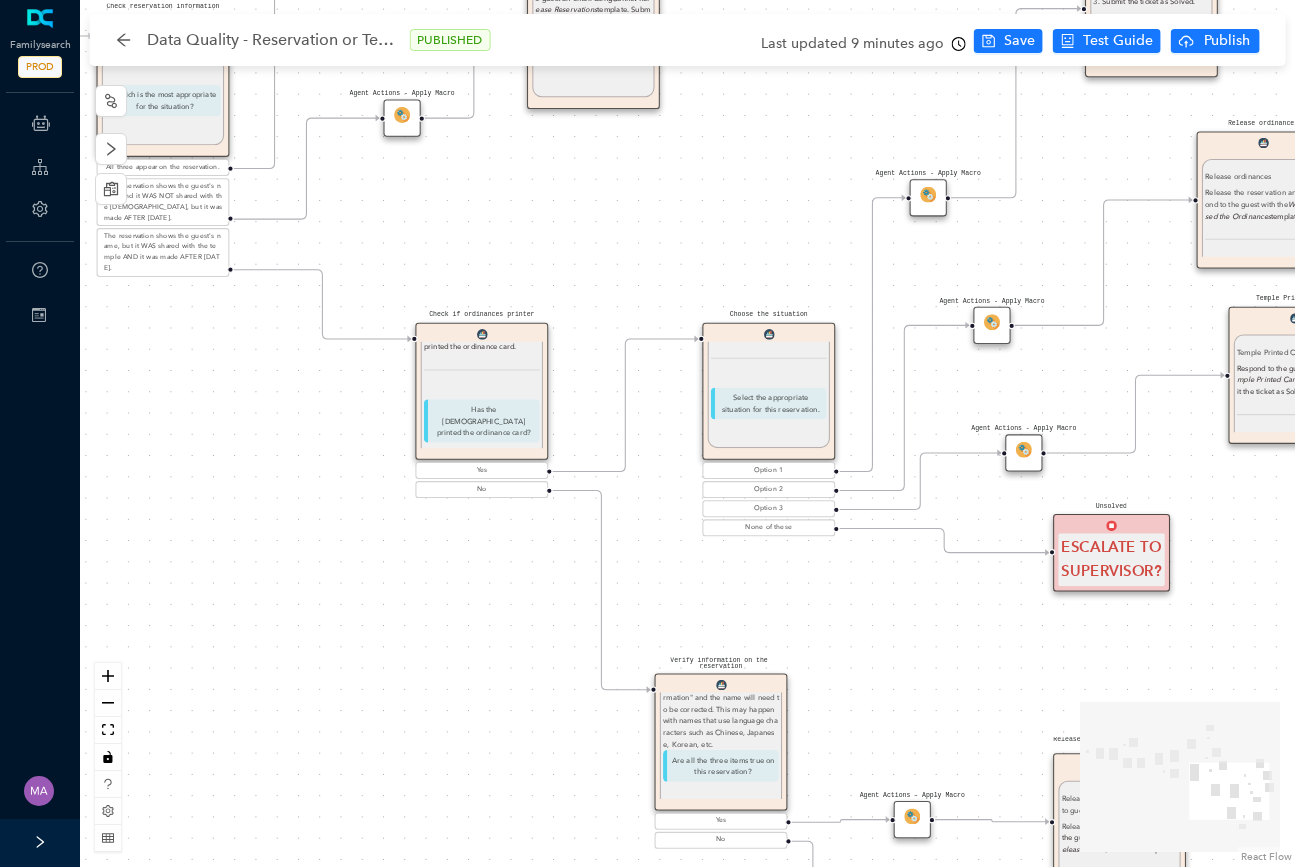 drag, startPoint x: 907, startPoint y: 457, endPoint x: 823, endPoint y: 620, distance: 183.37122 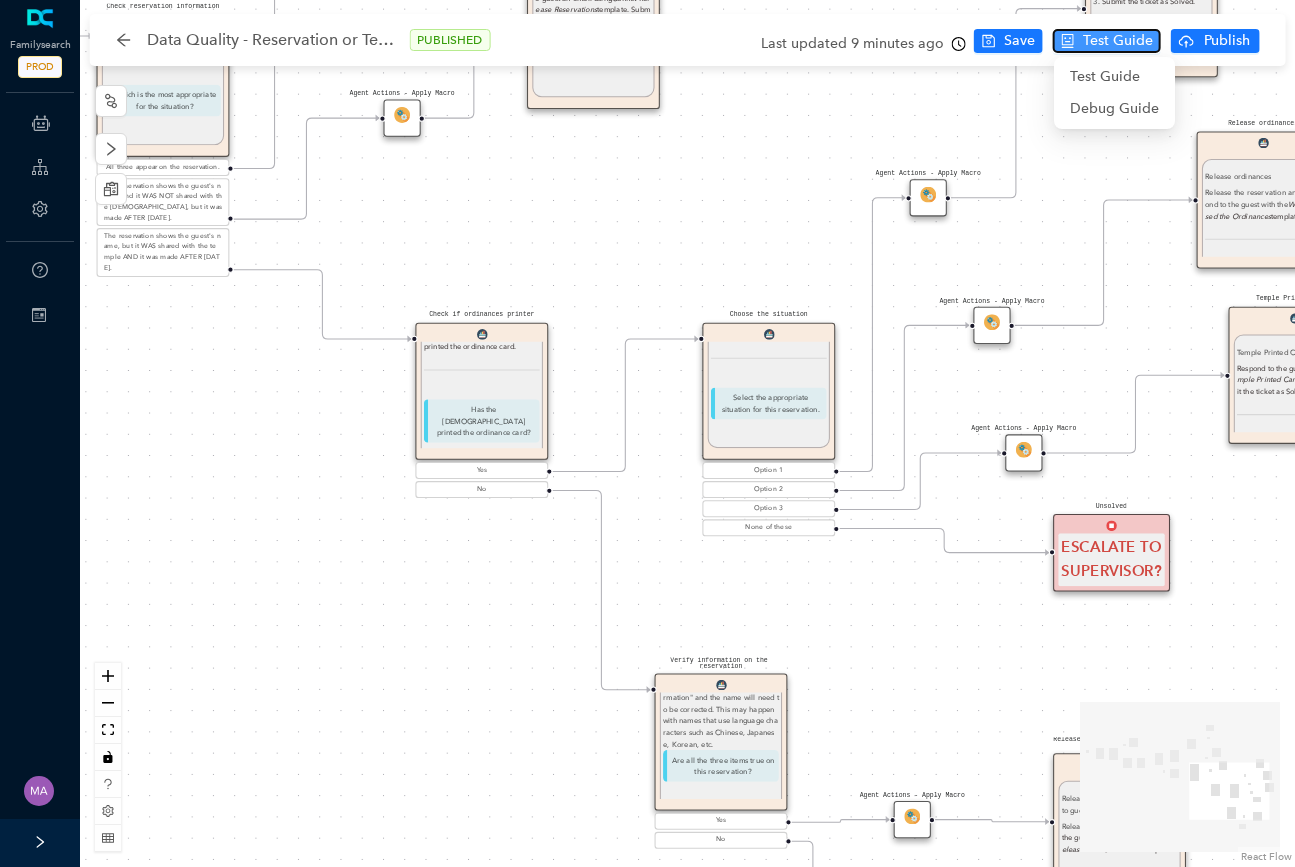 click on "Test Guide" at bounding box center [1118, 41] 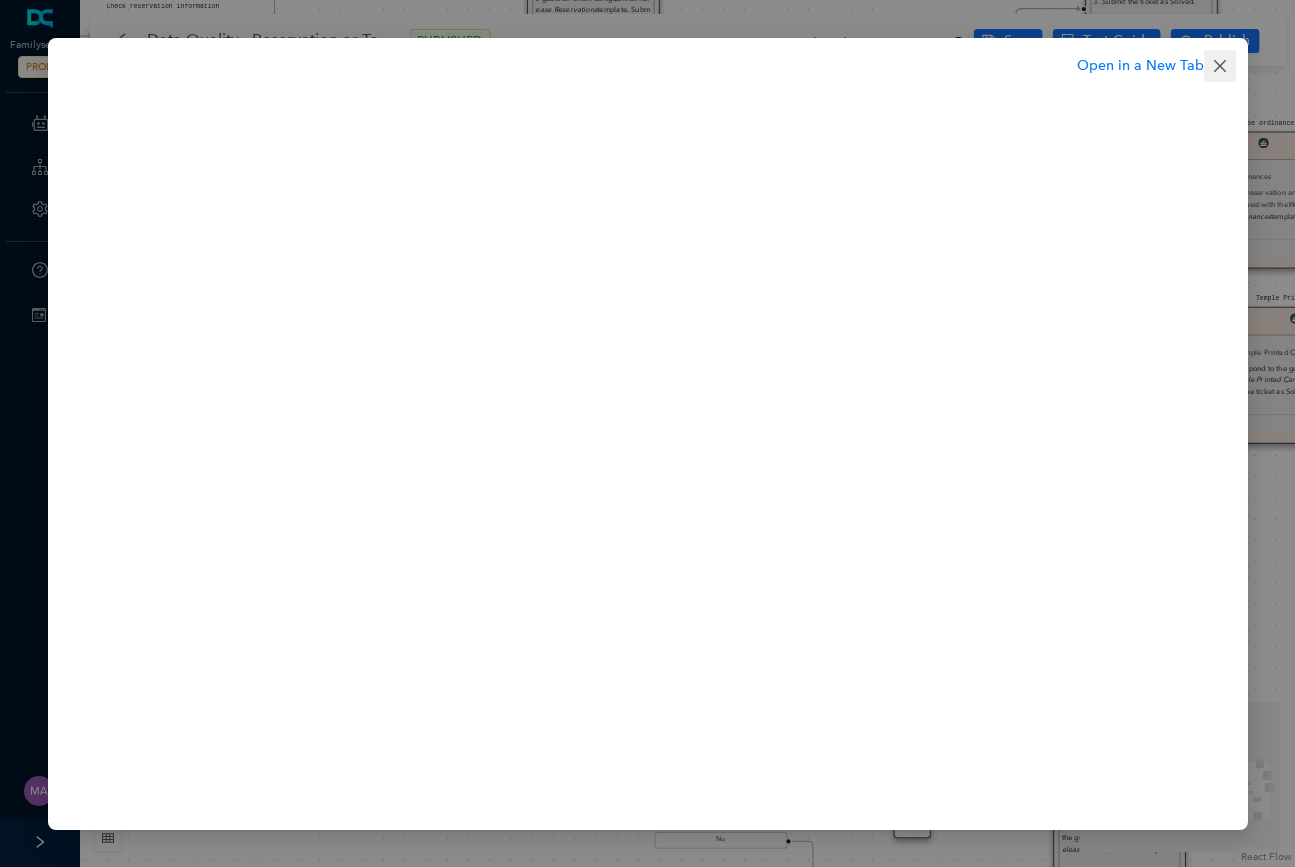 click 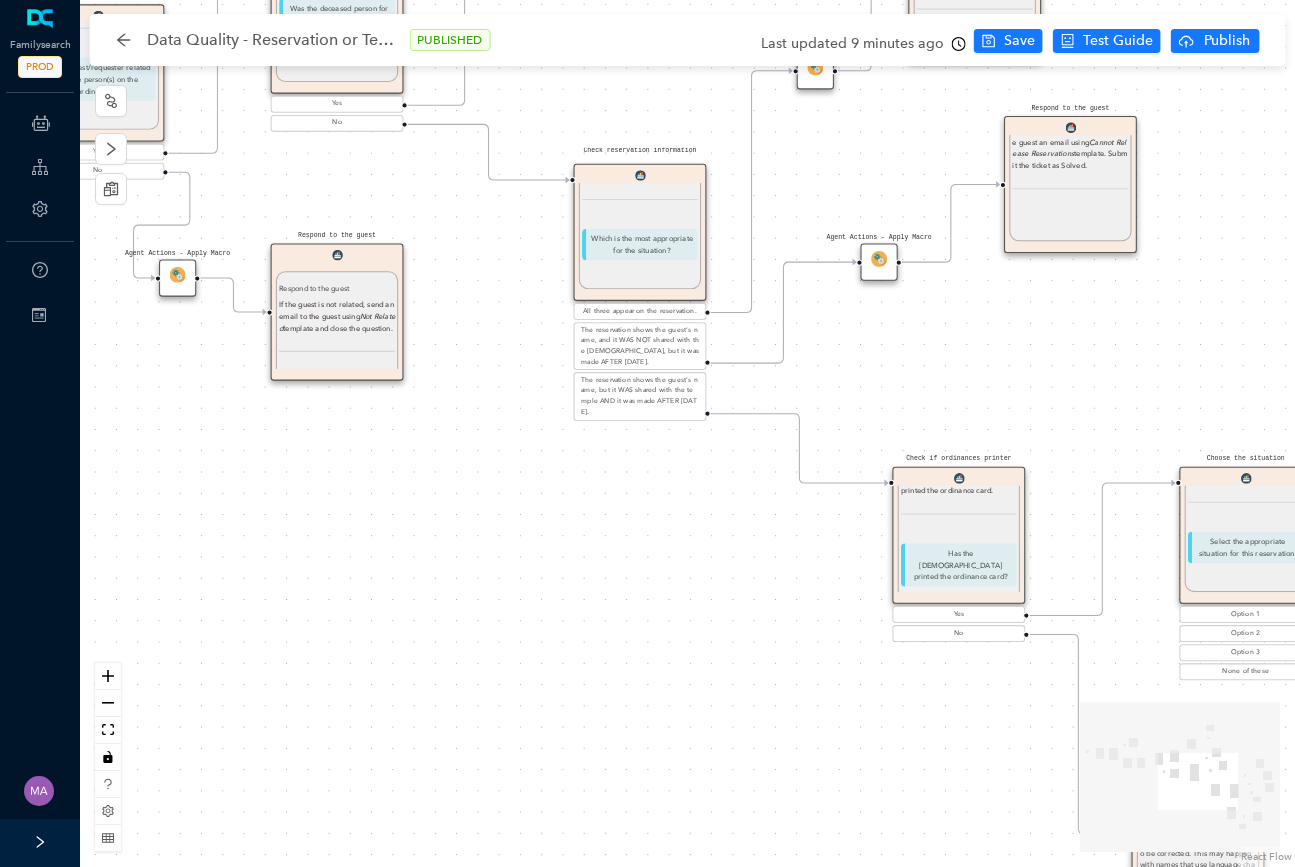 drag, startPoint x: 307, startPoint y: 538, endPoint x: 786, endPoint y: 683, distance: 500.4658 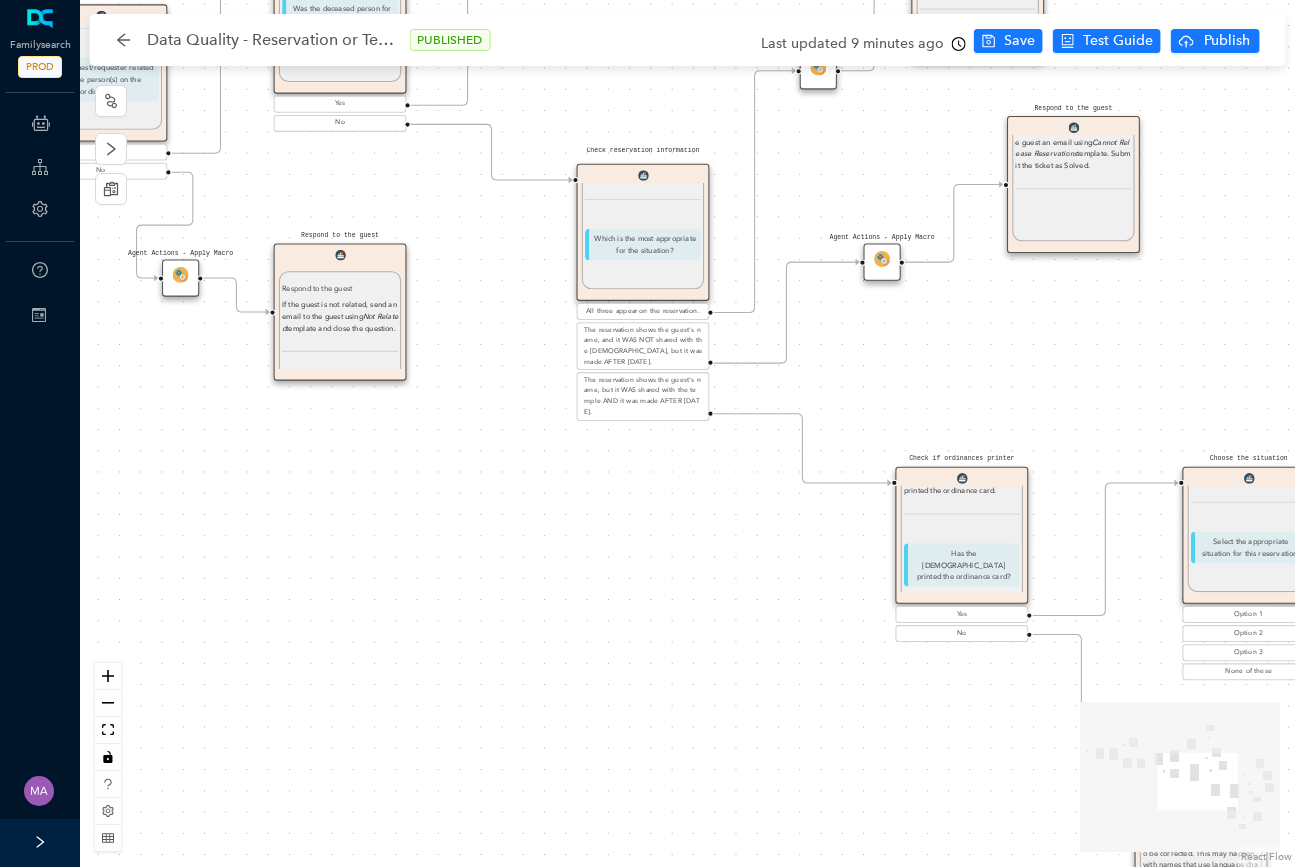 drag, startPoint x: 362, startPoint y: 584, endPoint x: 969, endPoint y: 682, distance: 614.86017 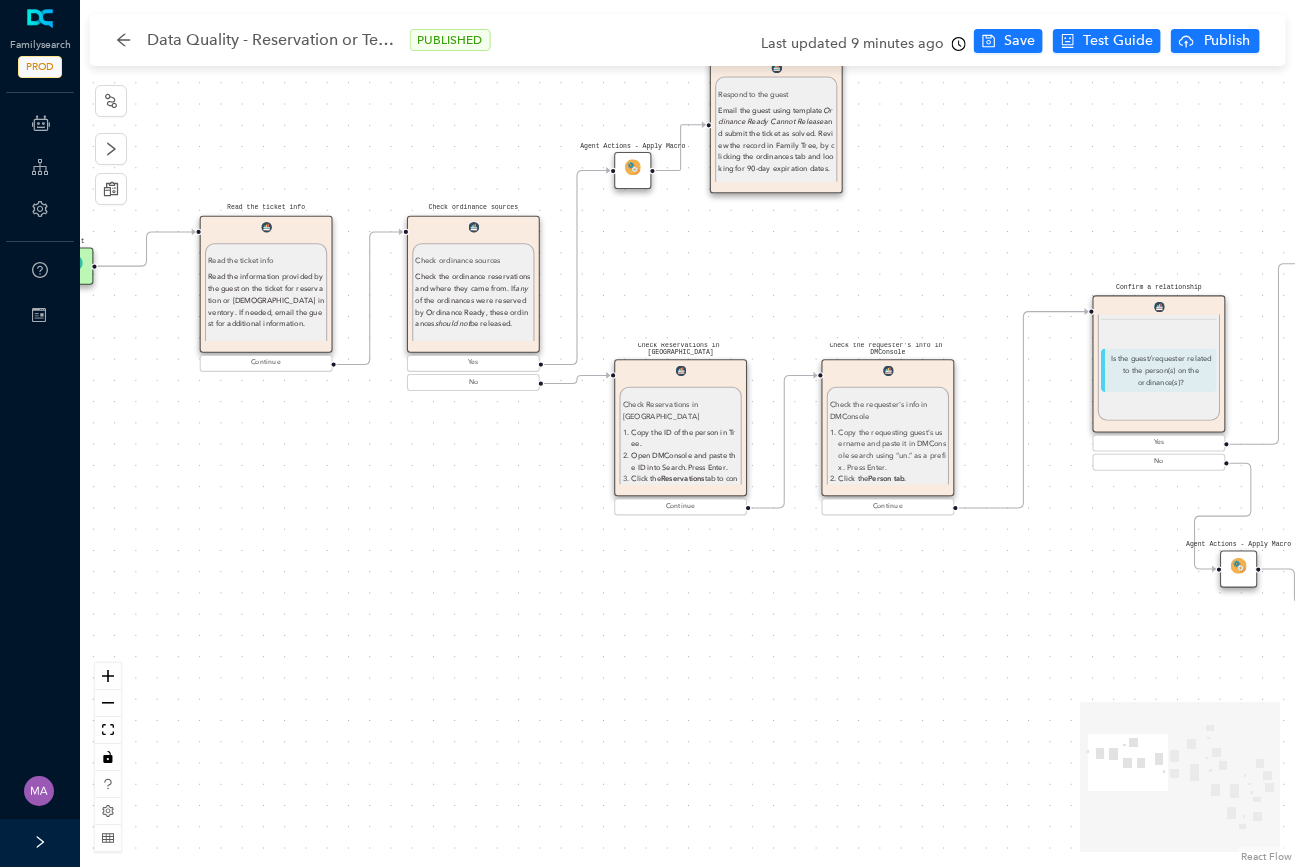 drag, startPoint x: 435, startPoint y: 498, endPoint x: 917, endPoint y: 682, distance: 515.92633 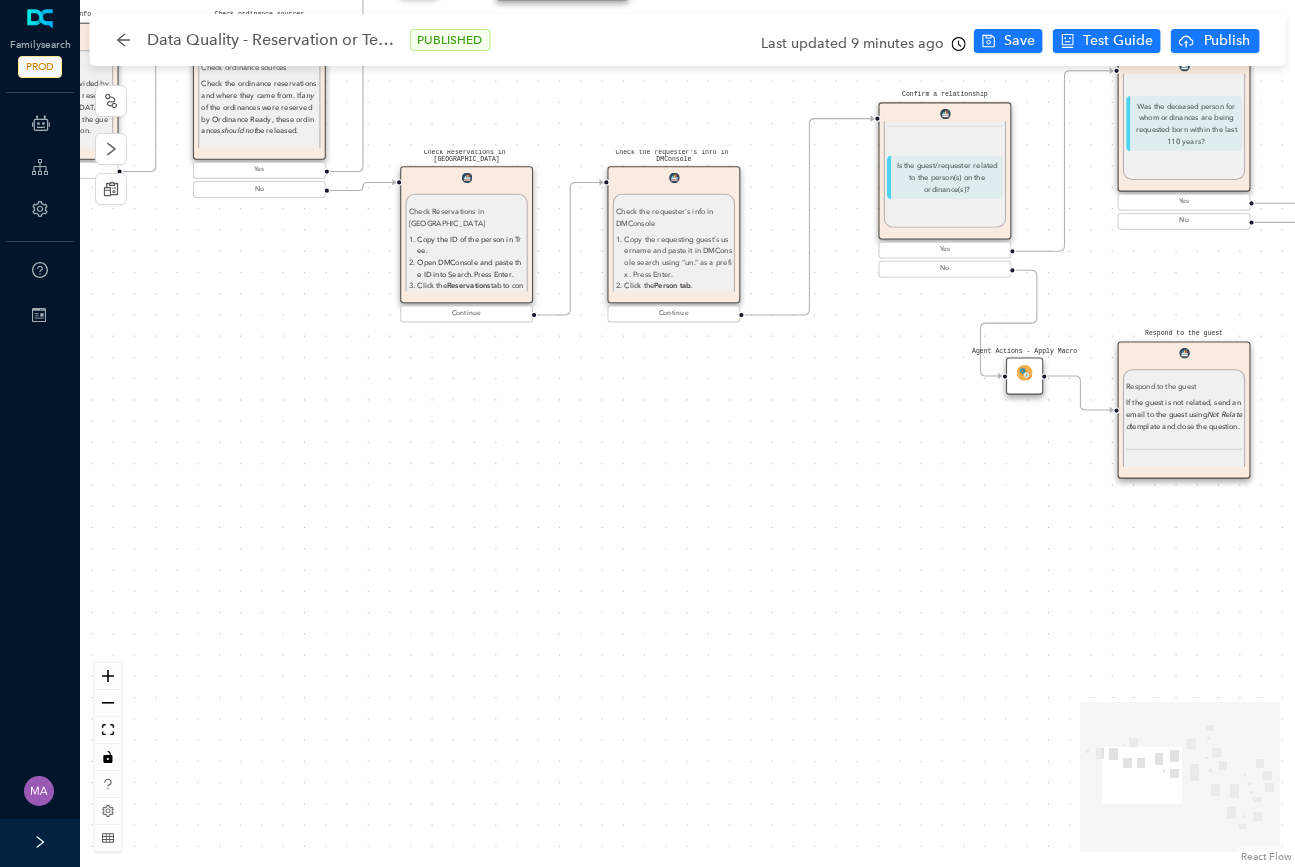 drag, startPoint x: 567, startPoint y: 612, endPoint x: 320, endPoint y: 428, distance: 308.00162 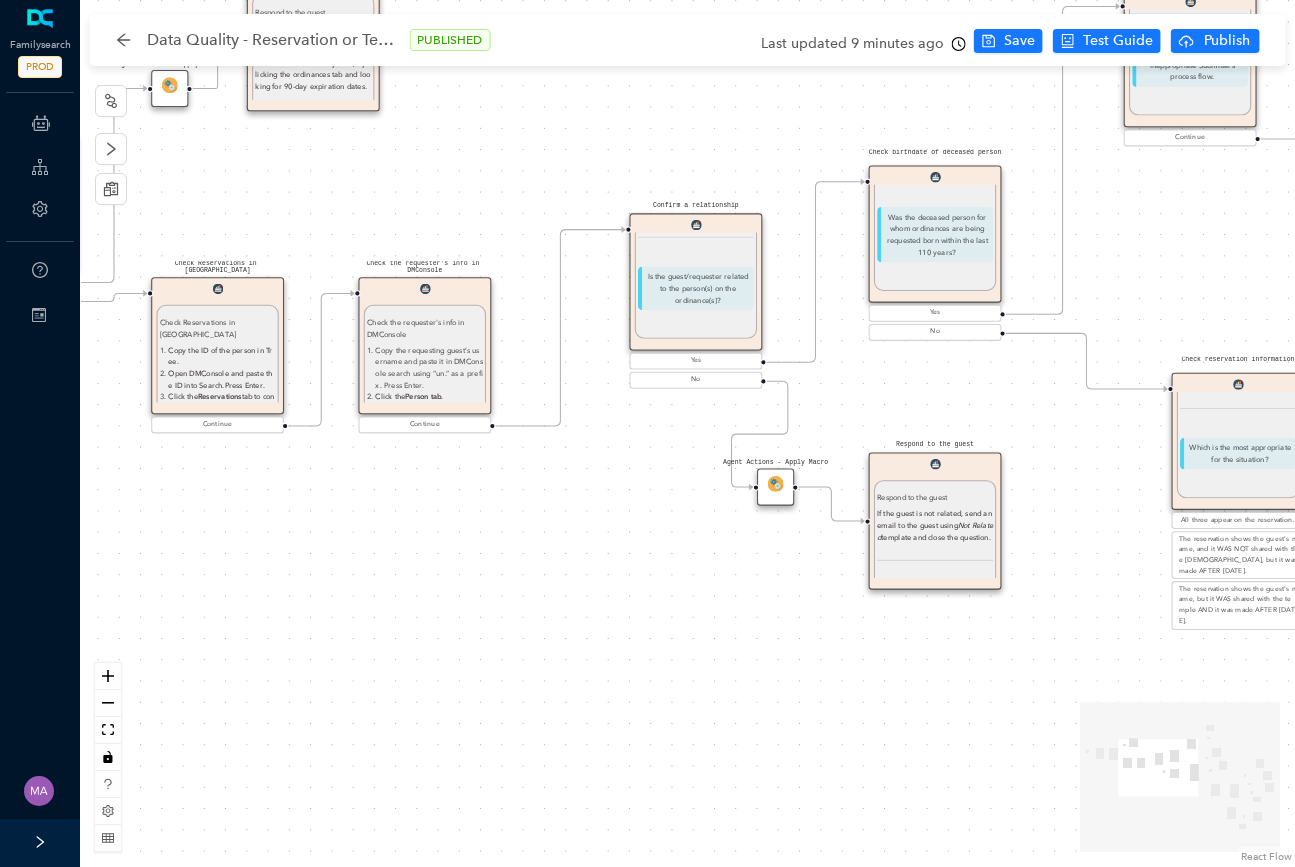 drag, startPoint x: 757, startPoint y: 453, endPoint x: 474, endPoint y: 580, distance: 310.19028 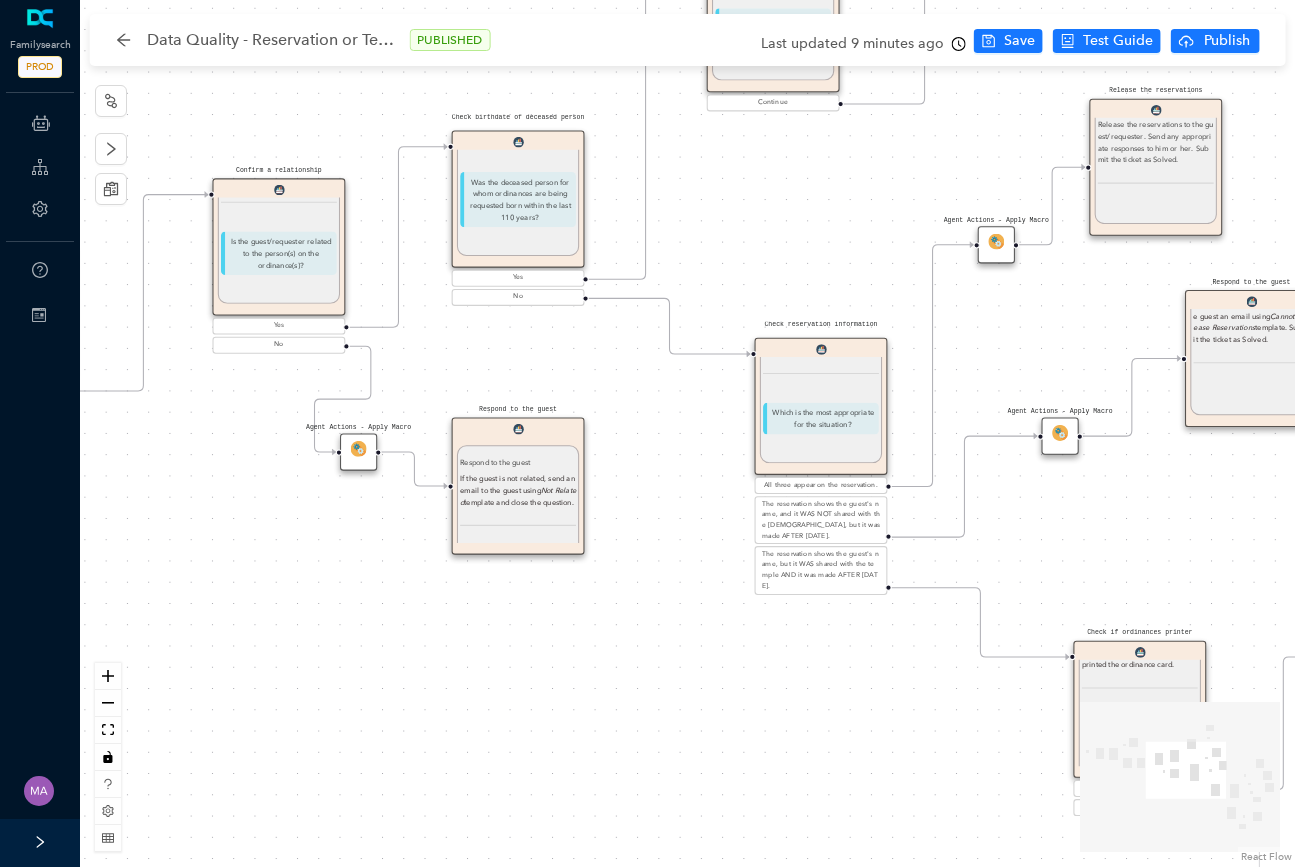 drag, startPoint x: 937, startPoint y: 424, endPoint x: 605, endPoint y: 351, distance: 339.93088 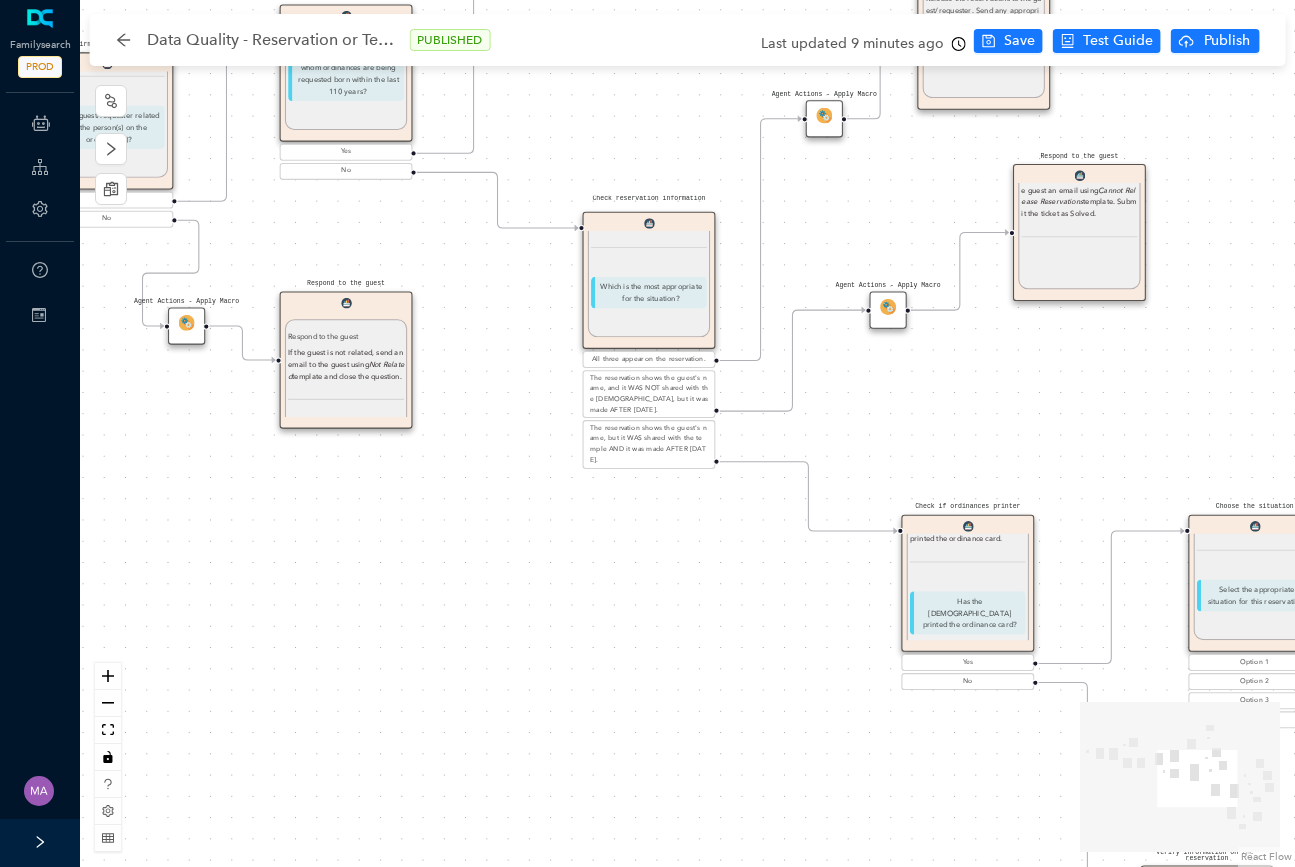 drag, startPoint x: 615, startPoint y: 429, endPoint x: 442, endPoint y: 303, distance: 214.02103 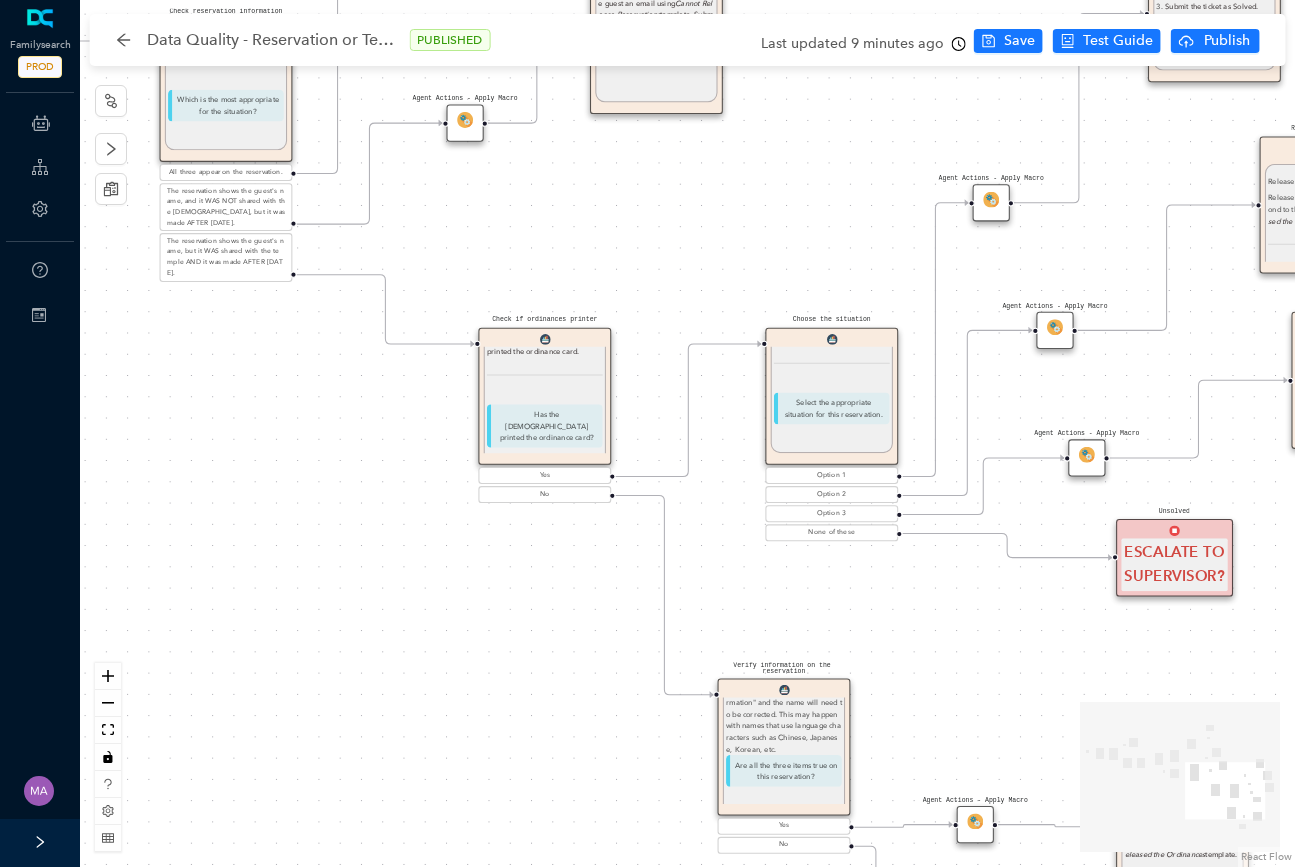 drag, startPoint x: 1093, startPoint y: 437, endPoint x: 670, endPoint y: 250, distance: 462.4911 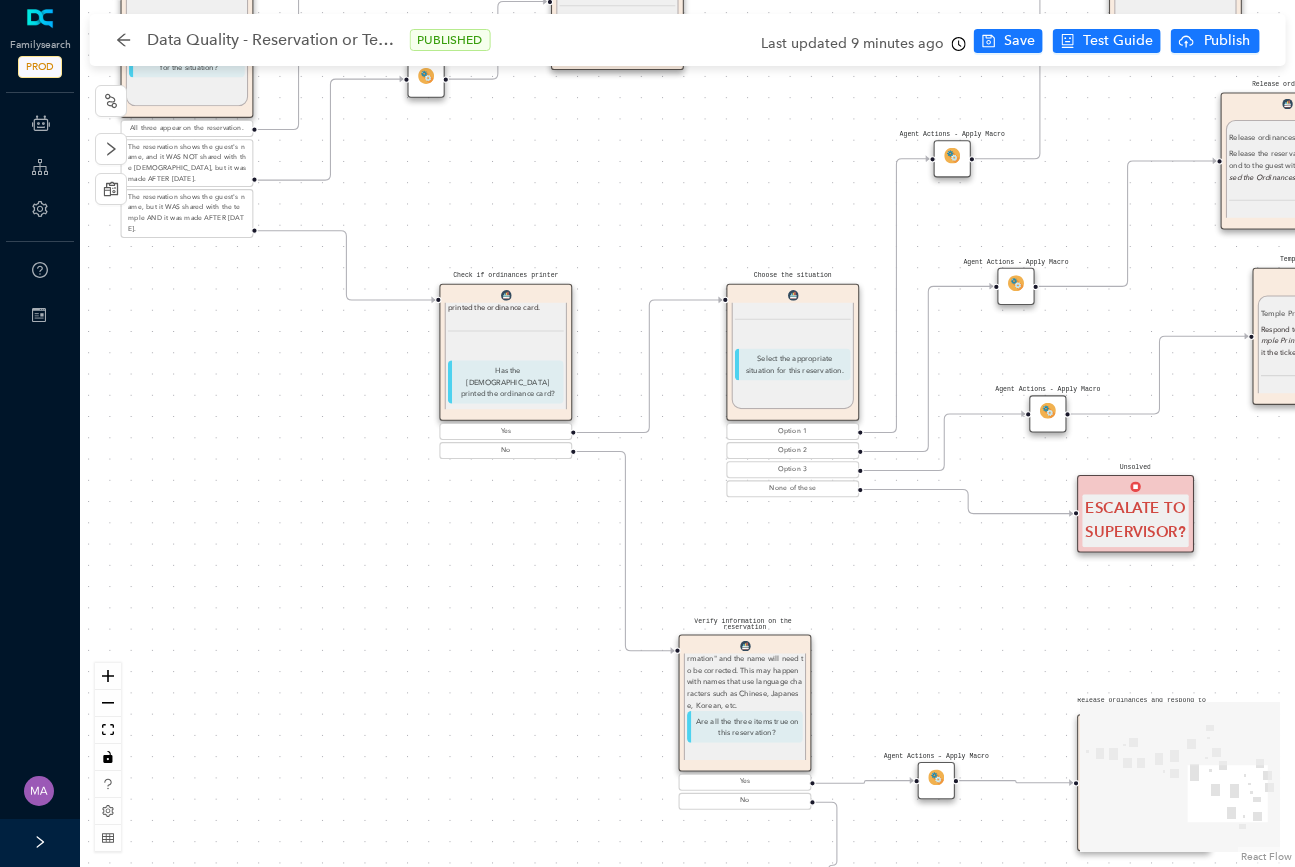drag, startPoint x: 670, startPoint y: 250, endPoint x: 632, endPoint y: 202, distance: 61.220913 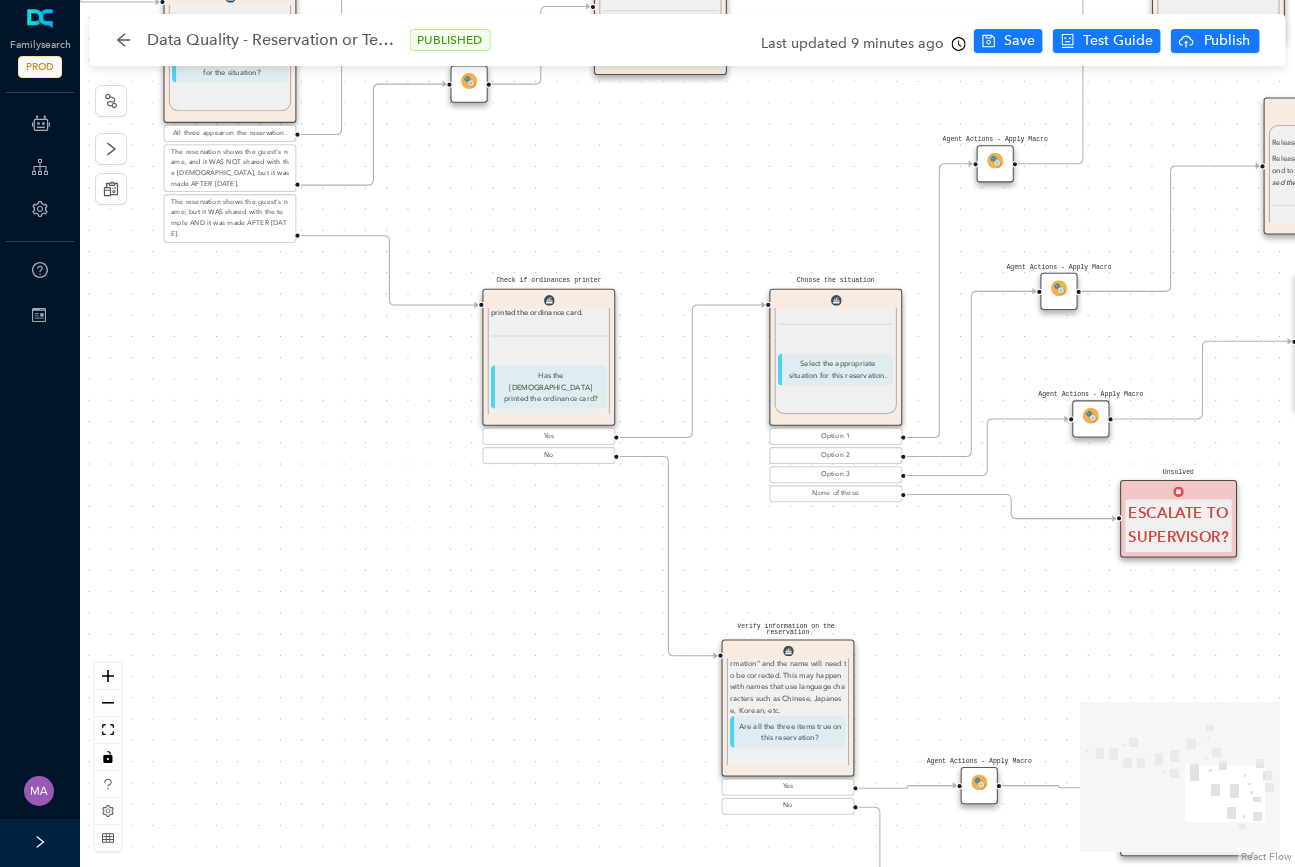 drag, startPoint x: 1011, startPoint y: 605, endPoint x: 1054, endPoint y: 612, distance: 43.56604 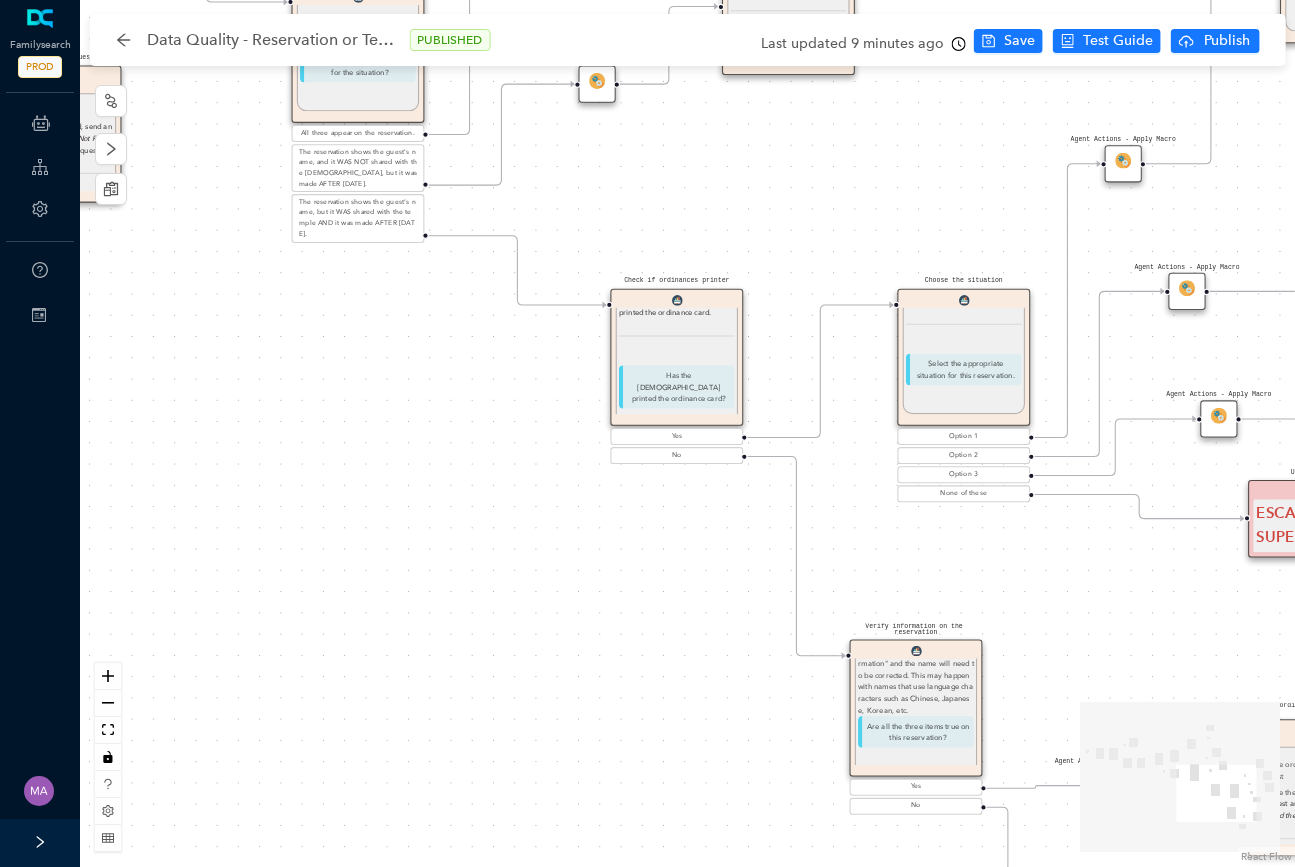 drag, startPoint x: 364, startPoint y: 711, endPoint x: 823, endPoint y: 726, distance: 459.24503 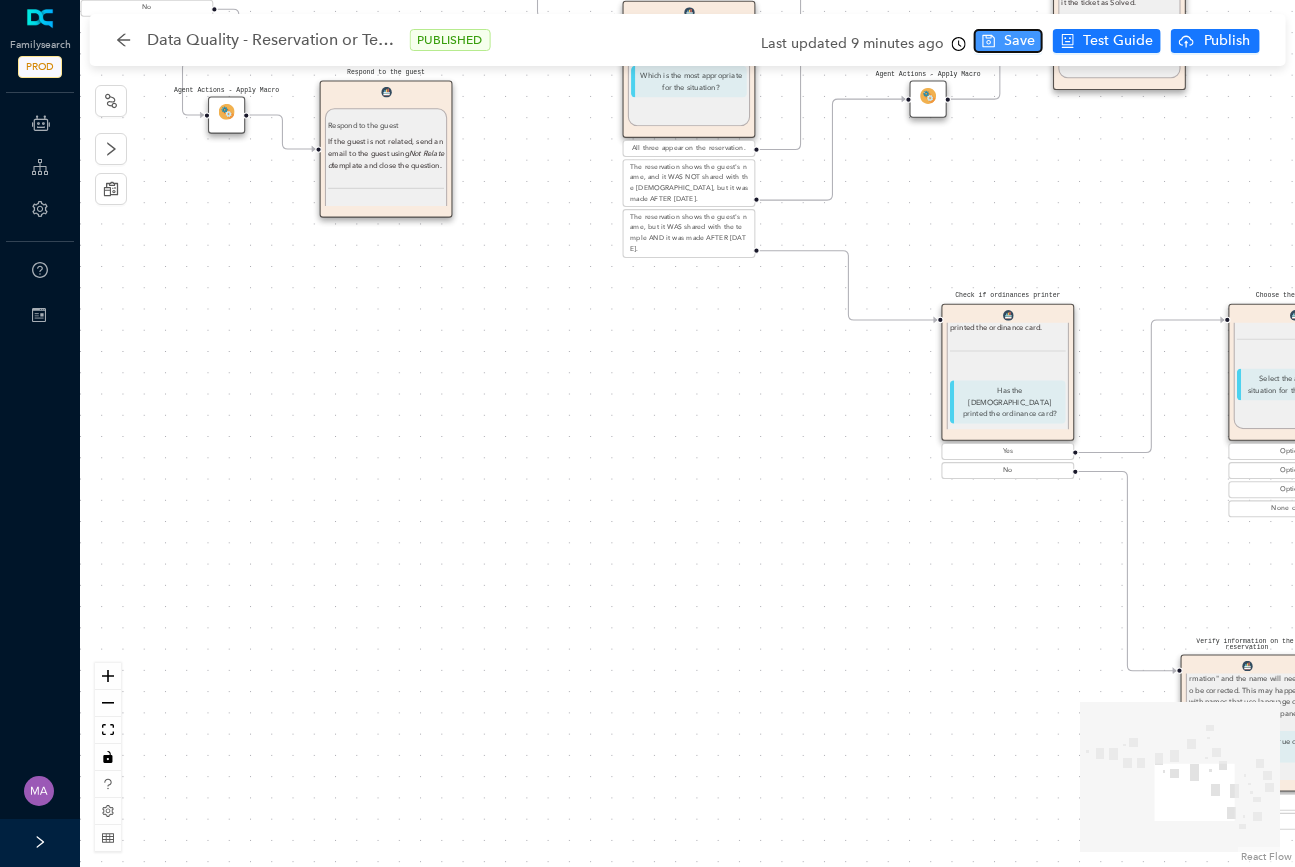 click on "Save" at bounding box center (1008, 41) 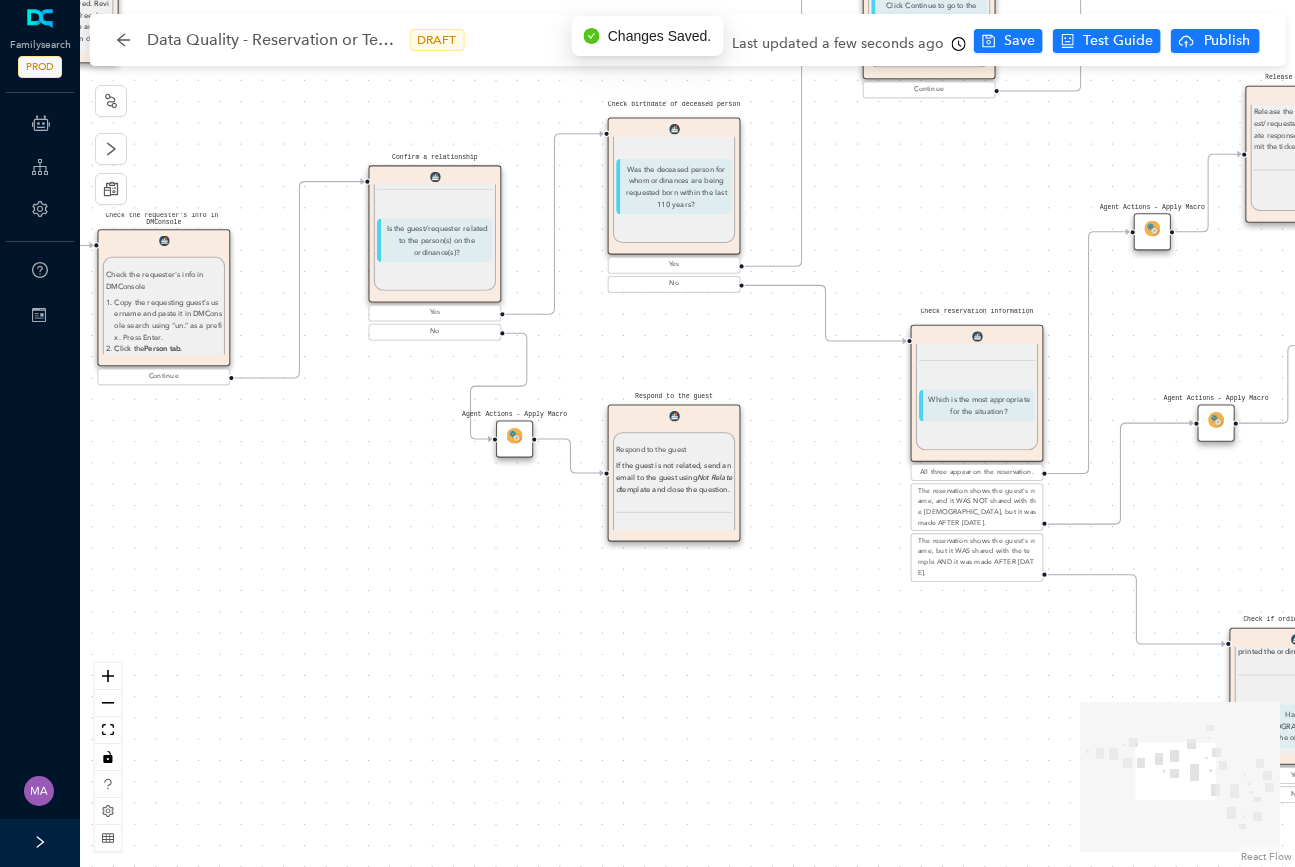 drag, startPoint x: 561, startPoint y: 390, endPoint x: 861, endPoint y: 723, distance: 448.20642 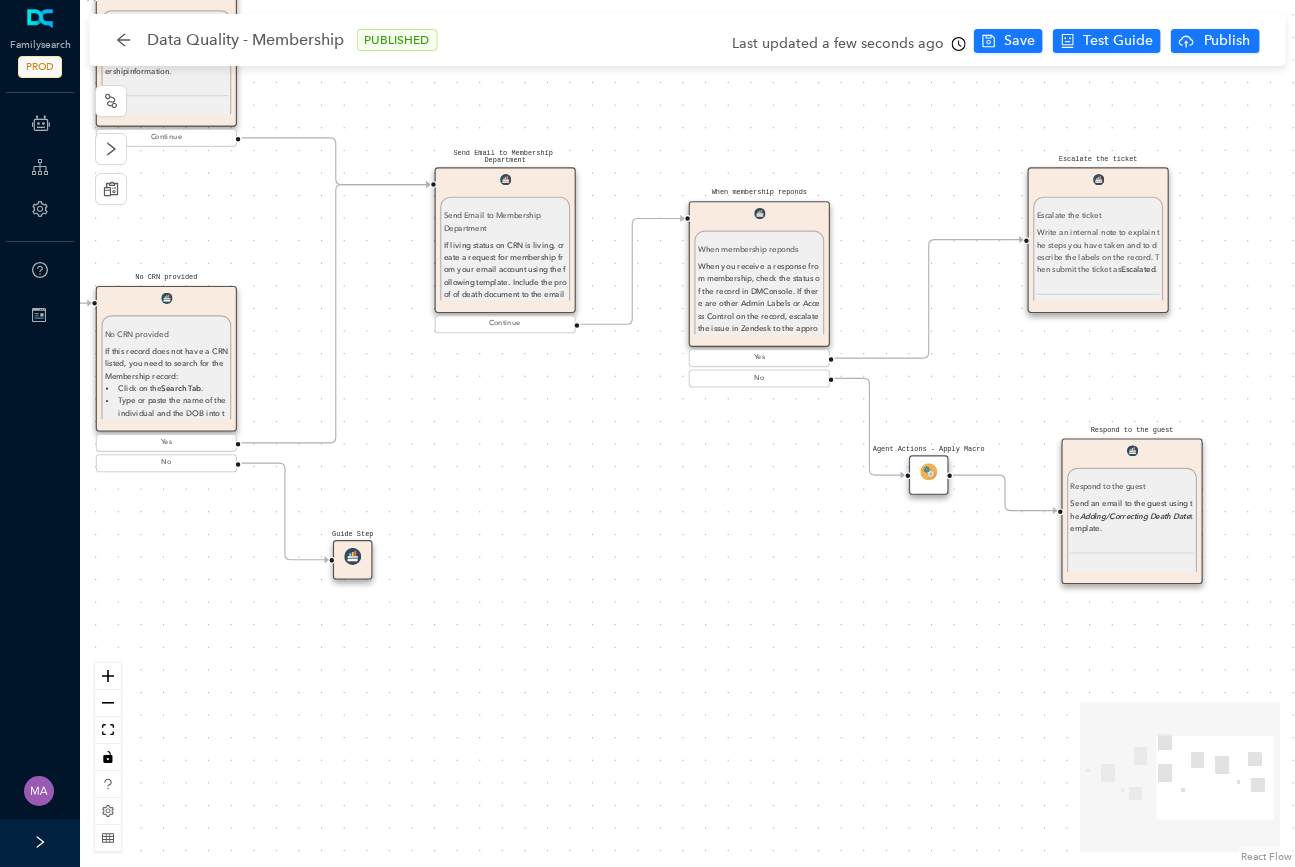 scroll, scrollTop: 0, scrollLeft: 0, axis: both 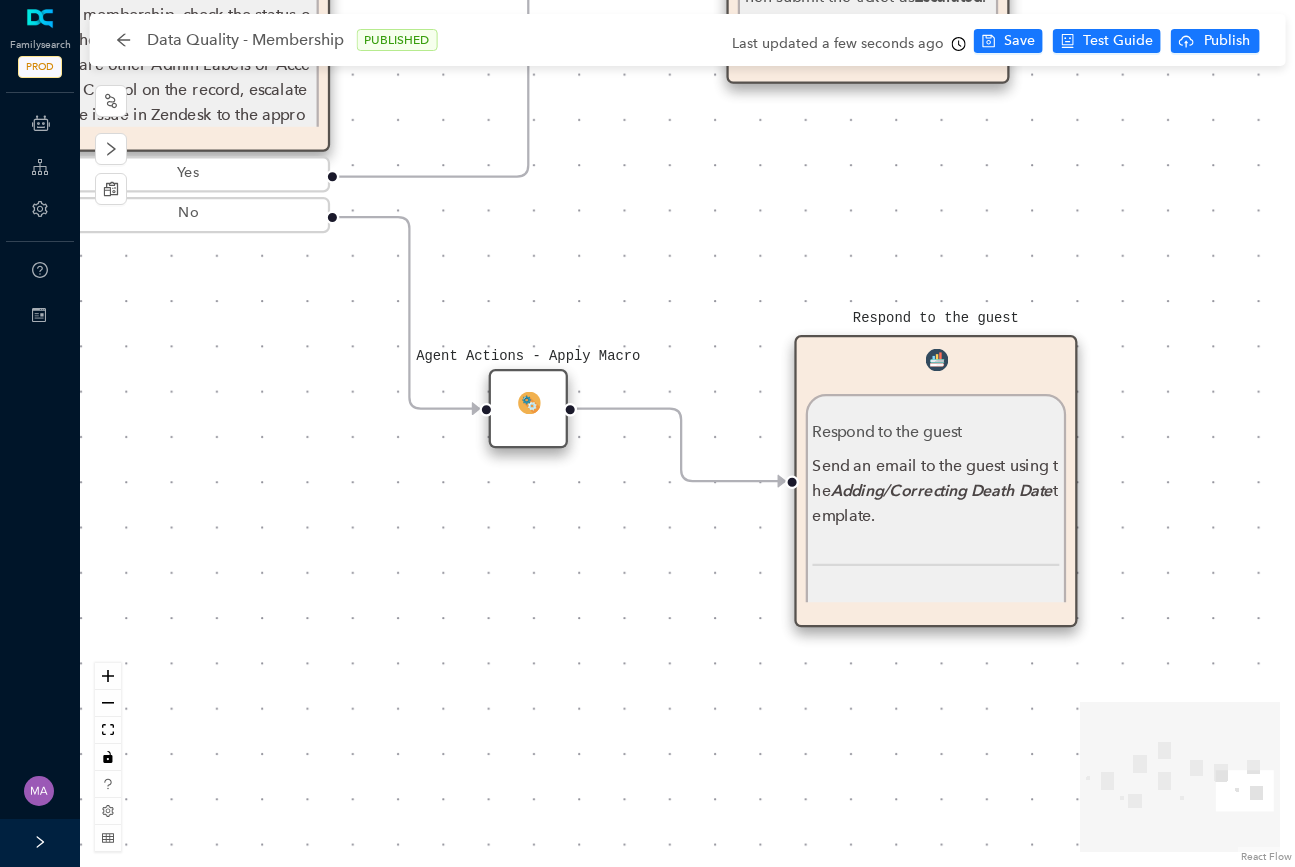drag, startPoint x: 954, startPoint y: 573, endPoint x: 565, endPoint y: 624, distance: 392.32895 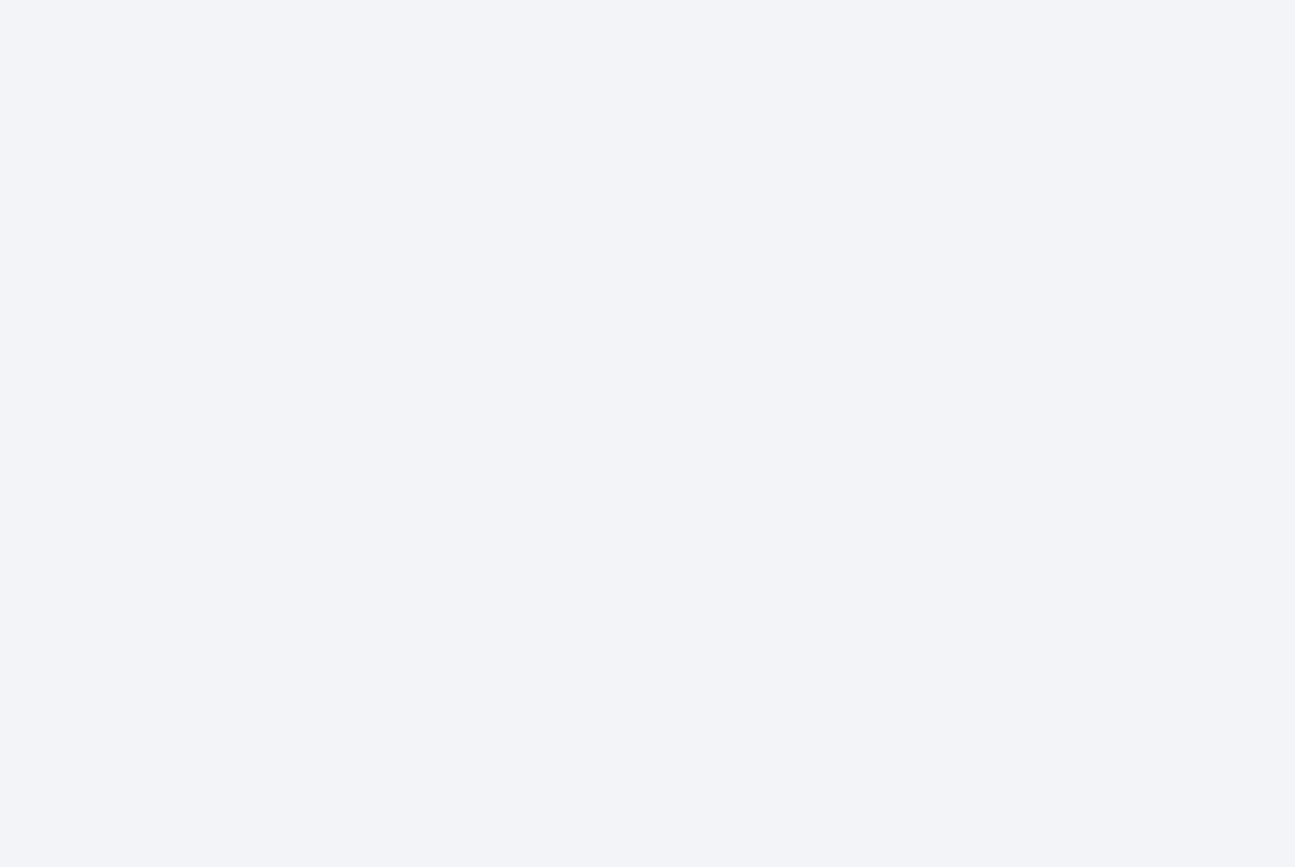 scroll, scrollTop: 0, scrollLeft: 0, axis: both 